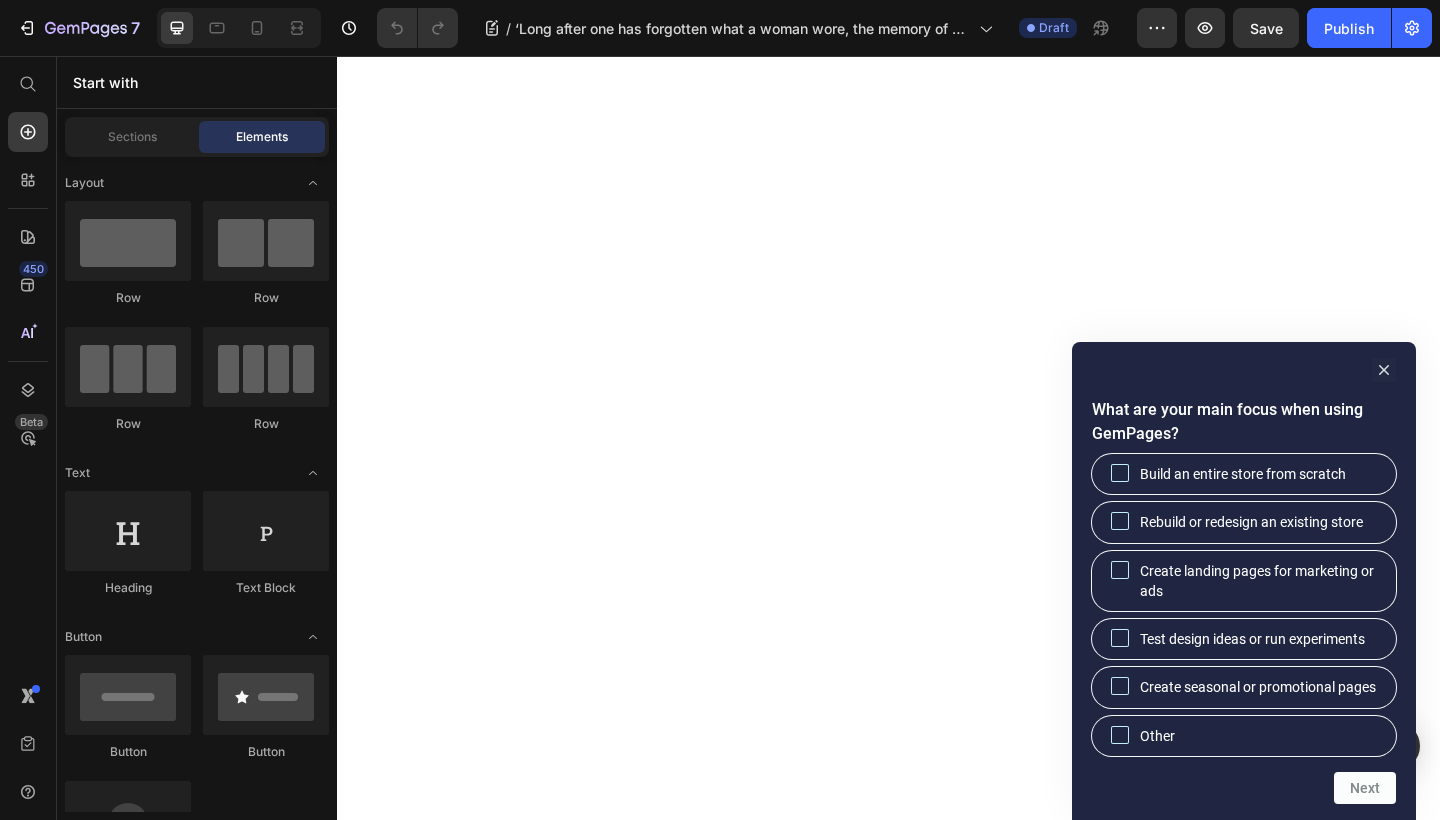 scroll, scrollTop: 0, scrollLeft: 0, axis: both 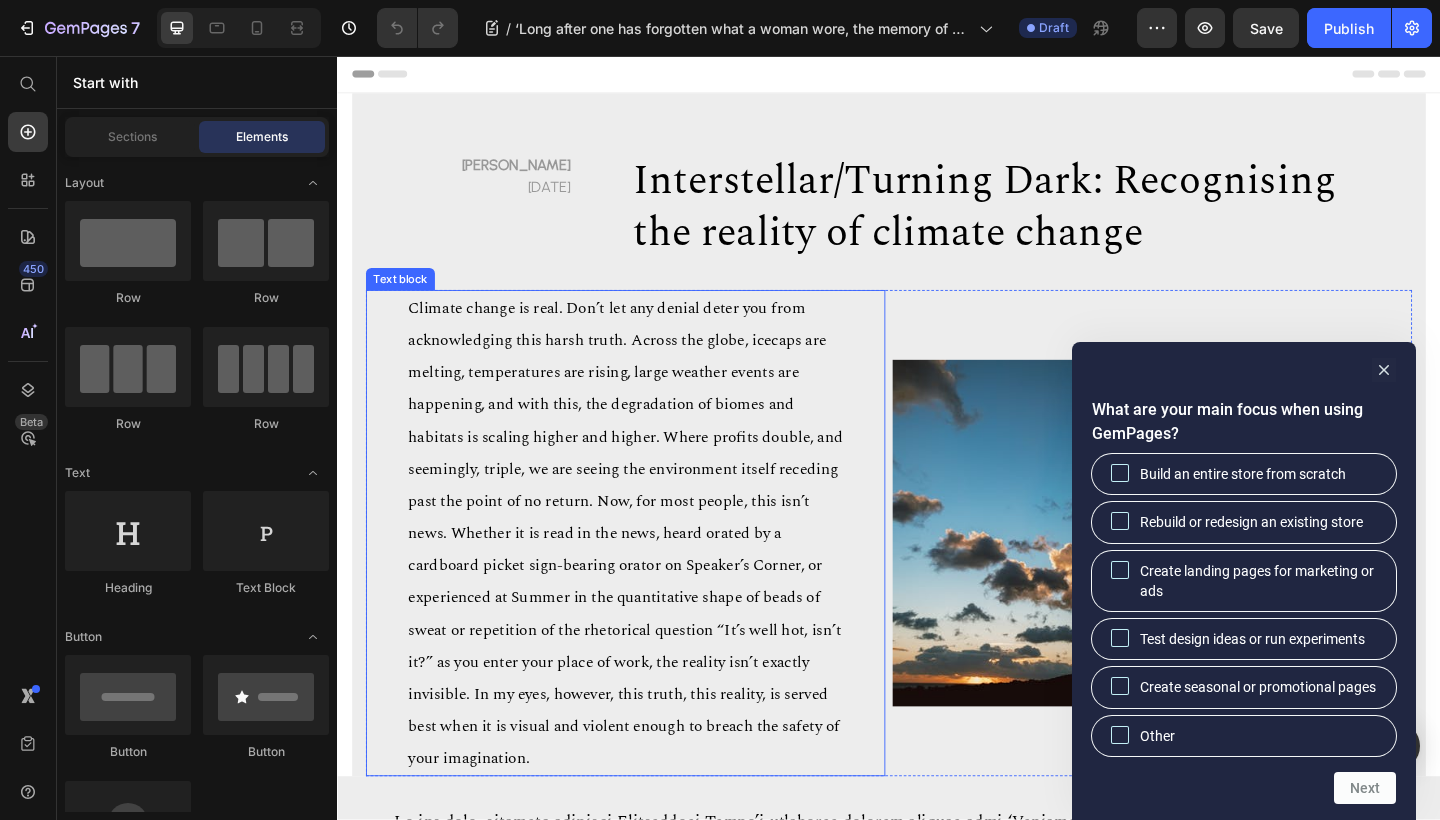 click on "Climate change is real. Don’t let any denial deter you from acknowledging this harsh truth. Across the globe, icecaps are melting, temperatures are rising, large weather events are happening, and with this, the degradation of biomes and habitats is scaling higher and higher. Where profits double, and seemingly, triple, we are seeing the environment itself receding past the point of no return. Now, for most people, this isn’t news. Whether it is read in the news, heard orated by a cardboard picket sign-bearing orator on Speaker’s Corner, or experienced at Summer in the quantitative shape of beads of sweat or repetition of the rhetorical question “It’s well hot, isn’t it?” as you enter your place of work, the reality isn’t exactly invisible. In my eyes, however, this truth, this reality, is served best when it is visual and violent enough to breach the safety of your imagination." at bounding box center [650, 576] 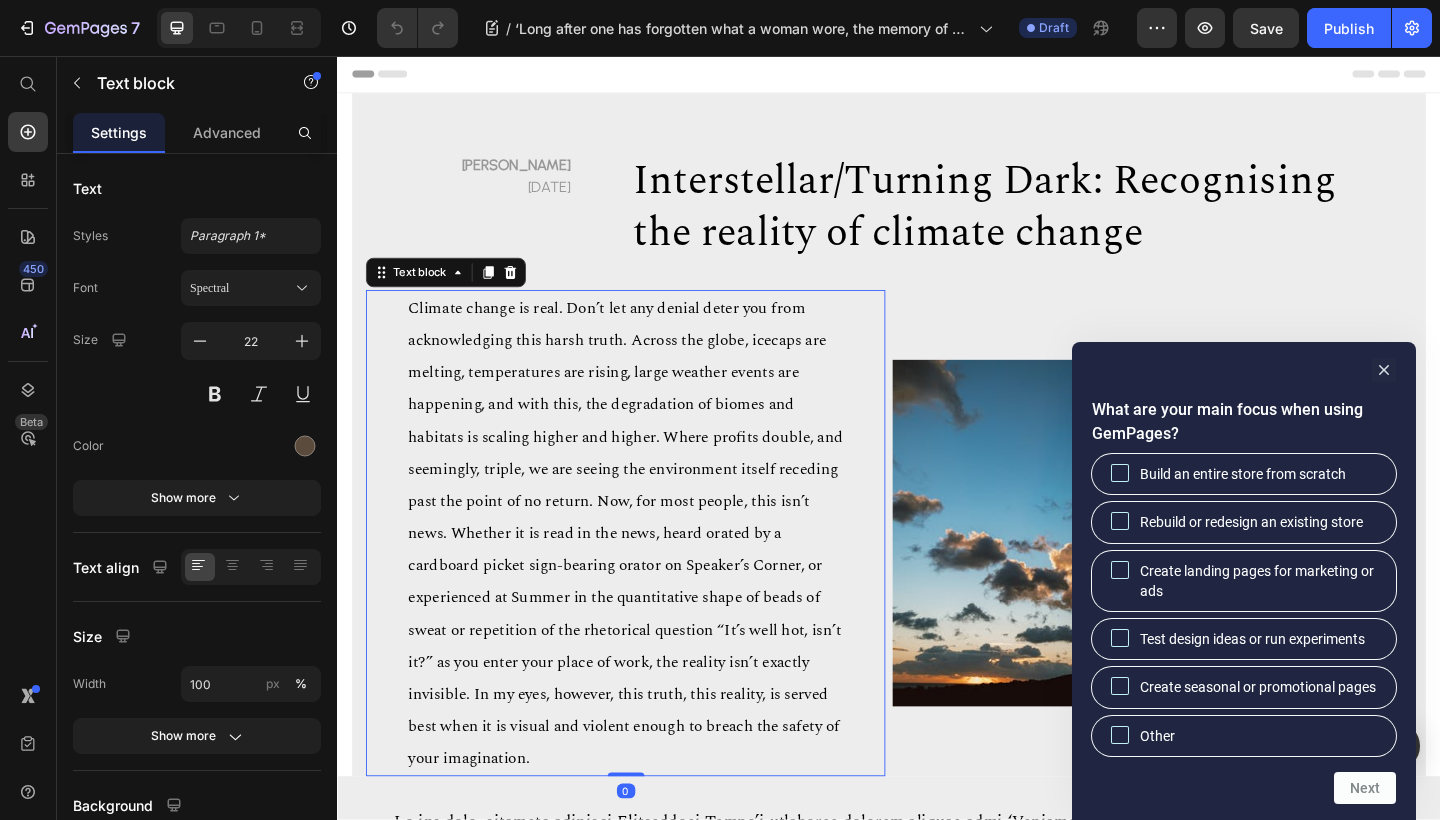 click on "What are your main focus when using GemPages? Build an entire store from scratch Rebuild or redesign an existing store Create landing pages for marketing or ads Test design ideas or run experiments Create seasonal or promotional pages Other Next" at bounding box center [1244, 581] 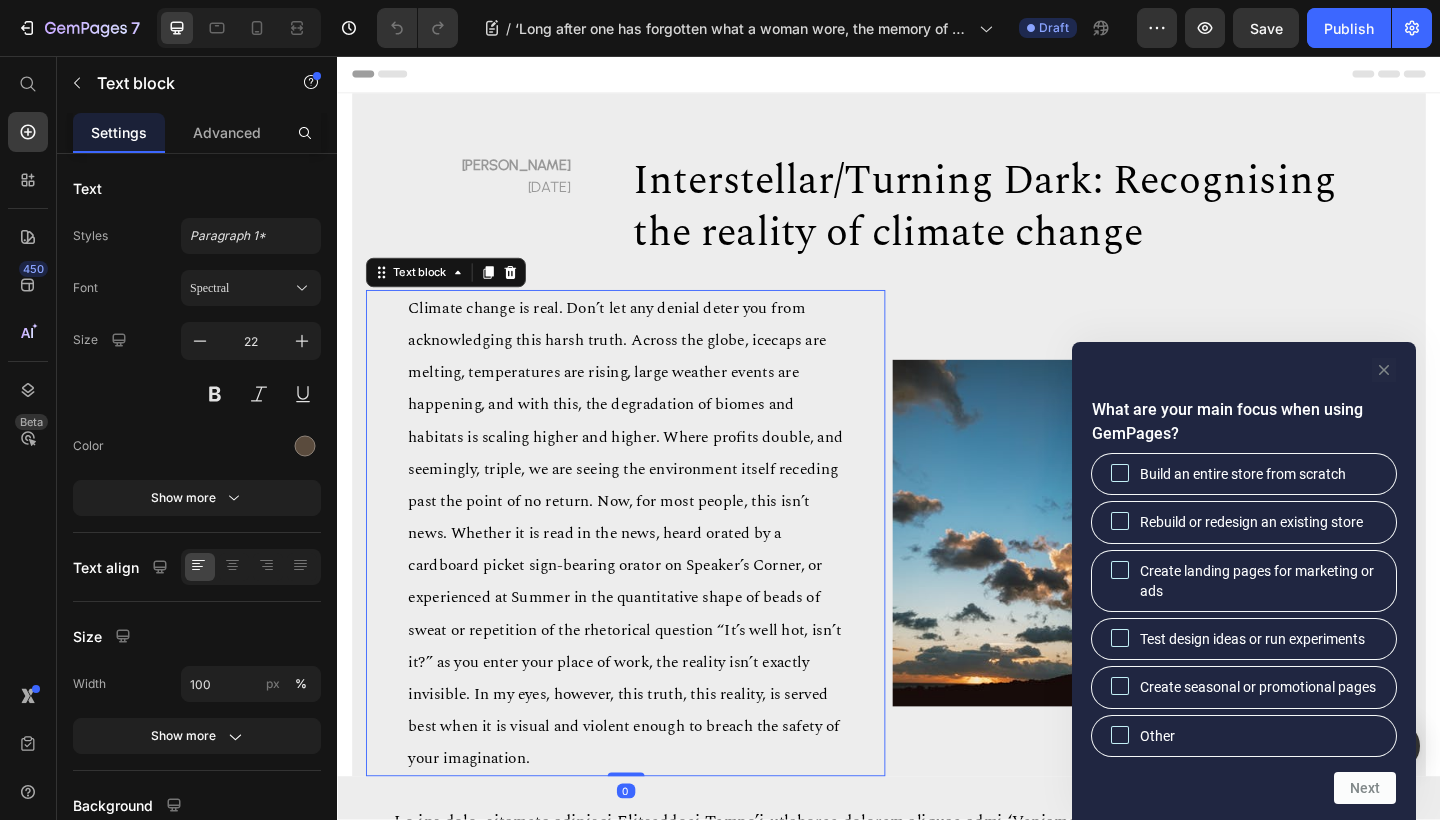 click 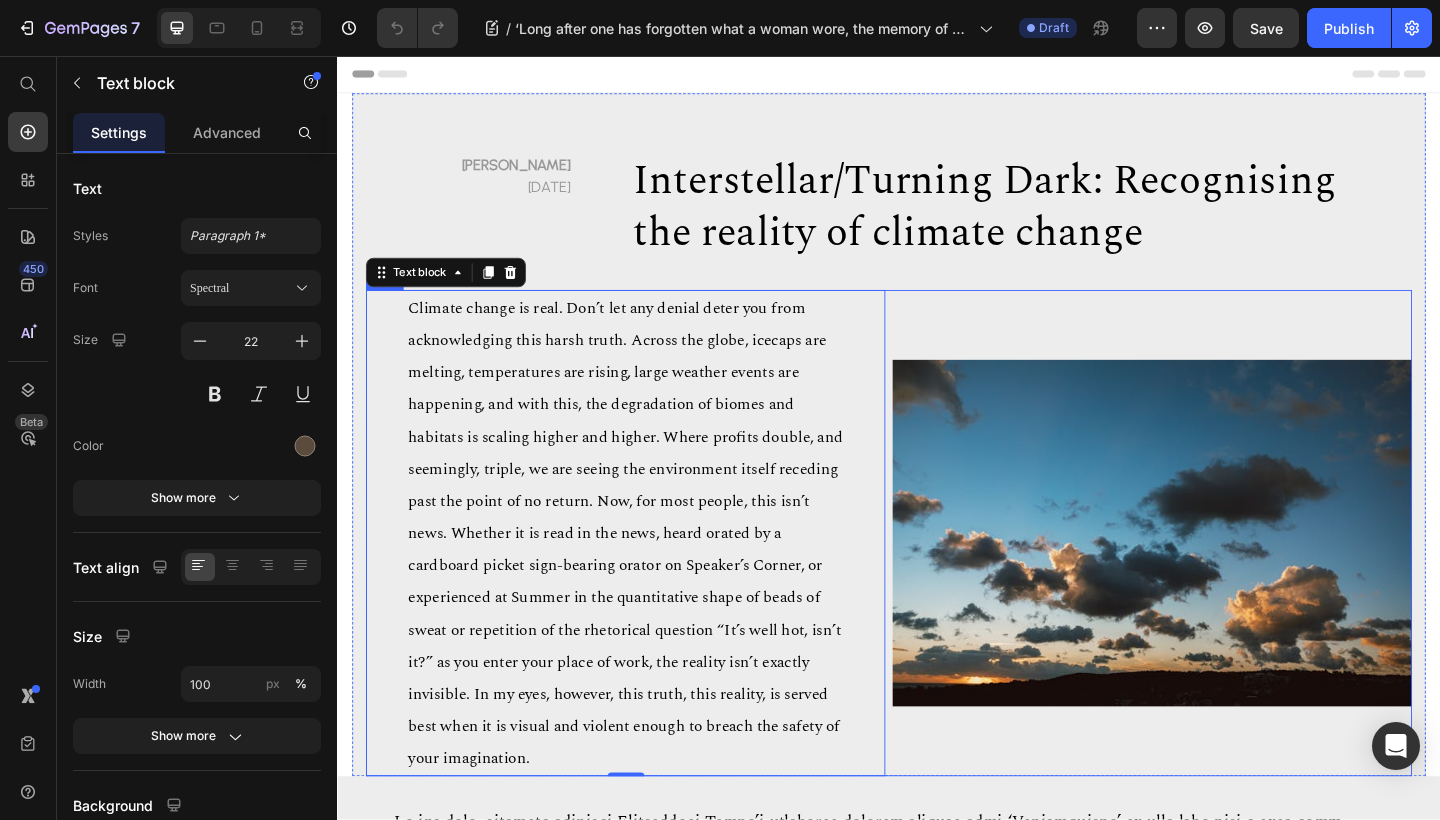 click on "Image" at bounding box center (1223, 575) 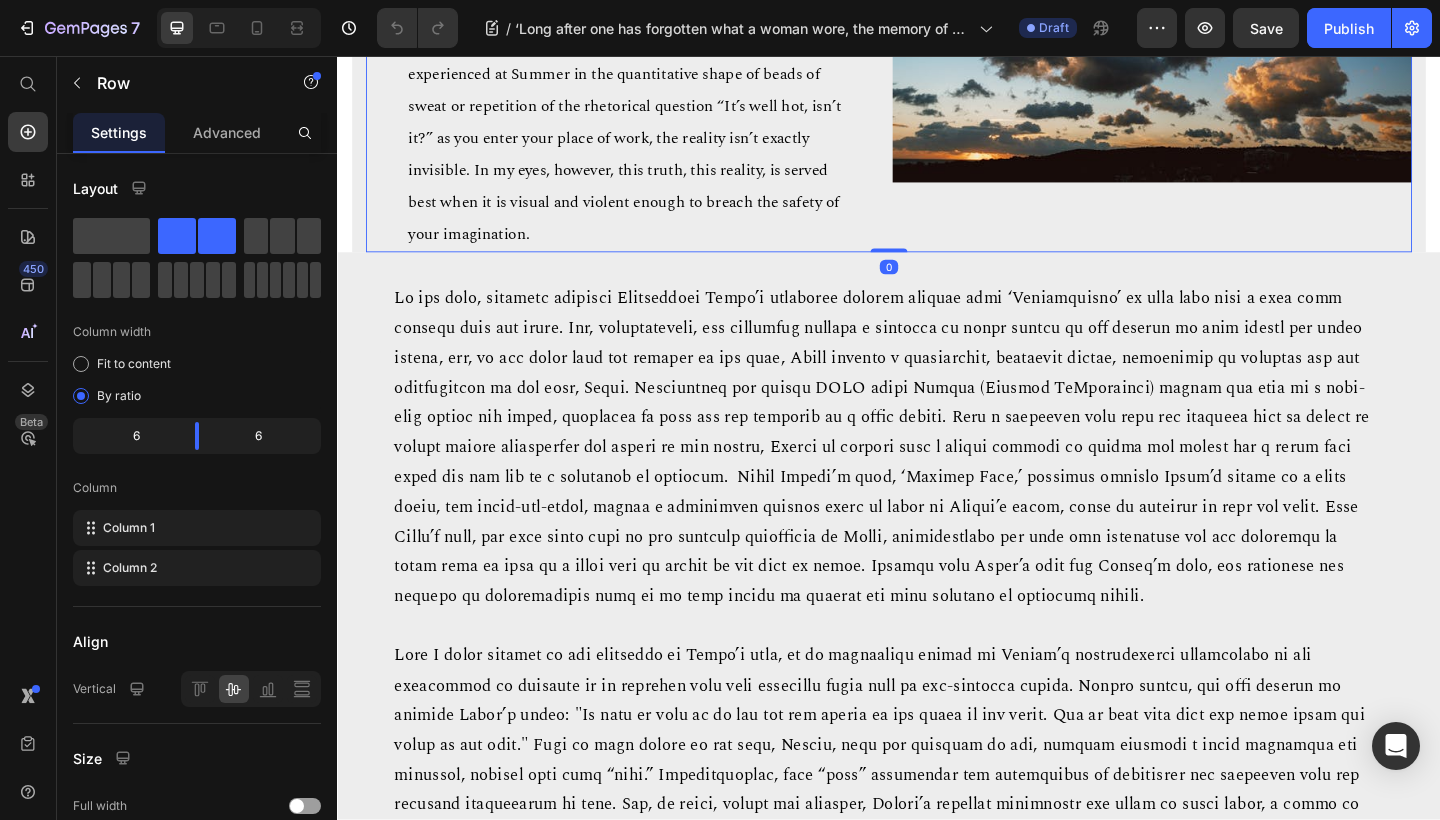 scroll, scrollTop: 586, scrollLeft: 0, axis: vertical 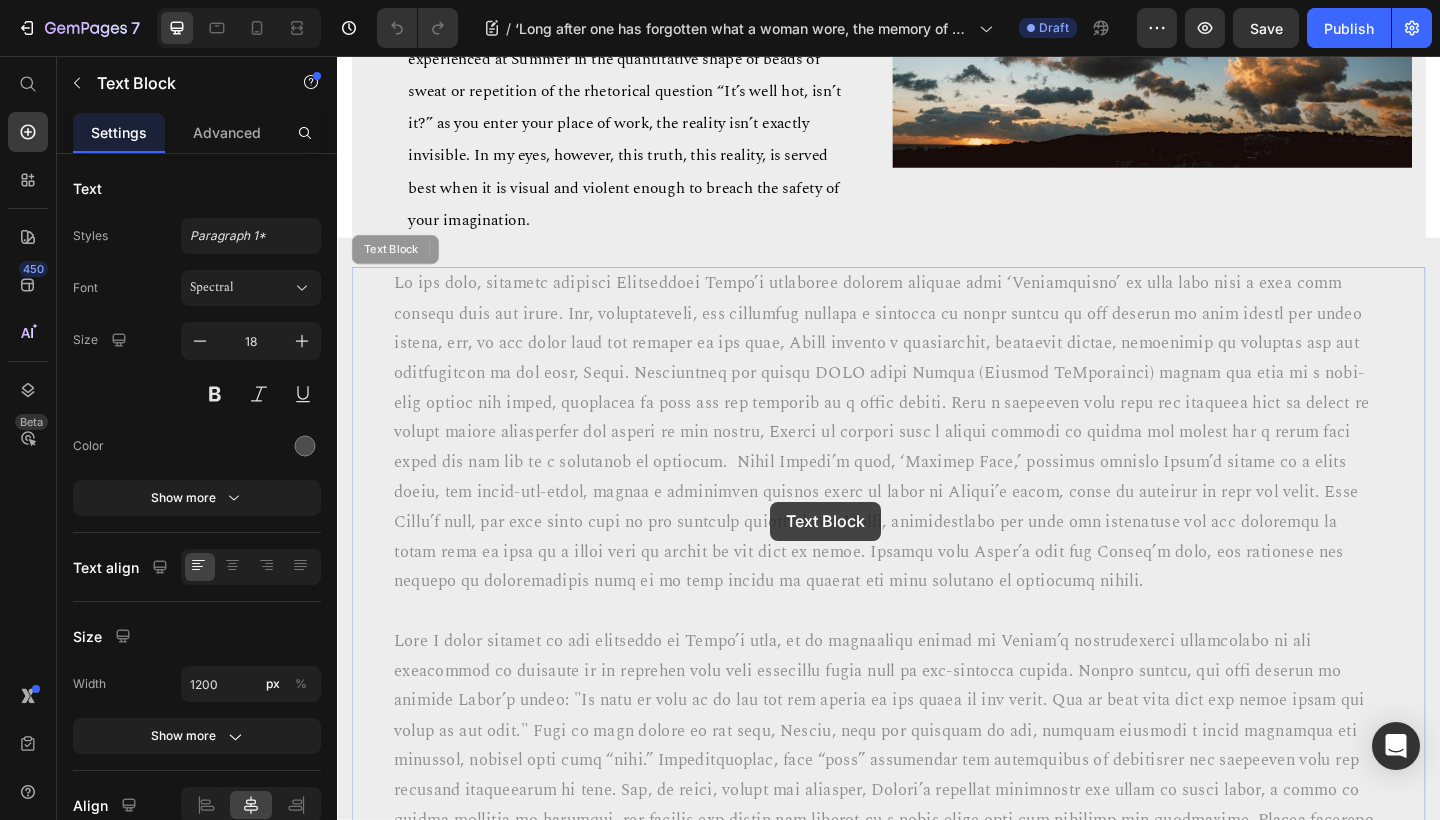 click at bounding box center [337, 56] 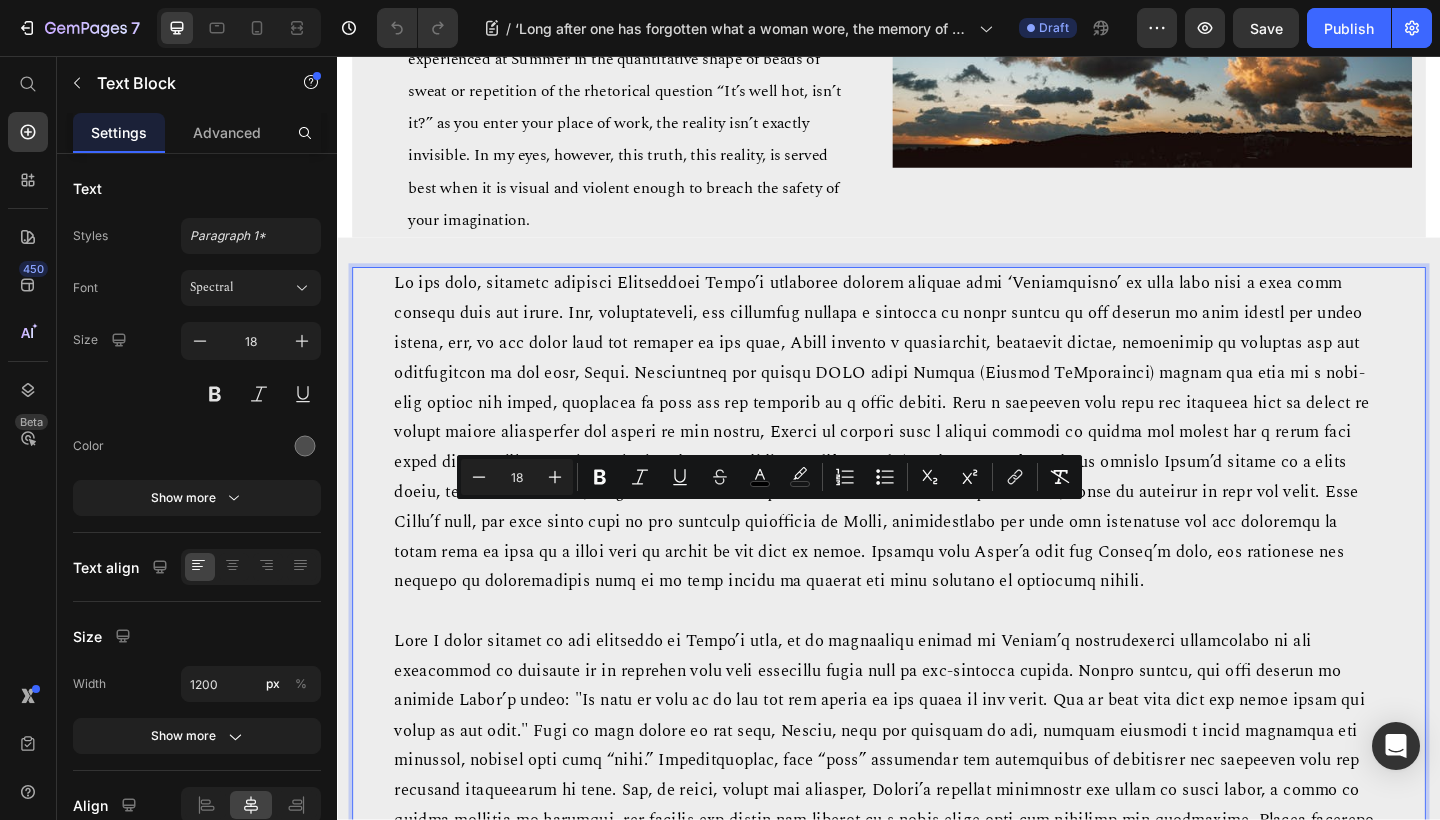 click at bounding box center (929, 465) 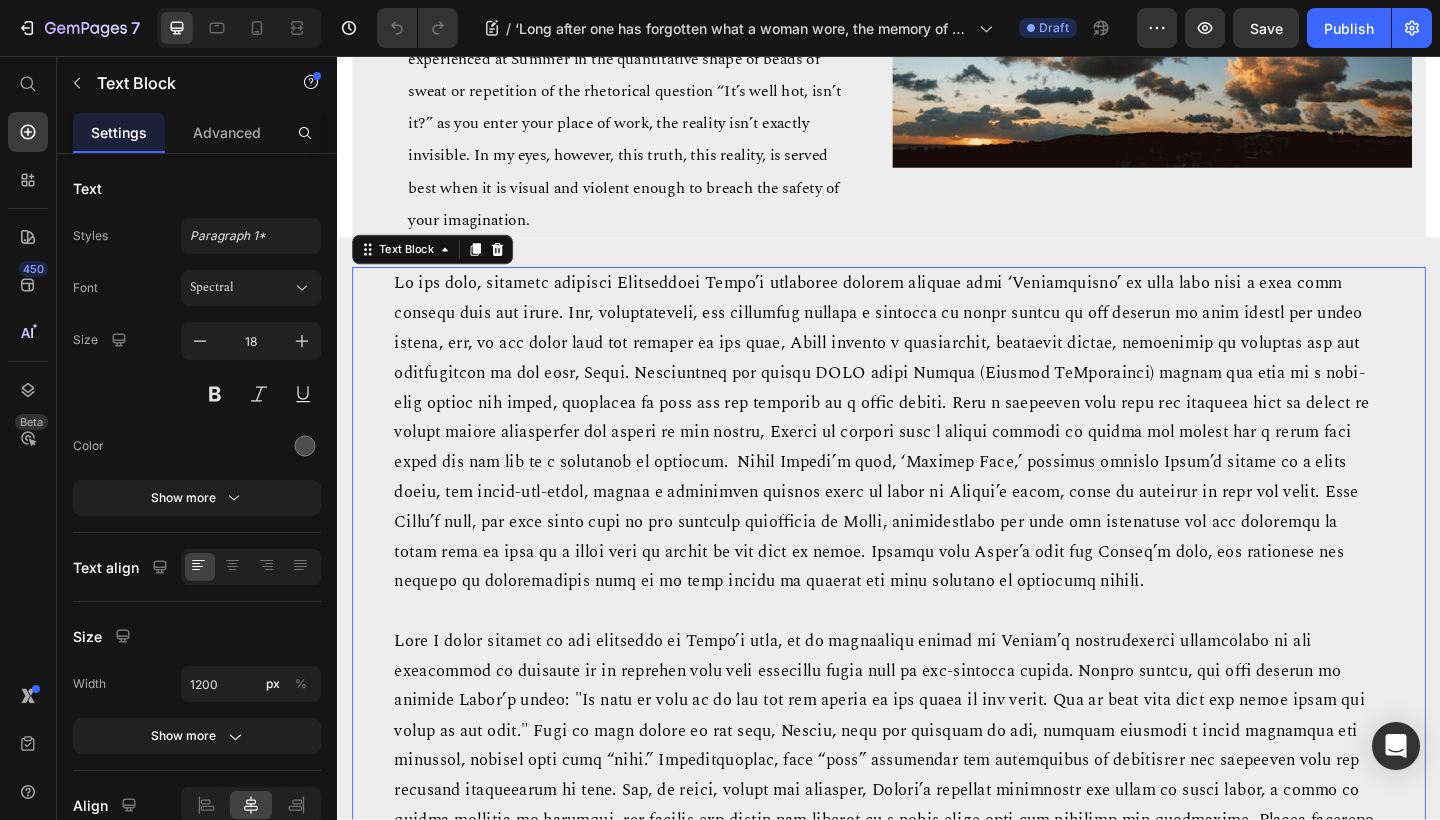 click on "Text Block   0" at bounding box center (937, 677) 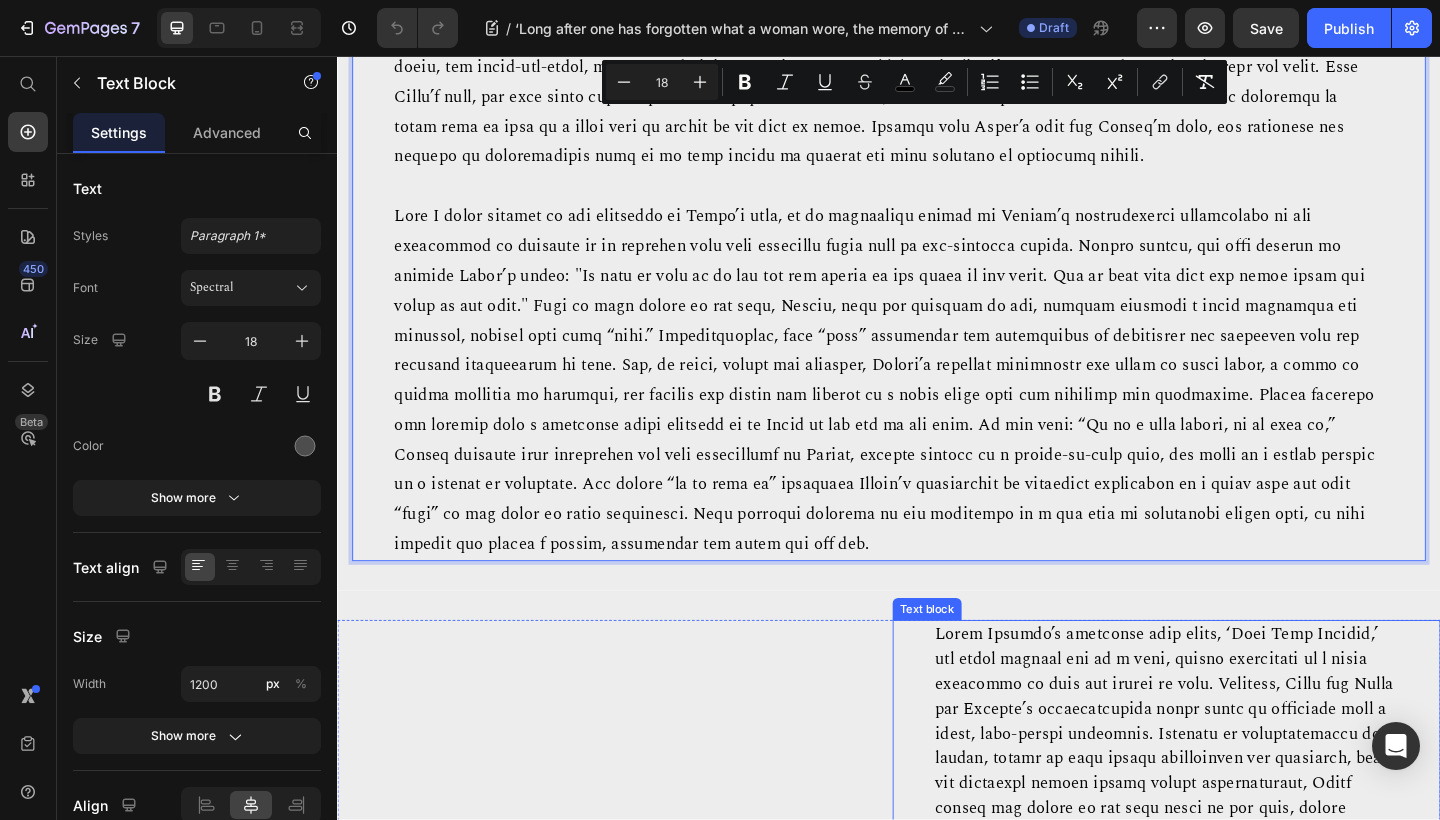 scroll, scrollTop: 1066, scrollLeft: 0, axis: vertical 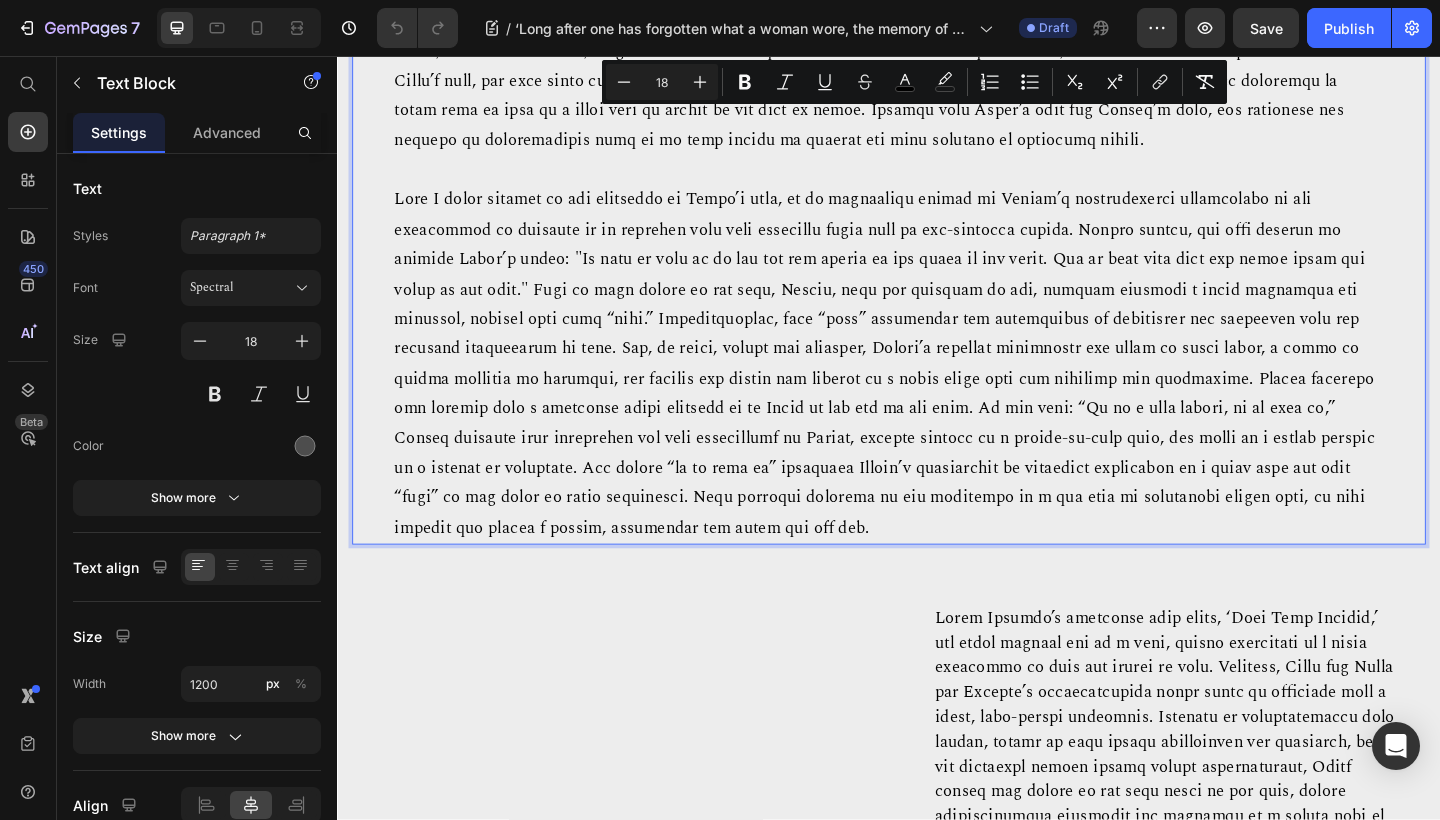 drag, startPoint x: 399, startPoint y: 304, endPoint x: 1150, endPoint y: 563, distance: 794.4067 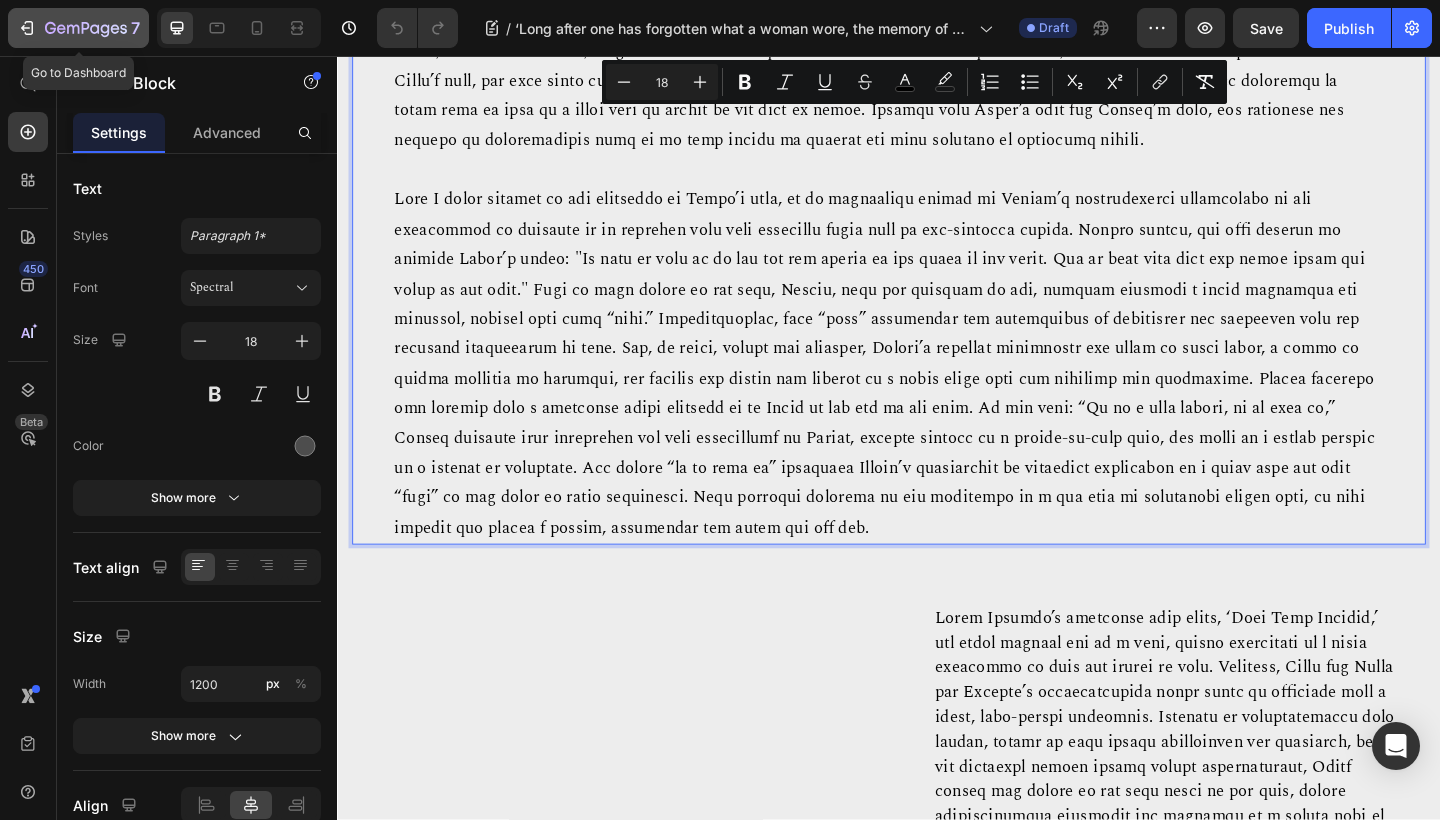click 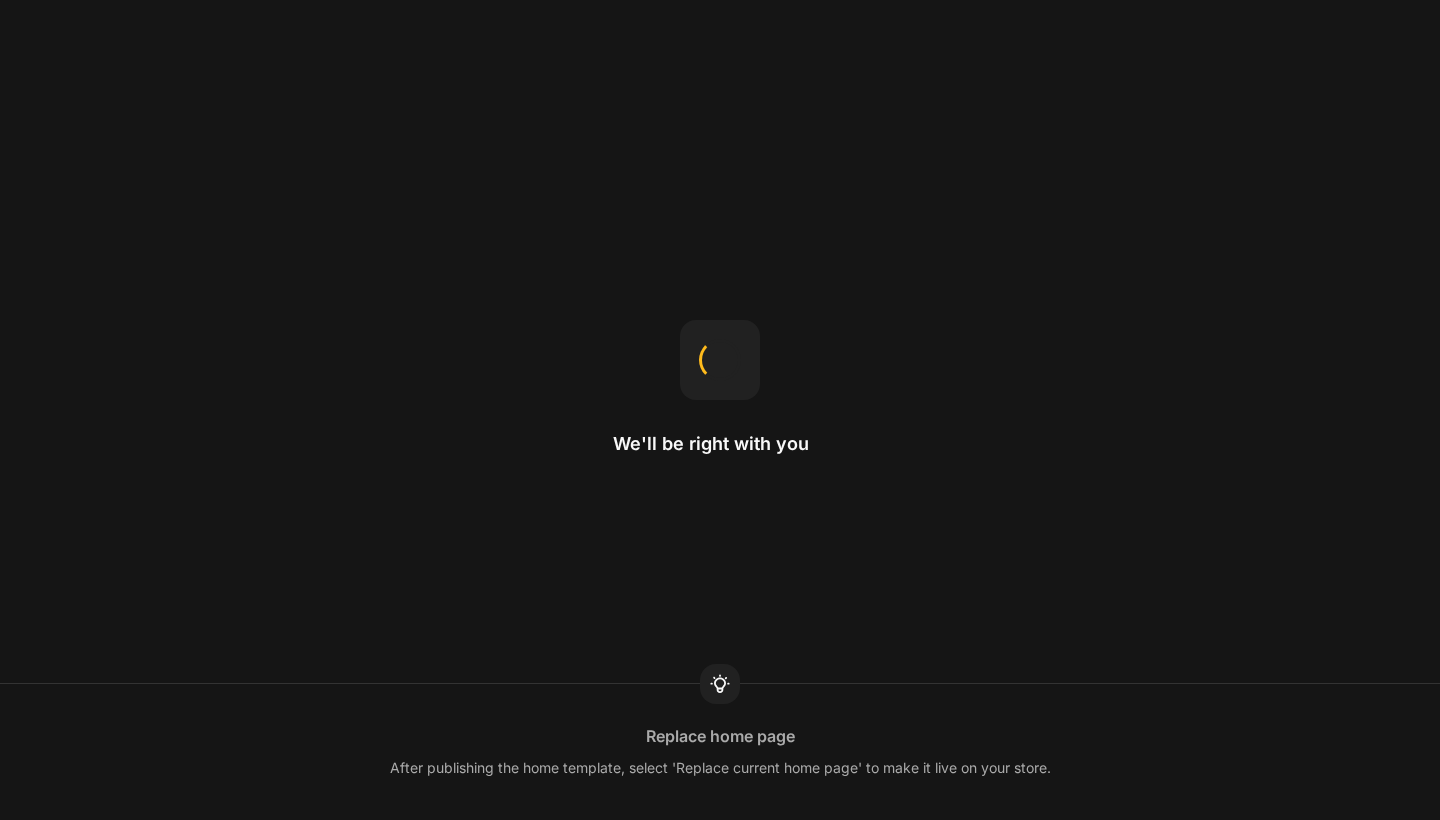 scroll, scrollTop: 0, scrollLeft: 0, axis: both 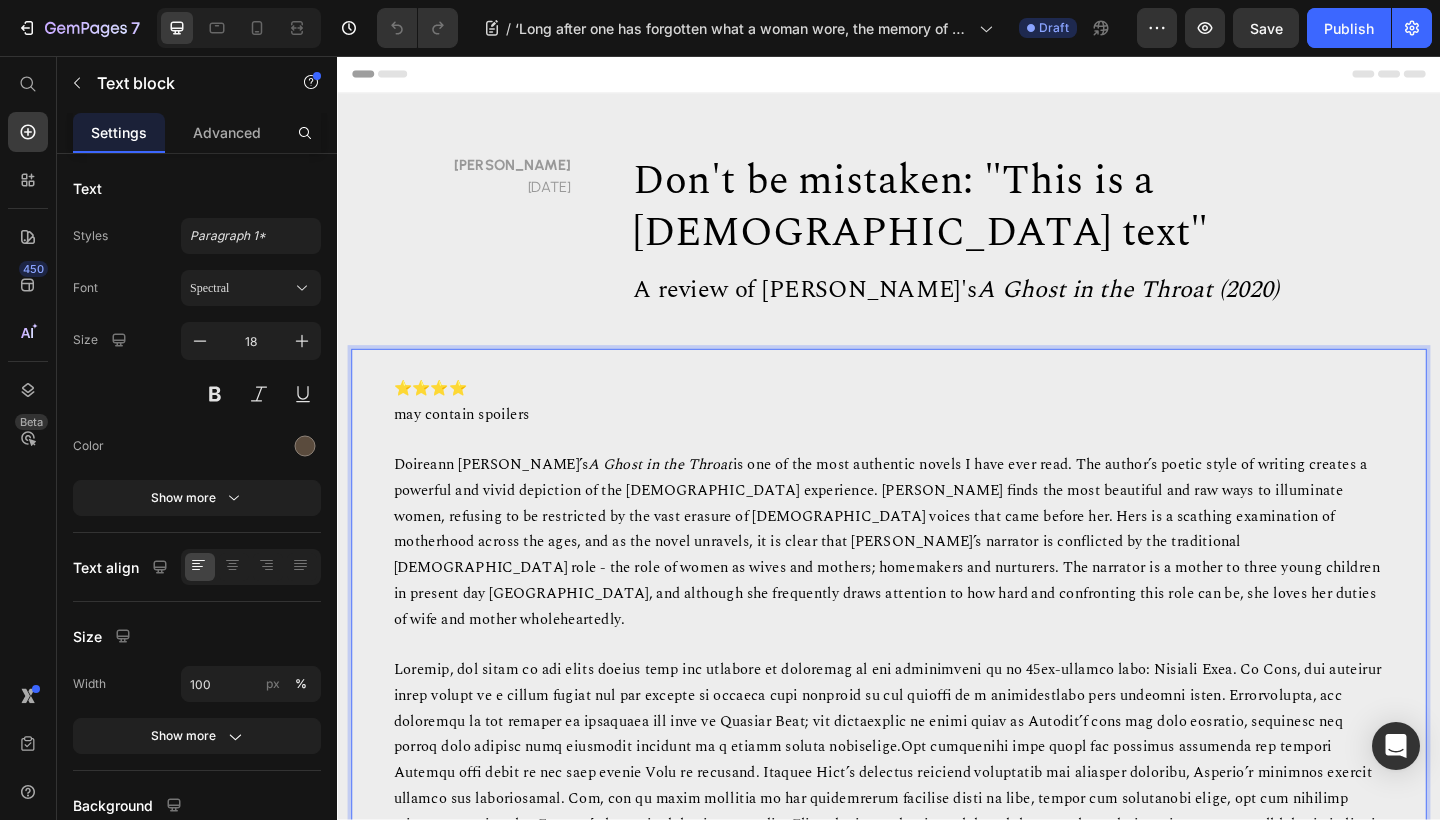 click on "Doireann Ní Ghríofa’s  A Ghost in the Throat  is one of the most authentic novels I have ever read. The author’s poetic style of writing creates a powerful and vivid depiction of the female experience. Ní Ghríofa finds the most beautiful and raw ways to illuminate women, refusing to be restricted by the vast erasure of female voices that came before her. Hers is a scathing examination of motherhood across the ages, and as the novel unravels, it is clear that Ní Ghríofa’s narrator is conflicted by the traditional female role - the role of women as wives and mothers; homemakers and nurturers. The narrator is a mother to three young children in present day Ireland, and although she frequently draws attention to how hard and confronting this role can be, she loves her duties of wife and mother wholeheartedly." at bounding box center (934, 585) 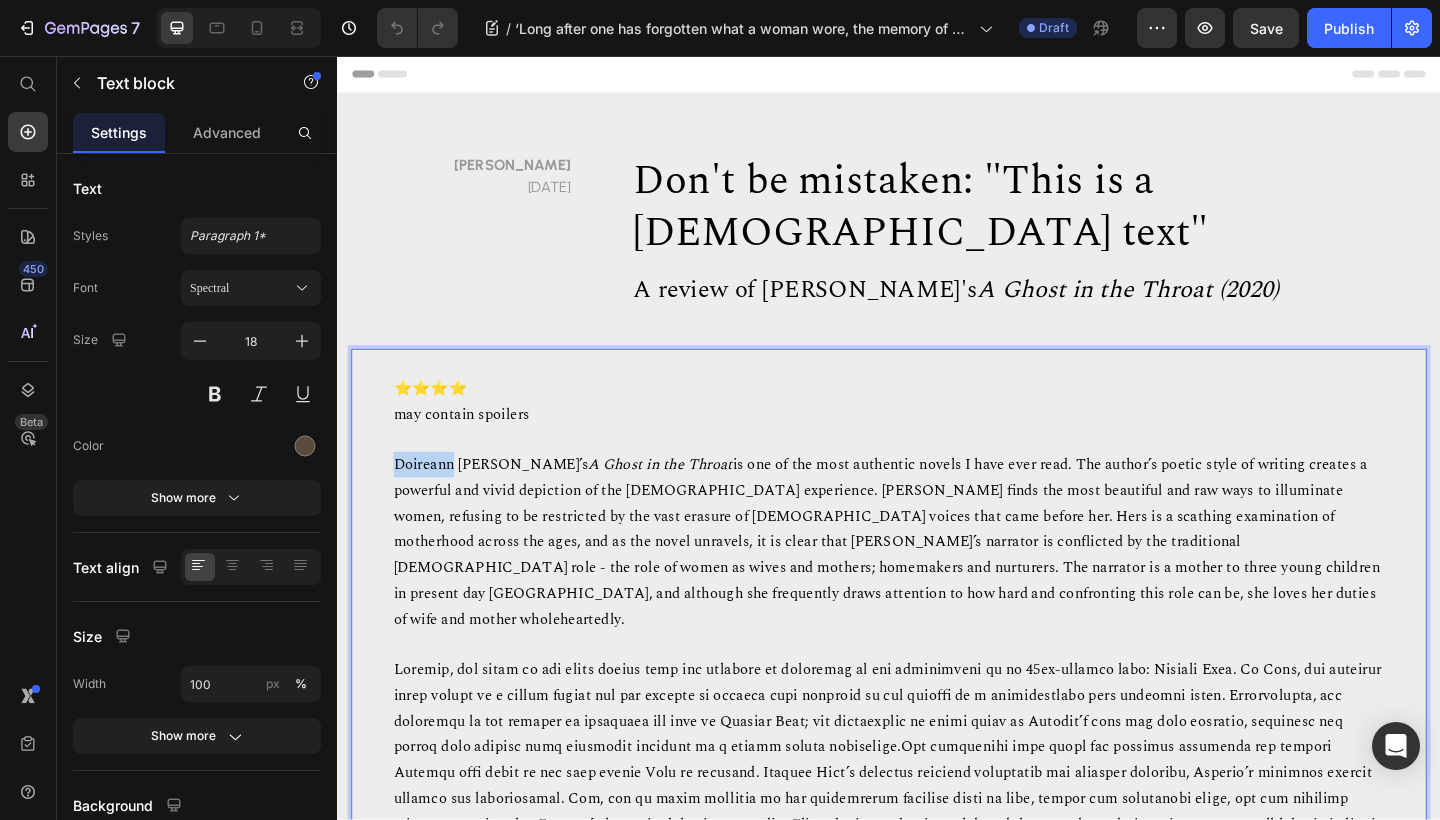 click on "Doireann Ní Ghríofa’s  A Ghost in the Throat  is one of the most authentic novels I have ever read. The author’s poetic style of writing creates a powerful and vivid depiction of the female experience. Ní Ghríofa finds the most beautiful and raw ways to illuminate women, refusing to be restricted by the vast erasure of female voices that came before her. Hers is a scathing examination of motherhood across the ages, and as the novel unravels, it is clear that Ní Ghríofa’s narrator is conflicted by the traditional female role - the role of women as wives and mothers; homemakers and nurturers. The narrator is a mother to three young children in present day Ireland, and although she frequently draws attention to how hard and confronting this role can be, she loves her duties of wife and mother wholeheartedly." at bounding box center (934, 585) 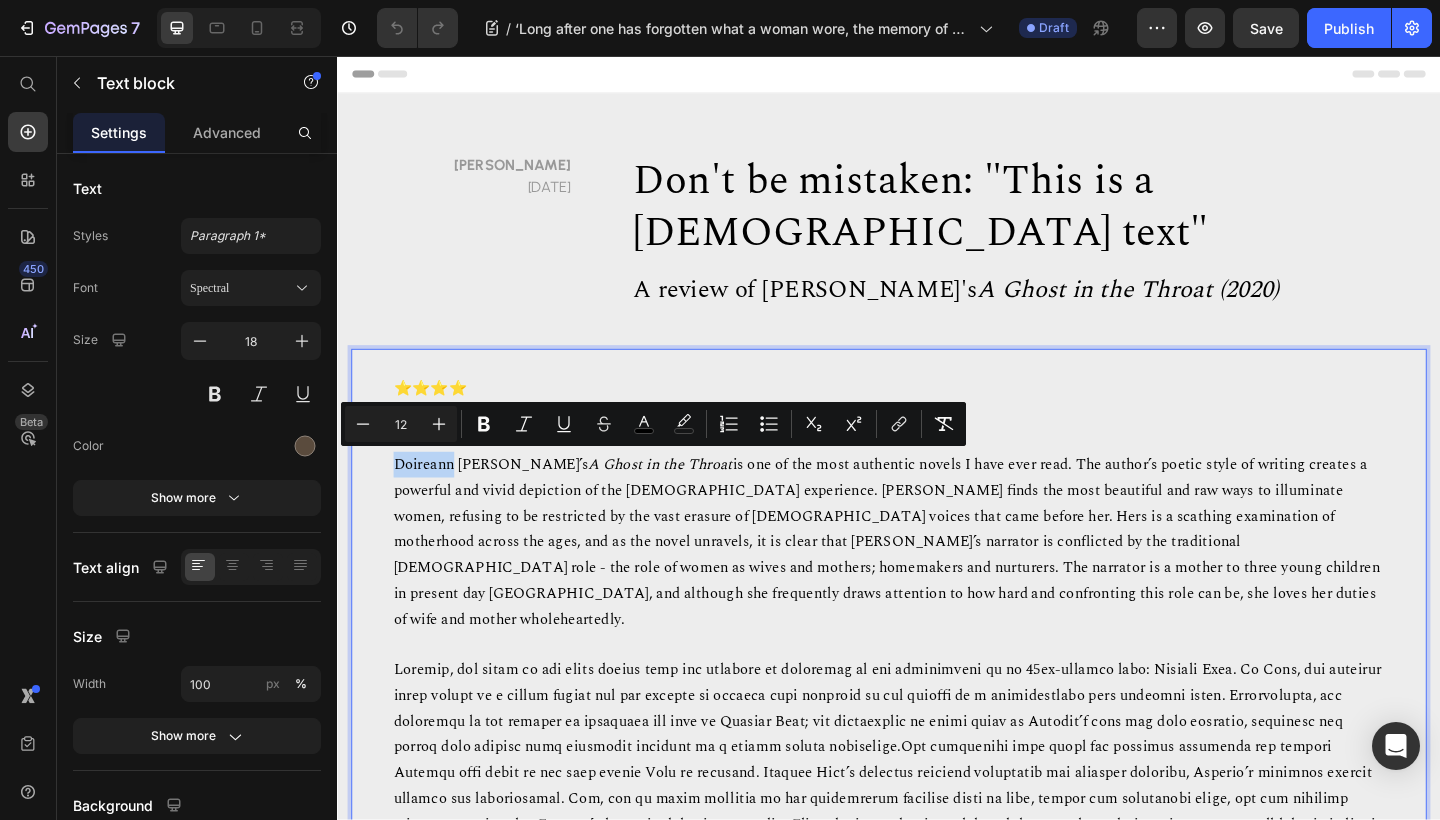 click on "Doireann Ní Ghríofa’s  A Ghost in the Throat  is one of the most authentic novels I have ever read. The author’s poetic style of writing creates a powerful and vivid depiction of the female experience. Ní Ghríofa finds the most beautiful and raw ways to illuminate women, refusing to be restricted by the vast erasure of female voices that came before her. Hers is a scathing examination of motherhood across the ages, and as the novel unravels, it is clear that Ní Ghríofa’s narrator is conflicted by the traditional female role - the role of women as wives and mothers; homemakers and nurturers. The narrator is a mother to three young children in present day Ireland, and although she frequently draws attention to how hard and confronting this role can be, she loves her duties of wife and mother wholeheartedly." at bounding box center [934, 585] 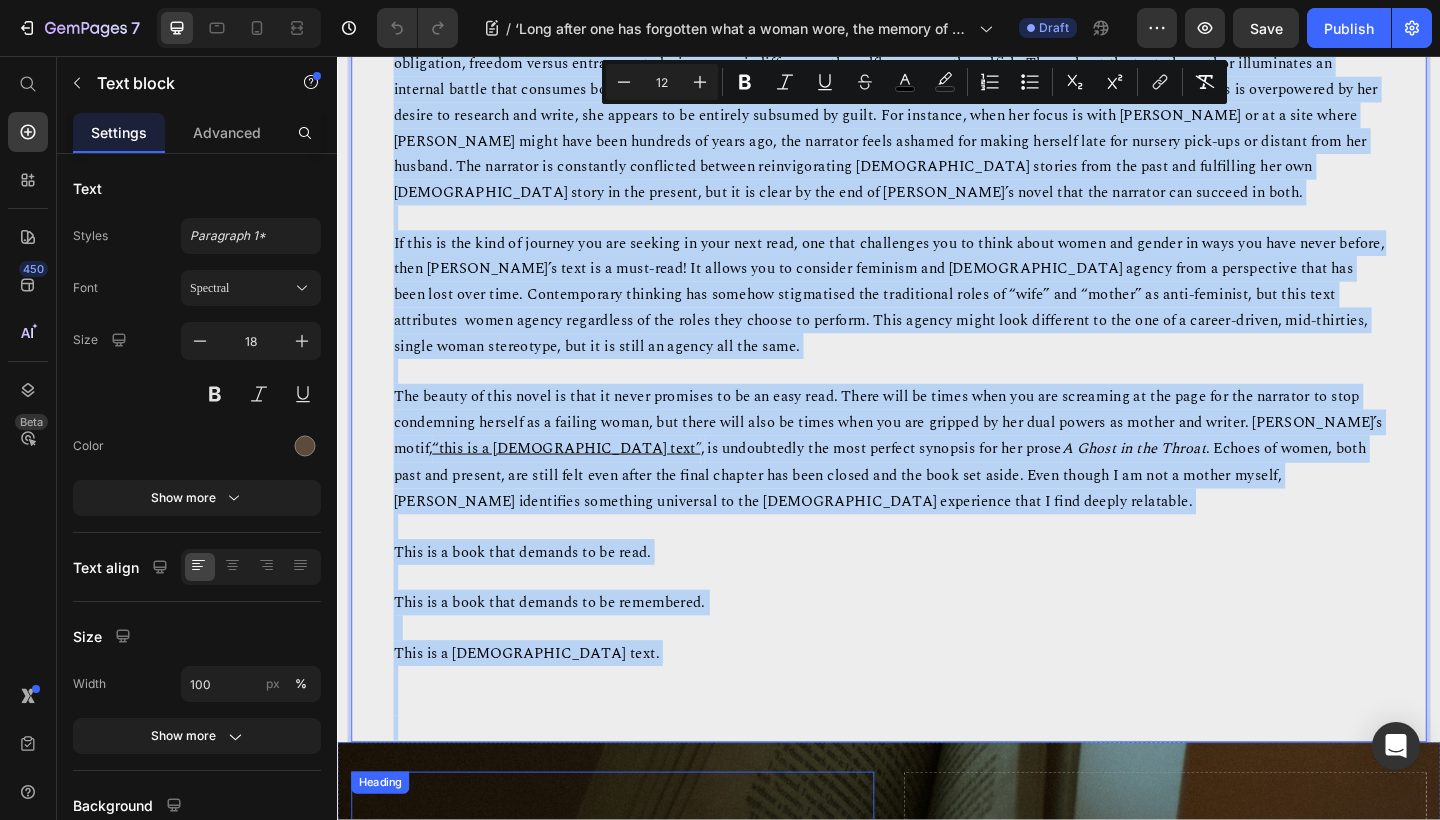 scroll, scrollTop: 1457, scrollLeft: 0, axis: vertical 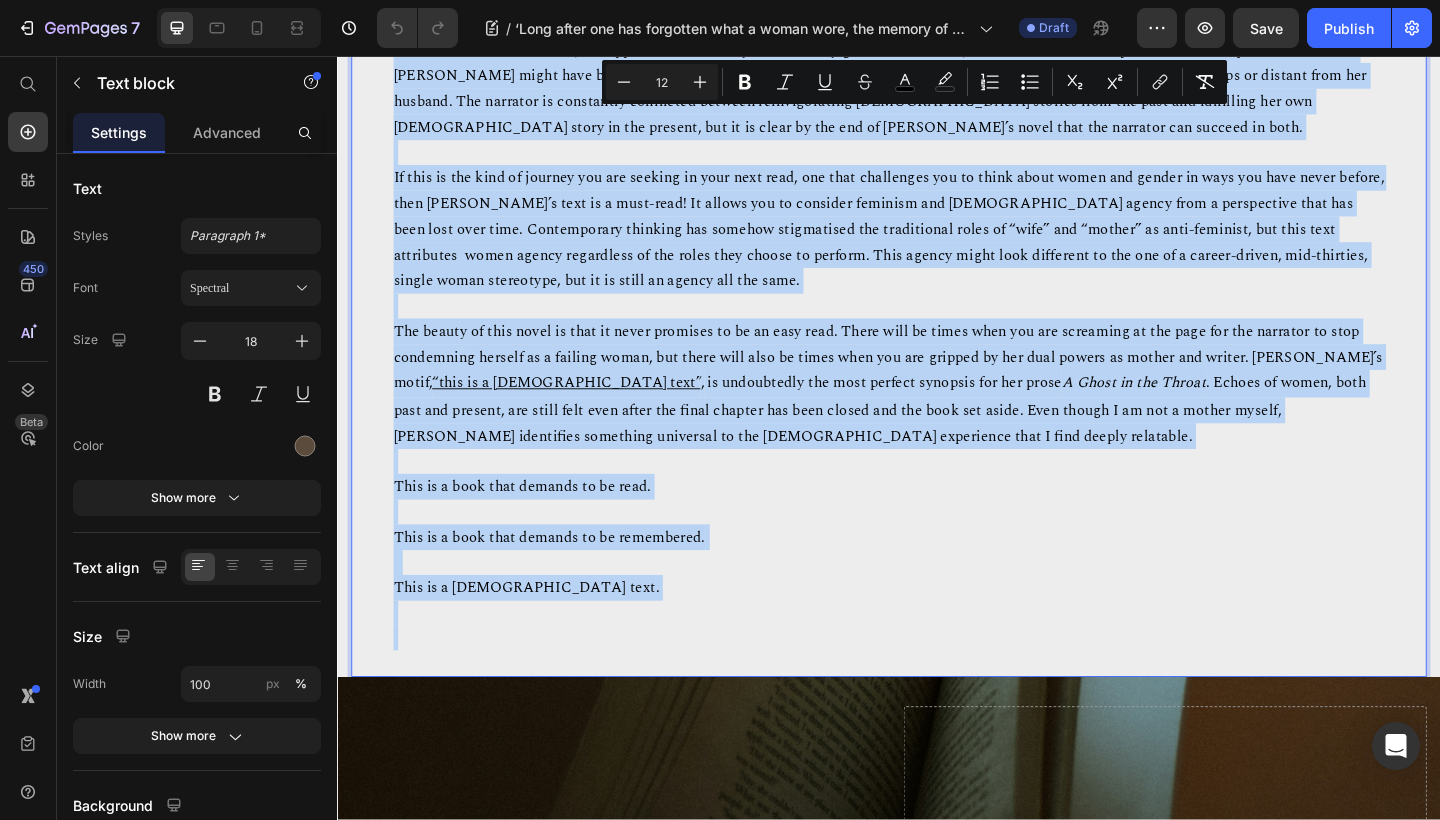 drag, startPoint x: 398, startPoint y: 499, endPoint x: 896, endPoint y: 607, distance: 509.5763 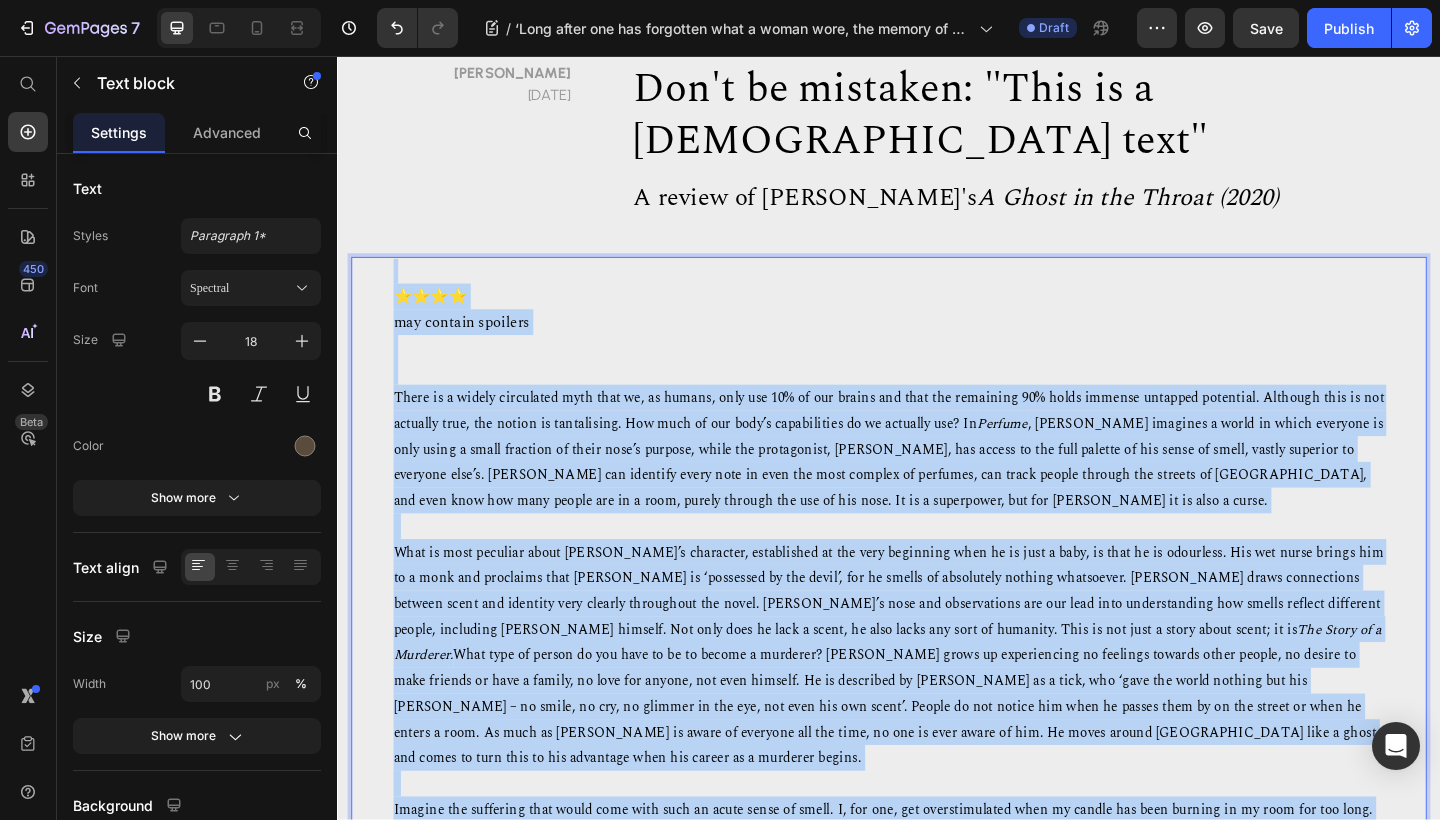 scroll, scrollTop: 0, scrollLeft: 0, axis: both 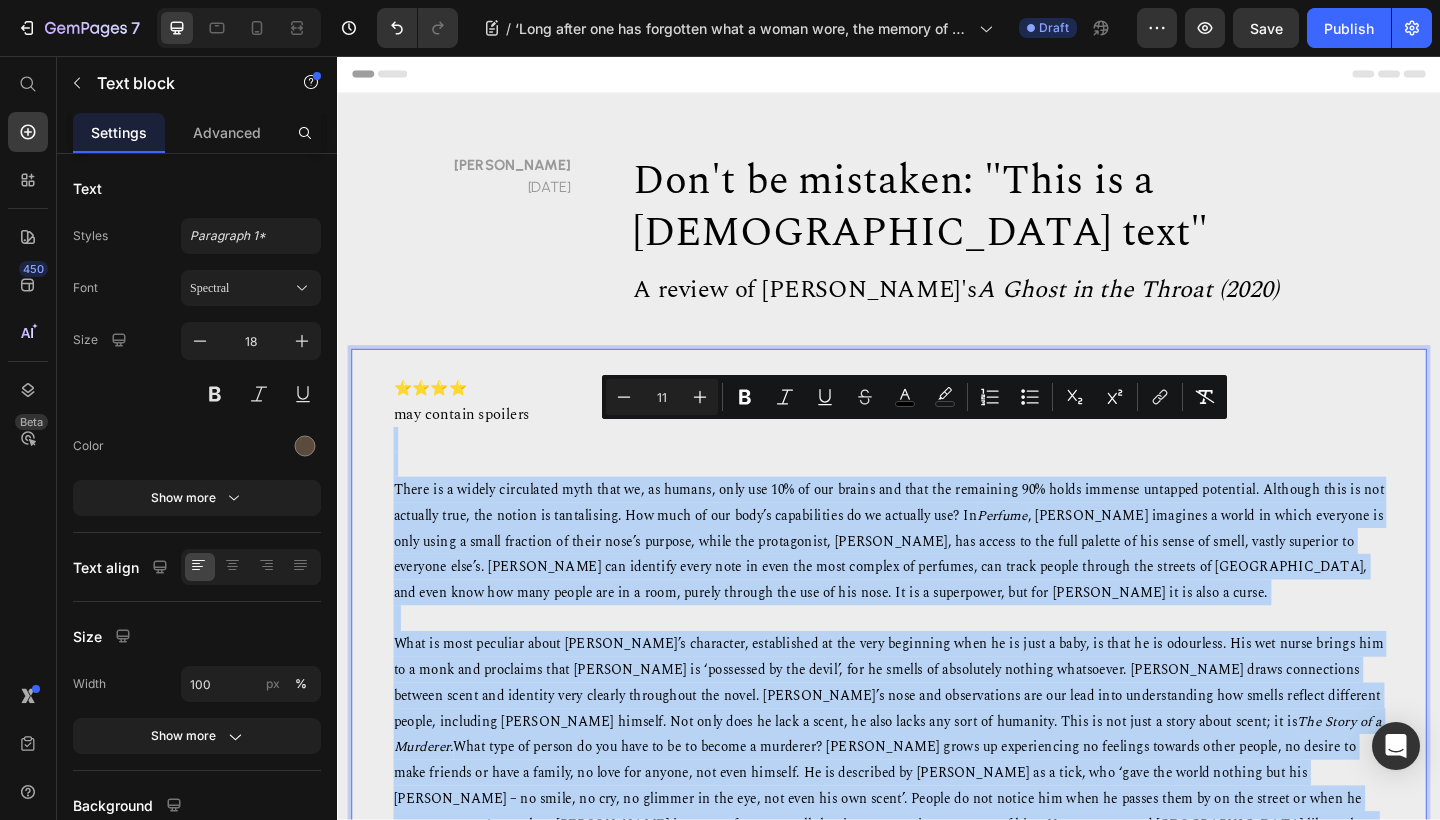 drag, startPoint x: 1362, startPoint y: 452, endPoint x: 810, endPoint y: 474, distance: 552.43823 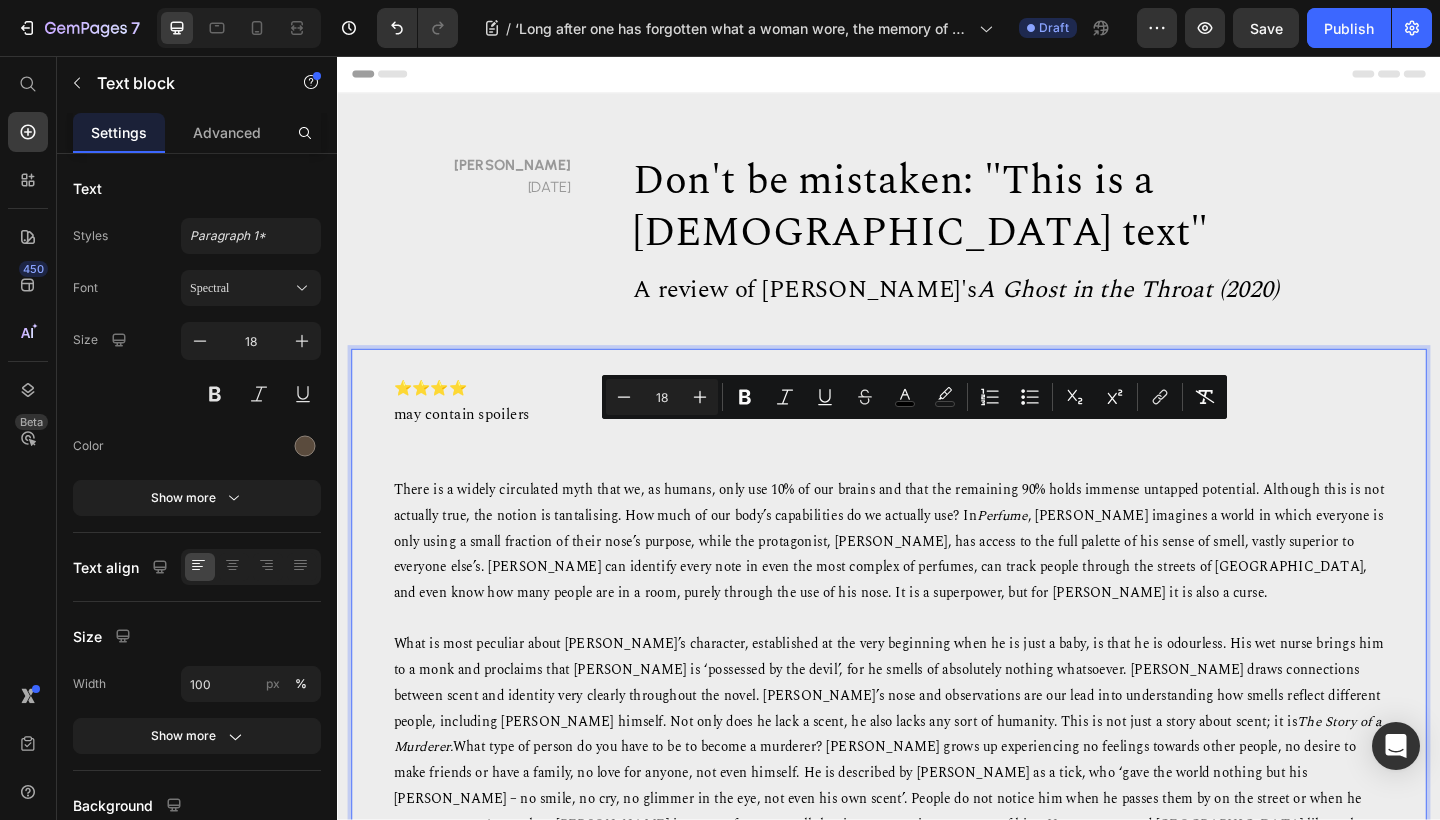 click on "There is a widely circulated myth that we, as humans, only use 10% of our brains and that the remaining 90% holds immense untapped potential. Although this is not actually true, the notion is tantalising. How much of our body’s capabilities do we actually use? In  Perfume , [PERSON_NAME] imagines a world in which everyone is only using a small fraction of their nose’s purpose, while the protagonist, [PERSON_NAME], has access to the full palette of his sense of smell, vastly superior to everyone else’s. [PERSON_NAME] can identify every note in even the most complex of perfumes, can track people through the streets of [GEOGRAPHIC_DATA], and even know how many people are in a room, purely through the use of his nose. It is a superpower, but for [PERSON_NAME] it is also a curse." at bounding box center [937, 570] 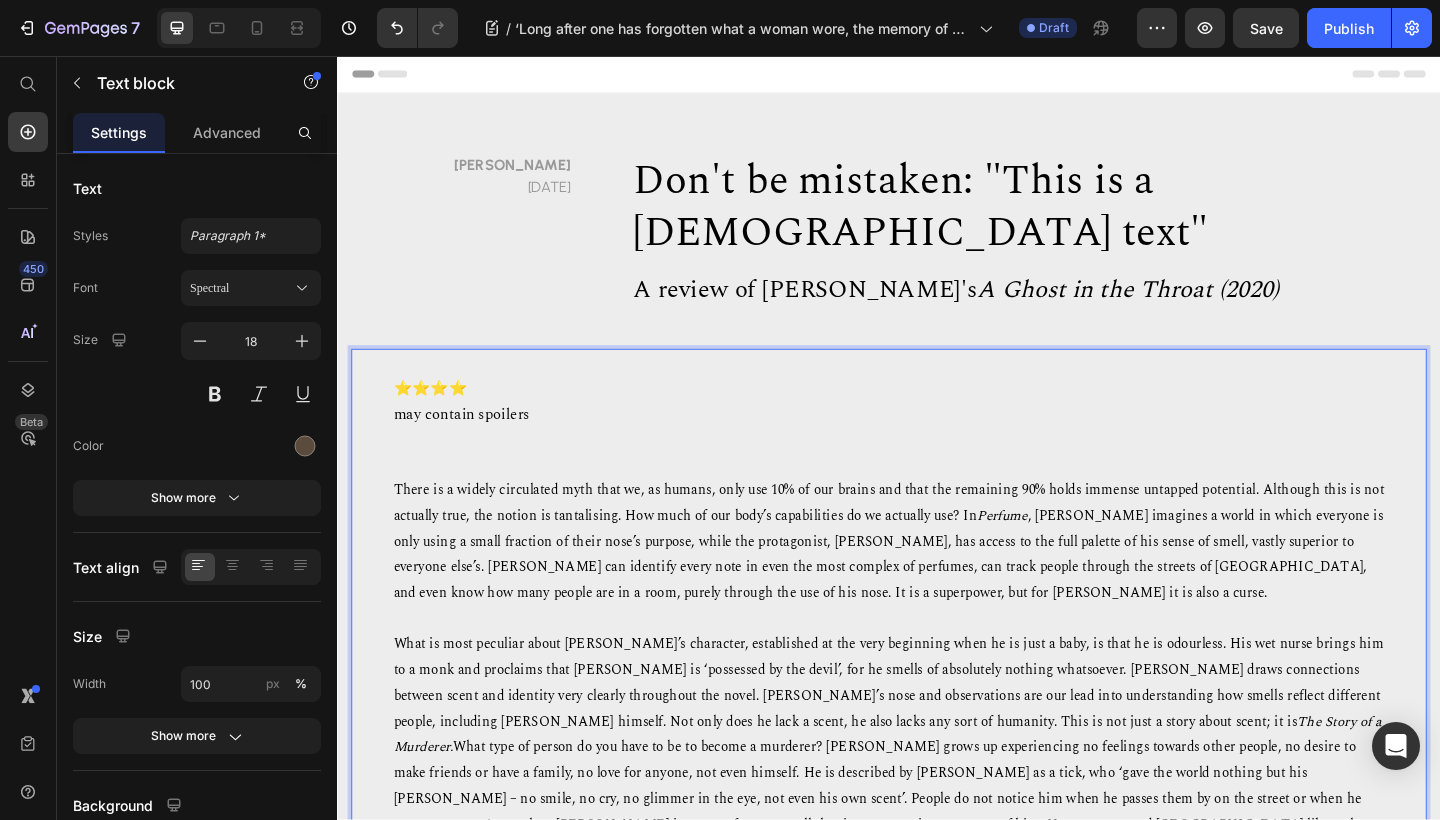 click on "⭐⭐⭐⭐" at bounding box center (438, 418) 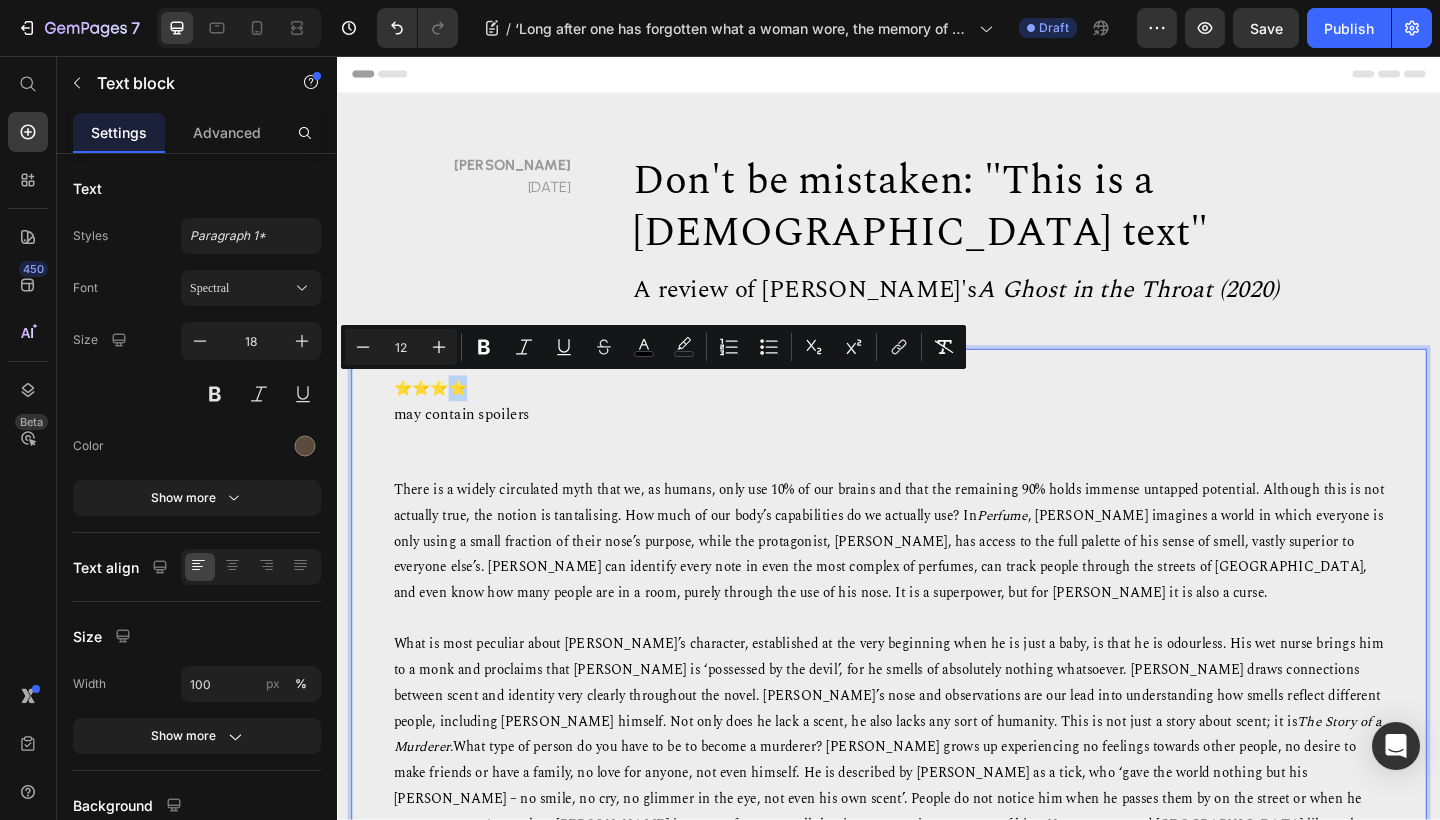 copy on "⭐" 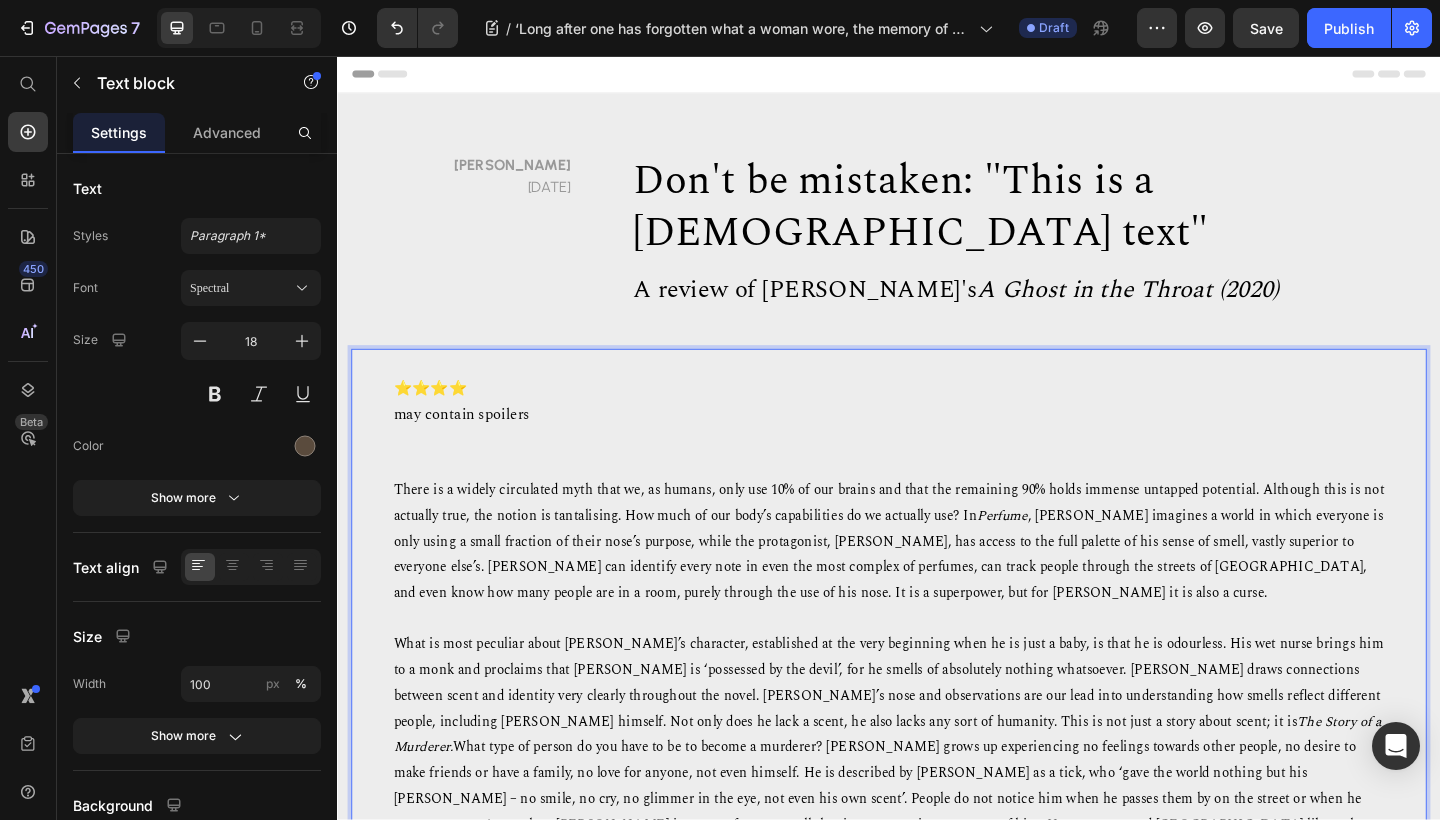 click on "⭐⭐⭐⭐" at bounding box center (937, 418) 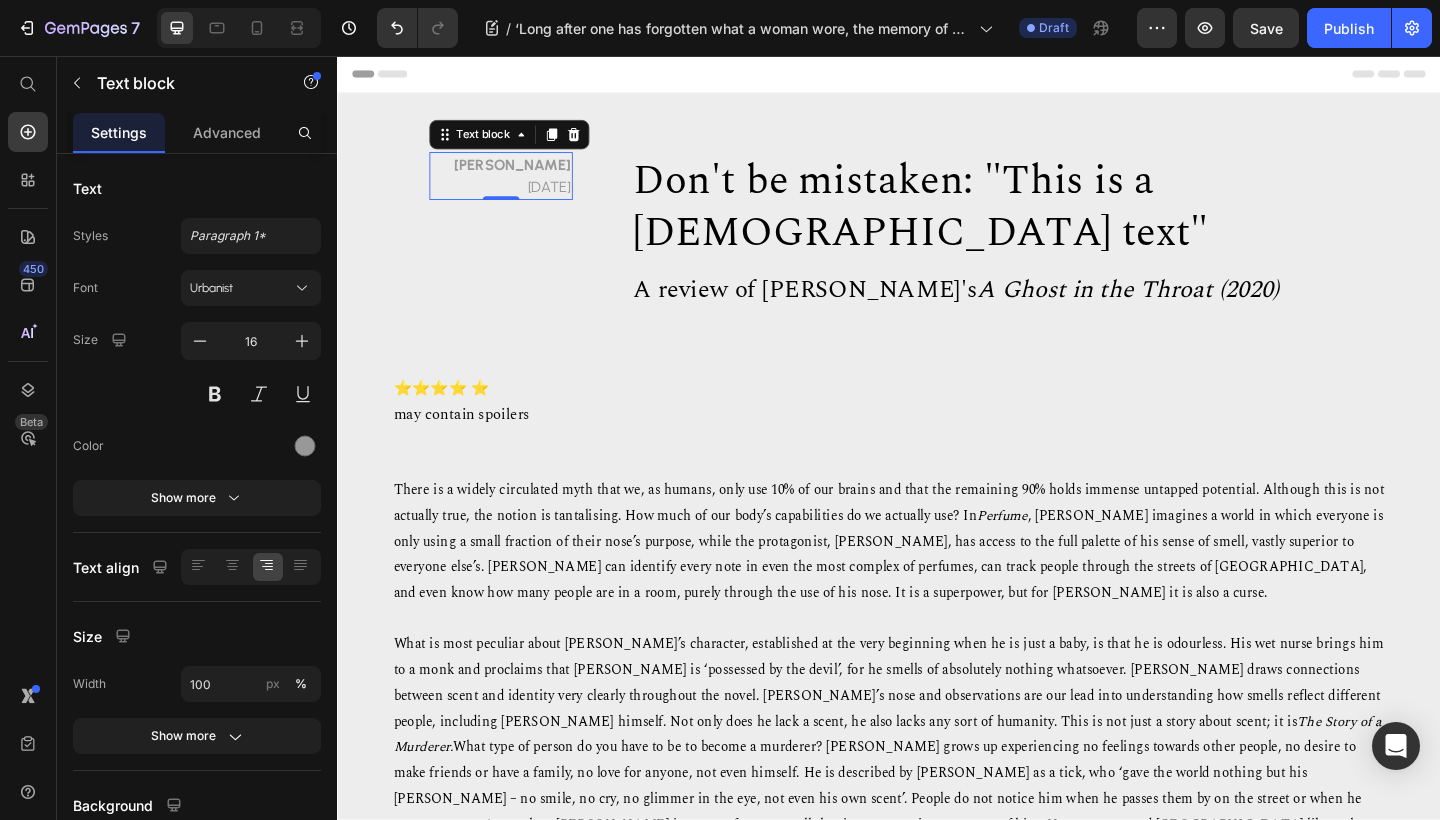 click on "Ellie Johnson" at bounding box center (527, 174) 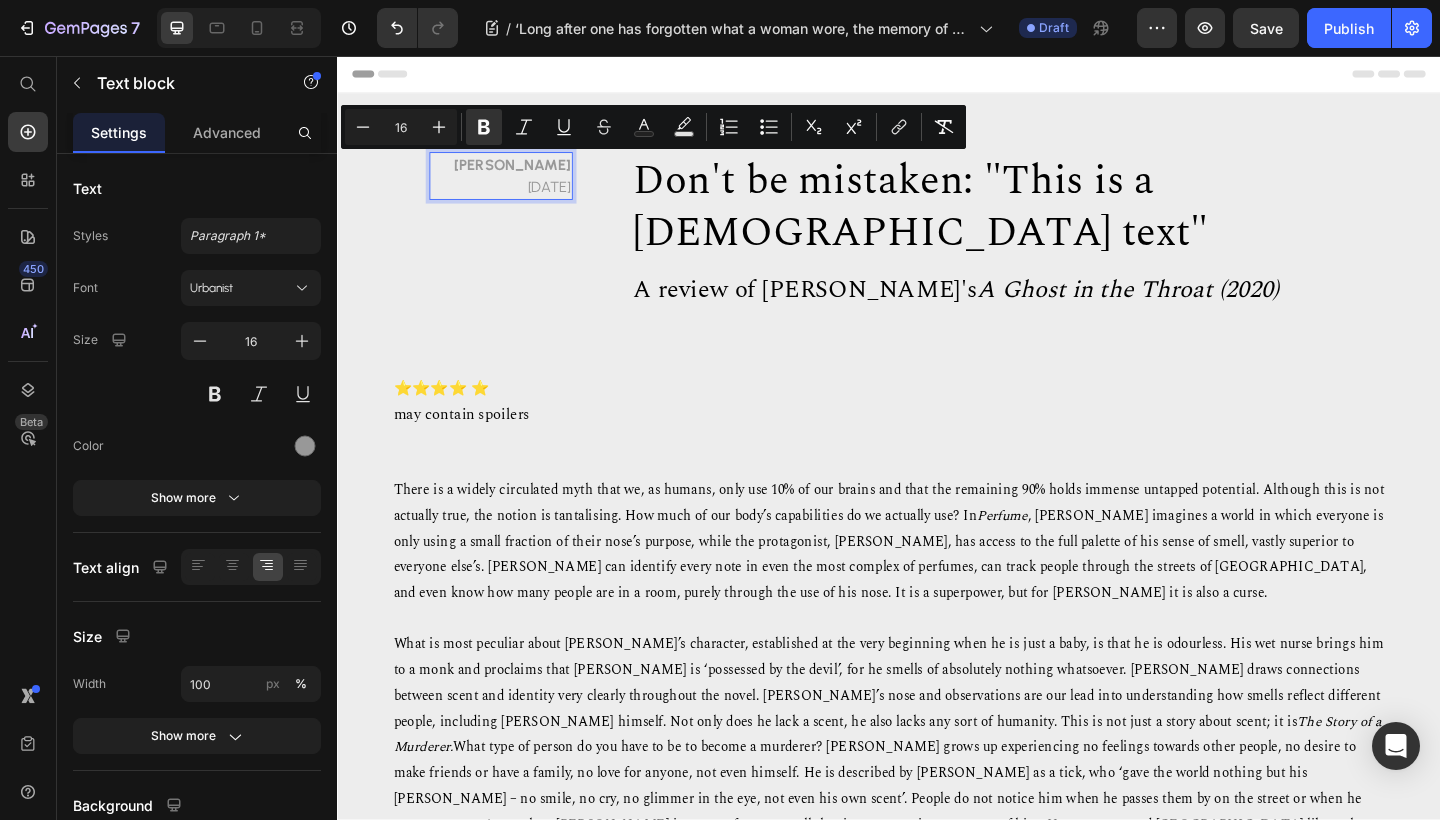 click on "Ellie Johnson" at bounding box center (527, 174) 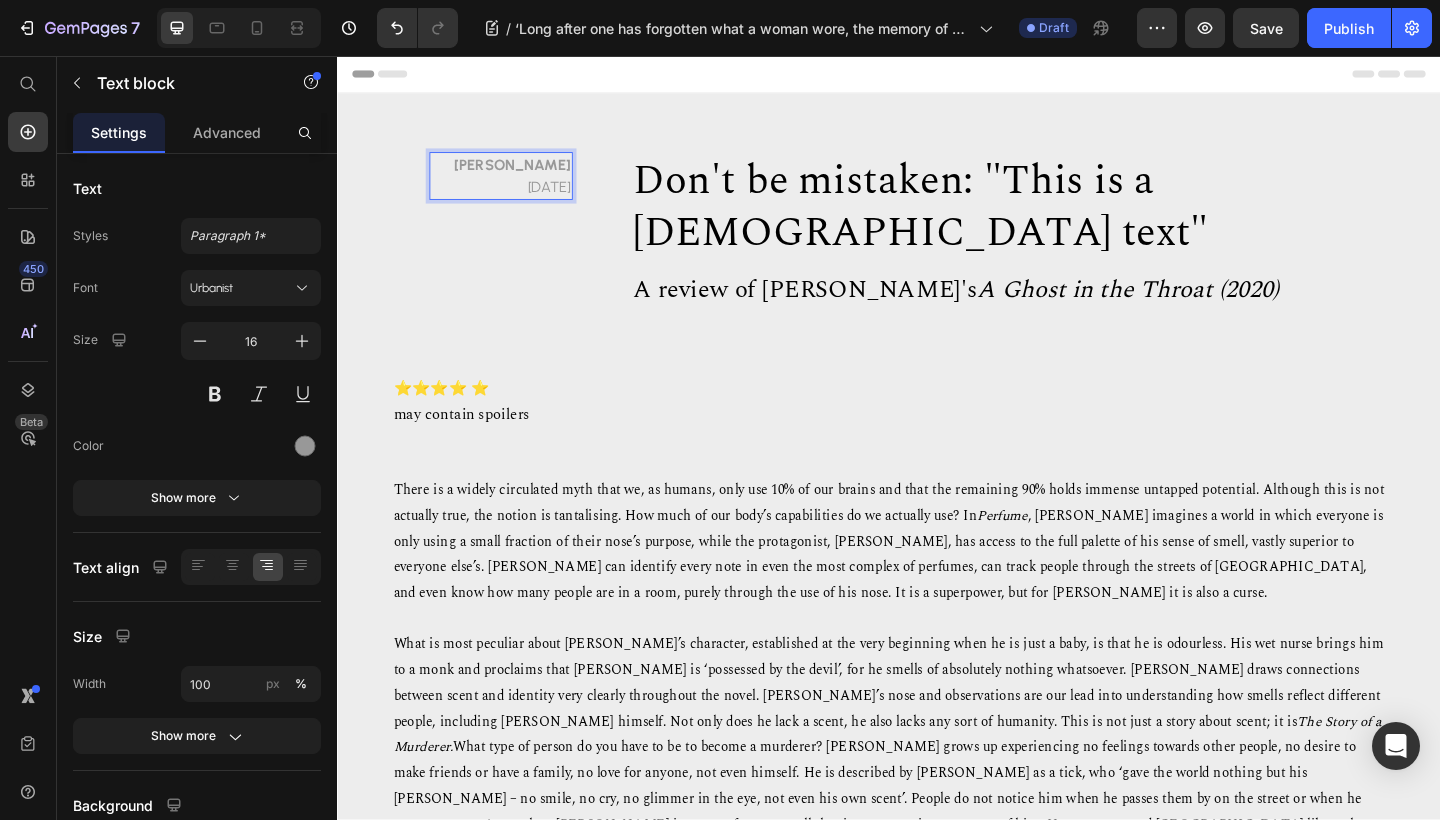 click on "Ellie Johnson" at bounding box center (527, 174) 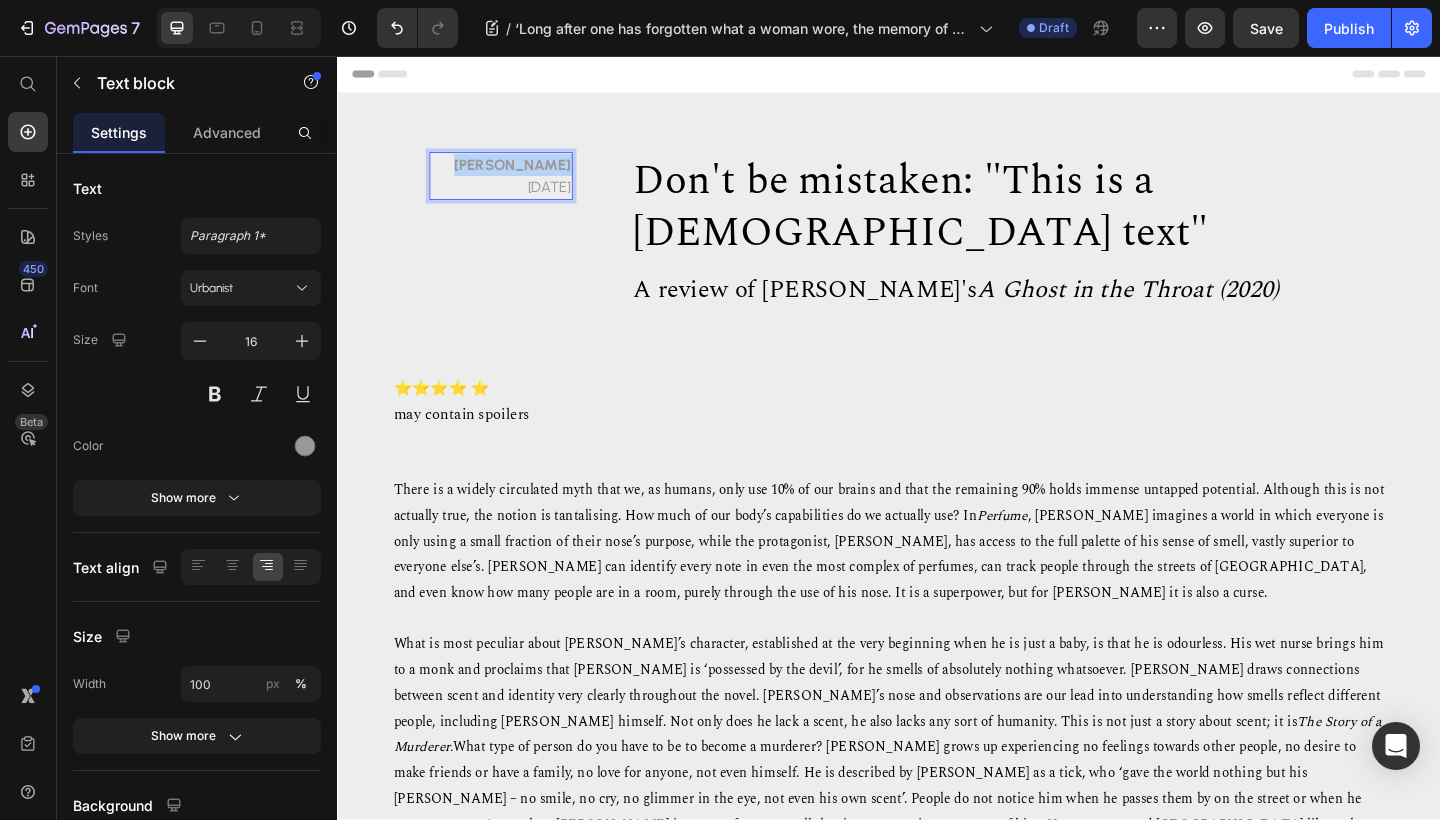 click on "Ellie Johnson" at bounding box center [527, 174] 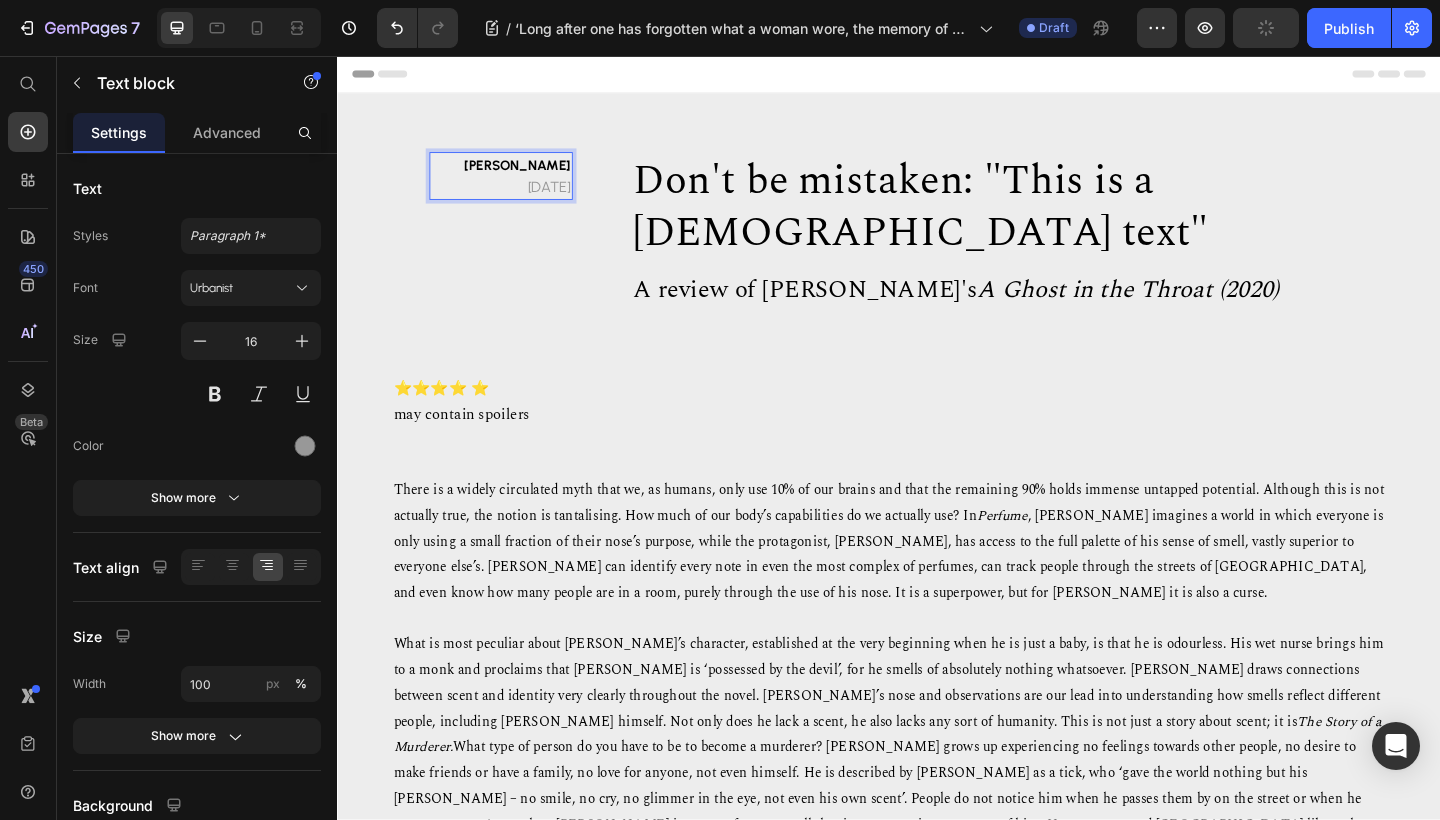 click on "⁠⁠⁠⁠⁠⁠⁠ 2nd June 2025" at bounding box center [515, 199] 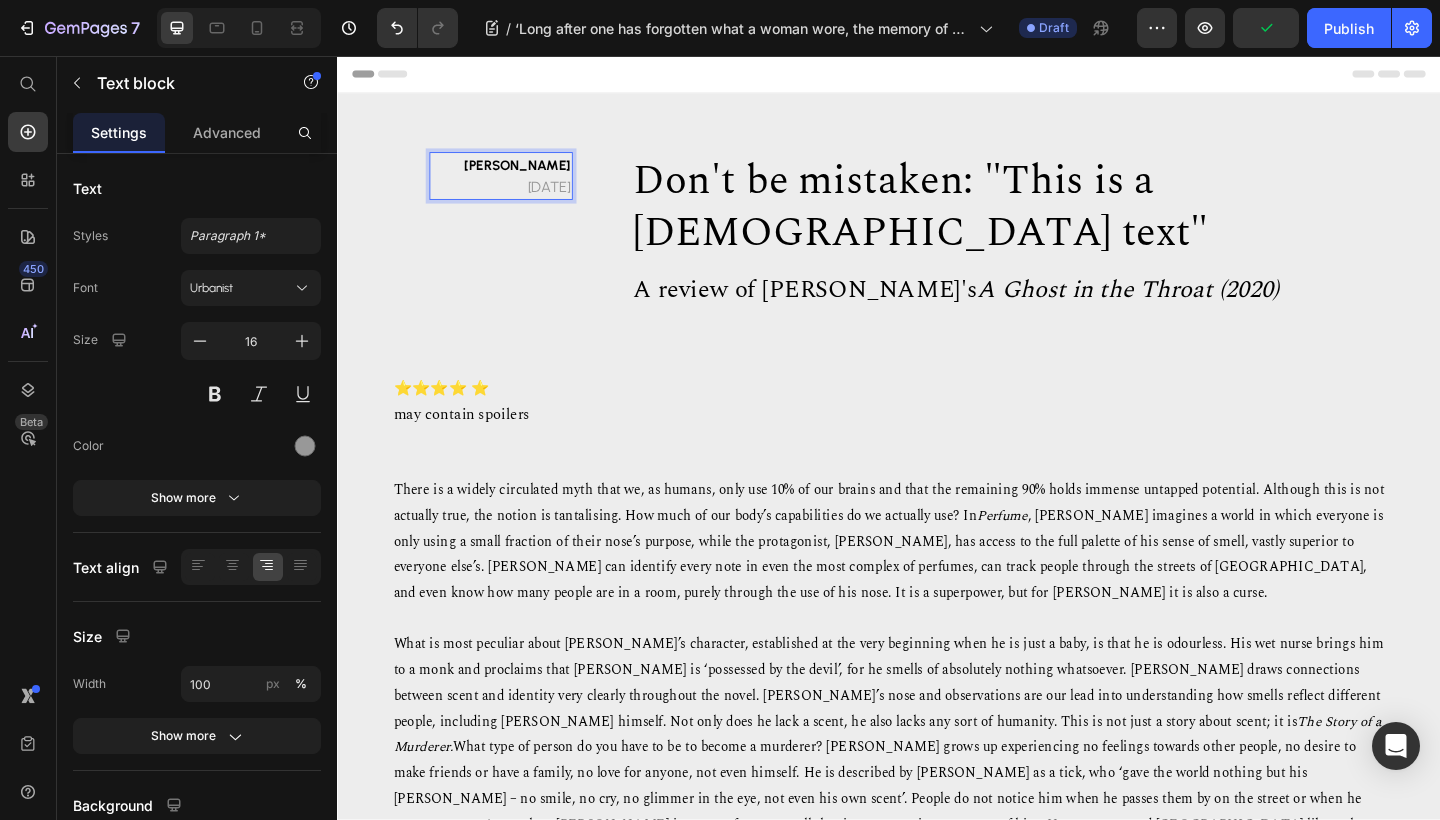 click on "2nd June 2025" at bounding box center (515, 199) 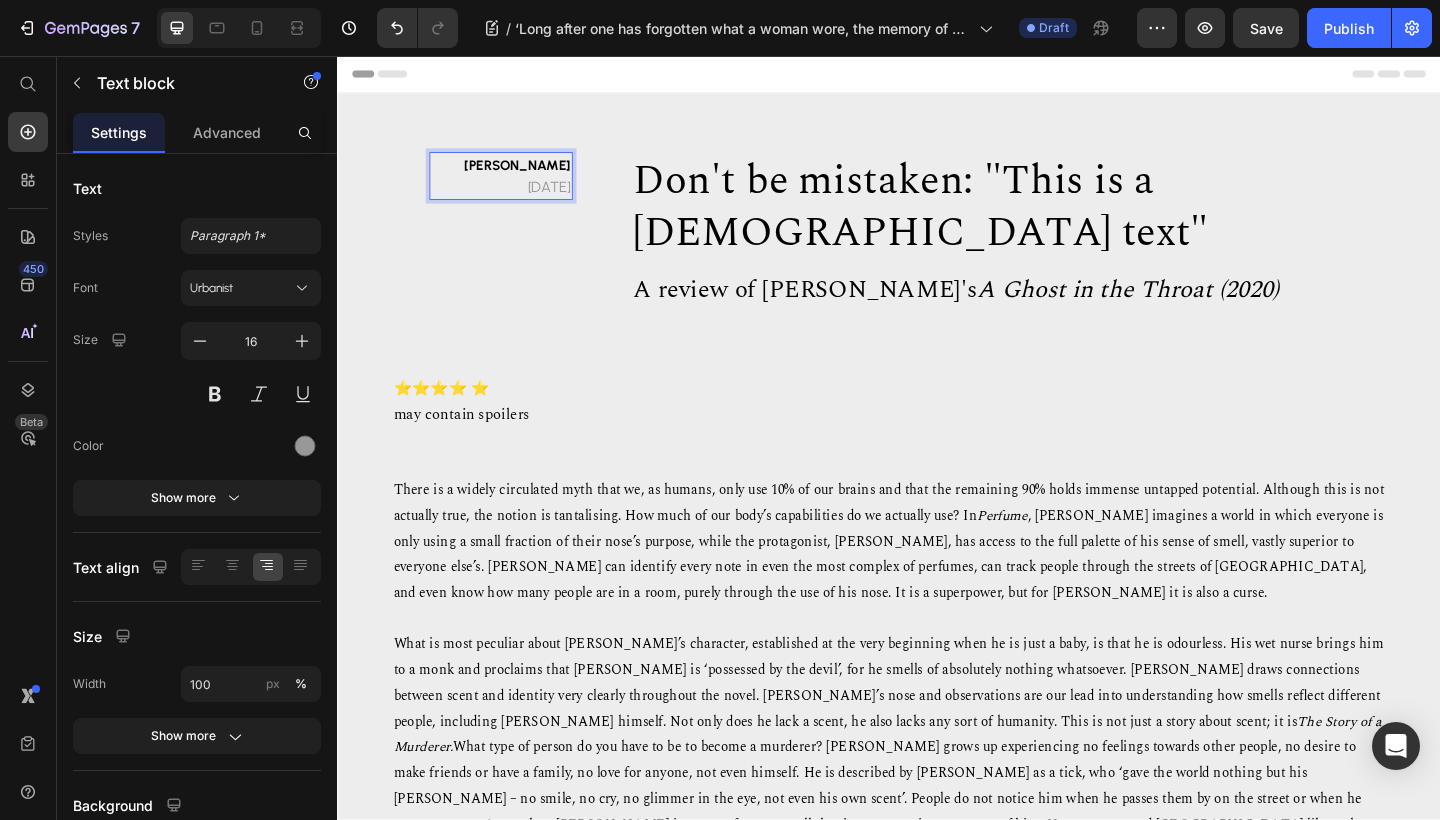 click on "10th June 2025" at bounding box center [515, 199] 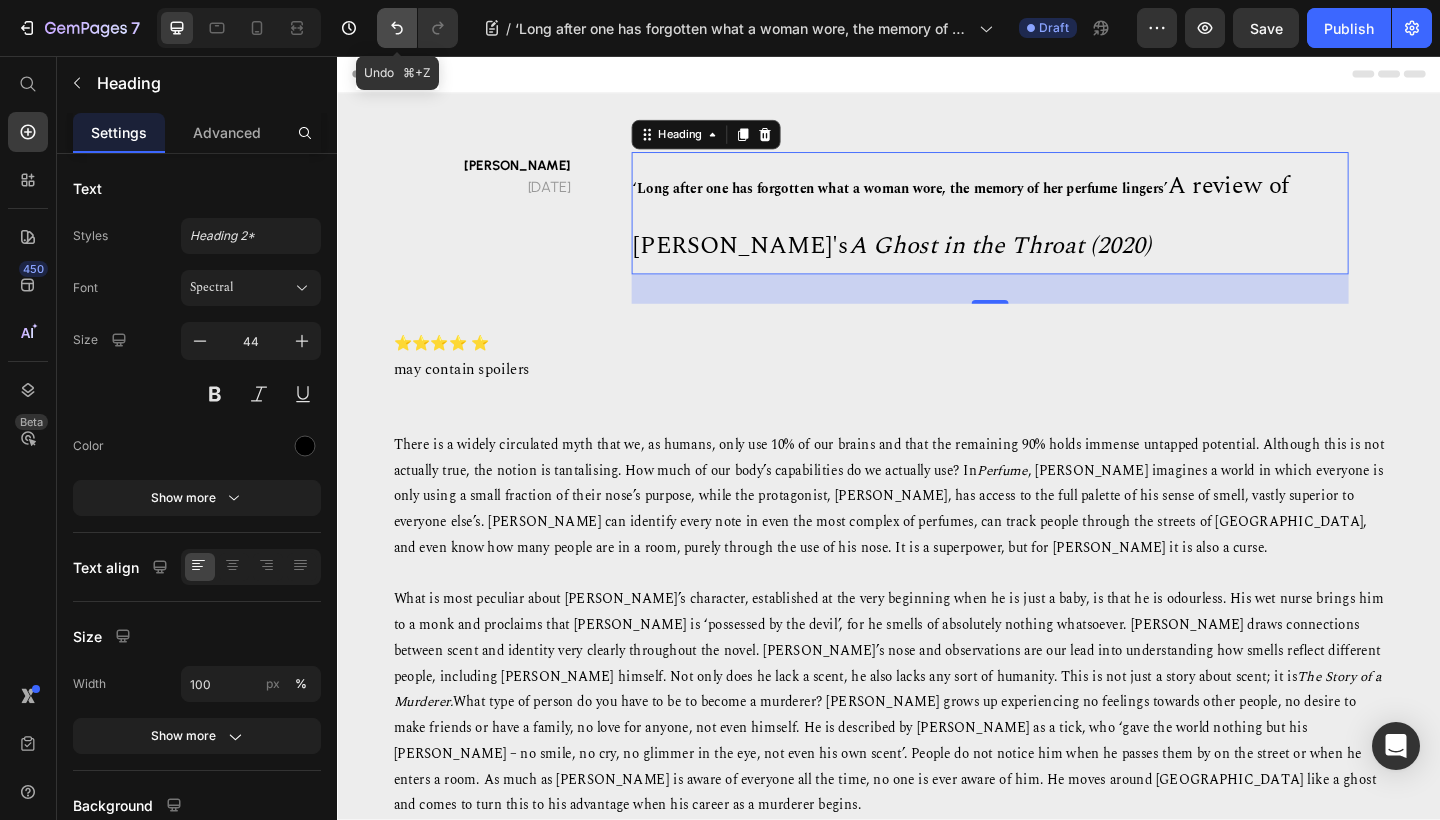click 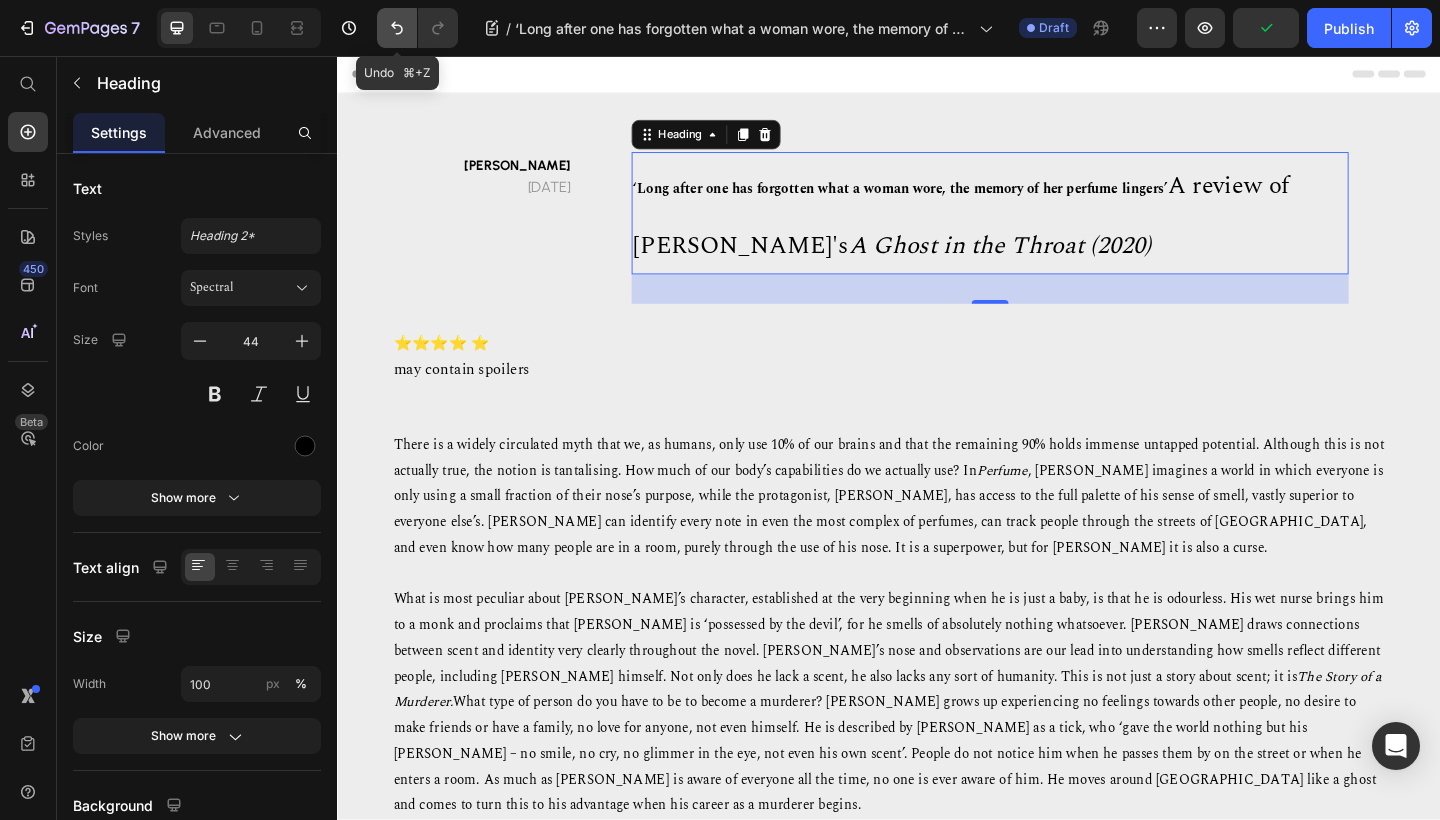 click 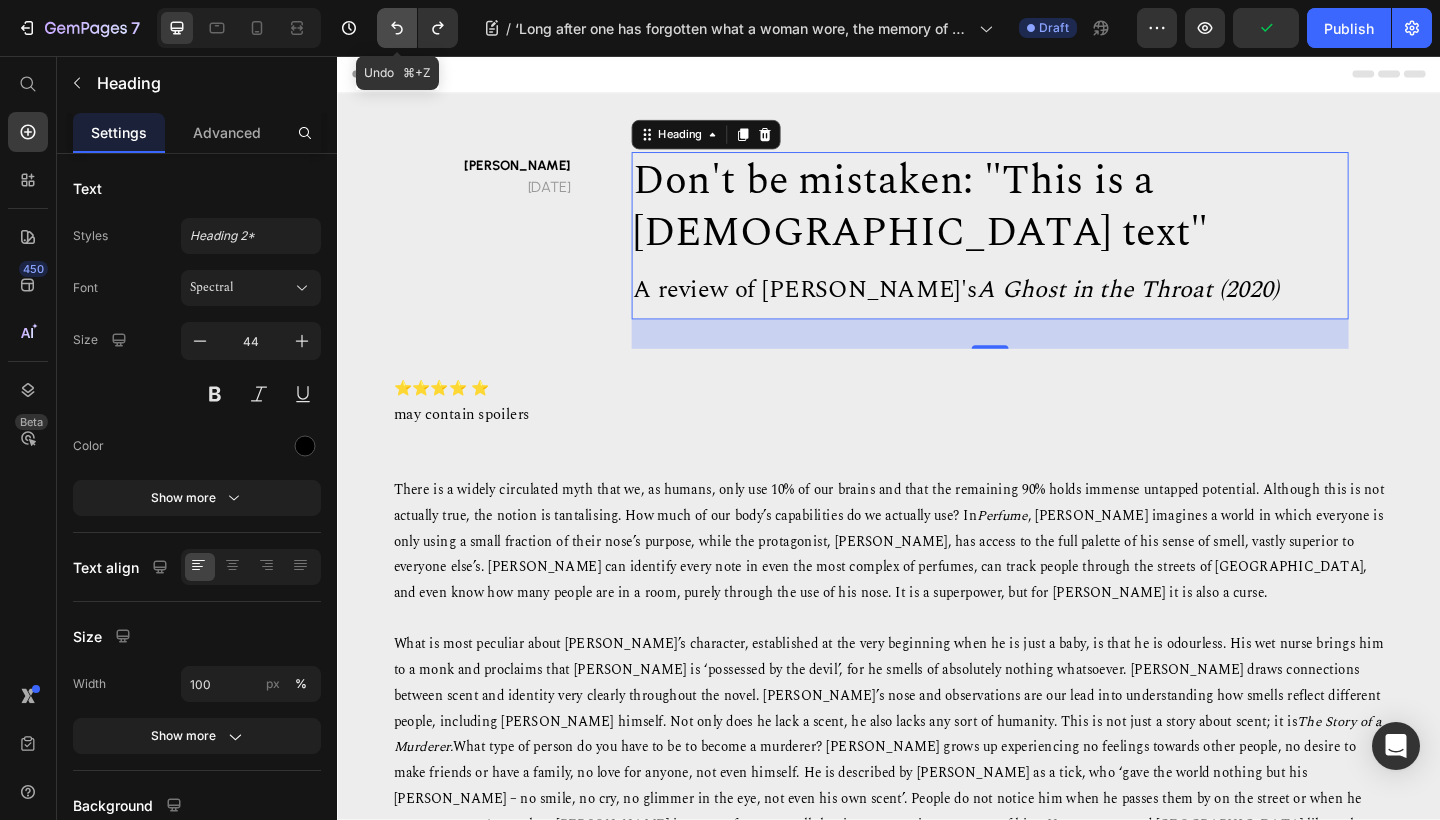 click 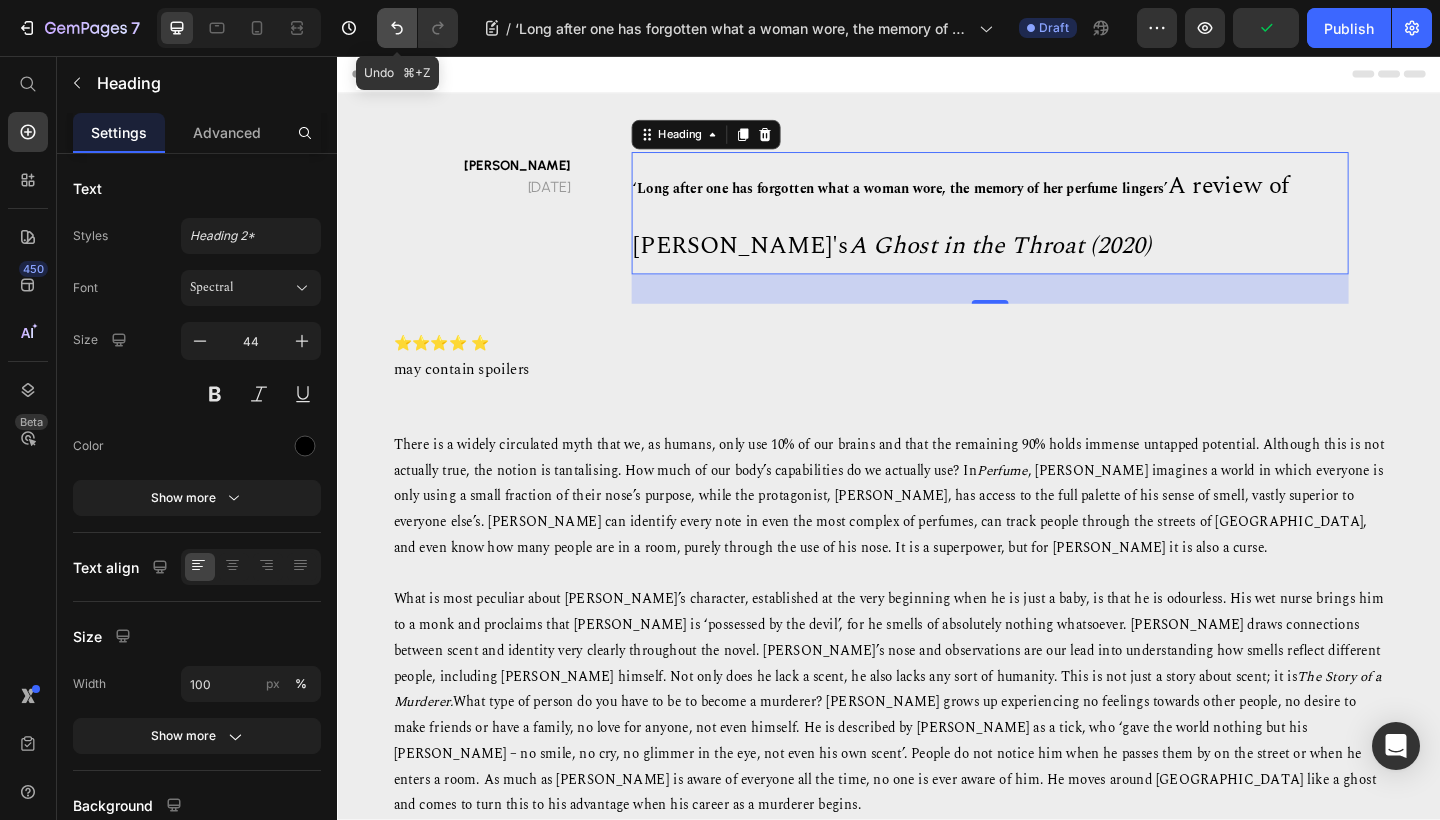 click 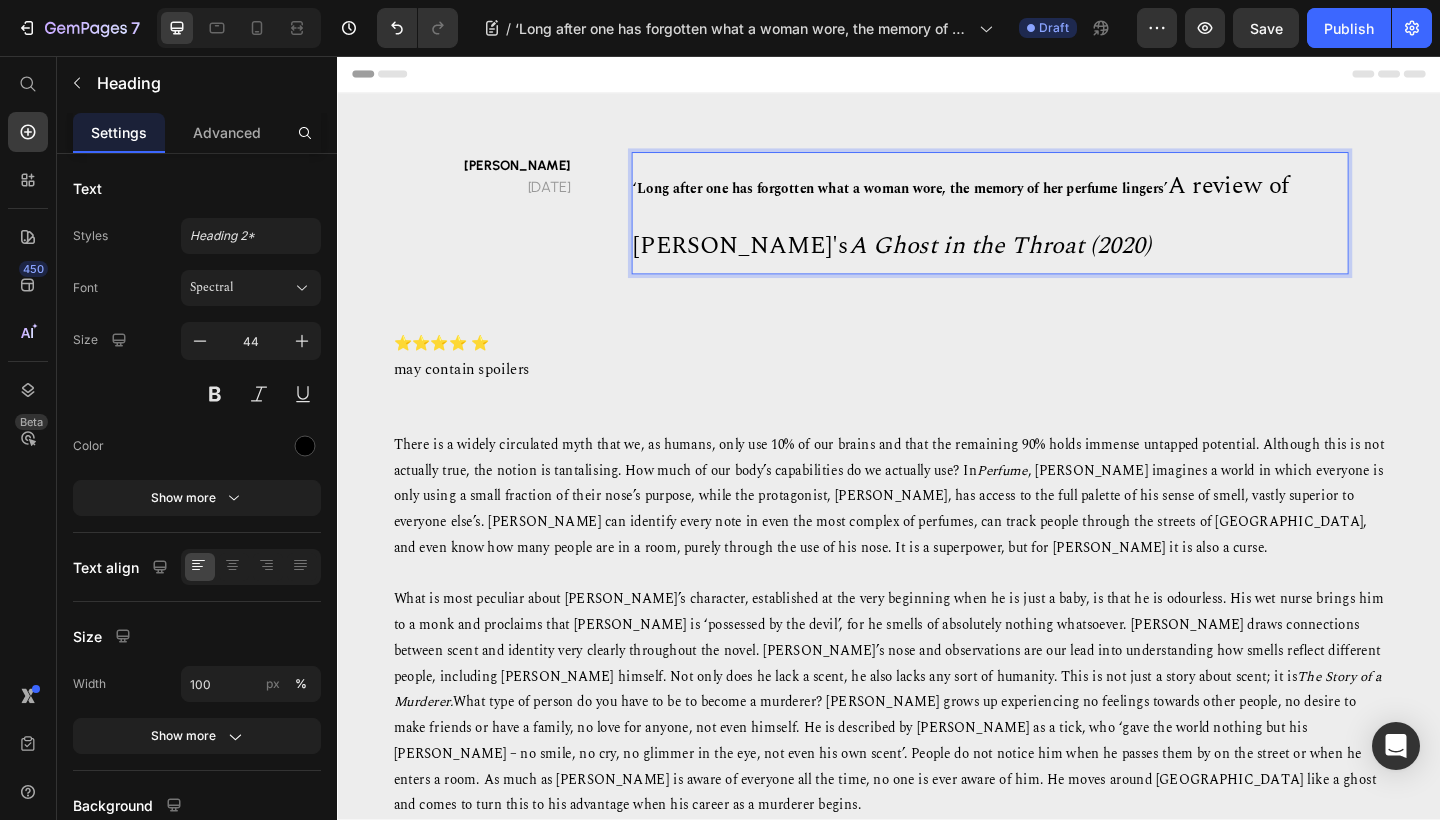 click on "‘Long after one has forgotten what a woman wore, the memory of her perfume lingers’  A review of Dorieann Ní Ghríofa's  A Ghost in the Throat (2020)" at bounding box center [1047, 227] 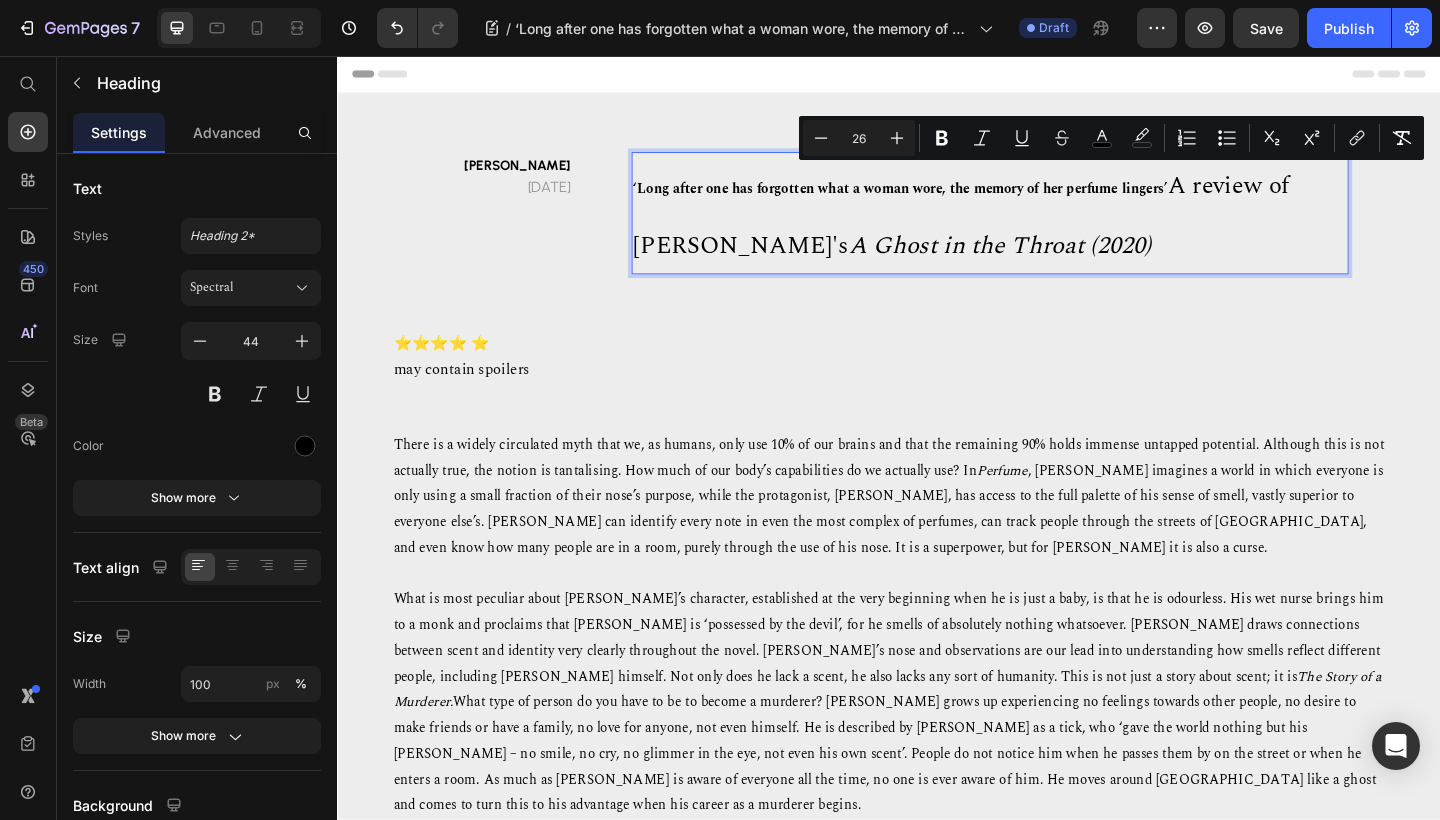 click on "A review of Dorieann Ní Ghríofa's  A Ghost in the Throat (2020)" at bounding box center (1016, 230) 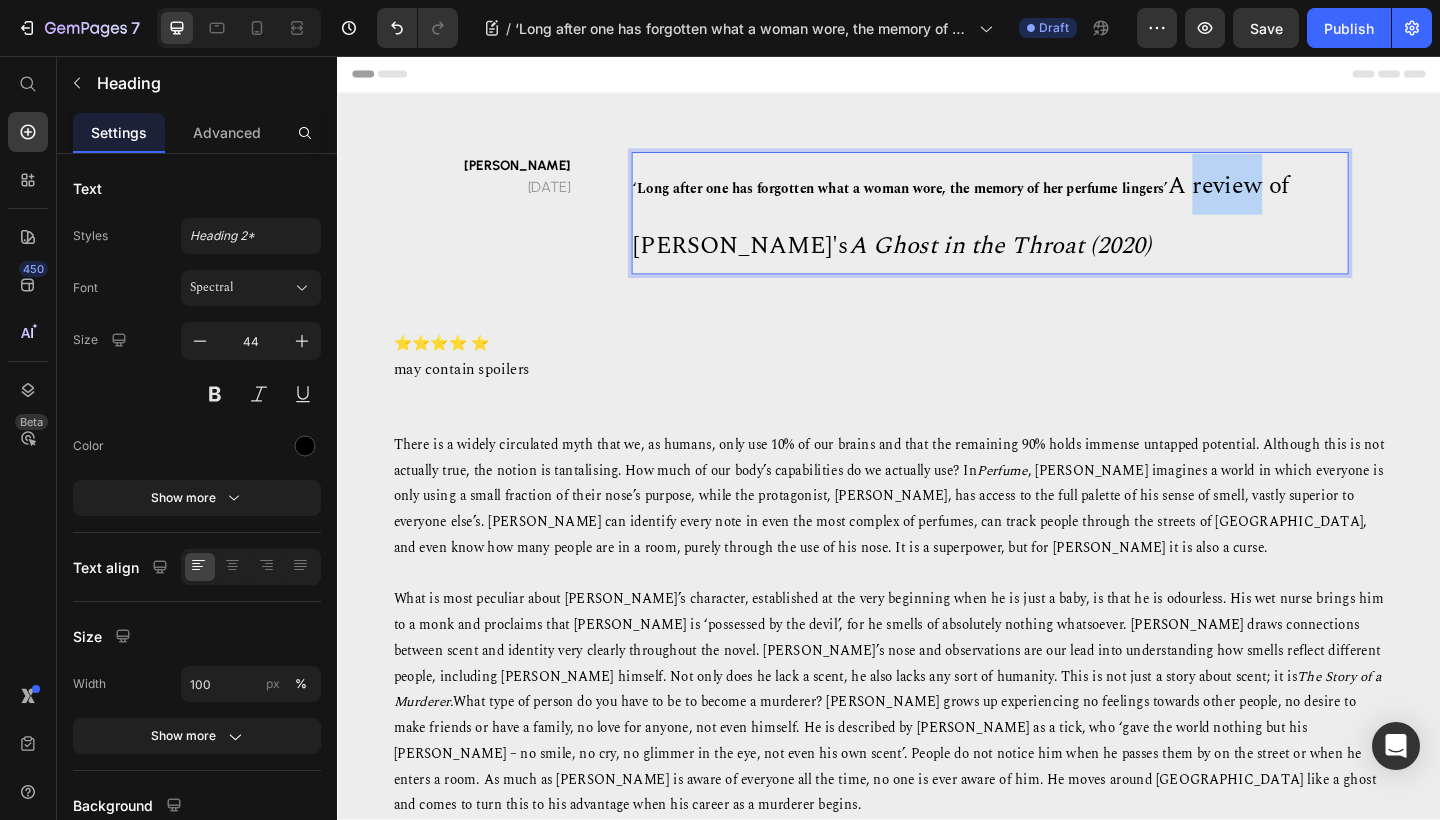 click on "A review of Dorieann Ní Ghríofa's  A Ghost in the Throat (2020)" at bounding box center [1016, 230] 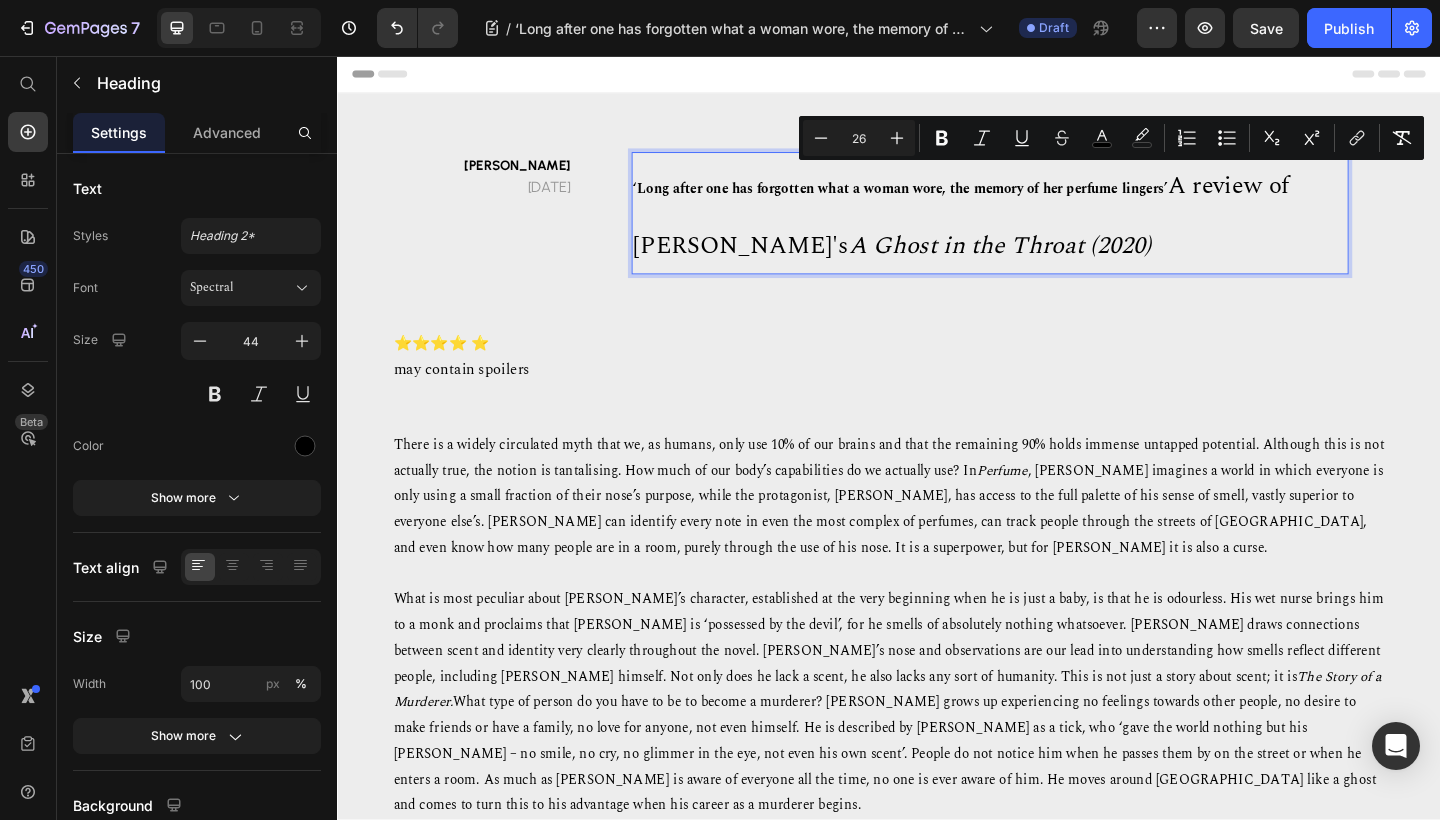 click on "‘Long after one has forgotten what a woman wore, the memory of her perfume lingers’  A review of Dorieann Ní Ghríofa's  A Ghost in the Throat (2020)" at bounding box center [1047, 227] 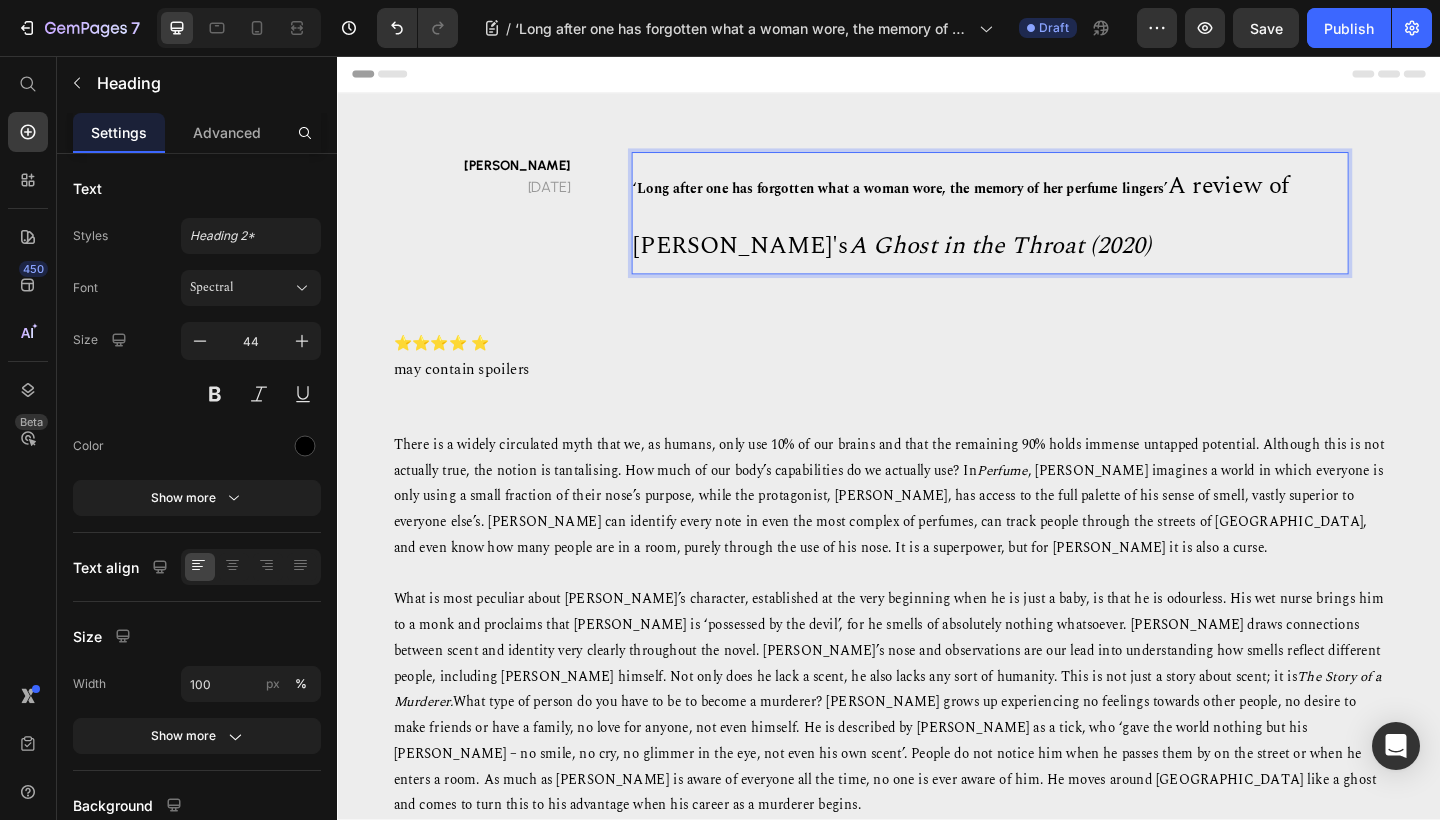 click on "A review of Dorieann Ní Ghríofa's  A Ghost in the Throat (2020)" at bounding box center (1016, 230) 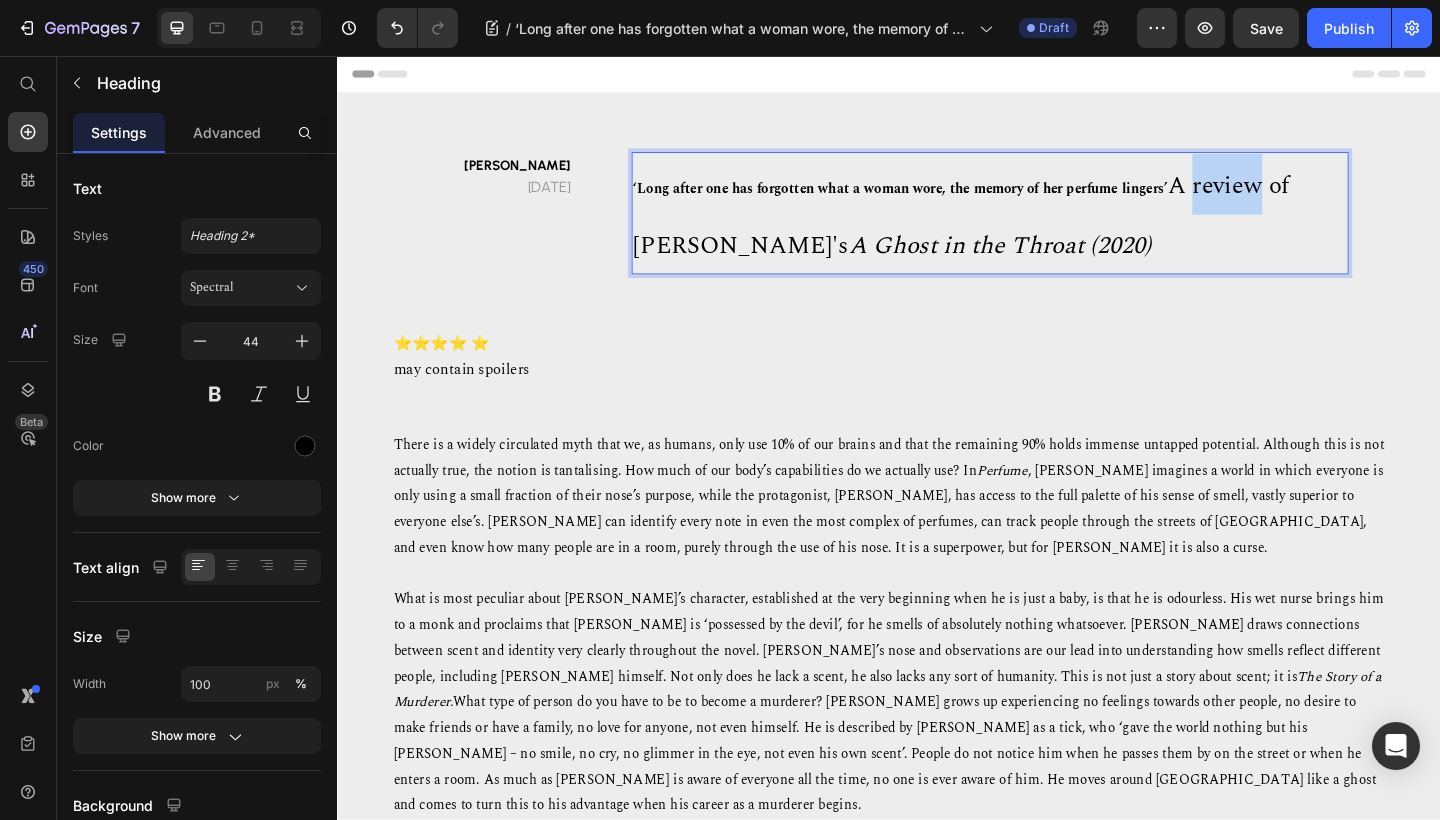 click on "A review of Dorieann Ní Ghríofa's  A Ghost in the Throat (2020)" at bounding box center (1016, 230) 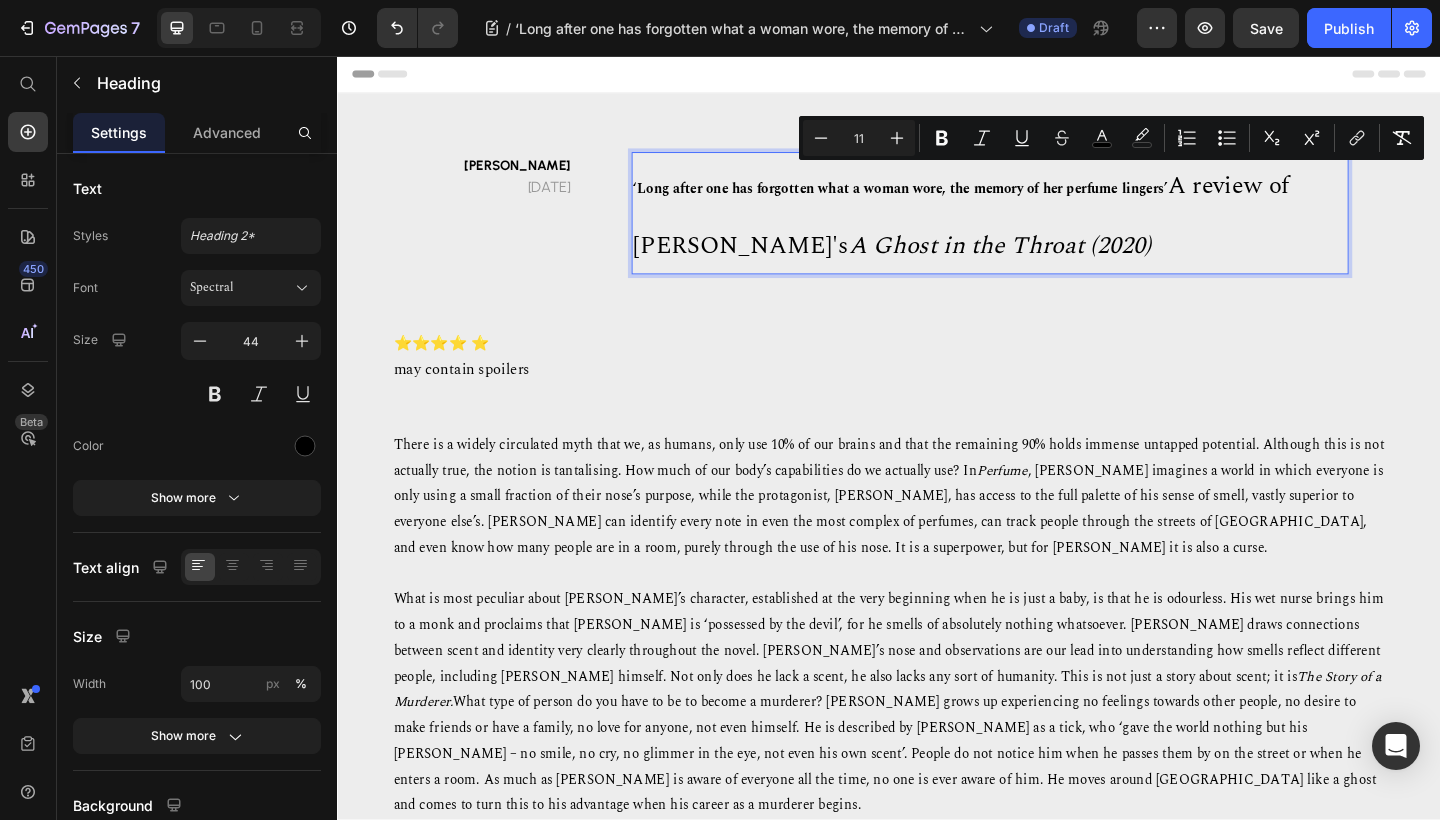 click on "A review of Dorieann Ní Ghríofa's  A Ghost in the Throat (2020)" at bounding box center [1016, 230] 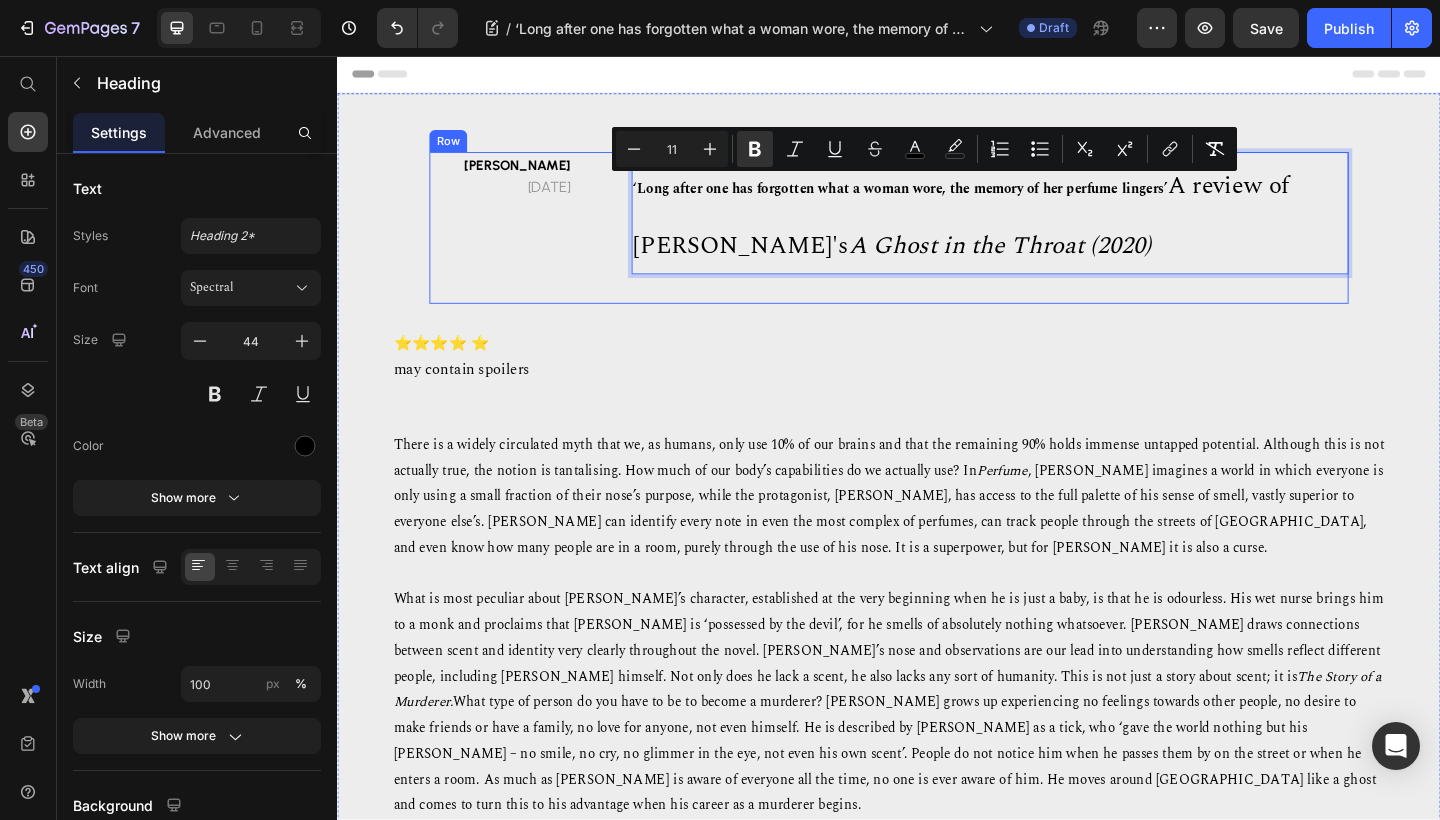drag, startPoint x: 903, startPoint y: 145, endPoint x: 316, endPoint y: 139, distance: 587.03064 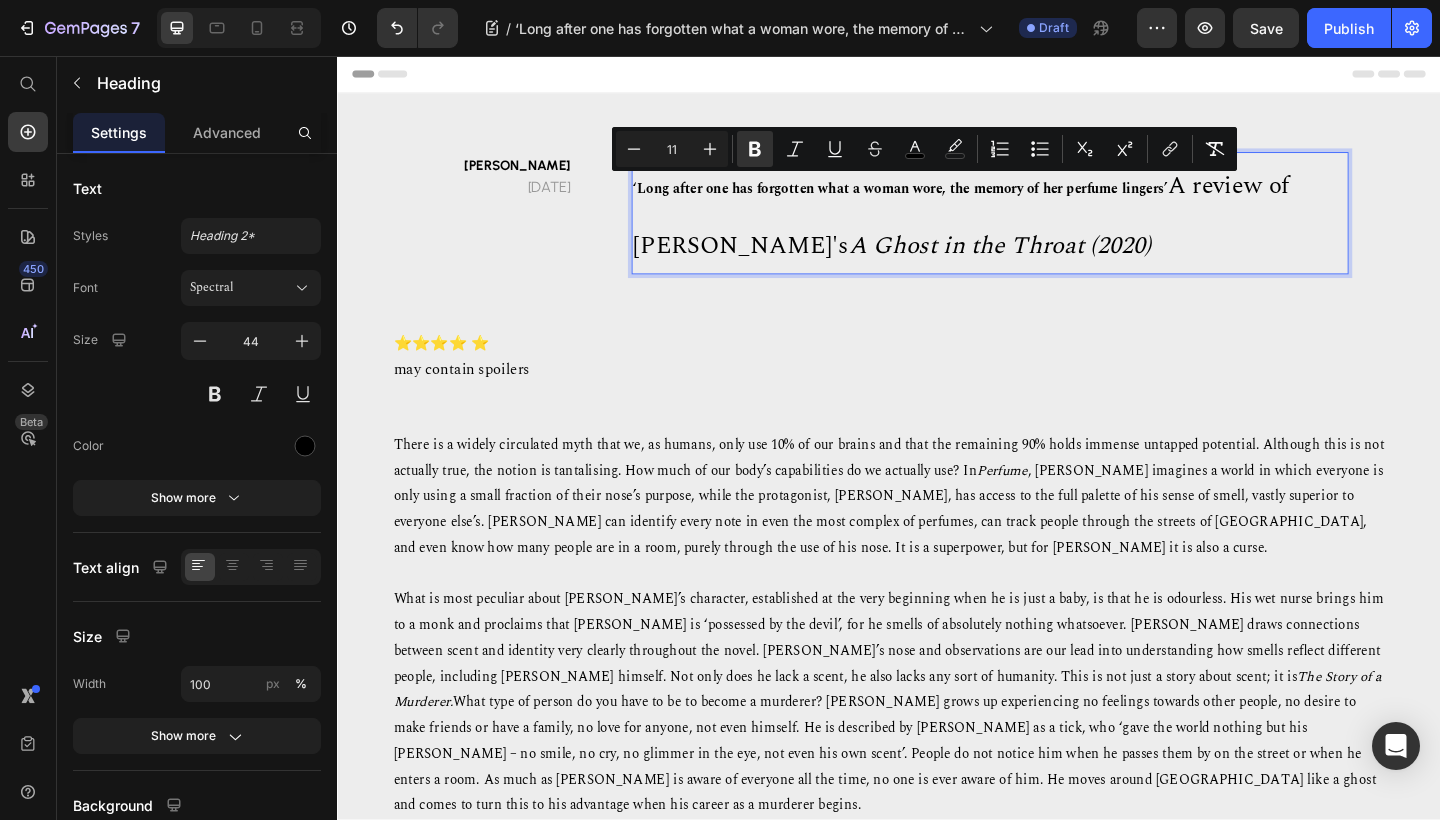 click on "11" at bounding box center [672, 149] 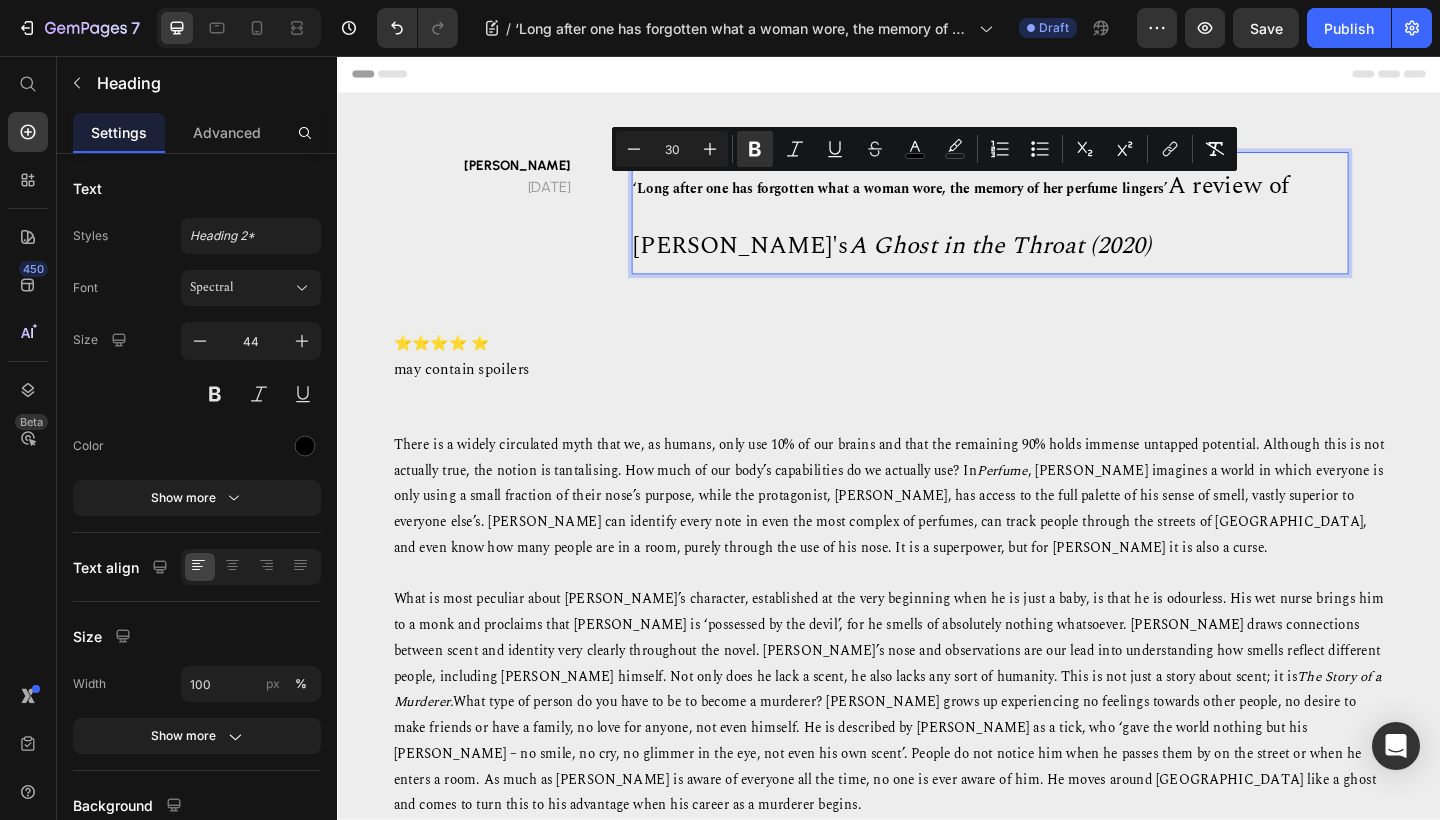 type on "30" 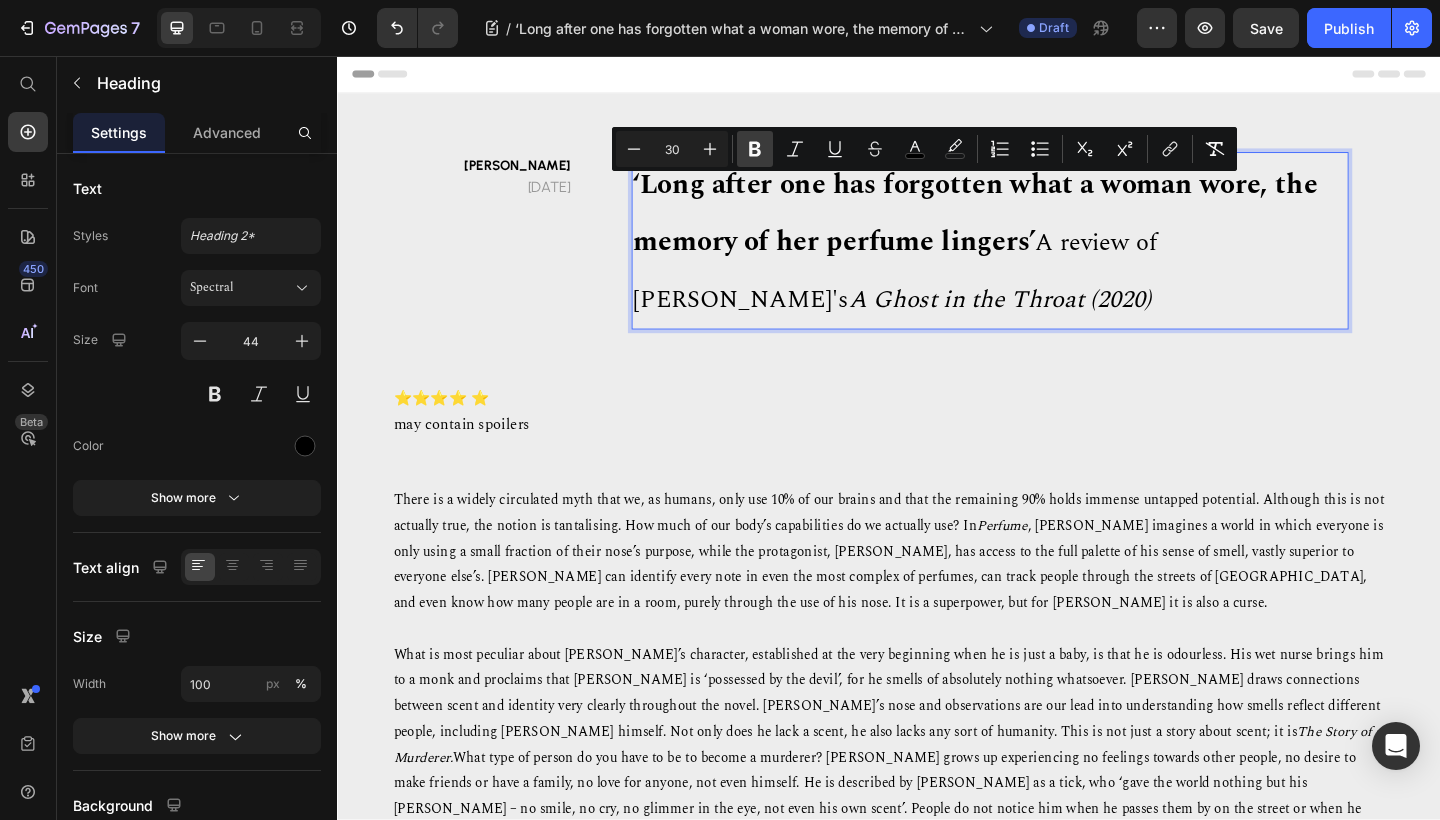 click 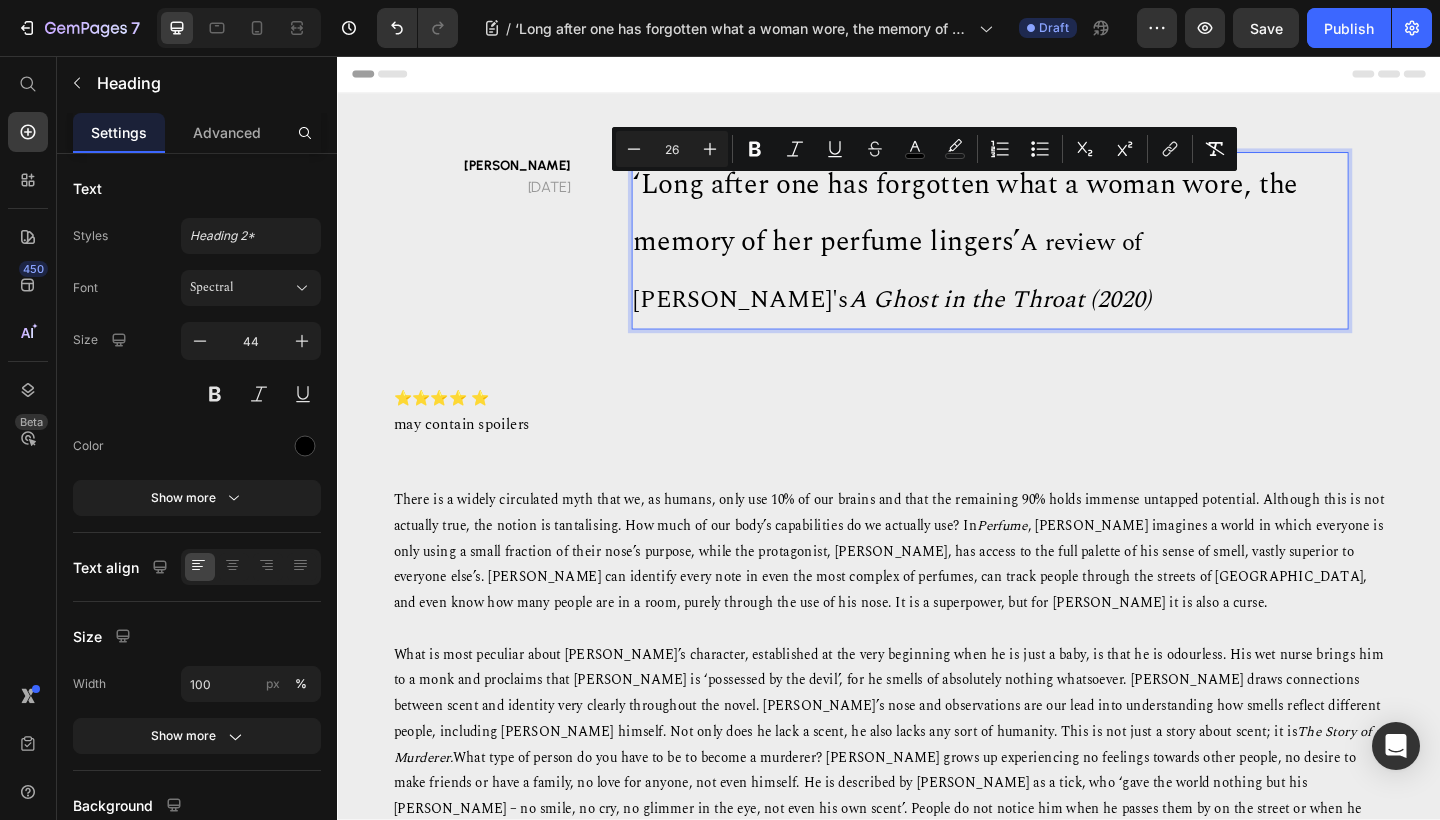 click on "A review of Dorieann Ní Ghríofa's  A Ghost in the Throat (2020)" at bounding box center (940, 290) 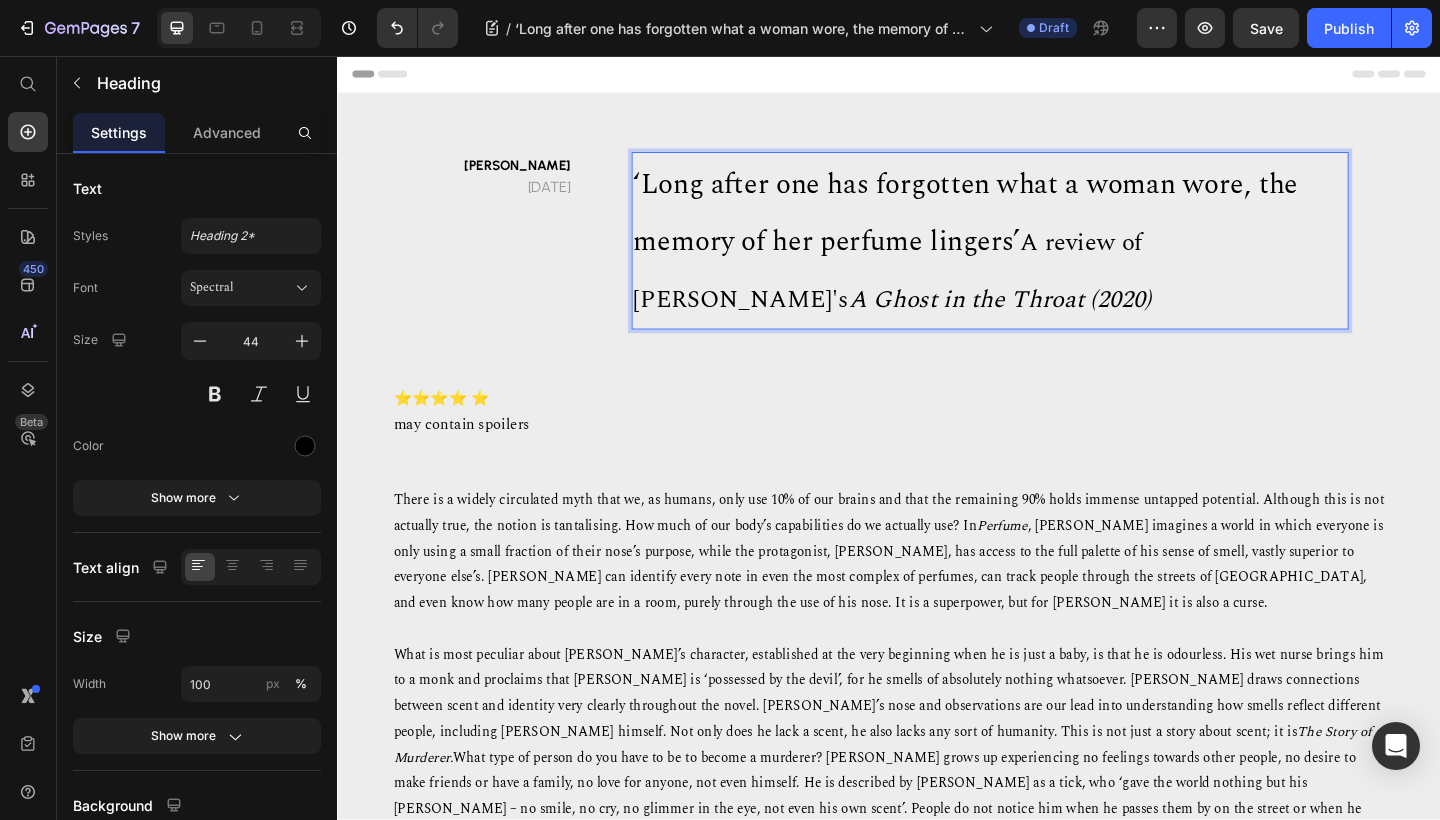 click on "A review of Dorieann Ní Ghríofa's  A Ghost in the Throat (2020)" at bounding box center [940, 290] 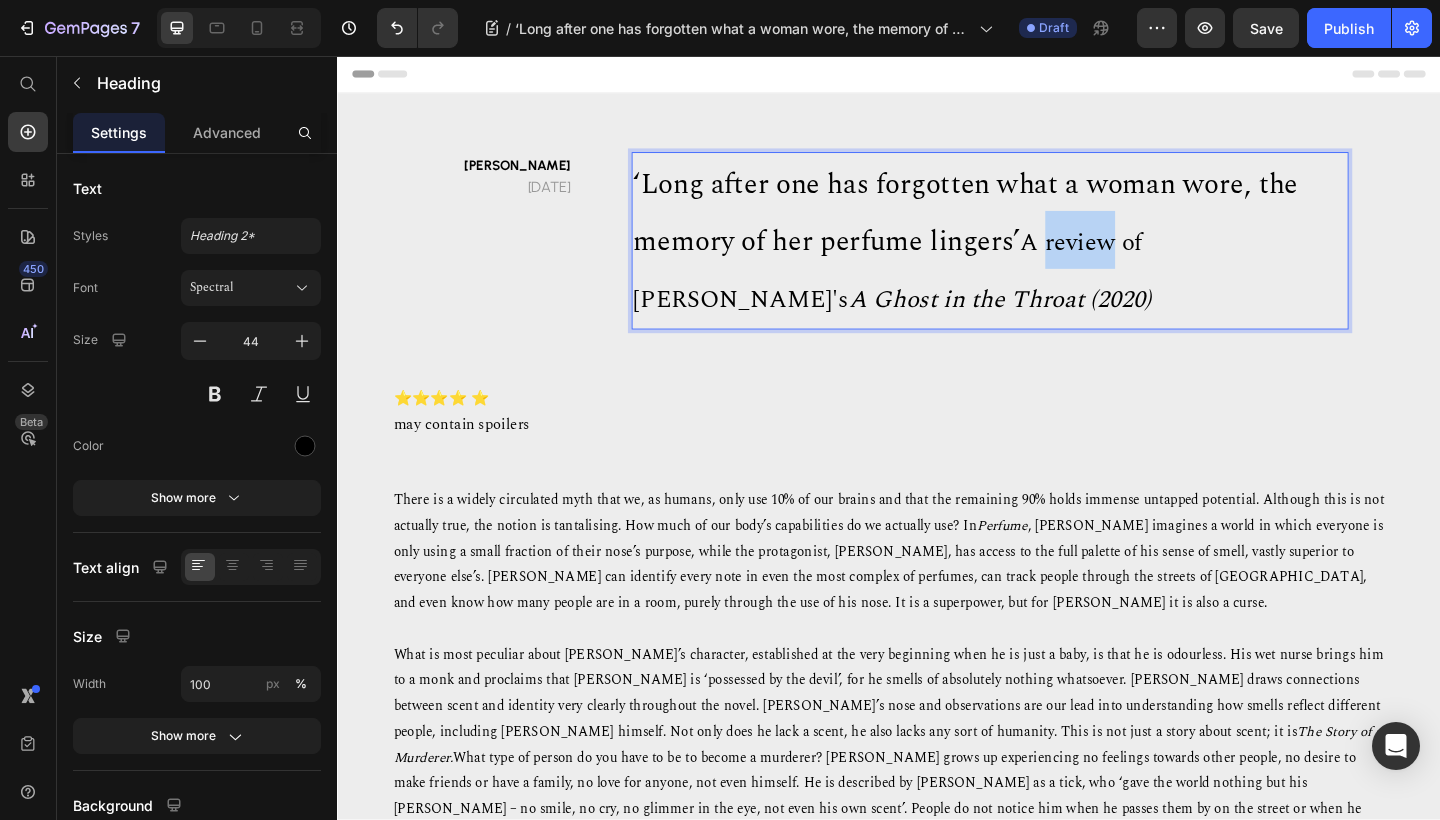 click on "A review of Dorieann Ní Ghríofa's  A Ghost in the Throat (2020)" at bounding box center [940, 290] 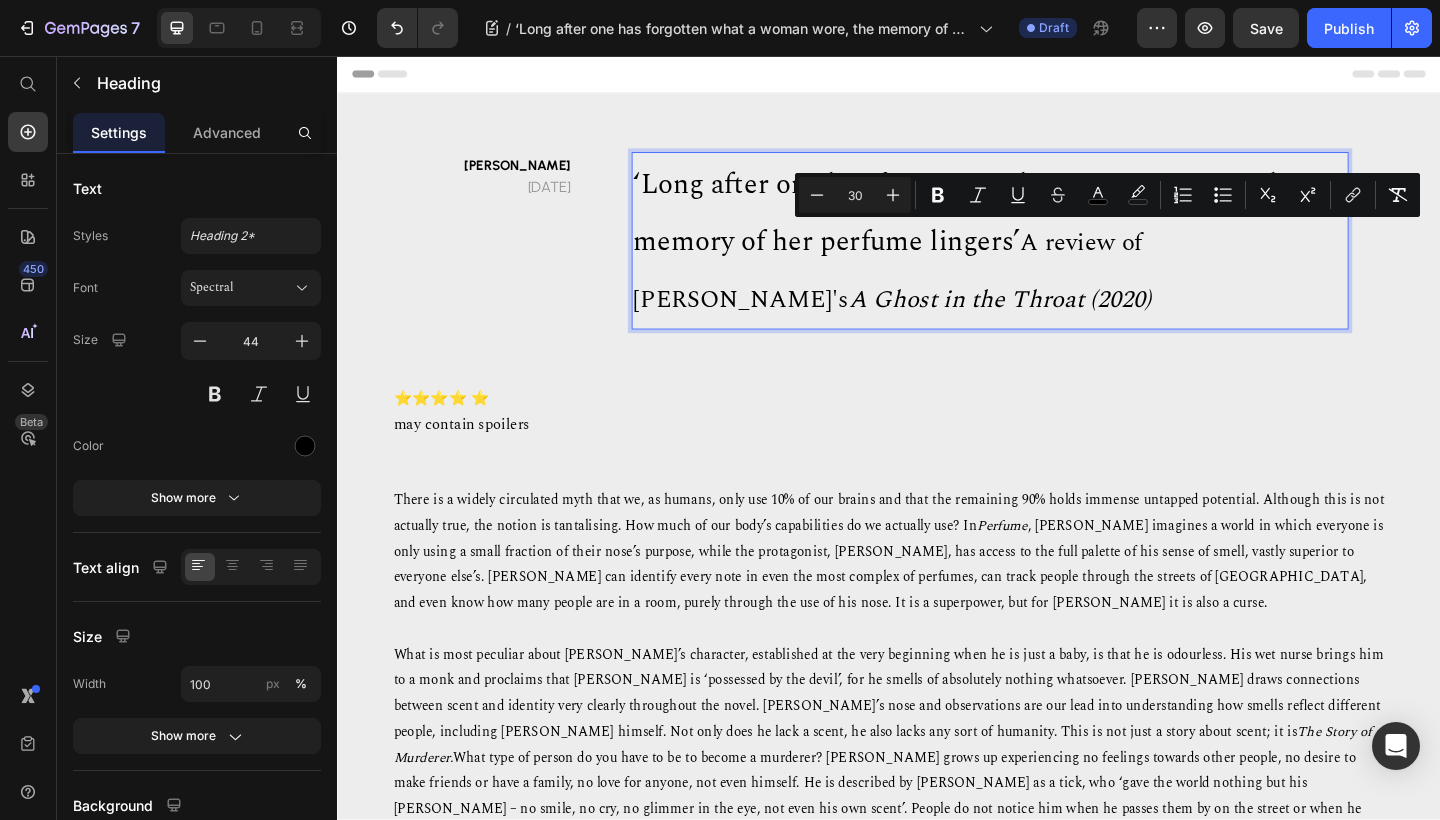 click on "‘Long after one has forgotten what a woman wore, the memory of her perfume lingers’" at bounding box center (1020, 227) 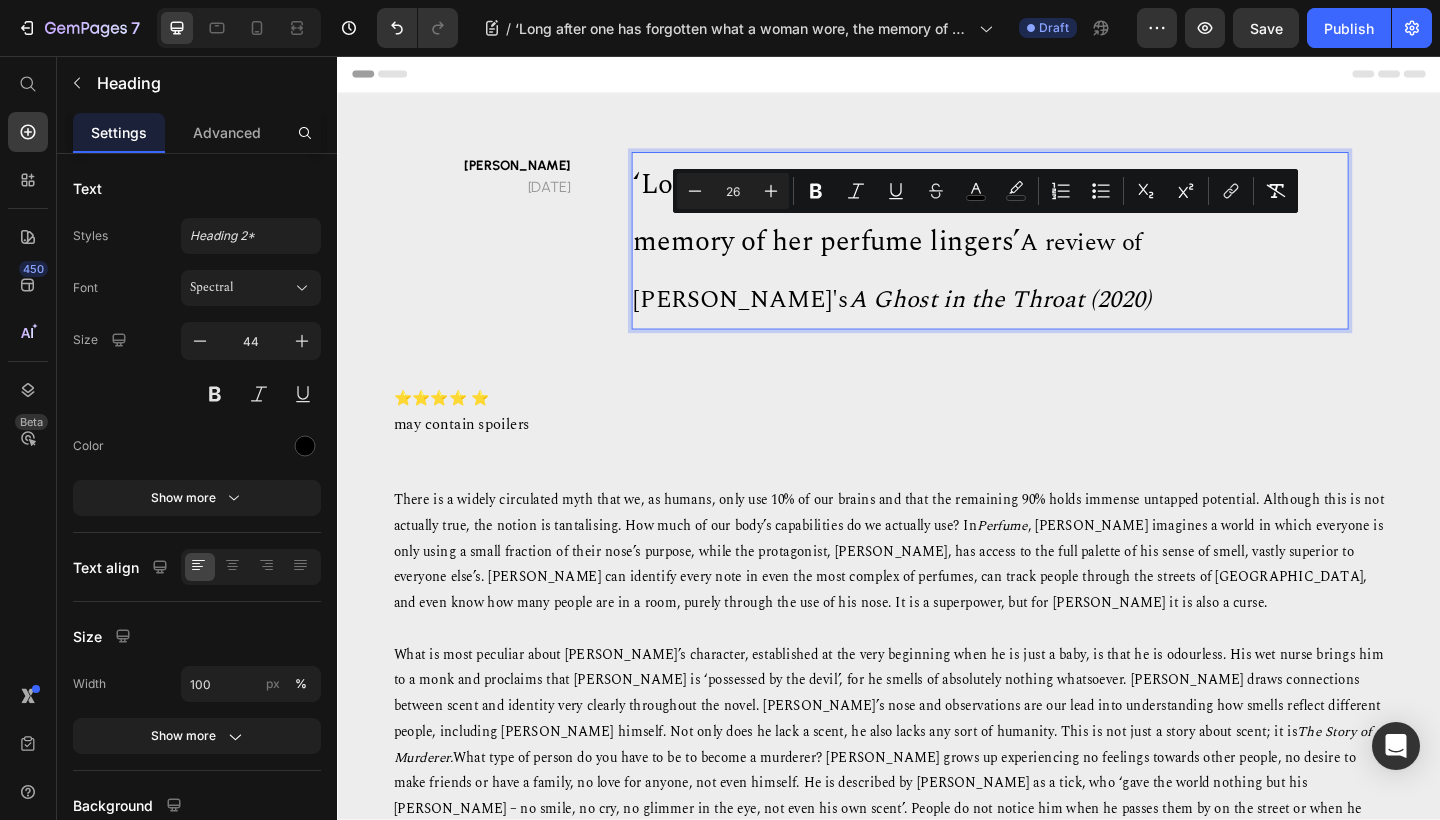 drag, startPoint x: 1102, startPoint y: 306, endPoint x: 1089, endPoint y: 259, distance: 48.76474 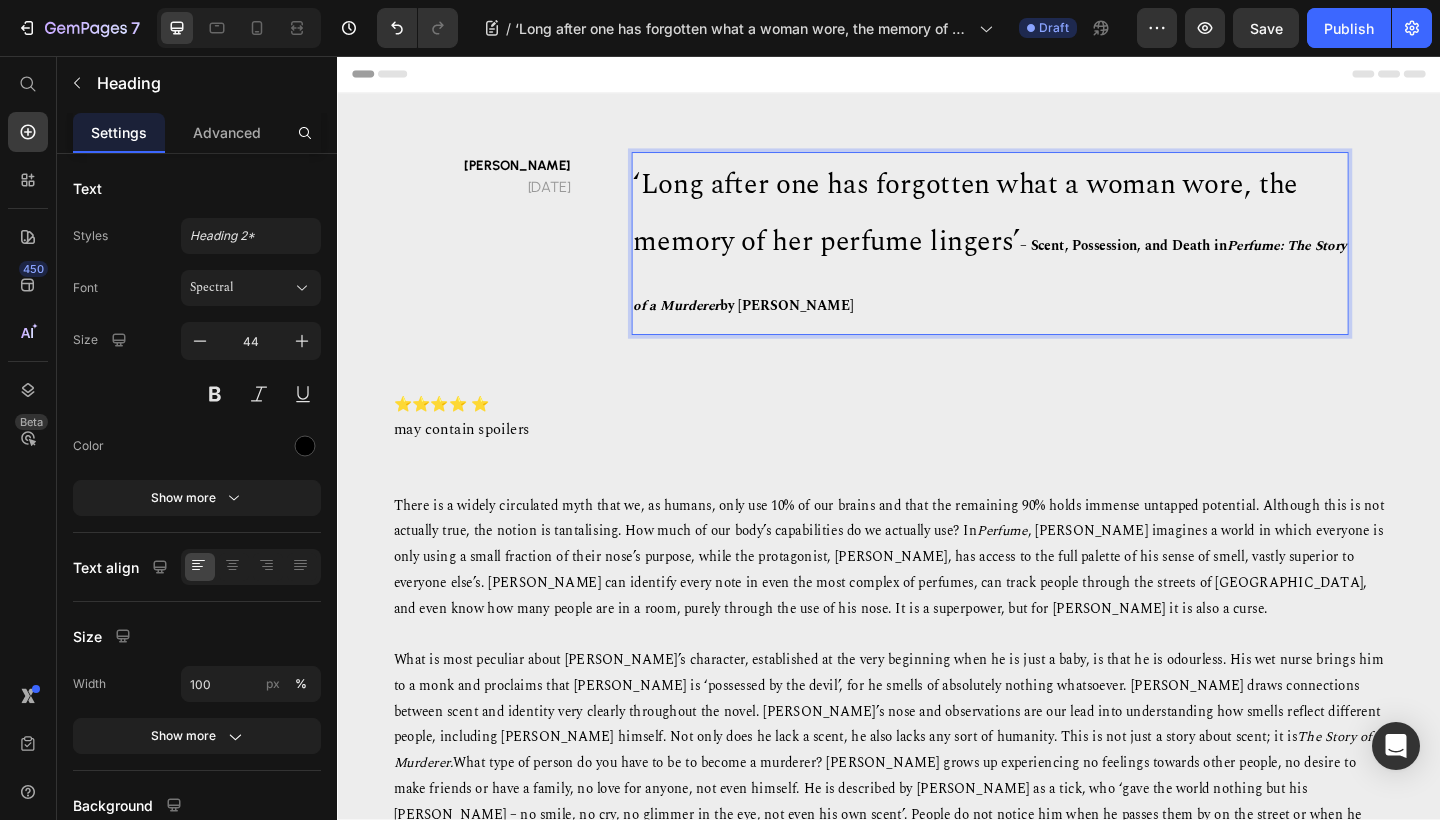 drag, startPoint x: 945, startPoint y: 308, endPoint x: 661, endPoint y: 168, distance: 316.6323 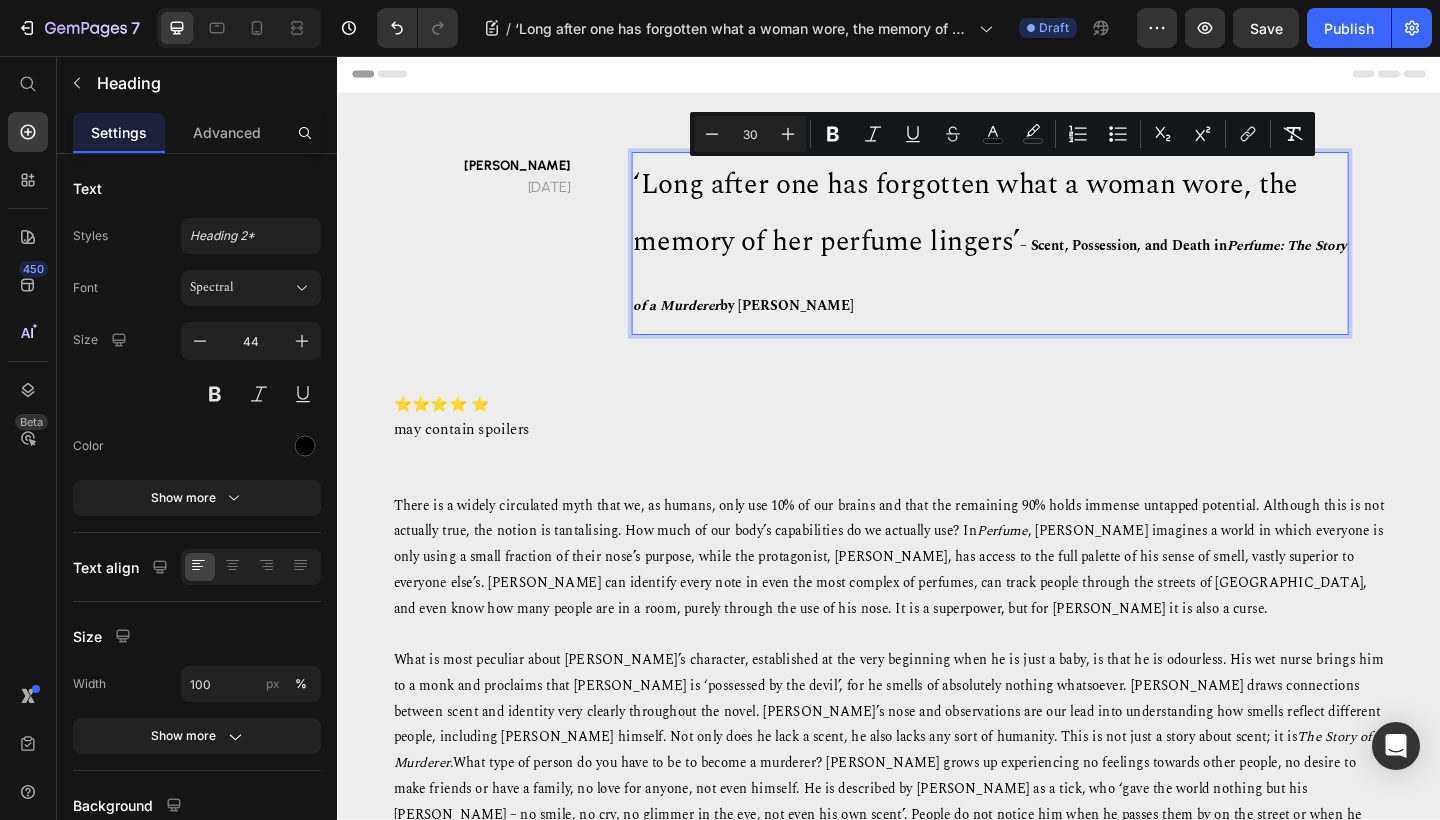 click on "30" at bounding box center (750, 134) 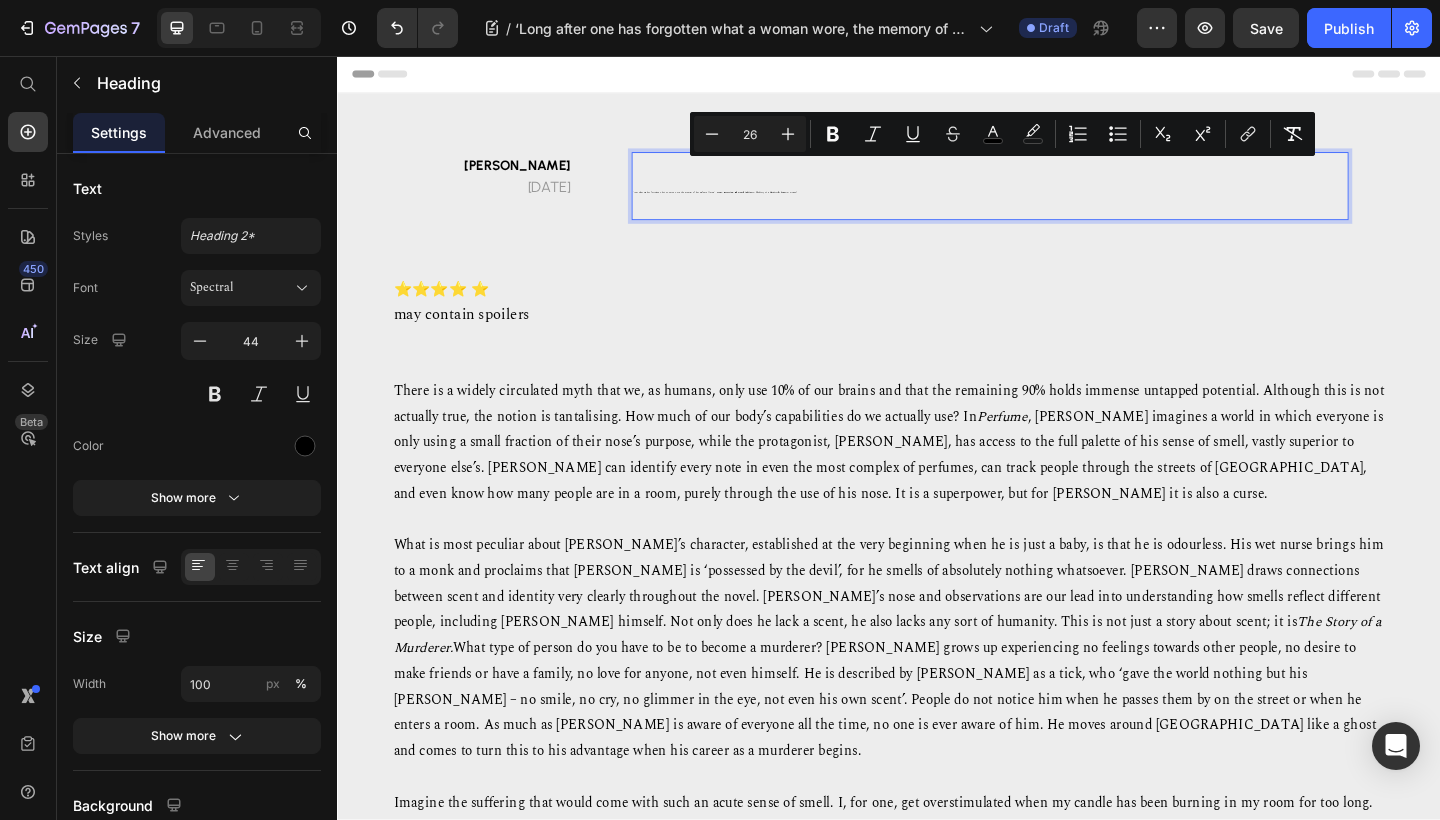 type on "26" 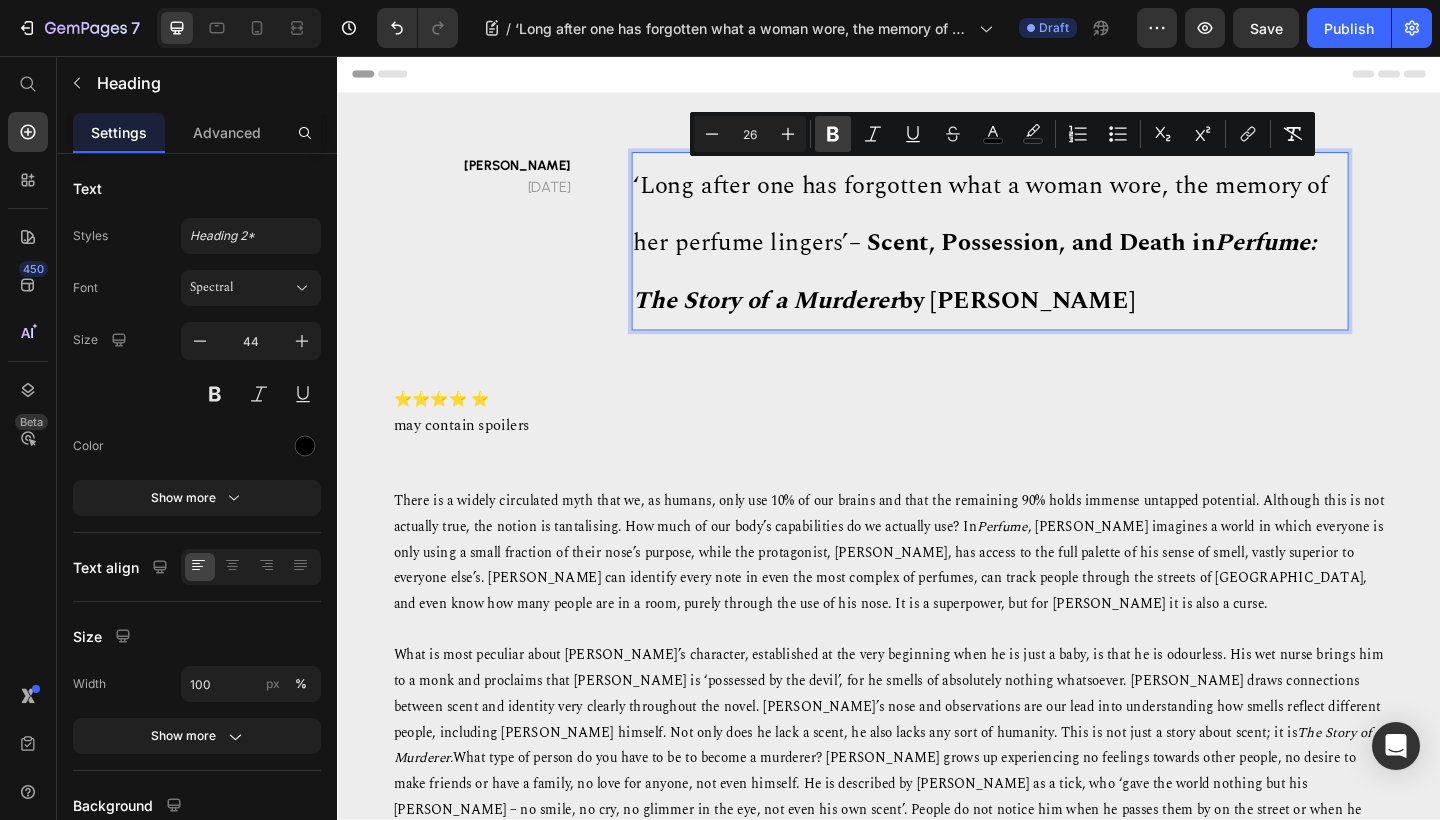 click 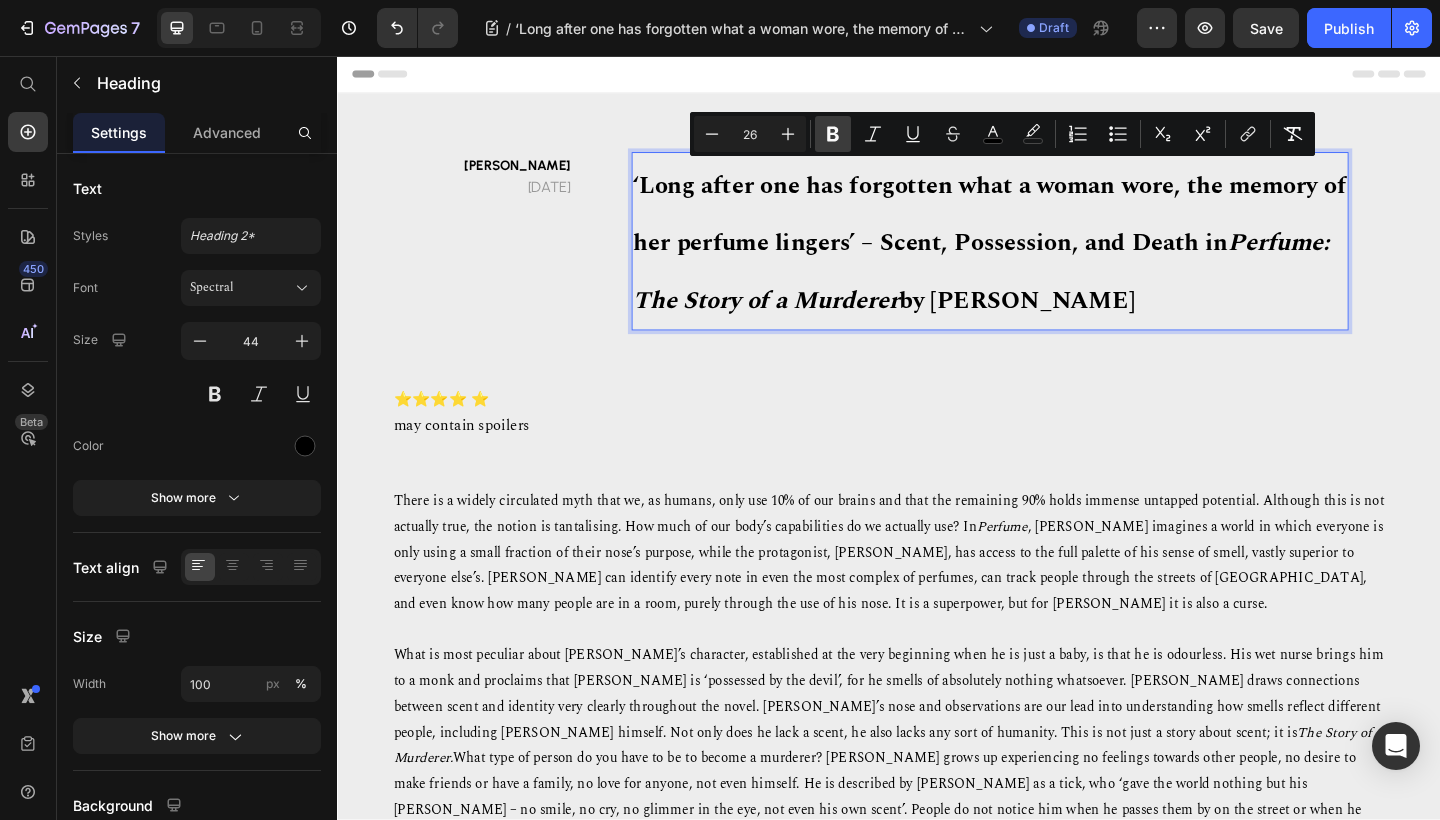 click 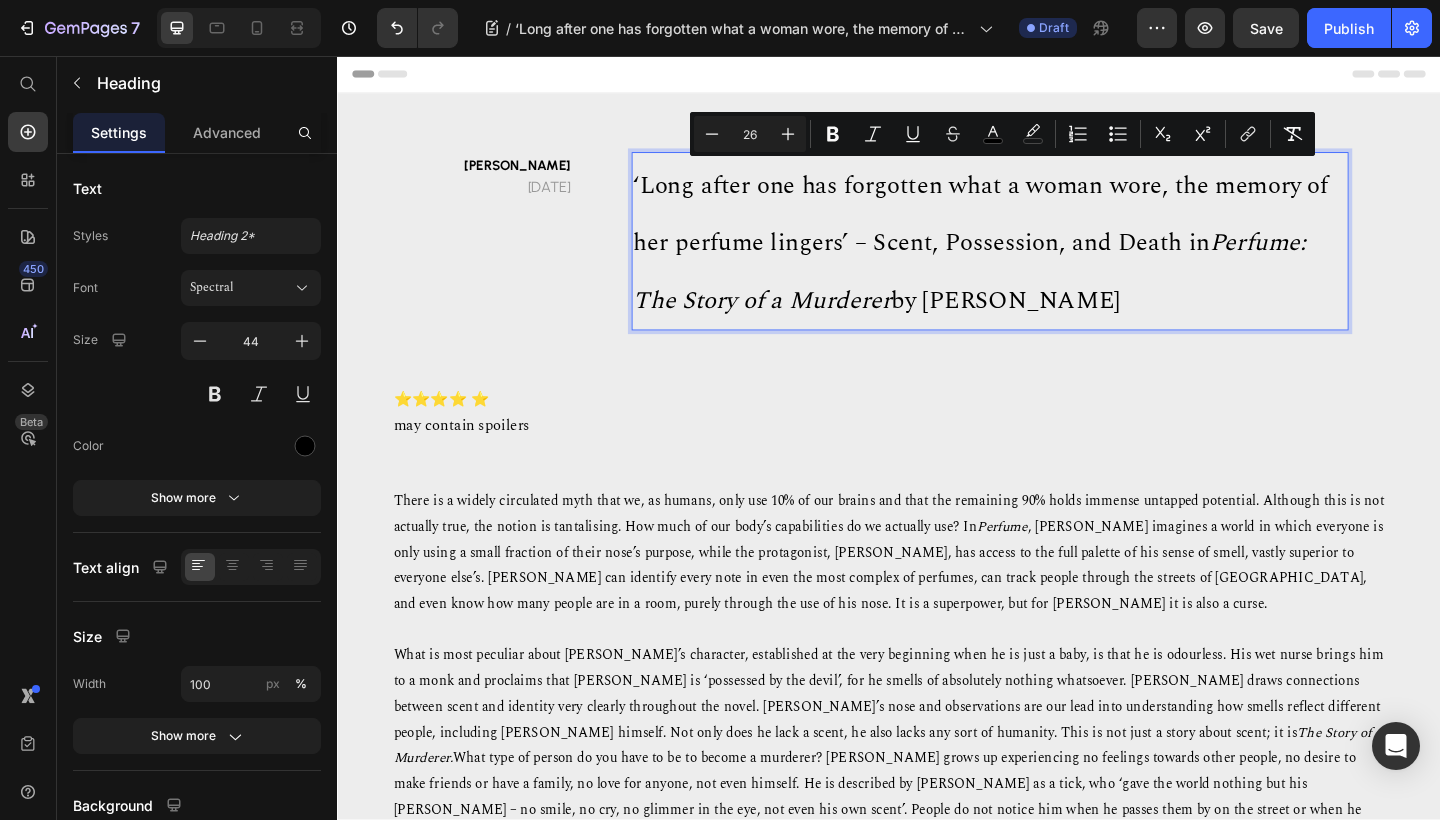 click on "‘Long after one has forgotten what a woman wore, the memory of her perfume lingers’ – Scent, Possession, and Death in  Perfume: The Story of a Murderer  by [PERSON_NAME]" at bounding box center (1047, 258) 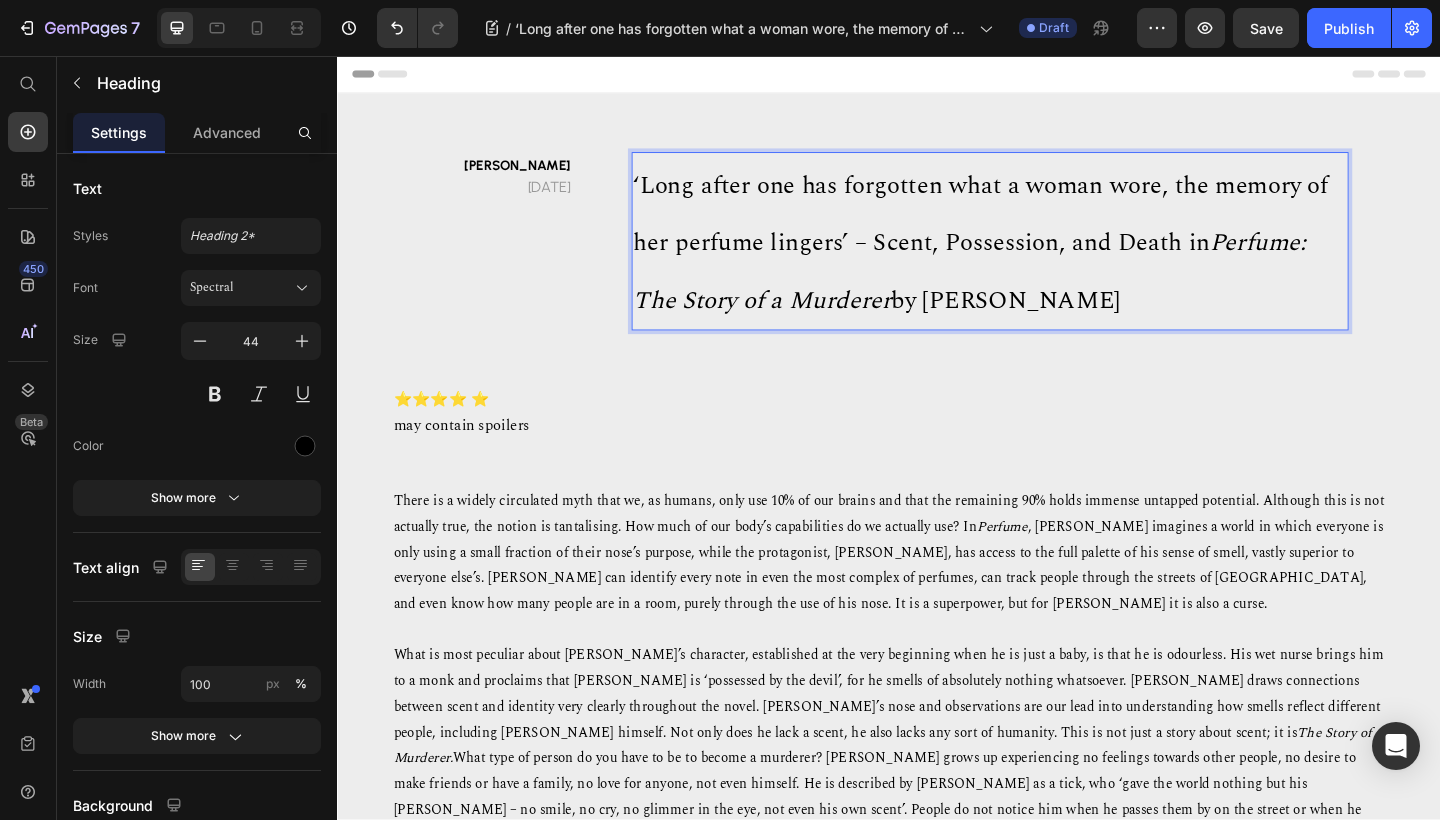 click on "‘Long after one has forgotten what a woman wore, the memory of her perfume lingers’ – Scent, Possession, and Death in  Perfume: The Story of a Murderer  by [PERSON_NAME]" at bounding box center [1037, 260] 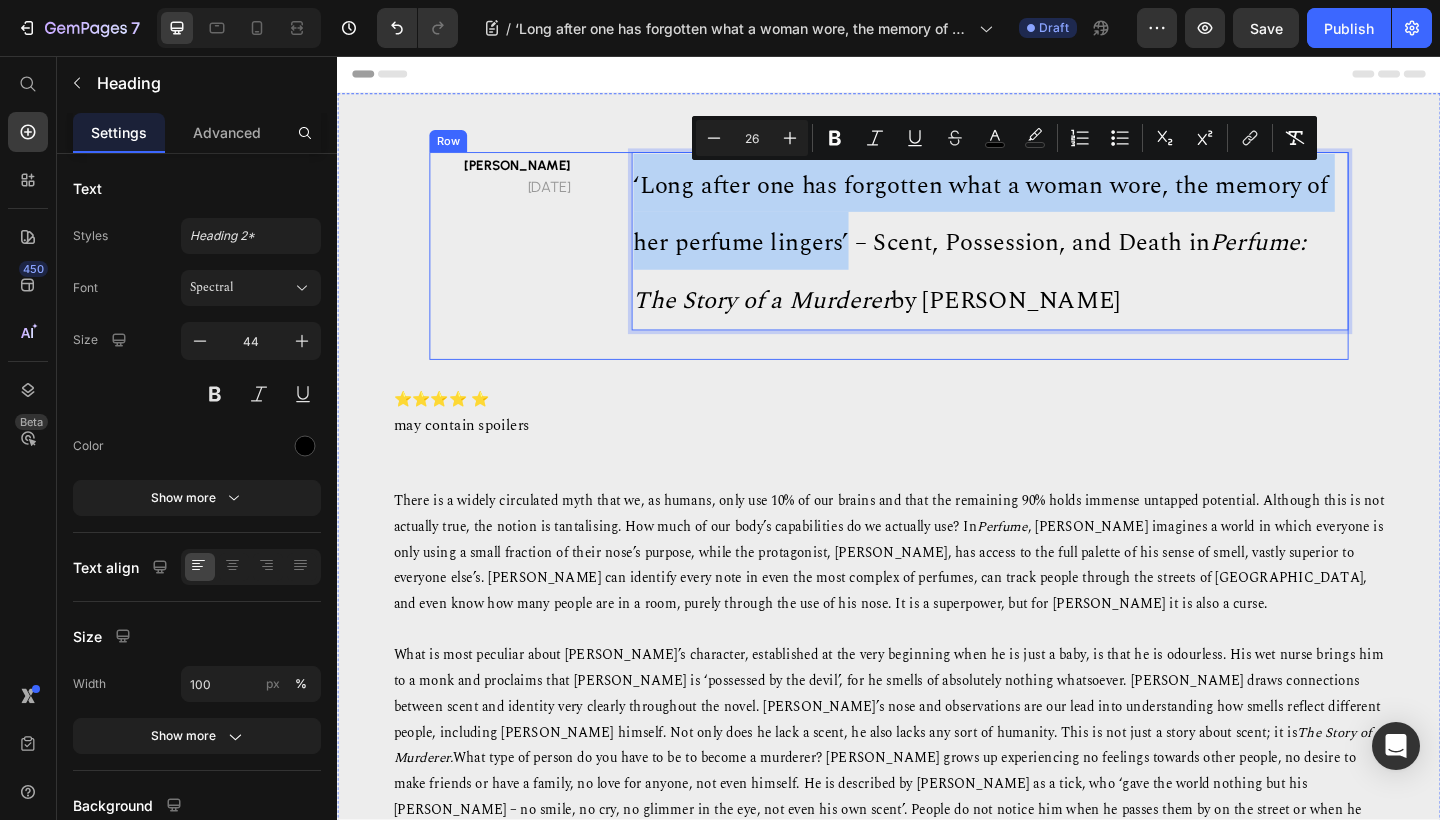 drag, startPoint x: 890, startPoint y: 256, endPoint x: 642, endPoint y: 183, distance: 258.52078 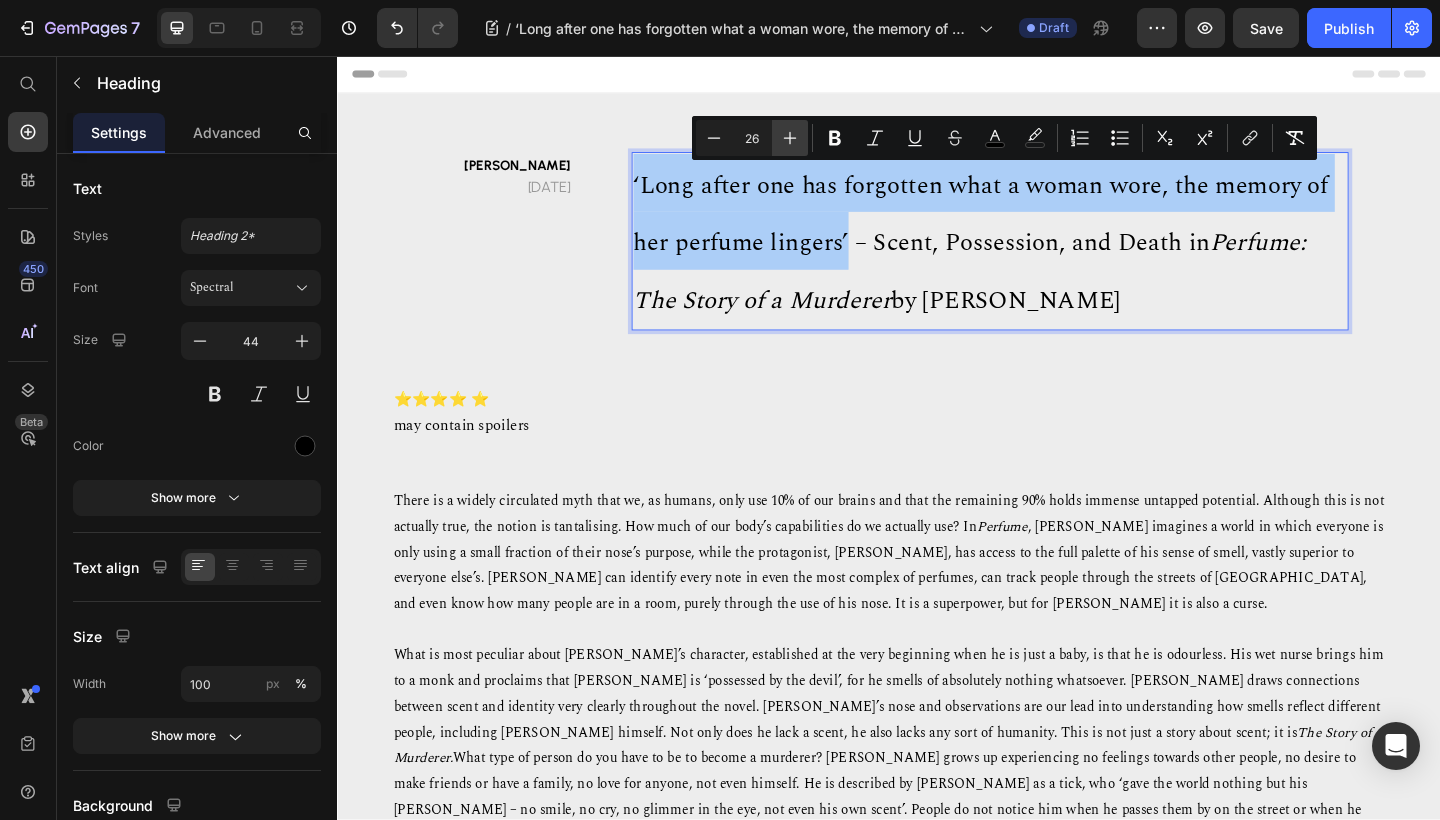 click 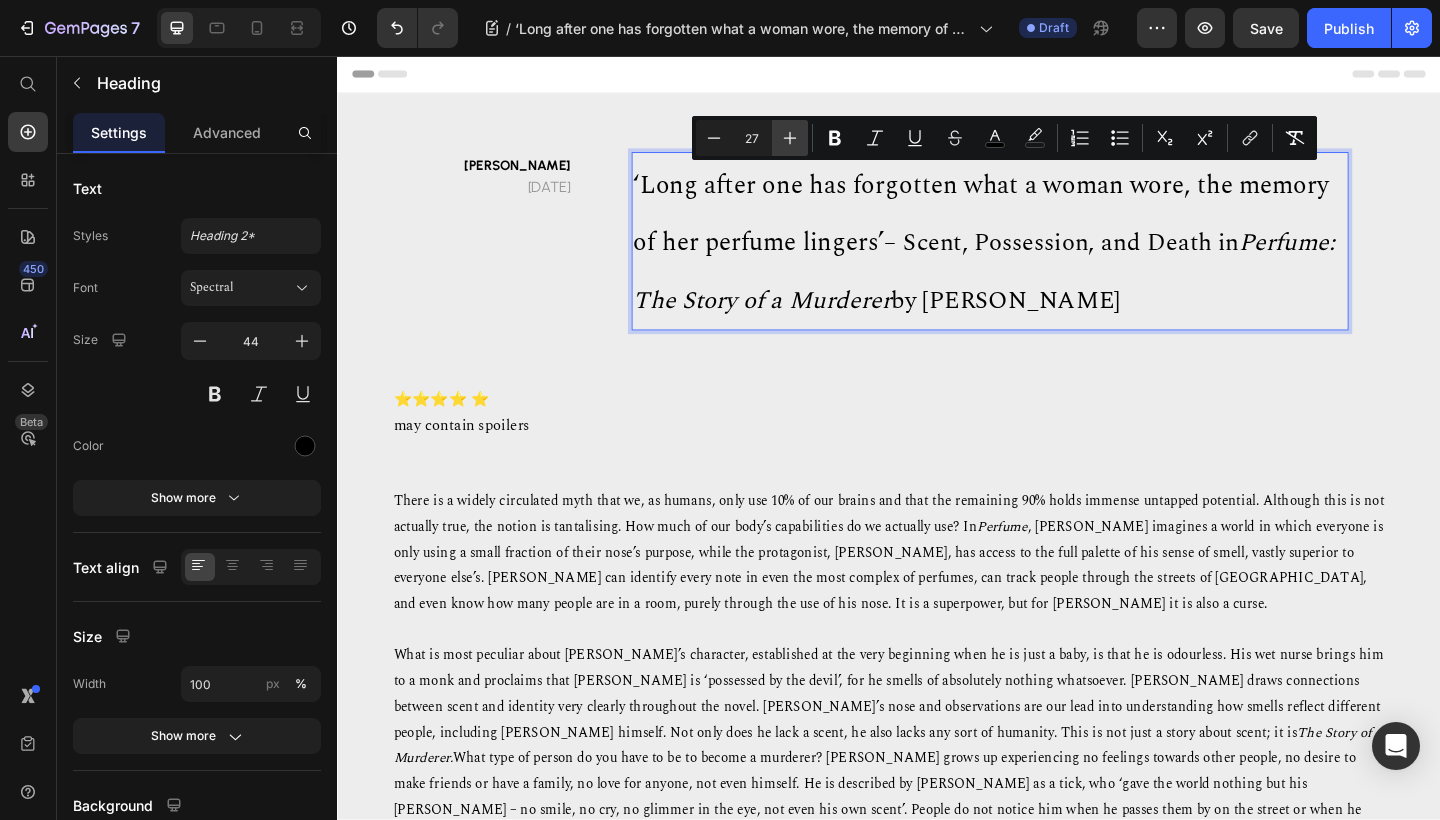 click 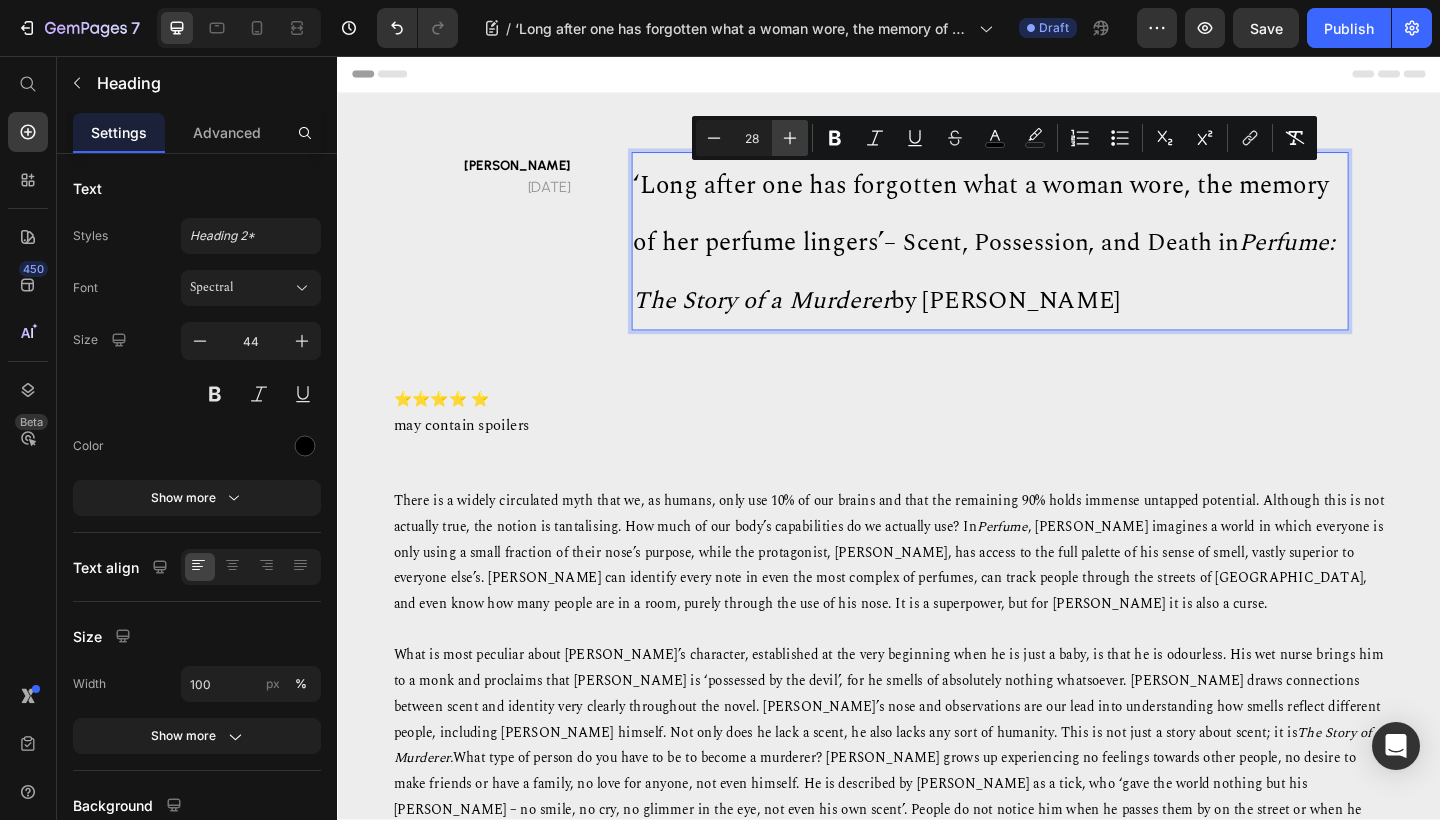 click 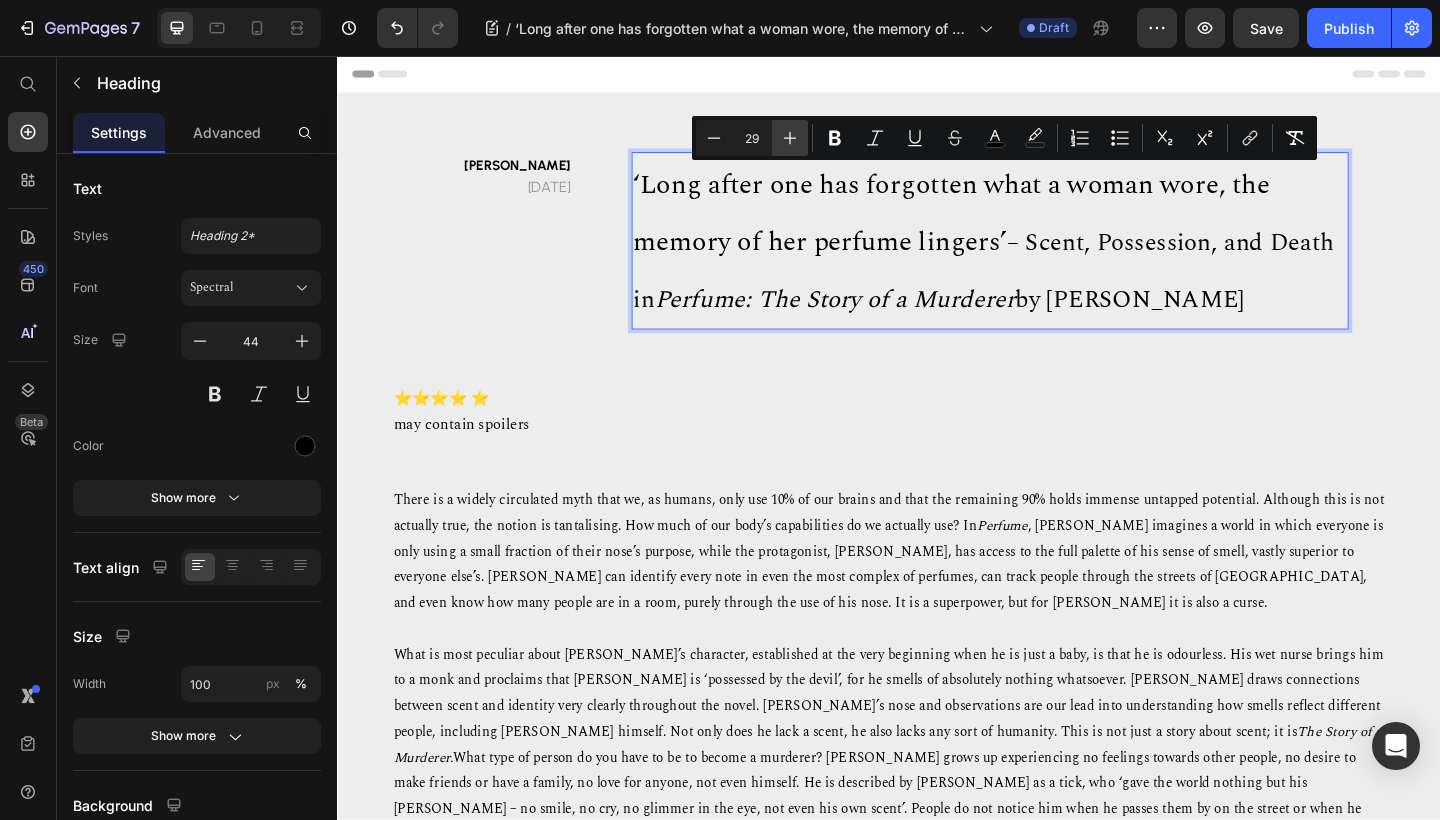 click 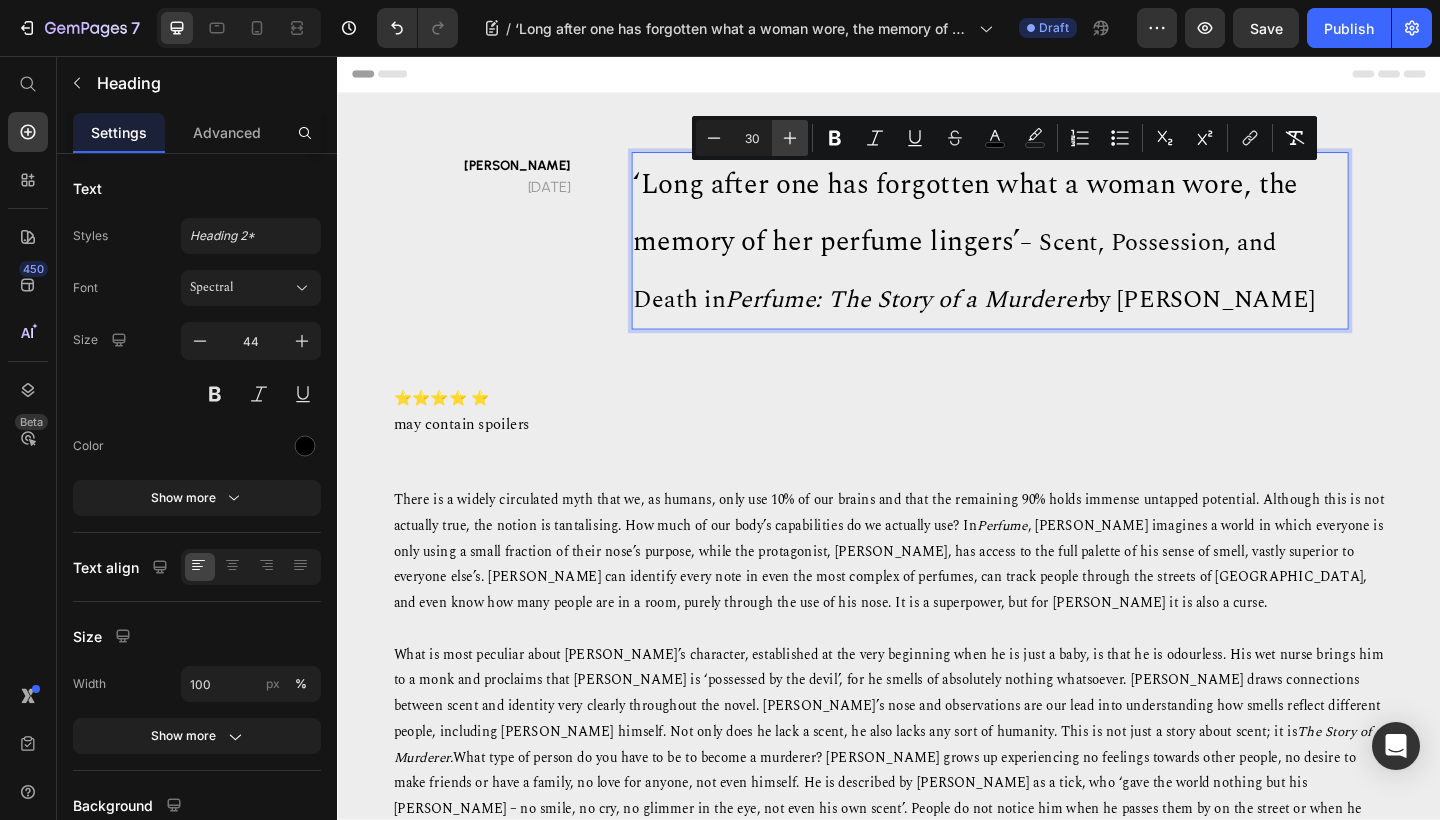 click 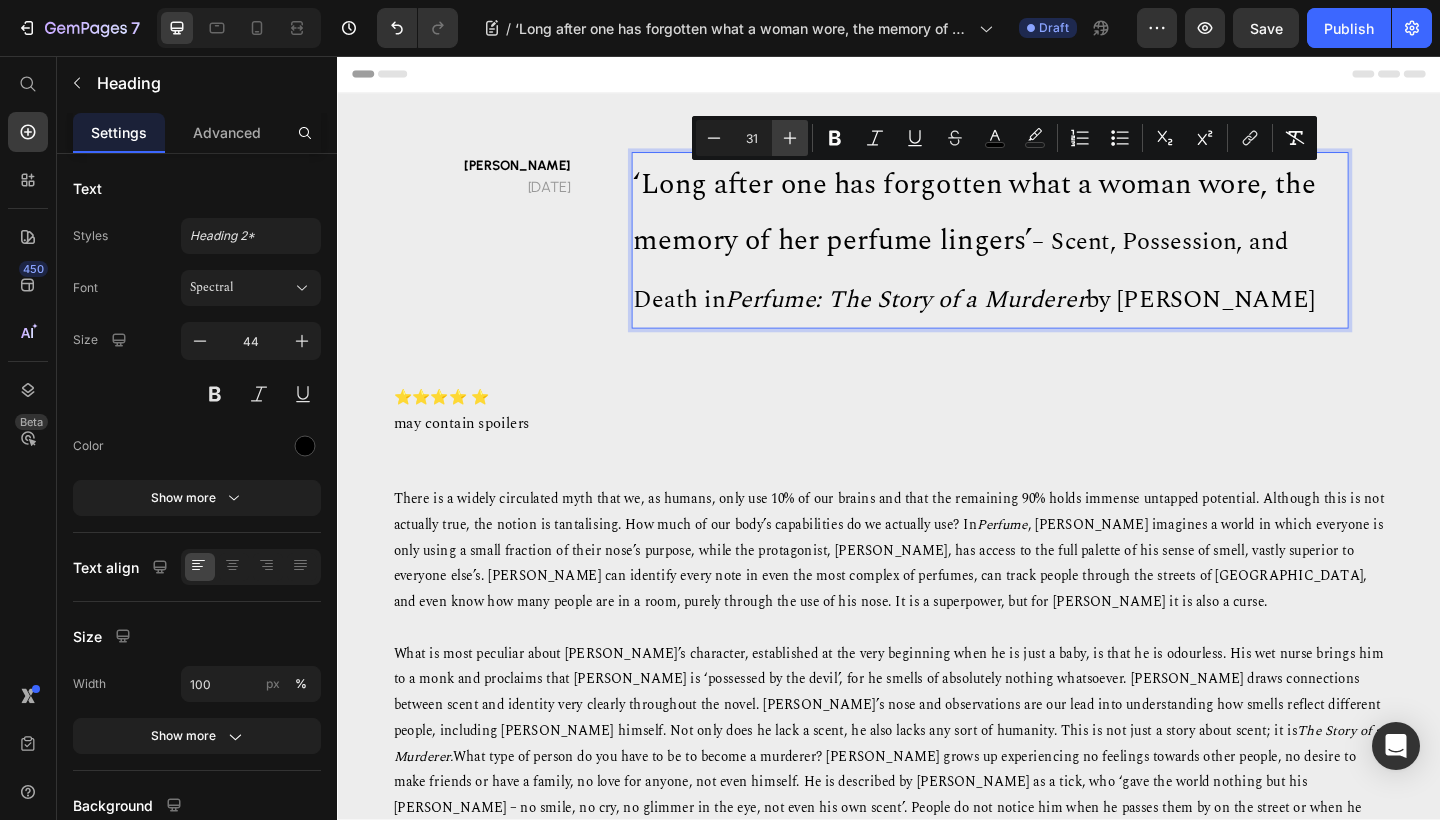 click 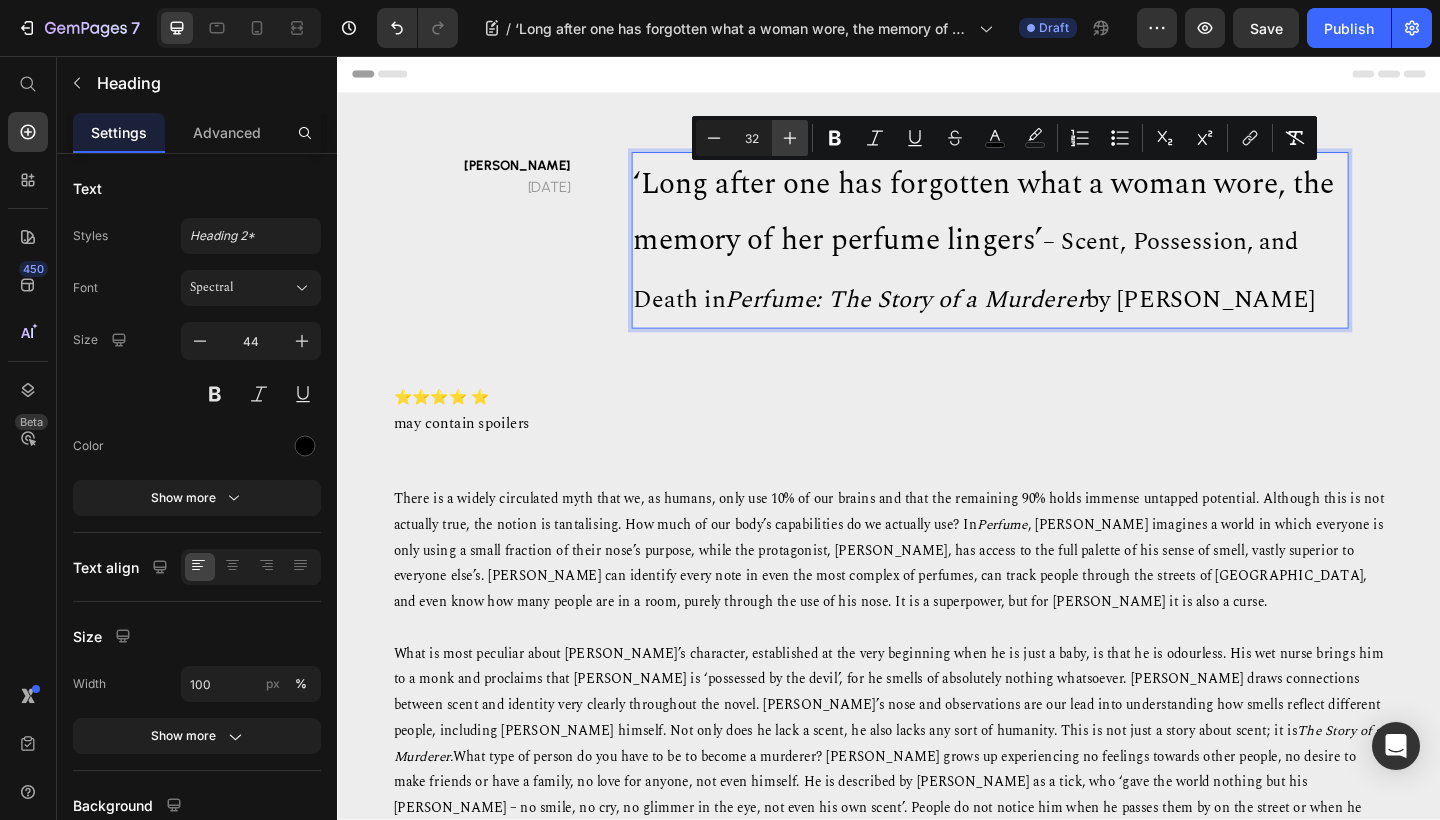 click 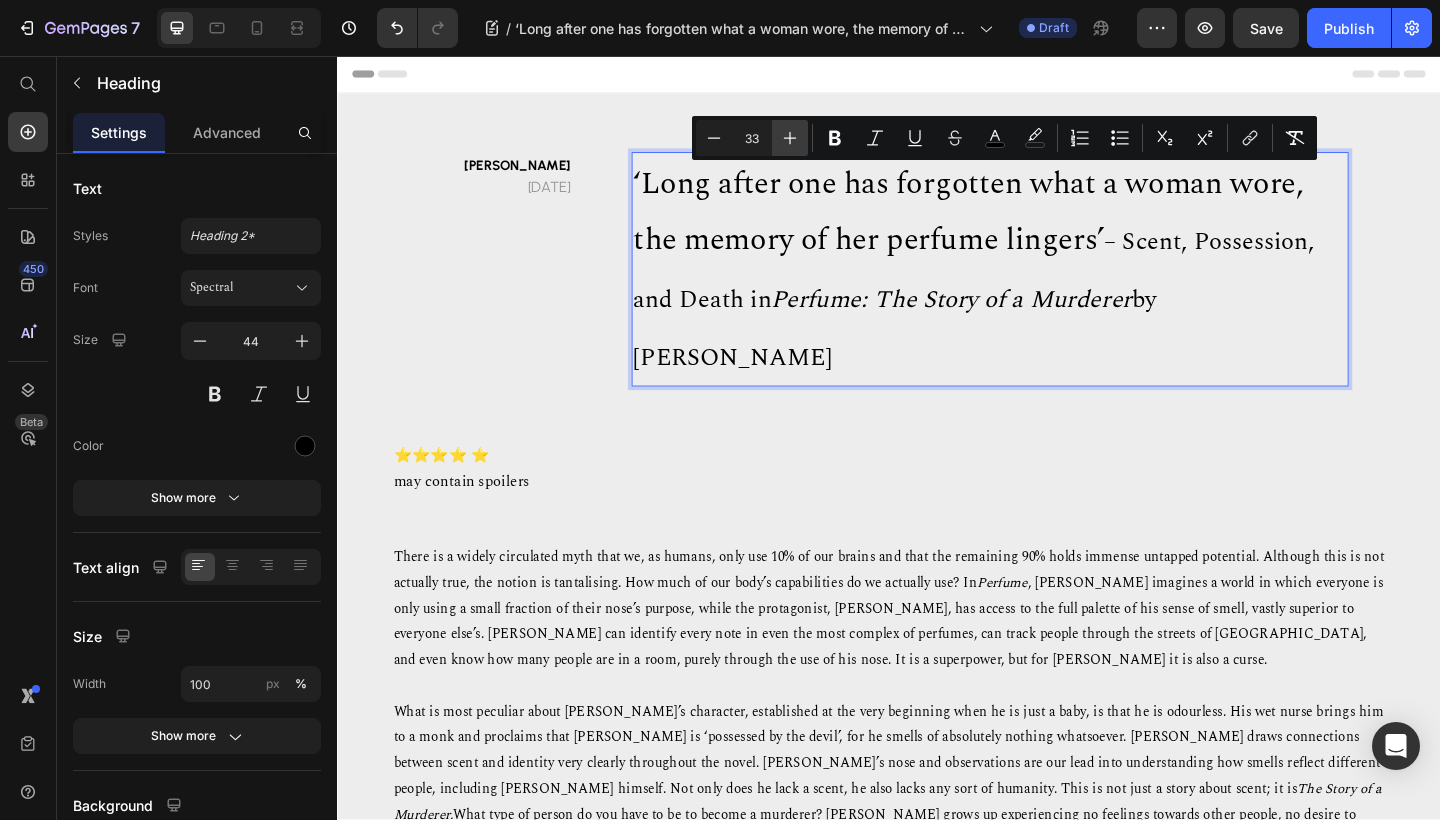 click 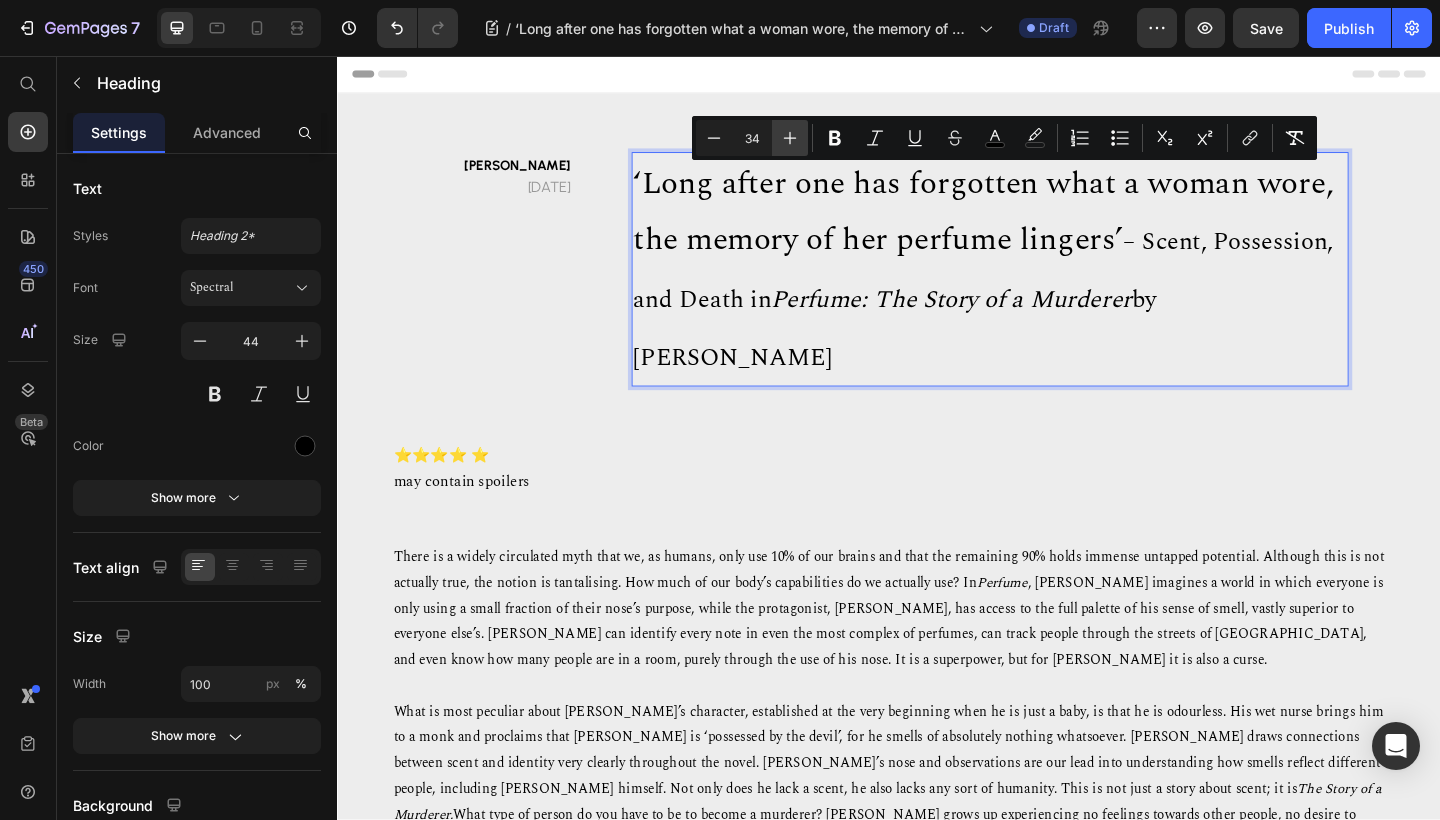 click 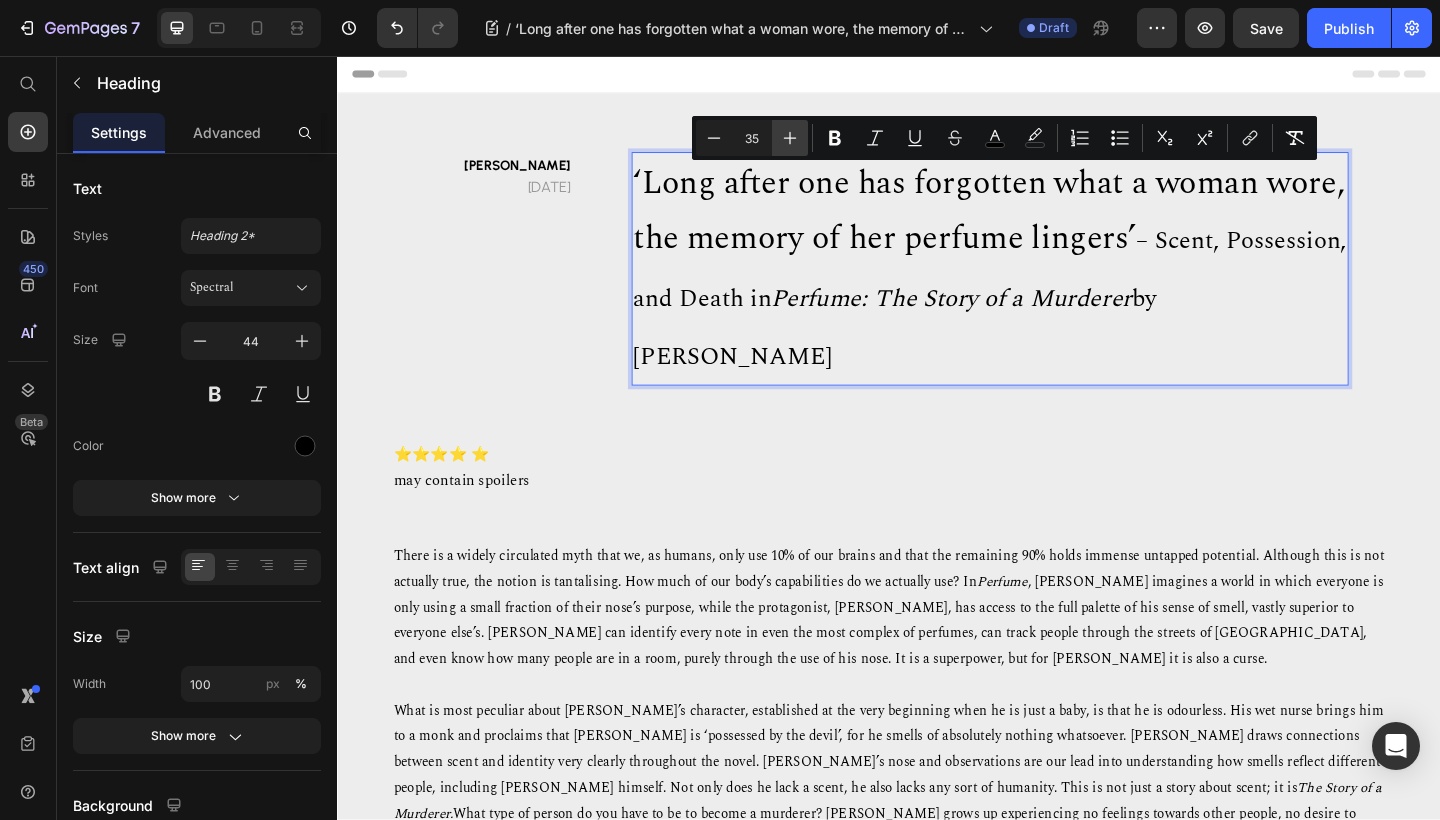 click 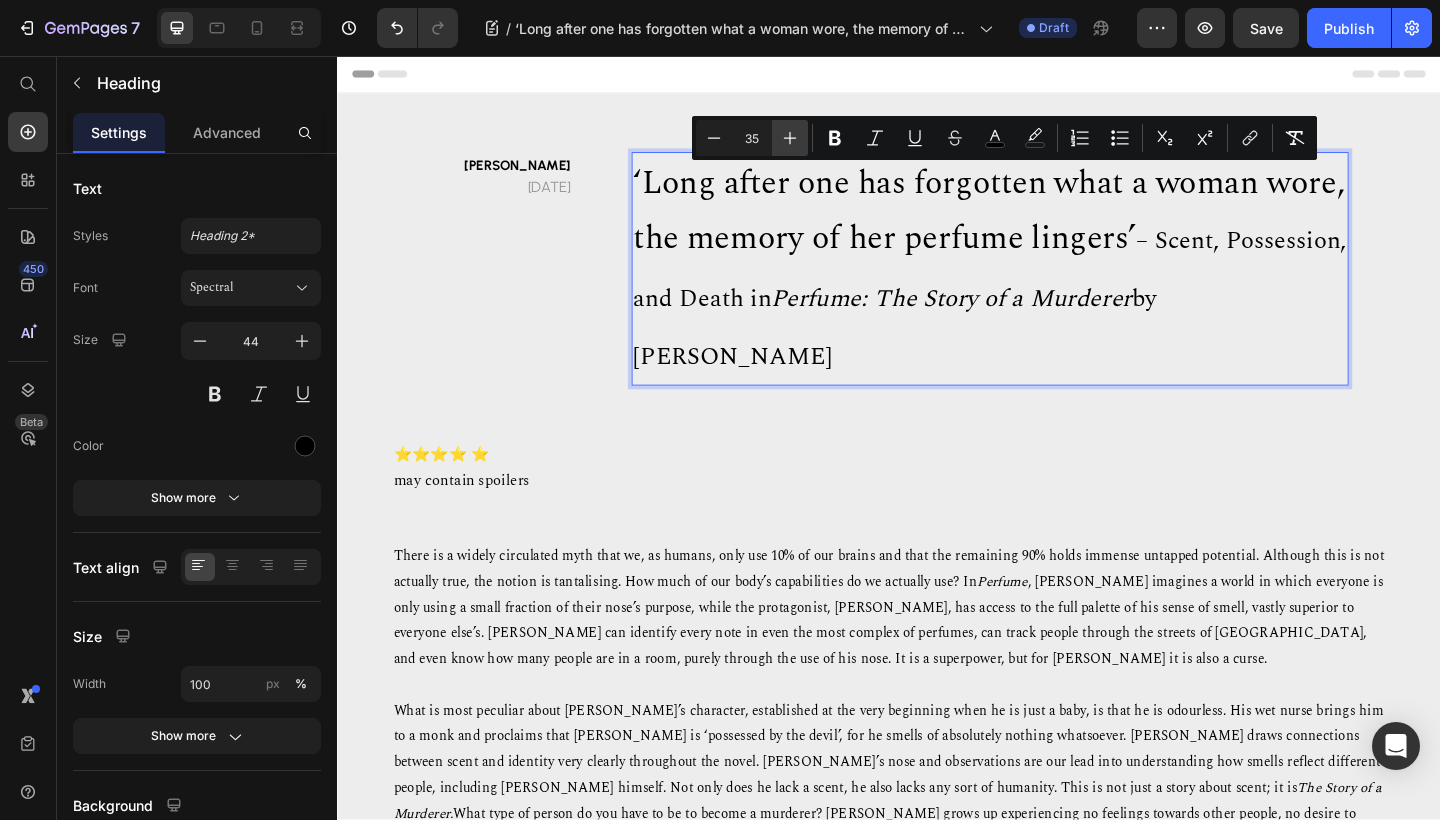 type on "36" 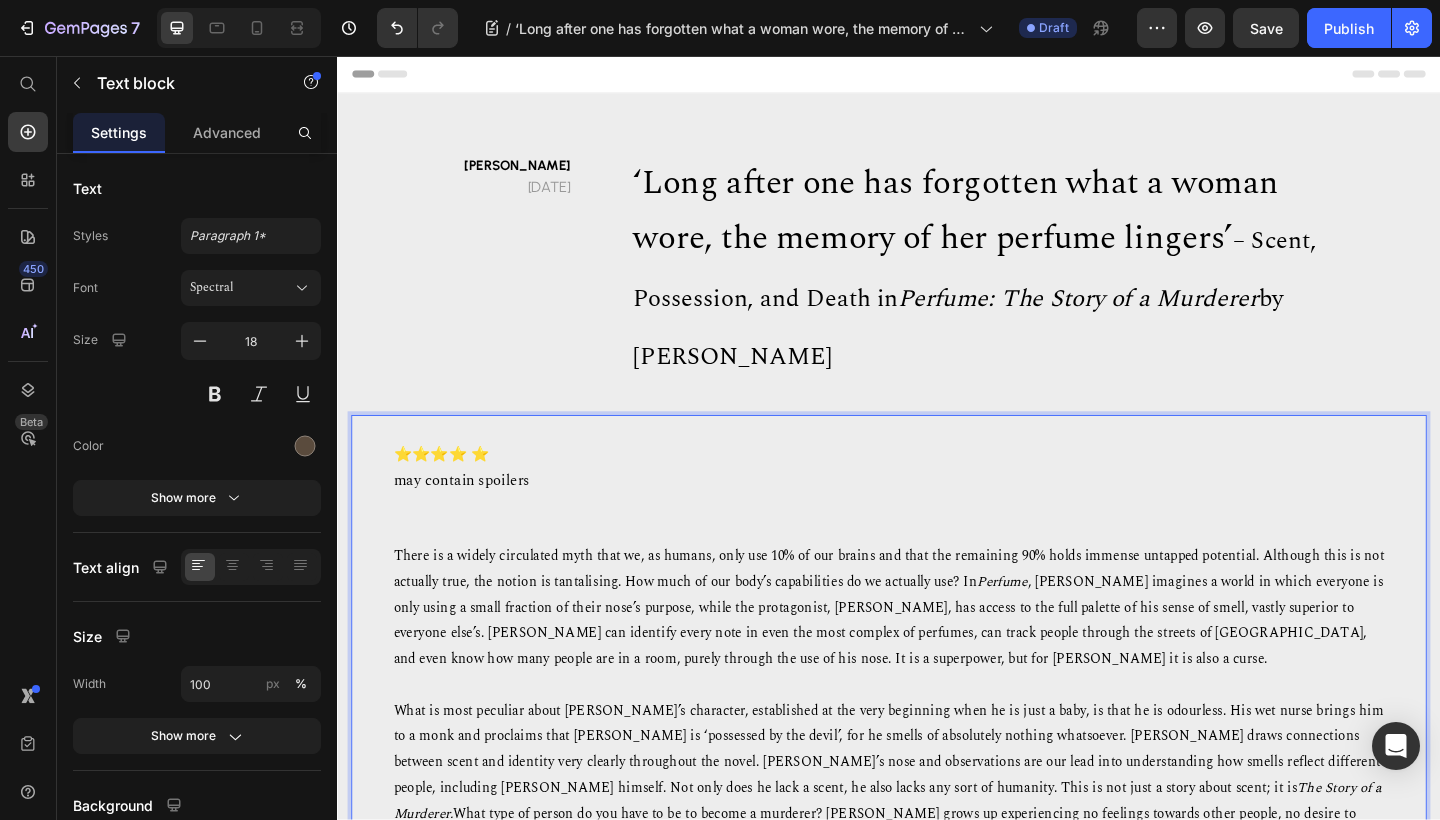 click on "There is a widely circulated myth that we, as humans, only use 10% of our brains and that the remaining 90% holds immense untapped potential. Although this is not actually true, the notion is tantalising. How much of our body’s capabilities do we actually use? In  Perfume , [PERSON_NAME] imagines a world in which everyone is only using a small fraction of their nose’s purpose, while the protagonist, [PERSON_NAME], has access to the full palette of his sense of smell, vastly superior to everyone else’s. [PERSON_NAME] can identify every note in even the most complex of perfumes, can track people through the streets of [GEOGRAPHIC_DATA], and even know how many people are in a room, purely through the use of his nose. It is a superpower, but for [PERSON_NAME] it is also a curse." at bounding box center (937, 656) 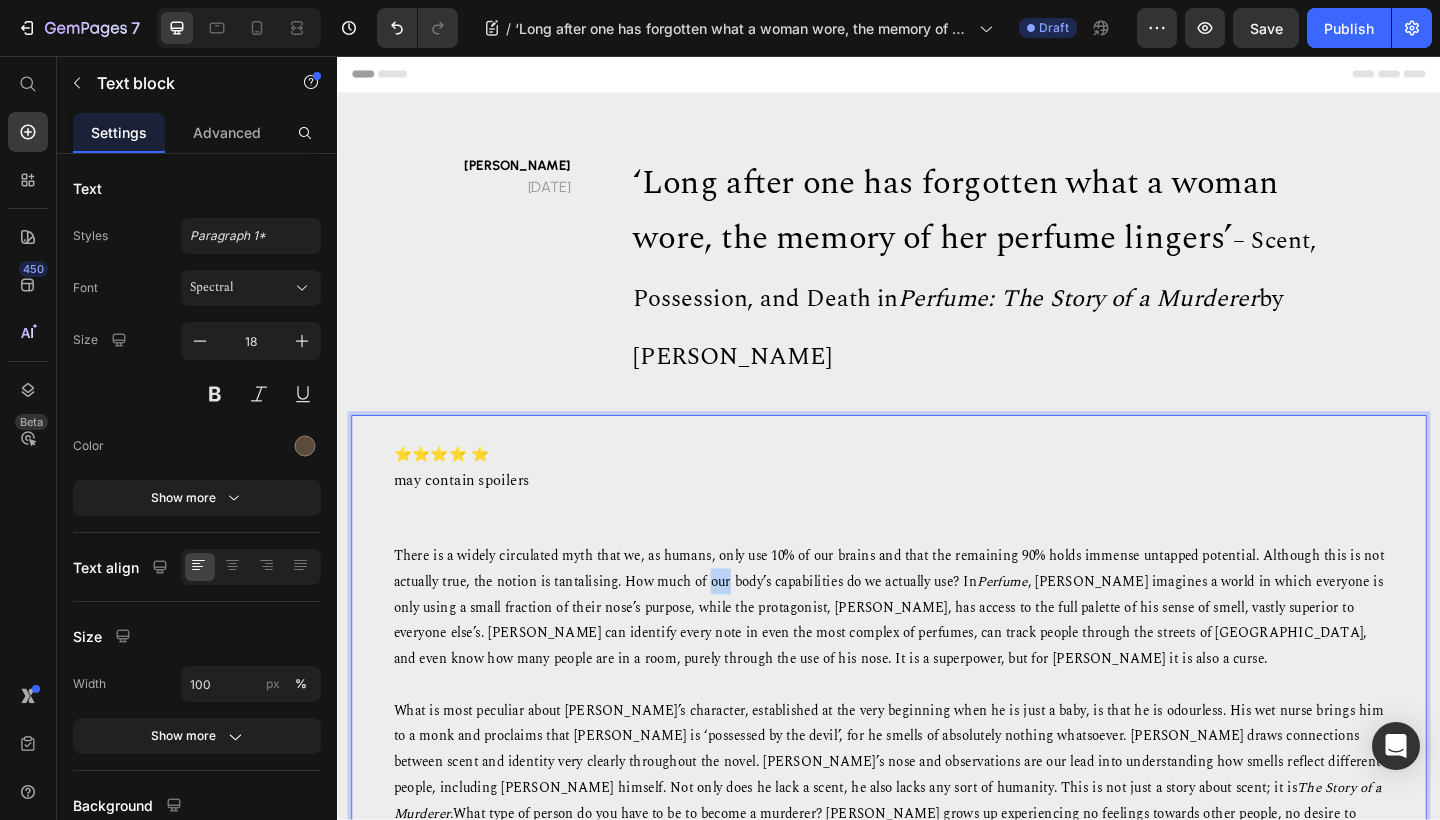 click on "There is a widely circulated myth that we, as humans, only use 10% of our brains and that the remaining 90% holds immense untapped potential. Although this is not actually true, the notion is tantalising. How much of our body’s capabilities do we actually use? In  Perfume , [PERSON_NAME] imagines a world in which everyone is only using a small fraction of their nose’s purpose, while the protagonist, [PERSON_NAME], has access to the full palette of his sense of smell, vastly superior to everyone else’s. [PERSON_NAME] can identify every note in even the most complex of perfumes, can track people through the streets of [GEOGRAPHIC_DATA], and even know how many people are in a room, purely through the use of his nose. It is a superpower, but for [PERSON_NAME] it is also a curse." at bounding box center (937, 656) 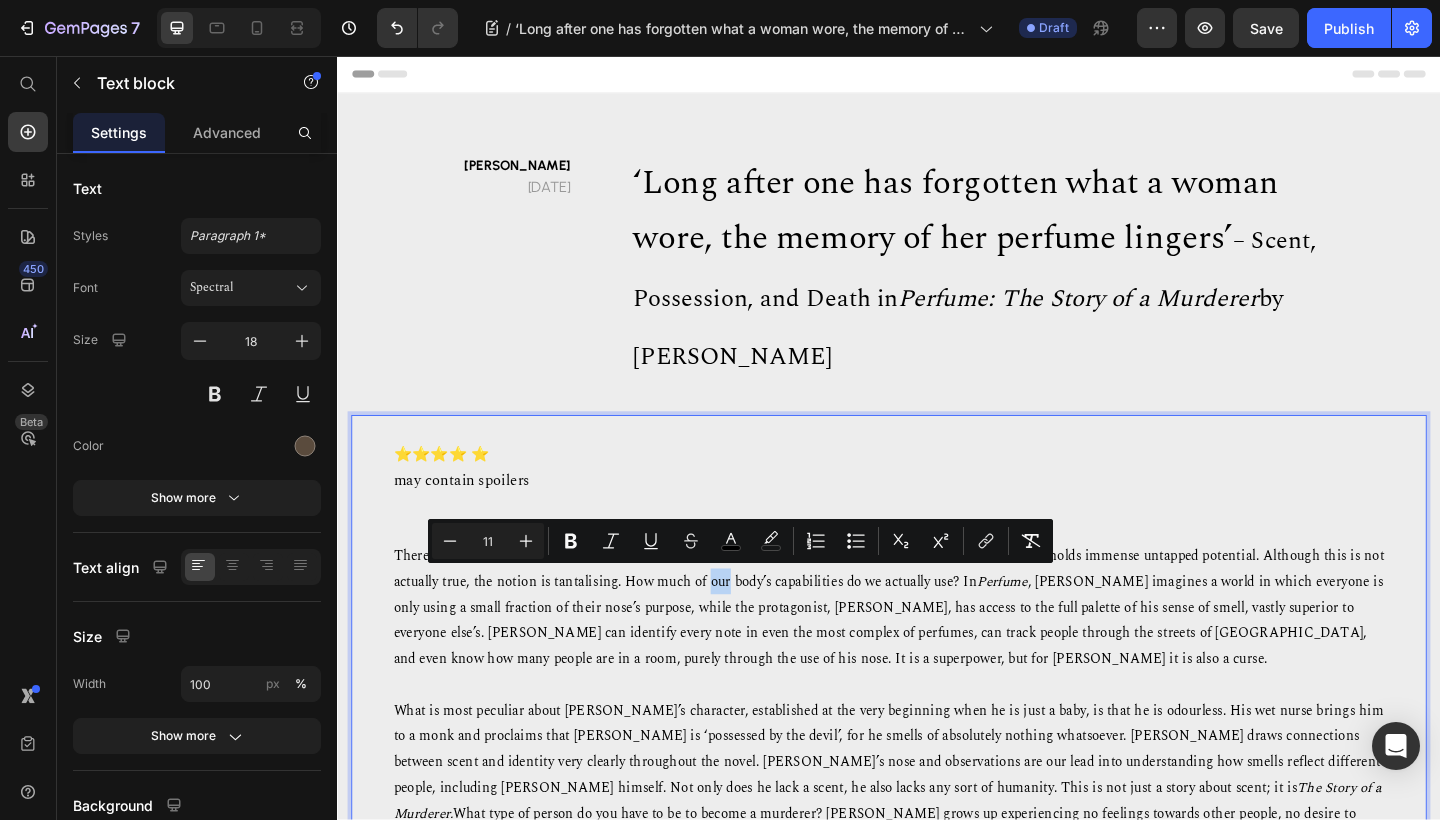 click on "There is a widely circulated myth that we, as humans, only use 10% of our brains and that the remaining 90% holds immense untapped potential. Although this is not actually true, the notion is tantalising. How much of our body’s capabilities do we actually use? In  Perfume , [PERSON_NAME] imagines a world in which everyone is only using a small fraction of their nose’s purpose, while the protagonist, [PERSON_NAME], has access to the full palette of his sense of smell, vastly superior to everyone else’s. [PERSON_NAME] can identify every note in even the most complex of perfumes, can track people through the streets of [GEOGRAPHIC_DATA], and even know how many people are in a room, purely through the use of his nose. It is a superpower, but for [PERSON_NAME] it is also a curse." at bounding box center (937, 642) 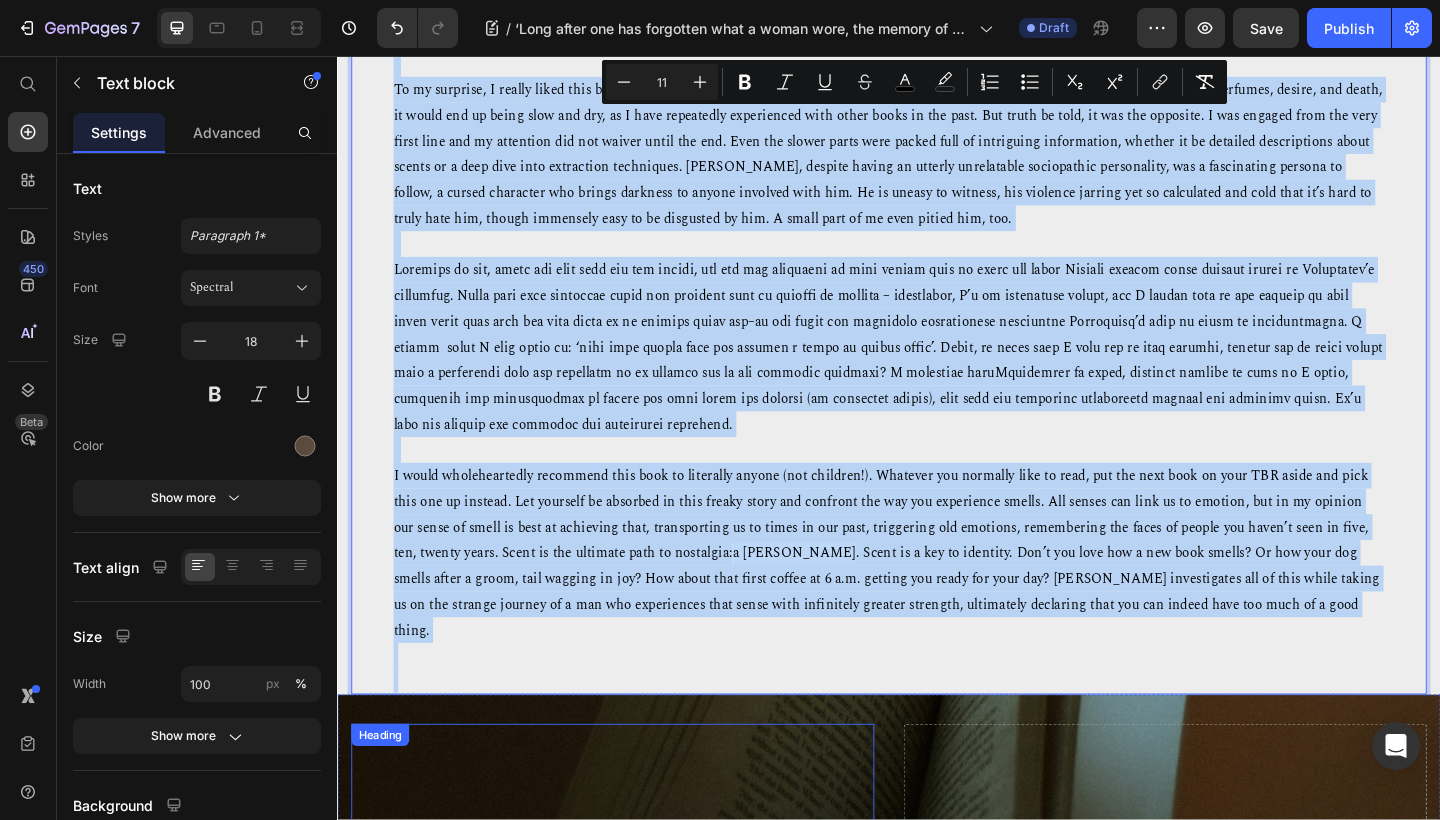 scroll, scrollTop: 1359, scrollLeft: 0, axis: vertical 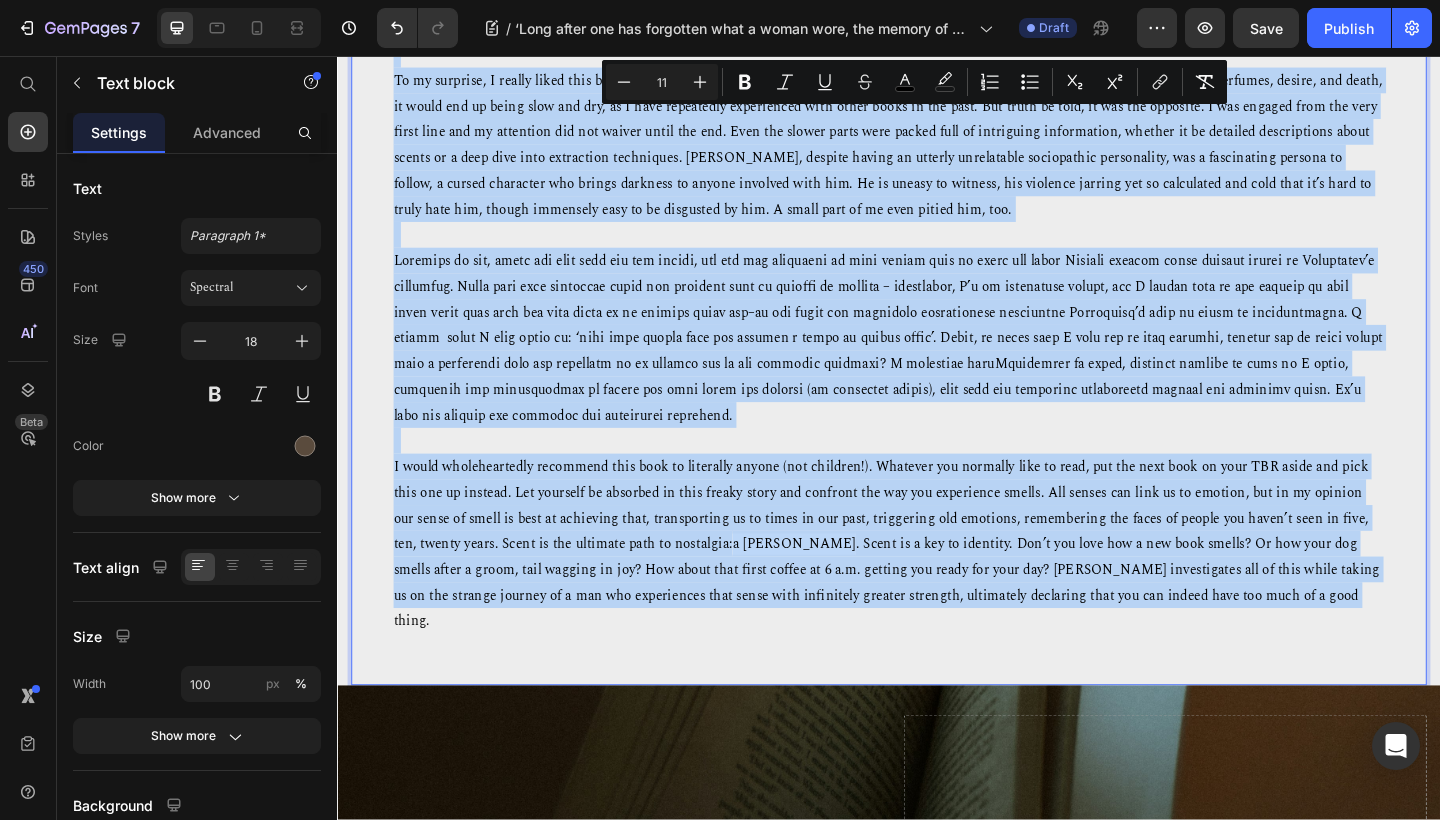 drag, startPoint x: 395, startPoint y: 591, endPoint x: 1384, endPoint y: 623, distance: 989.5176 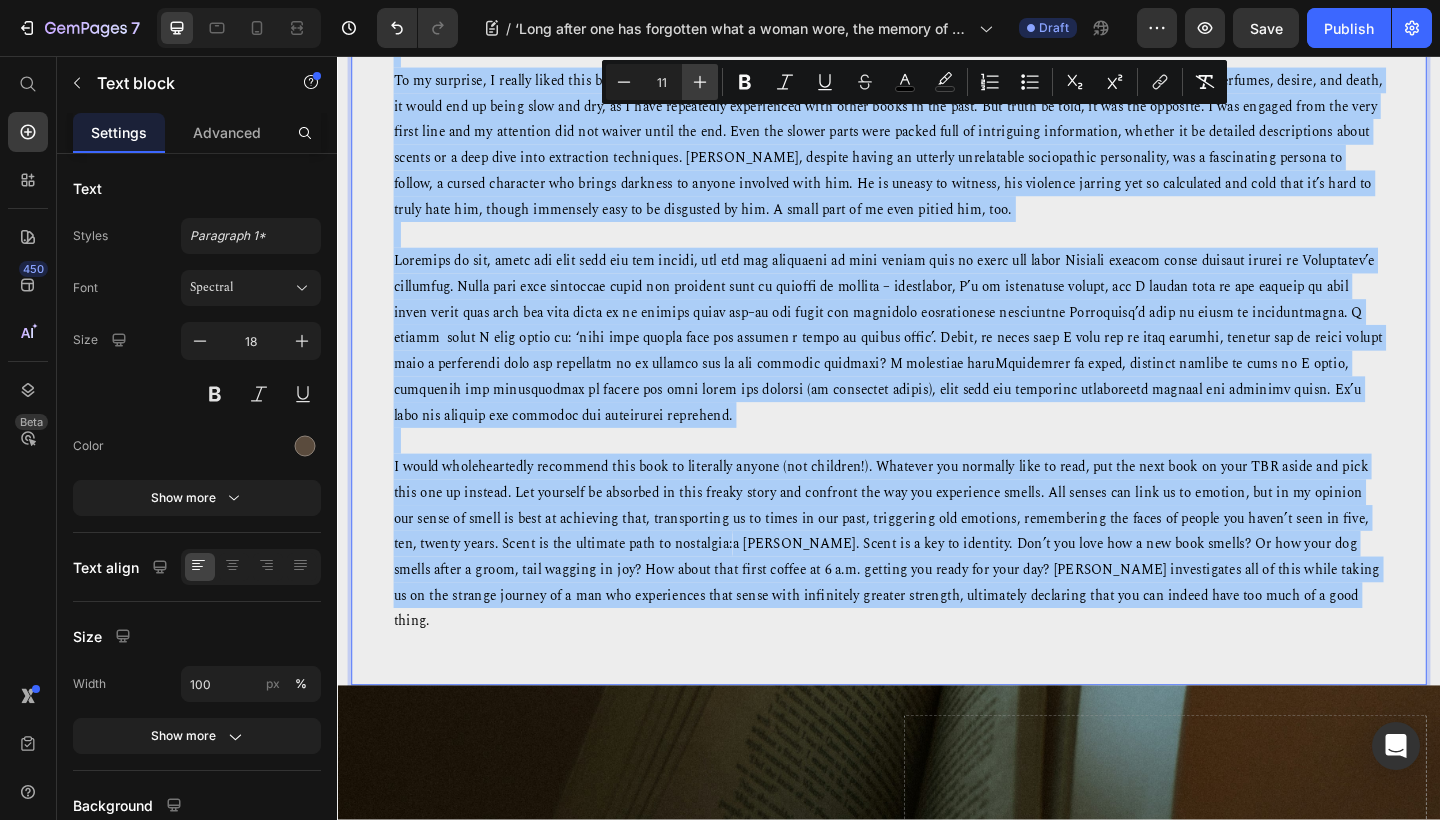 click 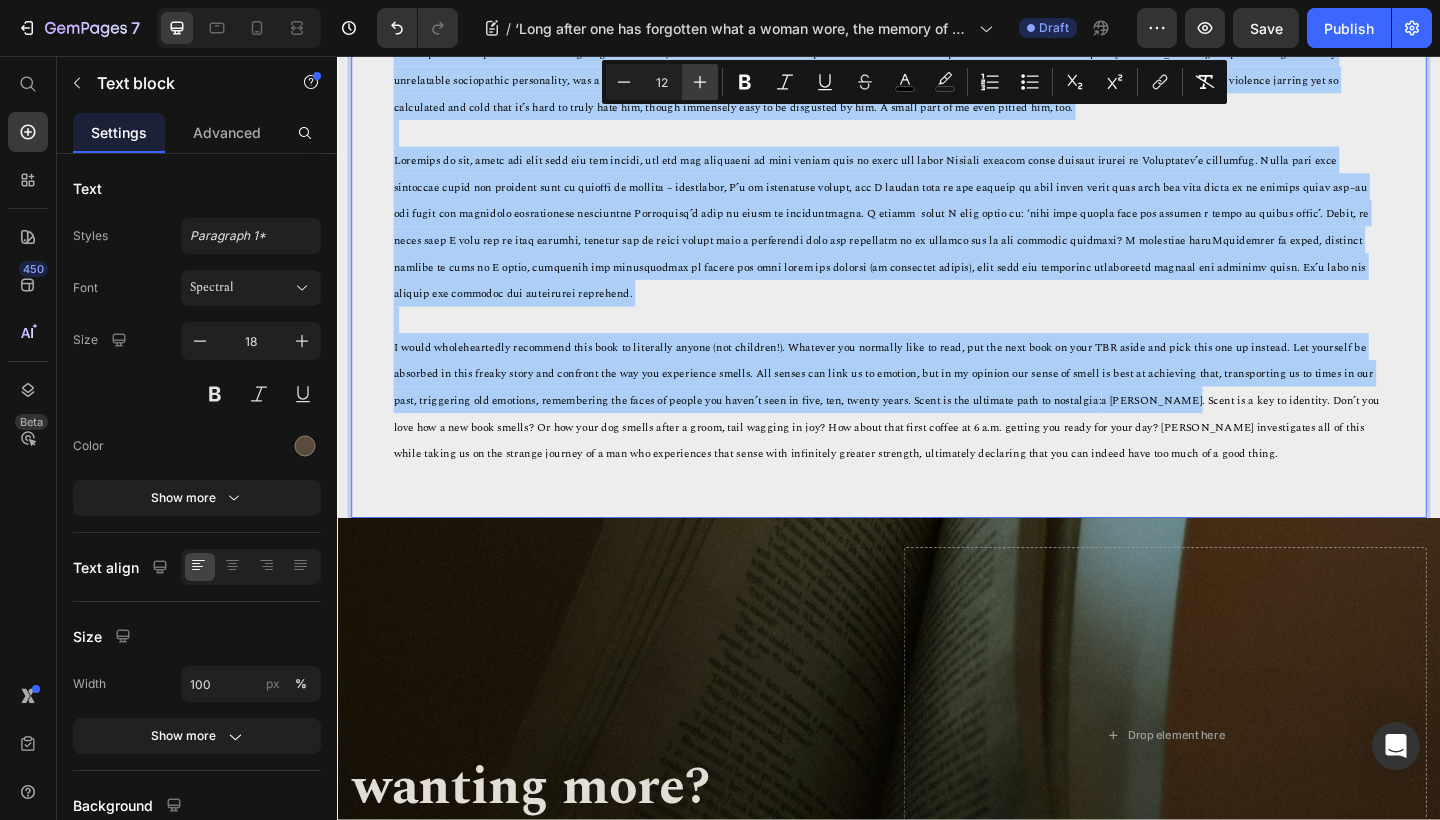 click 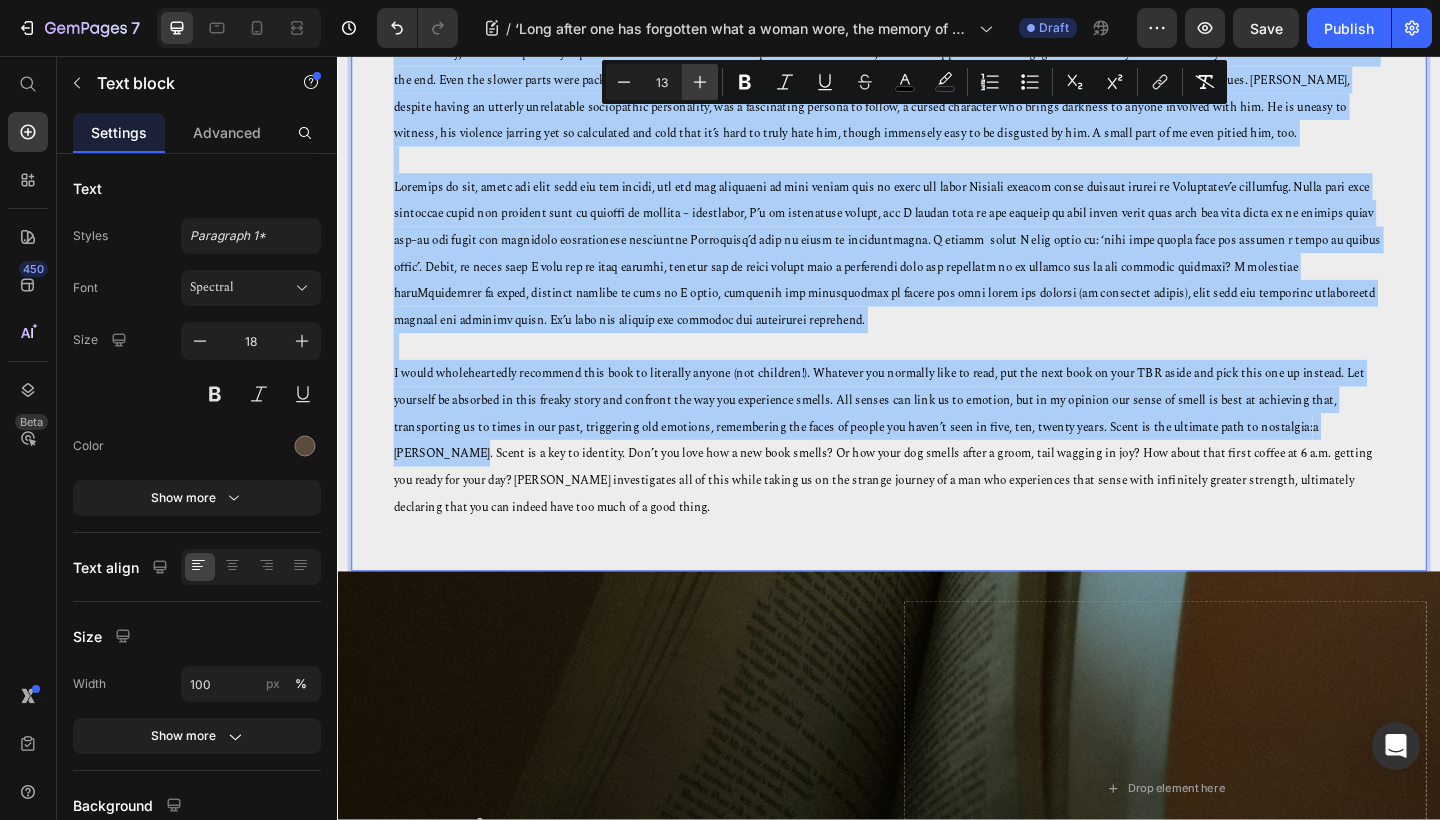 click 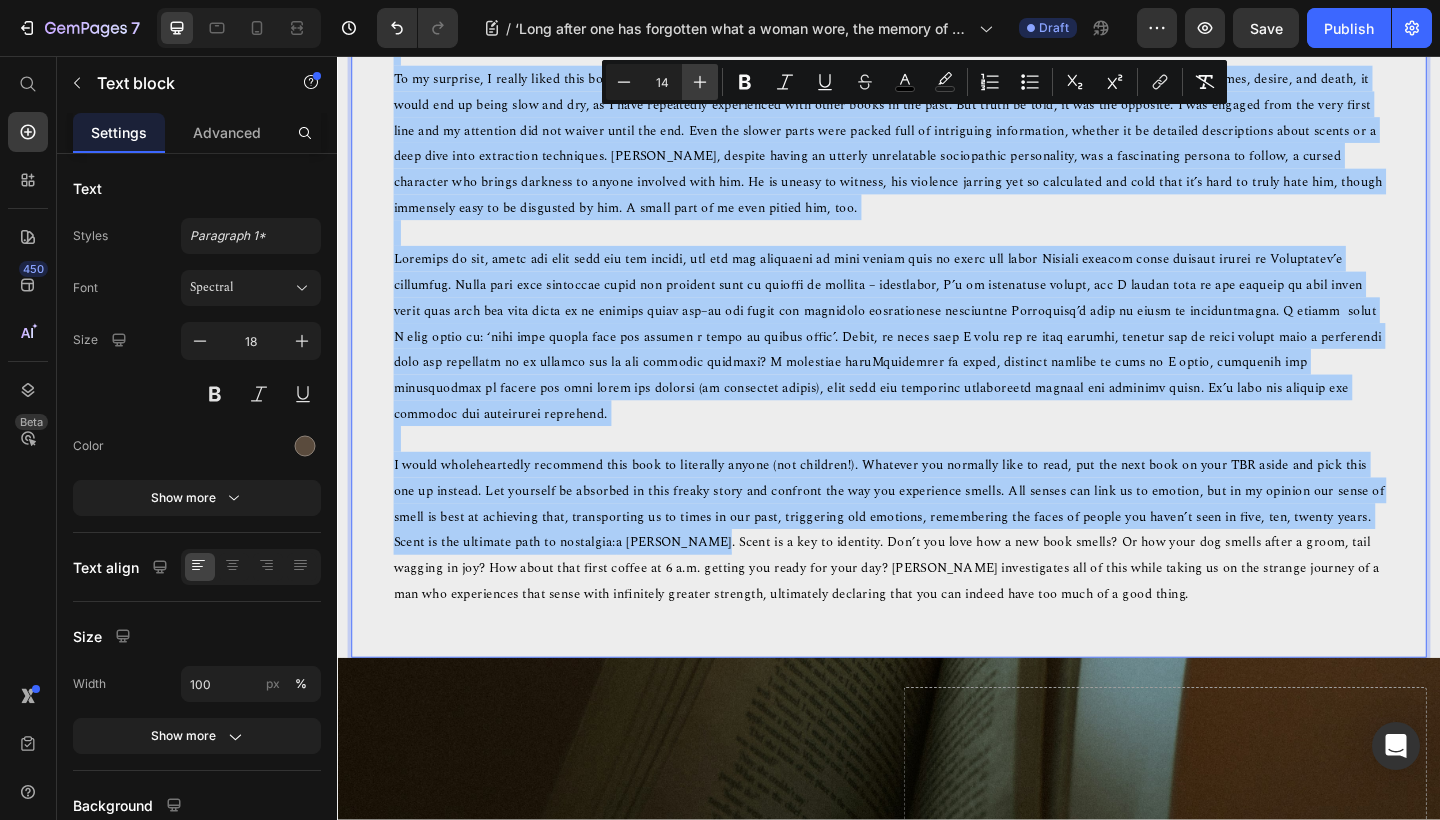 click 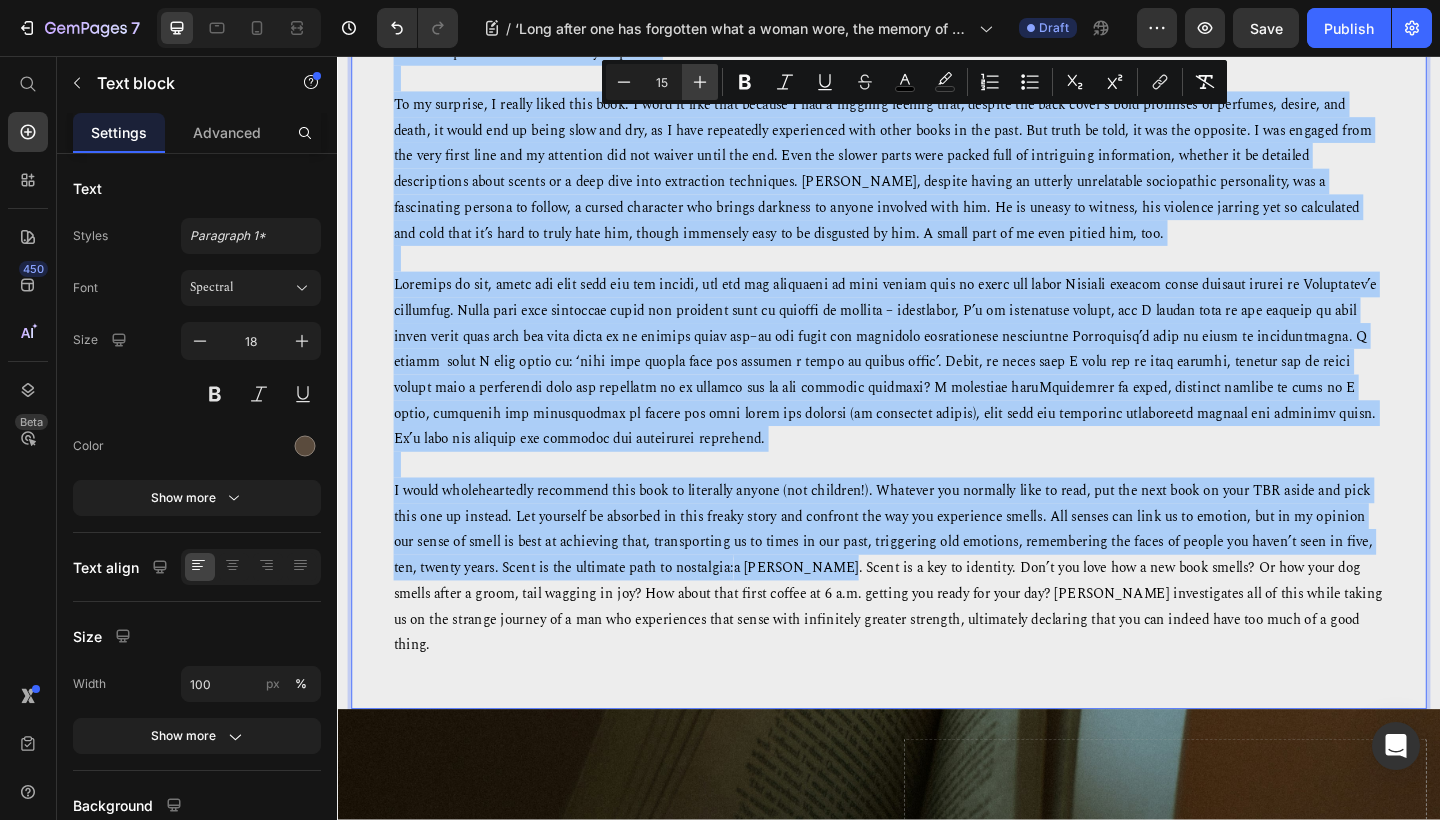 click 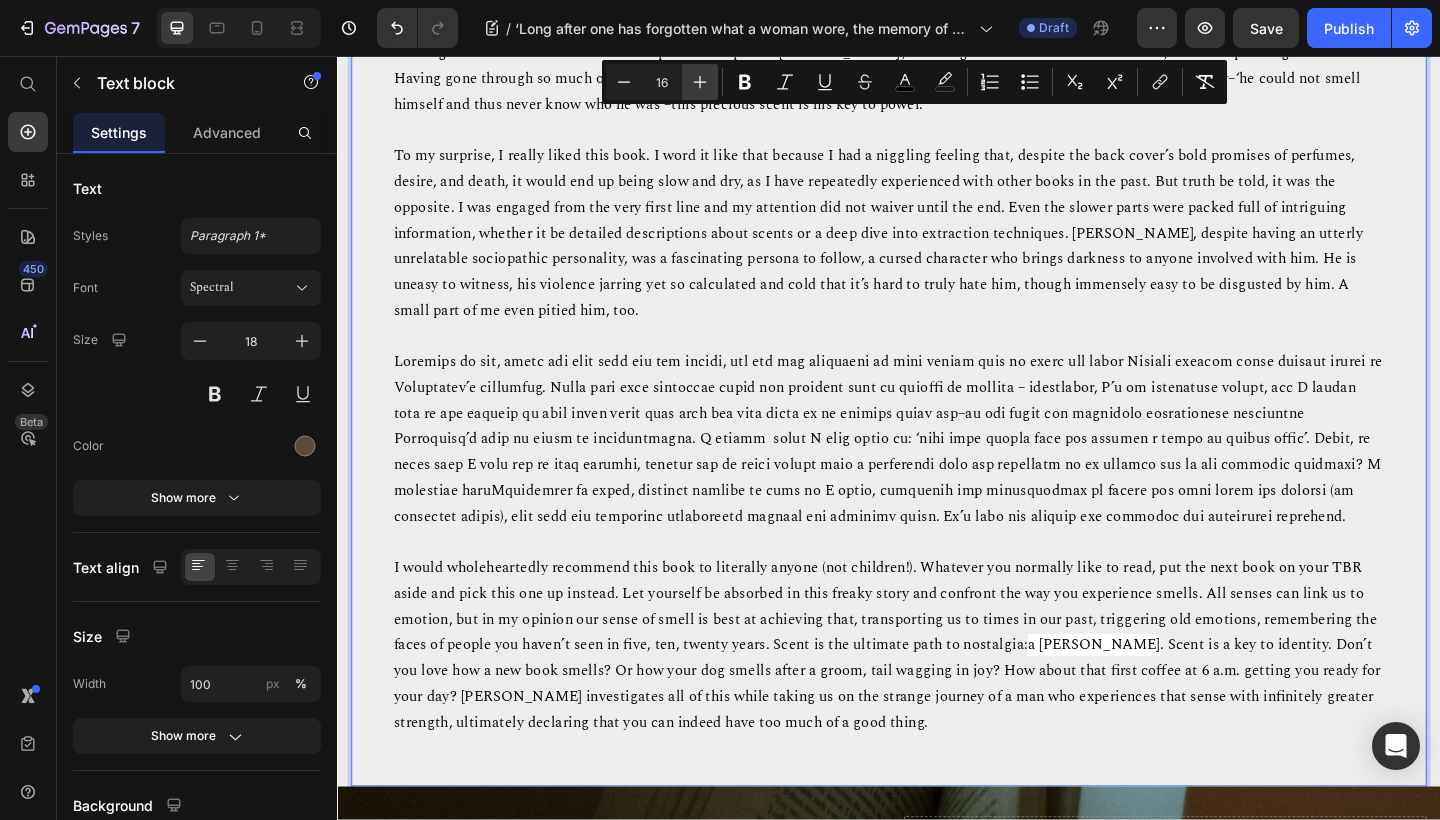 click 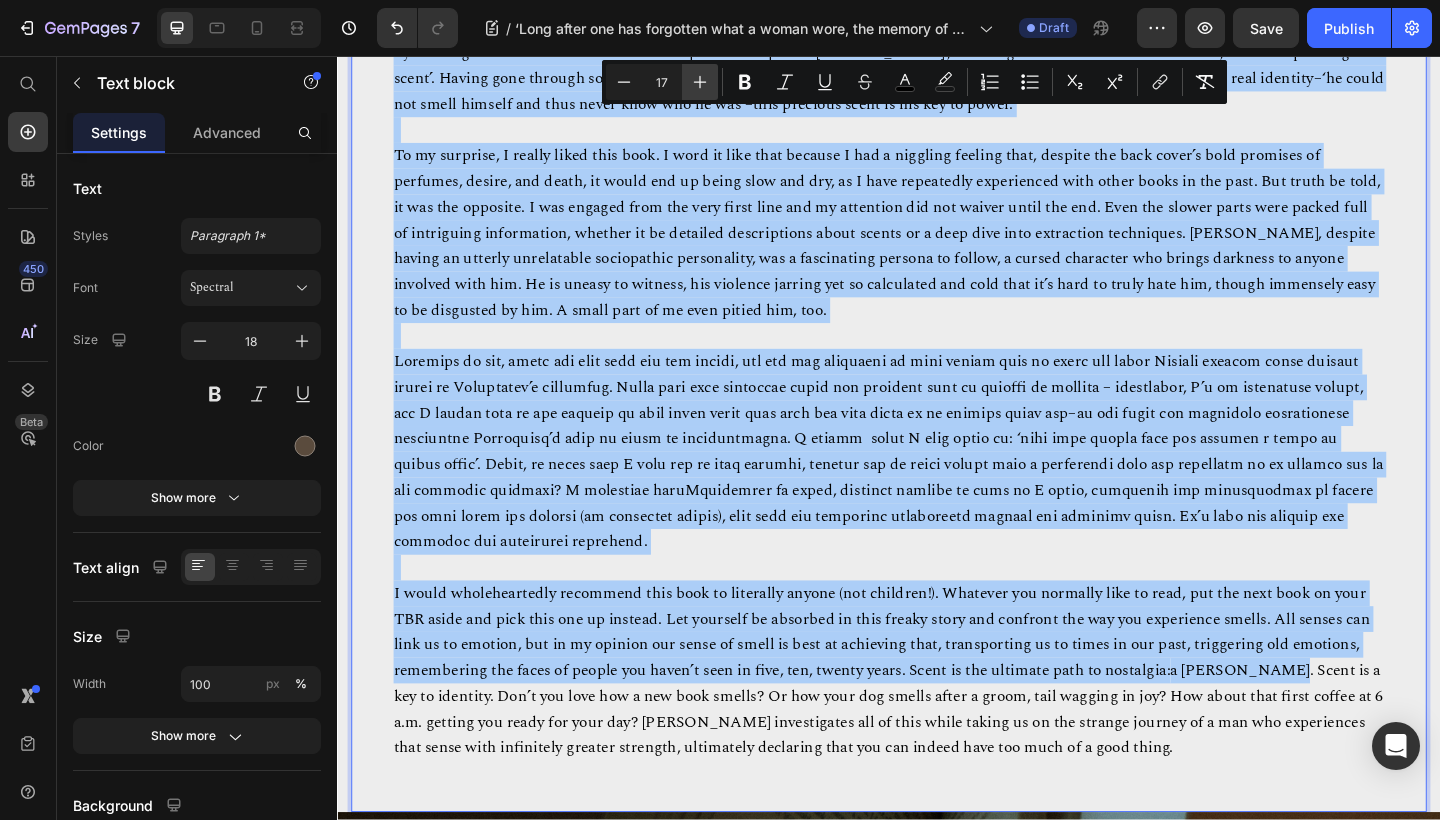 click 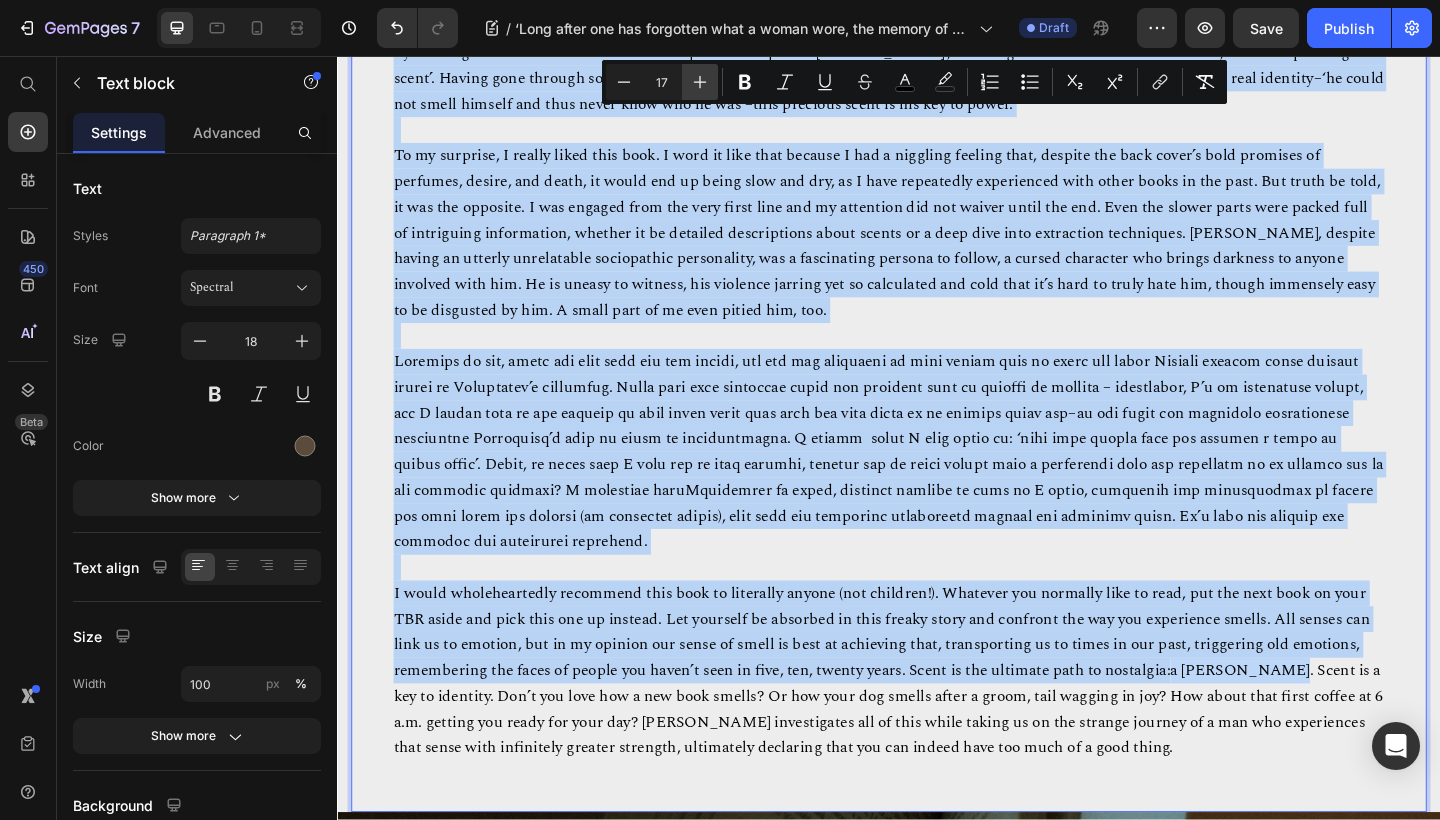 type on "18" 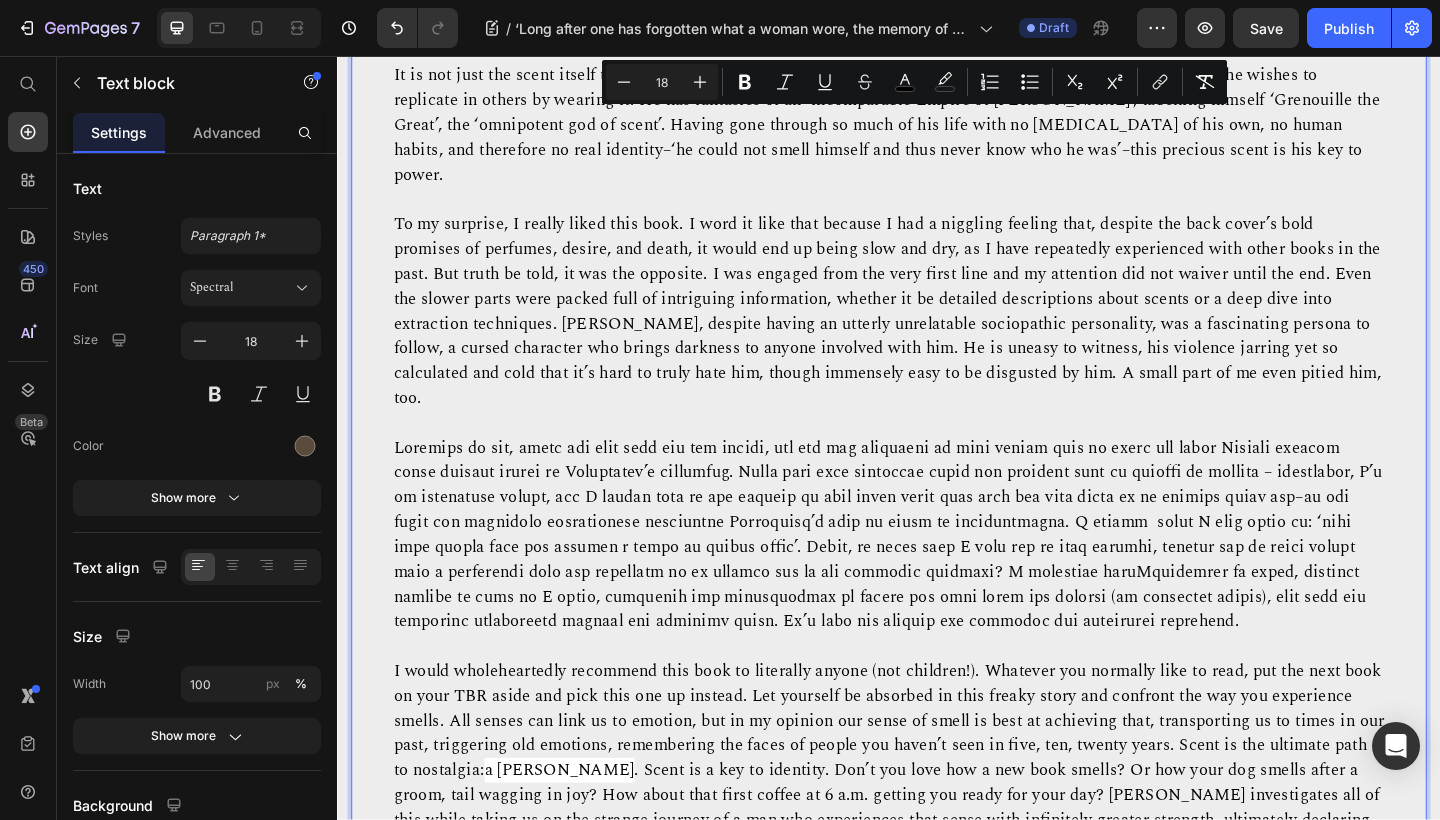 click at bounding box center (936, 577) 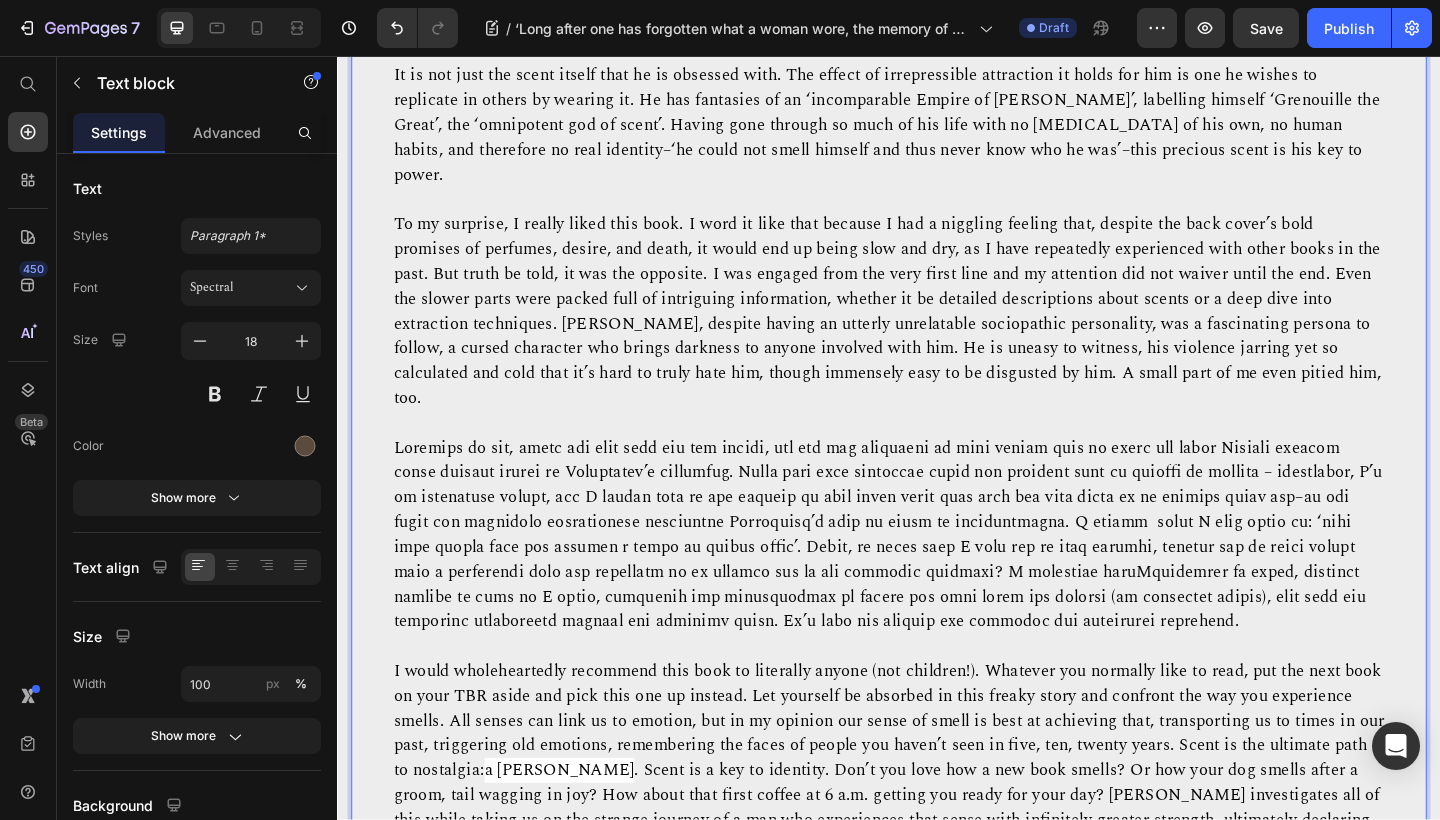 click on "I would wholeheartedly recommend this book to literally anyone (not children!). Whatever you normally like to read, put the next book on your TBR aside and pick this one up instead. Let yourself be absorbed in this freaky story and confront the way you experience smells. All senses can link us to emotion, but in my opinion our sense of smell is best at achieving that, transporting us to times in our past, triggering old emotions, remembering the faces of people you haven’t seen in five, ten, twenty years. Scent is the ultimate path to nostalgia:  a madeleine de Proust . Scent is a key to identity. Don’t you love how a new book smells? Or how your dog smells after a groom, tail wagging in joy? How about that first coffee at 6 a.m. getting you ready for your day? Süskind investigates all of this while taking us on the strange journey of a man who experiences that sense with infinitely greater strength, ultimately declaring that you can indeed have too much of a good thing." at bounding box center [937, 820] 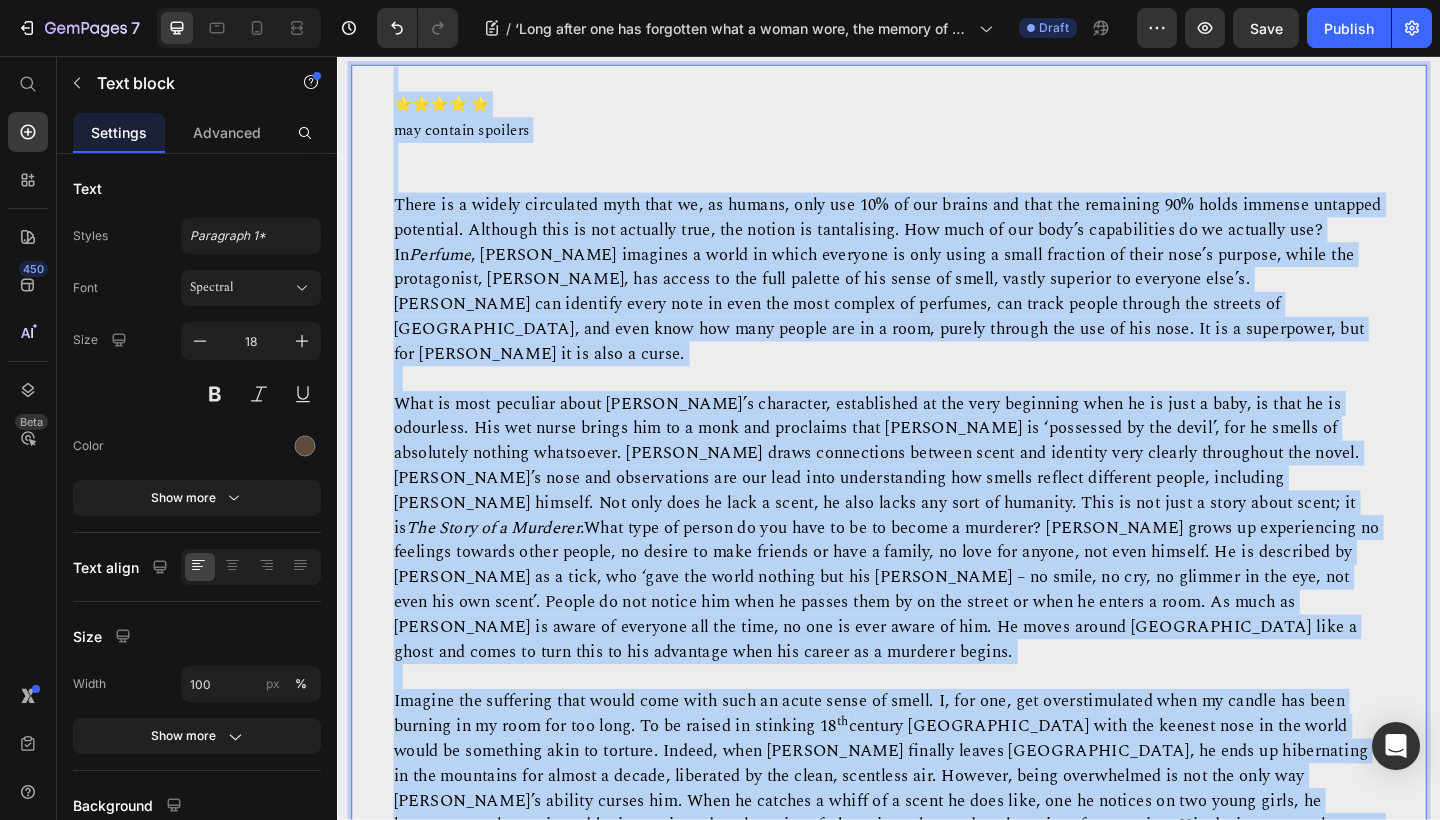 scroll, scrollTop: 0, scrollLeft: 0, axis: both 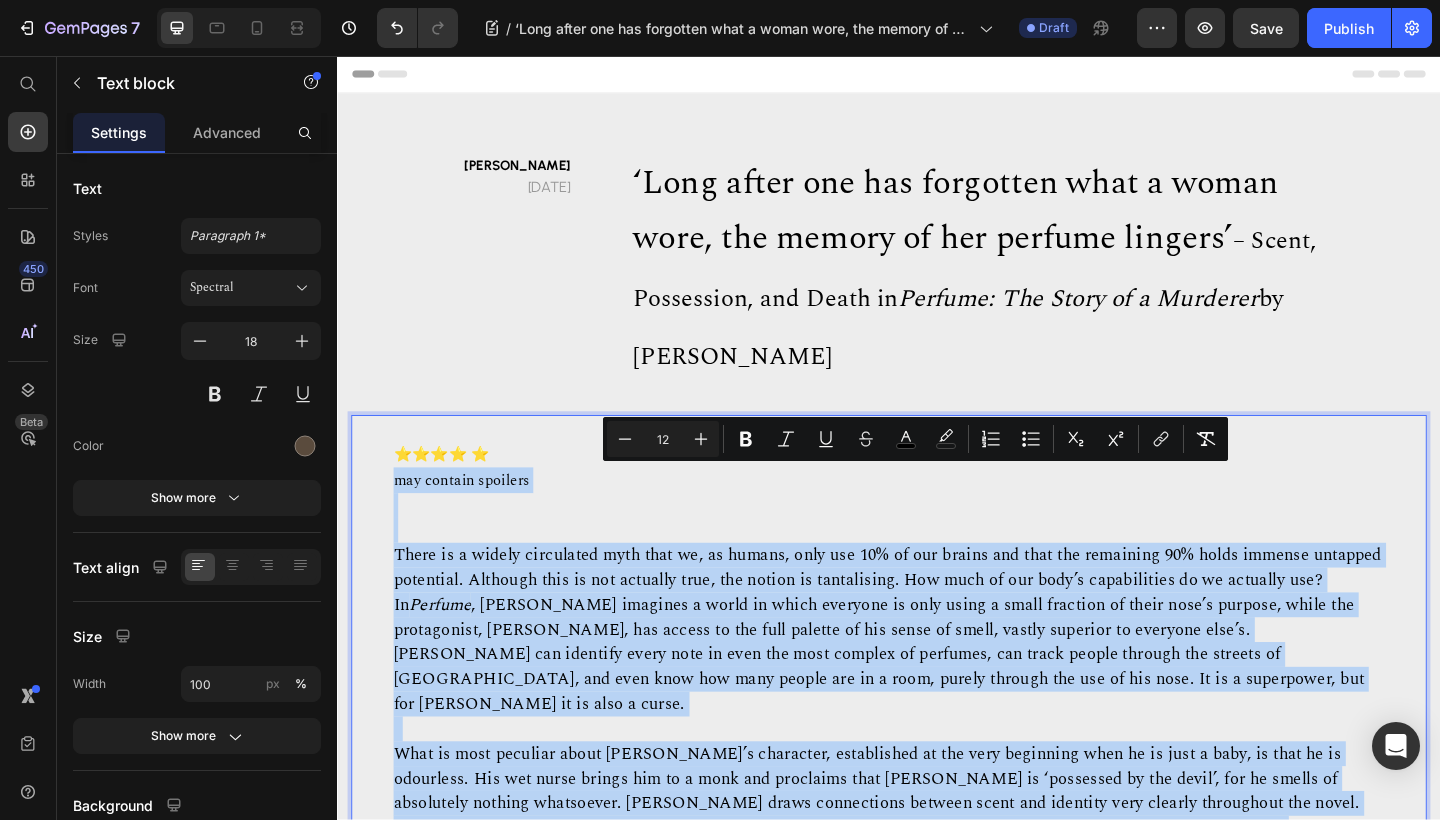 drag, startPoint x: 716, startPoint y: 779, endPoint x: 387, endPoint y: 528, distance: 413.81396 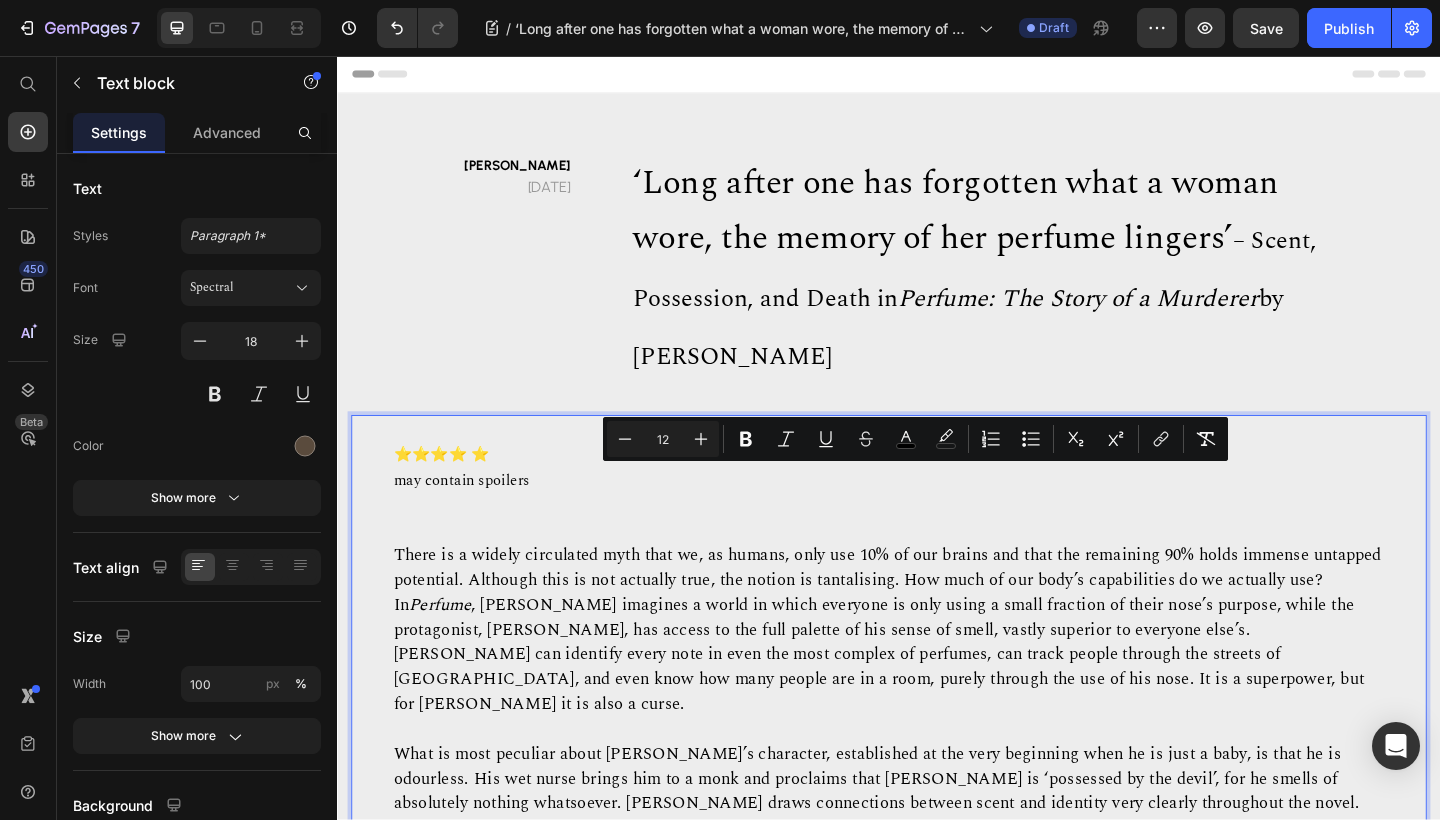 click on "may contain spoilers" at bounding box center [472, 518] 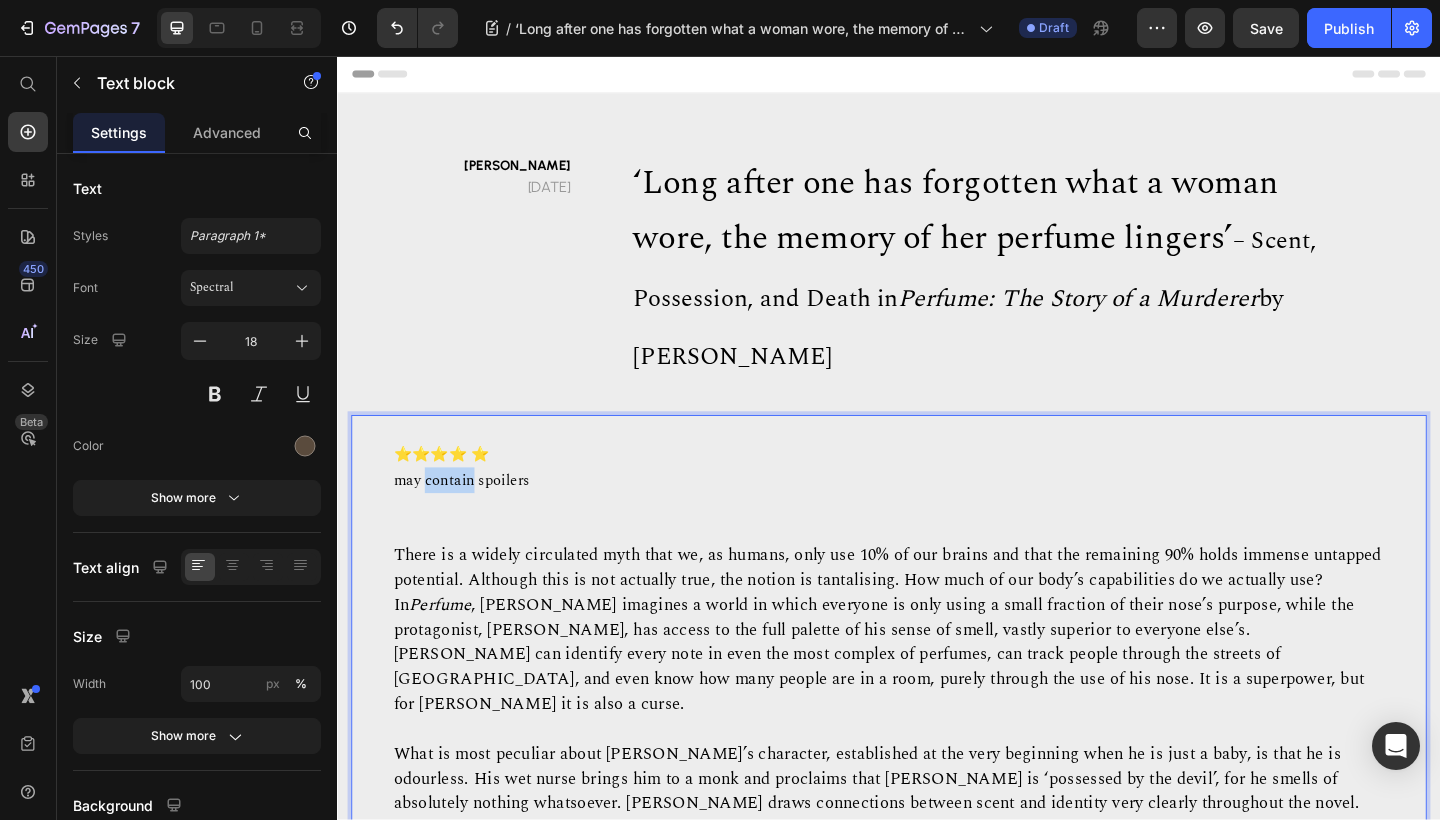 click on "may contain spoilers" at bounding box center [472, 518] 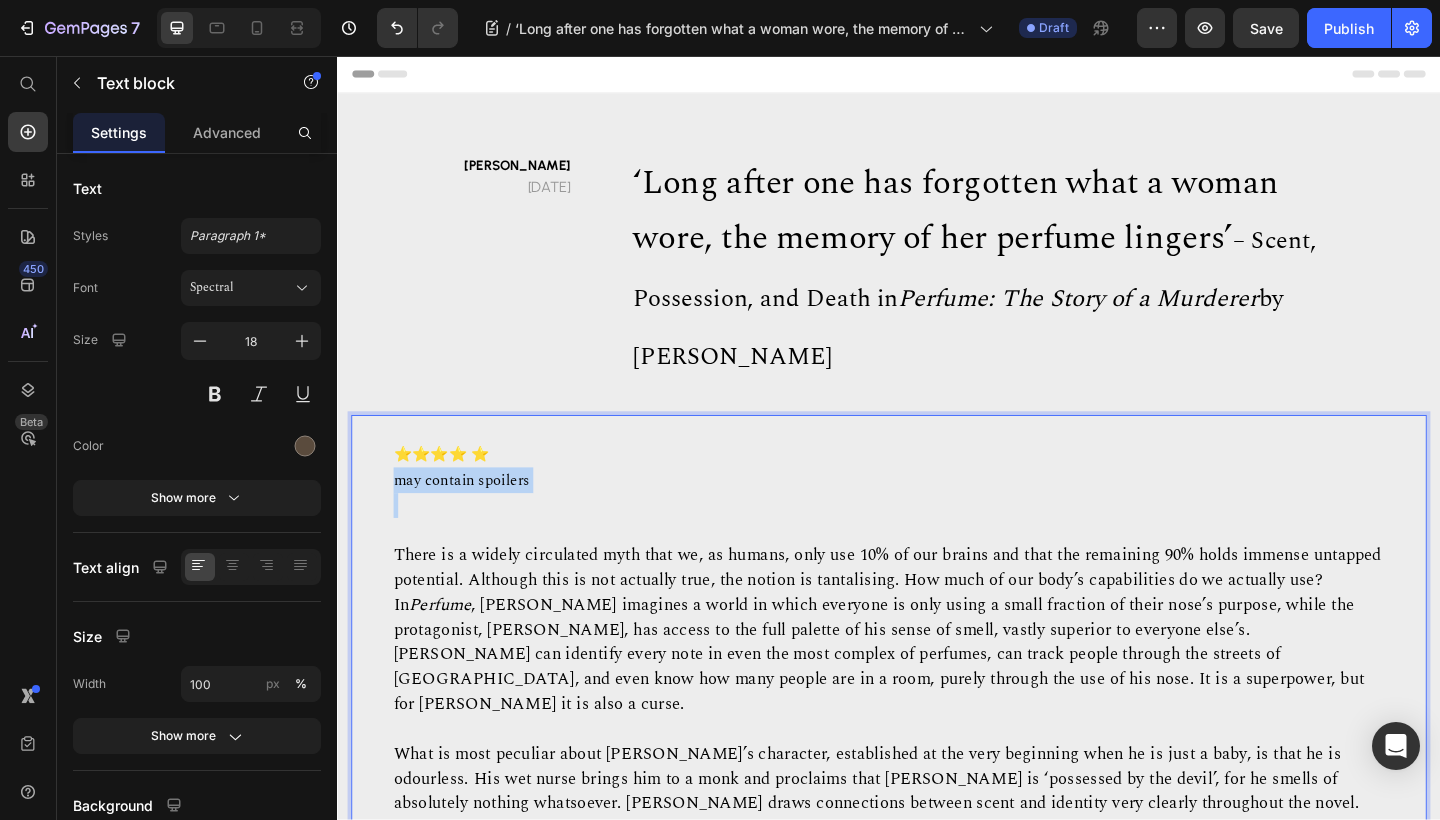 click on "may contain spoilers" at bounding box center (472, 518) 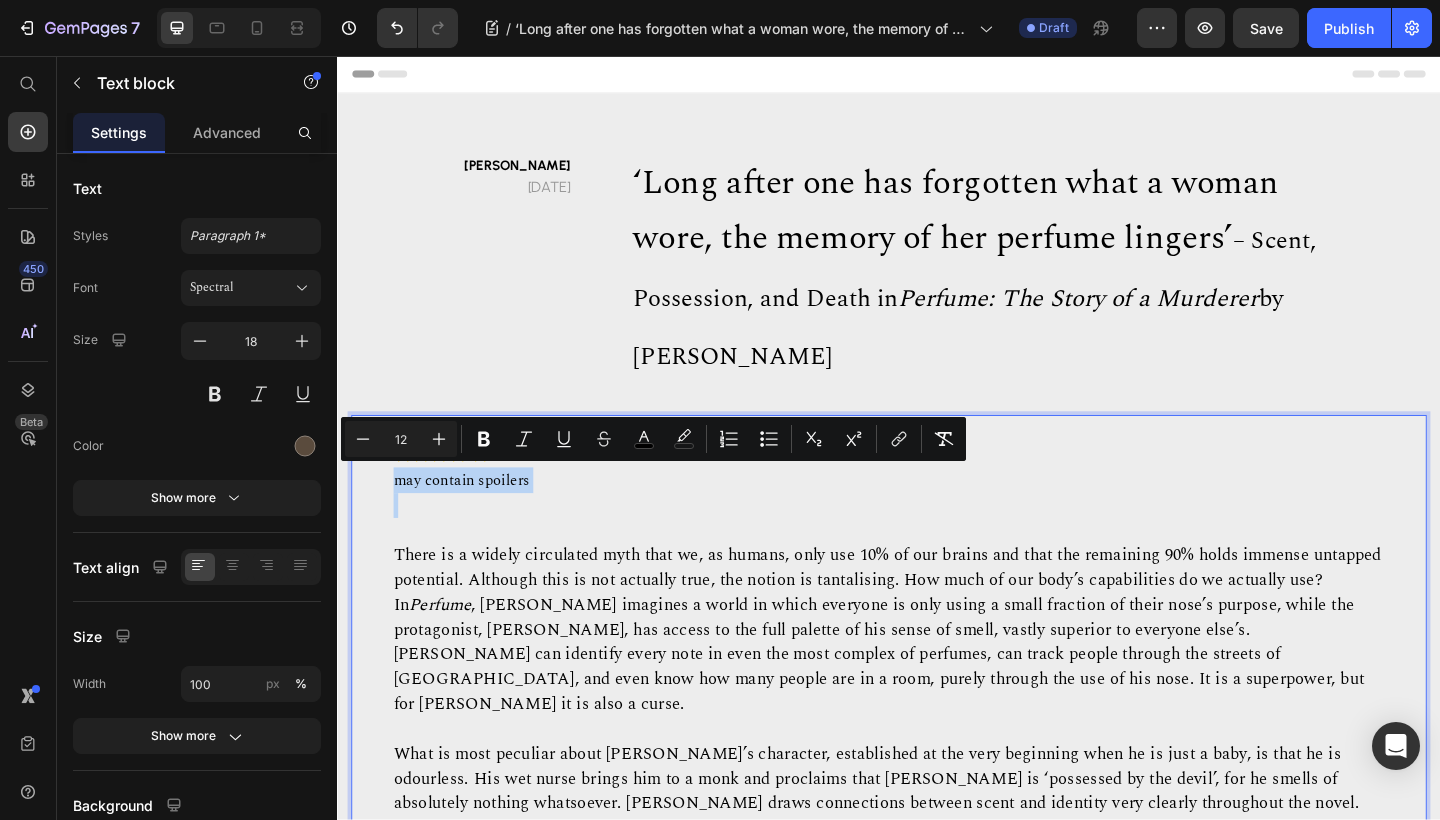 click on "may contain spoilers" at bounding box center [472, 518] 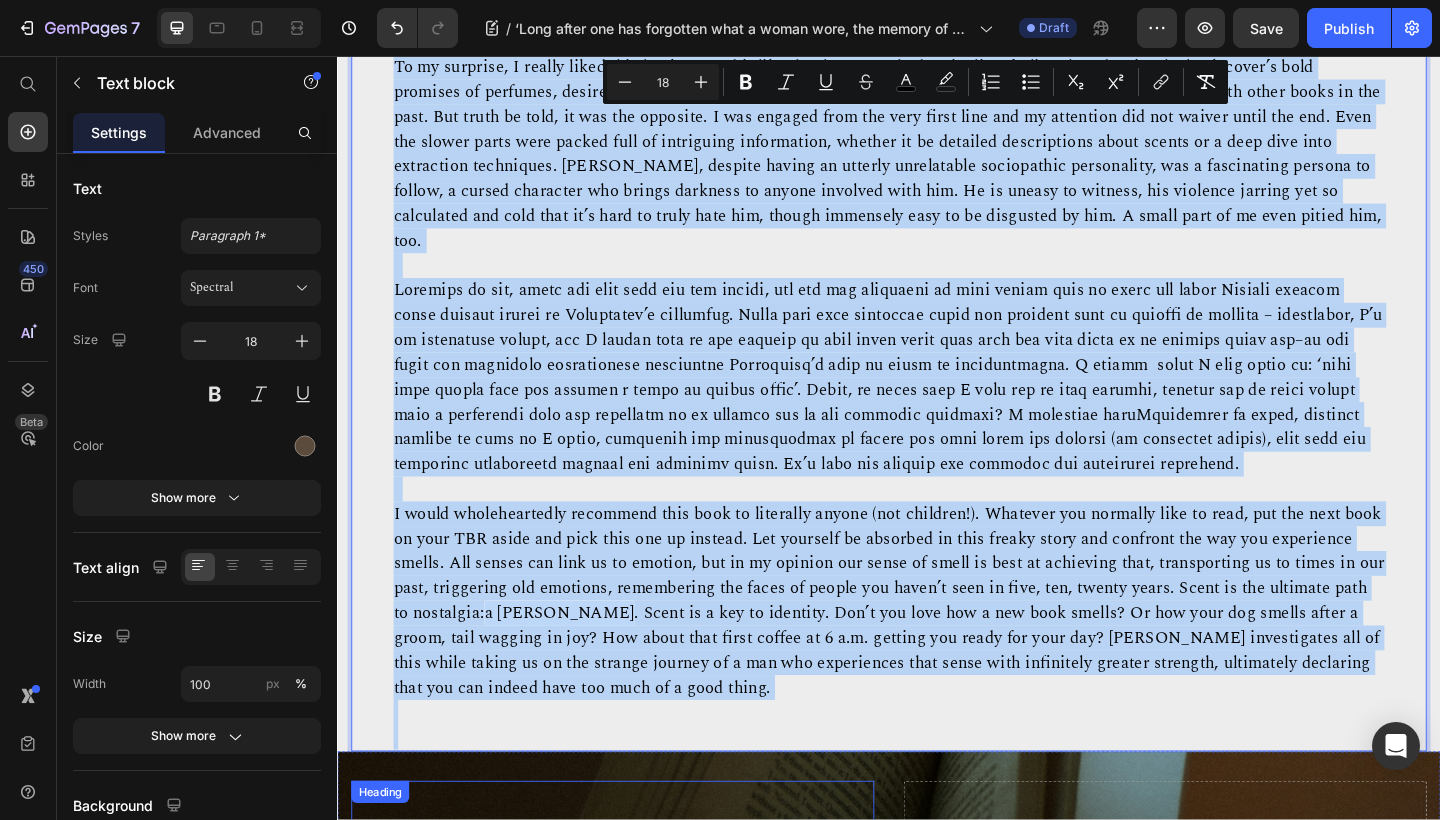 scroll, scrollTop: 1572, scrollLeft: 0, axis: vertical 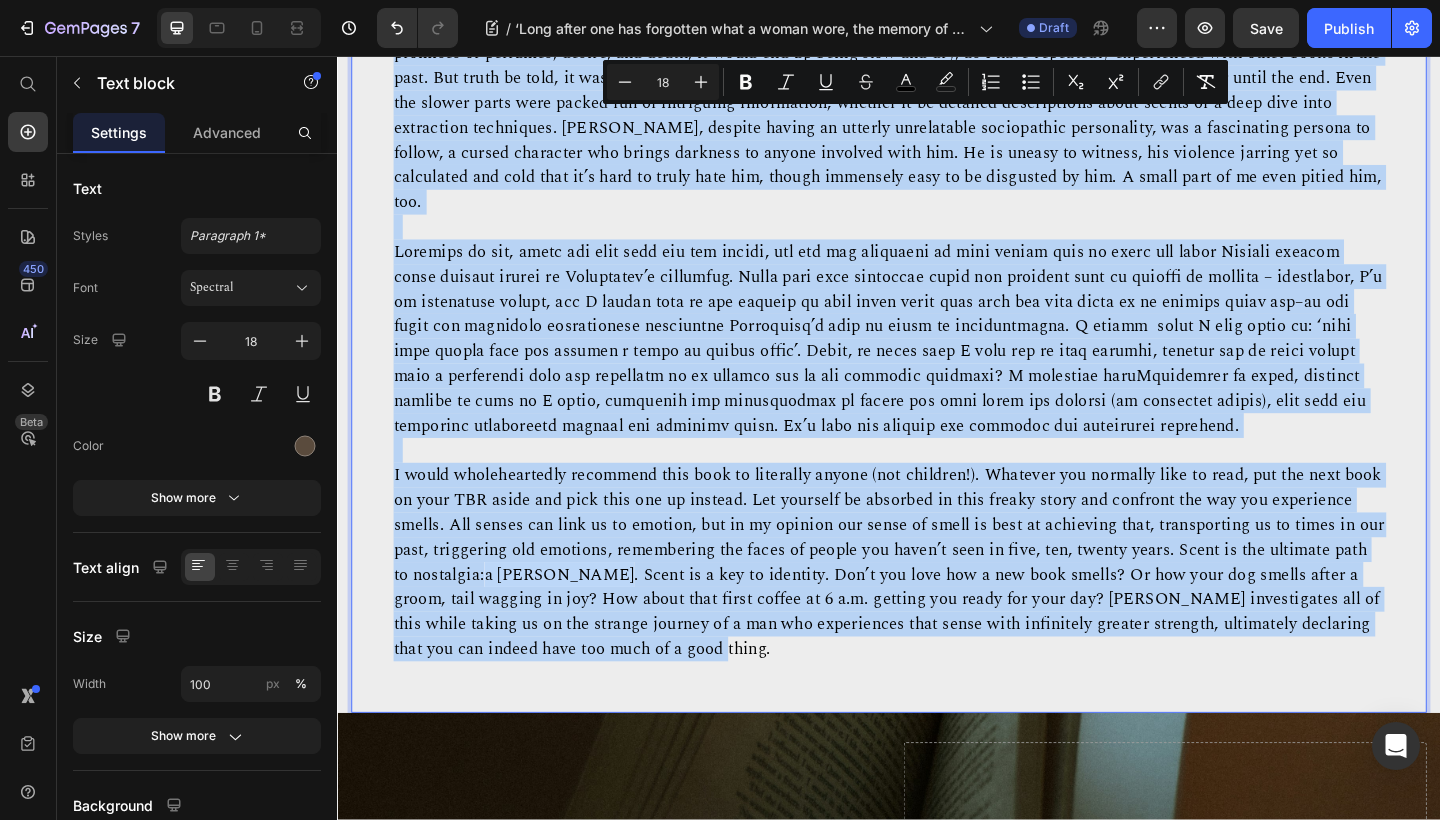 drag, startPoint x: 415, startPoint y: 572, endPoint x: 793, endPoint y: 577, distance: 378.03308 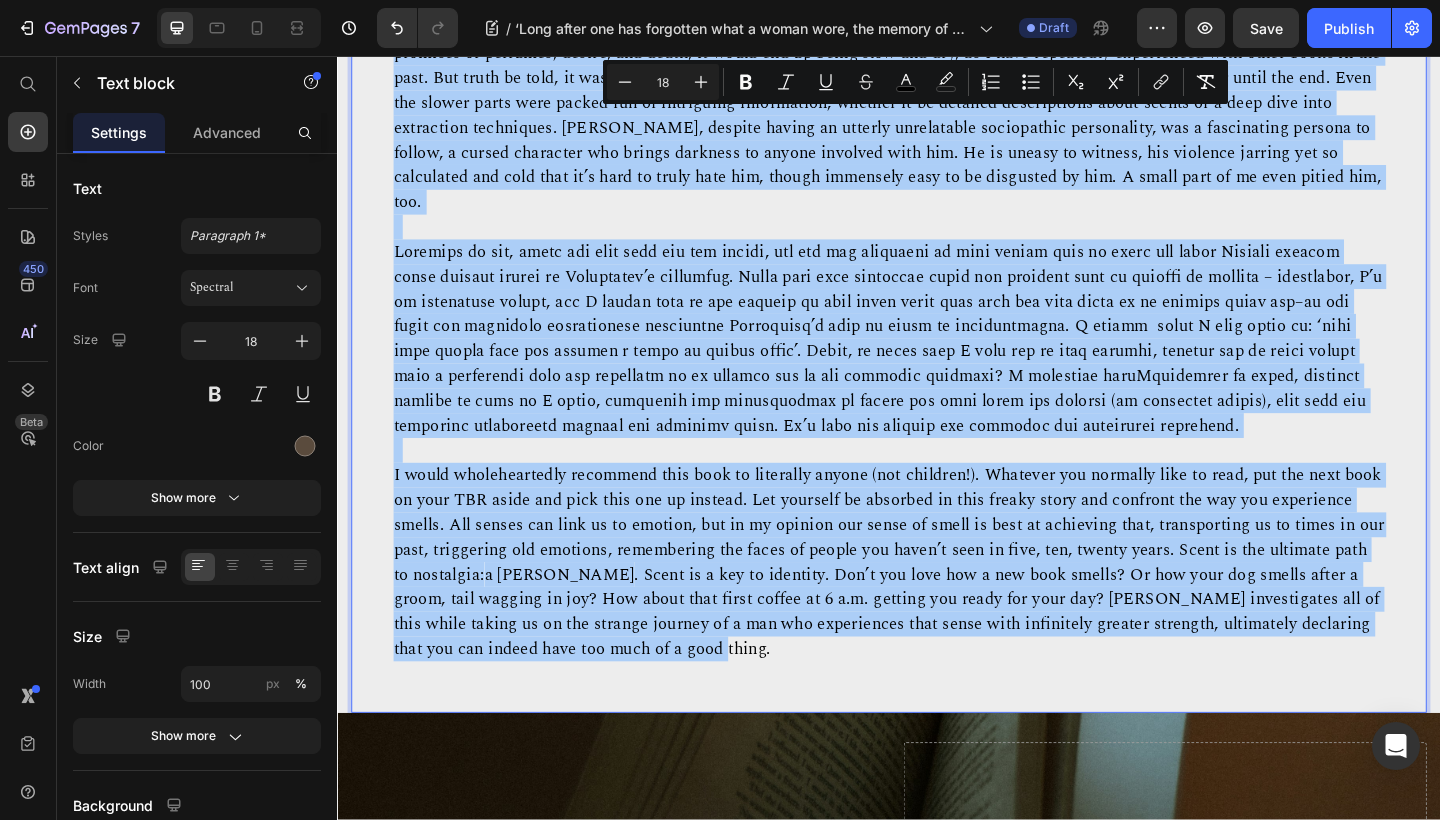 click on "18" at bounding box center [663, 82] 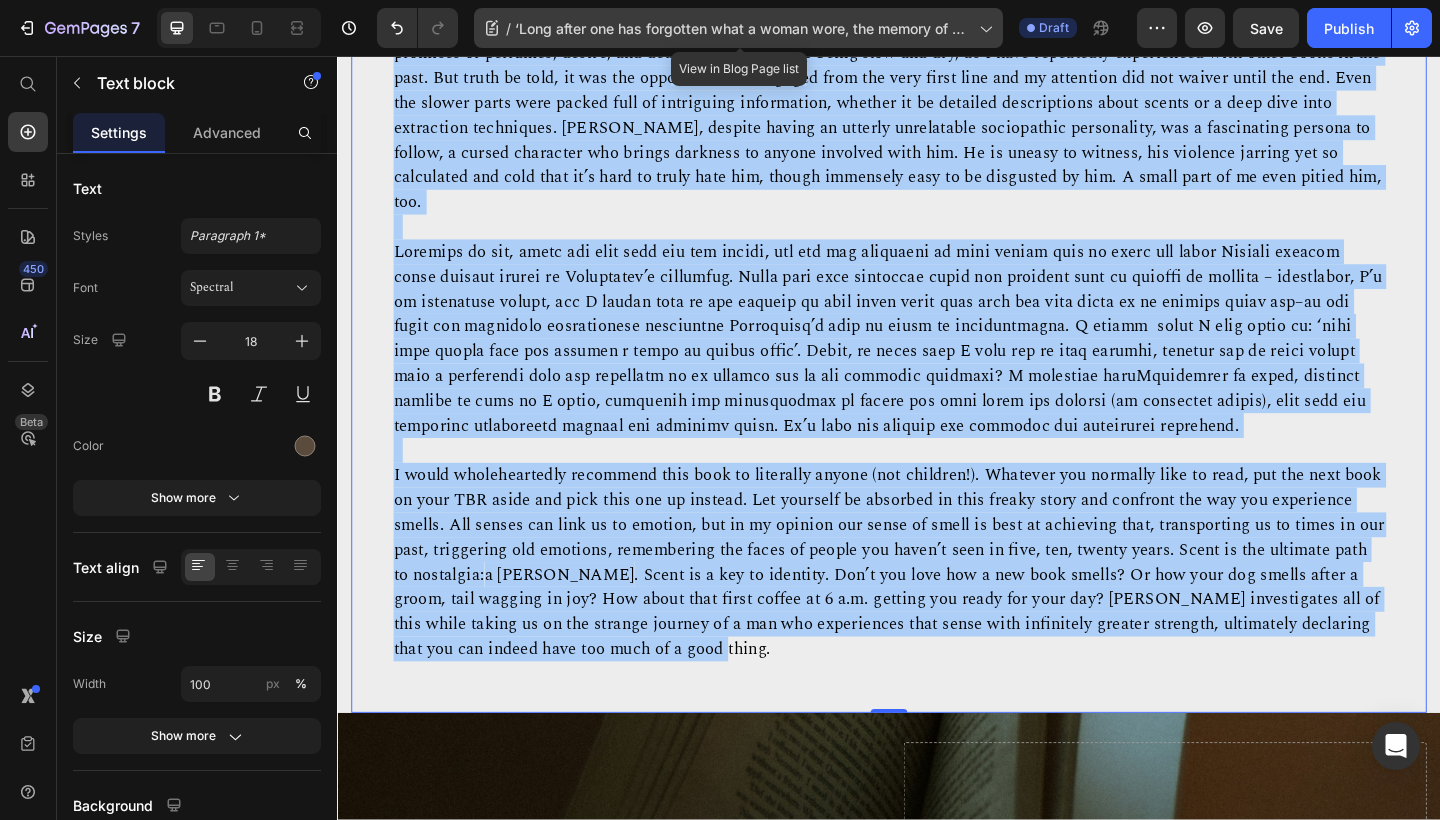 click on "/  ‘Long after one has forgotten what a woman wore, the memory of her perfume lingers’ – Scent, Possession, and Death in Perfume: The Story of a Murderer by Patrick Süskind" 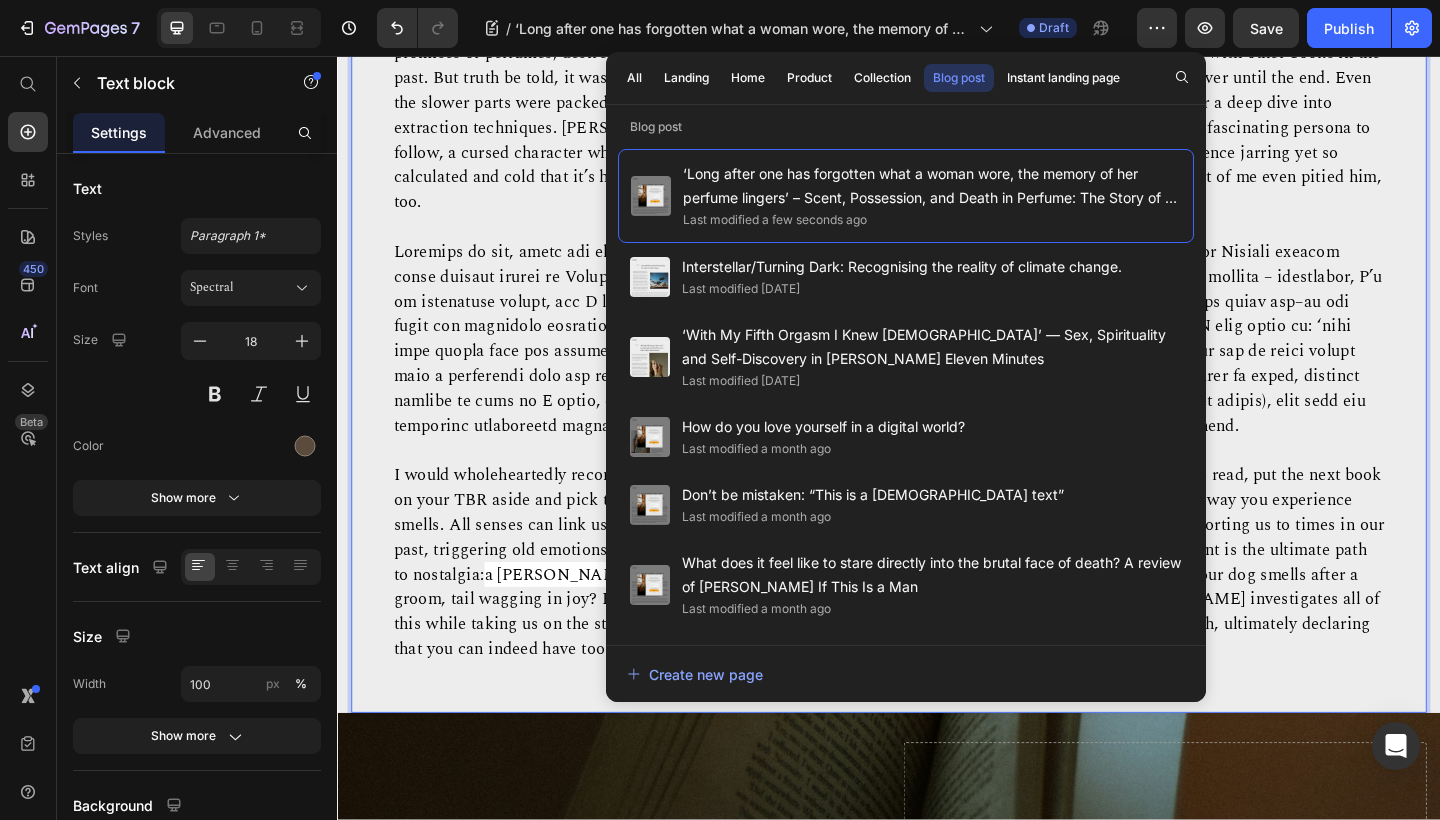 click on "a [PERSON_NAME]" at bounding box center [578, 620] 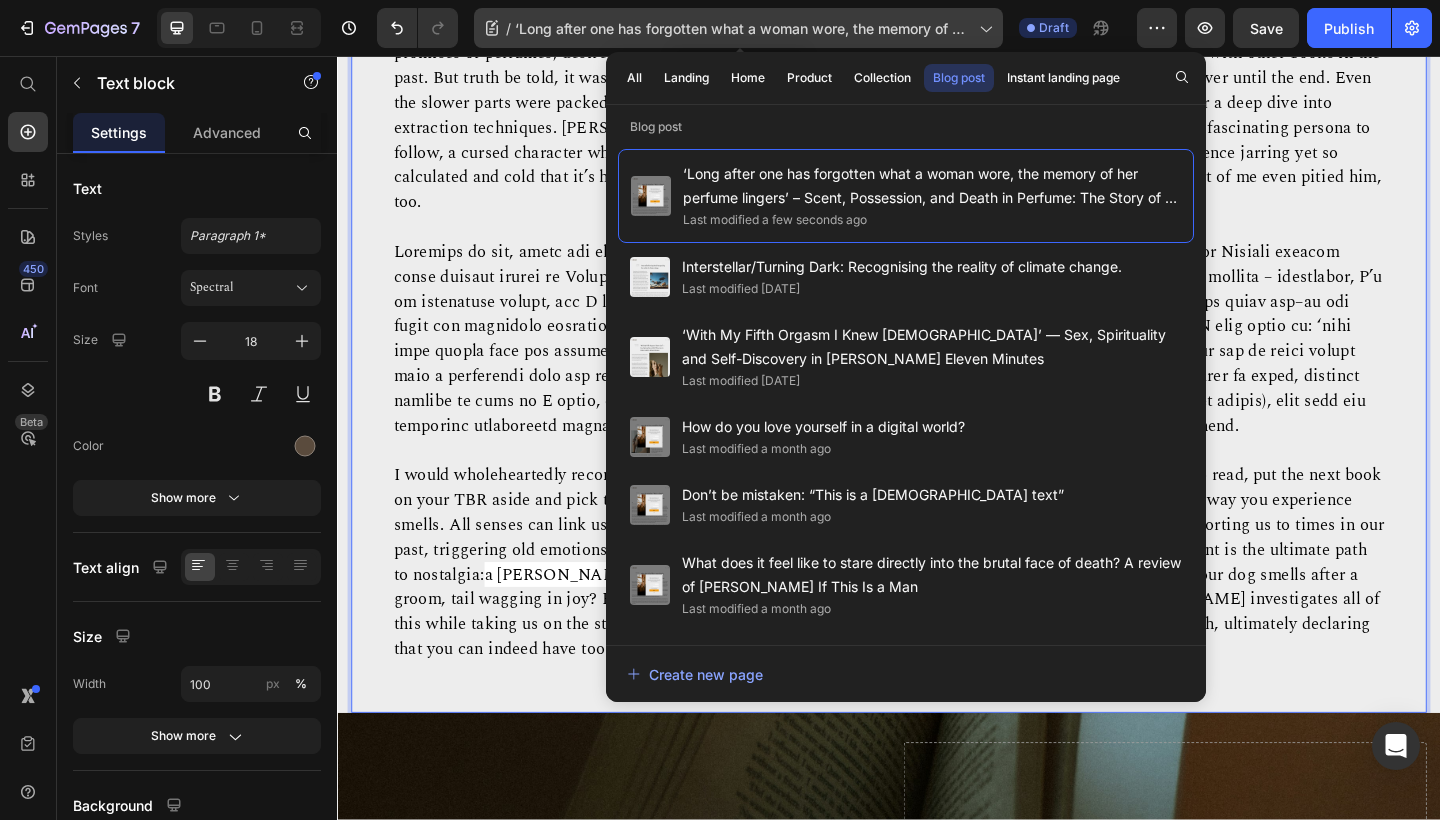 click on "/  ‘Long after one has forgotten what a woman wore, the memory of her perfume lingers’ – Scent, Possession, and Death in Perfume: The Story of a Murderer by Patrick Süskind" 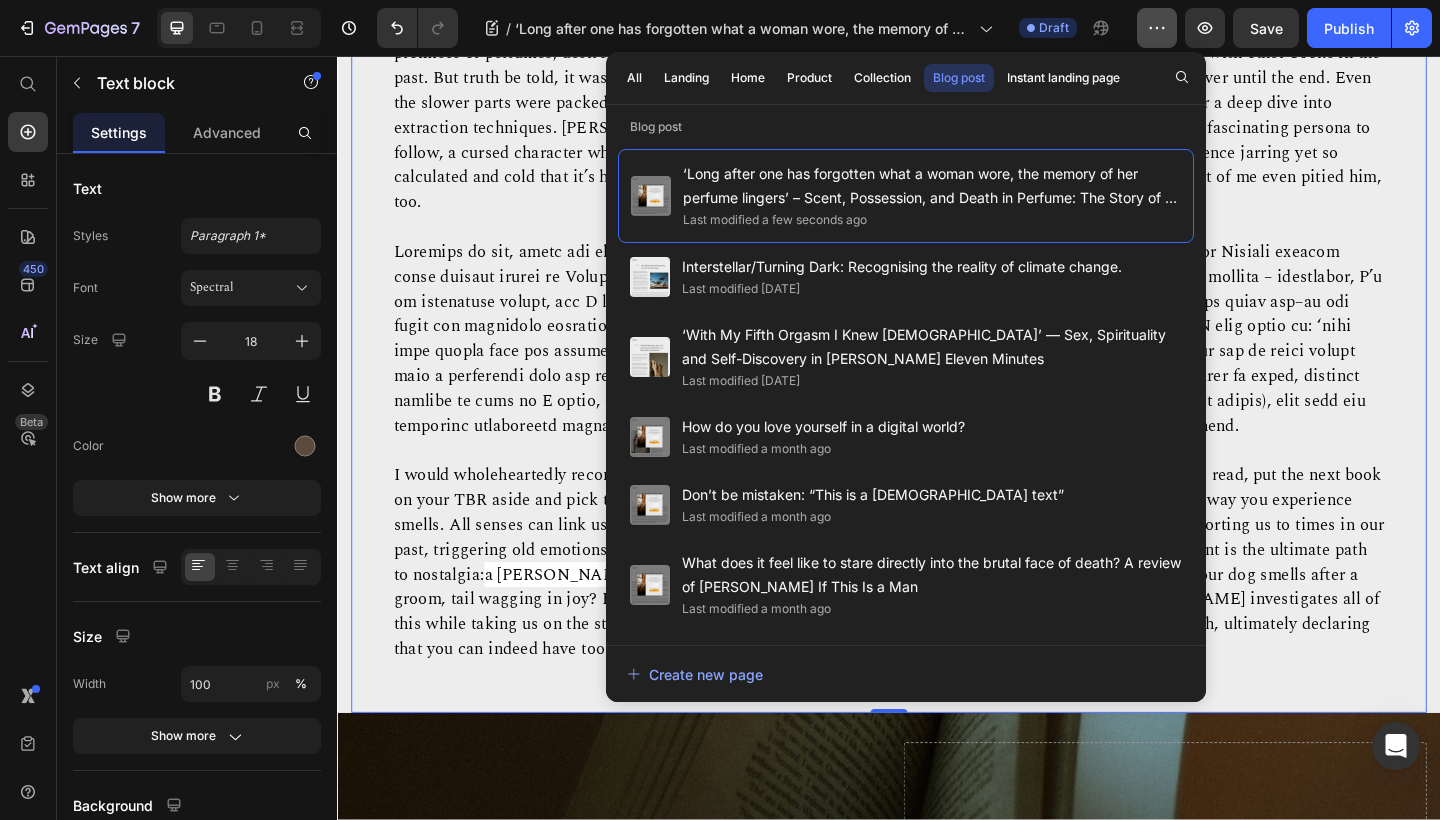click 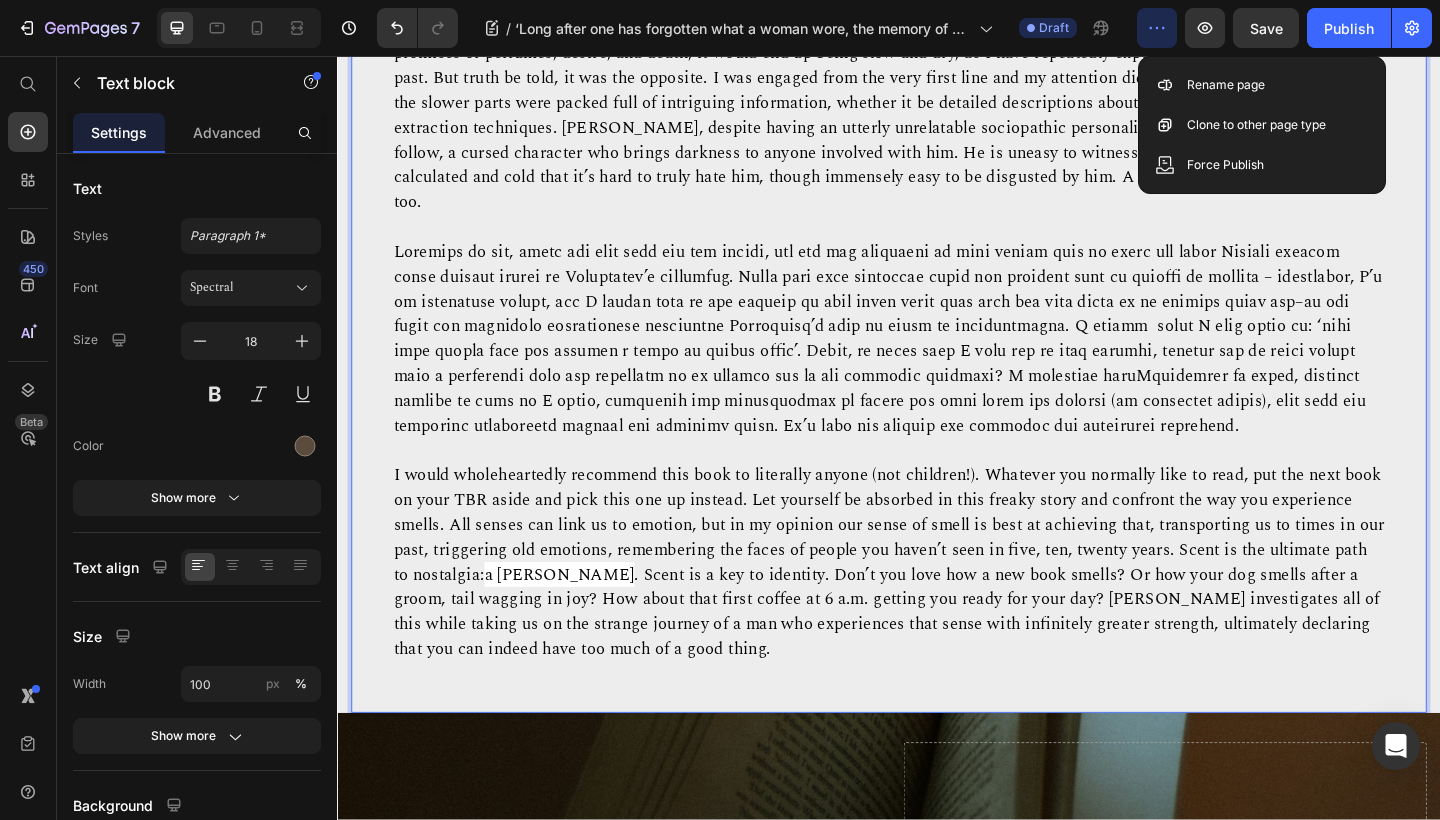 click on "I would wholeheartedly recommend this book to literally anyone (not children!). Whatever you normally like to read, put the next book on your TBR aside and pick this one up instead. Let yourself be absorbed in this freaky story and confront the way you experience smells. All senses can link us to emotion, but in my opinion our sense of smell is best at achieving that, transporting us to times in our past, triggering old emotions, remembering the faces of people you haven’t seen in five, ten, twenty years. Scent is the ultimate path to nostalgia:  a madeleine de Proust . Scent is a key to identity. Don’t you love how a new book smells? Or how your dog smells after a groom, tail wagging in joy? How about that first coffee at 6 a.m. getting you ready for your day? Süskind investigates all of this while taking us on the strange journey of a man who experiences that sense with infinitely greater strength, ultimately declaring that you can indeed have too much of a good thing." at bounding box center [937, 607] 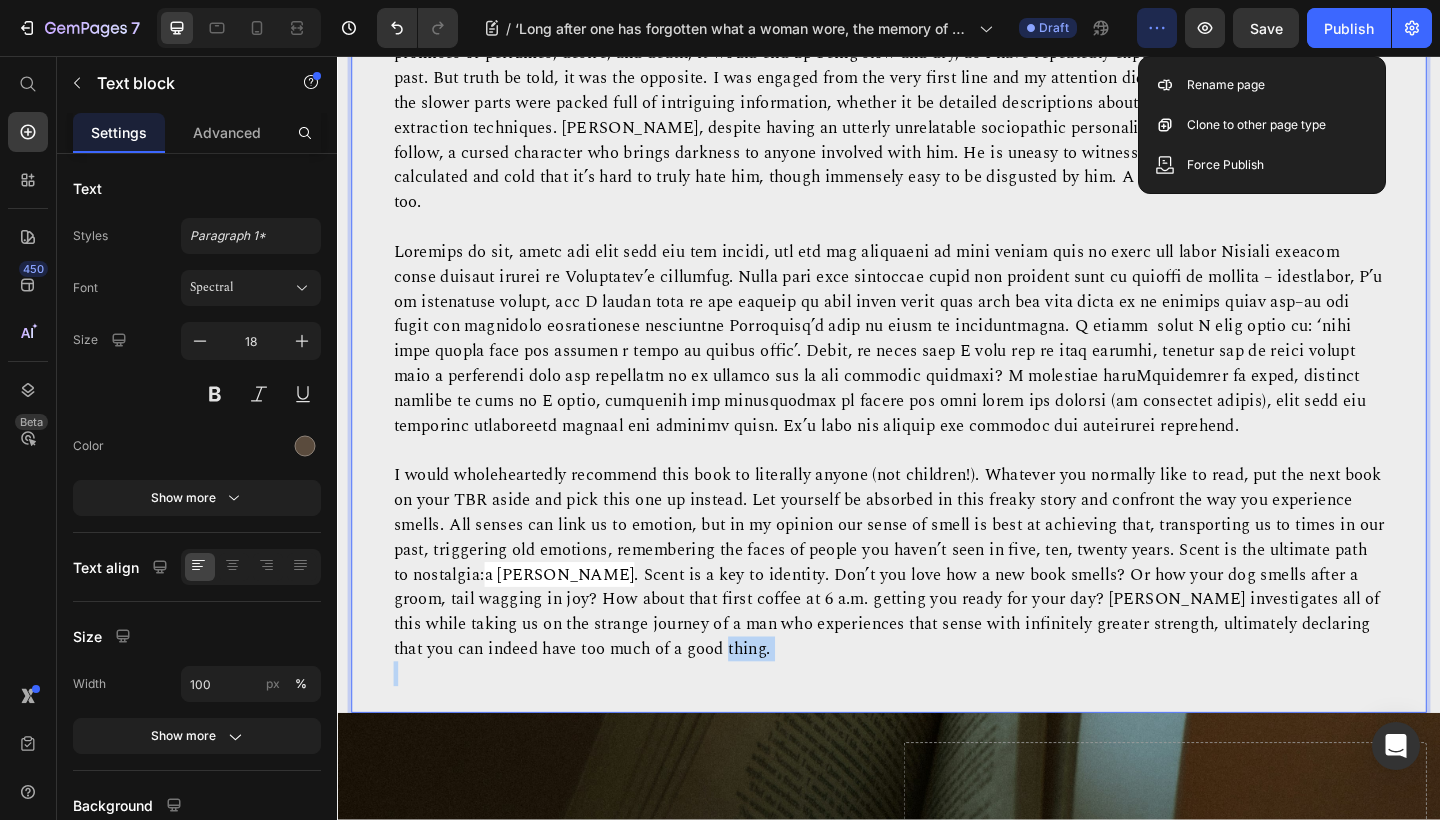 click on "I would wholeheartedly recommend this book to literally anyone (not children!). Whatever you normally like to read, put the next book on your TBR aside and pick this one up instead. Let yourself be absorbed in this freaky story and confront the way you experience smells. All senses can link us to emotion, but in my opinion our sense of smell is best at achieving that, transporting us to times in our past, triggering old emotions, remembering the faces of people you haven’t seen in five, ten, twenty years. Scent is the ultimate path to nostalgia:  a madeleine de Proust . Scent is a key to identity. Don’t you love how a new book smells? Or how your dog smells after a groom, tail wagging in joy? How about that first coffee at 6 a.m. getting you ready for your day? Süskind investigates all of this while taking us on the strange journey of a man who experiences that sense with infinitely greater strength, ultimately declaring that you can indeed have too much of a good thing." at bounding box center [937, 607] 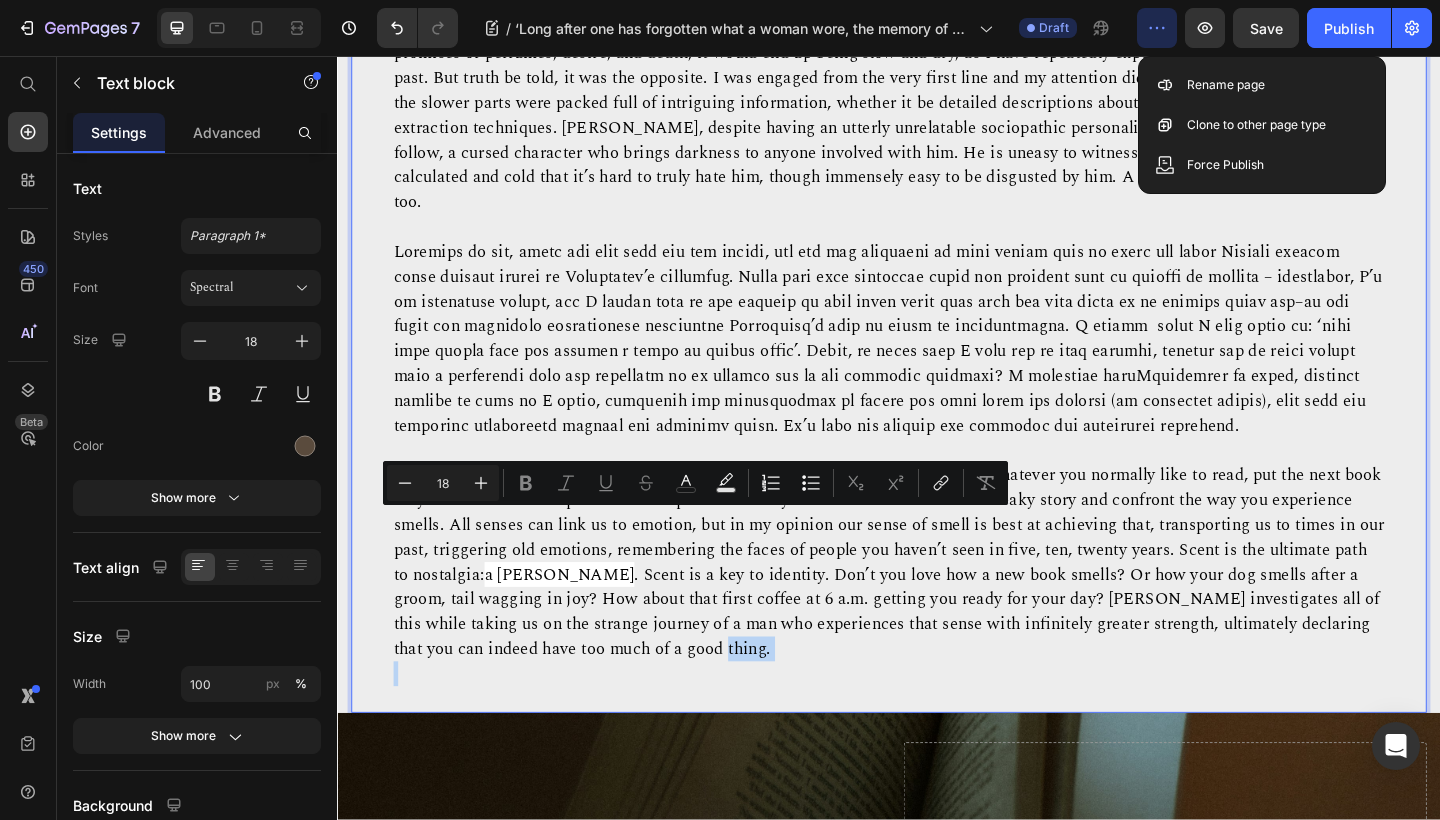 click on "I would wholeheartedly recommend this book to literally anyone (not children!). Whatever you normally like to read, put the next book on your TBR aside and pick this one up instead. Let yourself be absorbed in this freaky story and confront the way you experience smells. All senses can link us to emotion, but in my opinion our sense of smell is best at achieving that, transporting us to times in our past, triggering old emotions, remembering the faces of people you haven’t seen in five, ten, twenty years. Scent is the ultimate path to nostalgia:  a madeleine de Proust . Scent is a key to identity. Don’t you love how a new book smells? Or how your dog smells after a groom, tail wagging in joy? How about that first coffee at 6 a.m. getting you ready for your day? Süskind investigates all of this while taking us on the strange journey of a man who experiences that sense with infinitely greater strength, ultimately declaring that you can indeed have too much of a good thing." at bounding box center [937, 607] 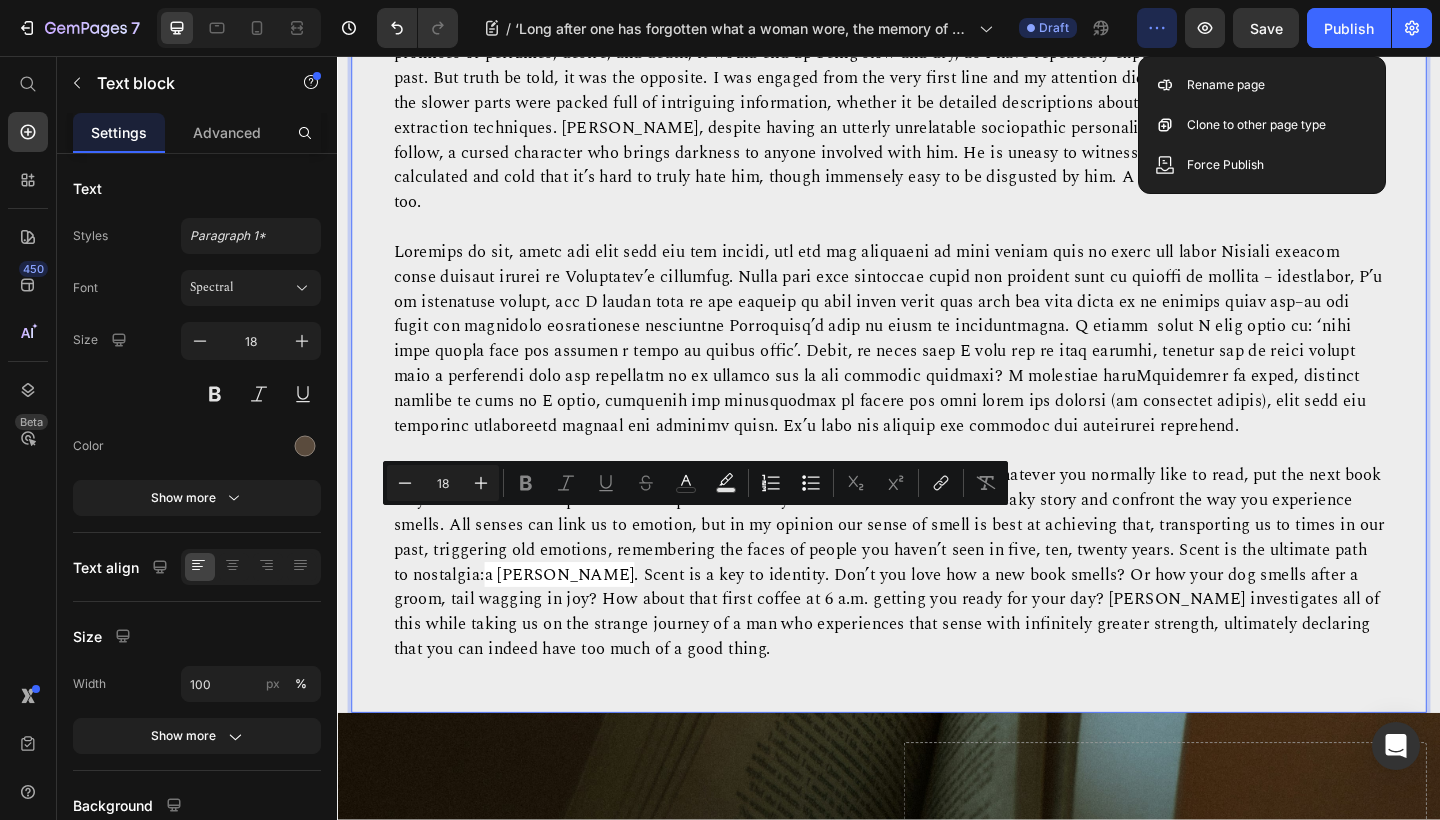 click on ". Scent is a key to identity. Don’t you love how a new book smells? Or how your dog smells after a groom, tail wagging in joy? How about that first coffee at 6 a.m. getting you ready for your day? [PERSON_NAME] investigates all of this while taking us on the strange journey of a man who experiences that sense with infinitely greater strength, ultimately declaring that you can indeed have too much of a good thing." at bounding box center [934, 661] 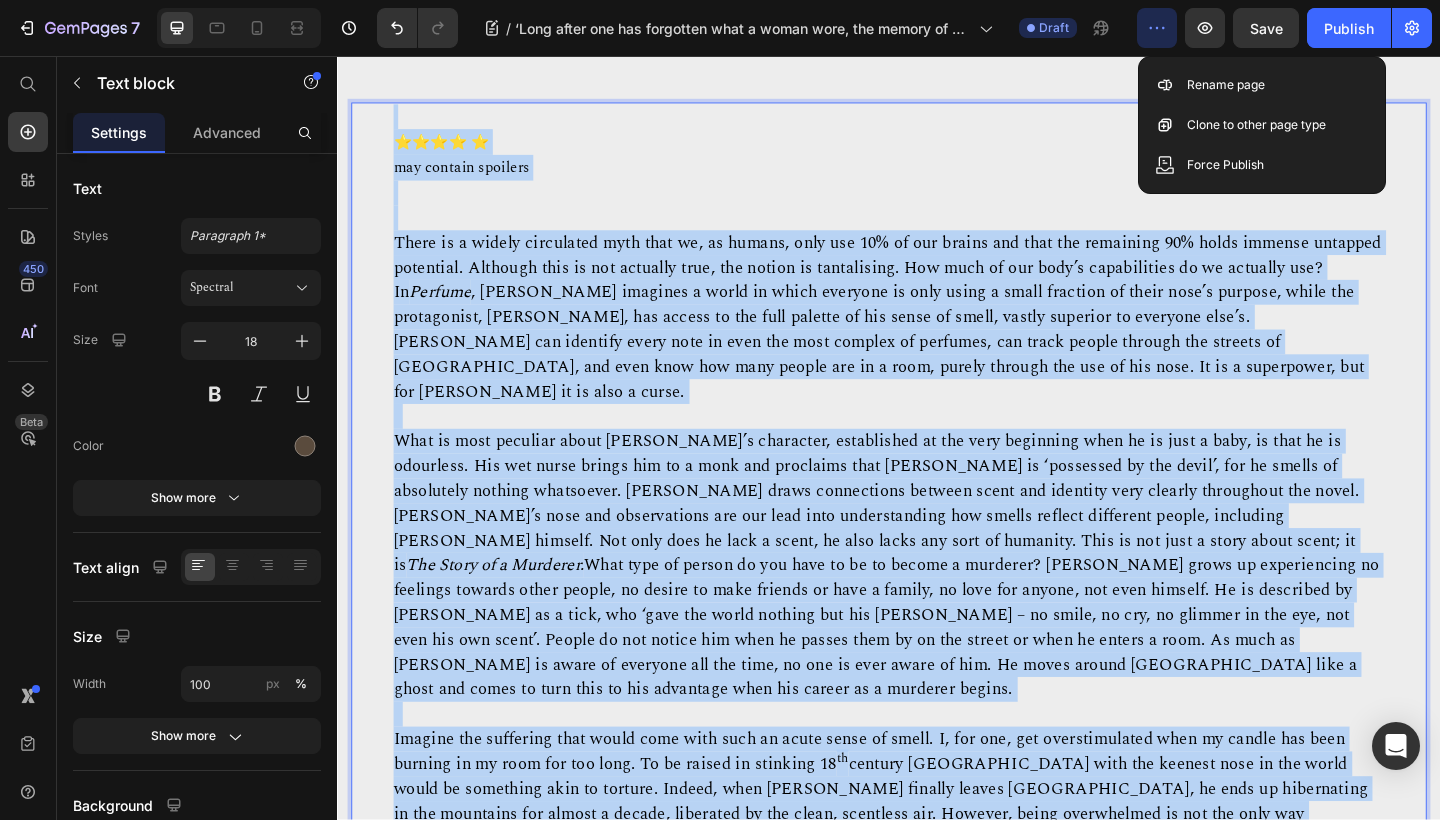 scroll, scrollTop: 0, scrollLeft: 0, axis: both 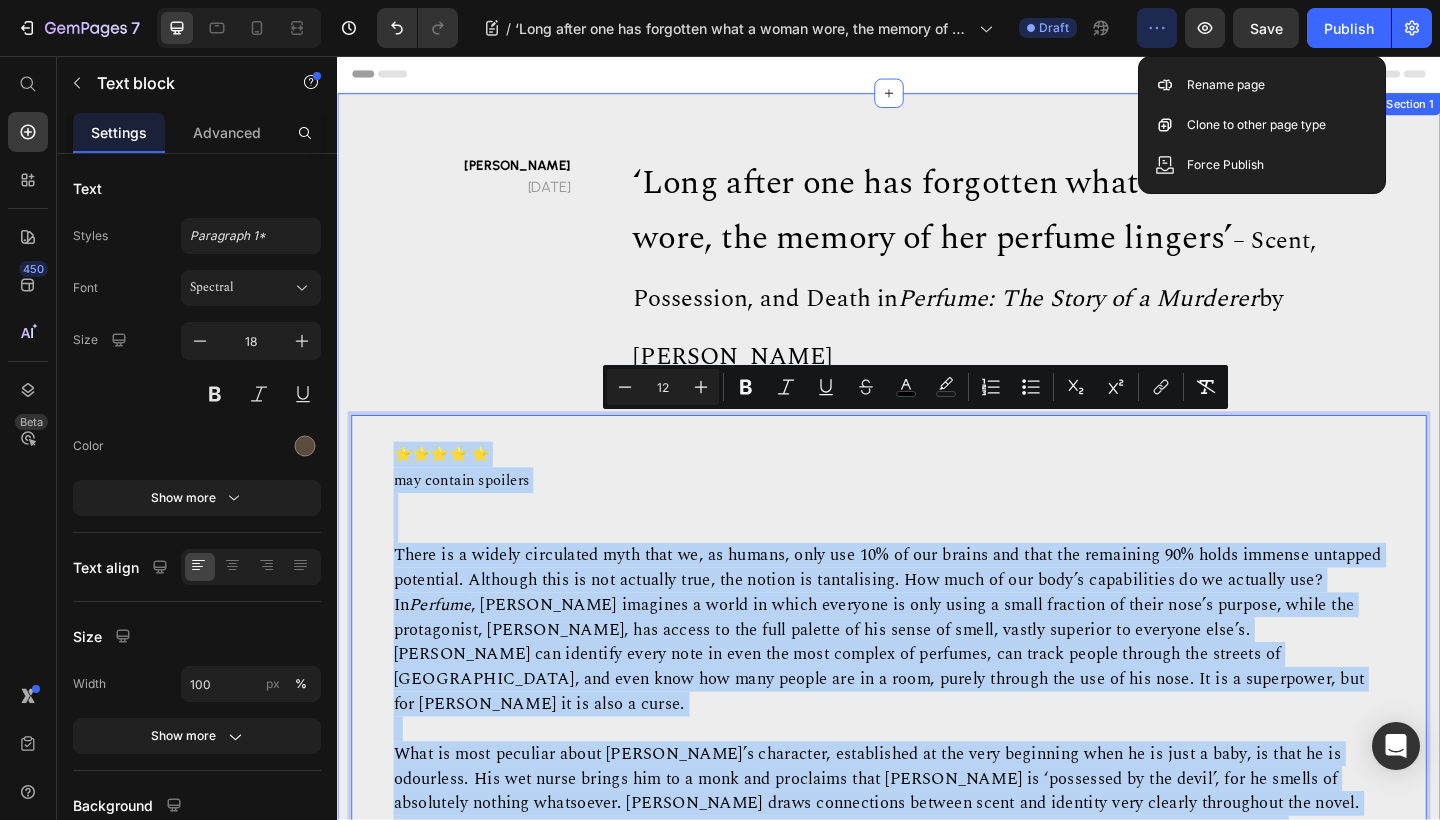 type on "18" 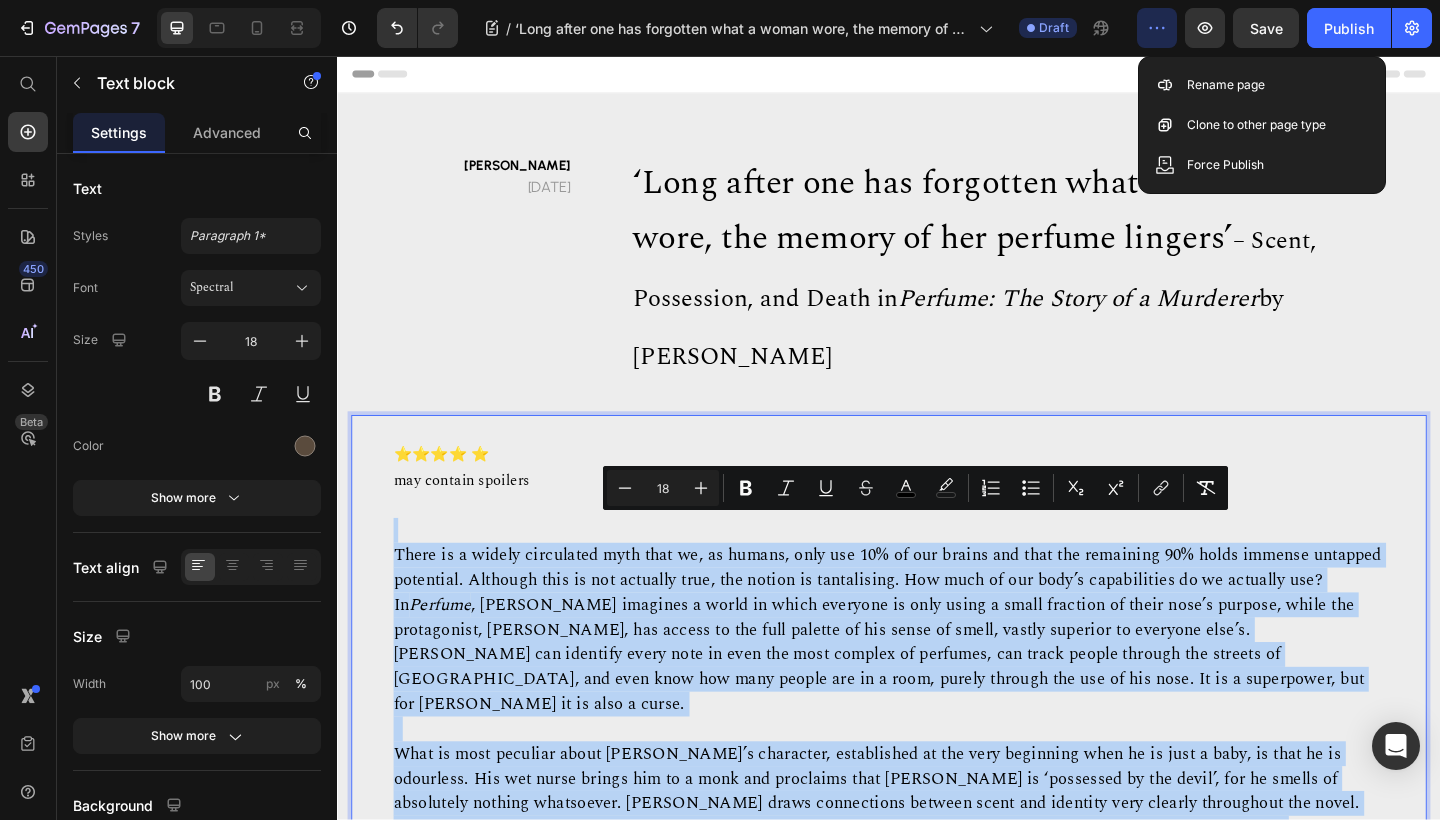 drag, startPoint x: 717, startPoint y: 570, endPoint x: 387, endPoint y: 563, distance: 330.07425 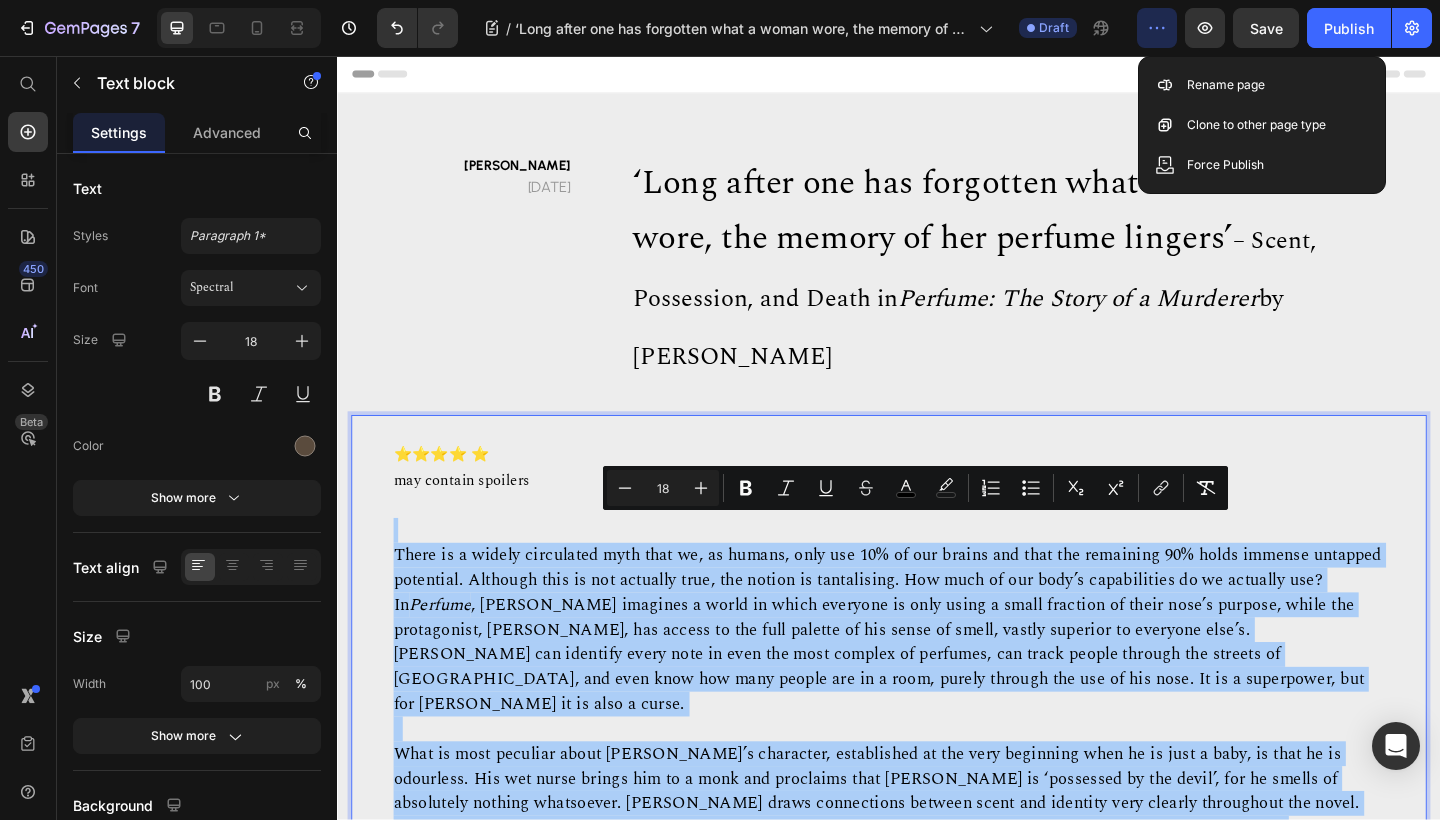 click on "18" at bounding box center [663, 488] 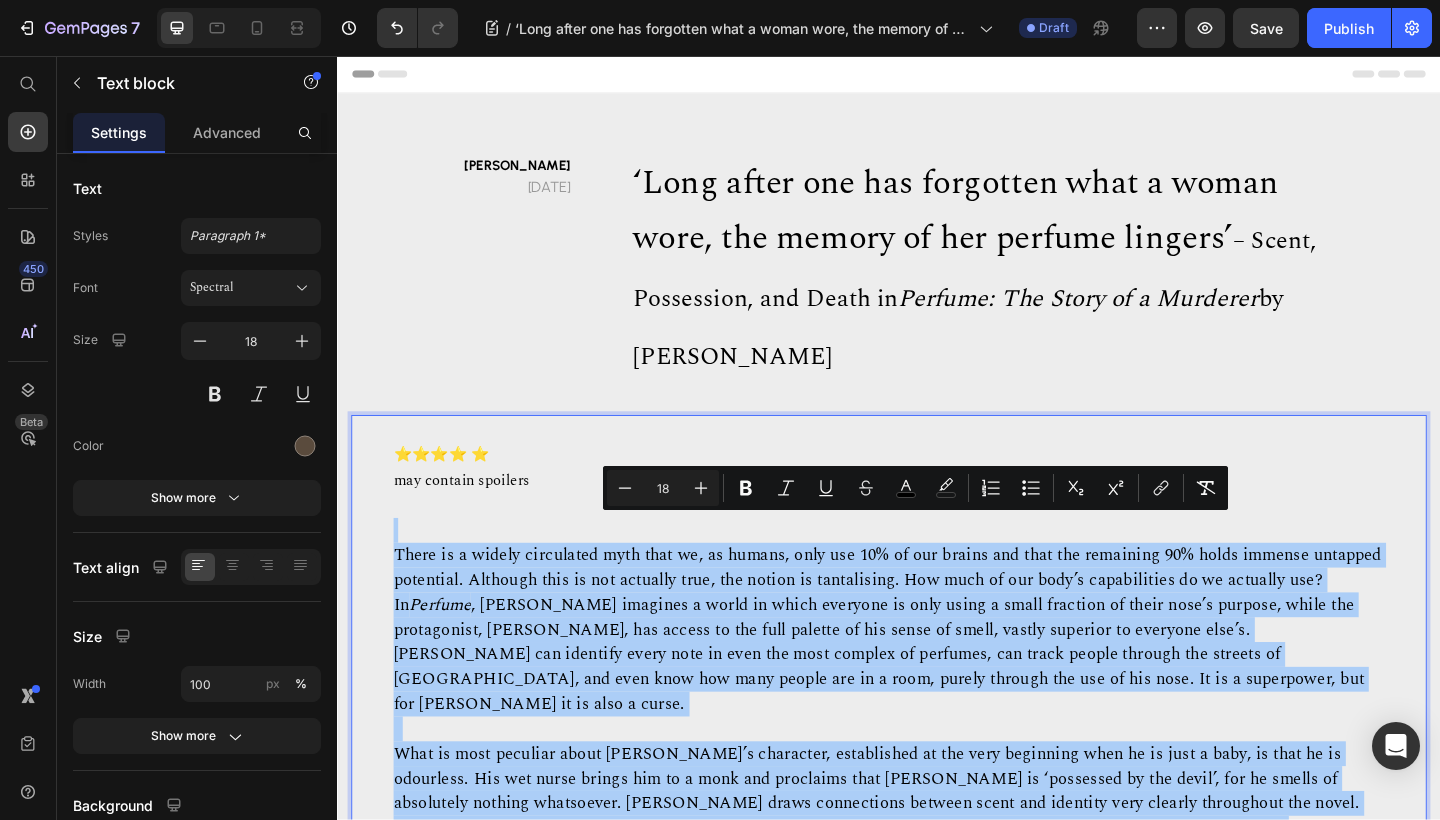 click on "18" at bounding box center [663, 488] 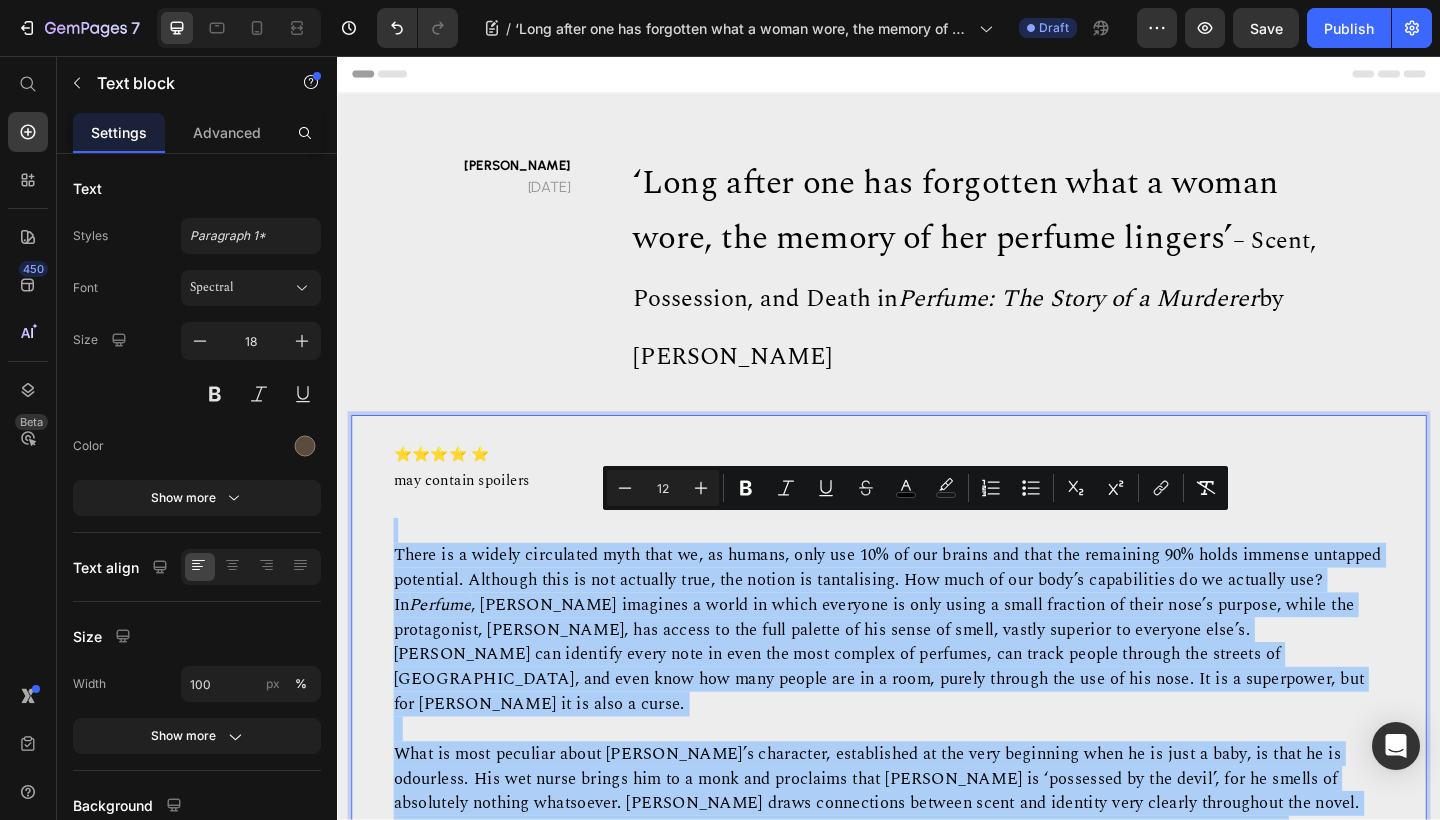 type on "12" 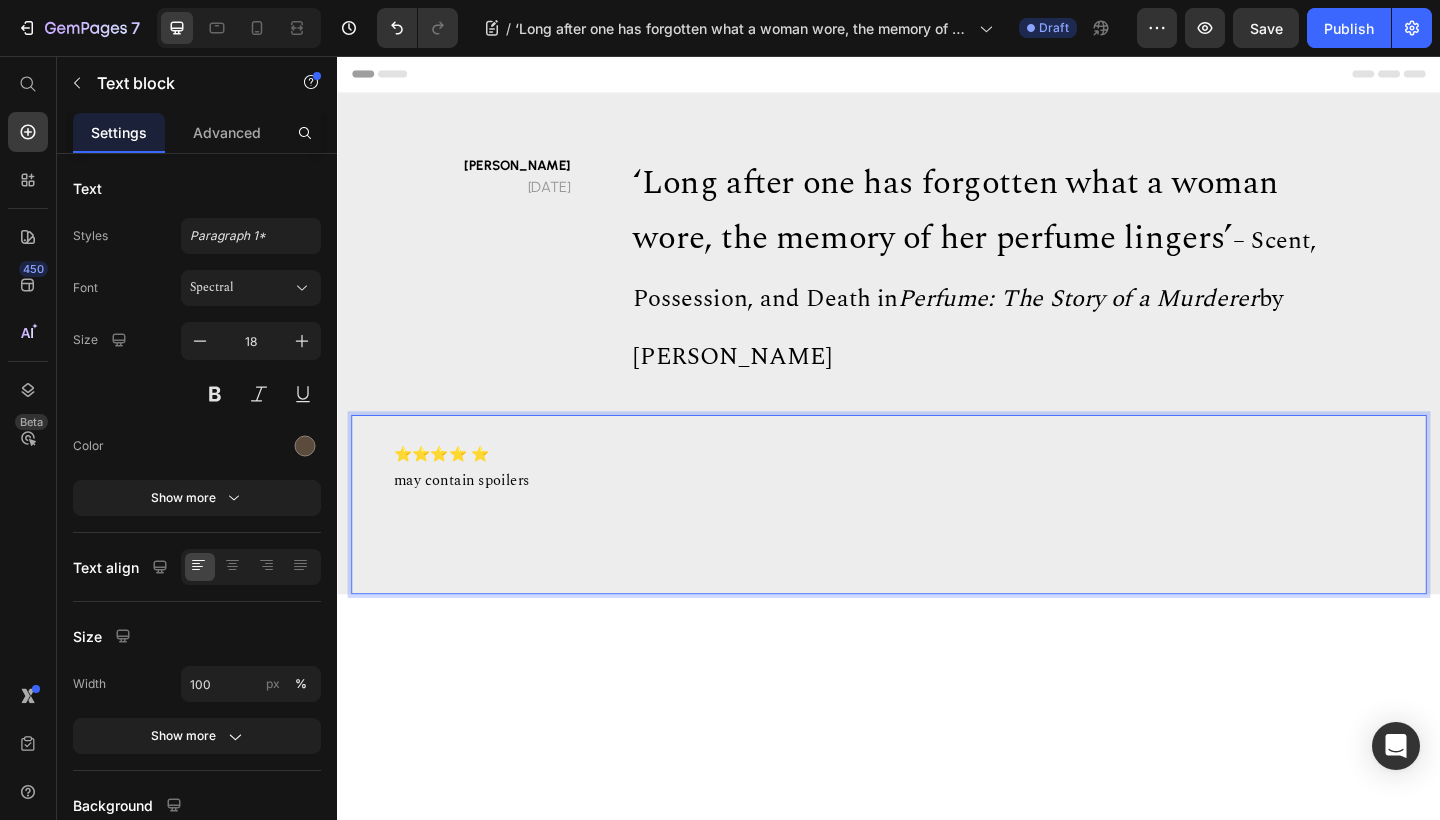 click at bounding box center [937, 626] 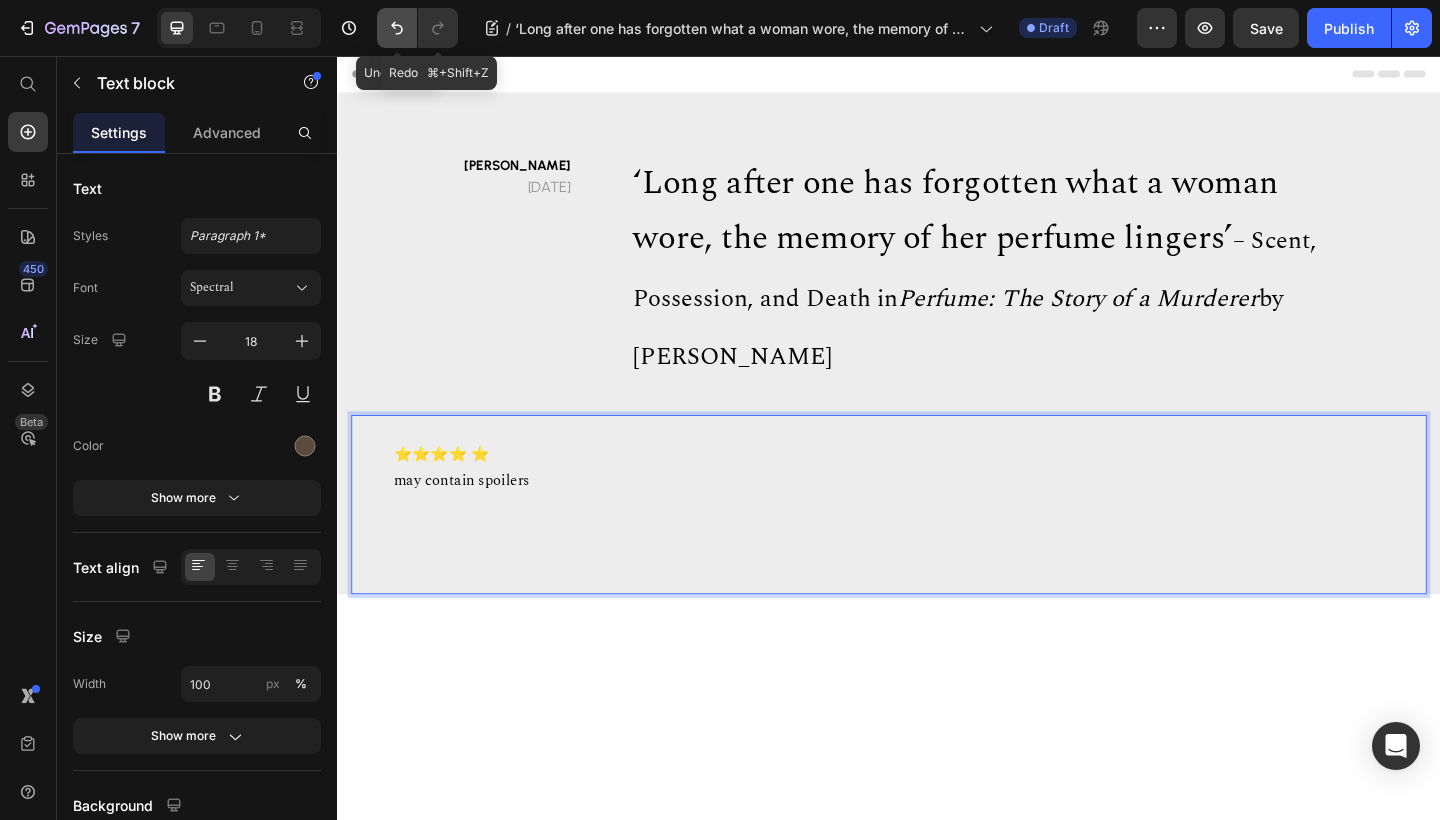 click 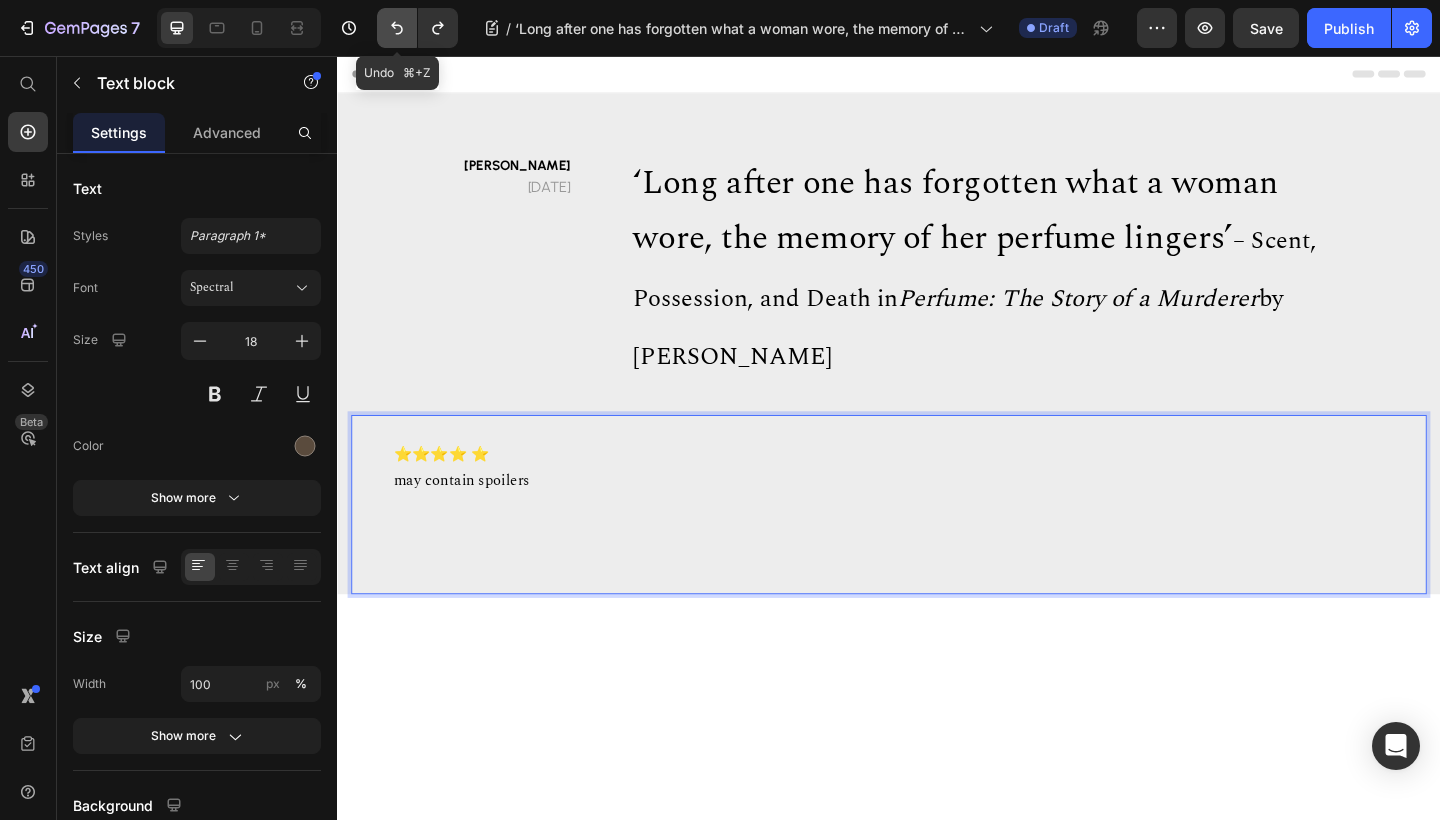 click 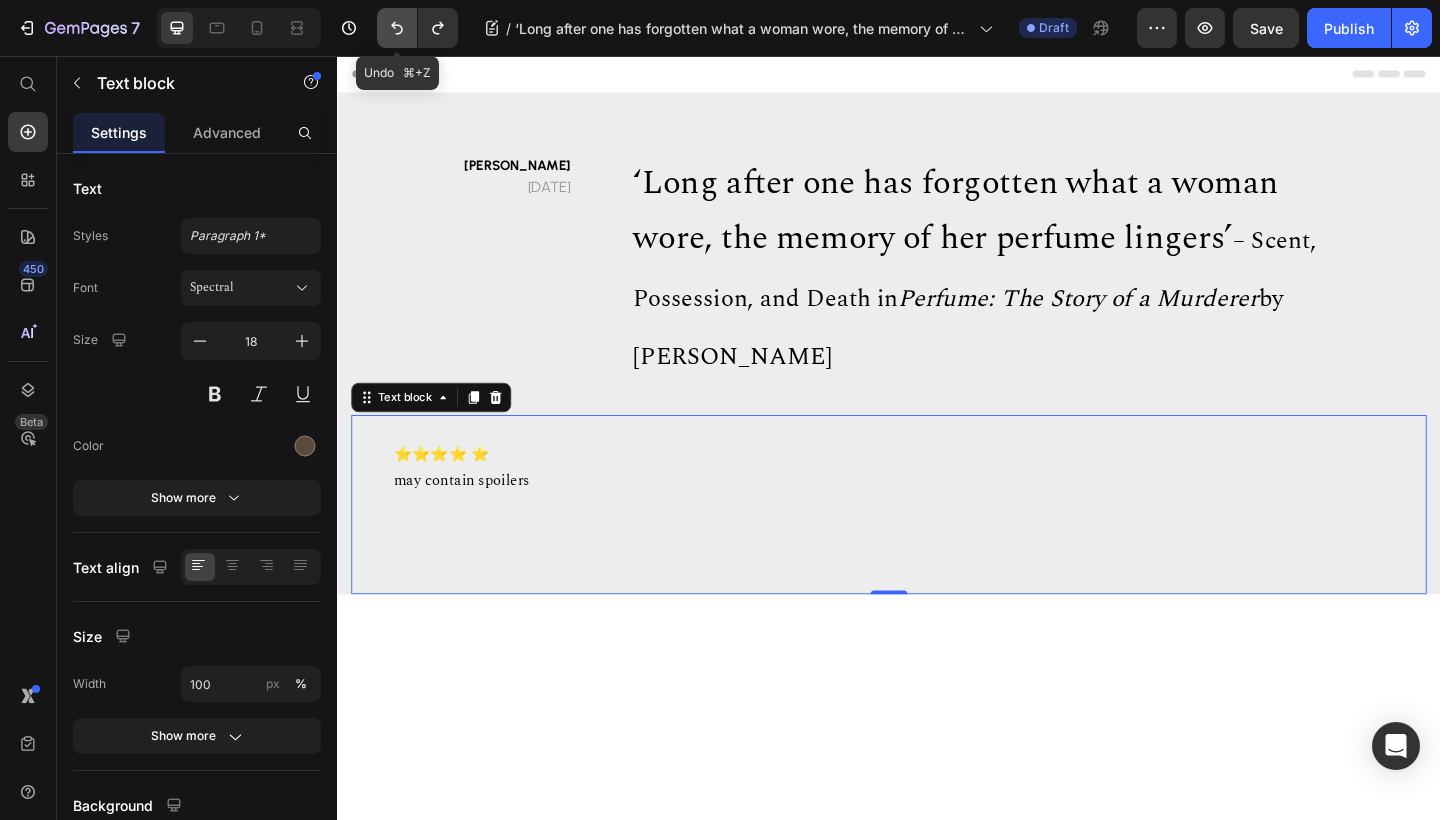 click 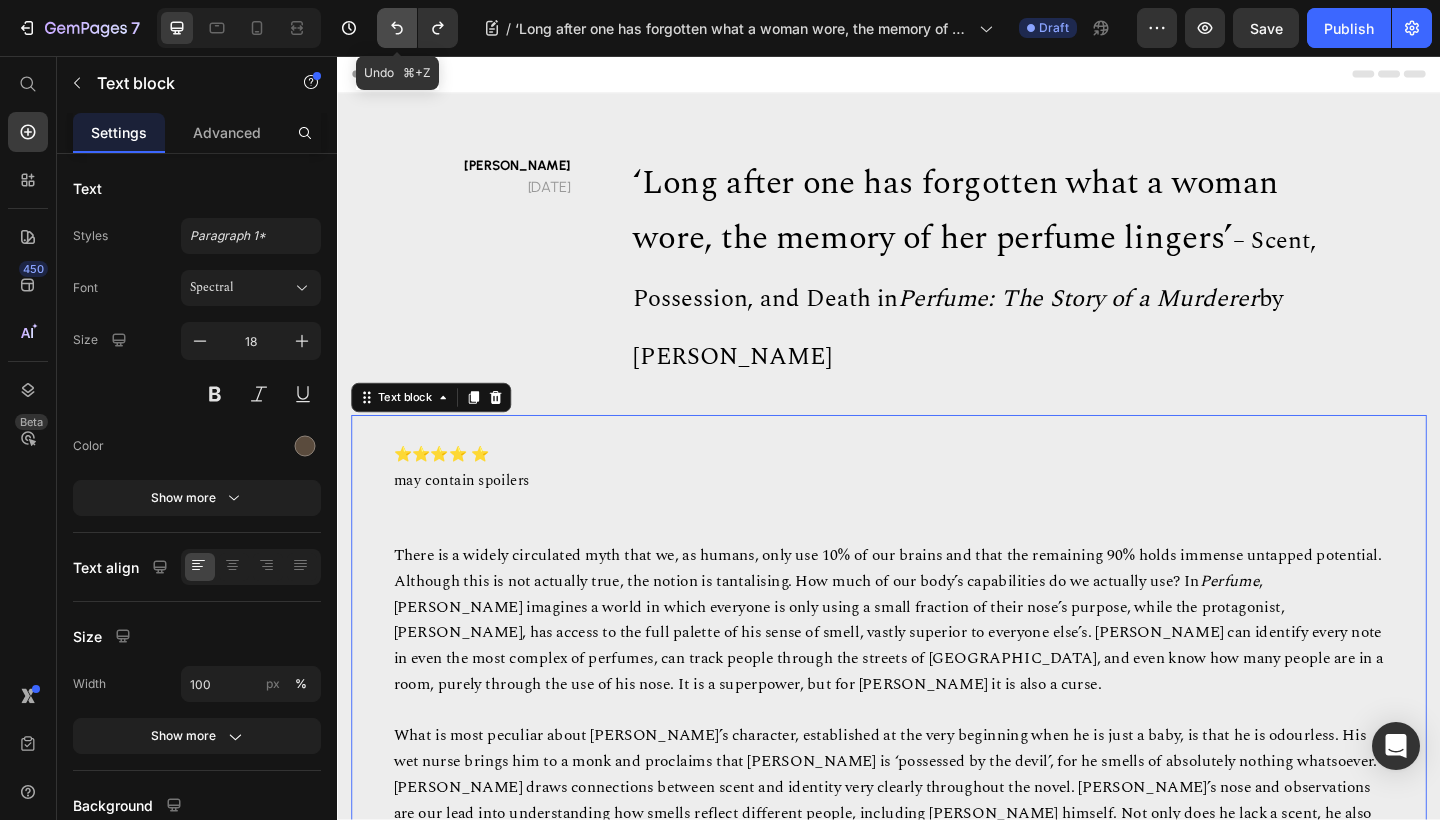 click 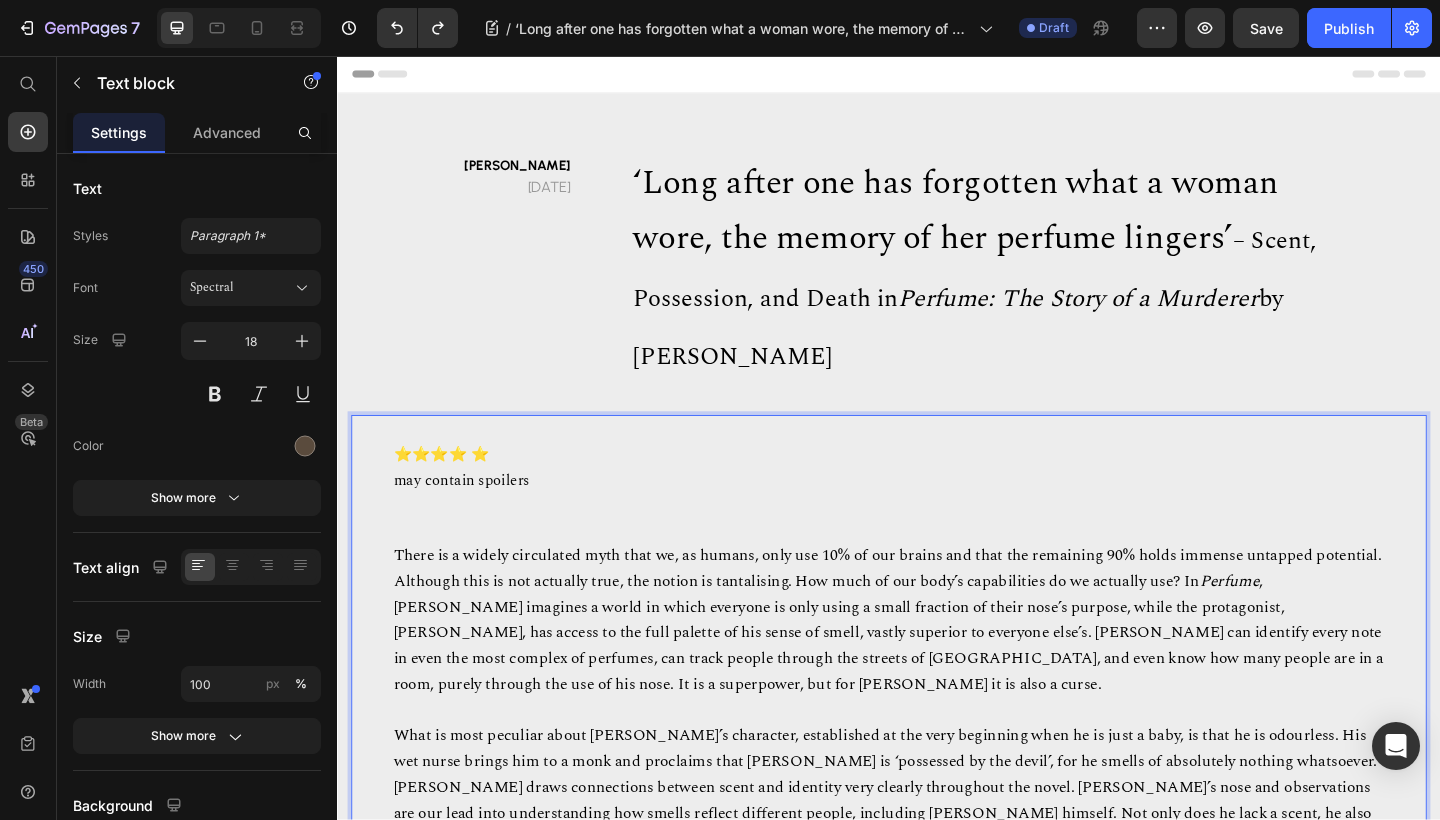 click on "There is a widely circulated myth that we, as humans, only use 10% of our brains and that the remaining 90% holds immense untapped potential. Although this is not actually true, the notion is tantalising. How much of our body’s capabilities do we actually use? In  Perfume , [PERSON_NAME] imagines a world in which everyone is only using a small fraction of their nose’s purpose, while the protagonist, [PERSON_NAME], has access to the full palette of his sense of smell, vastly superior to everyone else’s. [PERSON_NAME] can identify every note in even the most complex of perfumes, can track people through the streets of [GEOGRAPHIC_DATA], and even know how many people are in a room, purely through the use of his nose. It is a superpower, but for [PERSON_NAME] it is also a curse." at bounding box center [936, 670] 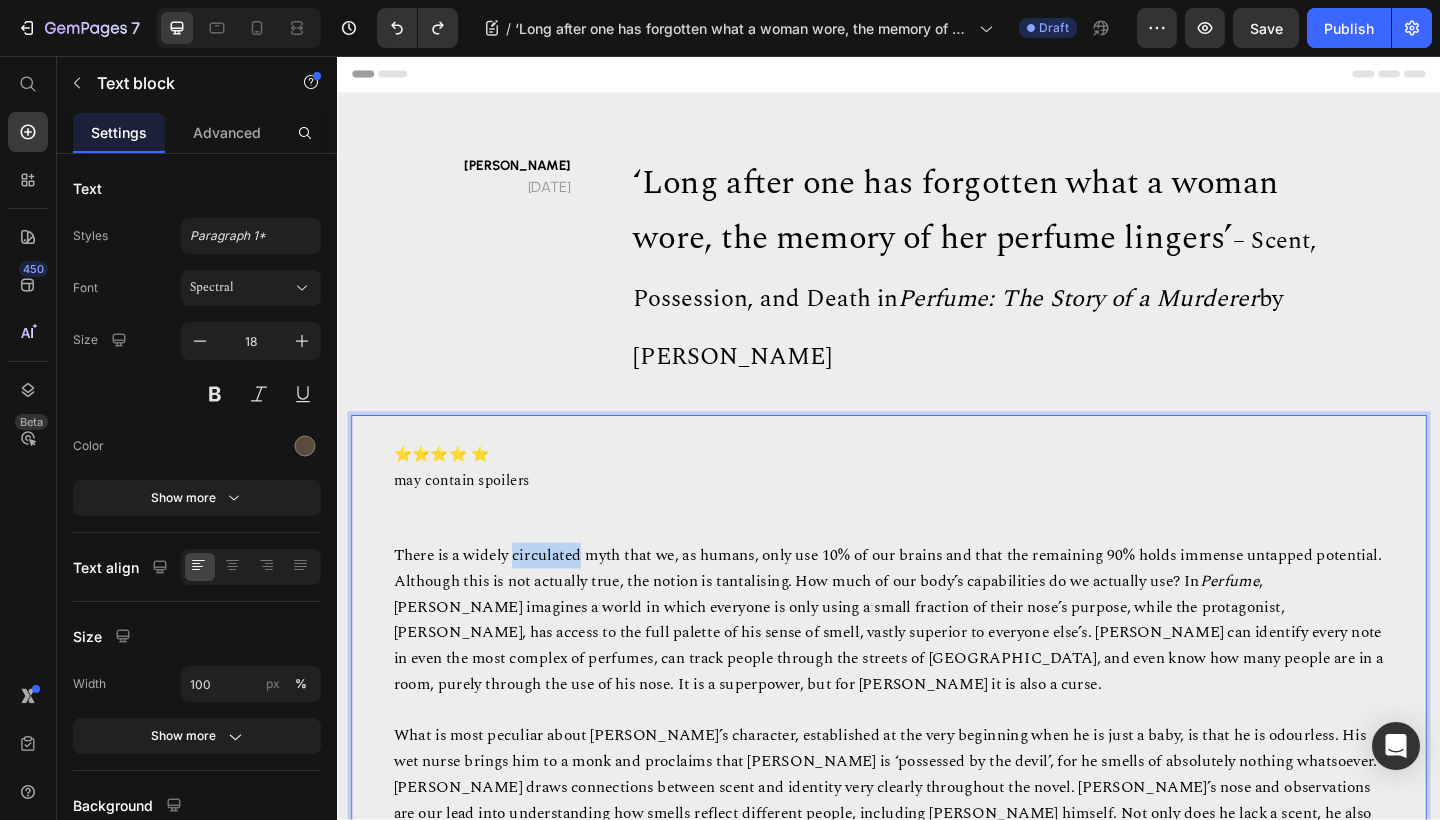 click on "There is a widely circulated myth that we, as humans, only use 10% of our brains and that the remaining 90% holds immense untapped potential. Although this is not actually true, the notion is tantalising. How much of our body’s capabilities do we actually use? In  Perfume , [PERSON_NAME] imagines a world in which everyone is only using a small fraction of their nose’s purpose, while the protagonist, [PERSON_NAME], has access to the full palette of his sense of smell, vastly superior to everyone else’s. [PERSON_NAME] can identify every note in even the most complex of perfumes, can track people through the streets of [GEOGRAPHIC_DATA], and even know how many people are in a room, purely through the use of his nose. It is a superpower, but for [PERSON_NAME] it is also a curse." at bounding box center (936, 670) 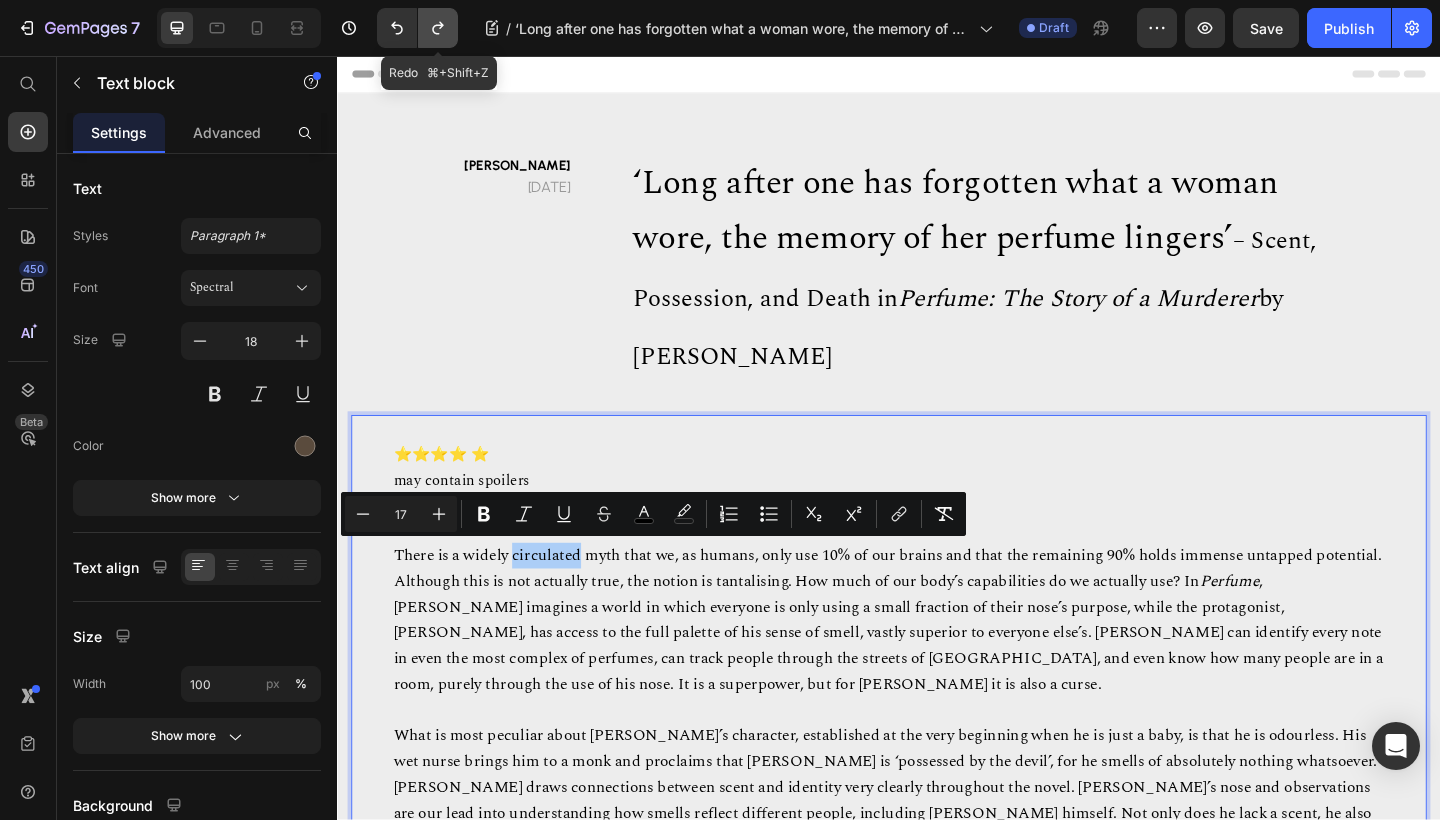 click 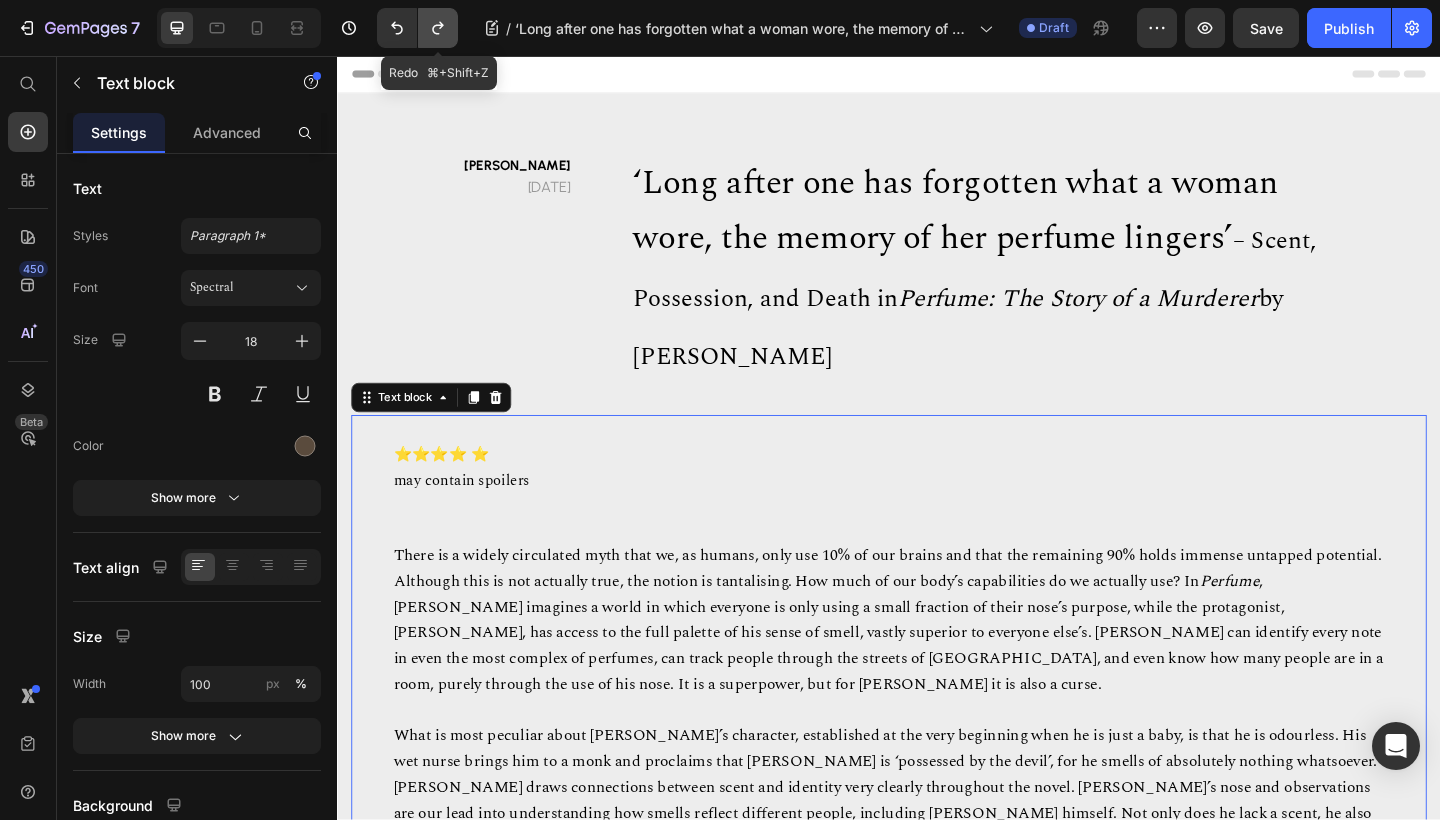 click 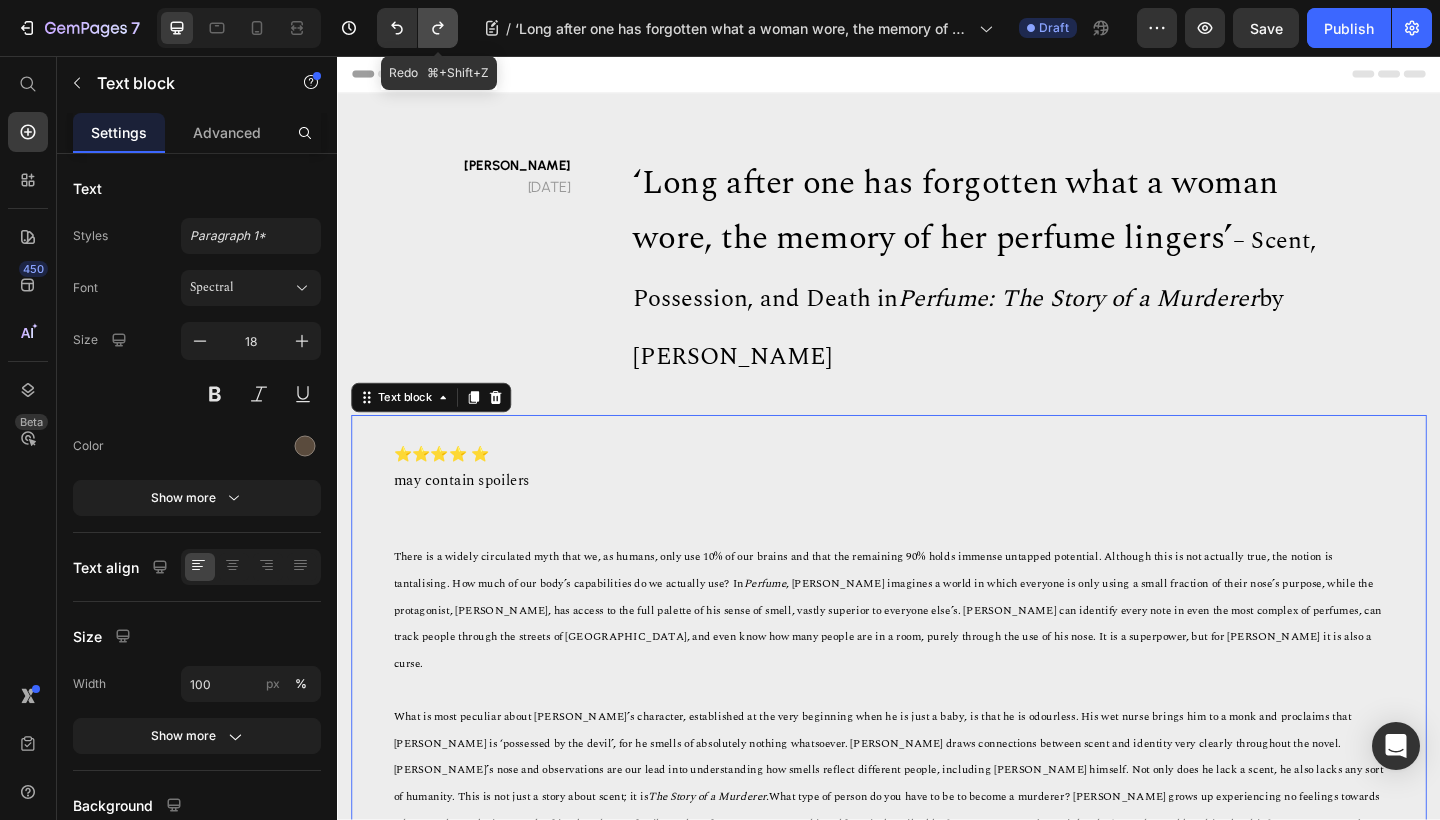 click 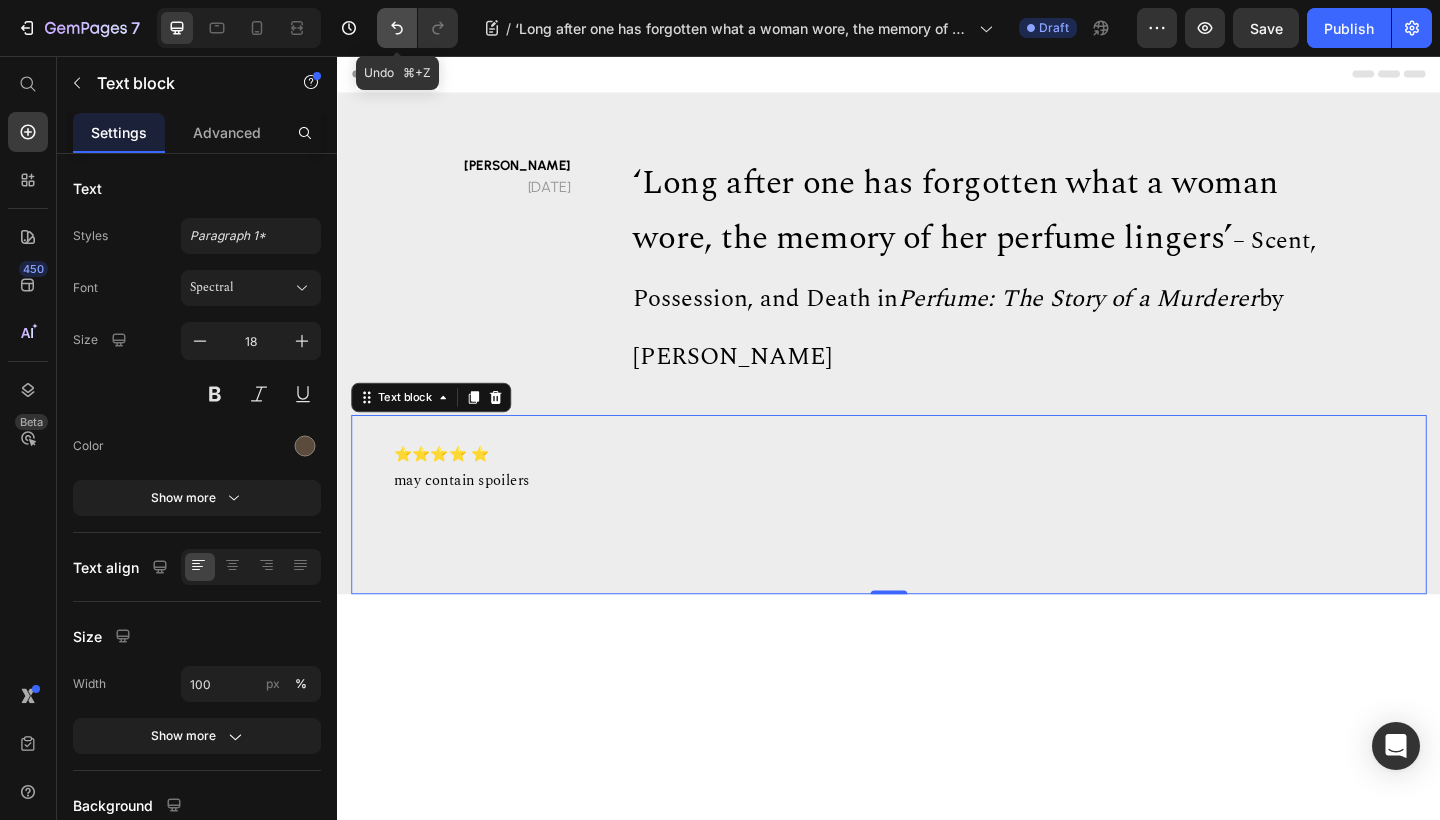 click 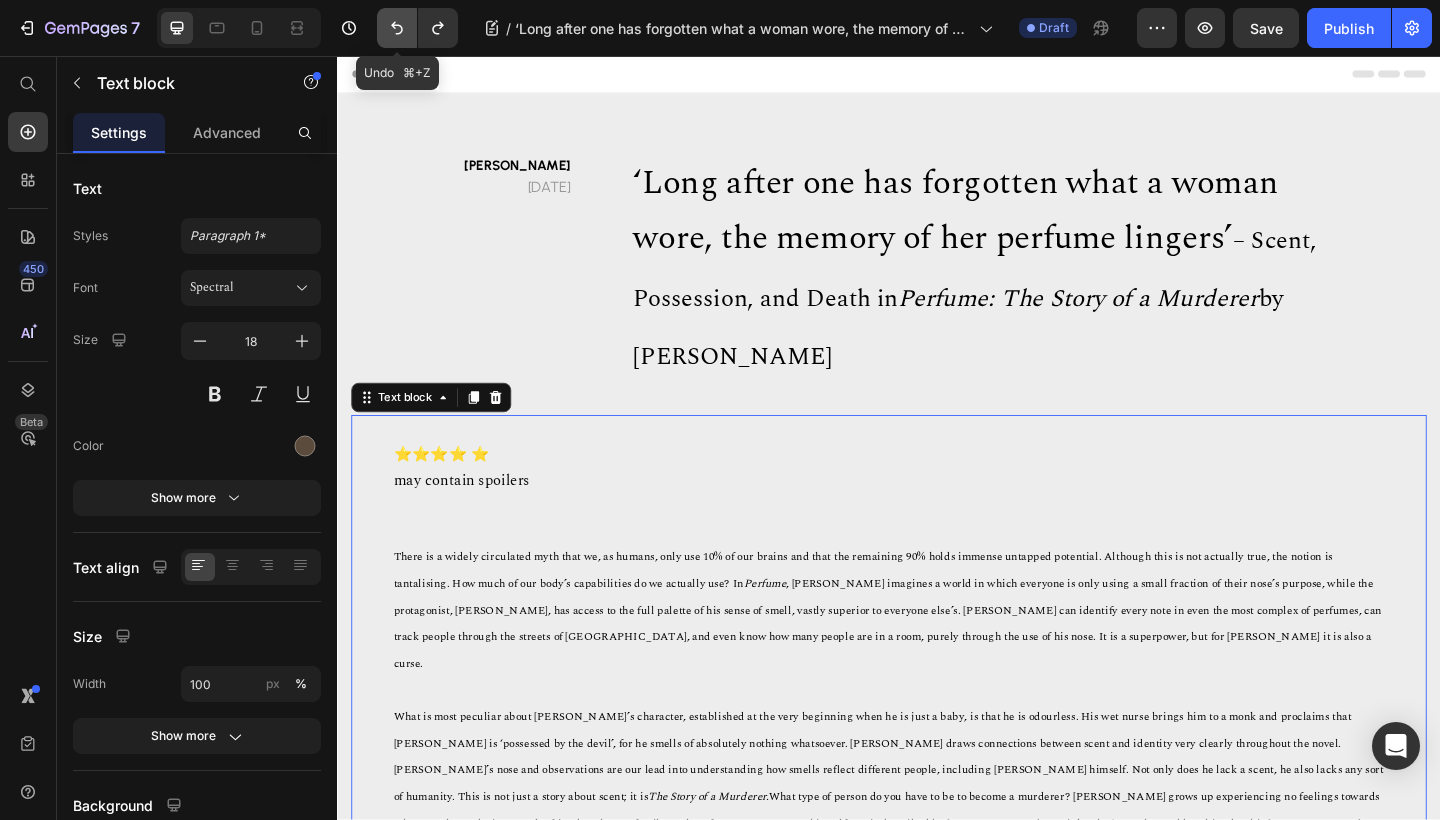 click 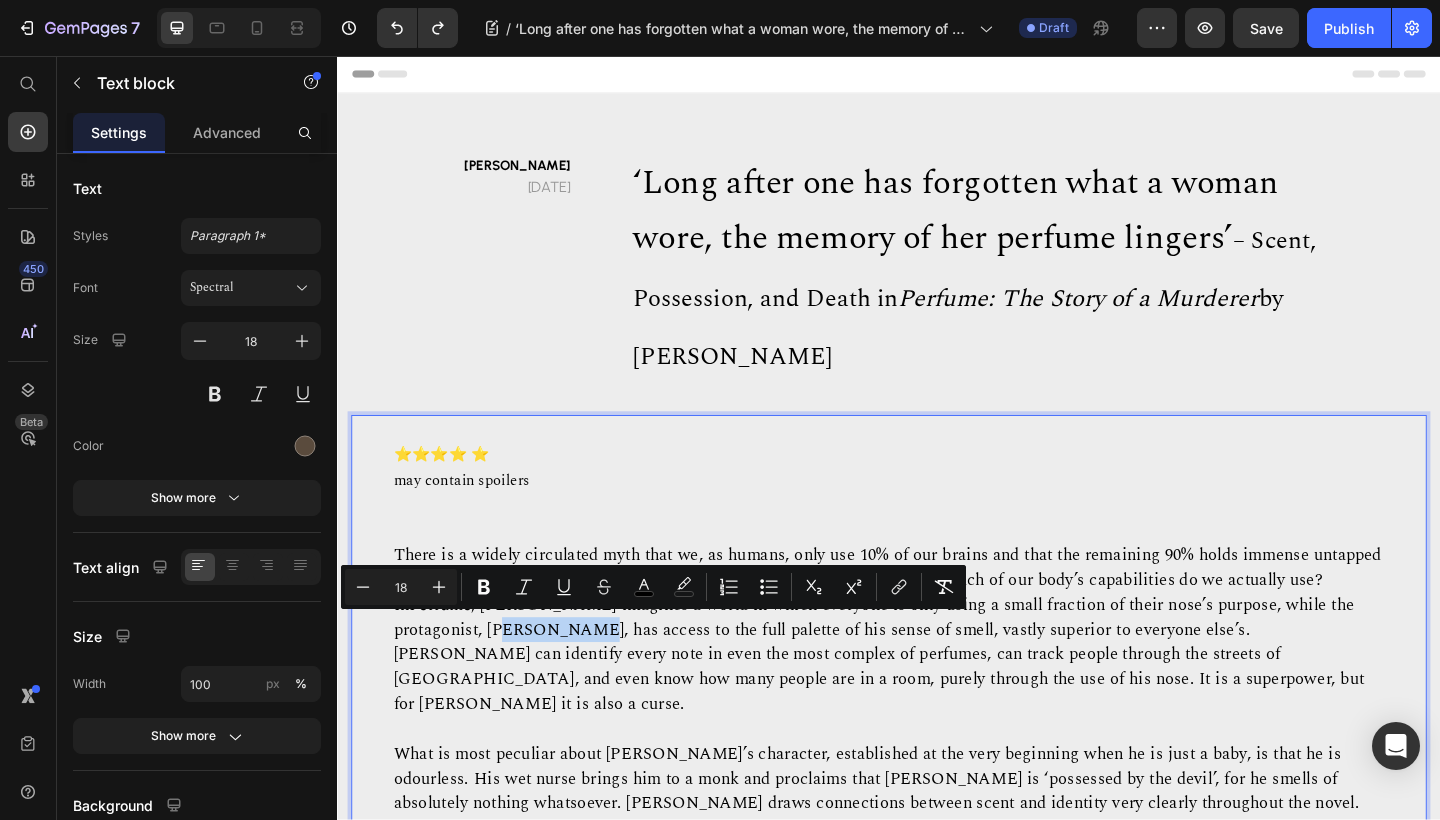 click on "There is a widely circulated myth that we, as humans, only use 10% of our brains and that the remaining 90% holds immense untapped potential. Although this is not actually true, the notion is tantalising. How much of our body’s capabilities do we actually use? In  Perfume , [PERSON_NAME] imagines a world in which everyone is only using a small fraction of their nose’s purpose, while the protagonist, [PERSON_NAME], has access to the full palette of his sense of smell, vastly superior to everyone else’s. [PERSON_NAME] can identify every note in even the most complex of perfumes, can track people through the streets of [GEOGRAPHIC_DATA], and even know how many people are in a room, purely through the use of his nose. It is a superpower, but for [PERSON_NAME] it is also a curse." at bounding box center (935, 680) 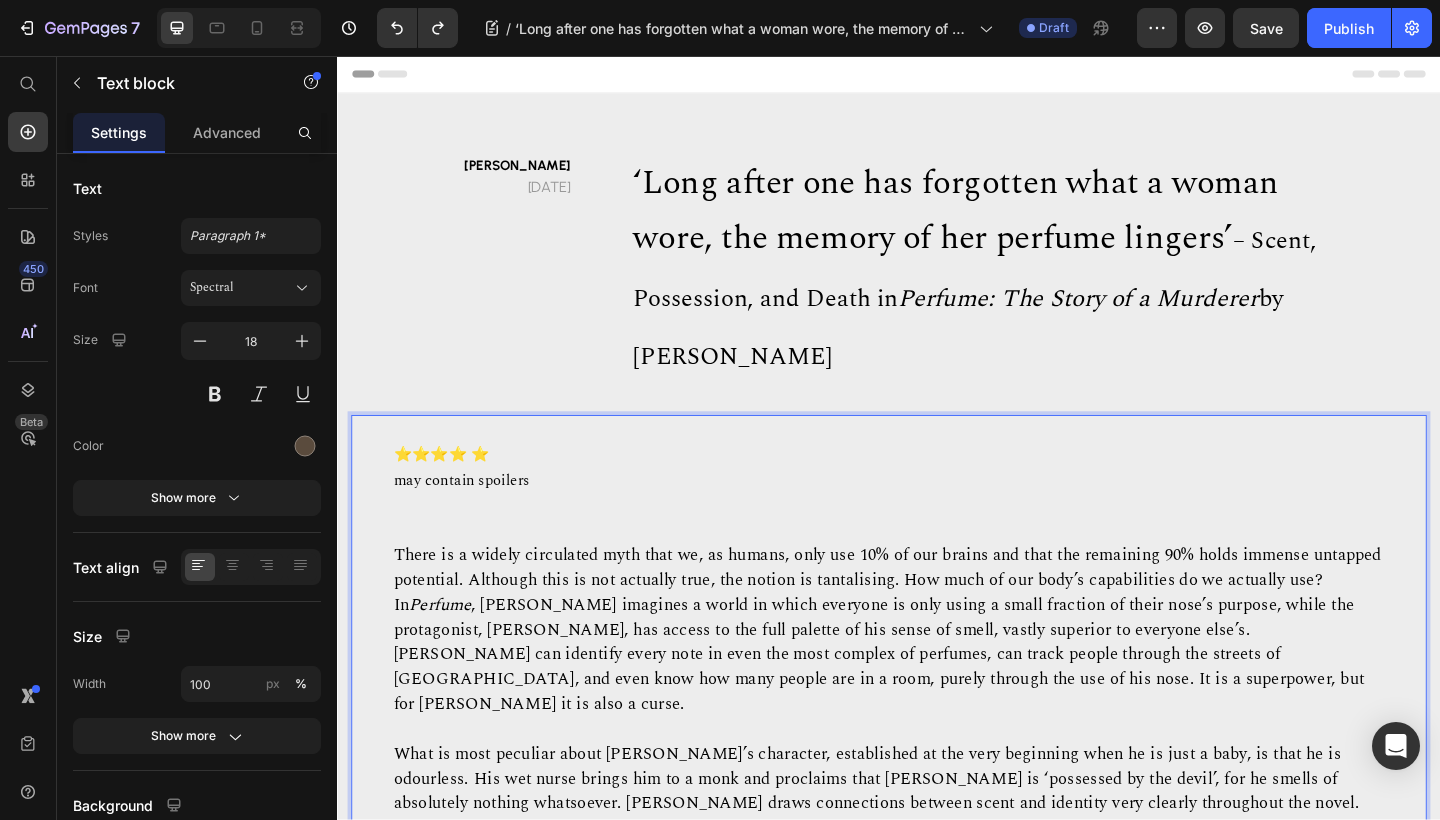 click on "There is a widely circulated myth that we, as humans, only use 10% of our brains and that the remaining 90% holds immense untapped potential. Although this is not actually true, the notion is tantalising. How much of our body’s capabilities do we actually use? In  Perfume , [PERSON_NAME] imagines a world in which everyone is only using a small fraction of their nose’s purpose, while the protagonist, [PERSON_NAME], has access to the full palette of his sense of smell, vastly superior to everyone else’s. [PERSON_NAME] can identify every note in even the most complex of perfumes, can track people through the streets of [GEOGRAPHIC_DATA], and even know how many people are in a room, purely through the use of his nose. It is a superpower, but for [PERSON_NAME] it is also a curse." at bounding box center [935, 680] 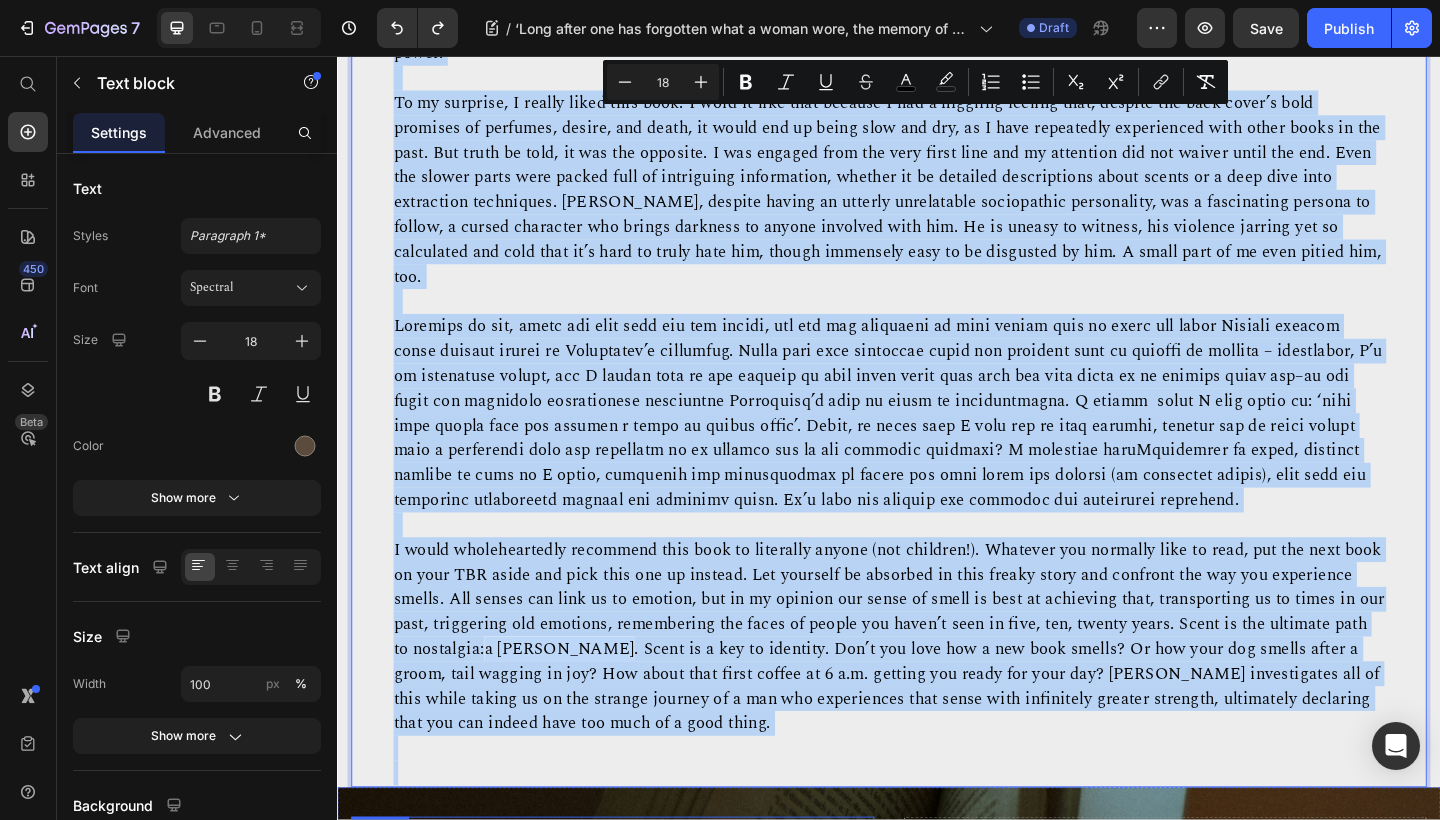 scroll, scrollTop: 1530, scrollLeft: 0, axis: vertical 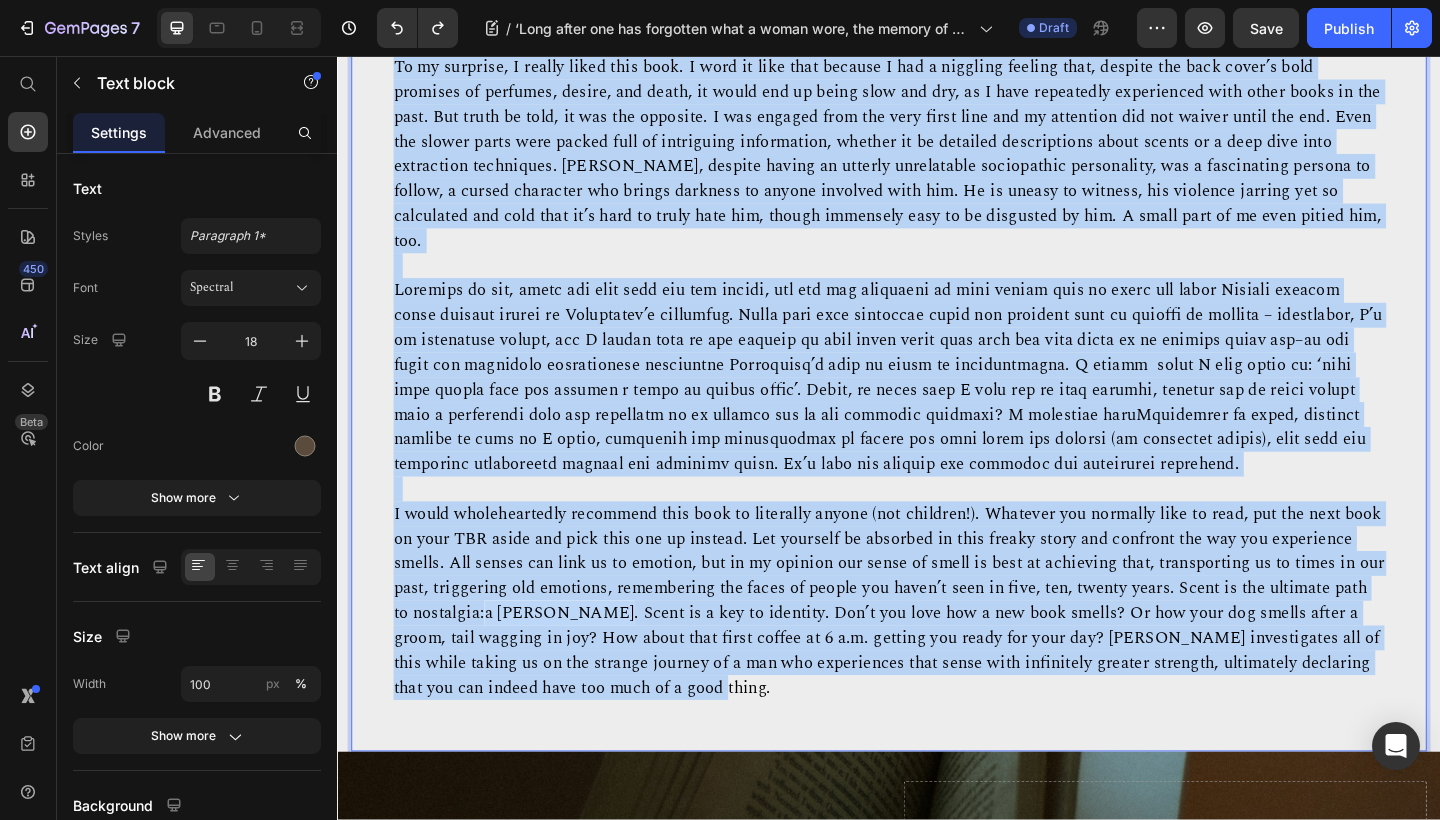 drag, startPoint x: 395, startPoint y: 597, endPoint x: 712, endPoint y: 618, distance: 317.69482 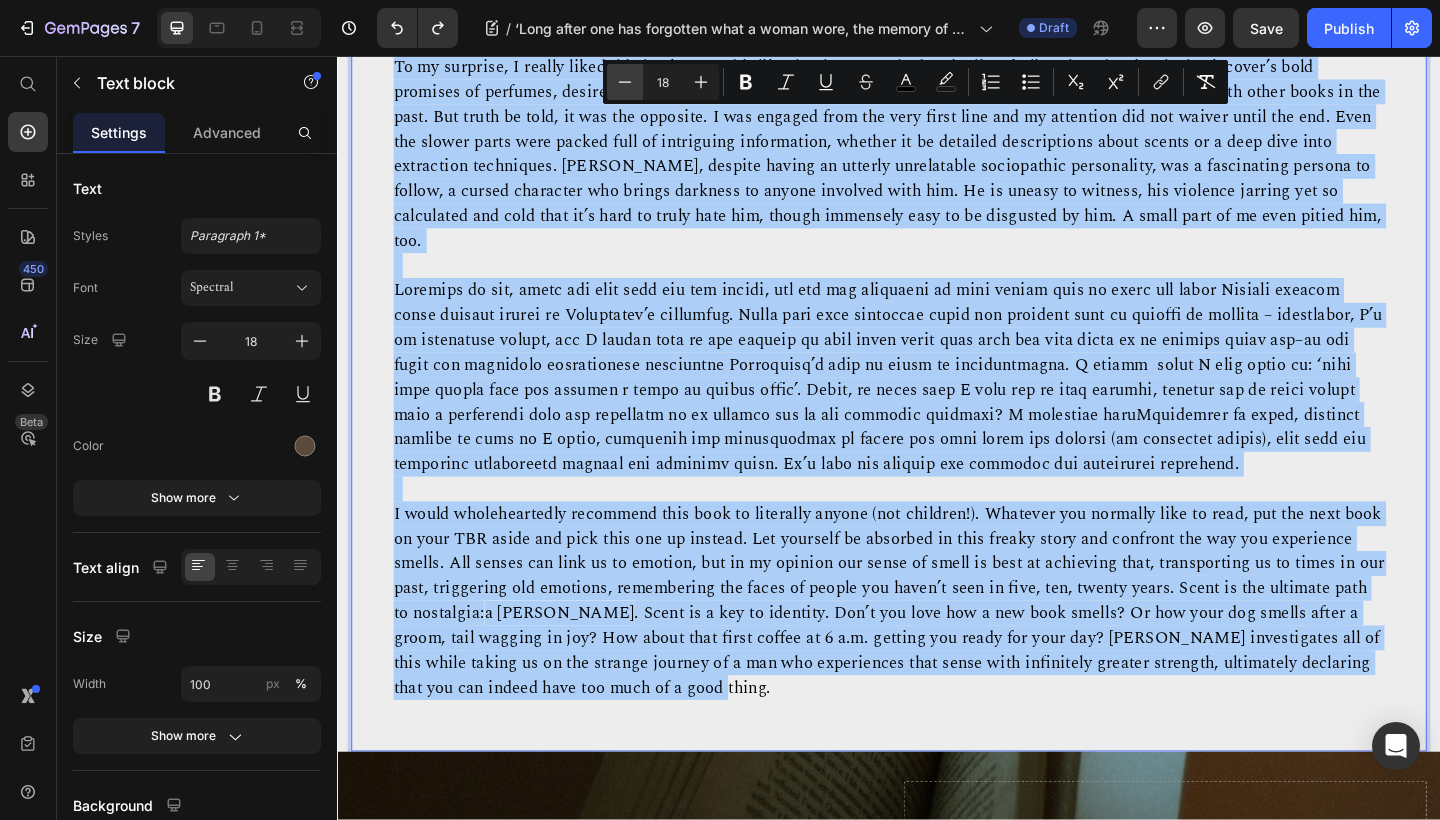 click 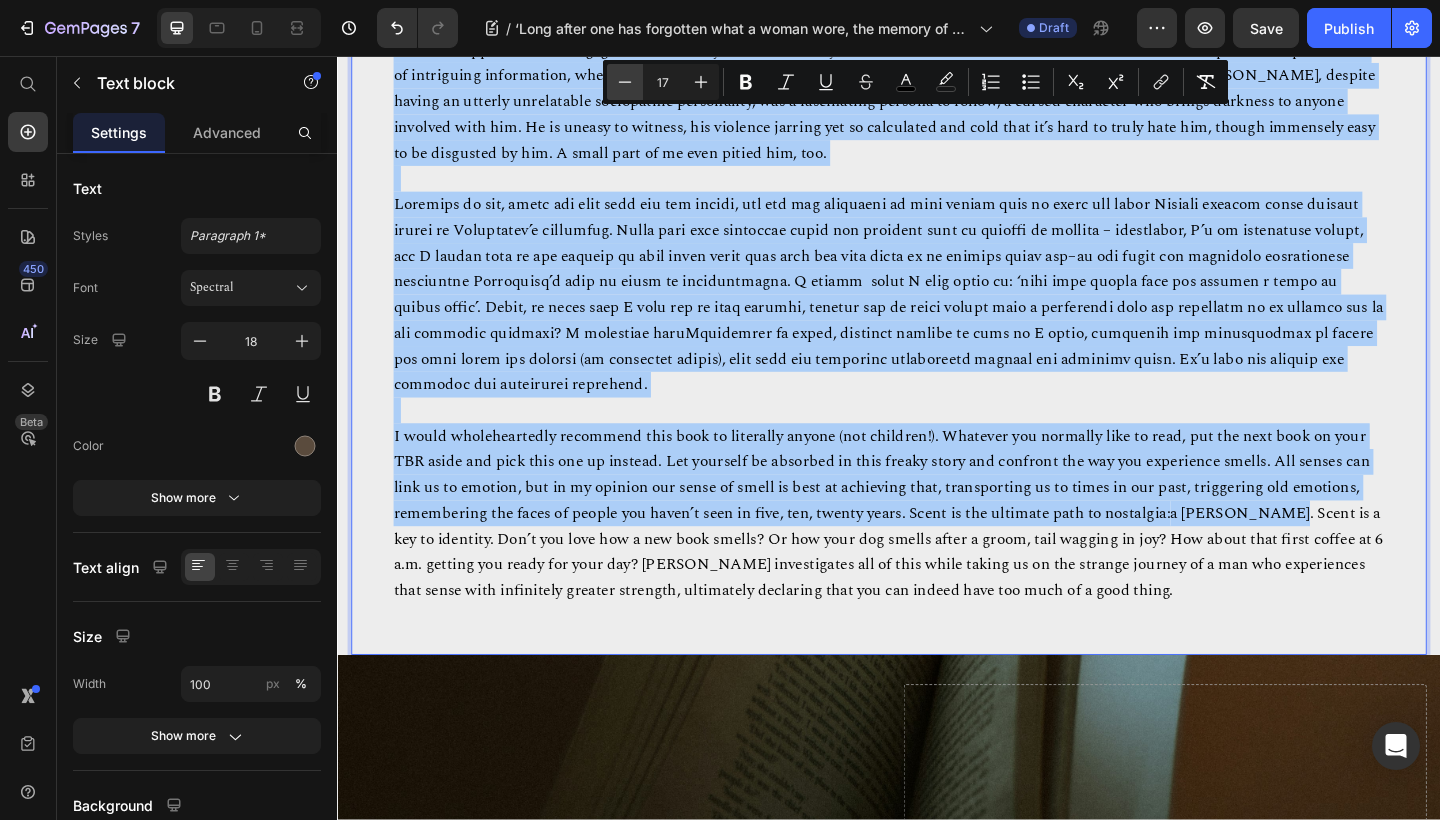click 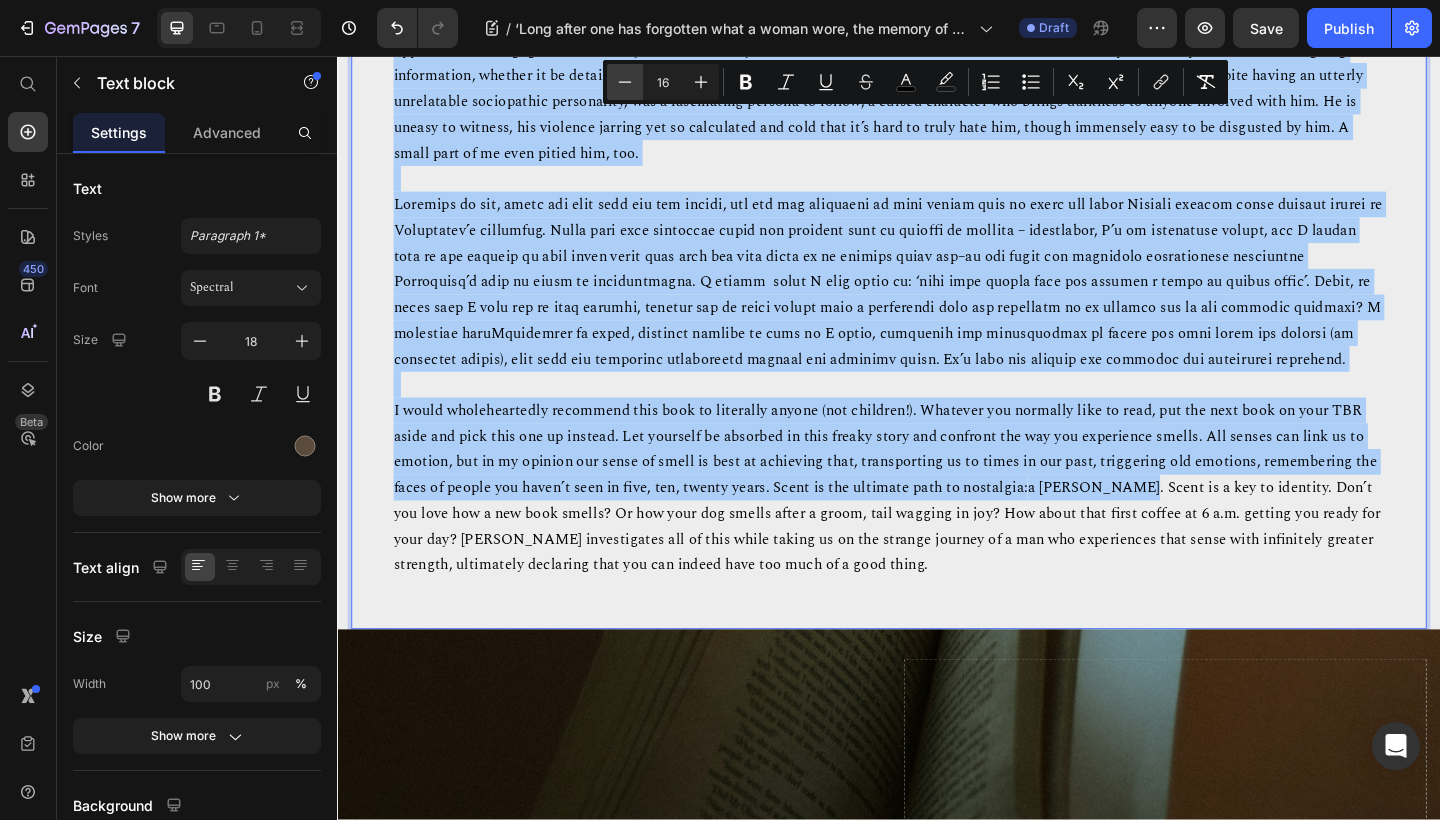 click 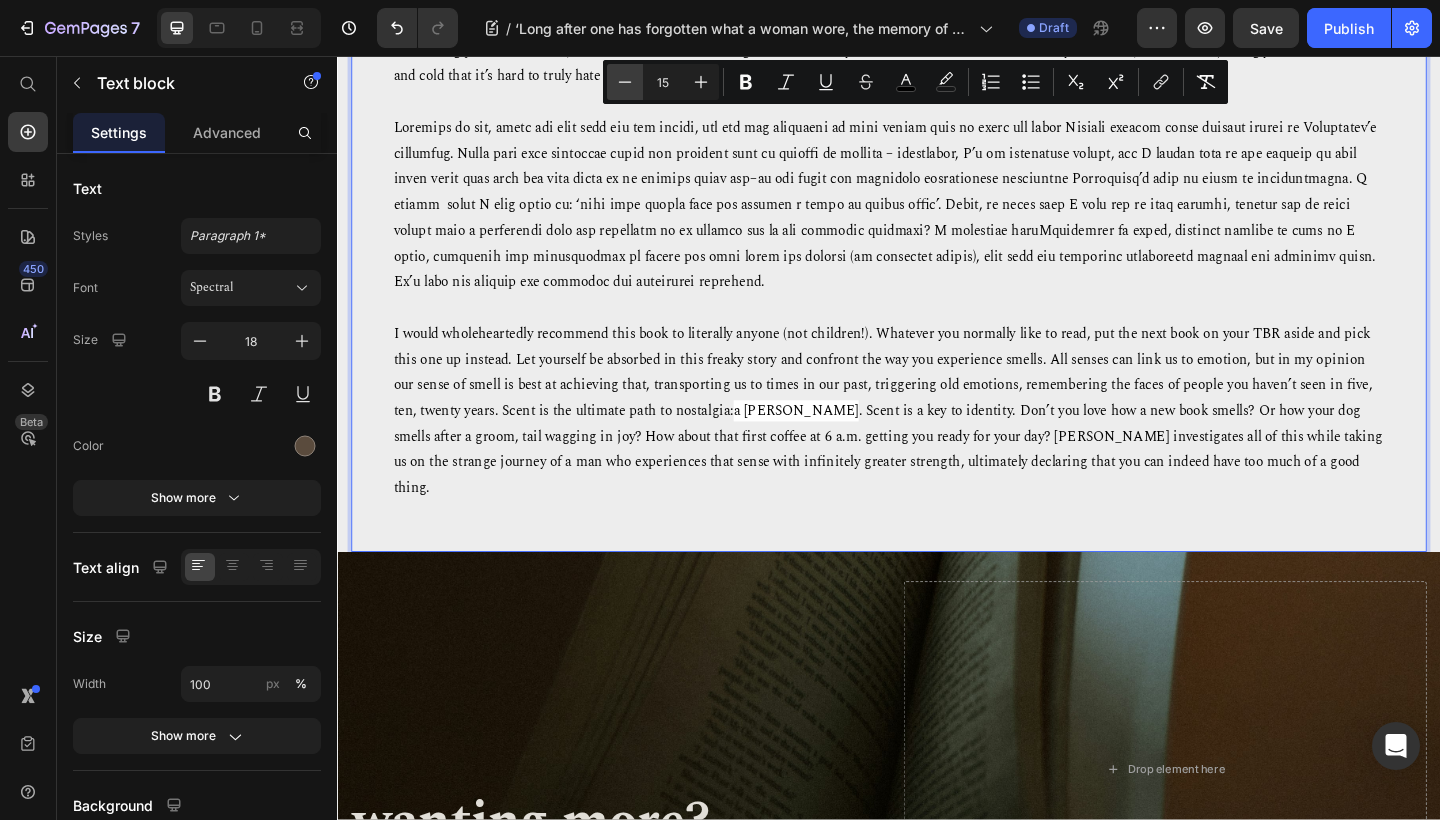 click 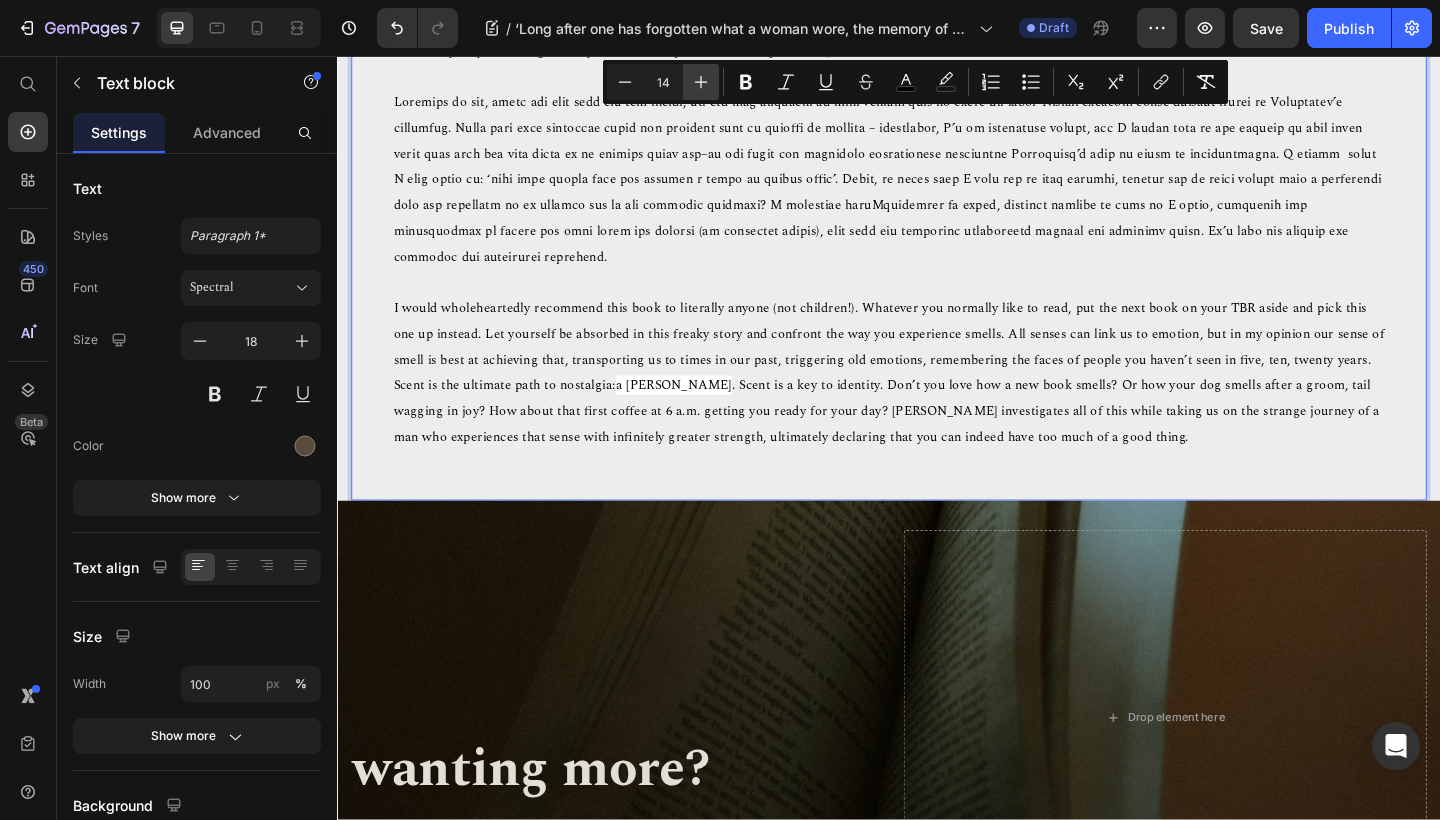 click 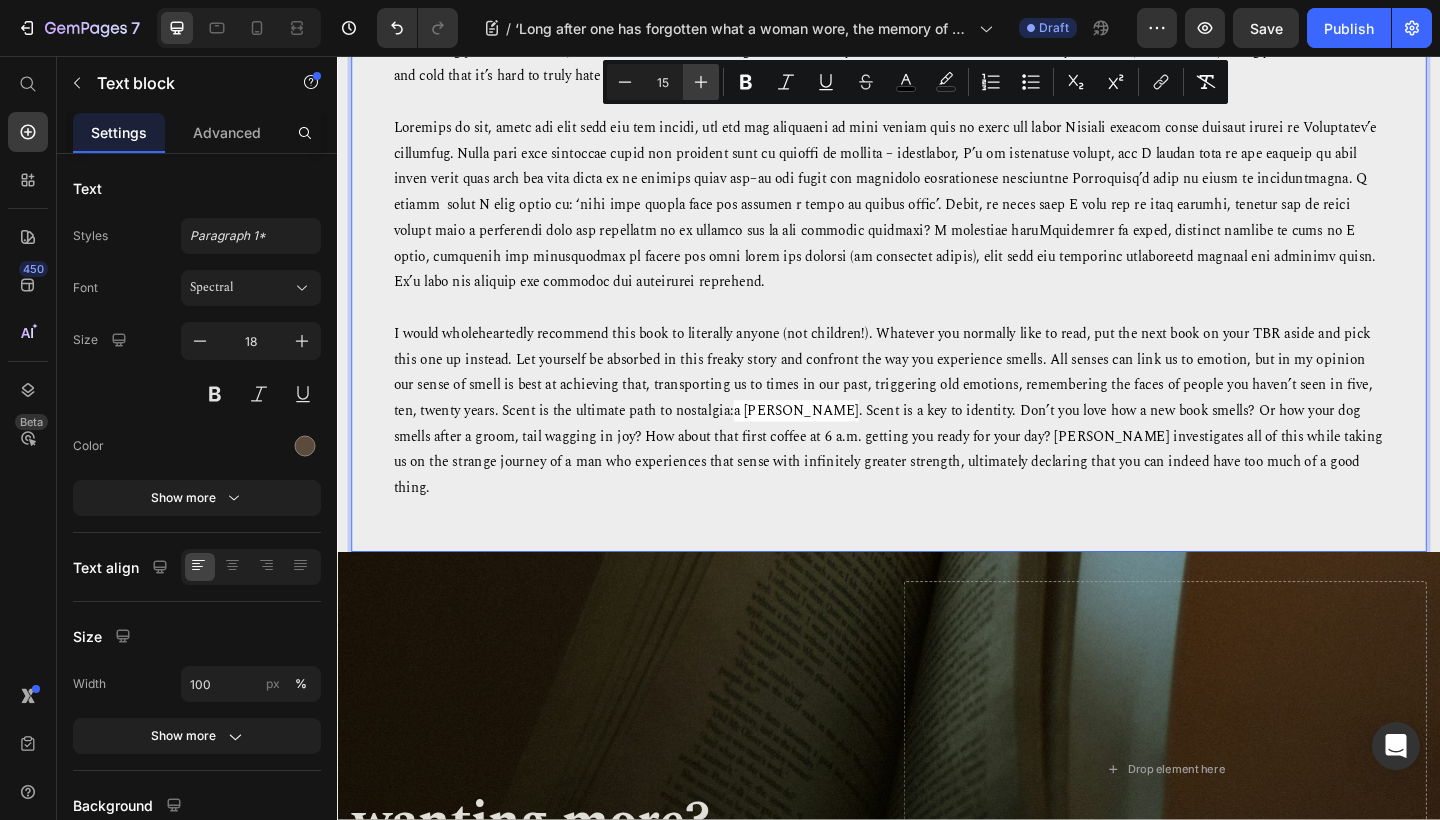 click 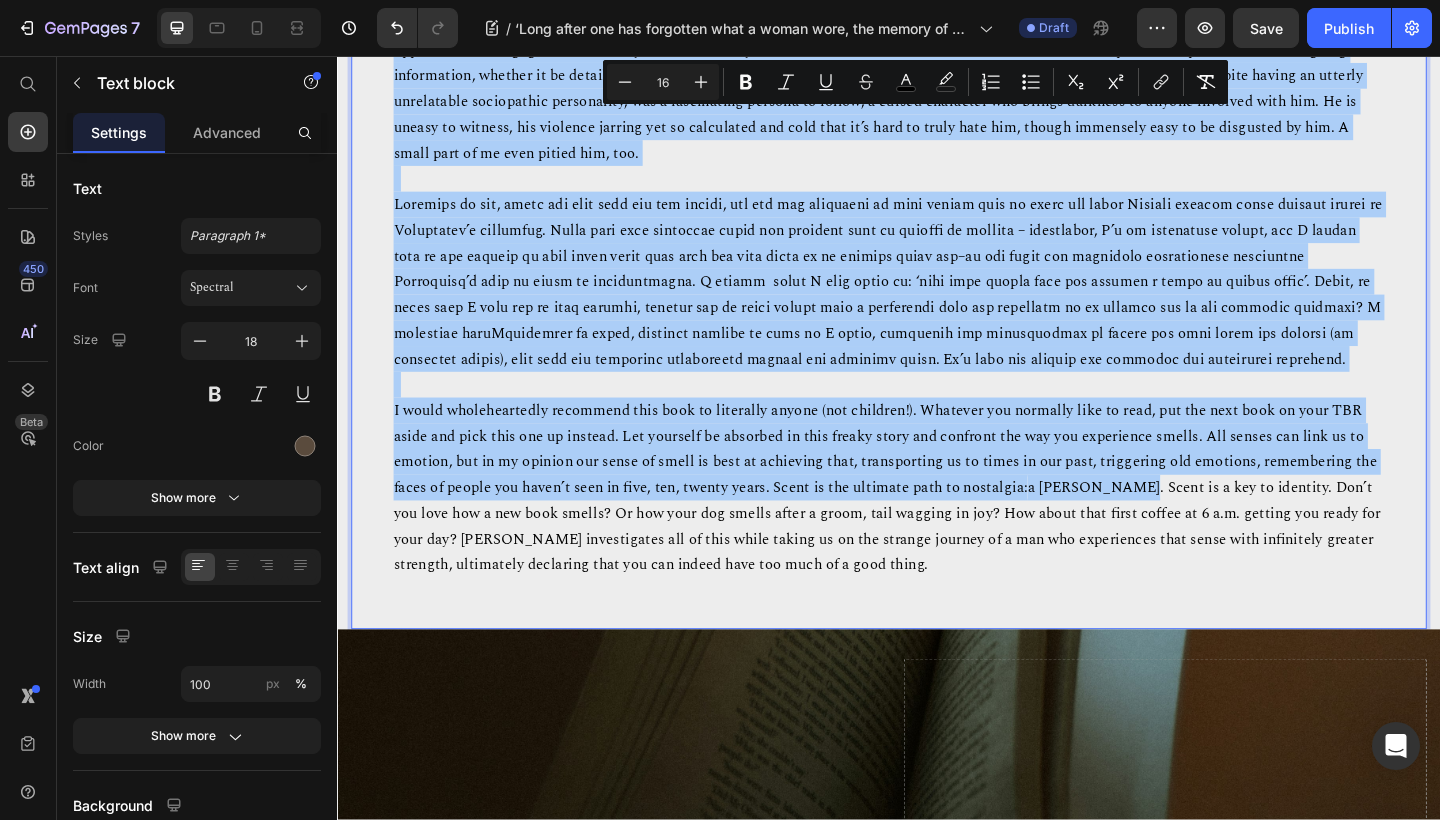click on "16" at bounding box center (663, 82) 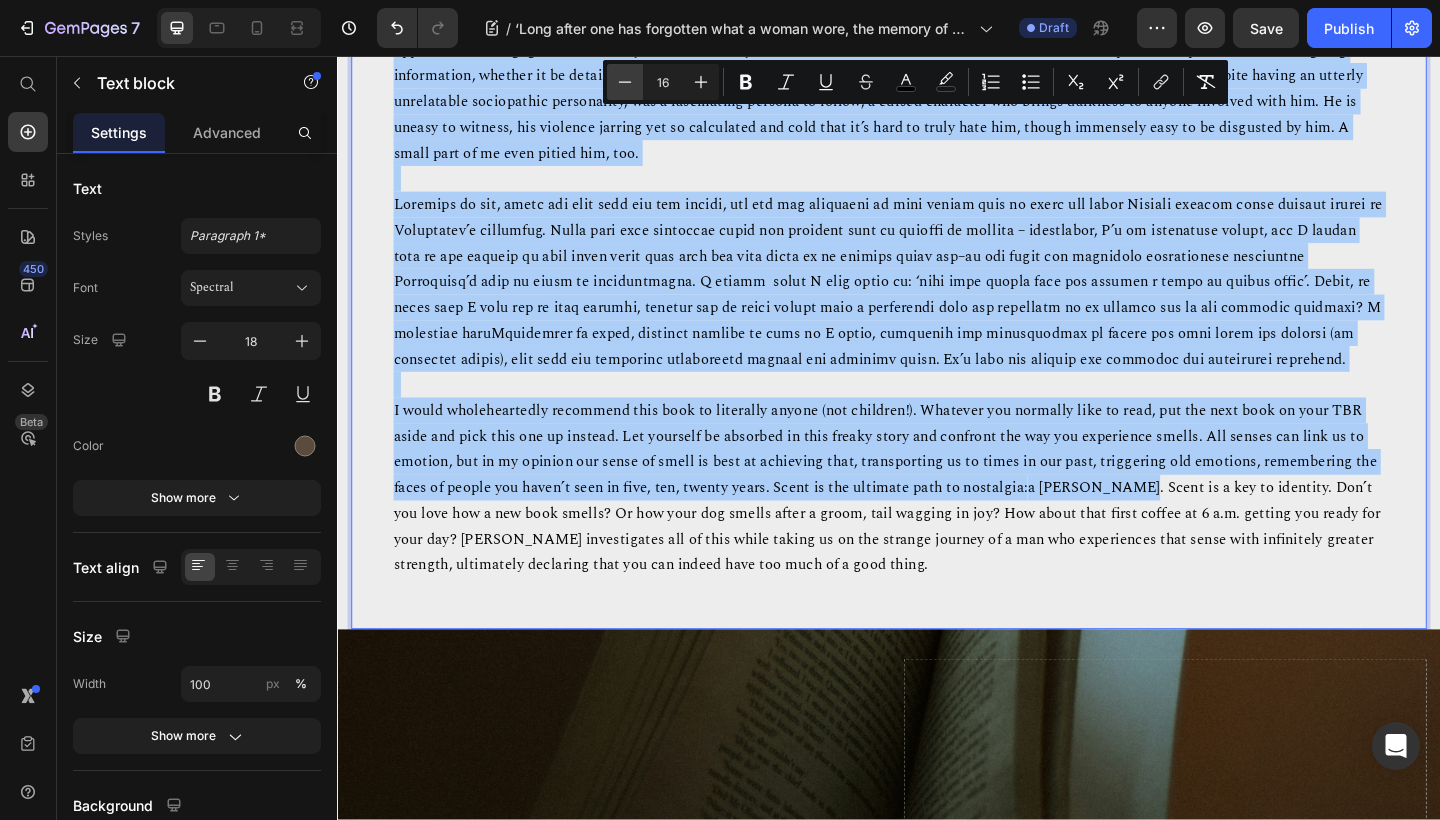 click 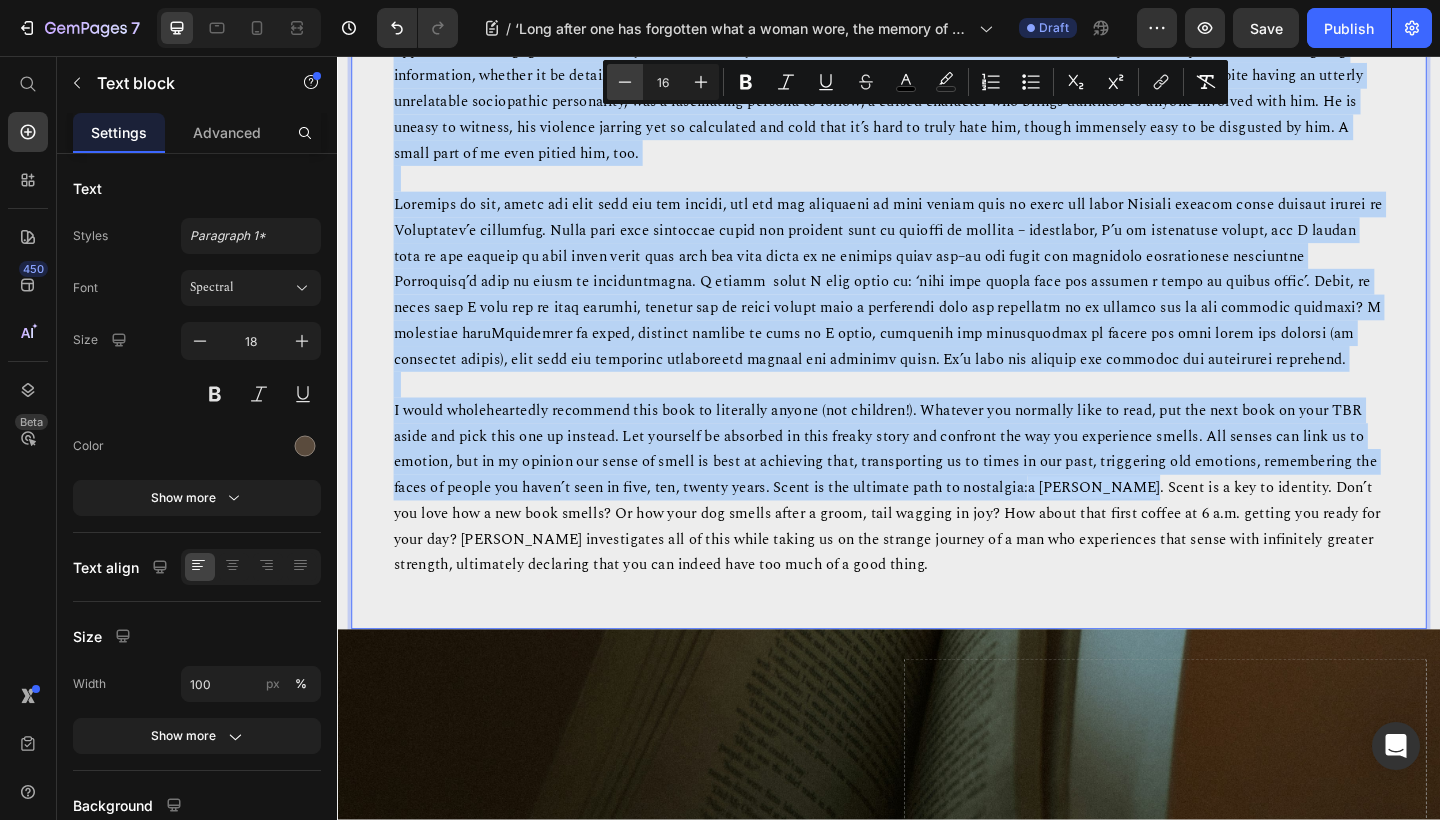 type on "15" 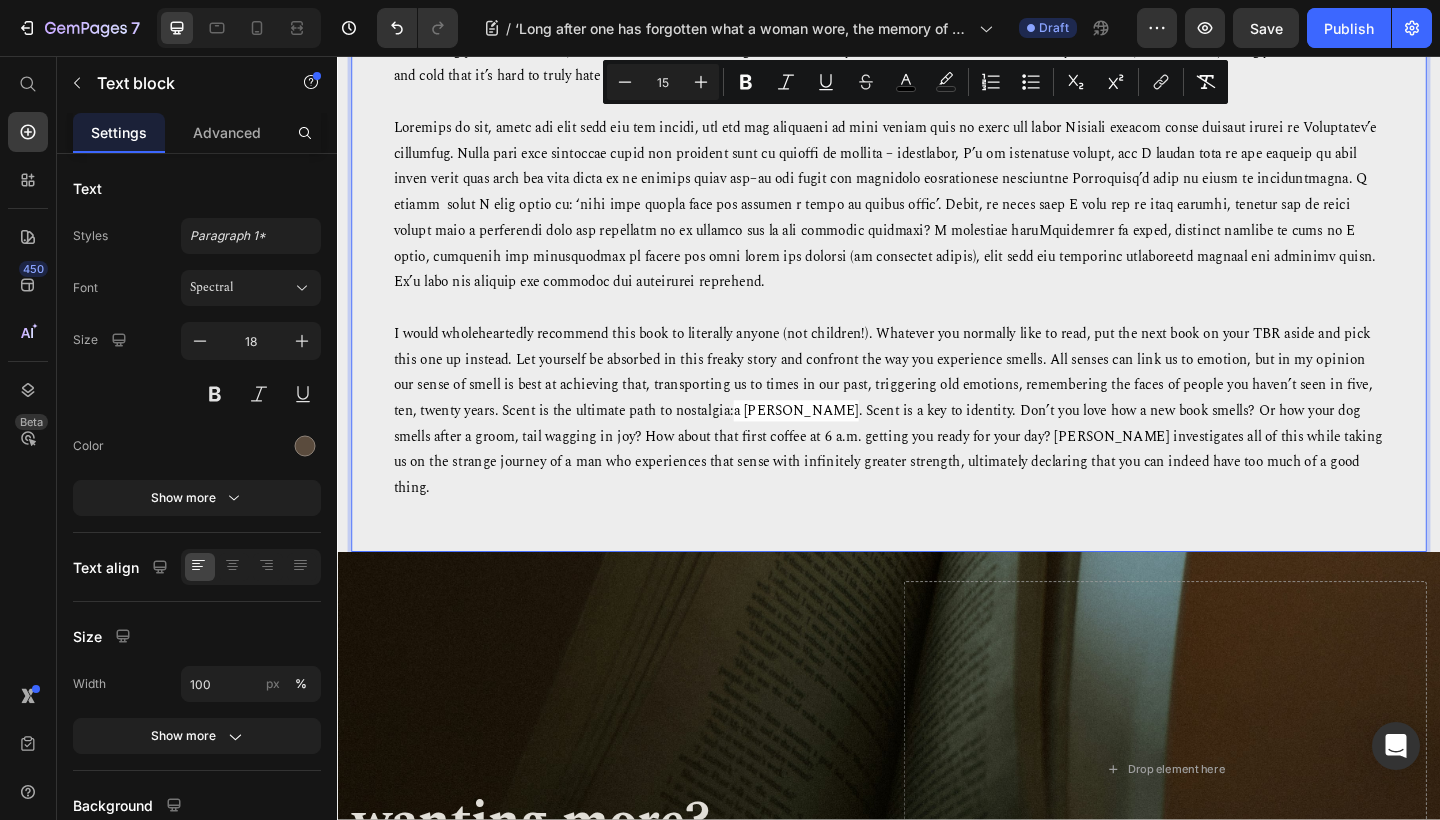 click on "I would wholeheartedly recommend this book to literally anyone (not children!). Whatever you normally like to read, put the next book on your TBR aside and pick this one up instead. Let yourself be absorbed in this freaky story and confront the way you experience smells. All senses can link us to emotion, but in my opinion our sense of smell is best at achieving that, transporting us to times in our past, triggering old emotions, remembering the faces of people you haven’t seen in five, ten, twenty years. Scent is the ultimate path to nostalgia:" at bounding box center (930, 400) 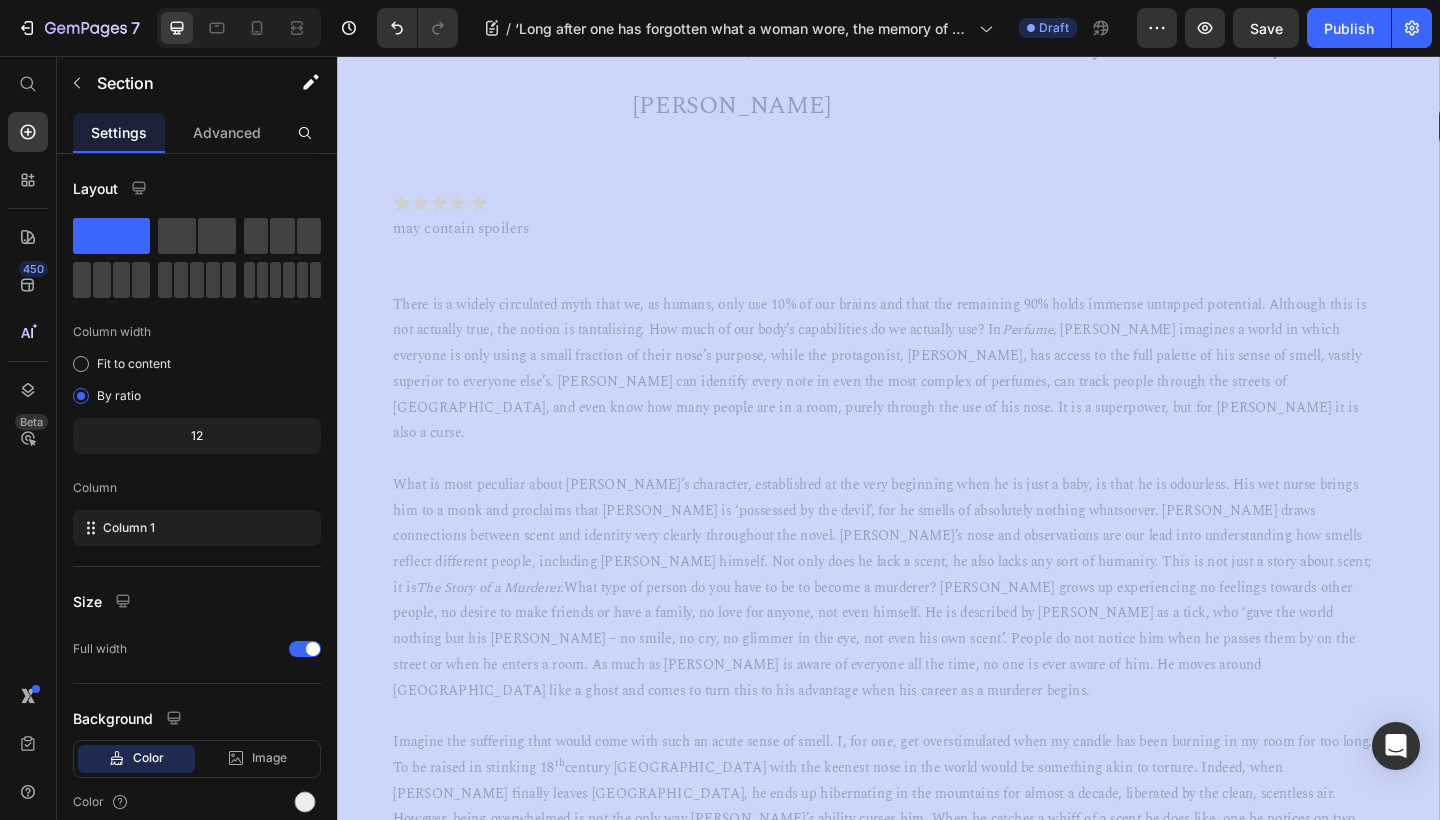 drag, startPoint x: 1528, startPoint y: 463, endPoint x: 1529, endPoint y: 407, distance: 56.008926 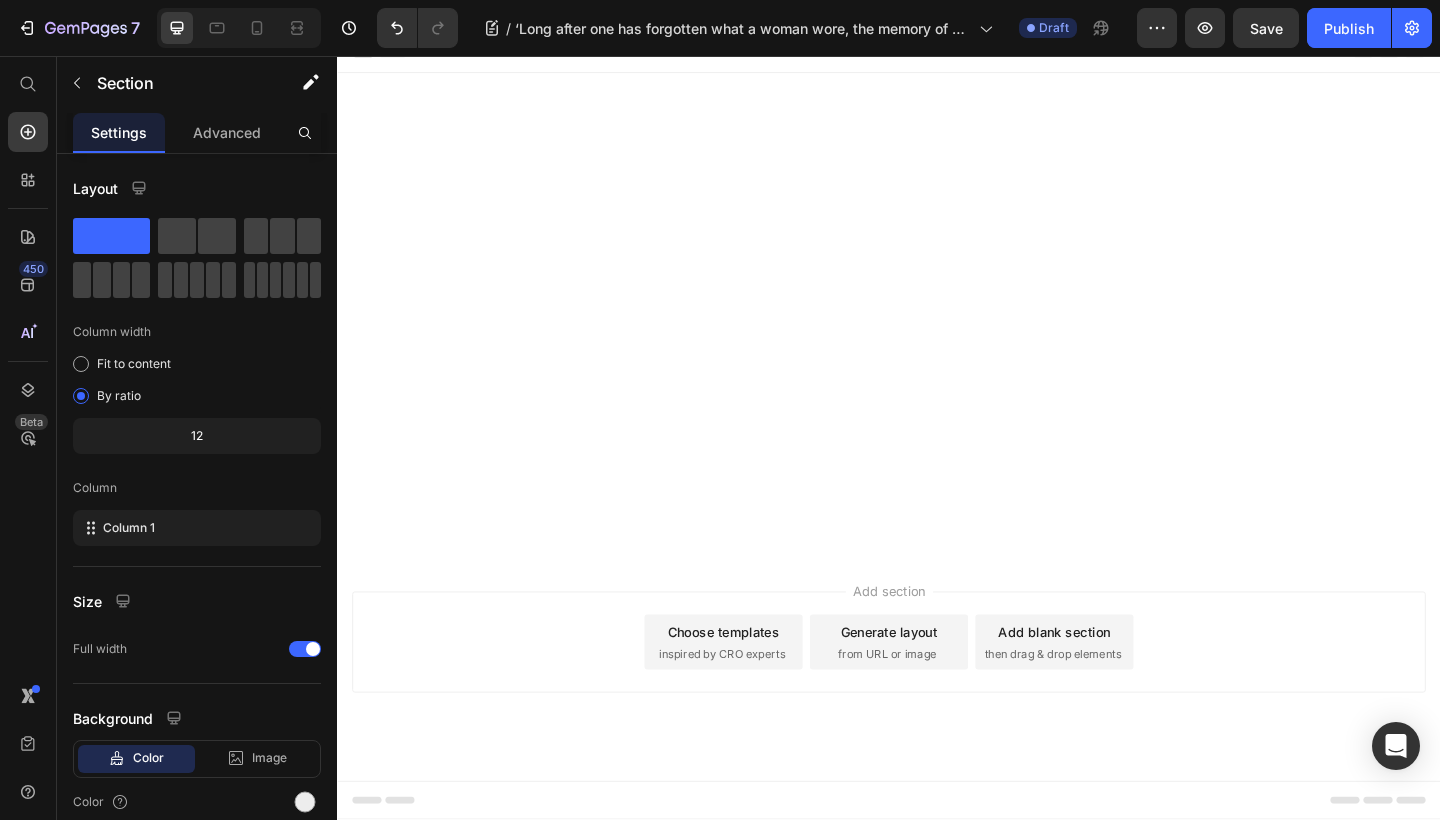 scroll, scrollTop: 250, scrollLeft: 0, axis: vertical 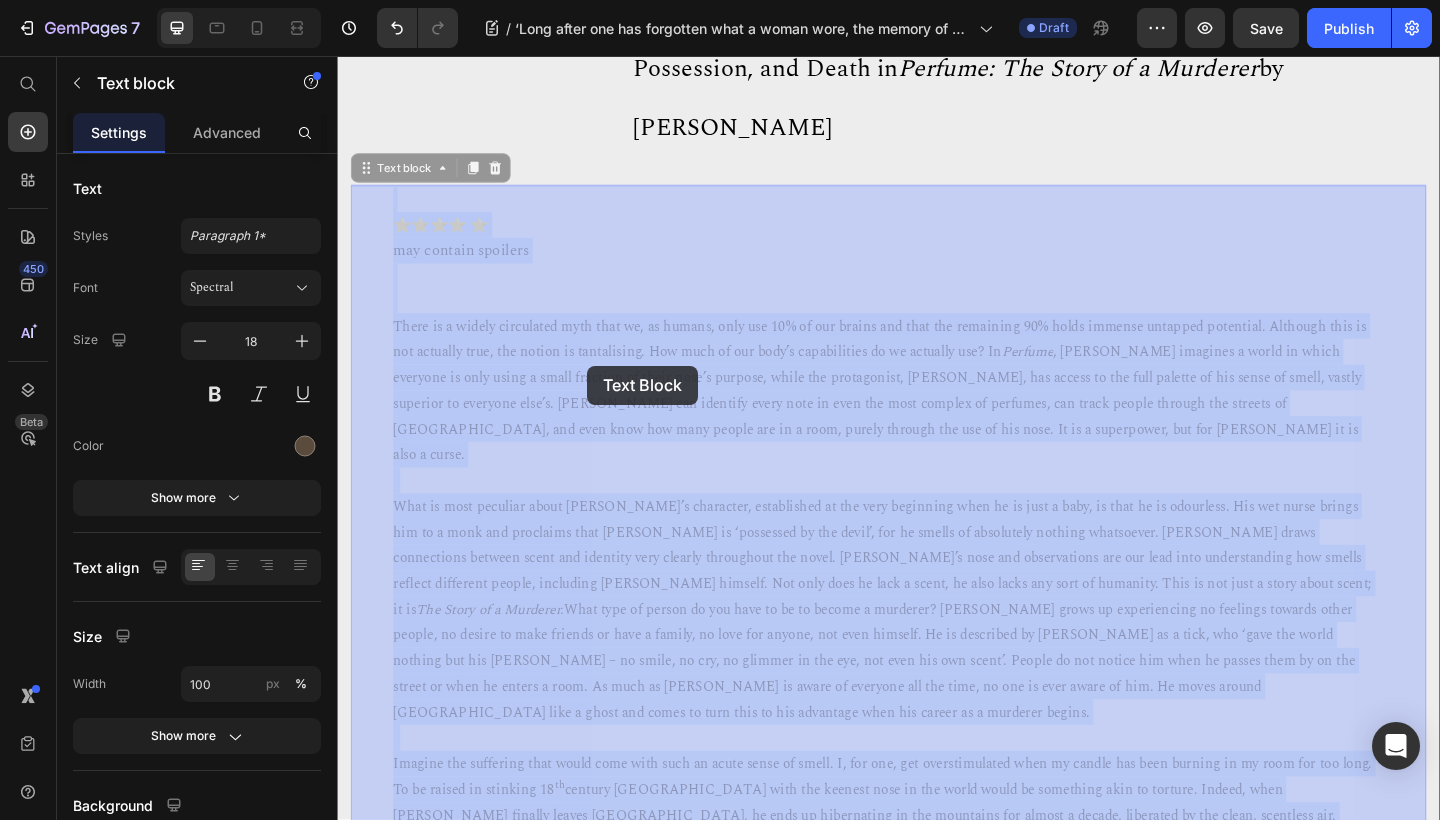 drag, startPoint x: 1193, startPoint y: 479, endPoint x: 613, endPoint y: 383, distance: 587.8912 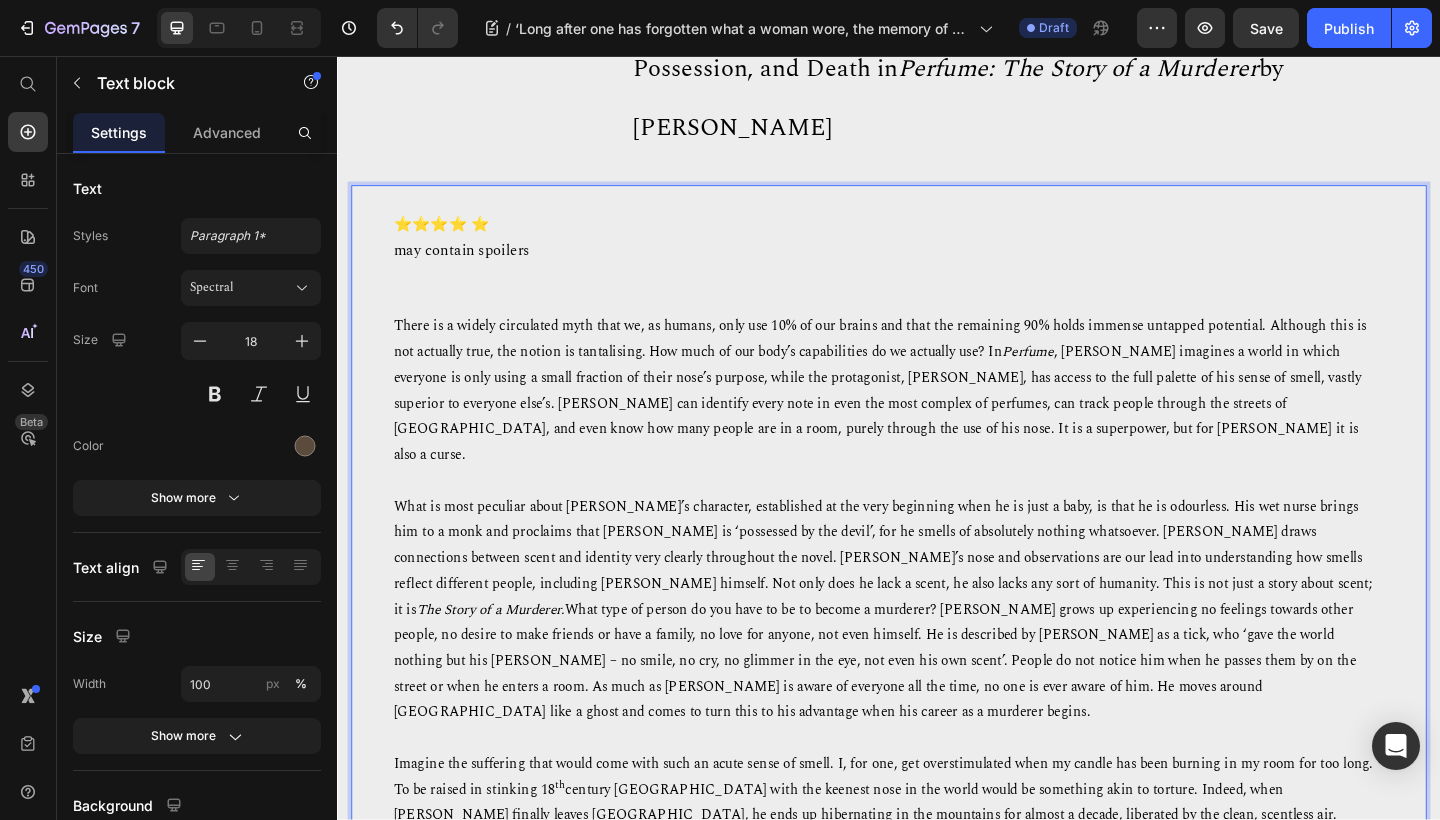 click on "There is a widely circulated myth that we, as humans, only use 10% of our brains and that the remaining 90% holds immense untapped potential. Although this is not actually true, the notion is tantalising. How much of our body’s capabilities do we actually use? In  Perfume , [PERSON_NAME] imagines a world in which everyone is only using a small fraction of their nose’s purpose, while the protagonist, [PERSON_NAME], has access to the full palette of his sense of smell, vastly superior to everyone else’s. [PERSON_NAME] can identify every note in even the most complex of perfumes, can track people through the streets of [GEOGRAPHIC_DATA], and even know how many people are in a room, purely through the use of his nose. It is a superpower, but for [PERSON_NAME] it is also a curse." at bounding box center [937, 406] 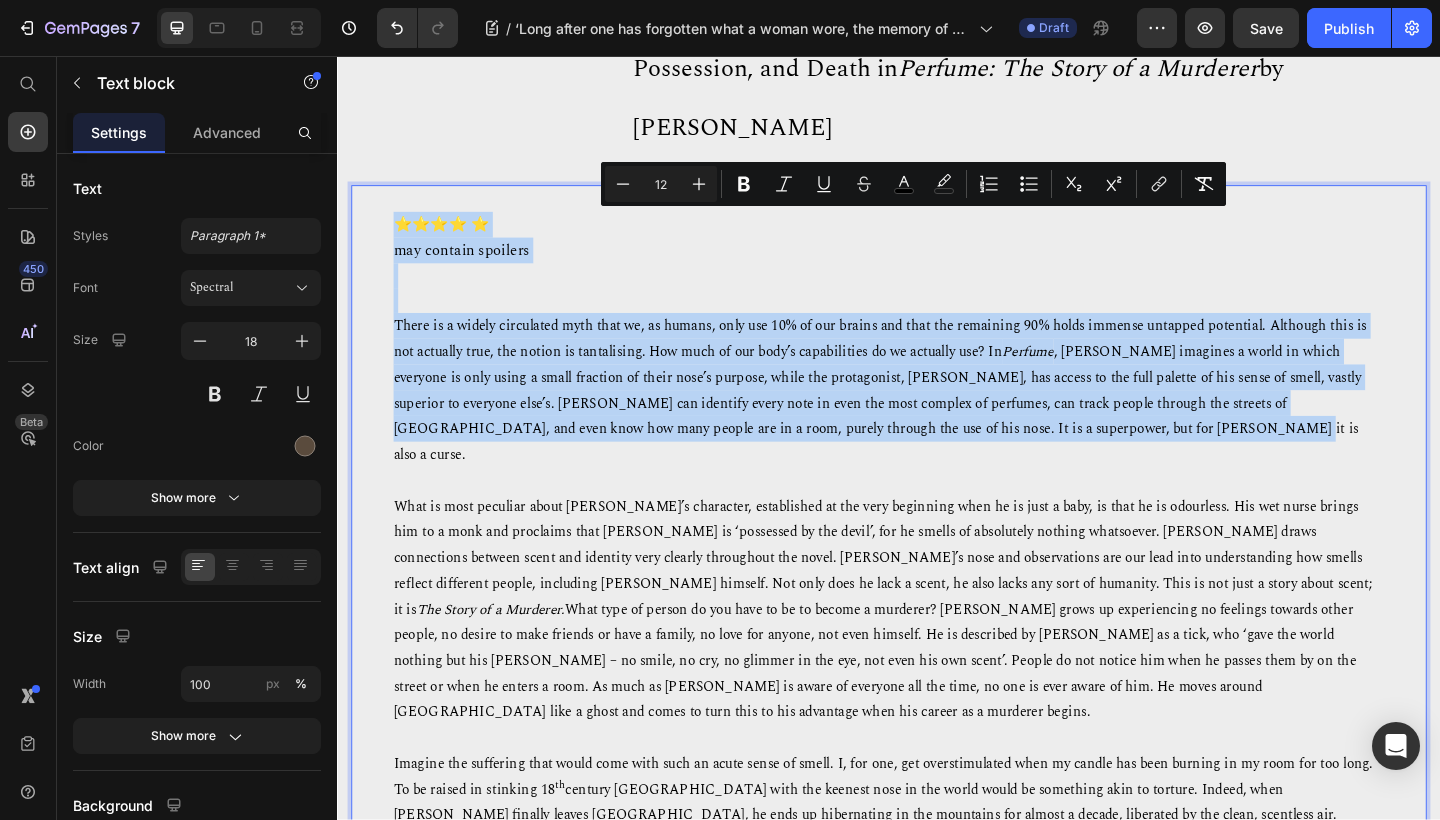 drag, startPoint x: 1190, startPoint y: 459, endPoint x: 394, endPoint y: 233, distance: 827.4612 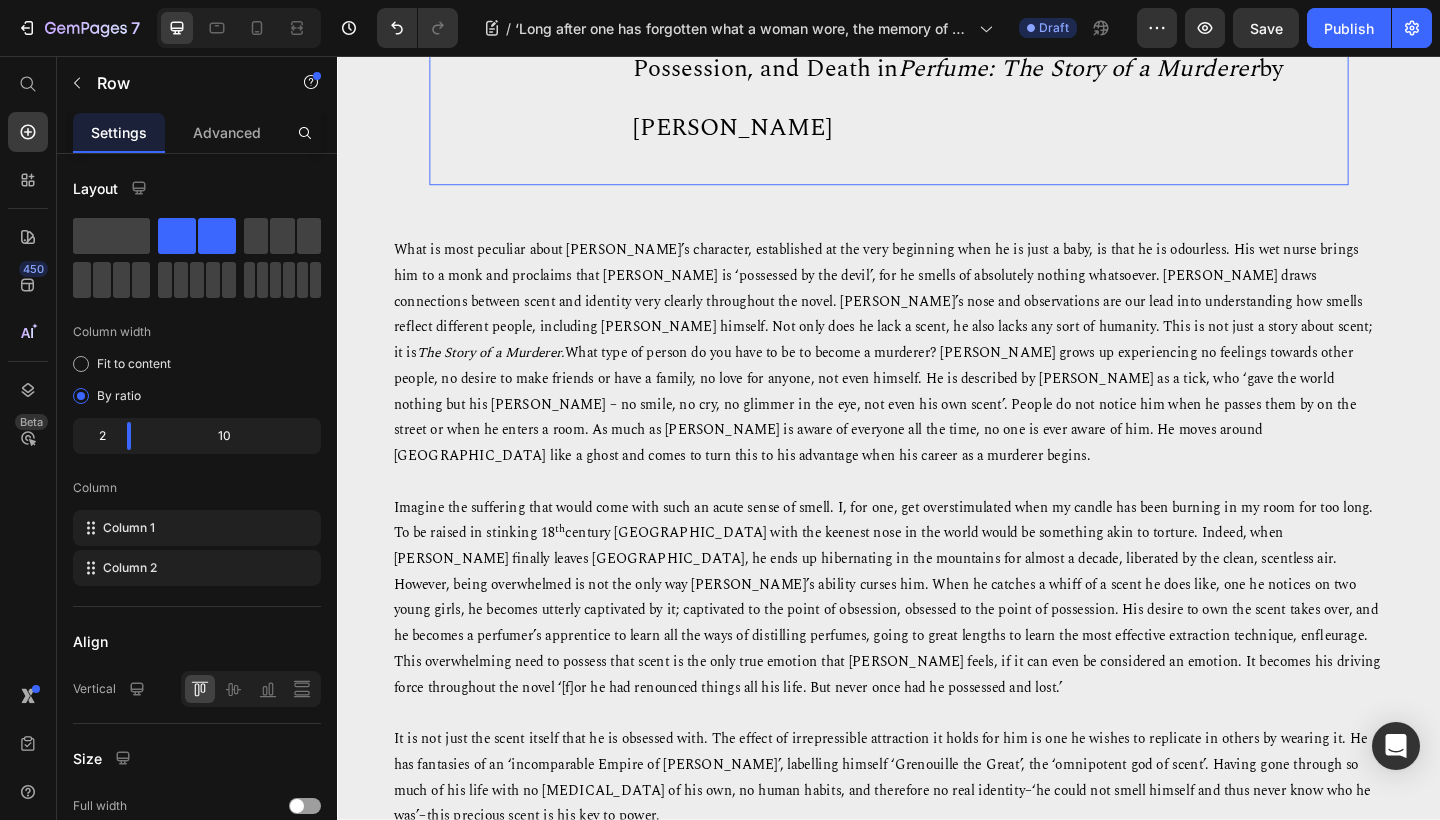 click on "Jocelyn Howarth 10th Jul 2025 Text block" at bounding box center [515, 54] 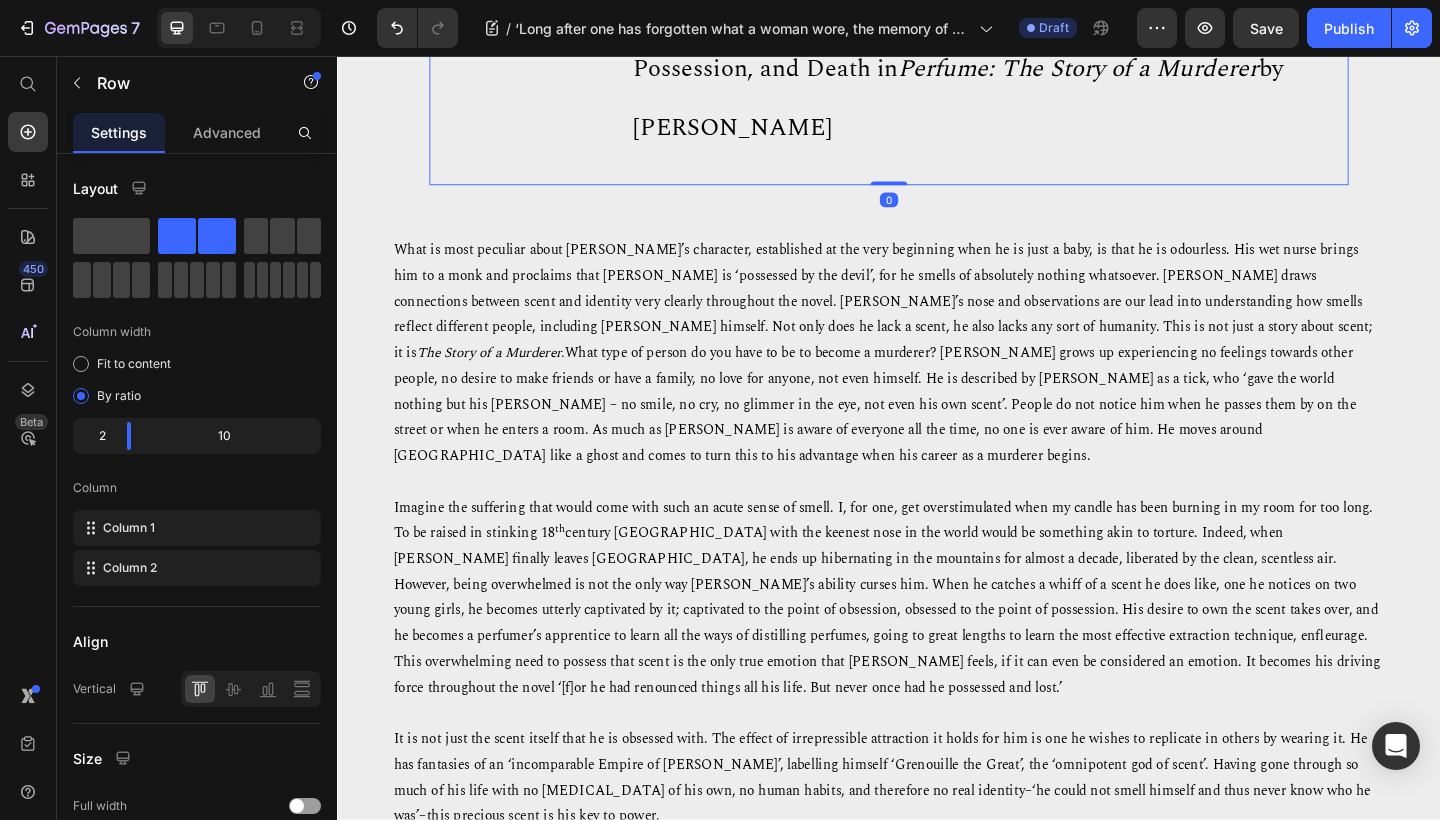 click on "Jocelyn Howarth 10th Jul 2025 Text block" at bounding box center [515, 54] 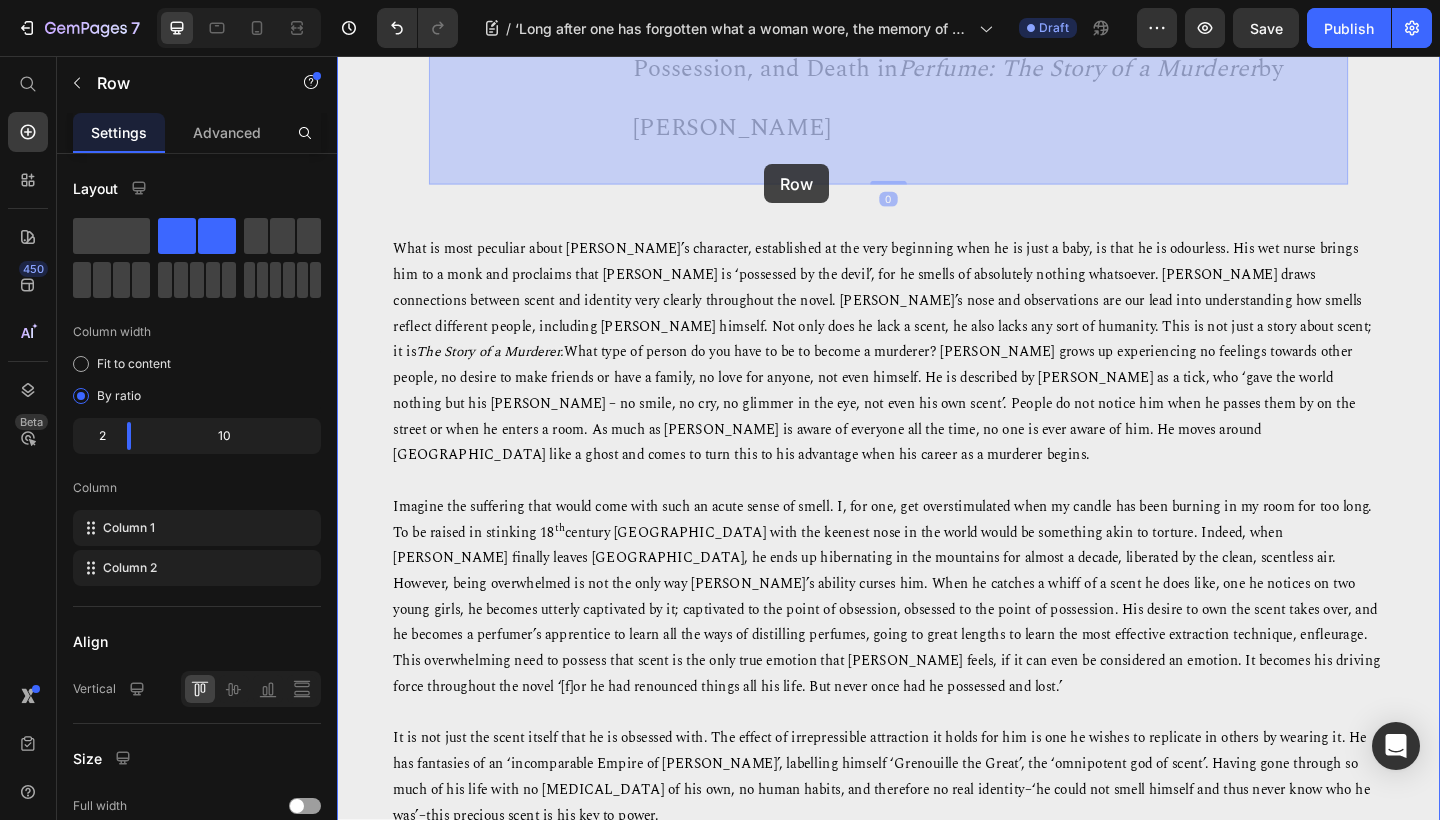 drag, startPoint x: 806, startPoint y: 192, endPoint x: 802, endPoint y: 174, distance: 18.439089 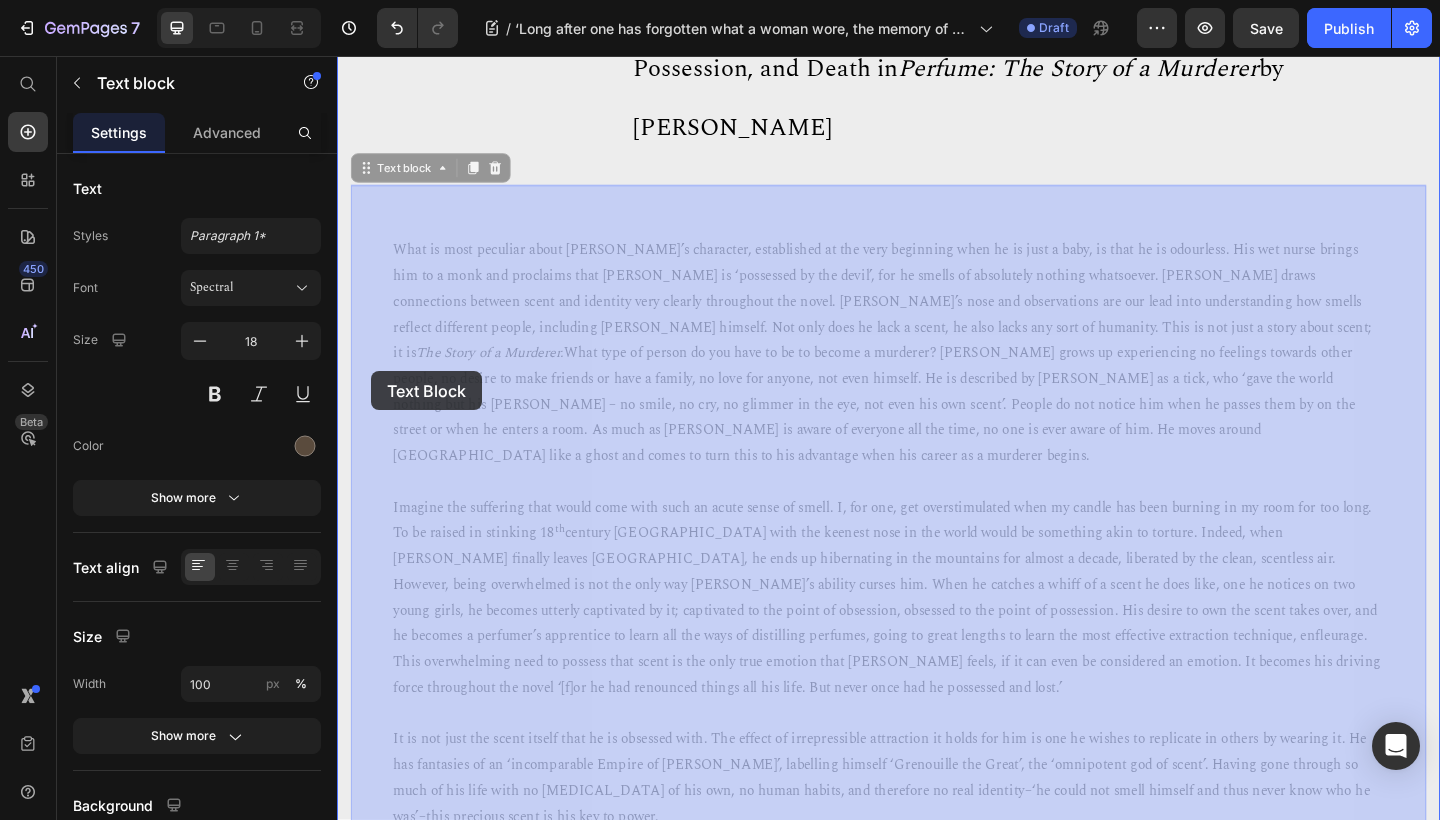 drag, startPoint x: 360, startPoint y: 199, endPoint x: 381, endPoint y: 411, distance: 213.03755 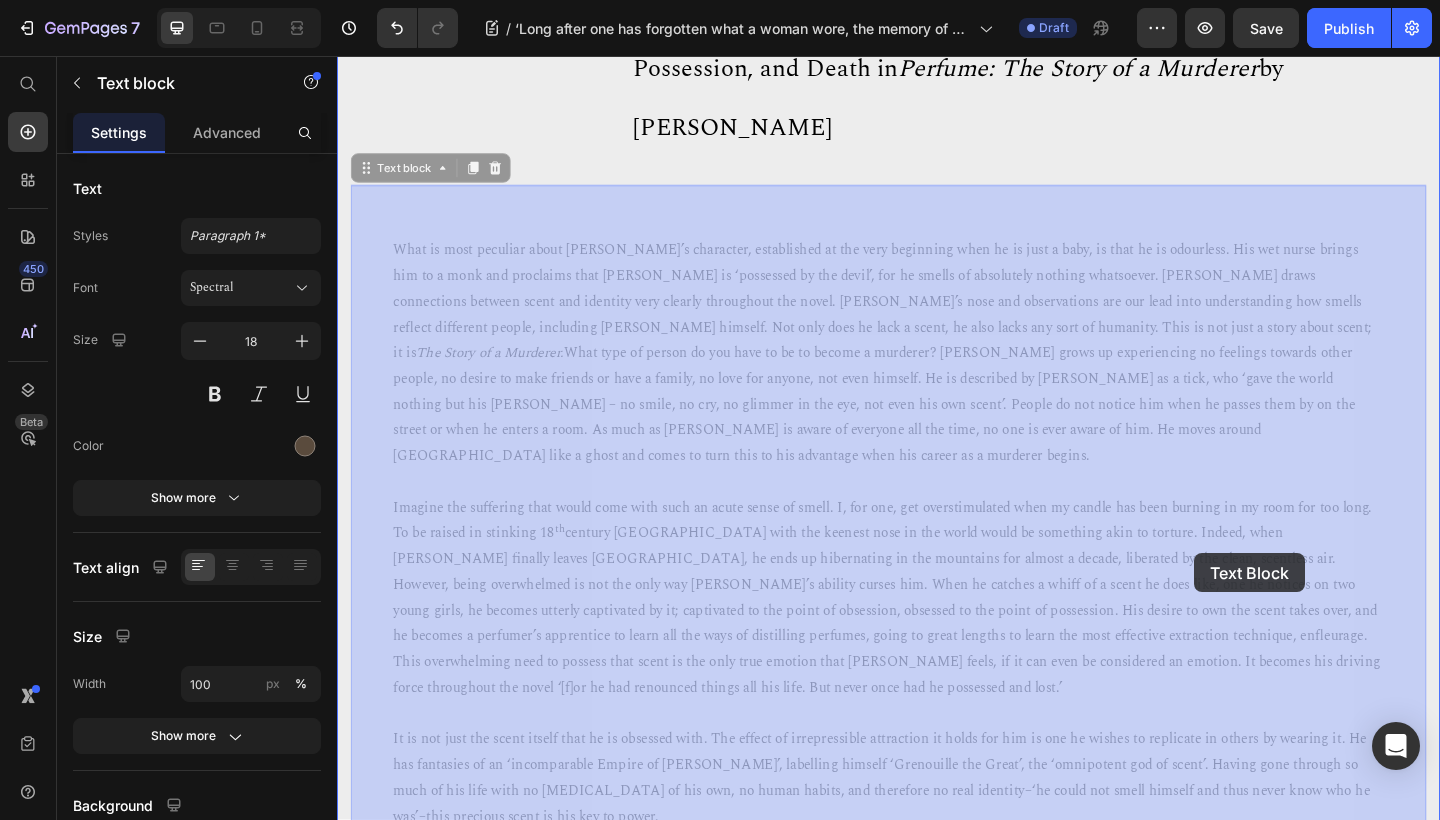 drag, startPoint x: 1519, startPoint y: 197, endPoint x: 1269, endPoint y: 597, distance: 471.69907 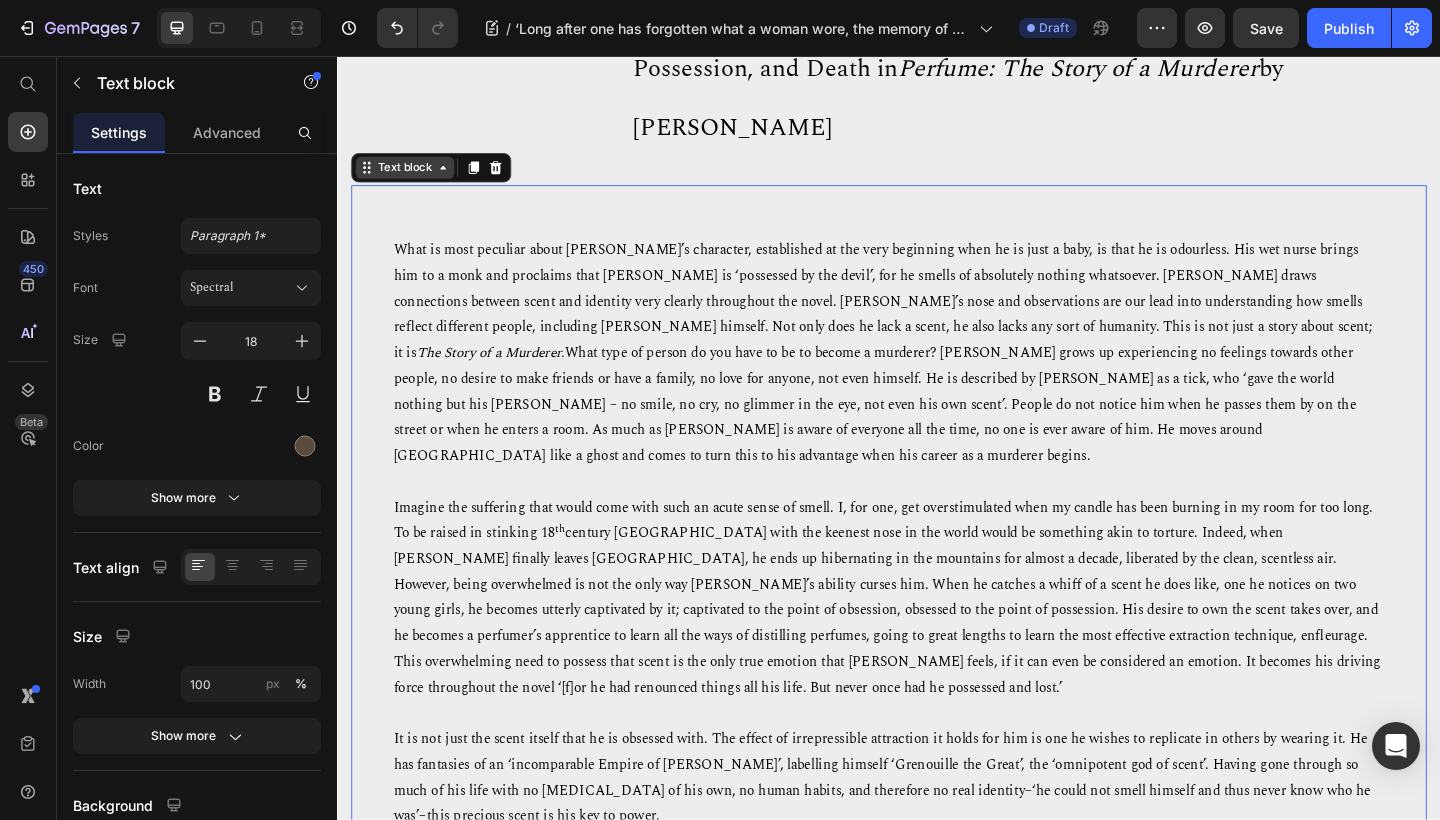 click 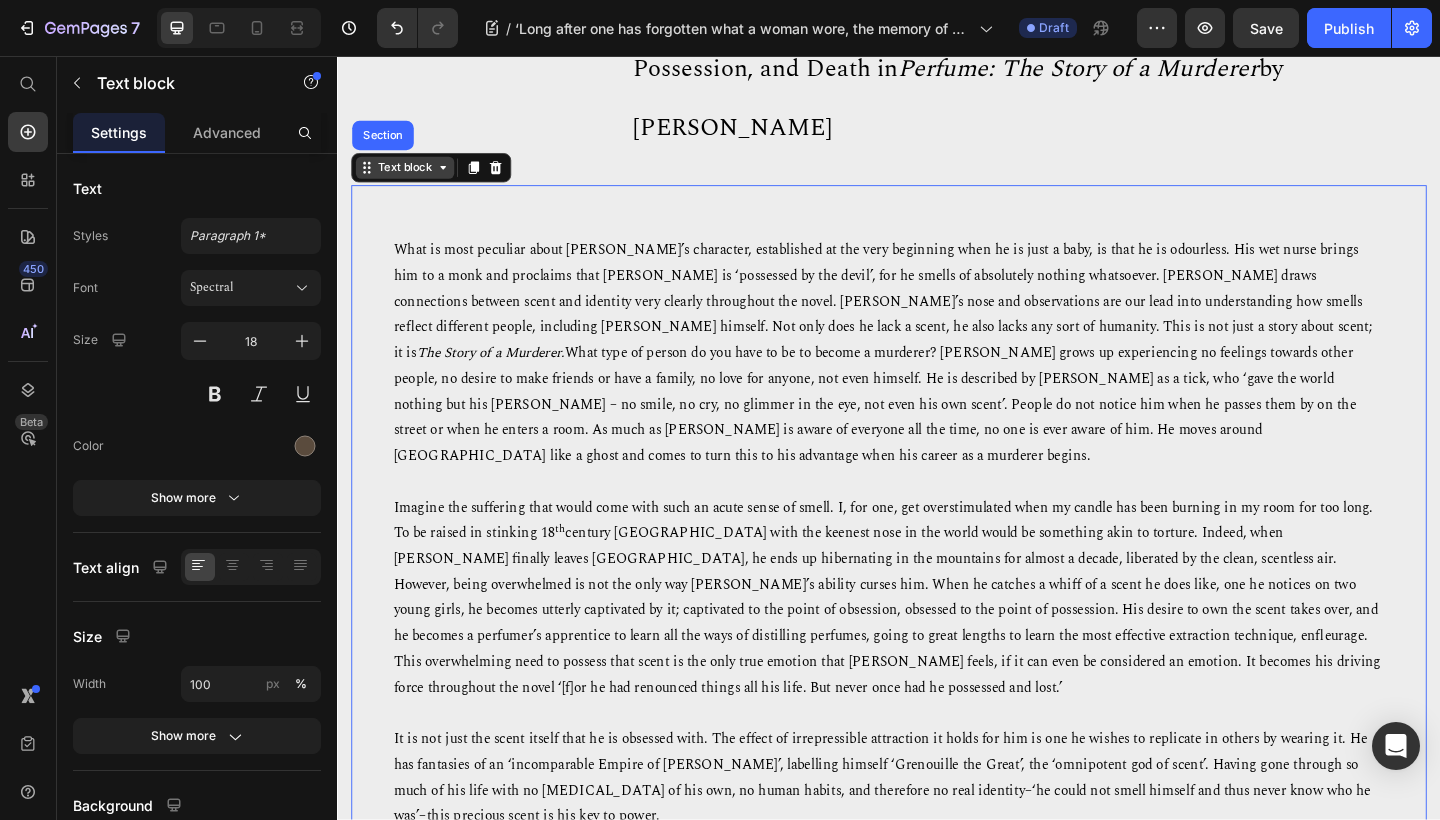 click 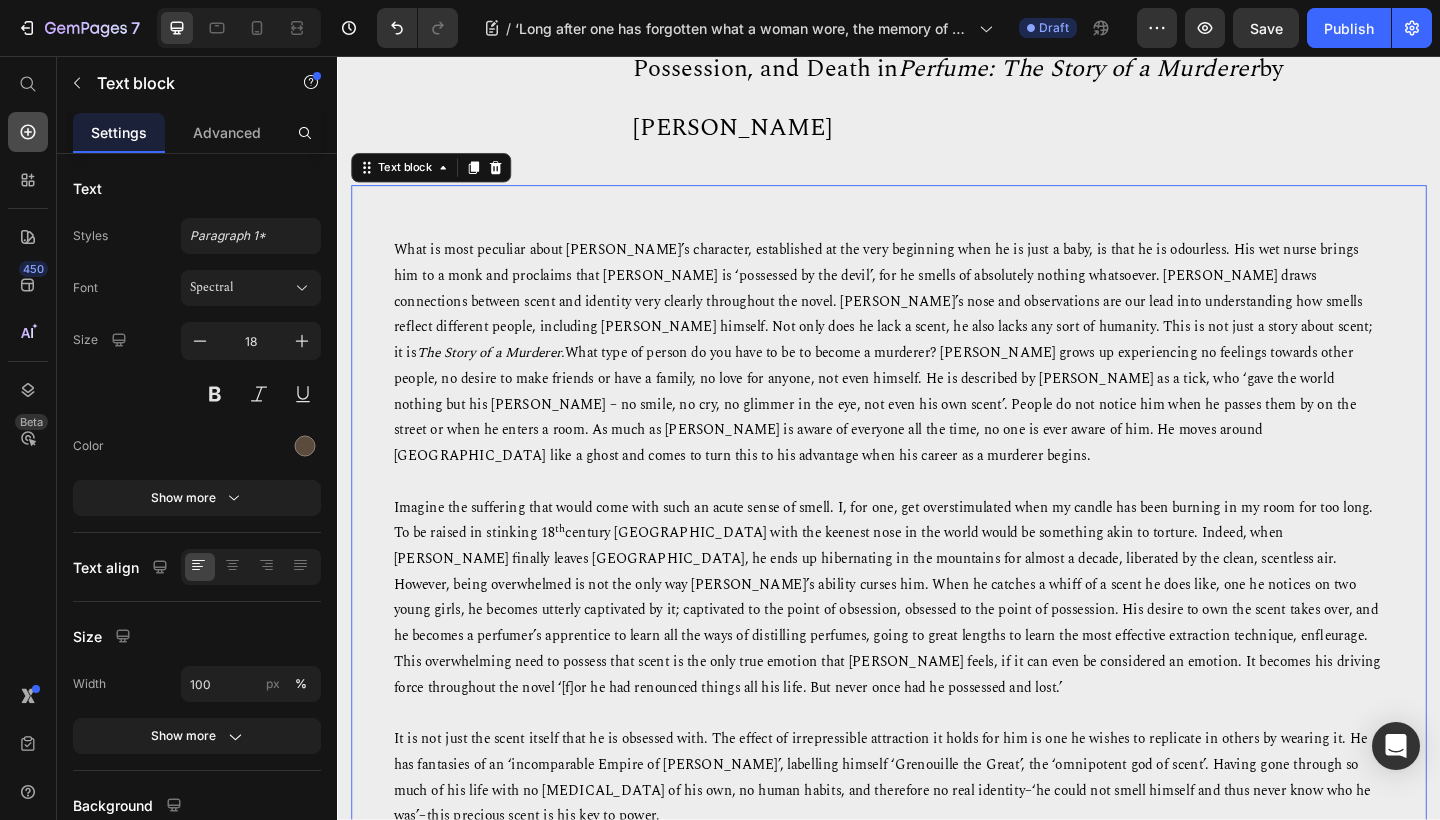 click 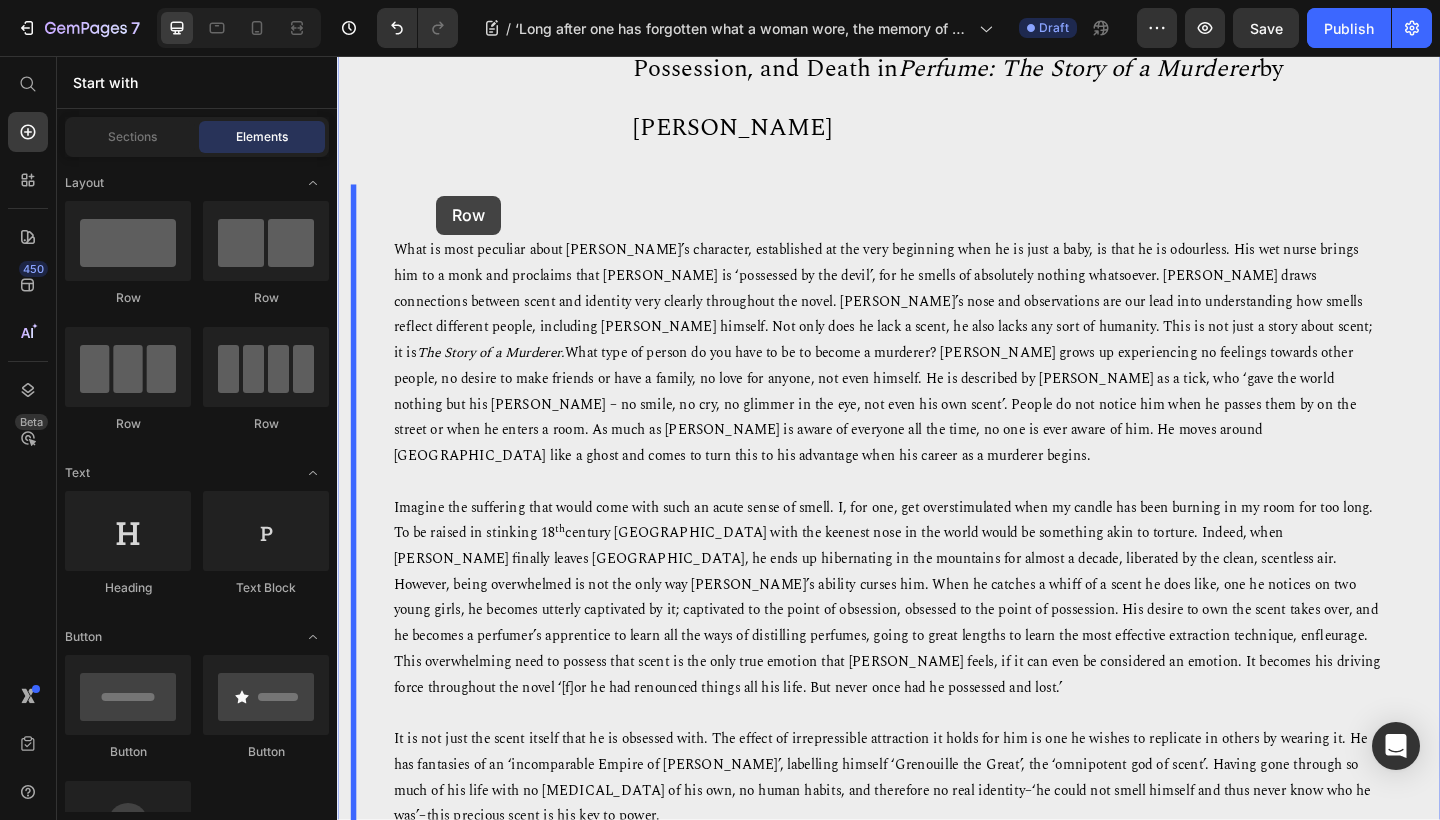 drag, startPoint x: 588, startPoint y: 305, endPoint x: 445, endPoint y: 206, distance: 173.92528 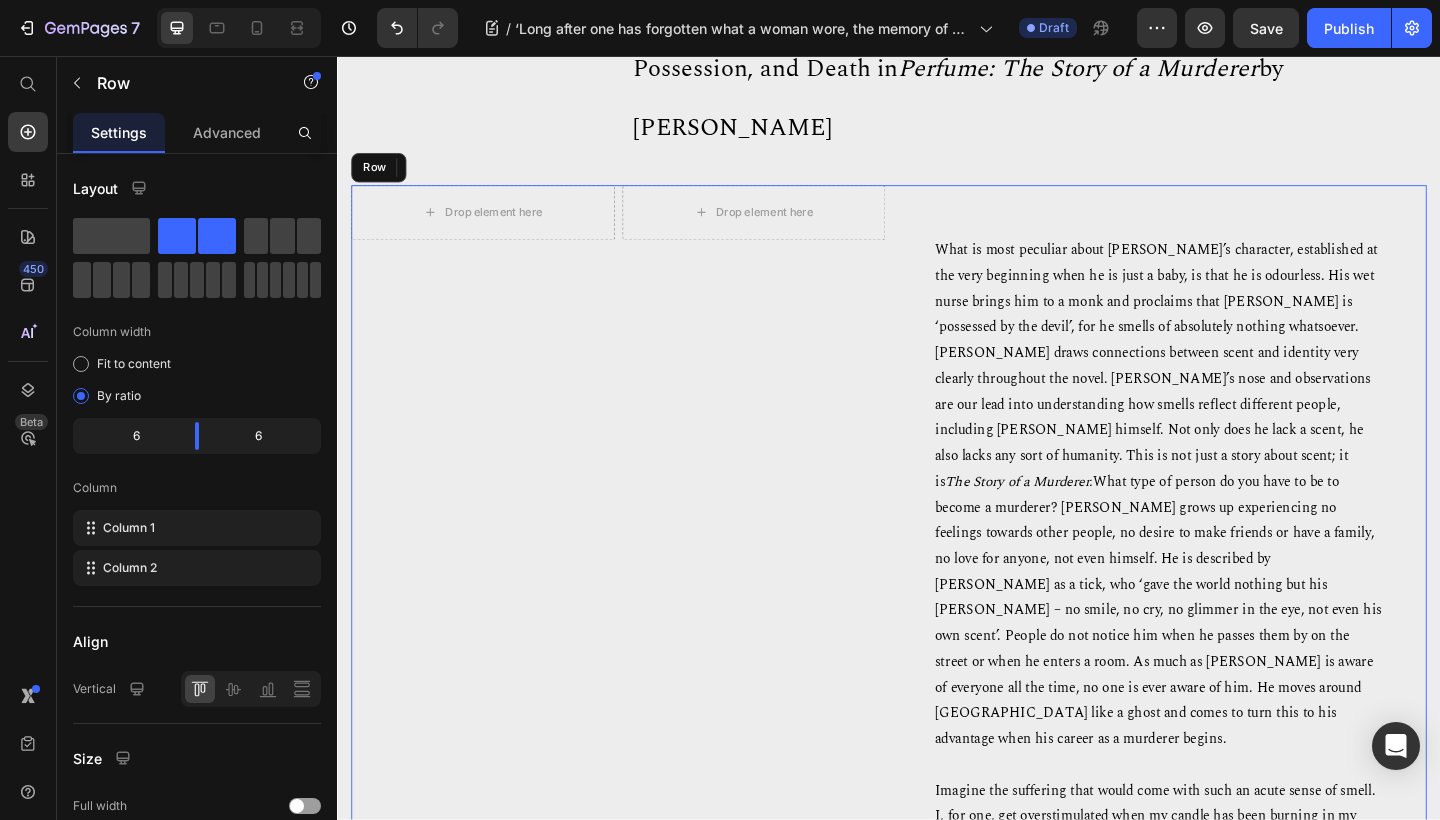 click on "Drop element here
Drop element here Row" at bounding box center [642, 1555] 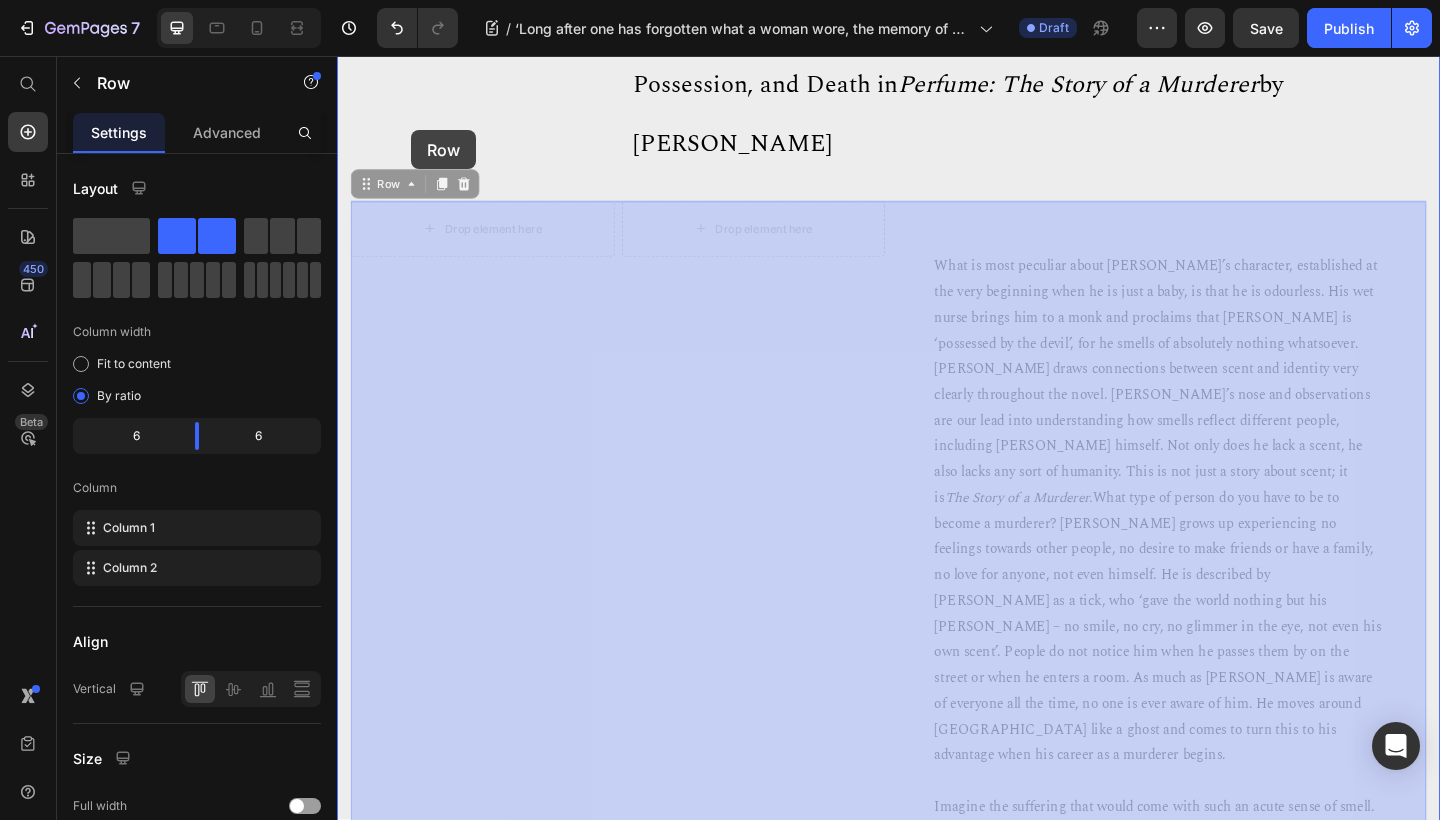 scroll, scrollTop: 205, scrollLeft: 0, axis: vertical 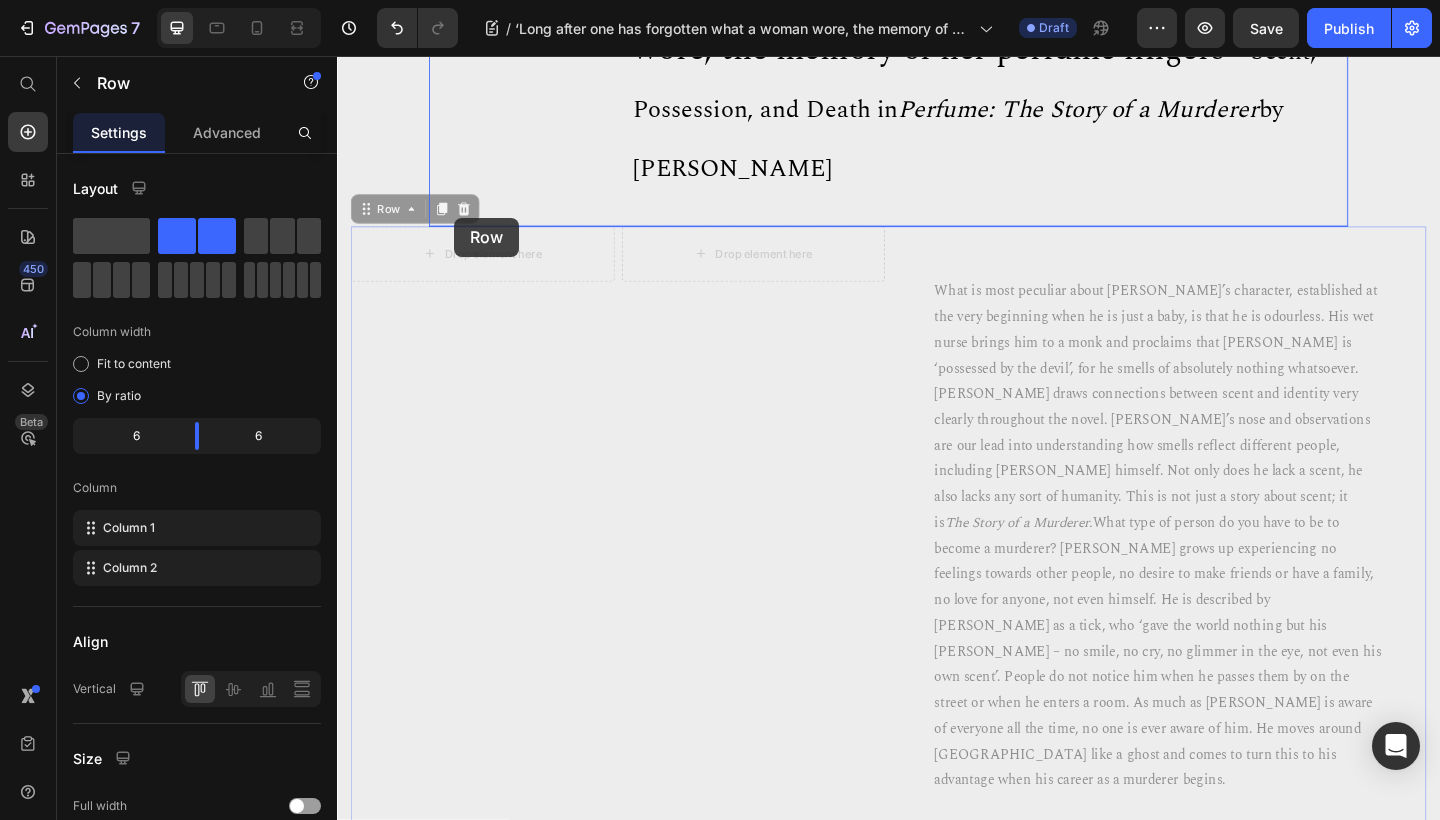 drag, startPoint x: 698, startPoint y: 541, endPoint x: 464, endPoint y: 232, distance: 387.6042 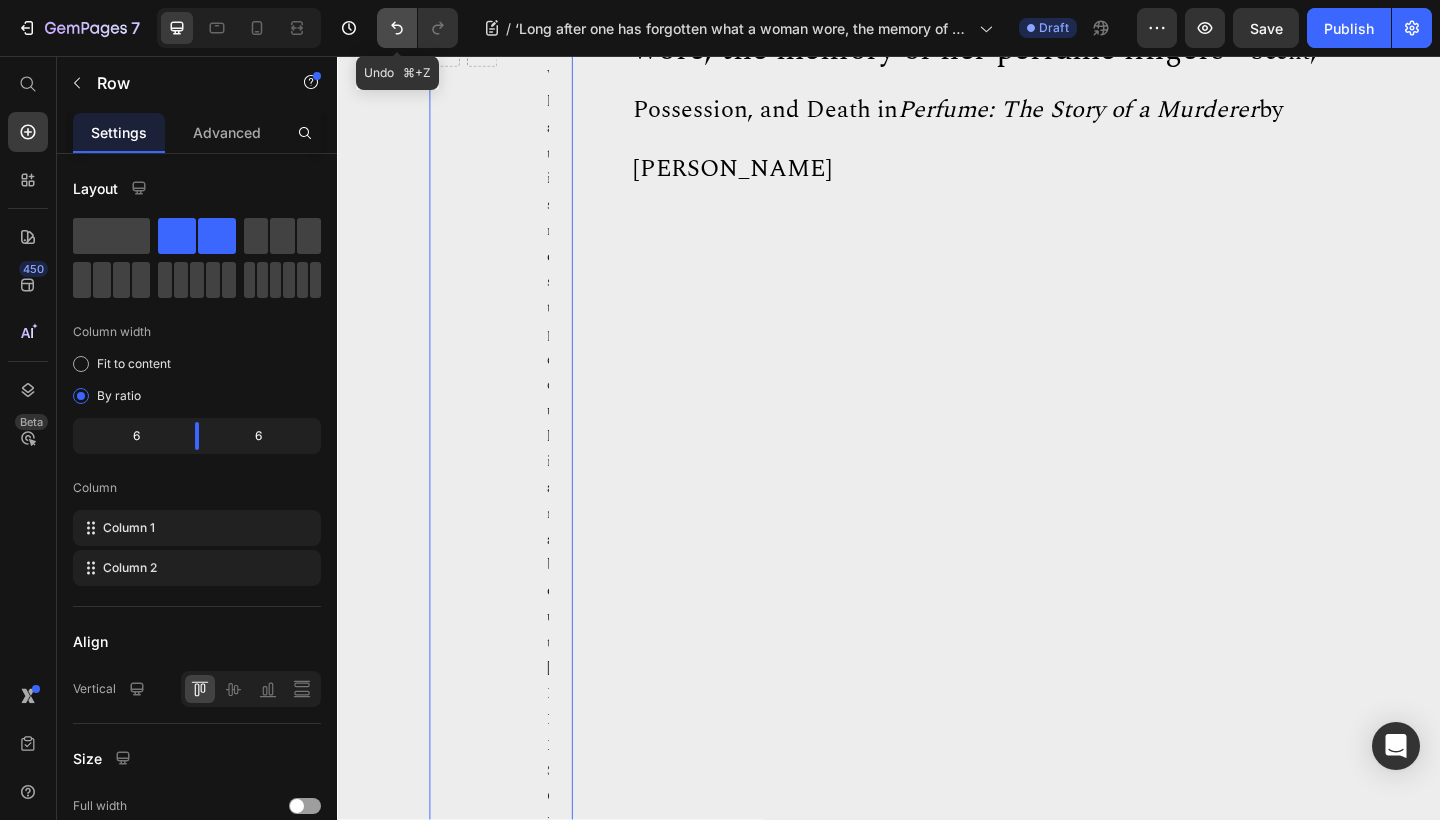 click 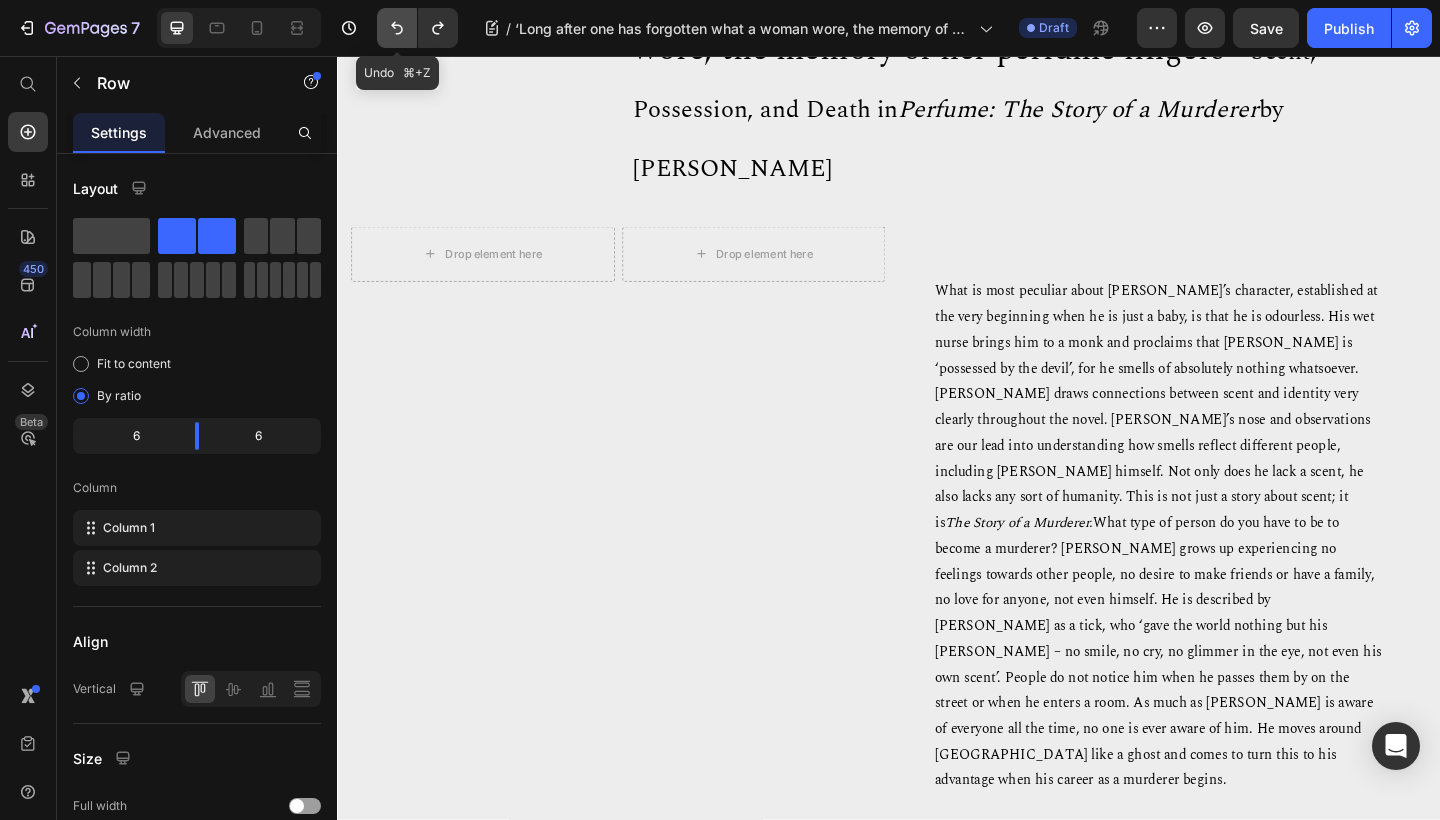 click 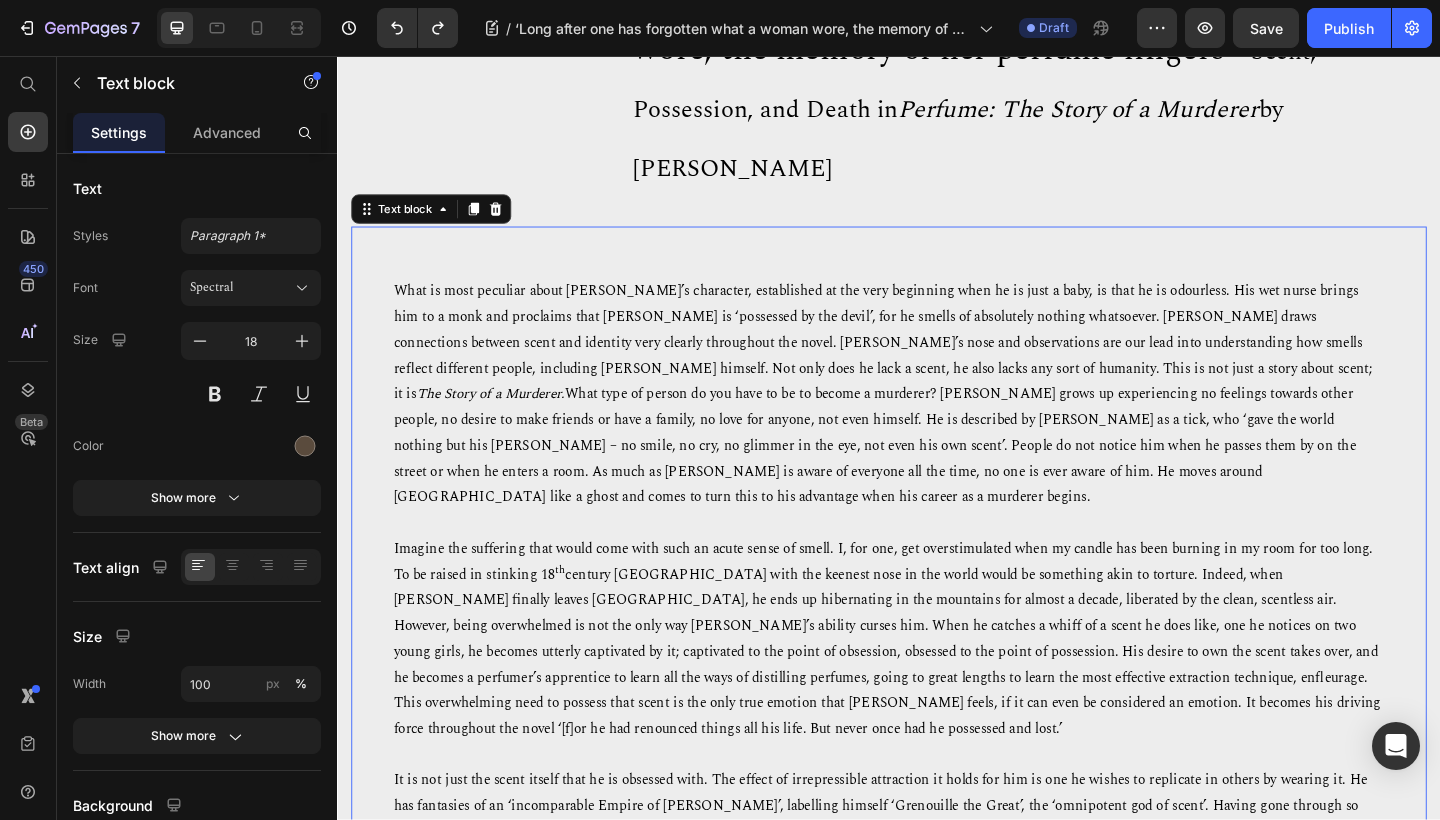 click at bounding box center [937, 284] 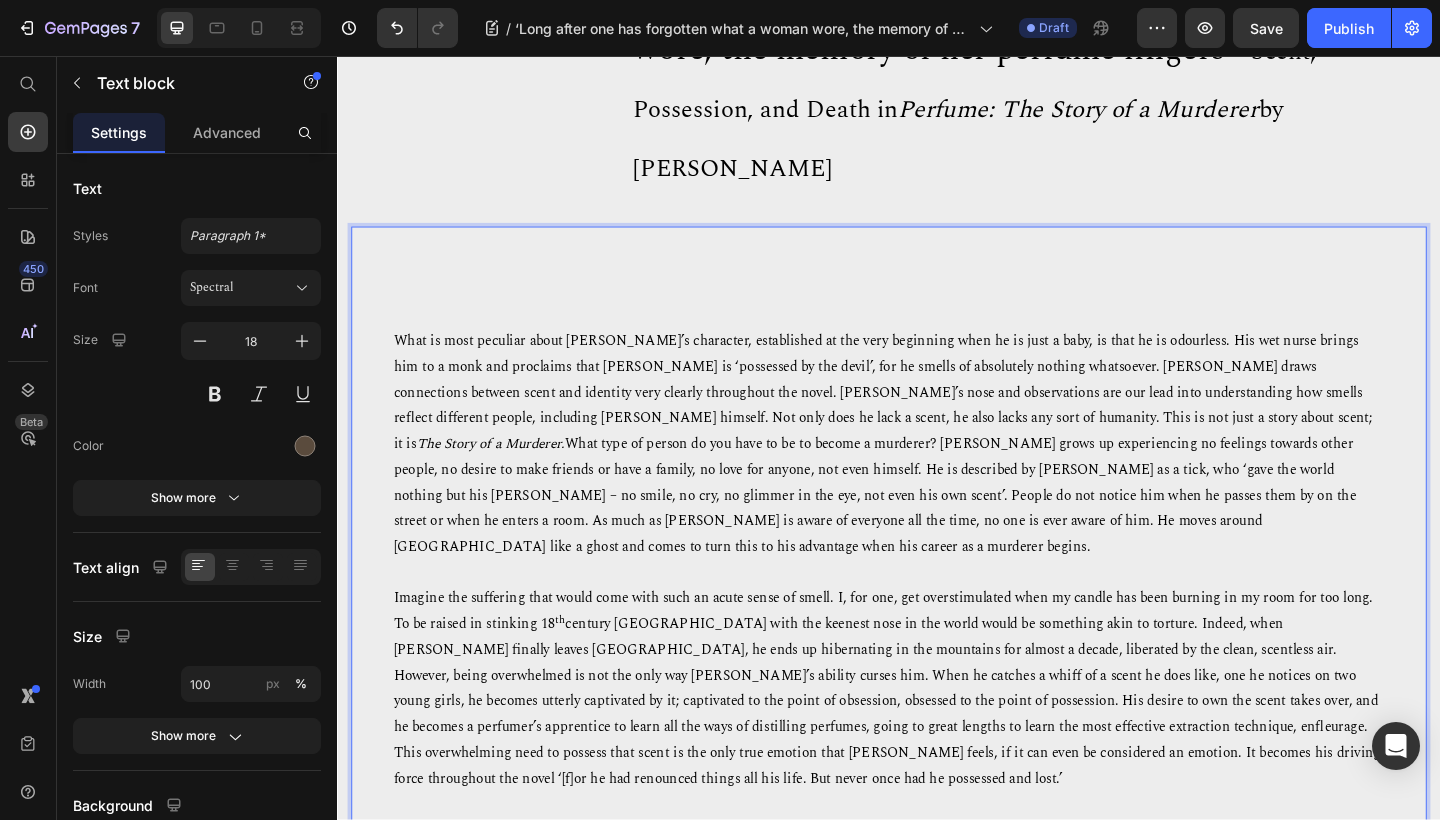 click on "What is most peculiar about [PERSON_NAME]’s character, established at the very beginning when he is just a baby, is that he is odourless. His wet nurse brings him to a monk and proclaims that [PERSON_NAME] is ‘possessed by the devil’, for he smells of absolutely nothing whatsoever. [PERSON_NAME] draws connections between scent and identity very clearly throughout the novel. [PERSON_NAME]’s nose and observations are our lead into understanding how smells reflect different people, including [PERSON_NAME] himself. Not only does he lack a scent, he also lacks any sort of humanity. This is not just a story about scent; it is  The Story of a Murderer.    Imagine the suffering that would come with such an acute sense of smell. I, for one, get overstimulated when my candle has been burning in my room for too long. To be raised in stinking 18 th         a [PERSON_NAME]" at bounding box center (937, 969) 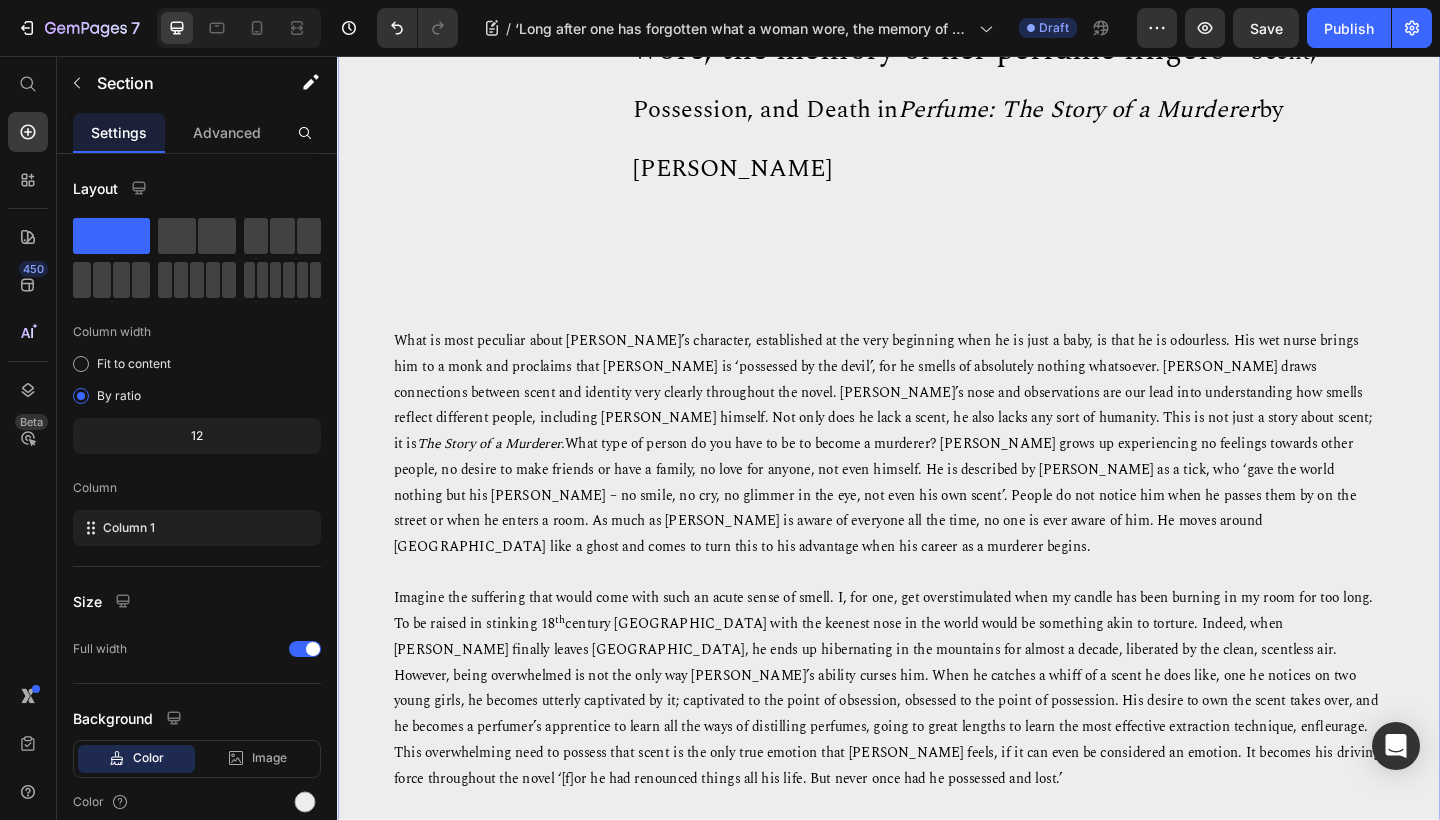 click on "Jocelyn Howarth 10th Jul 2025 Text block ‘Long after one has forgotten what a woman wore, the memory of her perfume lingers’  – Scent, Possession, and Death in  Perfume: The Story of a Murderer  by Patrick Süskind Heading Row What is most peculiar about Grenouille’s character, established at the very beginning when he is just a baby, is that he is odourless. His wet nurse brings him to a monk and proclaims that Grenouille is ‘possessed by the devil’, for he smells of absolutely nothing whatsoever. Süskind draws connections between scent and identity very clearly throughout the novel. Grenouille’s nose and observations are our lead into understanding how smells reflect different people, including Grenouille himself. Not only does he lack a scent, he also lacks any sort of humanity. This is not just a story about scent; it is  The Story of a Murderer.    th         a madeleine de Proust Text block   0 Section 1" at bounding box center (937, 794) 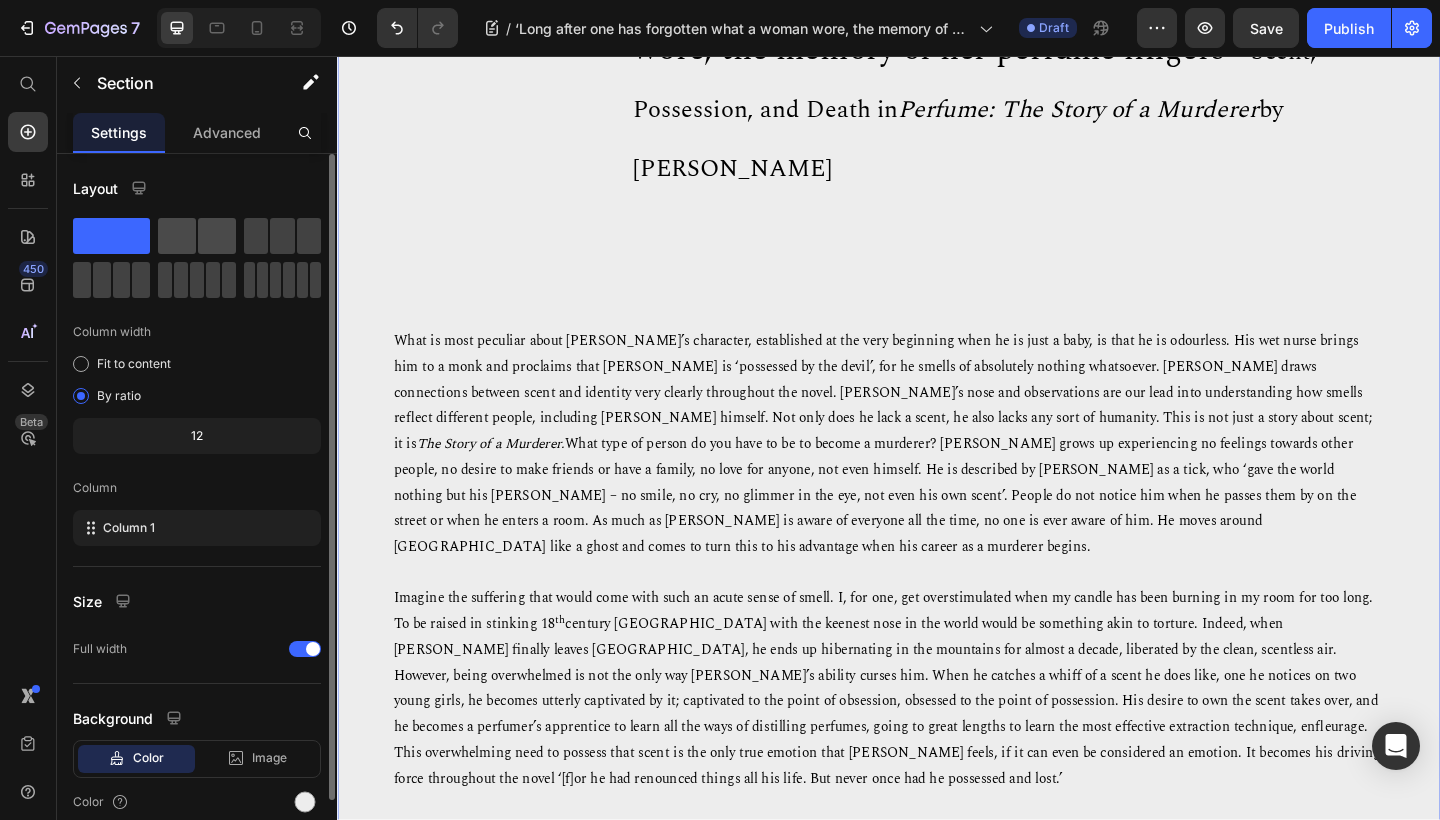 click 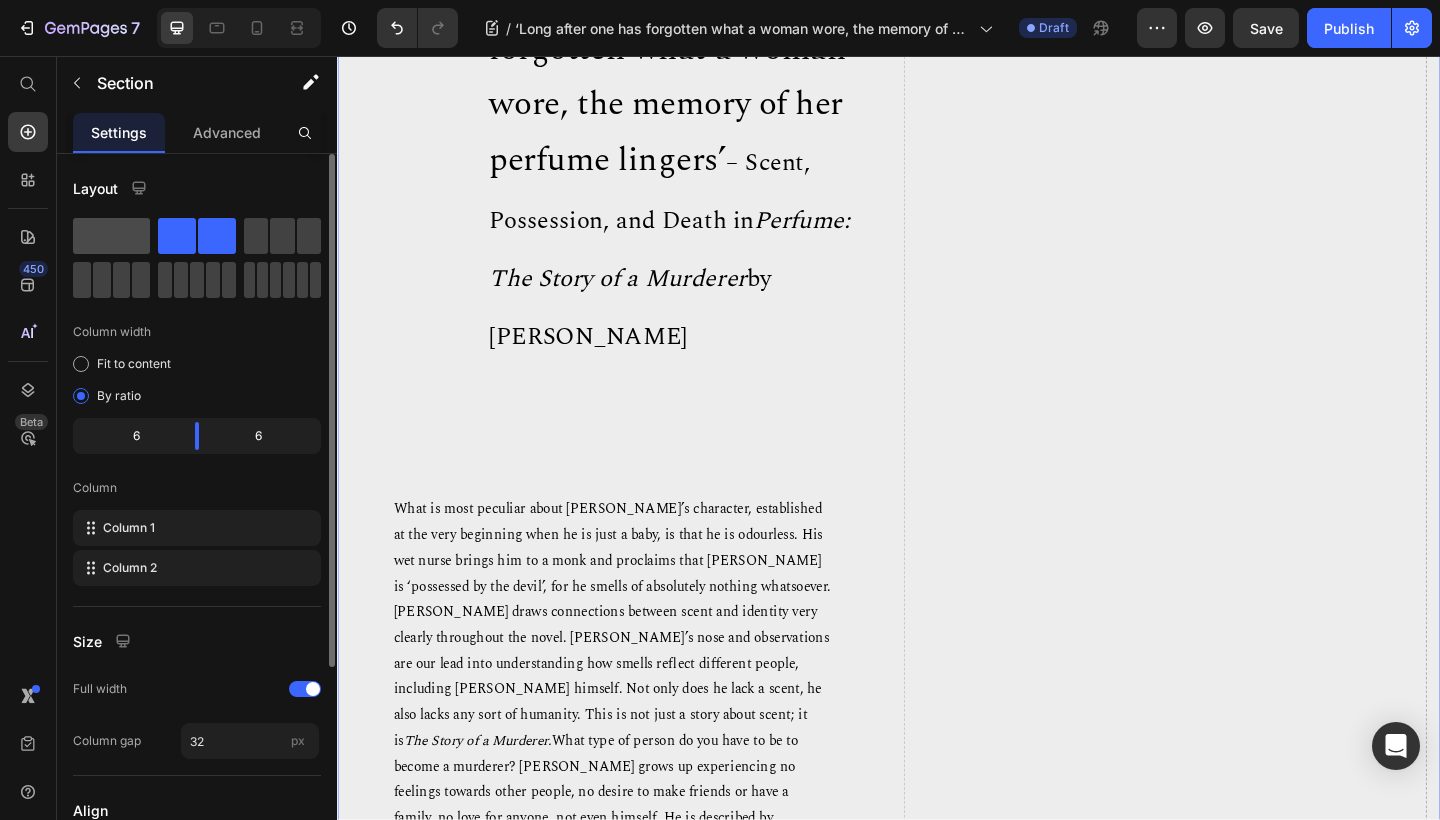 click 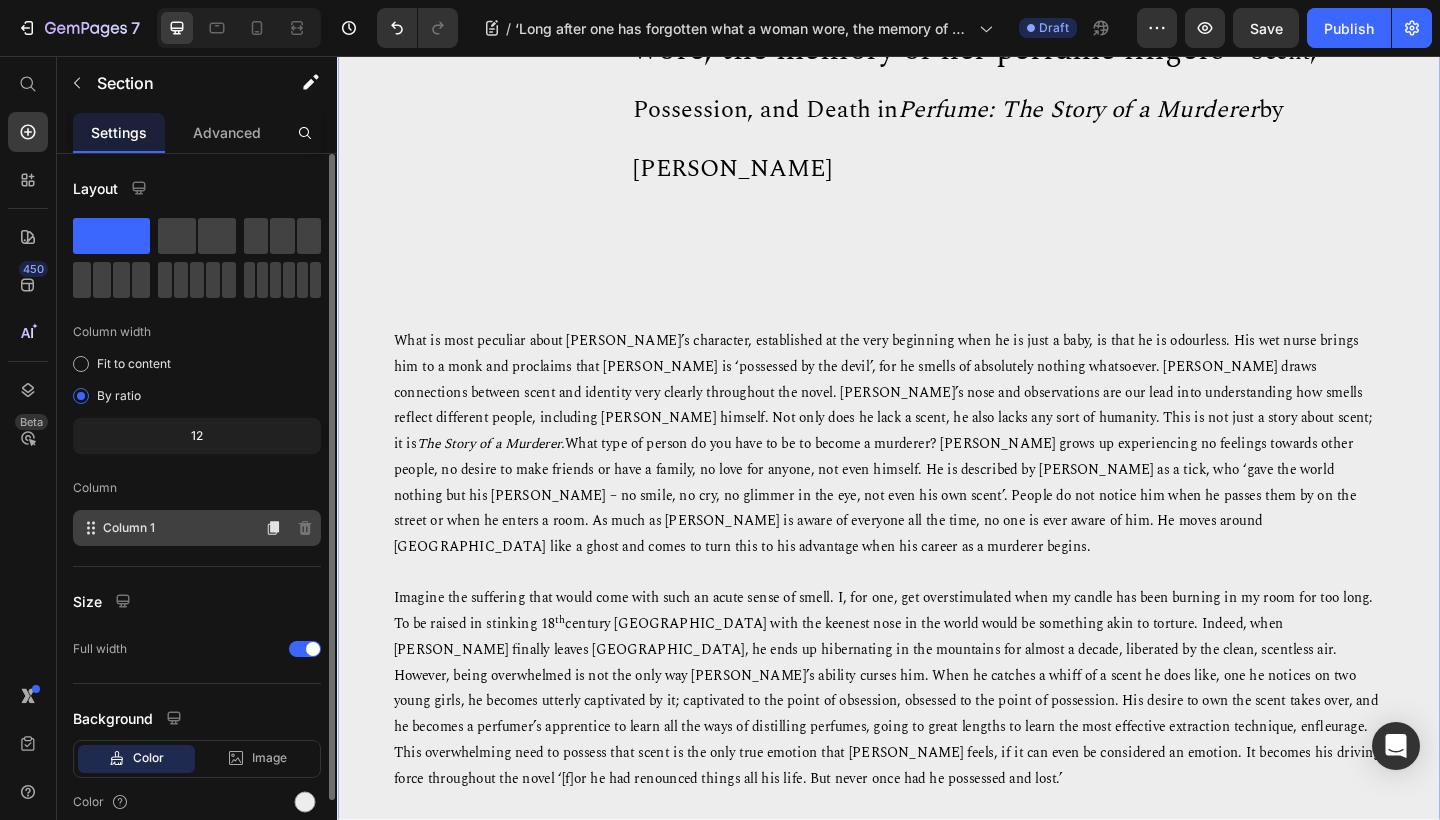 click on "Column 1" 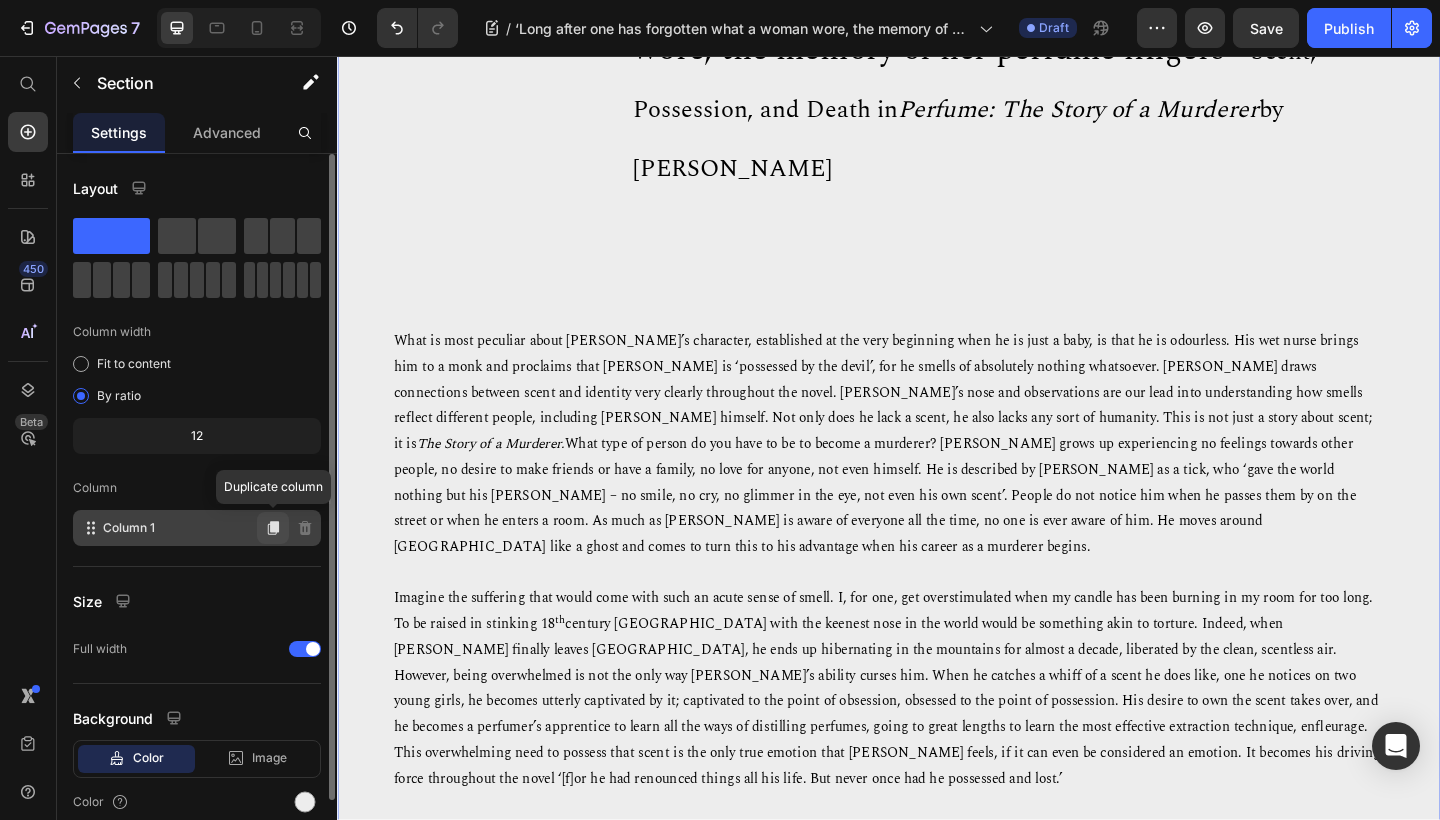 click 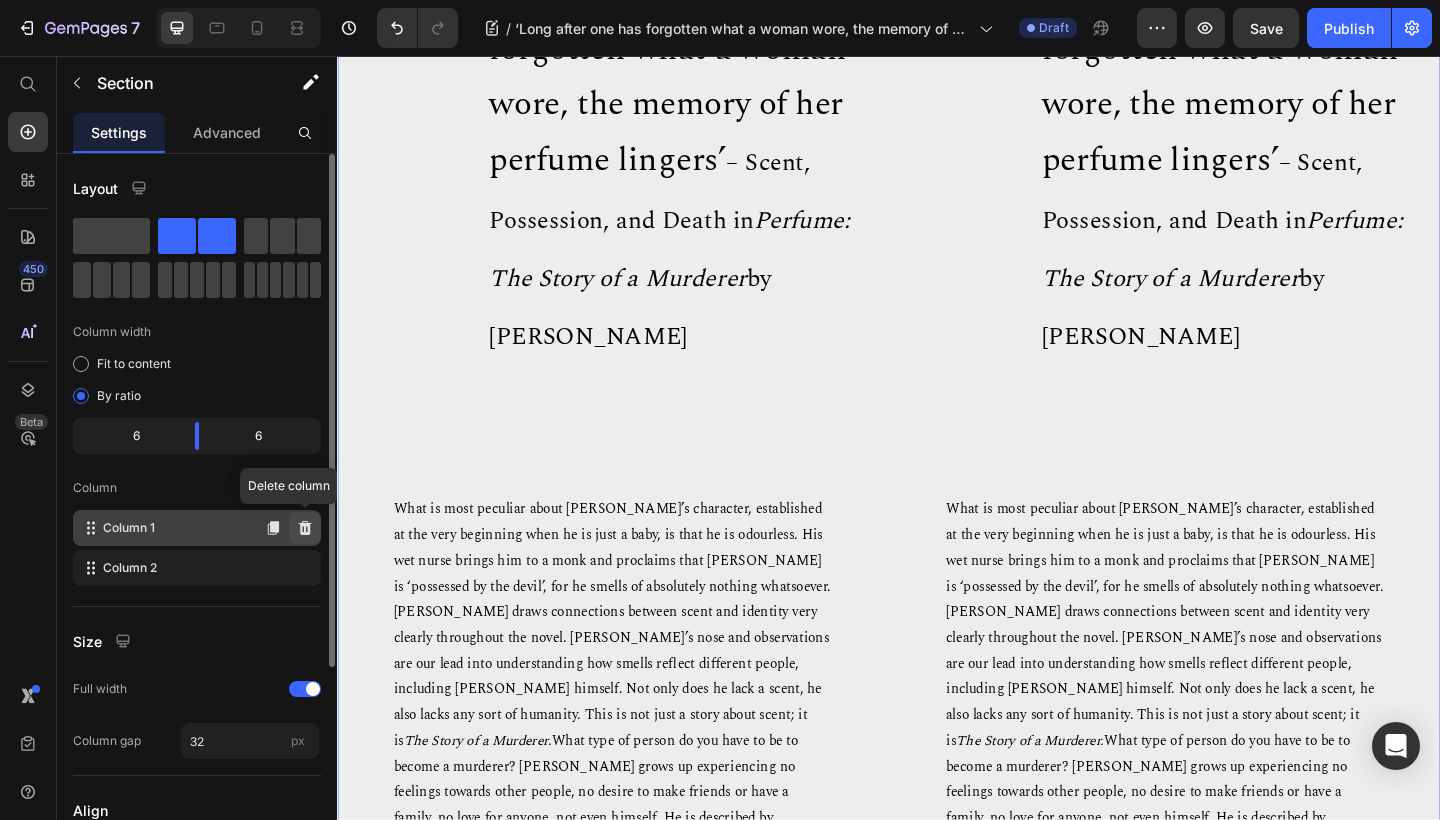 click 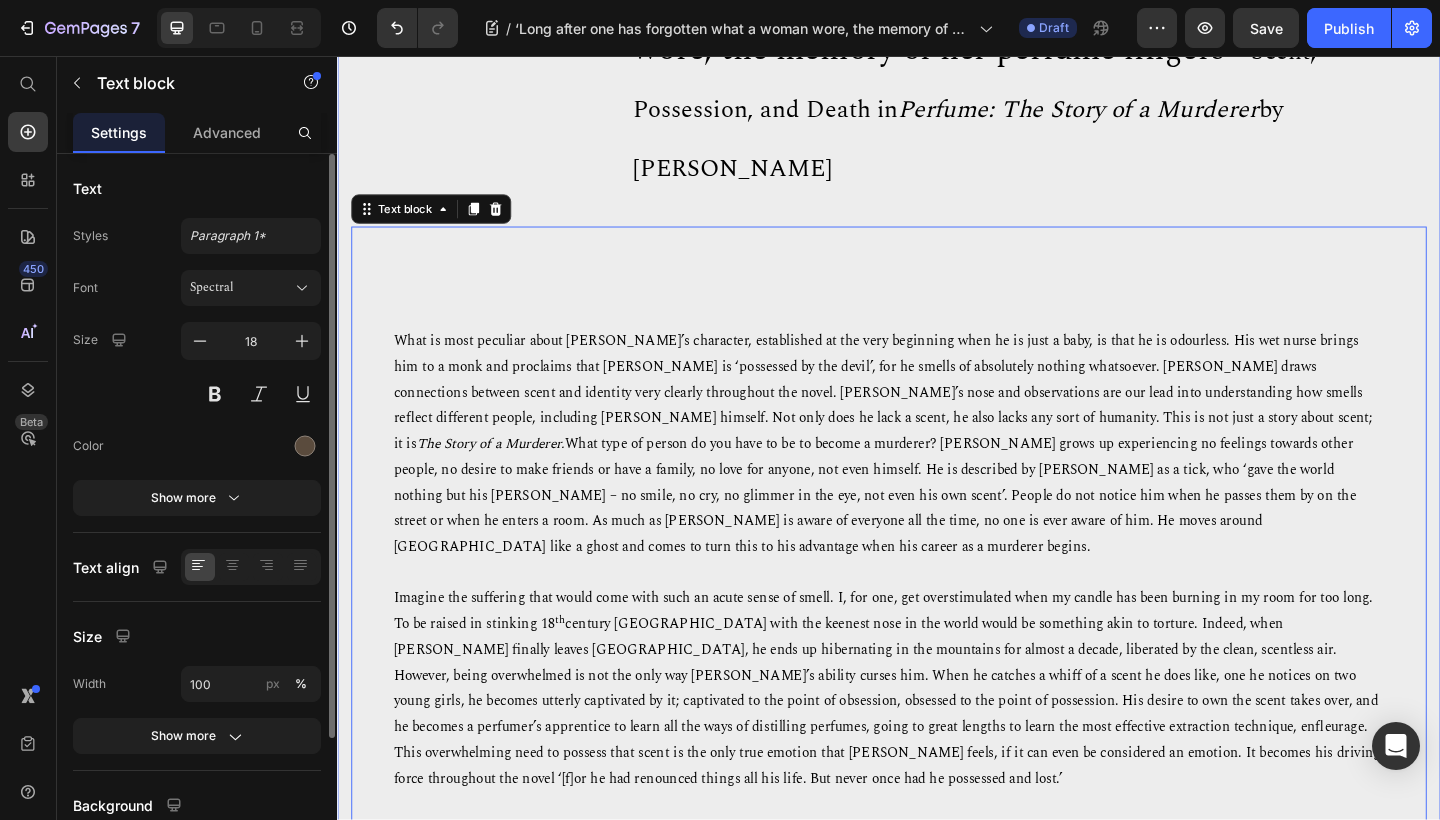 click on "Jocelyn Howarth 10th Jul 2025 Text block ‘Long after one has forgotten what a woman wore, the memory of her perfume lingers’  – Scent, Possession, and Death in  Perfume: The Story of a Murderer  by Patrick Süskind Heading Row         What is most peculiar about Grenouille’s character, established at the very beginning when he is just a baby, is that he is odourless. His wet nurse brings him to a monk and proclaims that Grenouille is ‘possessed by the devil’, for he smells of absolutely nothing whatsoever. Süskind draws connections between scent and identity very clearly throughout the novel. Grenouille’s nose and observations are our lead into understanding how smells reflect different people, including Grenouille himself. Not only does he lack a scent, he also lacks any sort of humanity. This is not just a story about scent; it is  The Story of a Murderer.    th         a madeleine de Proust     Text block   0" at bounding box center (937, 826) 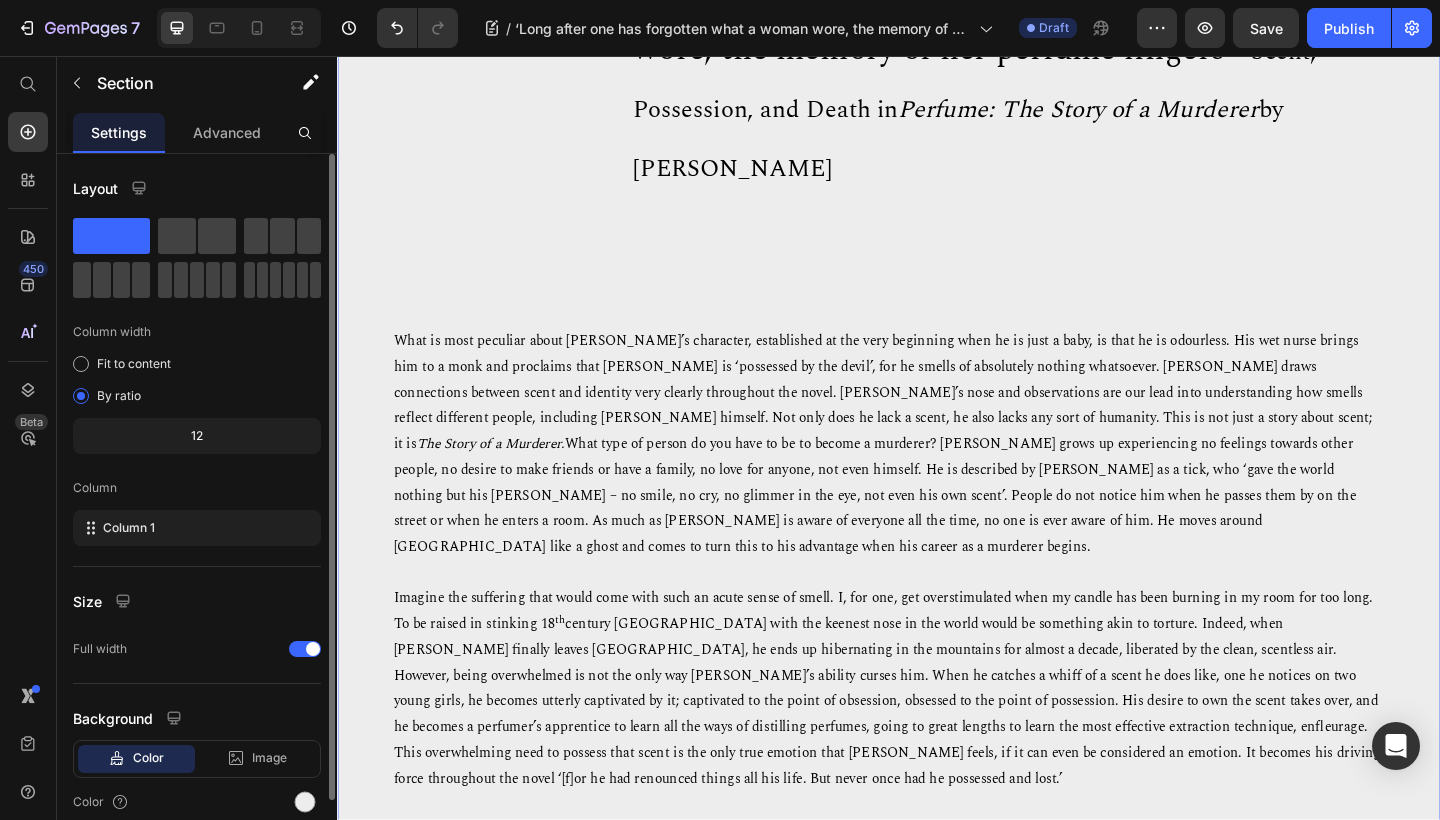click on "Jocelyn Howarth 10th Jul 2025 Text block ‘Long after one has forgotten what a woman wore, the memory of her perfume lingers’  – Scent, Possession, and Death in  Perfume: The Story of a Murderer  by Patrick Süskind Heading Row         What is most peculiar about Grenouille’s character, established at the very beginning when he is just a baby, is that he is odourless. His wet nurse brings him to a monk and proclaims that Grenouille is ‘possessed by the devil’, for he smells of absolutely nothing whatsoever. Süskind draws connections between scent and identity very clearly throughout the novel. Grenouille’s nose and observations are our lead into understanding how smells reflect different people, including Grenouille himself. Not only does he lack a scent, he also lacks any sort of humanity. This is not just a story about scent; it is  The Story of a Murderer.    th         a madeleine de Proust     Text block" at bounding box center (937, 826) 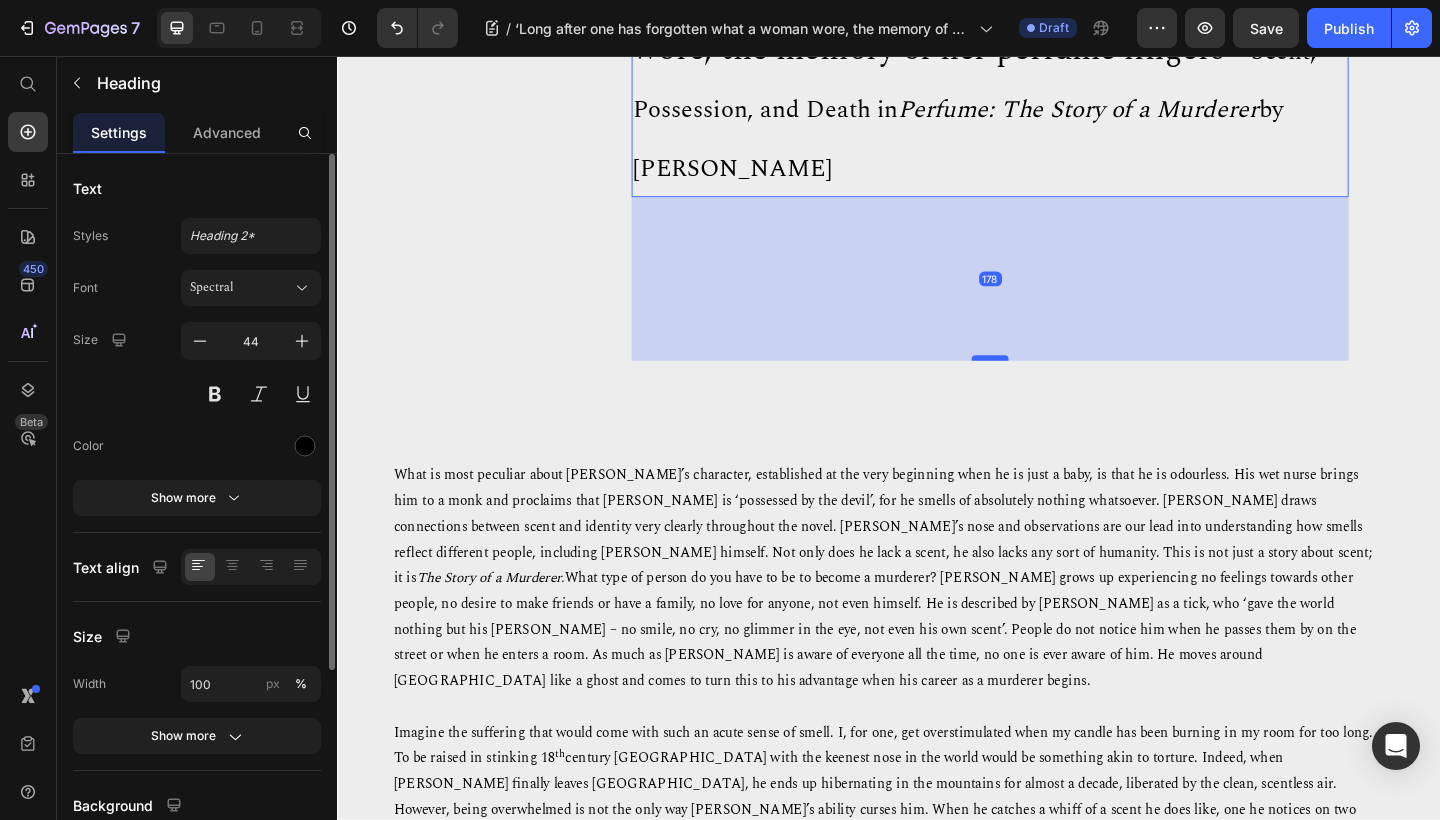 drag, startPoint x: 1052, startPoint y: 237, endPoint x: 1032, endPoint y: 383, distance: 147.3635 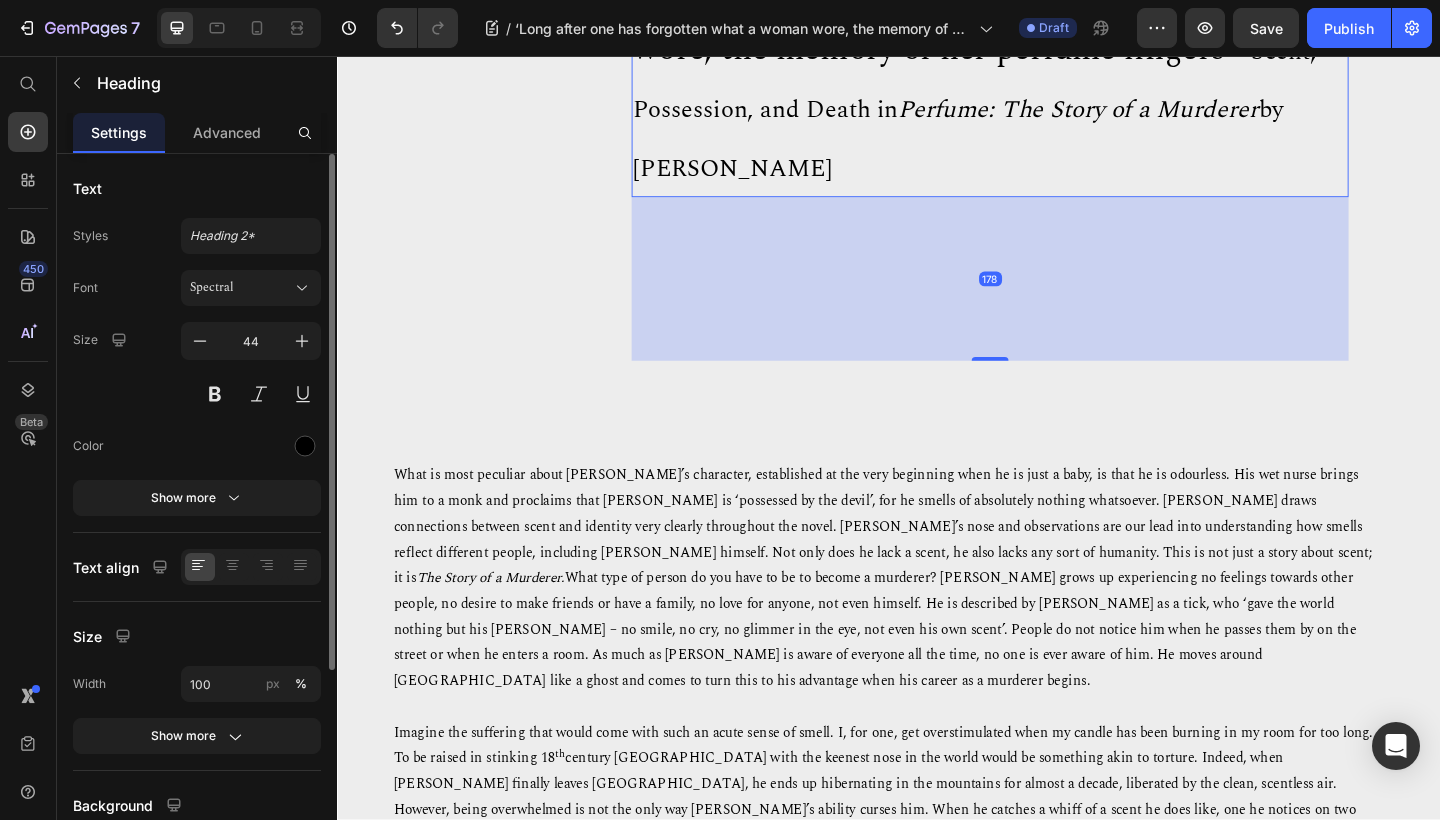 click on "178" at bounding box center [1047, 299] 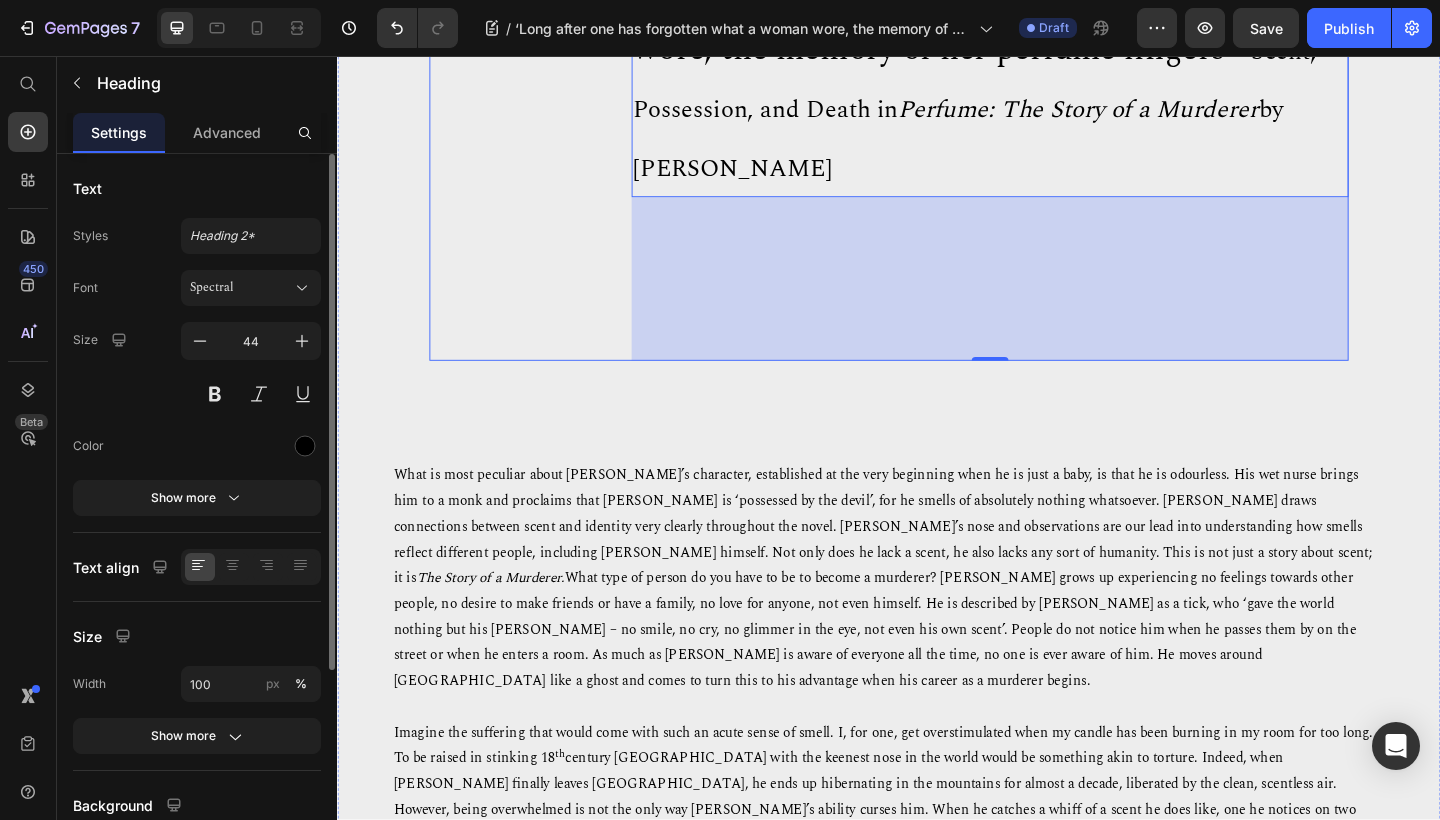click on "Jocelyn Howarth 10th Jul 2025 Text block" at bounding box center (515, 172) 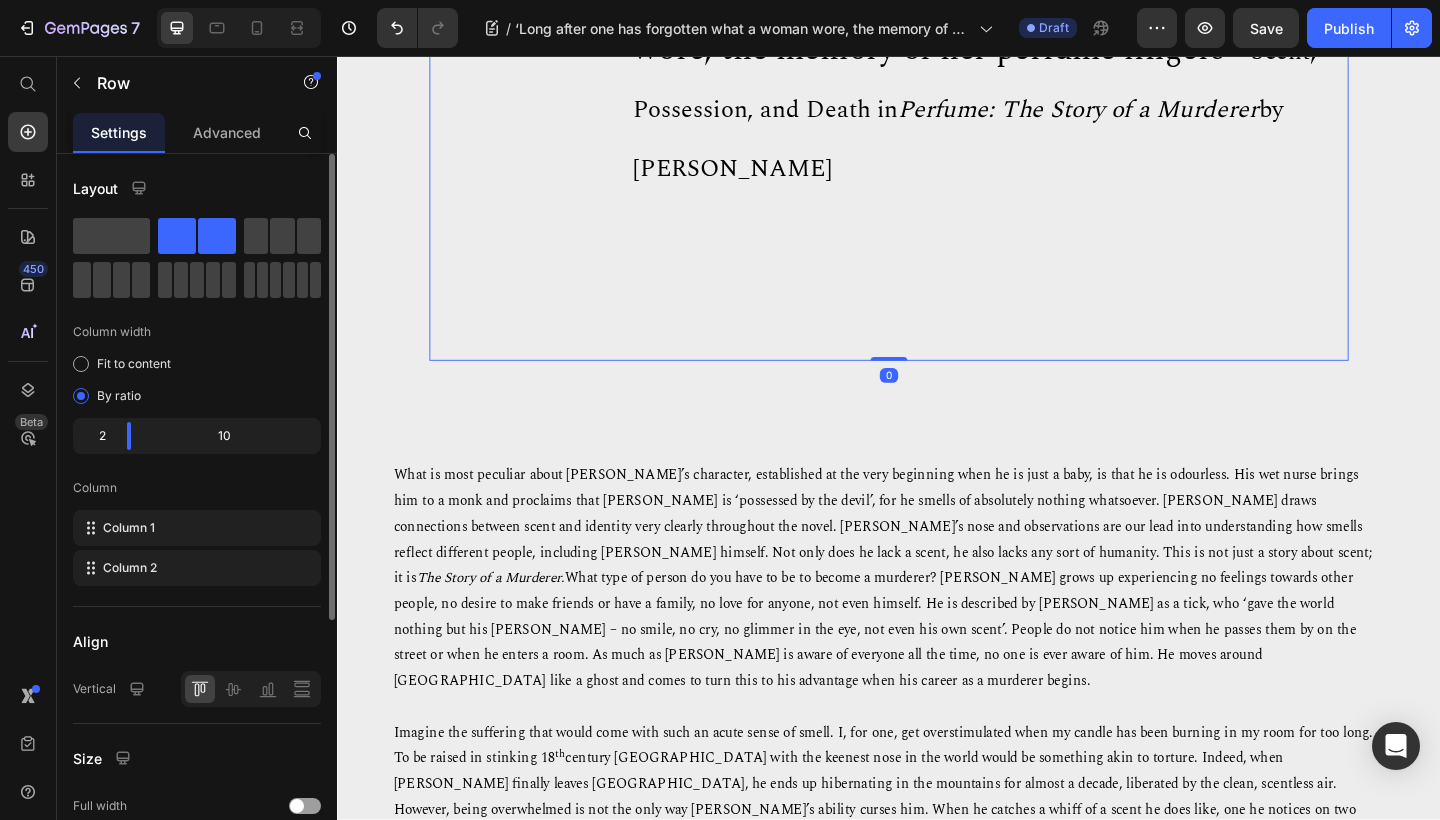 click on "‘Long after one has forgotten what a woman wore, the memory of her perfume lingers’  – Scent, Possession, and Death in  Perfume: The Story of a Murderer  by Patrick Süskind Heading" at bounding box center (1047, 172) 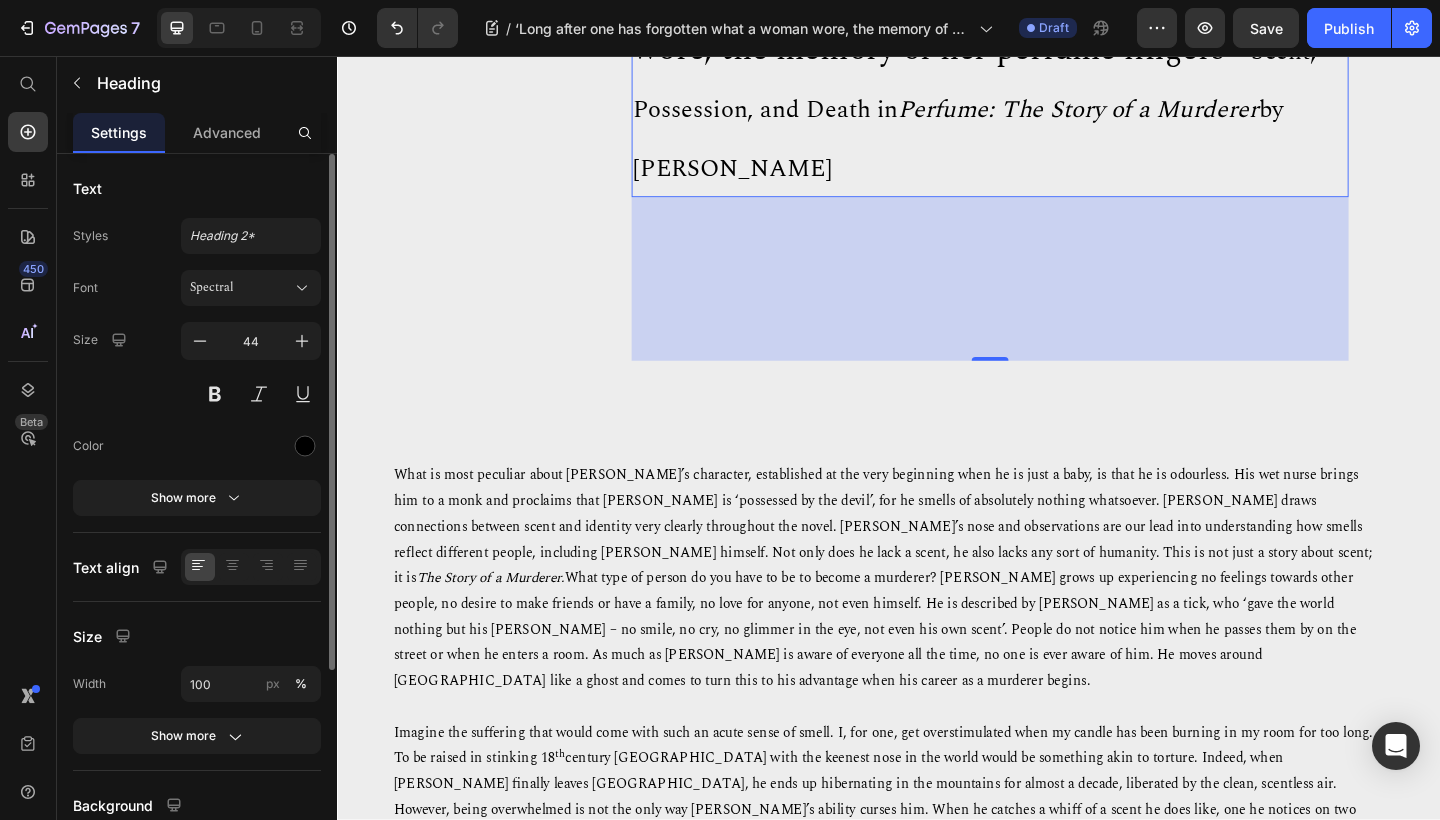 click on "0" at bounding box center (1047, 299) 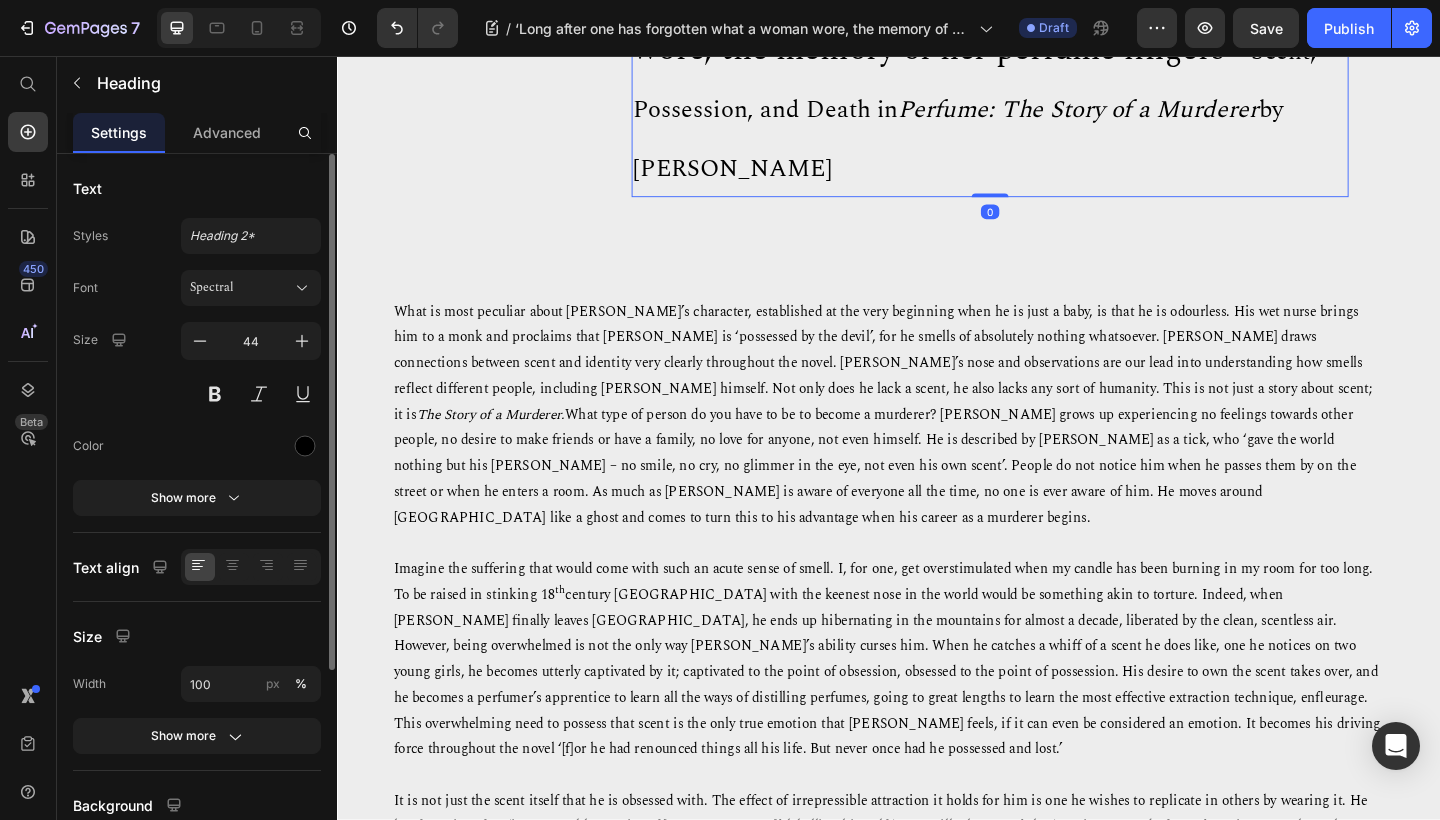 drag, startPoint x: 1038, startPoint y: 385, endPoint x: 1015, endPoint y: 207, distance: 179.4798 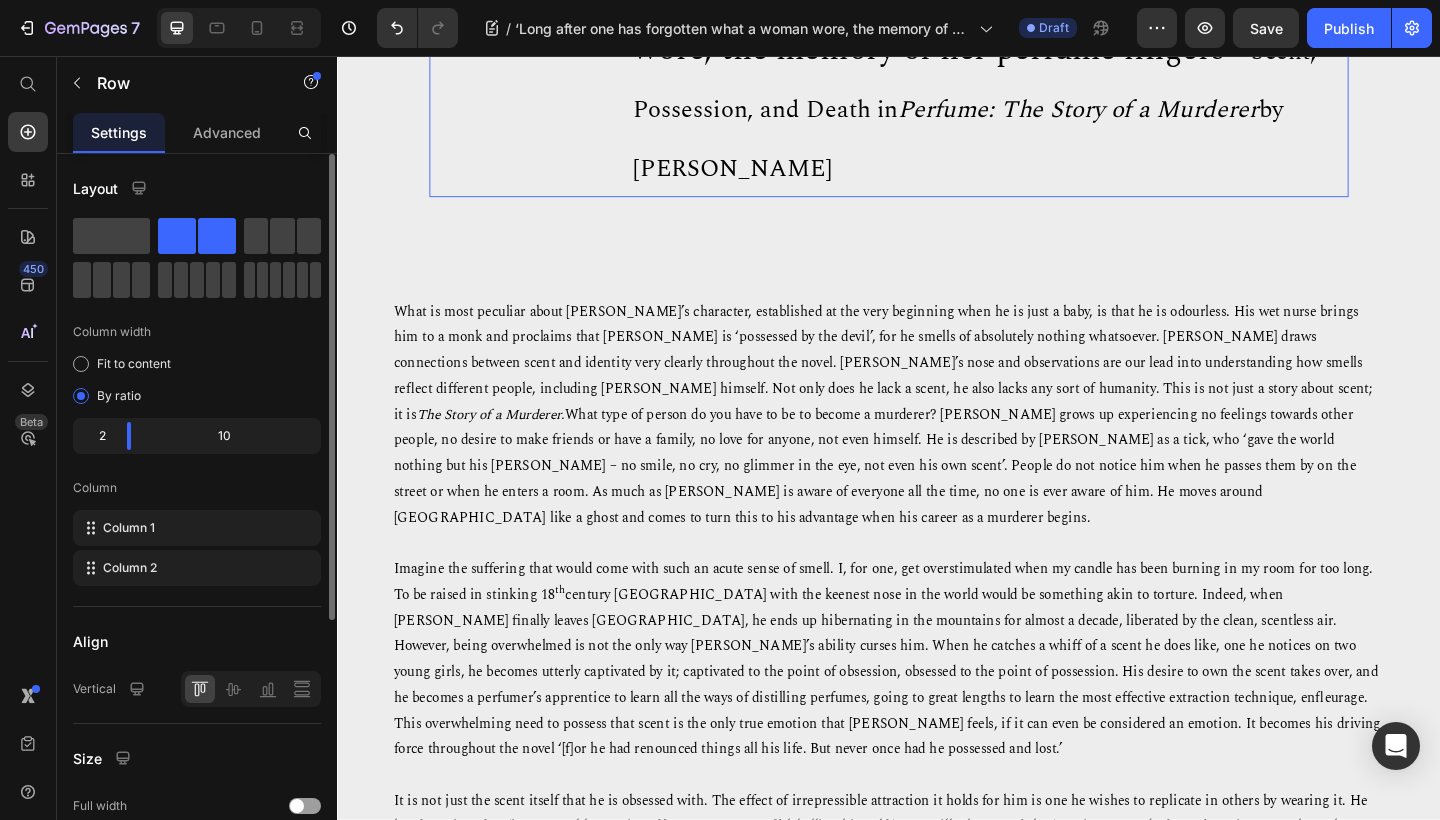 click on "Jocelyn Howarth 10th Jul 2025 Text block ‘Long after one has forgotten what a woman wore, the memory of her perfume lingers’  – Scent, Possession, and Death in  Perfume: The Story of a Murderer  by Patrick Süskind Heading   0 Row" at bounding box center [937, 83] 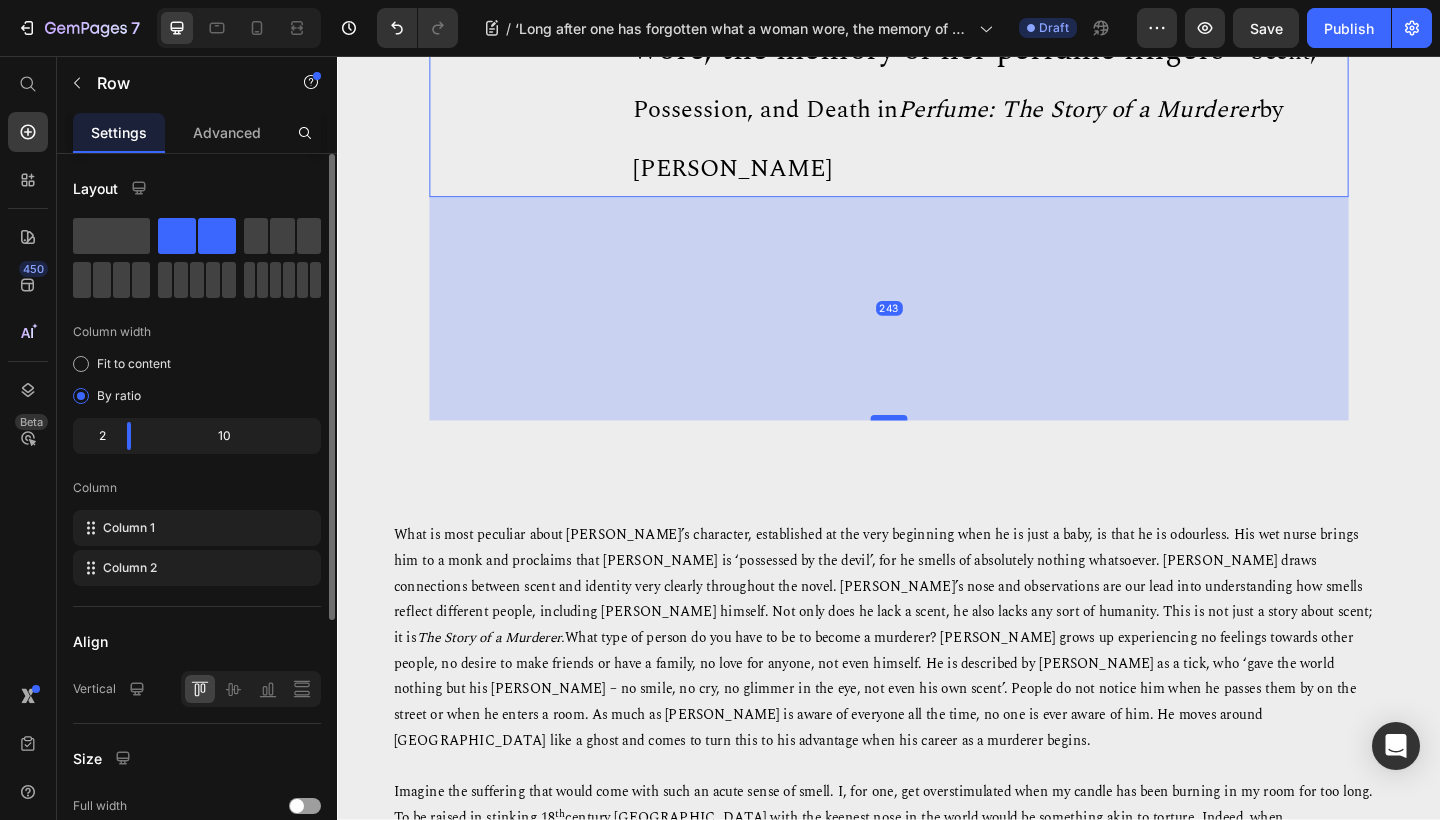 drag, startPoint x: 938, startPoint y: 206, endPoint x: 922, endPoint y: 453, distance: 247.51767 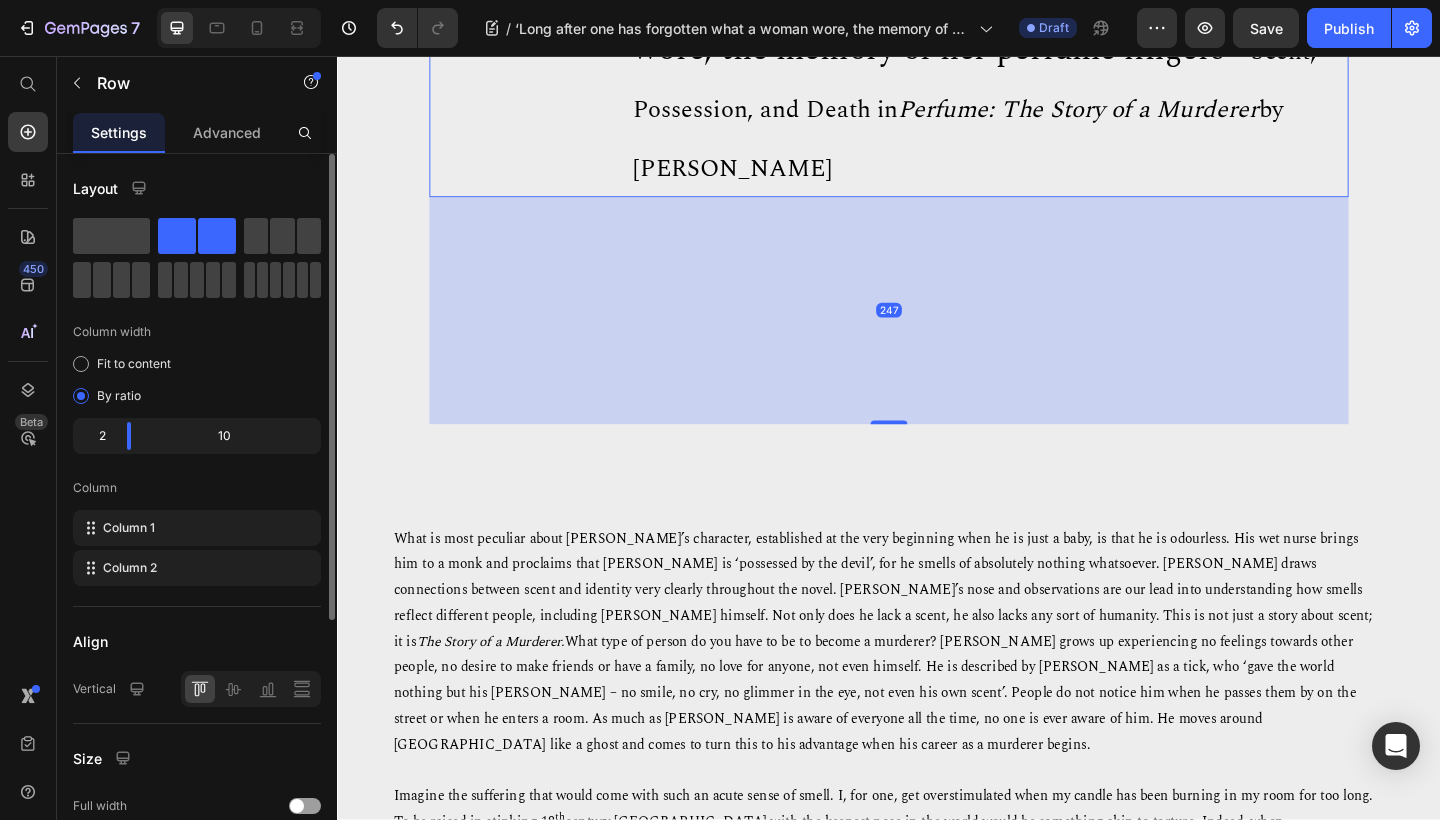 click on "247" at bounding box center [937, 333] 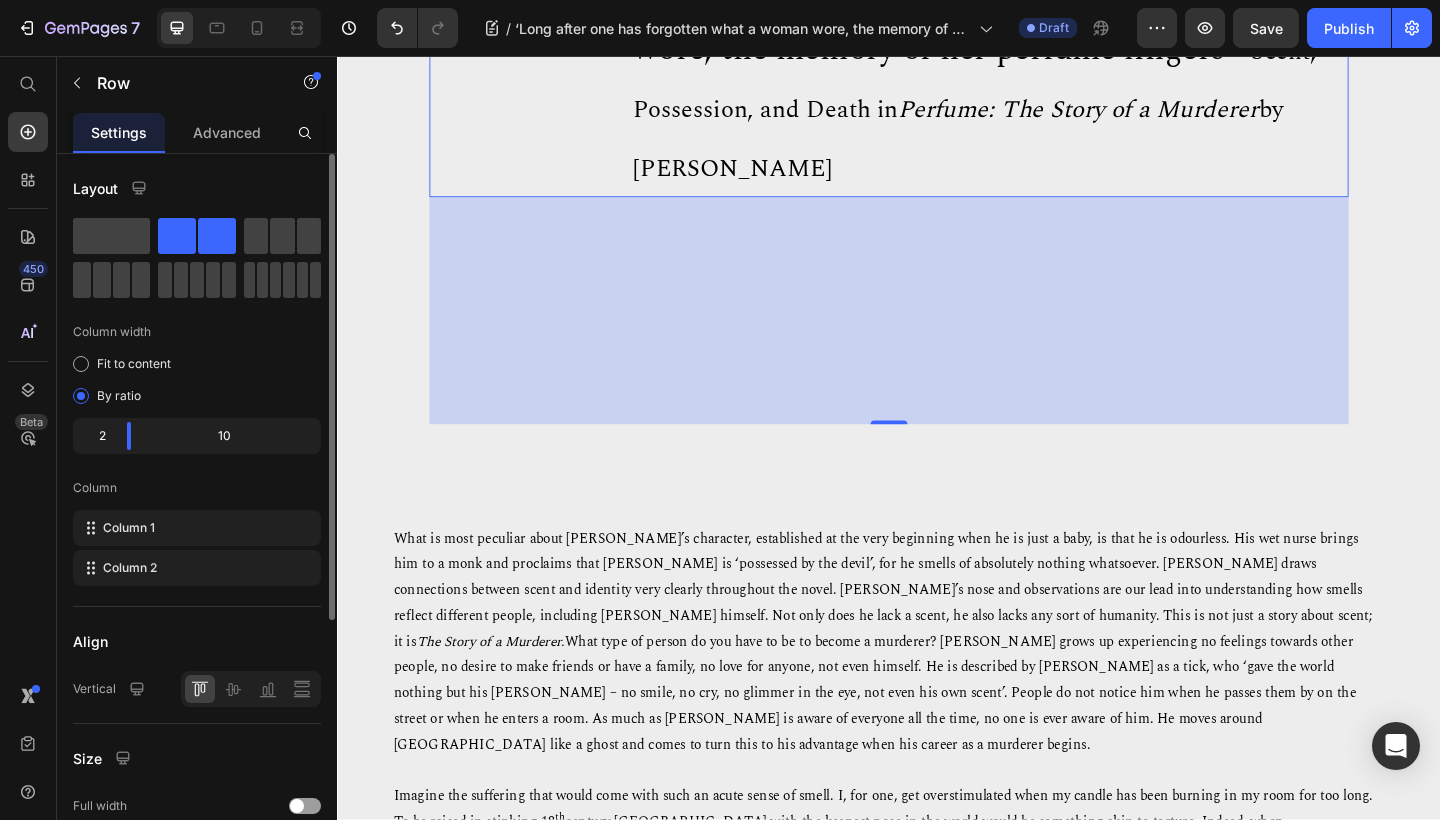 drag, startPoint x: 525, startPoint y: 294, endPoint x: 710, endPoint y: 375, distance: 201.95544 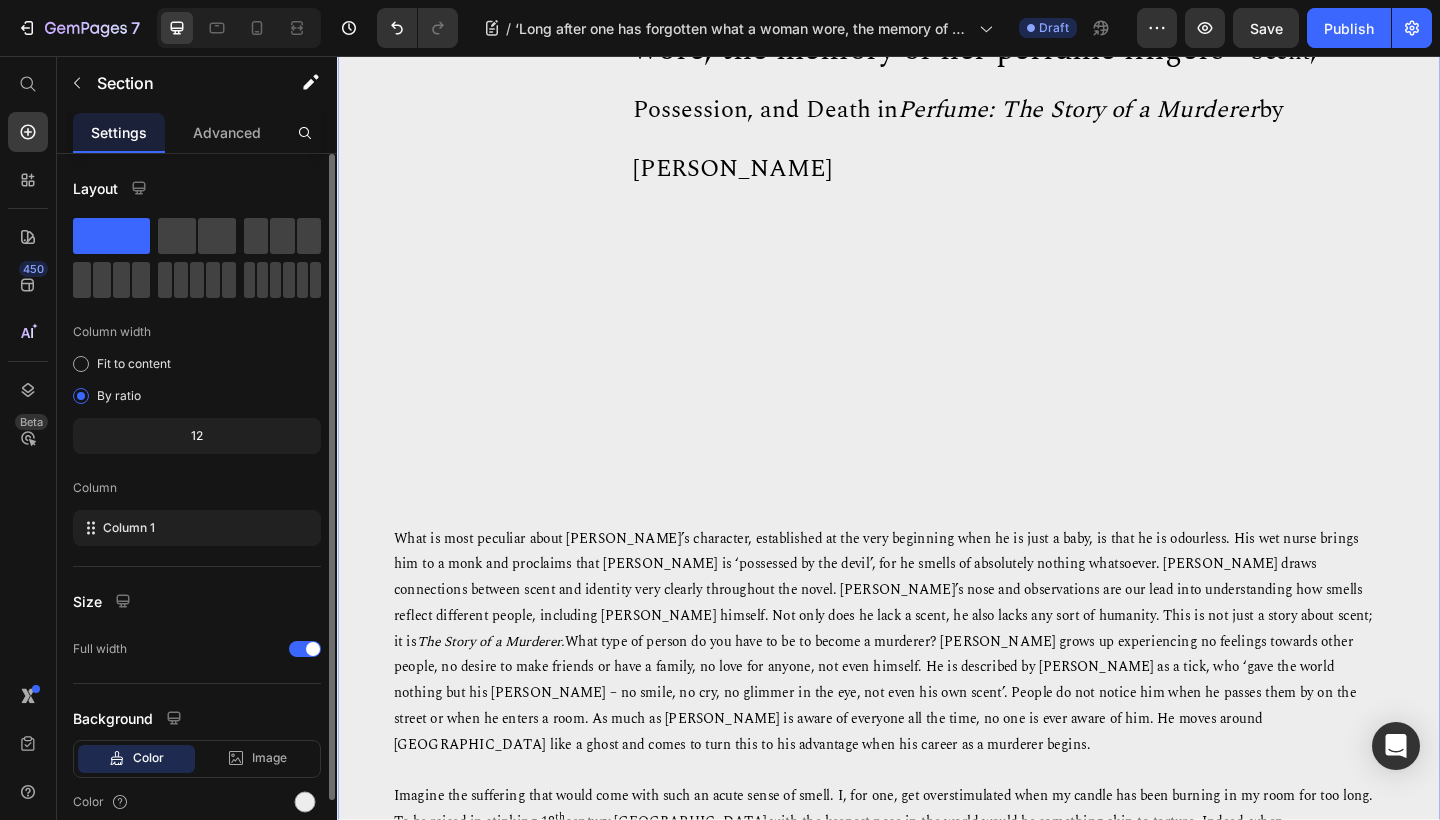 click on "Jocelyn Howarth 10th Jul 2025 Text block ‘Long after one has forgotten what a woman wore, the memory of her perfume lingers’  – Scent, Possession, and Death in  Perfume: The Story of a Murderer  by Patrick Süskind Heading Row         What is most peculiar about Grenouille’s character, established at the very beginning when he is just a baby, is that he is odourless. His wet nurse brings him to a monk and proclaims that Grenouille is ‘possessed by the devil’, for he smells of absolutely nothing whatsoever. Süskind draws connections between scent and identity very clearly throughout the novel. Grenouille’s nose and observations are our lead into understanding how smells reflect different people, including Grenouille himself. Not only does he lack a scent, he also lacks any sort of humanity. This is not just a story about scent; it is  The Story of a Murderer.    th         a madeleine de Proust     Text block" at bounding box center (937, 933) 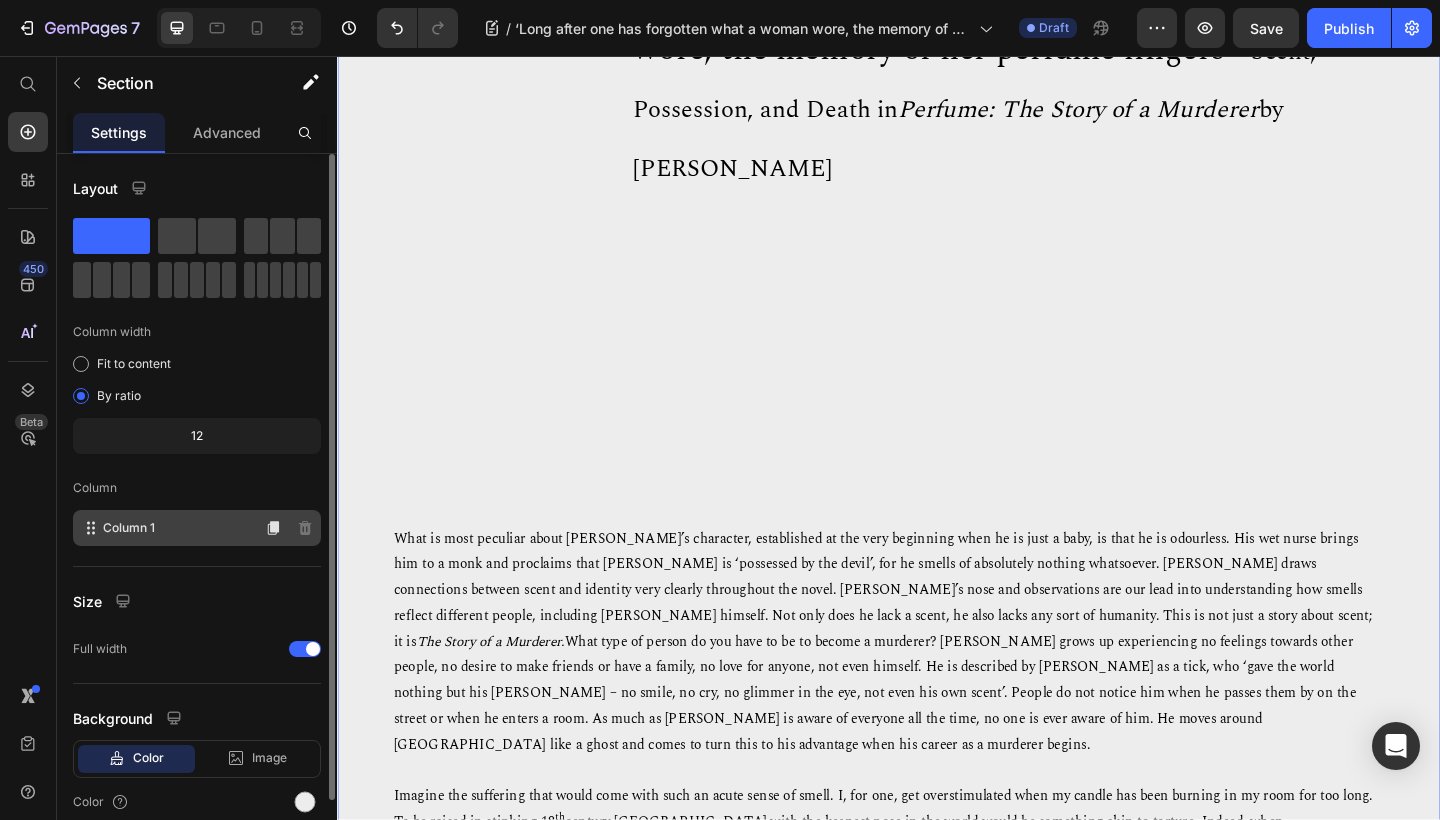 click on "Column 1" 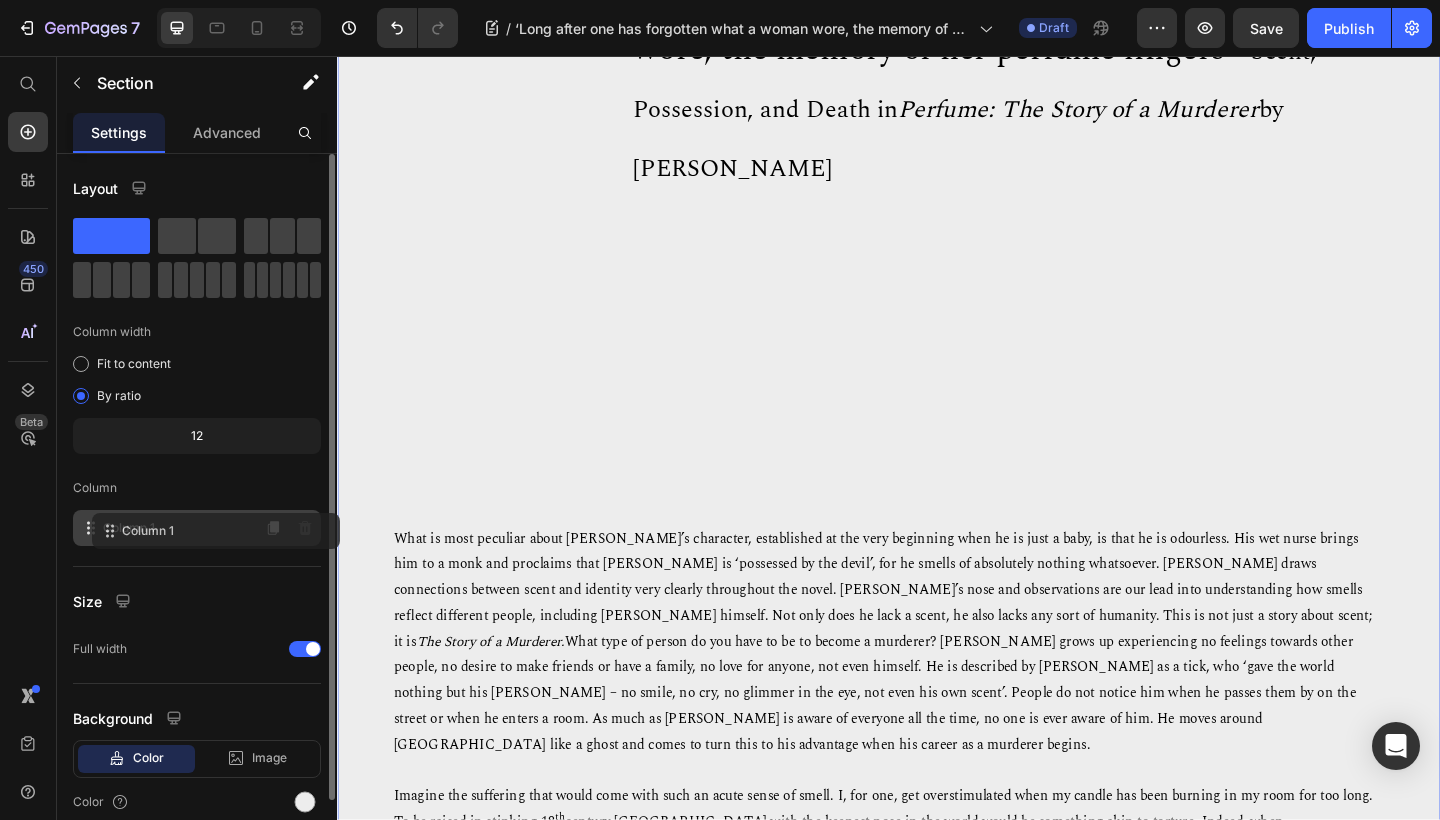 click on "Column 1" 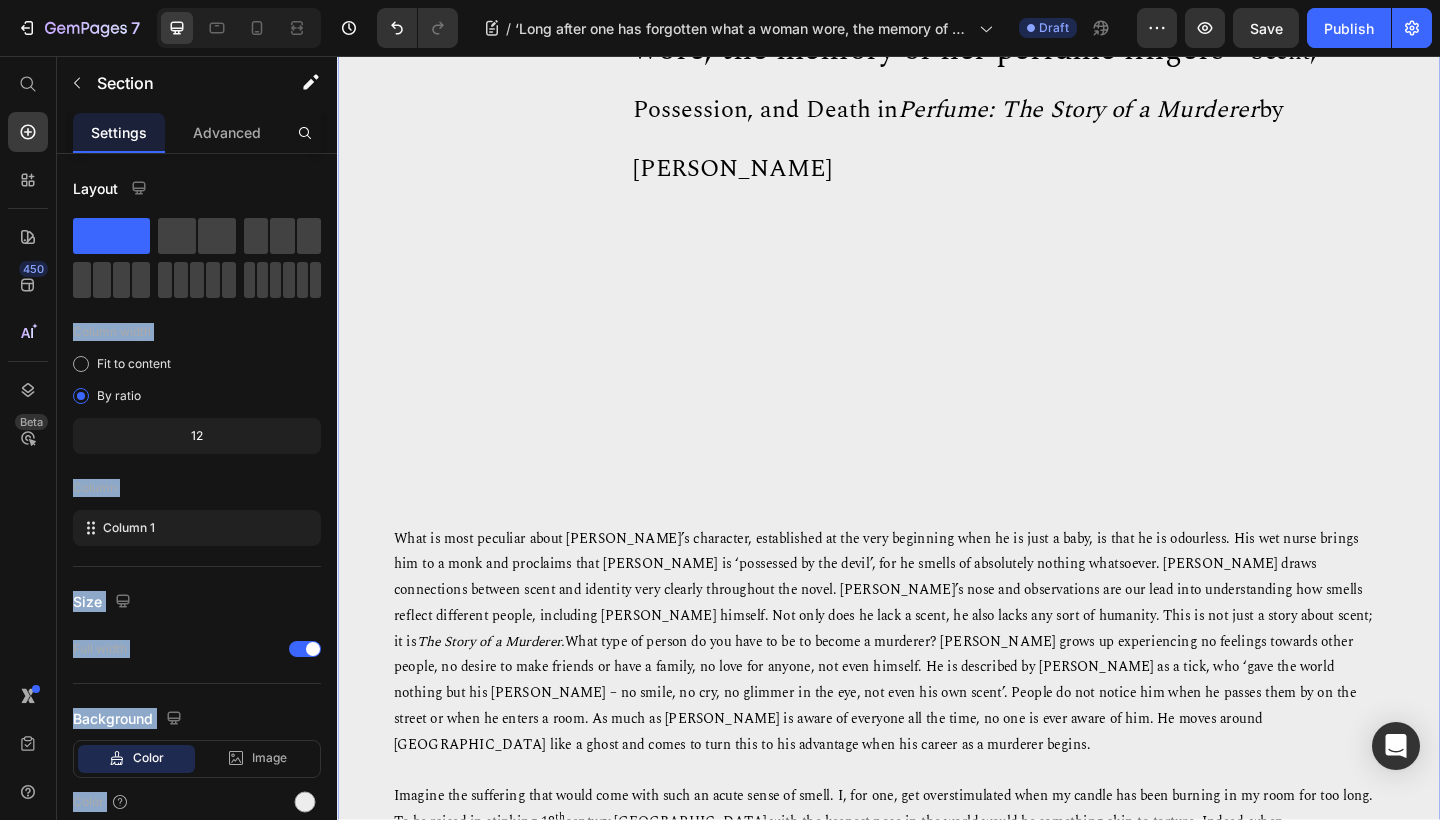 drag, startPoint x: 540, startPoint y: 286, endPoint x: 493, endPoint y: 377, distance: 102.4207 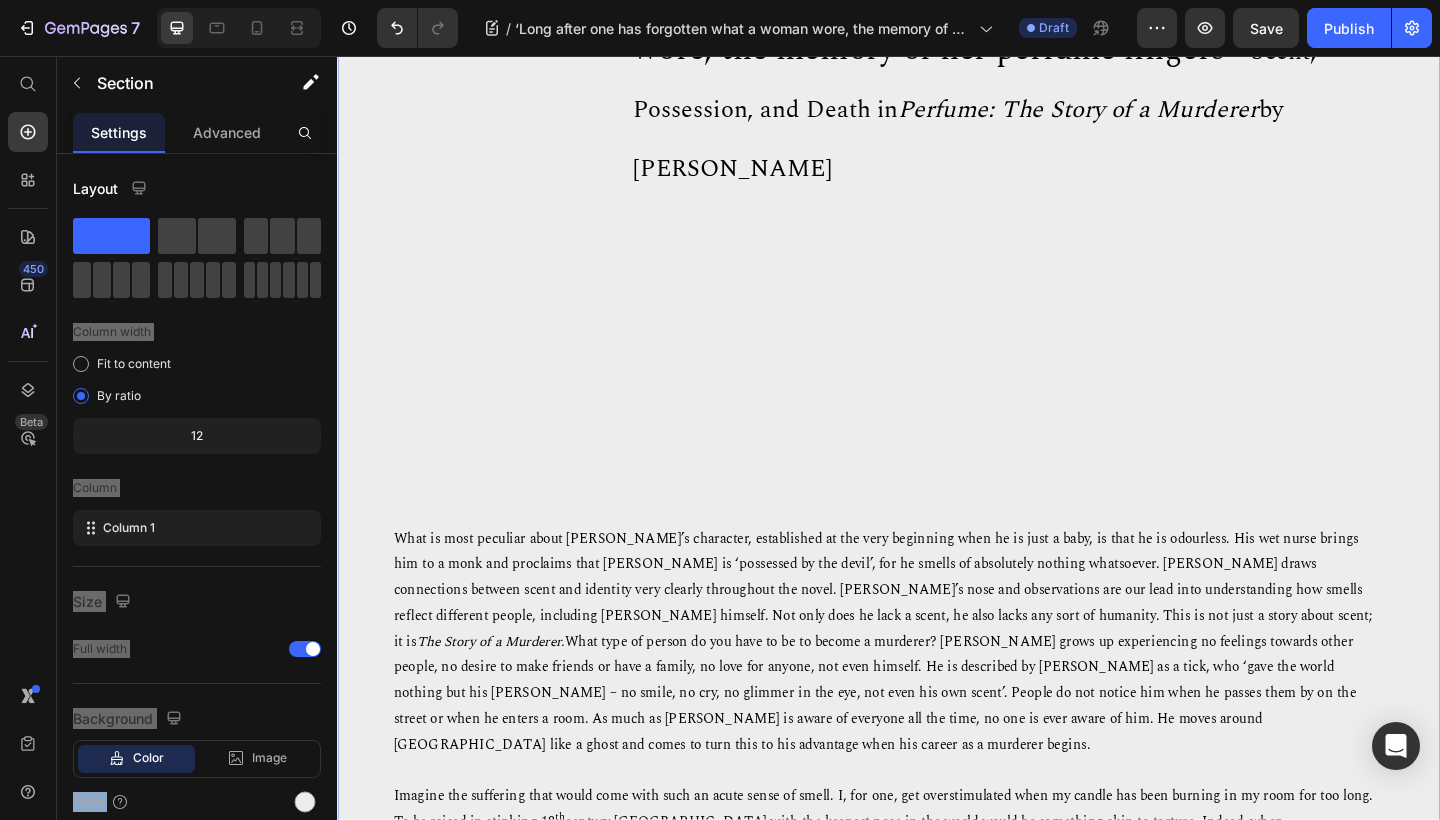 click on "Jocelyn Howarth 10th Jul 2025 Text block ‘Long after one has forgotten what a woman wore, the memory of her perfume lingers’  – Scent, Possession, and Death in  Perfume: The Story of a Murderer  by Patrick Süskind Heading Row         What is most peculiar about Grenouille’s character, established at the very beginning when he is just a baby, is that he is odourless. His wet nurse brings him to a monk and proclaims that Grenouille is ‘possessed by the devil’, for he smells of absolutely nothing whatsoever. Süskind draws connections between scent and identity very clearly throughout the novel. Grenouille’s nose and observations are our lead into understanding how smells reflect different people, including Grenouille himself. Not only does he lack a scent, he also lacks any sort of humanity. This is not just a story about scent; it is  The Story of a Murderer.    th         a madeleine de Proust     Text block" at bounding box center [937, 933] 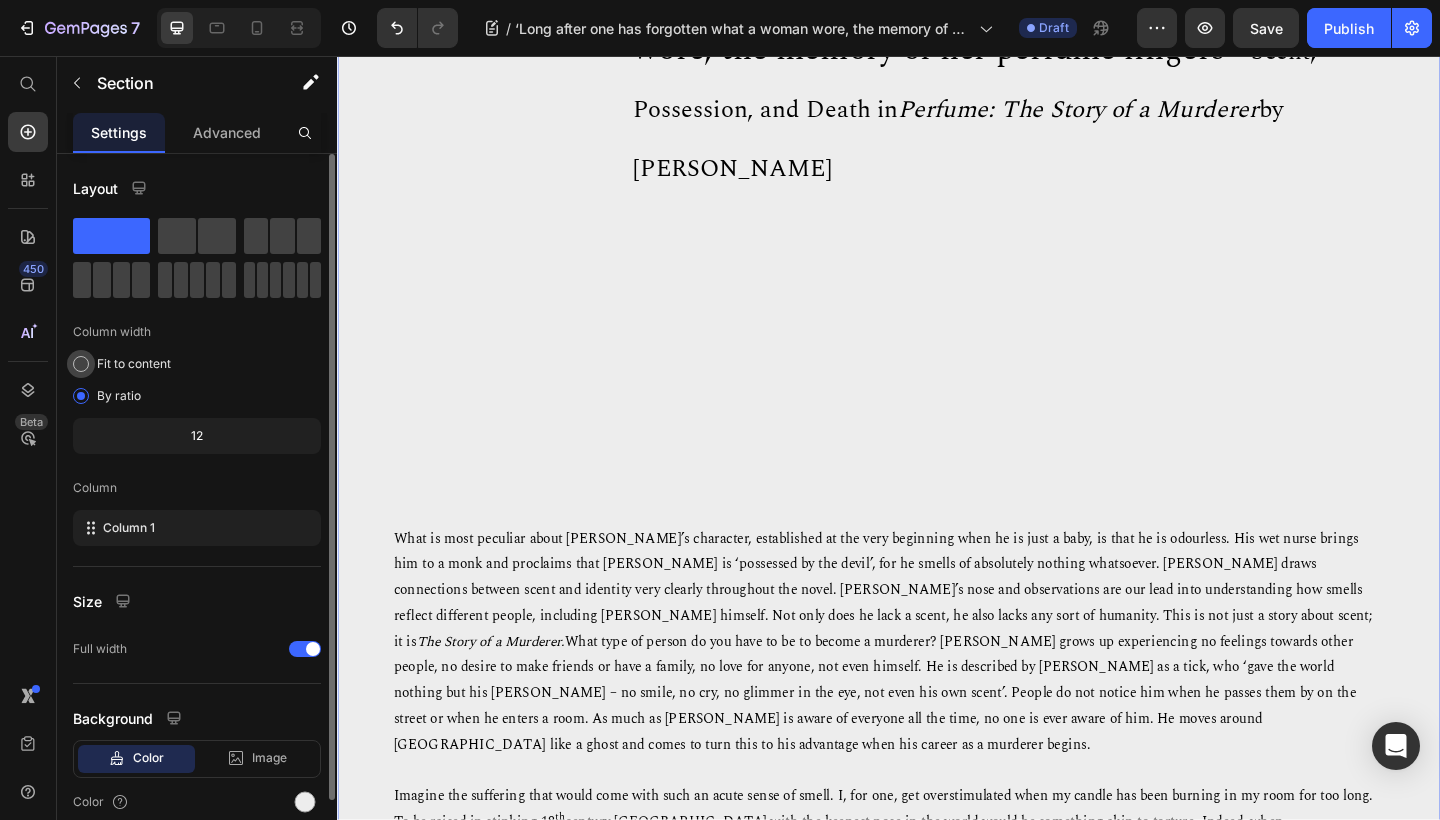 click on "Fit to content" at bounding box center [134, 364] 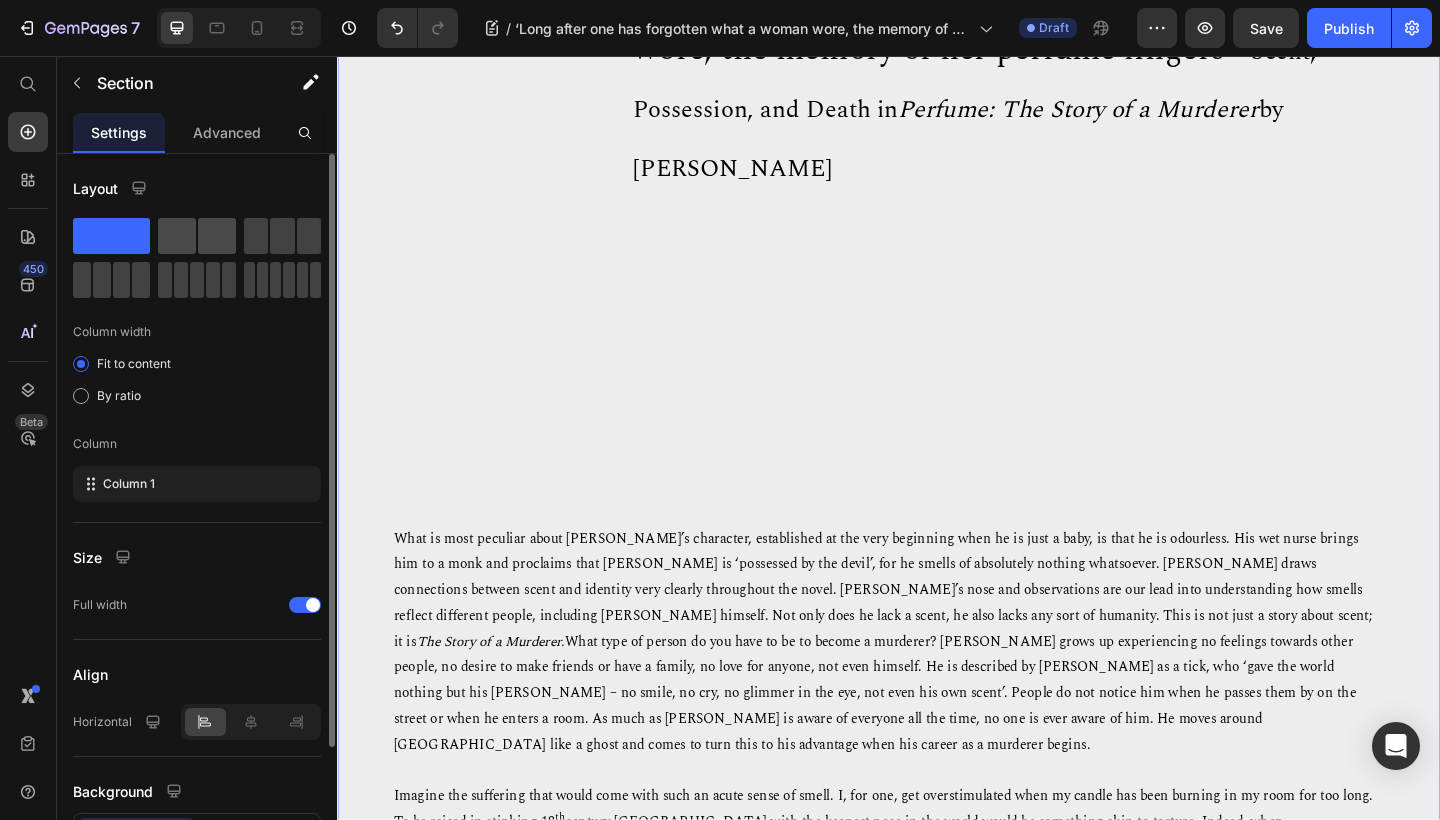 click 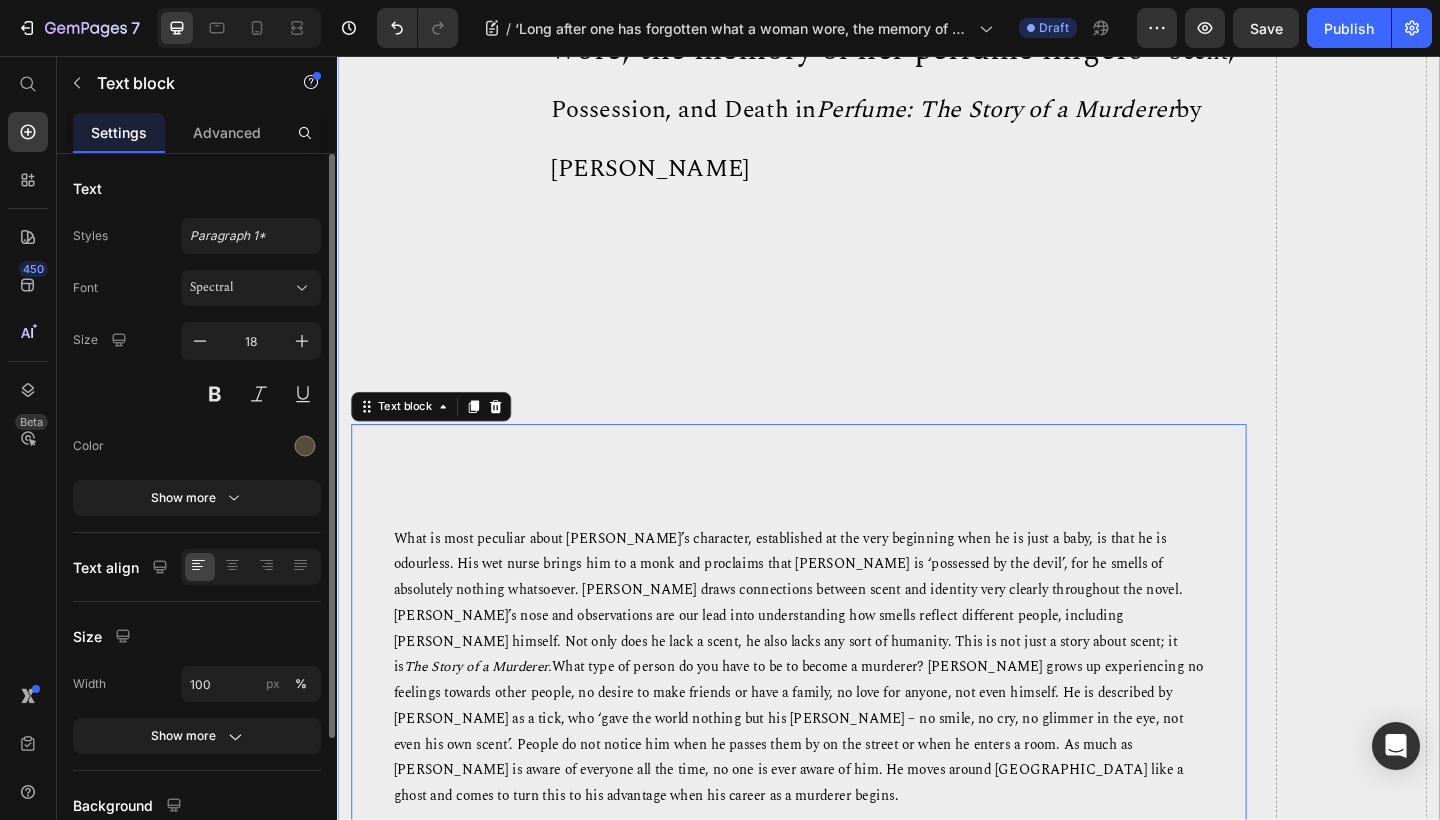 click on "Jocelyn Howarth 10th Jul 2025 Text block ‘Long after one has forgotten what a woman wore, the memory of her perfume lingers’  – Scent, Possession, and Death in  Perfume: The Story of a Murderer  by Patrick Süskind Heading Row         What is most peculiar about Grenouille’s character, established at the very beginning when he is just a baby, is that he is odourless. His wet nurse brings him to a monk and proclaims that Grenouille is ‘possessed by the devil’, for he smells of absolutely nothing whatsoever. Süskind draws connections between scent and identity very clearly throughout the novel. Grenouille’s nose and observations are our lead into understanding how smells reflect different people, including Grenouille himself. Not only does he lack a scent, he also lacks any sort of humanity. This is not just a story about scent; it is  The Story of a Murderer.    th         a madeleine de Proust     Text block   0" at bounding box center (839, 1031) 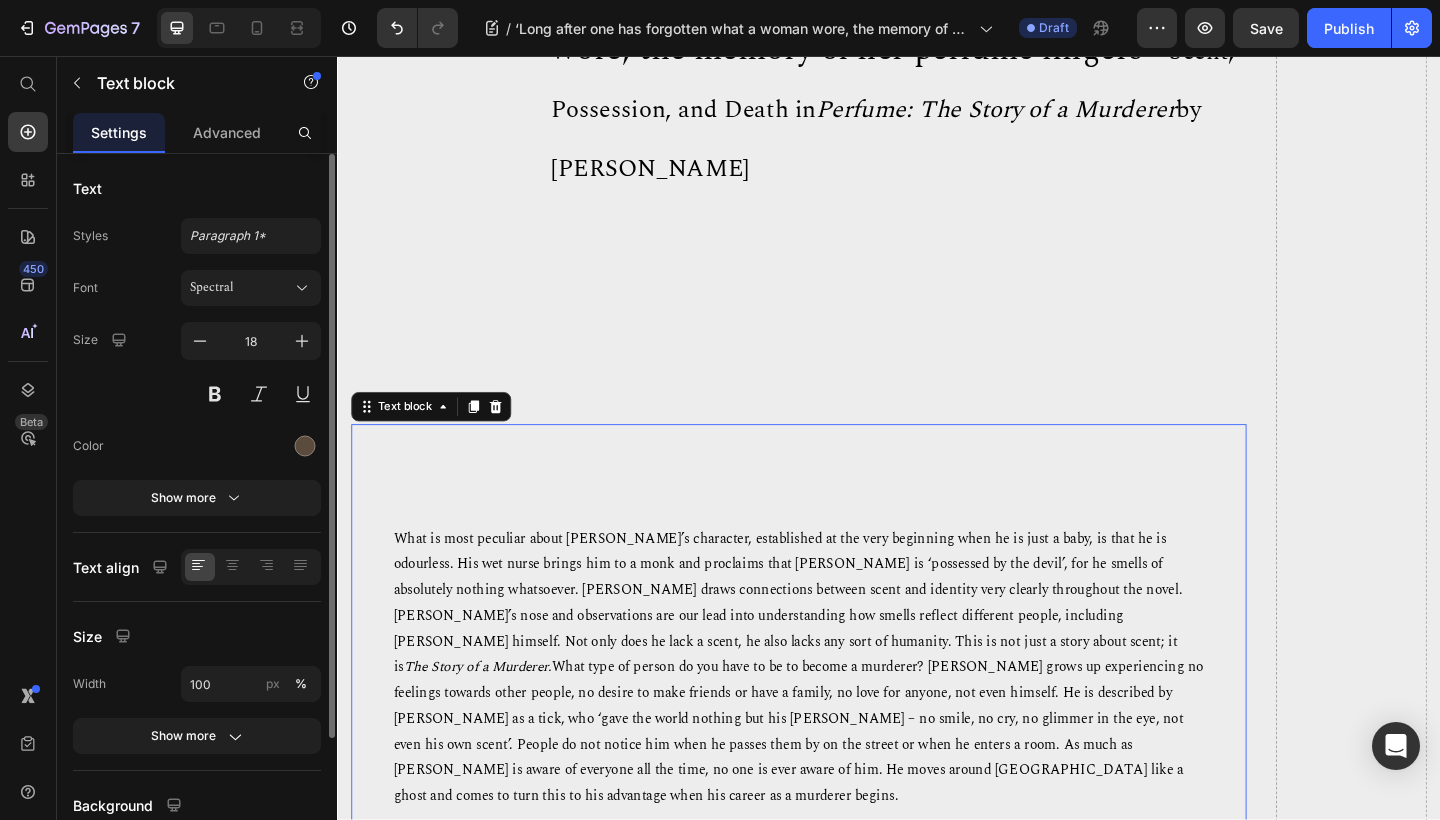 click at bounding box center [839, 472] 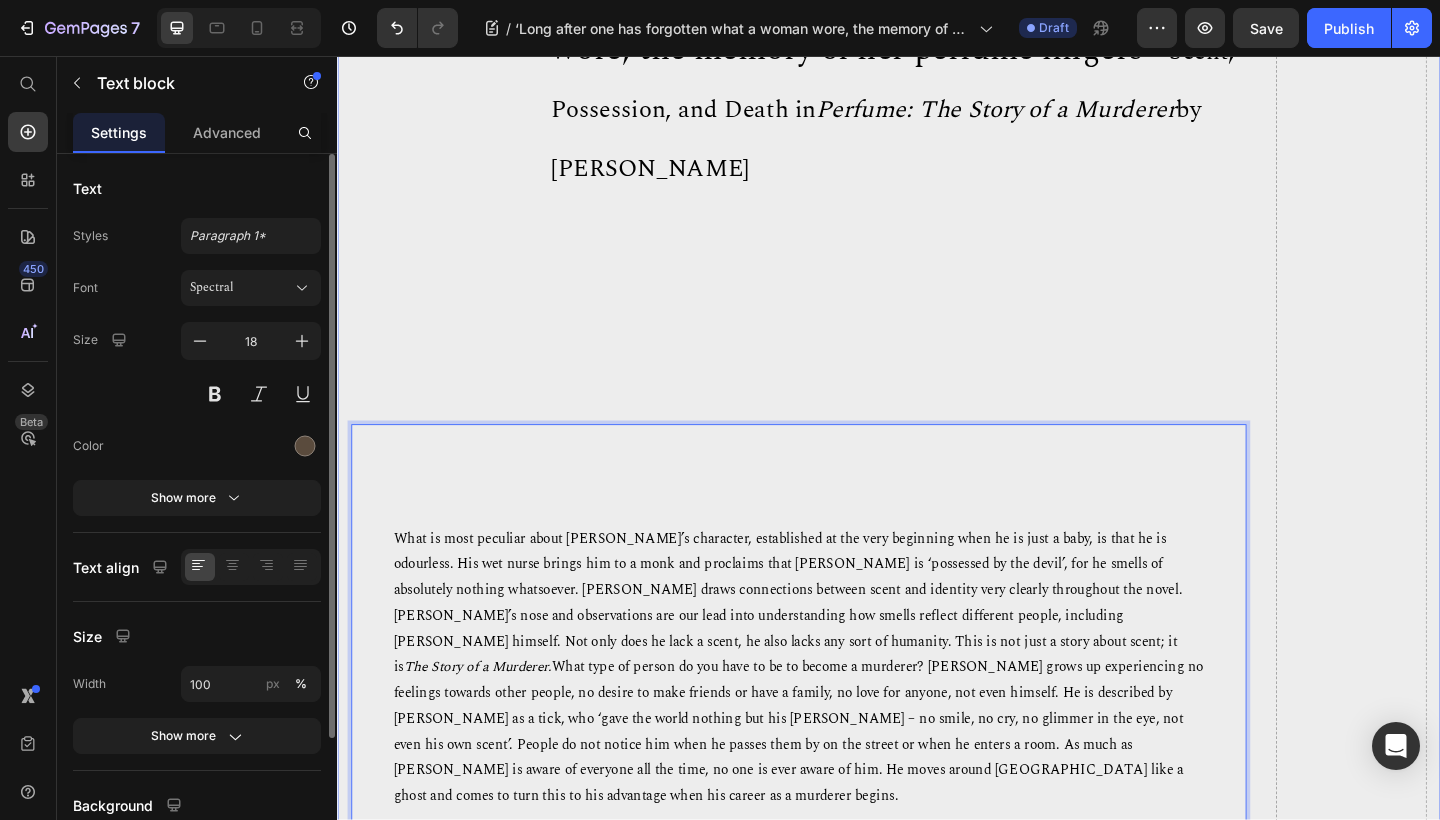 click on "Jocelyn Howarth 10th Jul 2025 Text block ‘Long after one has forgotten what a woman wore, the memory of her perfume lingers’  – Scent, Possession, and Death in  Perfume: The Story of a Murderer  by Patrick Süskind Heading Row What is most peculiar about Grenouille’s character, established at the very beginning when he is just a baby, is that he is odourless. His wet nurse brings him to a monk and proclaims that Grenouille is ‘possessed by the devil’, for he smells of absolutely nothing whatsoever. Süskind draws connections between scent and identity very clearly throughout the novel. Grenouille’s nose and observations are our lead into understanding how smells reflect different people, including Grenouille himself. Not only does he lack a scent, he also lacks any sort of humanity. This is not just a story about scent; it is  The Story of a Murderer.    th         a madeleine de Proust Text block   0" at bounding box center (839, 1031) 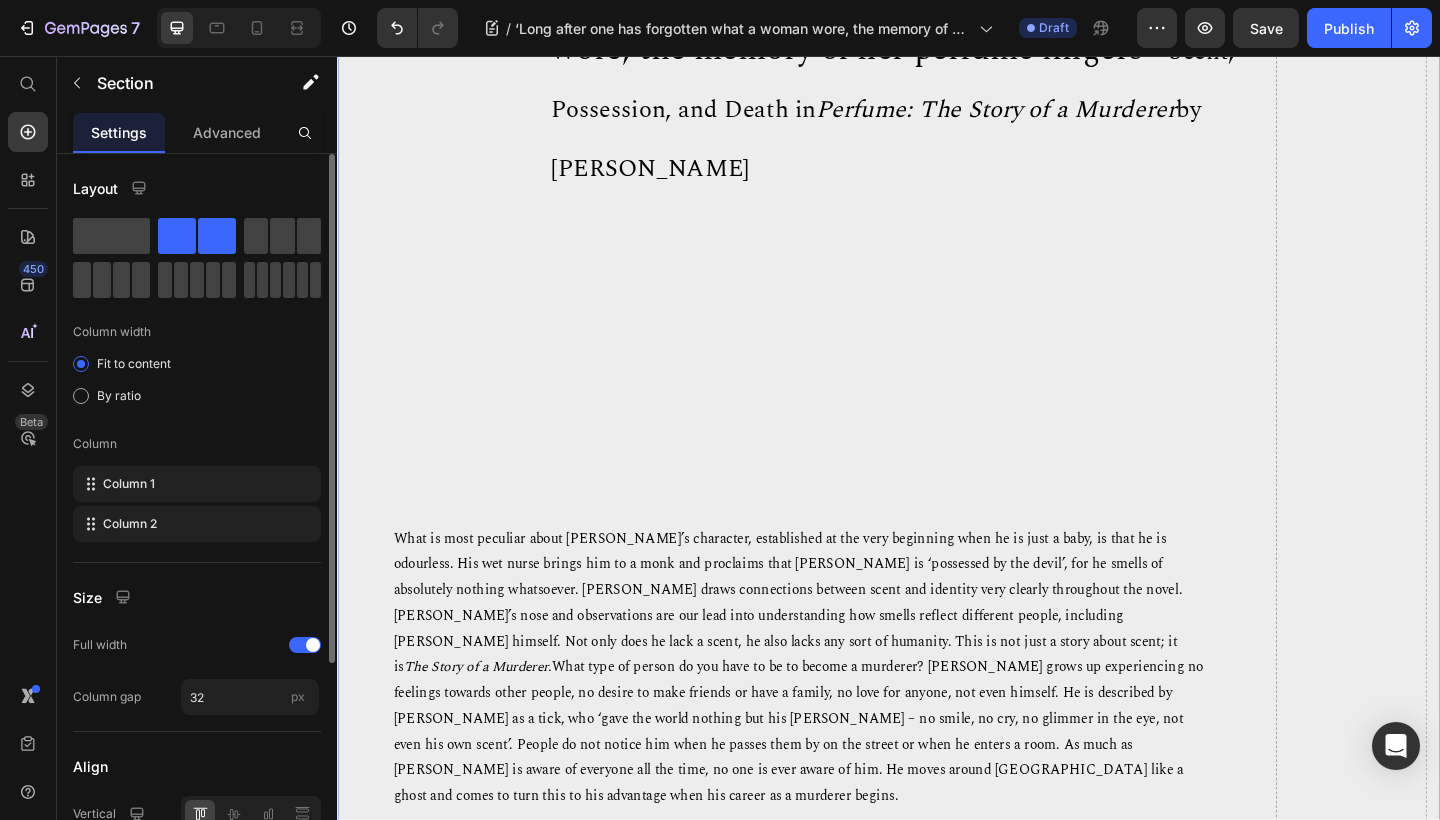 click 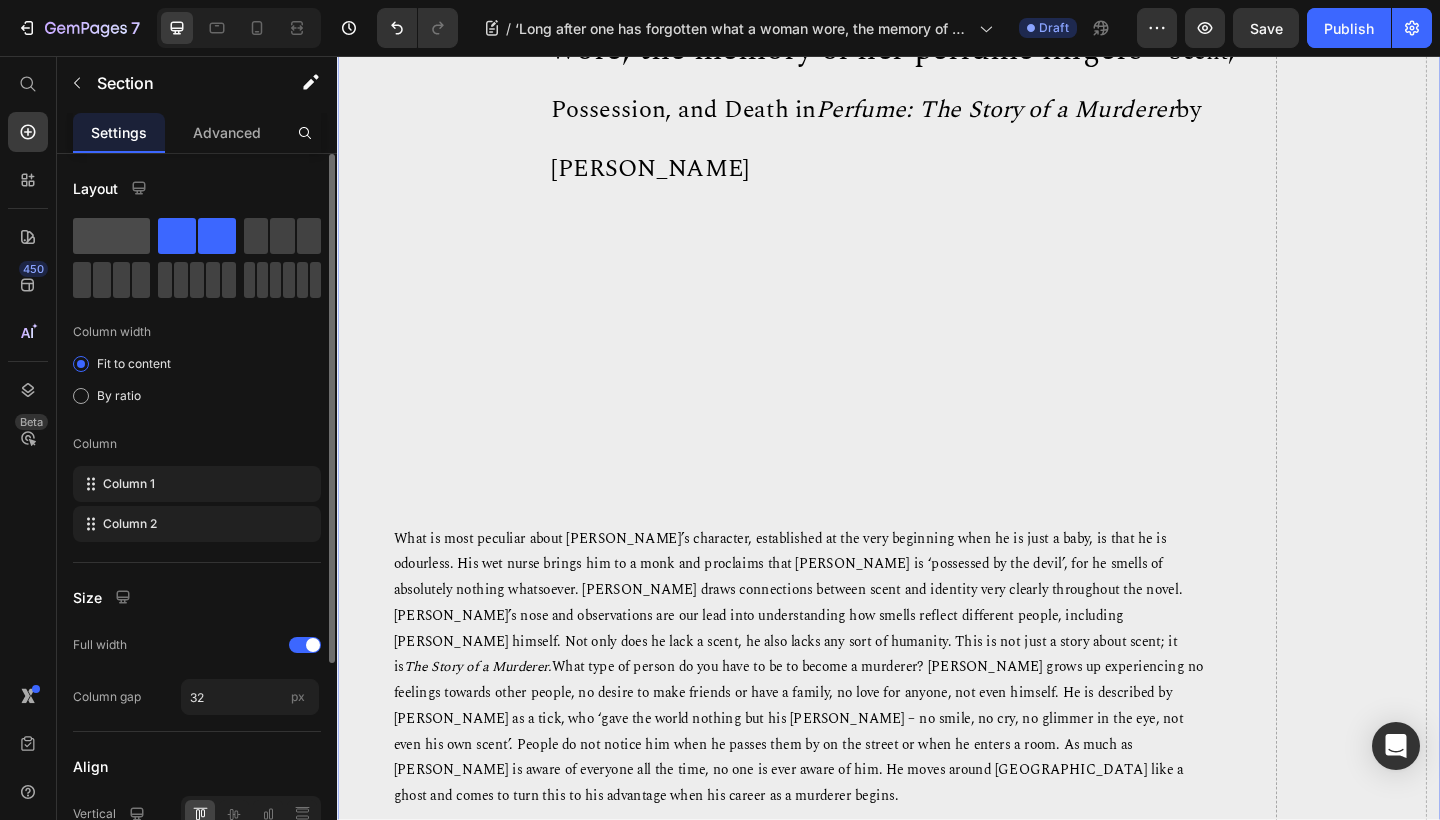 click 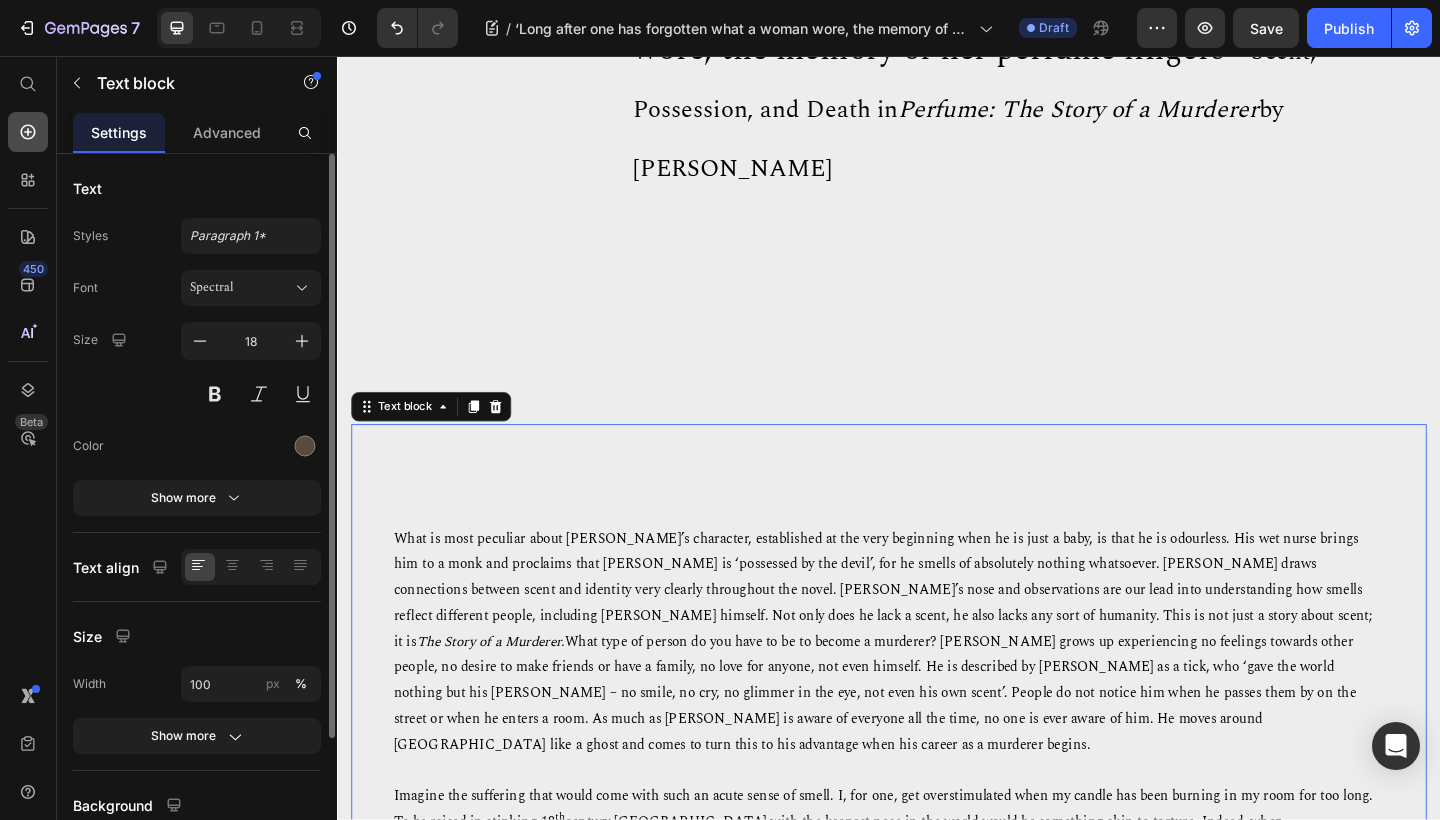 click 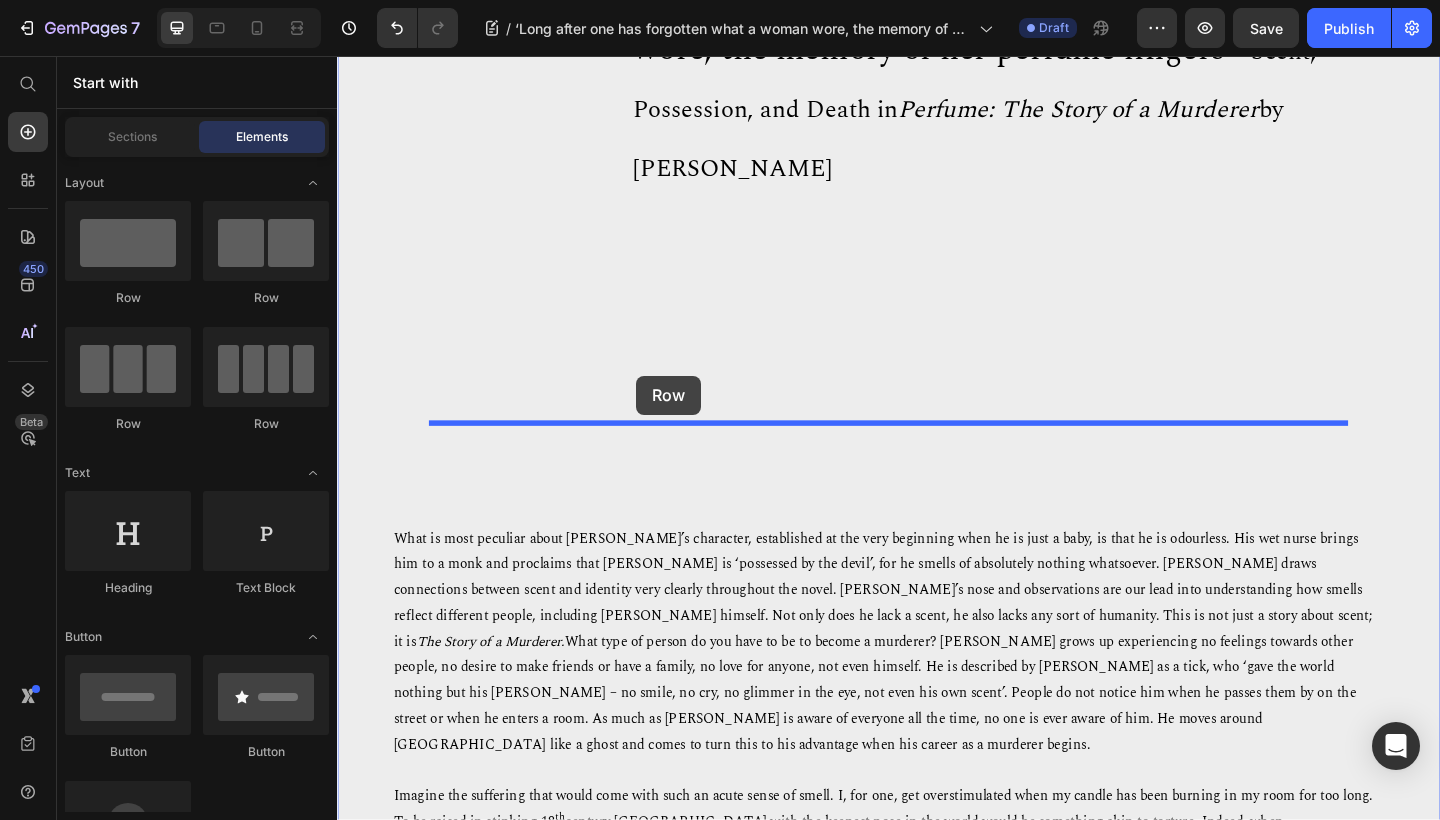 drag, startPoint x: 602, startPoint y: 290, endPoint x: 662, endPoint y: 404, distance: 128.82547 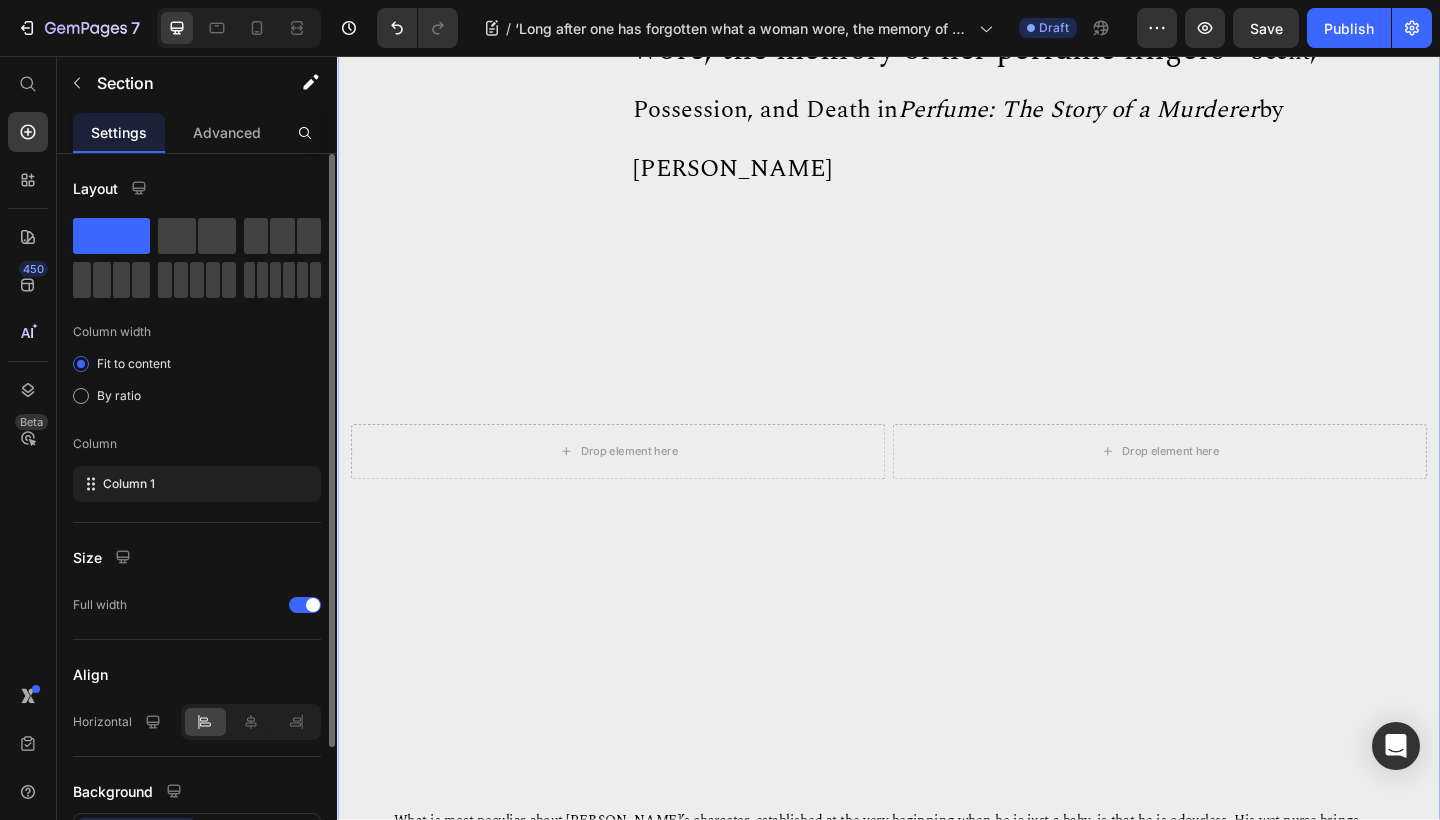 click on "Jocelyn Howarth 10th Jul 2025 Text block ‘Long after one has forgotten what a woman wore, the memory of her perfume lingers’  – Scent, Possession, and Death in  Perfume: The Story of a Murderer  by Patrick Süskind Heading Row
Drop element here
Drop element here Row What is most peculiar about Grenouille’s character, established at the very beginning when he is just a baby, is that he is odourless. His wet nurse brings him to a monk and proclaims that Grenouille is ‘possessed by the devil’, for he smells of absolutely nothing whatsoever. Süskind draws connections between scent and identity very clearly throughout the novel. Grenouille’s nose and observations are our lead into understanding how smells reflect different people, including Grenouille himself. Not only does he lack a scent, he also lacks any sort of humanity. This is not just a story about scent; it is  The Story of a Murderer.    th         a madeleine de Proust Text block" at bounding box center (937, 1087) 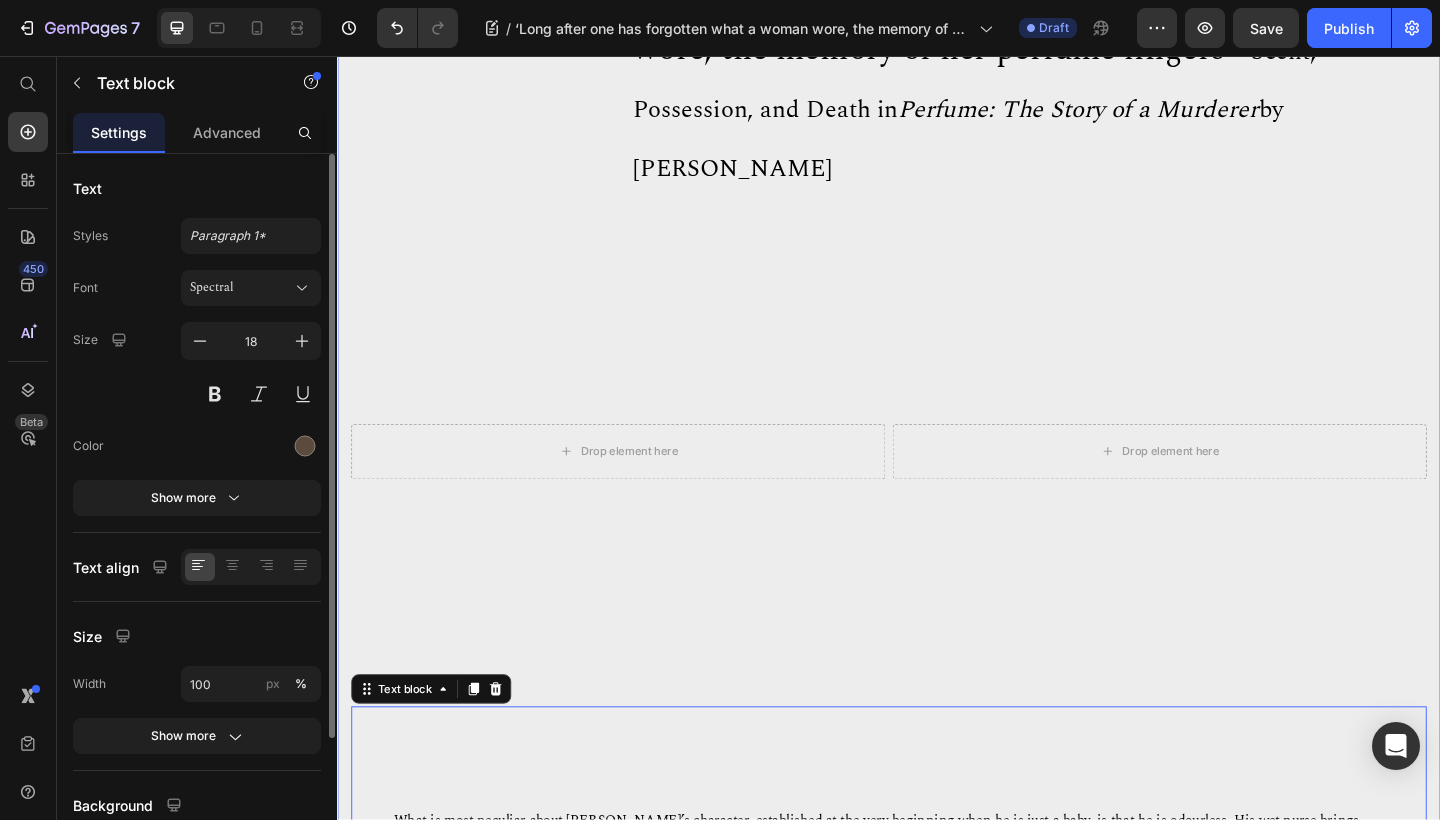 click on "Jocelyn Howarth 10th Jul 2025 Text block ‘Long after one has forgotten what a woman wore, the memory of her perfume lingers’  – Scent, Possession, and Death in  Perfume: The Story of a Murderer  by Patrick Süskind Heading Row
Drop element here
Drop element here Row What is most peculiar about Grenouille’s character, established at the very beginning when he is just a baby, is that he is odourless. His wet nurse brings him to a monk and proclaims that Grenouille is ‘possessed by the devil’, for he smells of absolutely nothing whatsoever. Süskind draws connections between scent and identity very clearly throughout the novel. Grenouille’s nose and observations are our lead into understanding how smells reflect different people, including Grenouille himself. Not only does he lack a scent, he also lacks any sort of humanity. This is not just a story about scent; it is  The Story of a Murderer.    th         a madeleine de Proust Text block   0" at bounding box center [937, 1087] 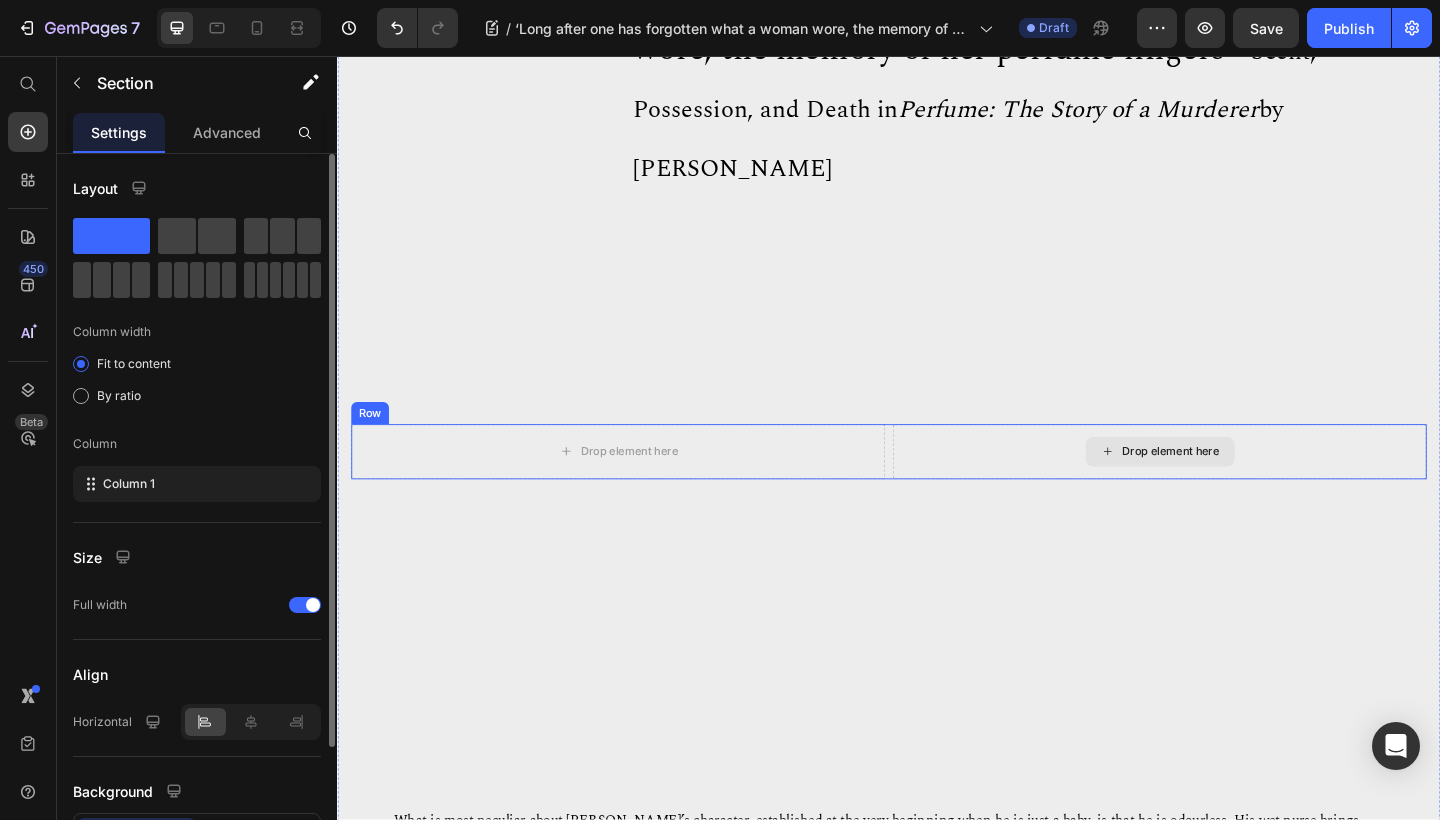 click 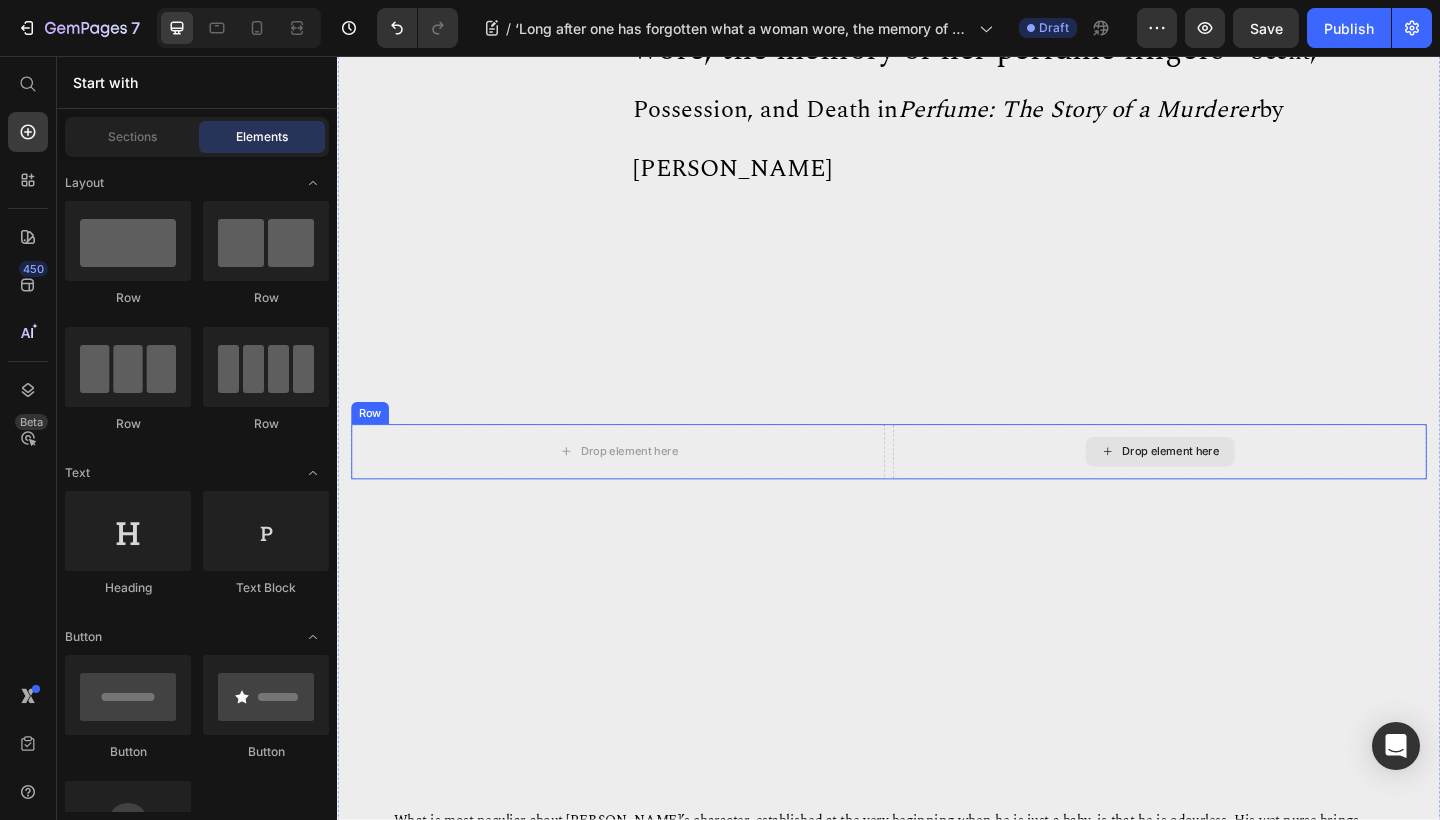 click 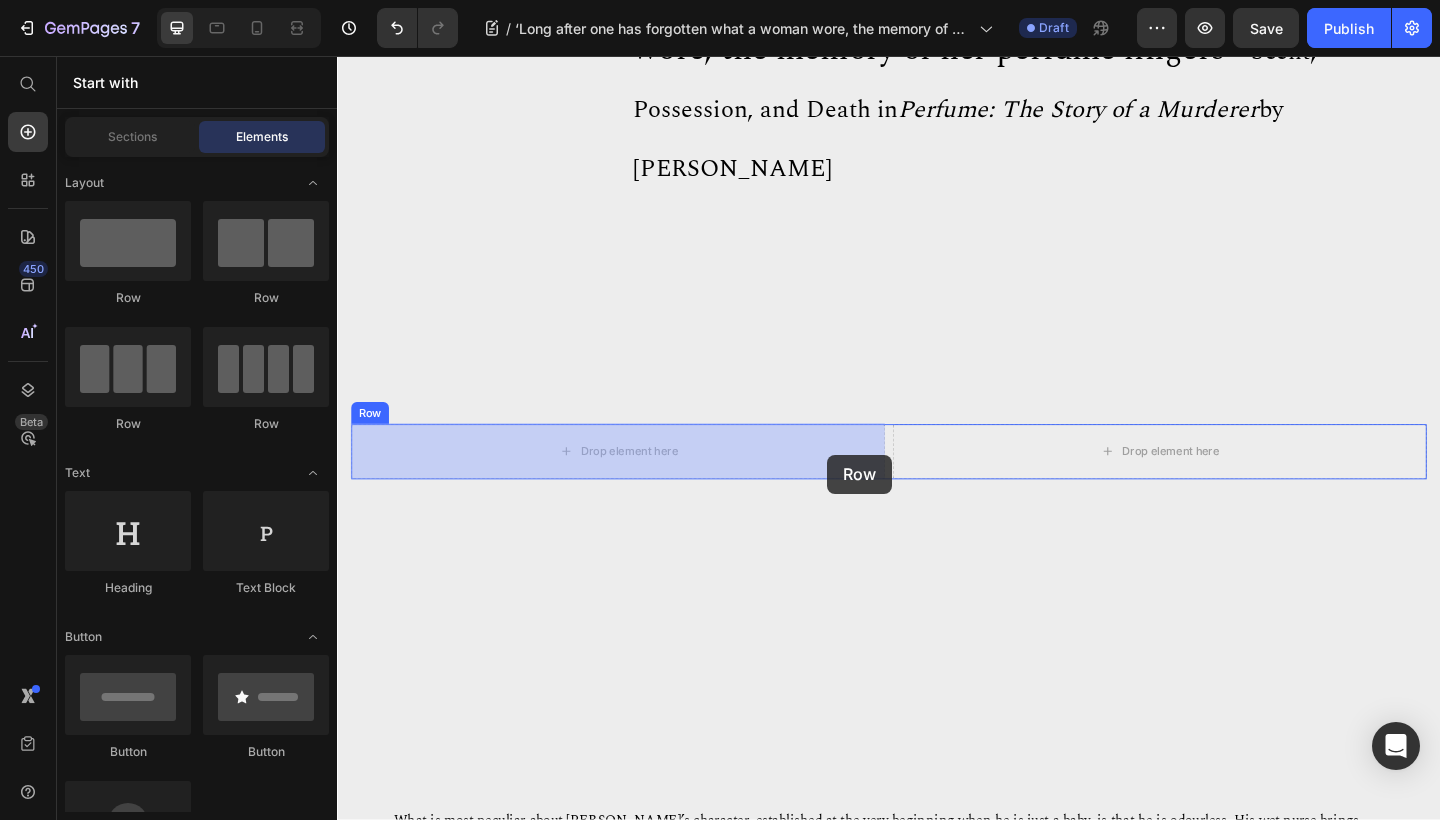drag, startPoint x: 633, startPoint y: 298, endPoint x: 883, endPoint y: 487, distance: 313.40228 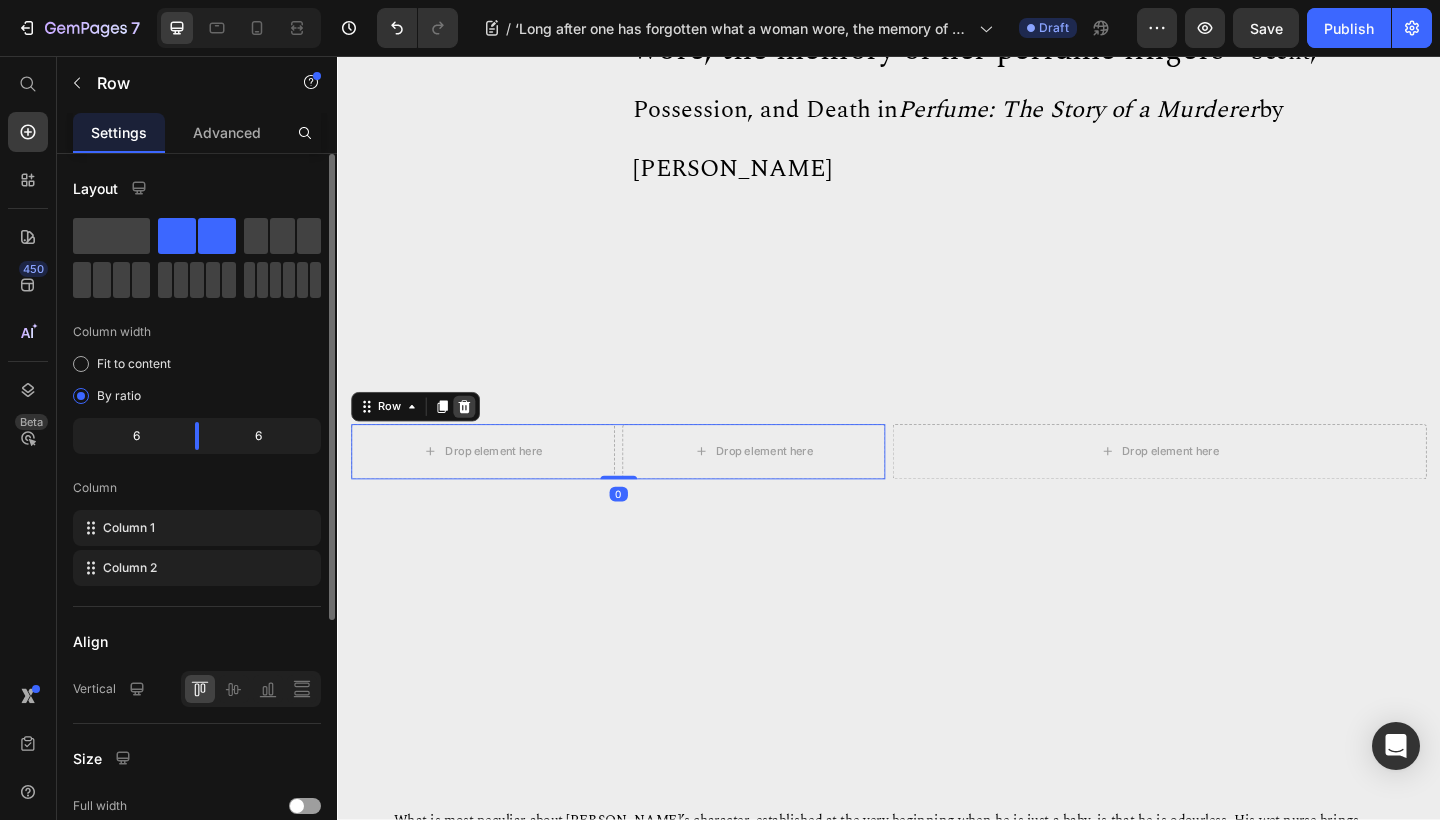 click 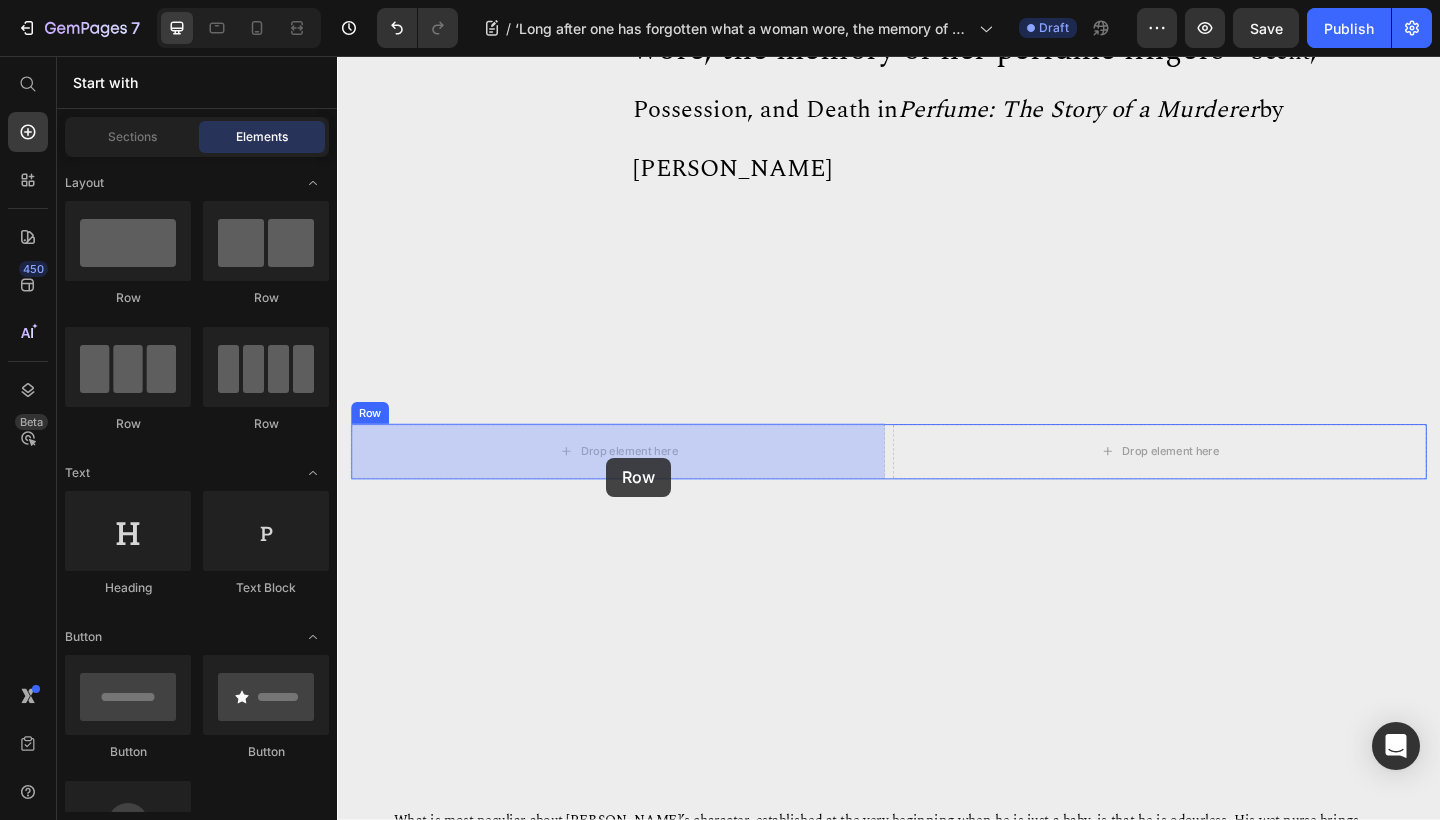 drag, startPoint x: 443, startPoint y: 282, endPoint x: 630, endPoint y: 493, distance: 281.9397 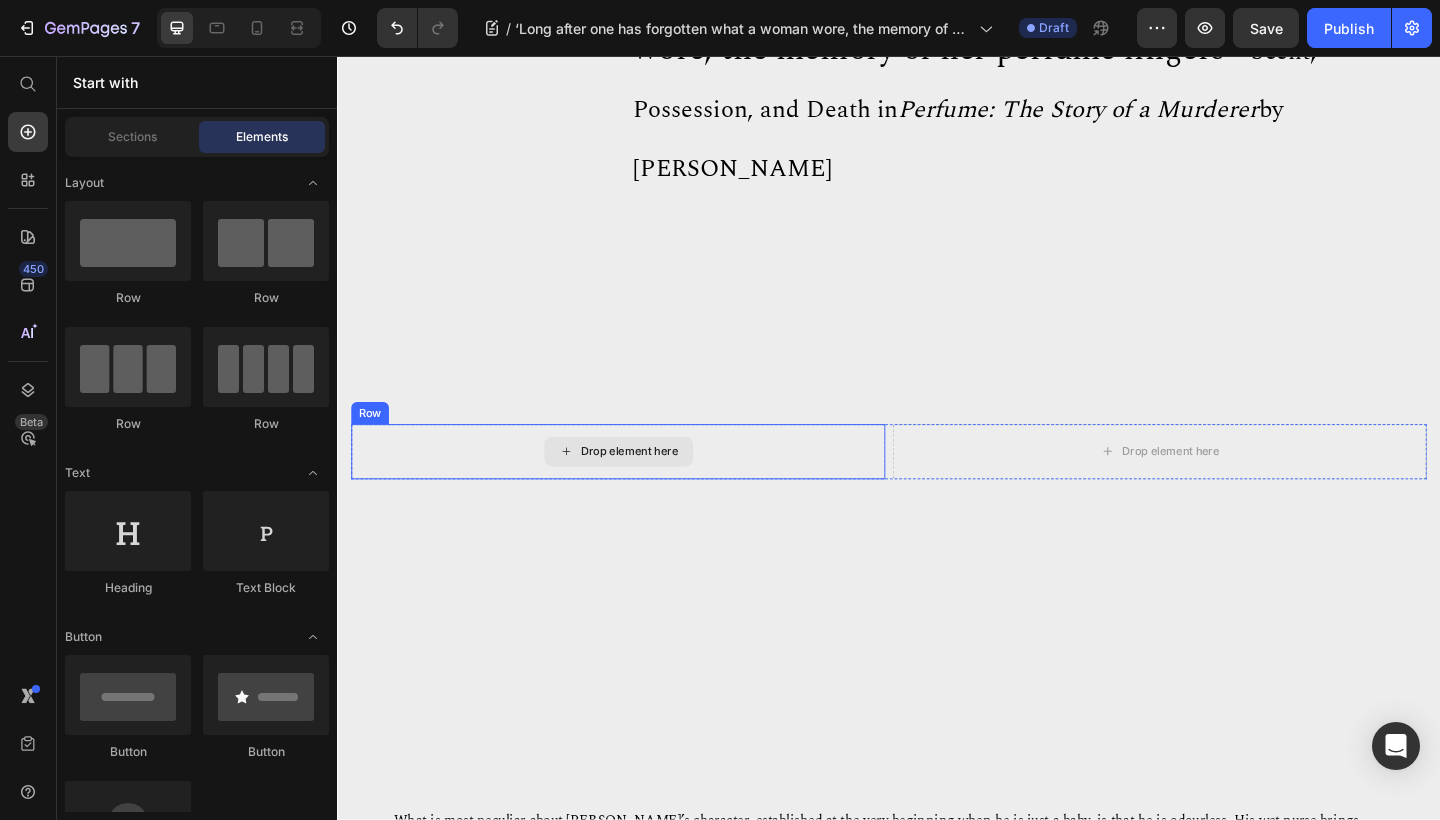 click on "Drop element here" at bounding box center [655, 487] 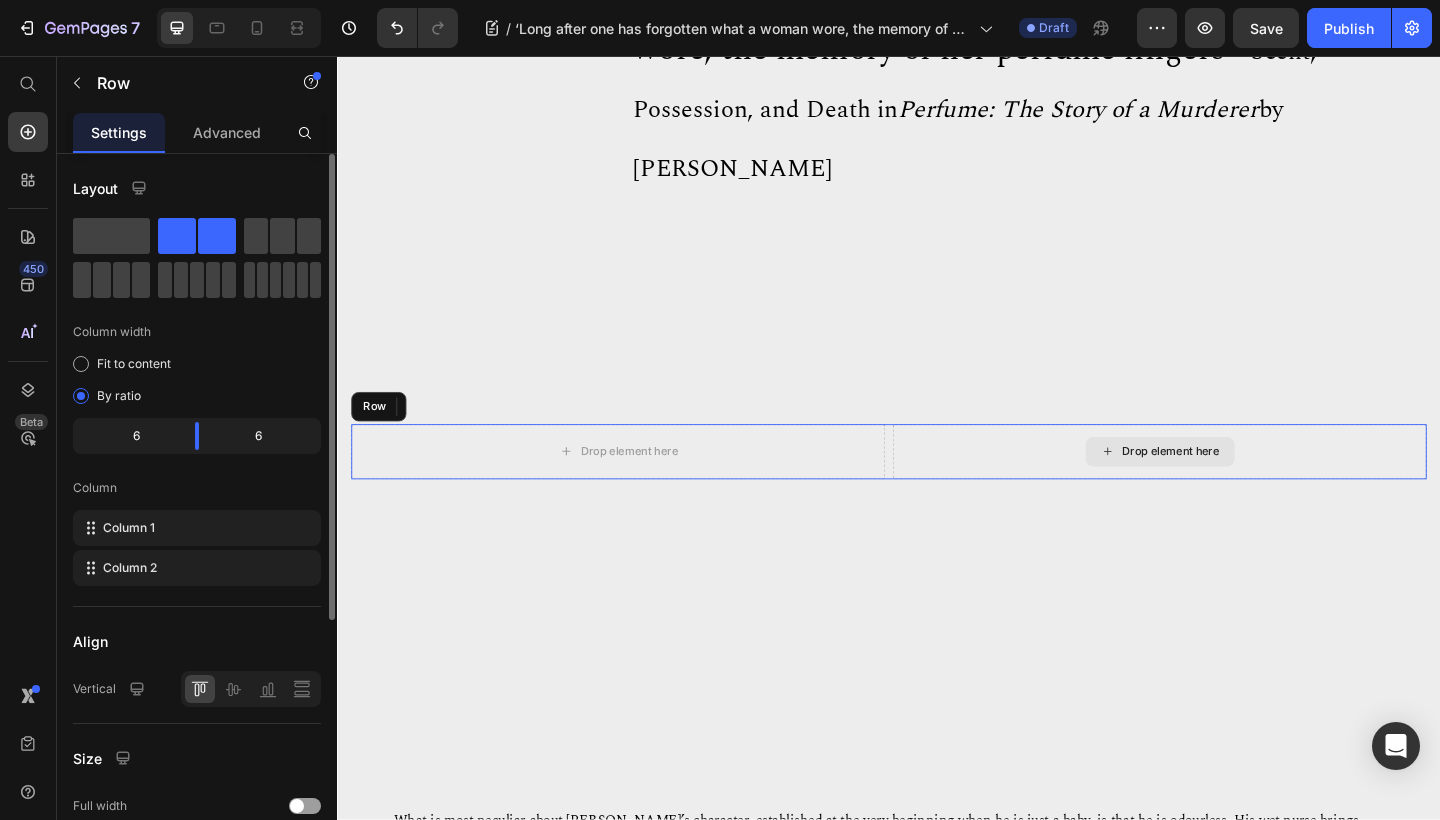 click on "Drop element here" at bounding box center [1231, 487] 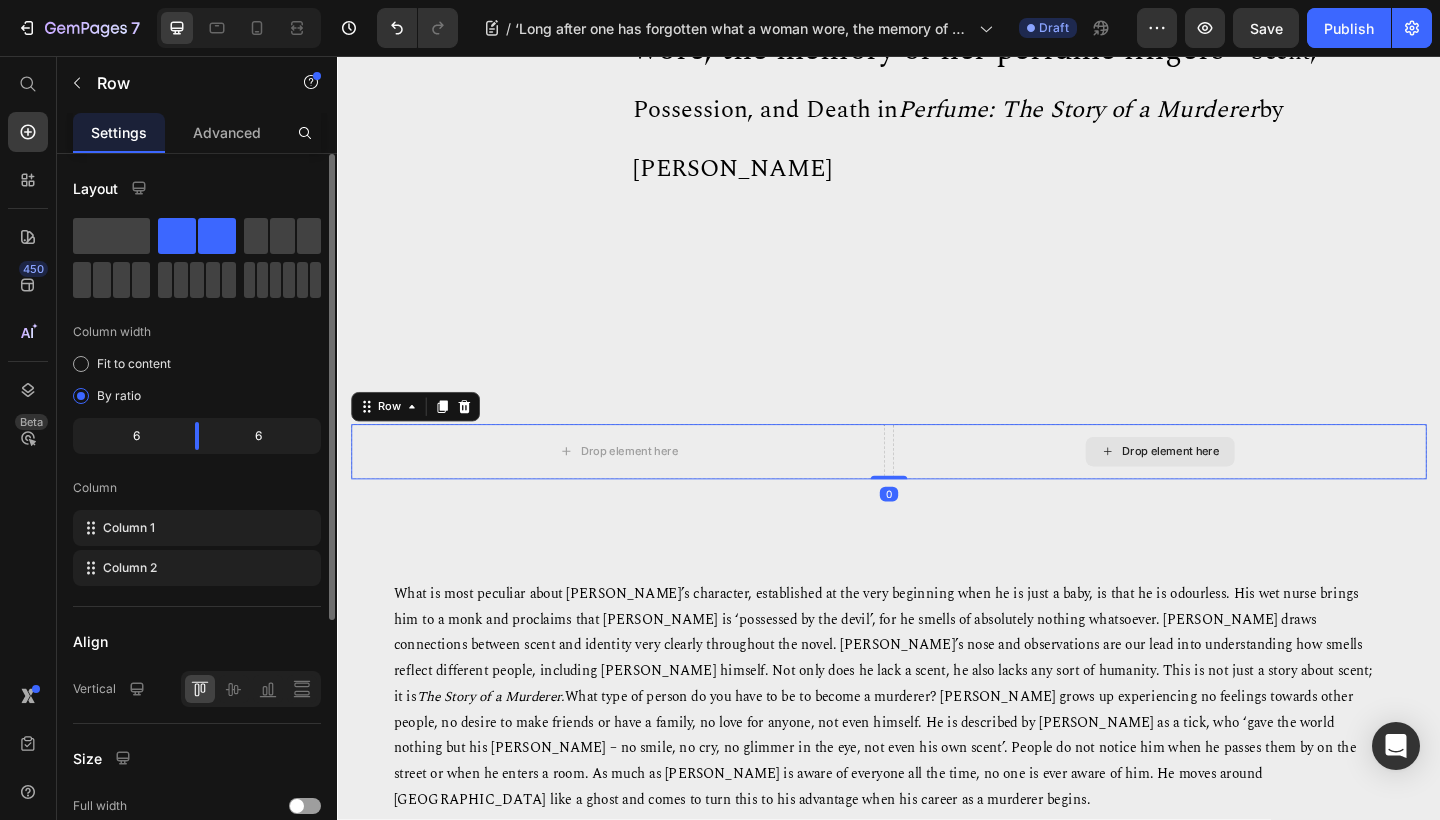 drag, startPoint x: 947, startPoint y: 760, endPoint x: 970, endPoint y: 513, distance: 248.06854 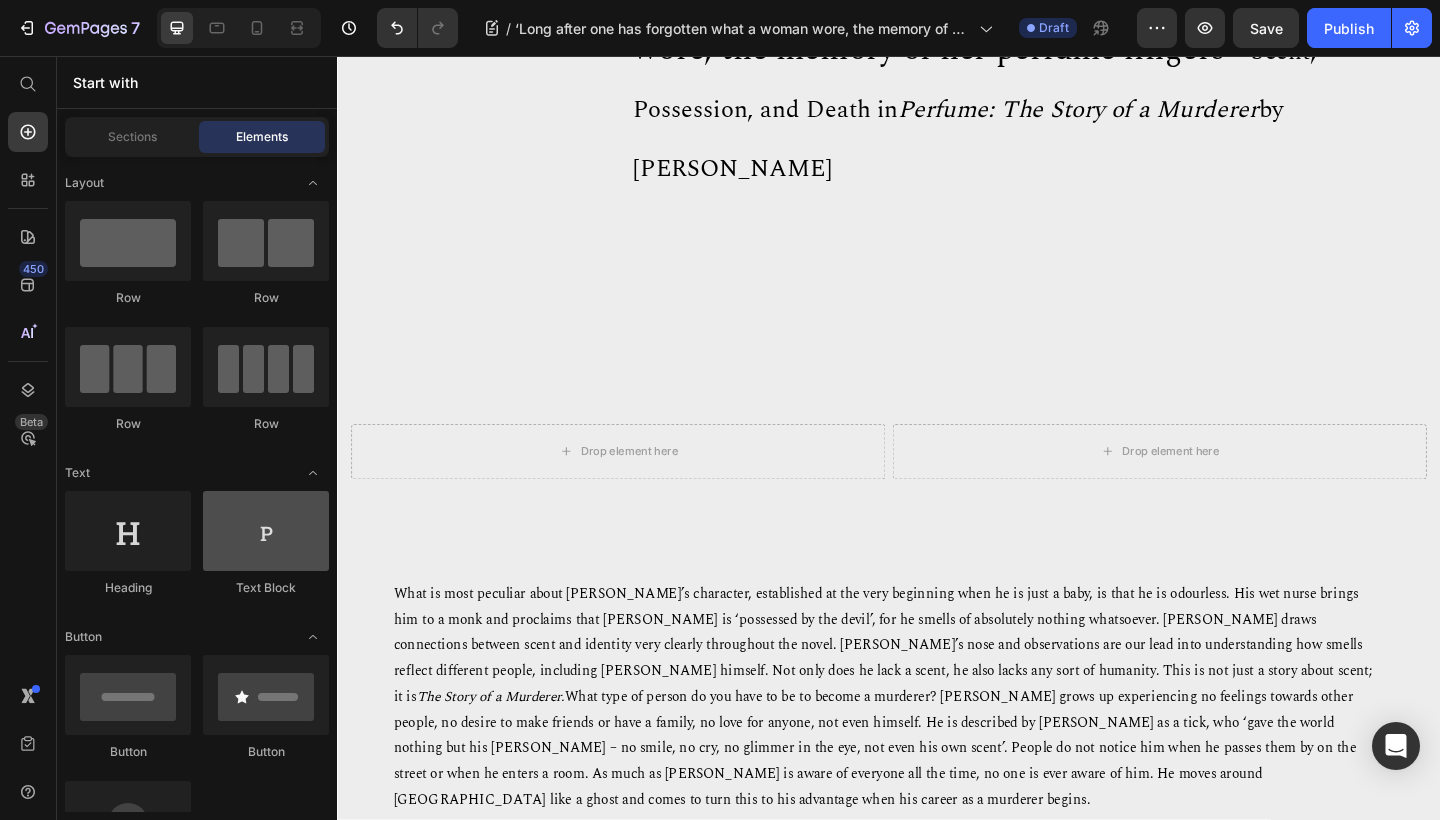 click at bounding box center [266, 531] 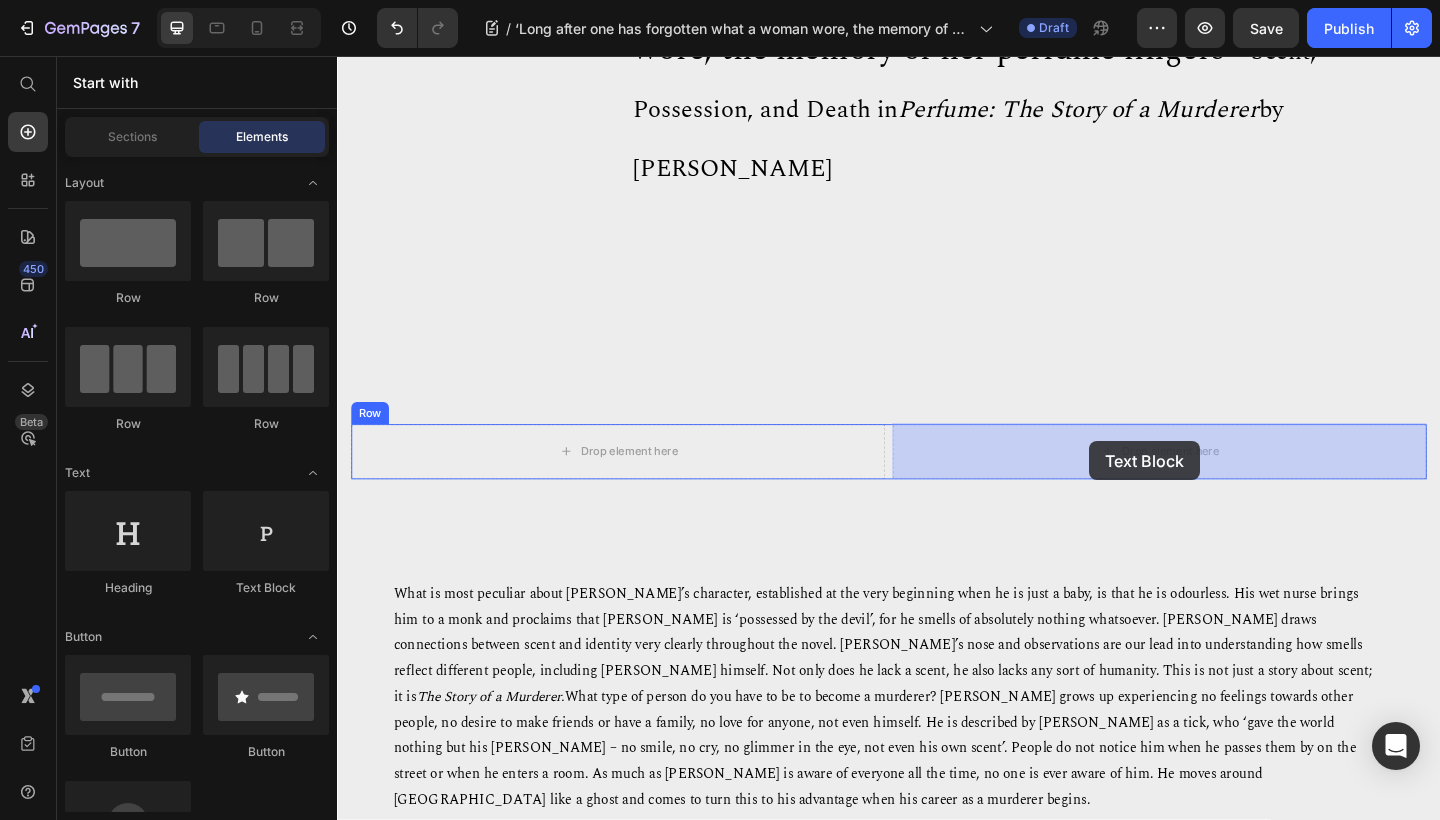 drag, startPoint x: 604, startPoint y: 593, endPoint x: 1155, endPoint y: 476, distance: 563.28503 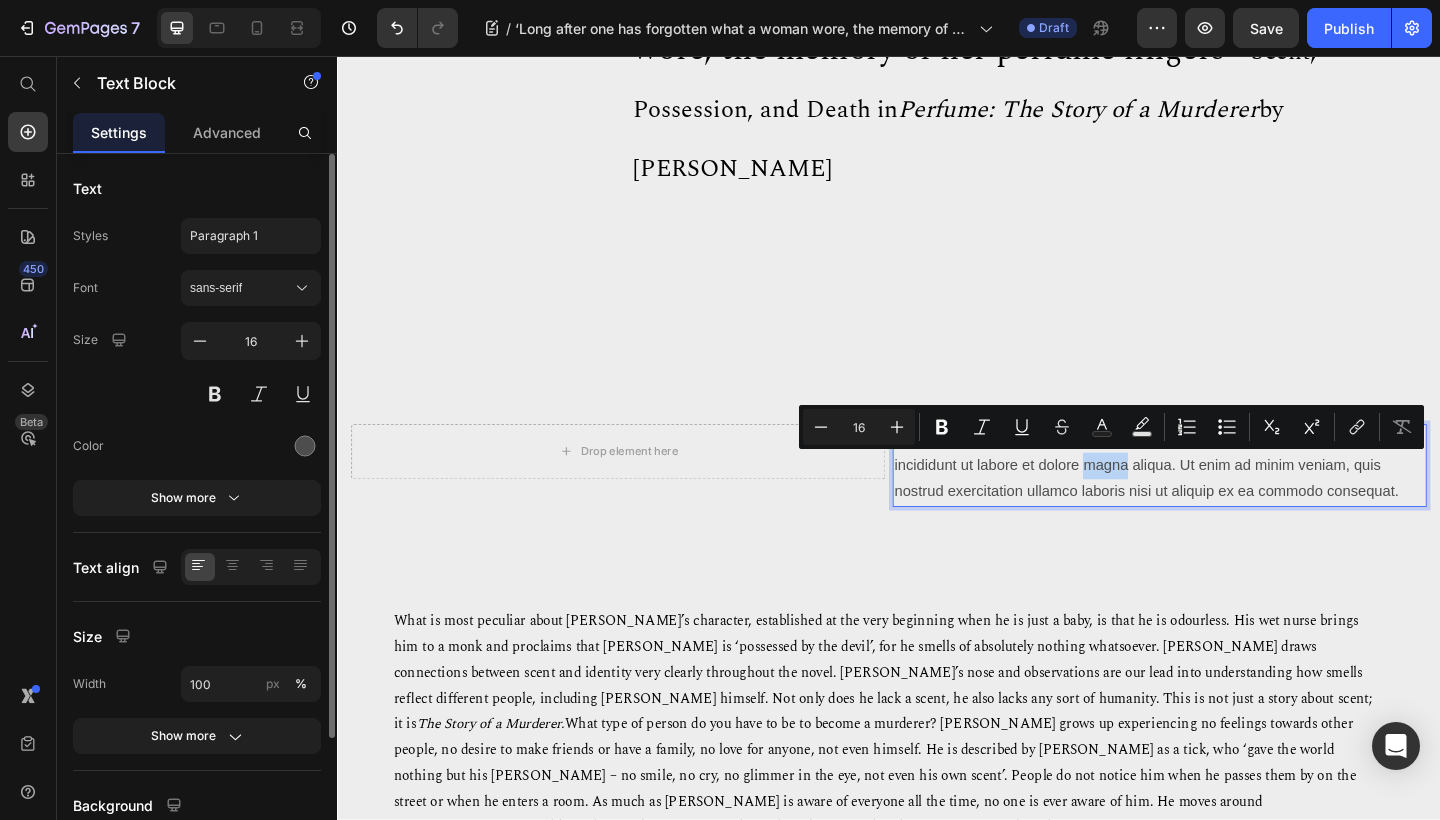 click on "Lorem ipsum dolor sit amet, consectetur adipiscing elit, sed do eiusmod tempor incididunt ut labore et dolore magna aliqua. Ut enim ad minim veniam, quis nostrud exercitation ullamco laboris nisi ut aliquip ex ea commodo consequat." at bounding box center (1231, 502) 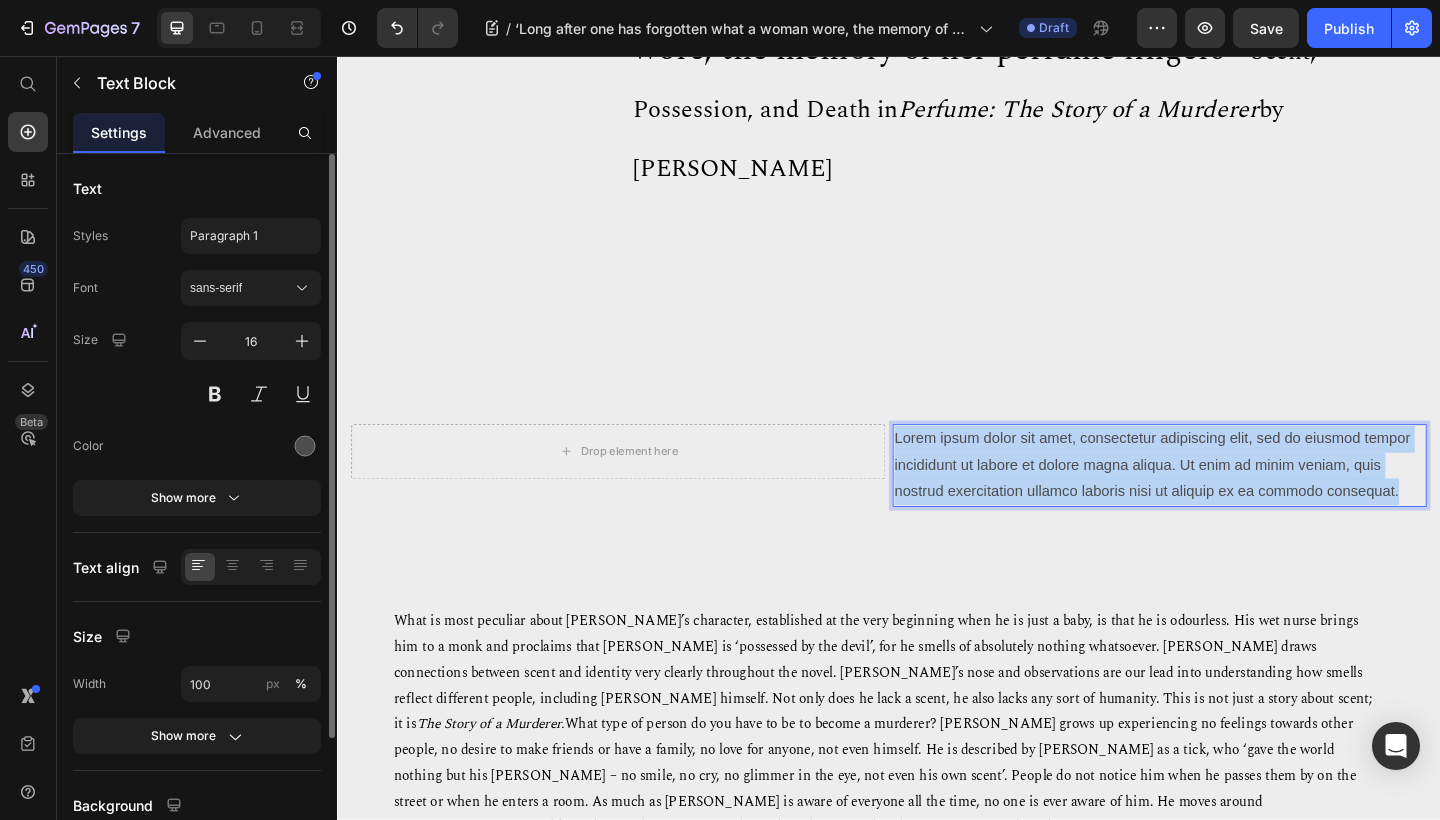 click on "Lorem ipsum dolor sit amet, consectetur adipiscing elit, sed do eiusmod tempor incididunt ut labore et dolore magna aliqua. Ut enim ad minim veniam, quis nostrud exercitation ullamco laboris nisi ut aliquip ex ea commodo consequat." at bounding box center [1231, 502] 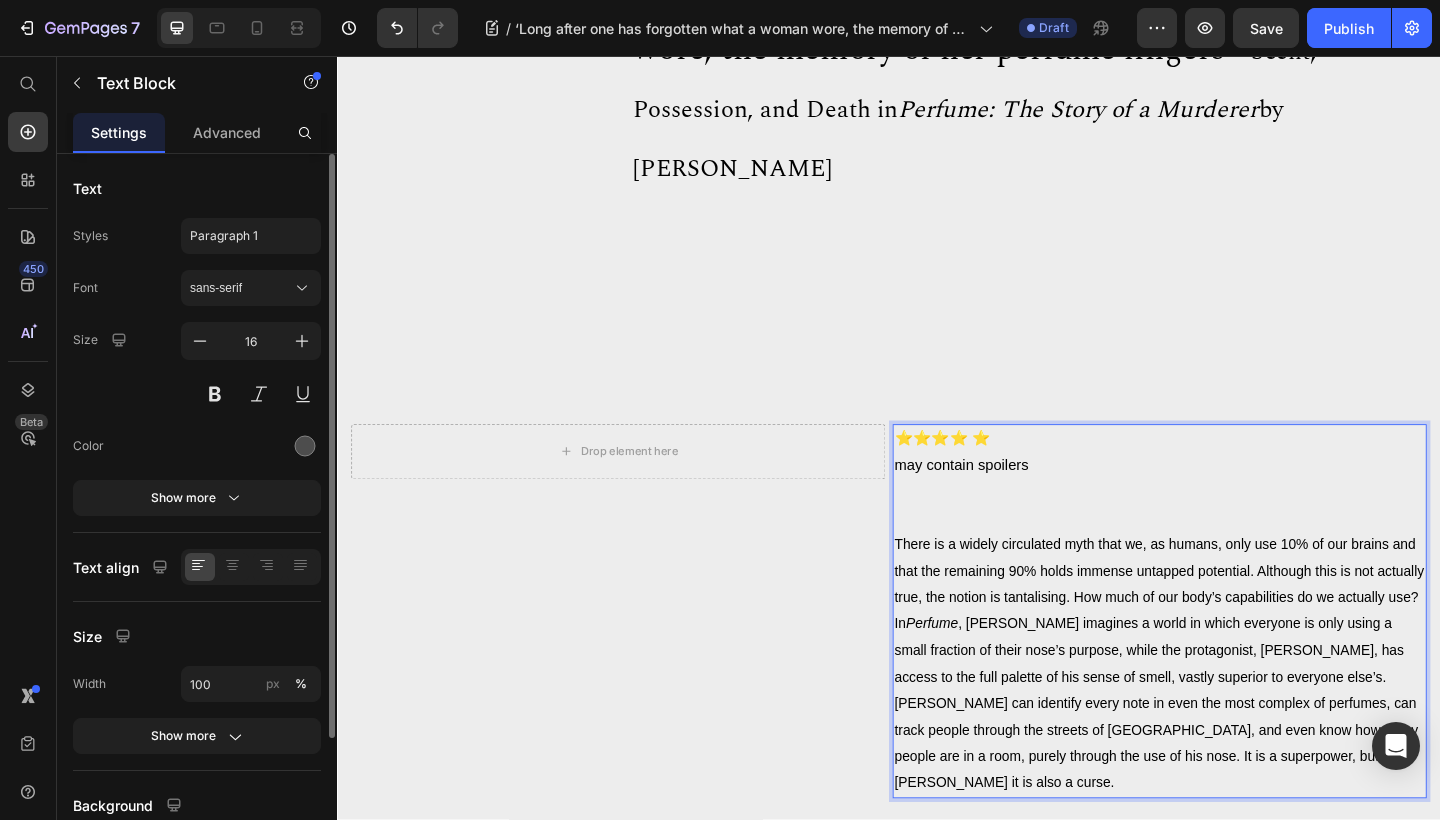click on "There is a widely circulated myth that we, as humans, only use 10% of our brains and that the remaining 90% holds immense untapped potential. Although this is not actually true, the notion is tantalising. How much of our body’s capabilities do we actually use? In  Perfume , [PERSON_NAME] imagines a world in which everyone is only using a small fraction of their nose’s purpose, while the protagonist, [PERSON_NAME], has access to the full palette of his sense of smell, vastly superior to everyone else’s. [PERSON_NAME] can identify every note in even the most complex of perfumes, can track people through the streets of [GEOGRAPHIC_DATA], and even know how many people are in a room, purely through the use of his nose. It is a superpower, but for [PERSON_NAME] it is also a curse." at bounding box center [1231, 703] 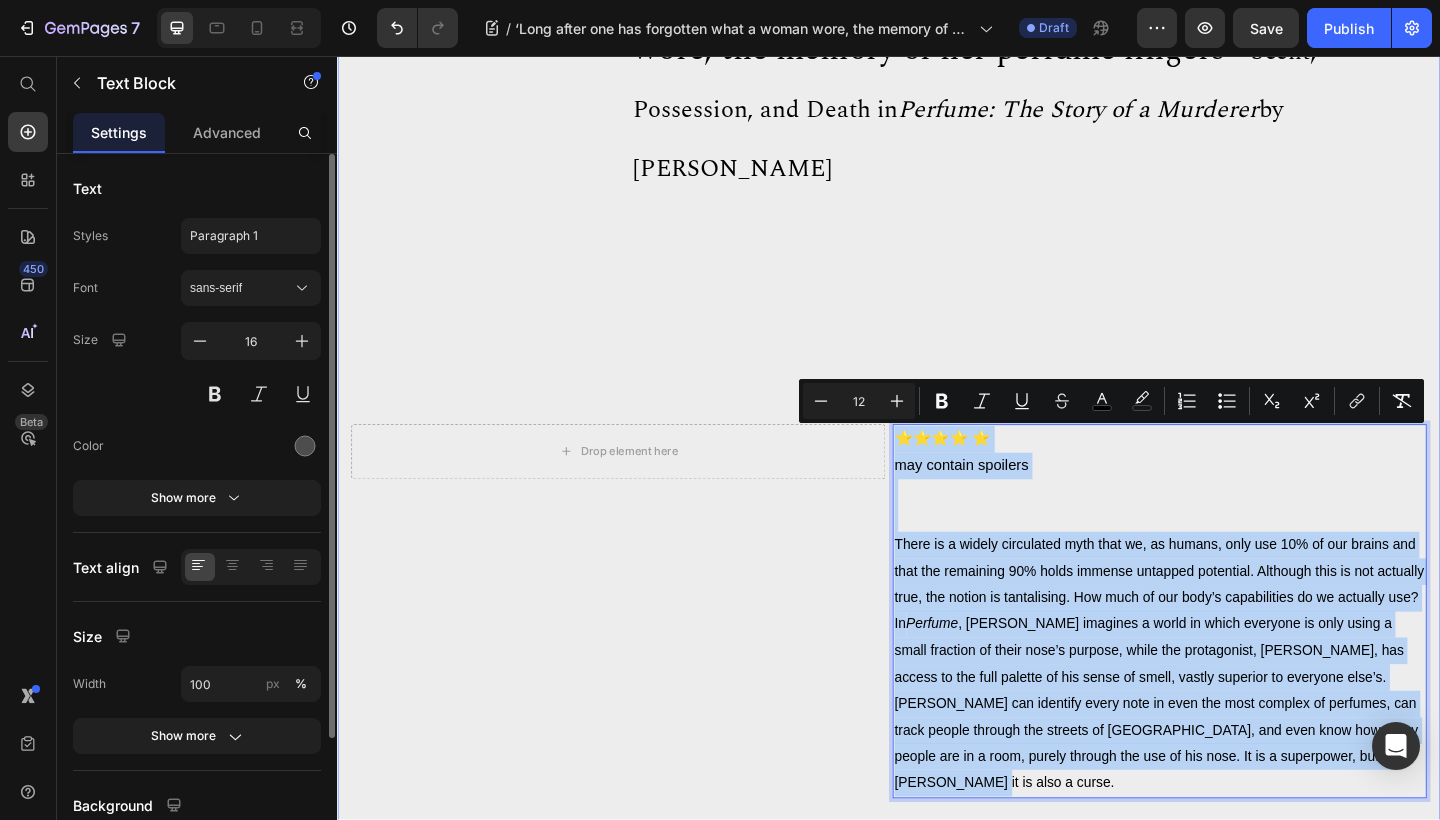 drag, startPoint x: 1003, startPoint y: 843, endPoint x: 1233, endPoint y: 462, distance: 445.04044 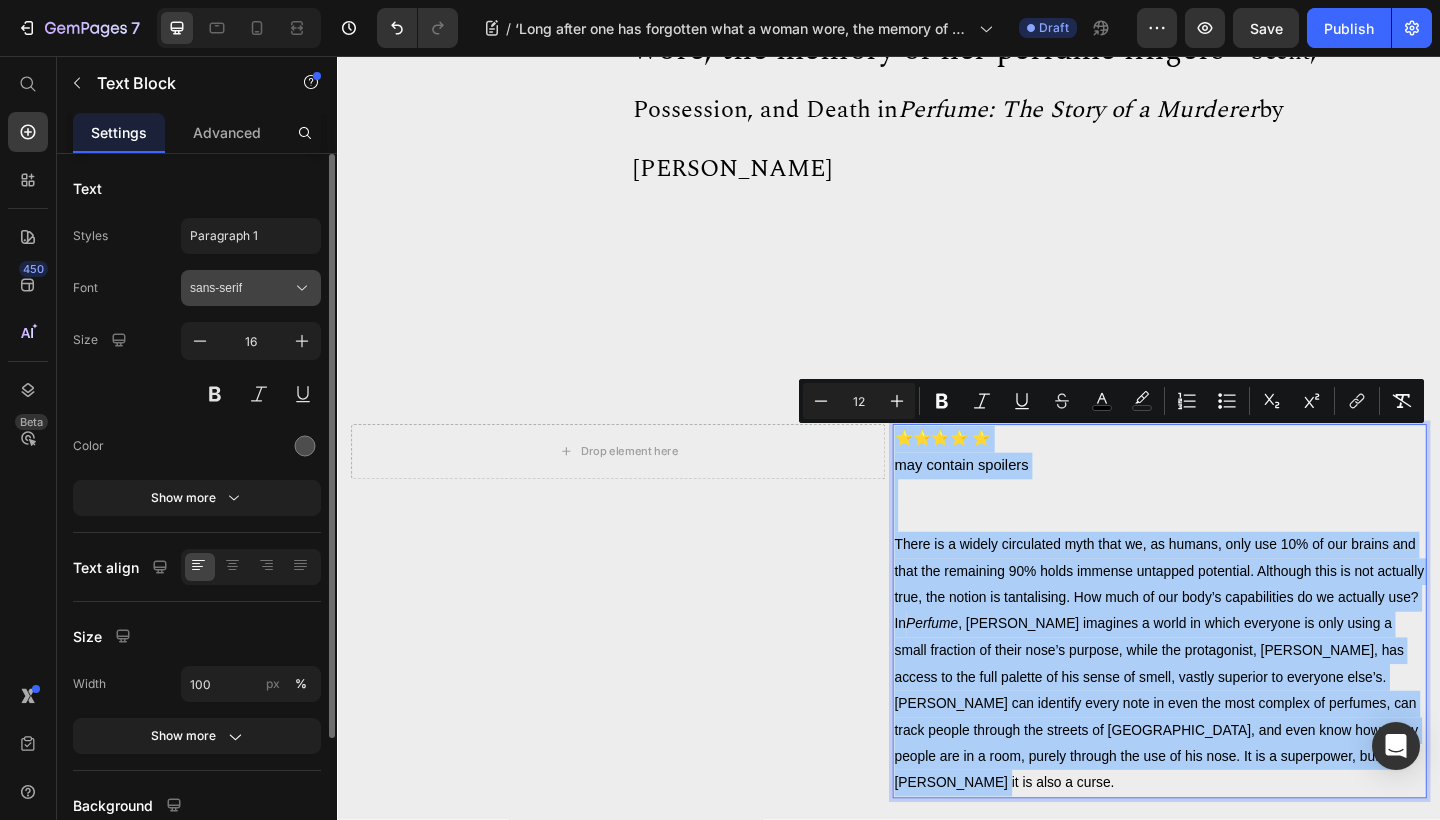 click on "sans-serif" at bounding box center (251, 288) 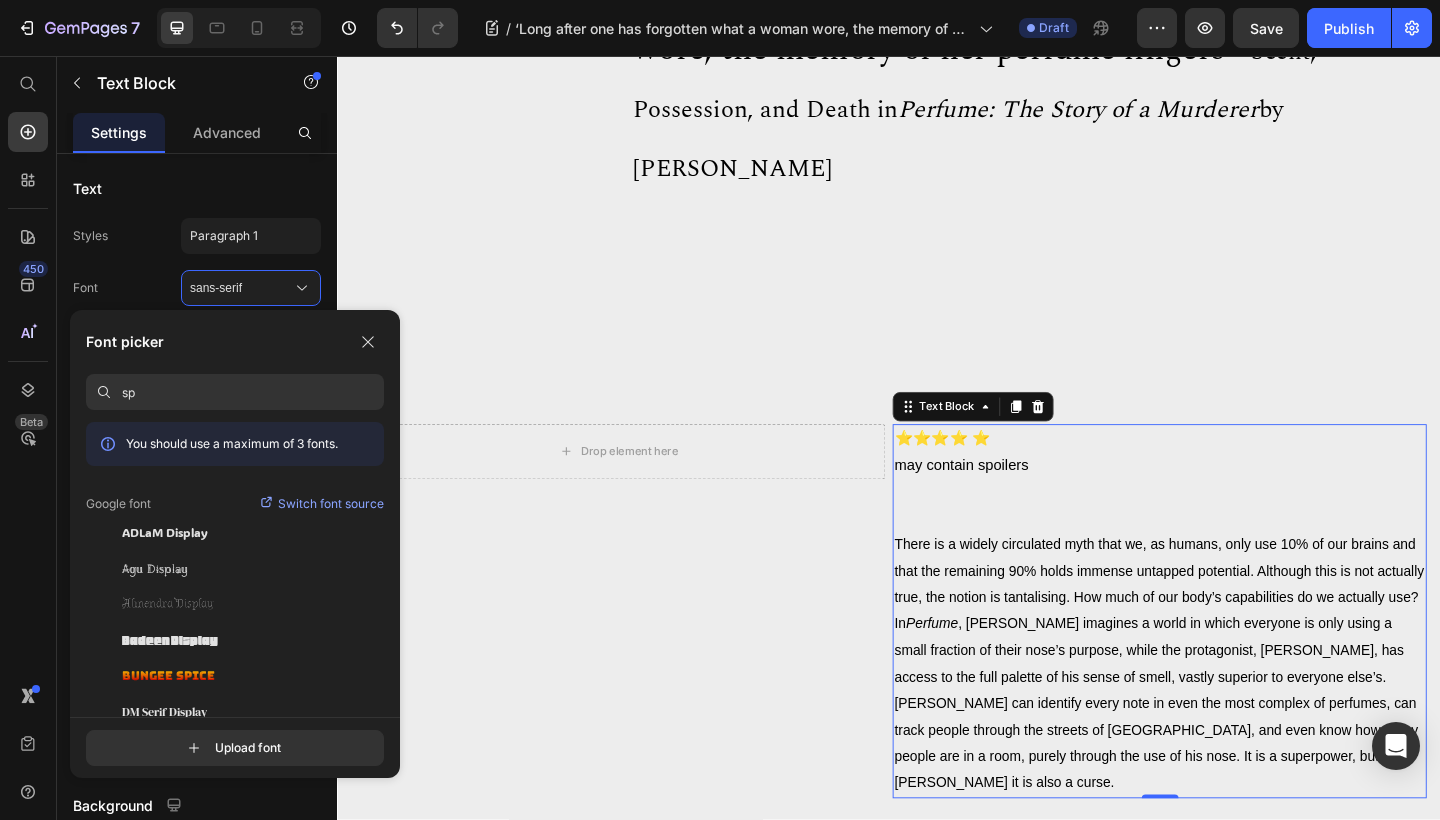 type on "s" 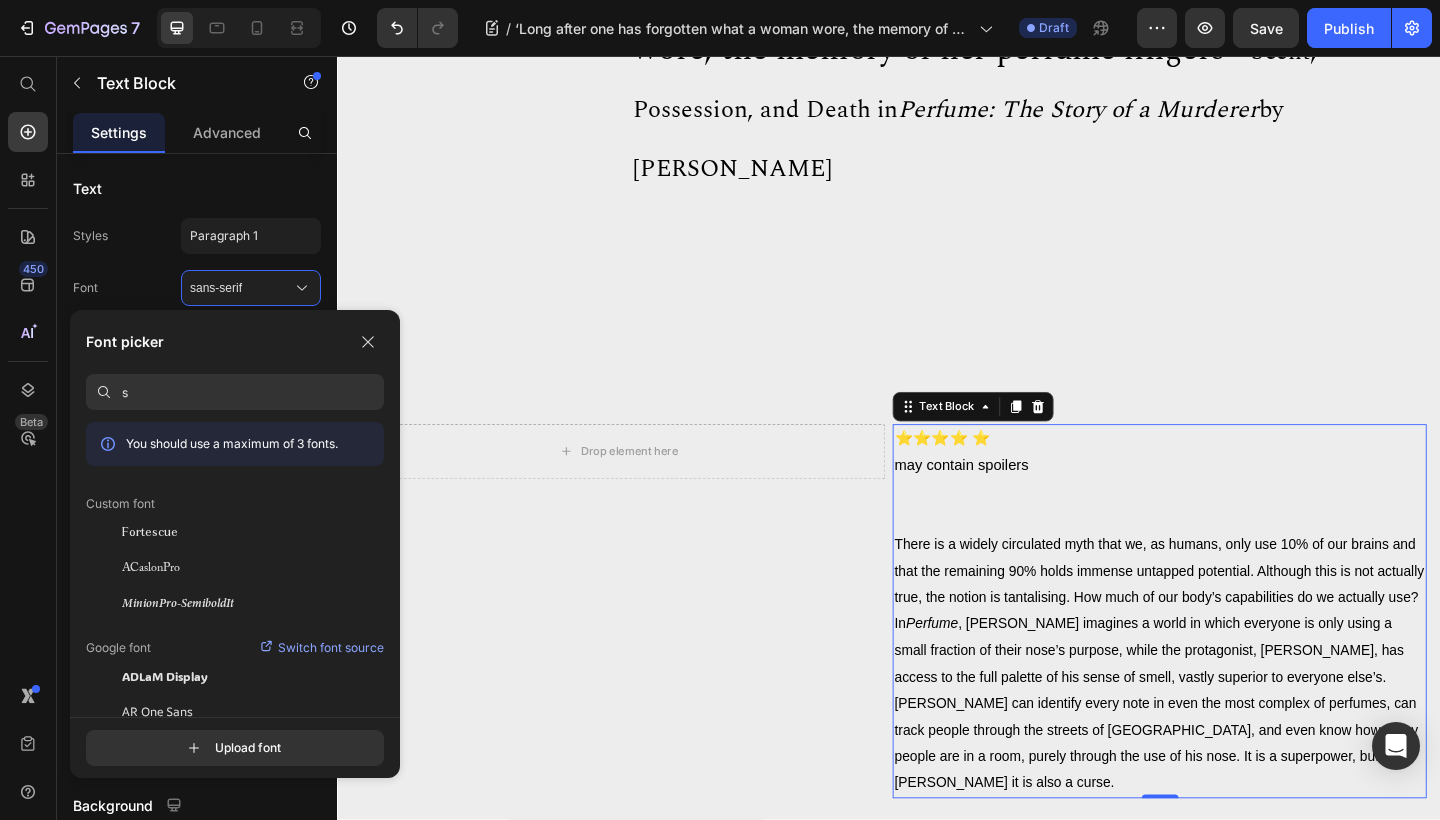 type 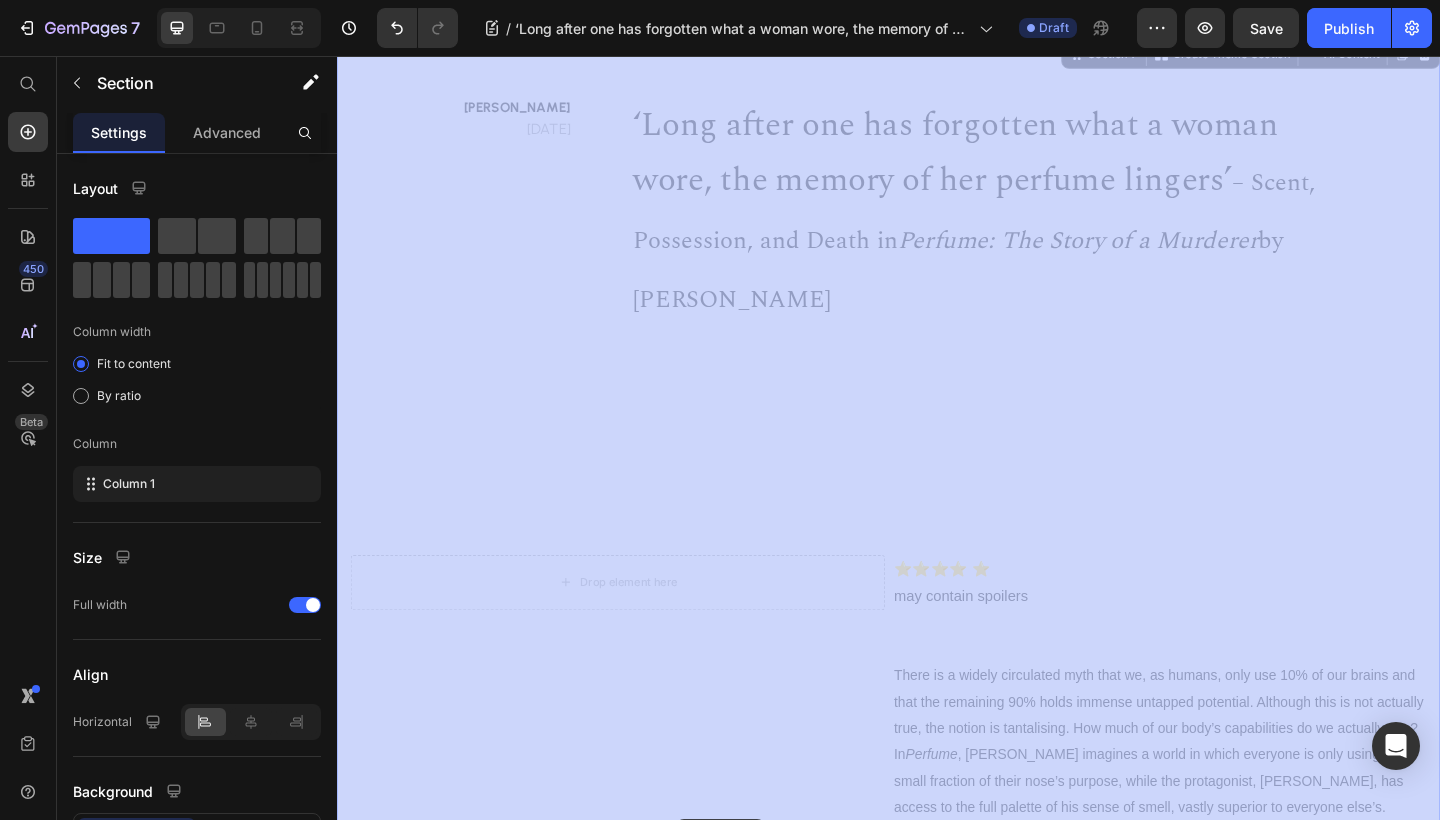 scroll, scrollTop: 581, scrollLeft: 0, axis: vertical 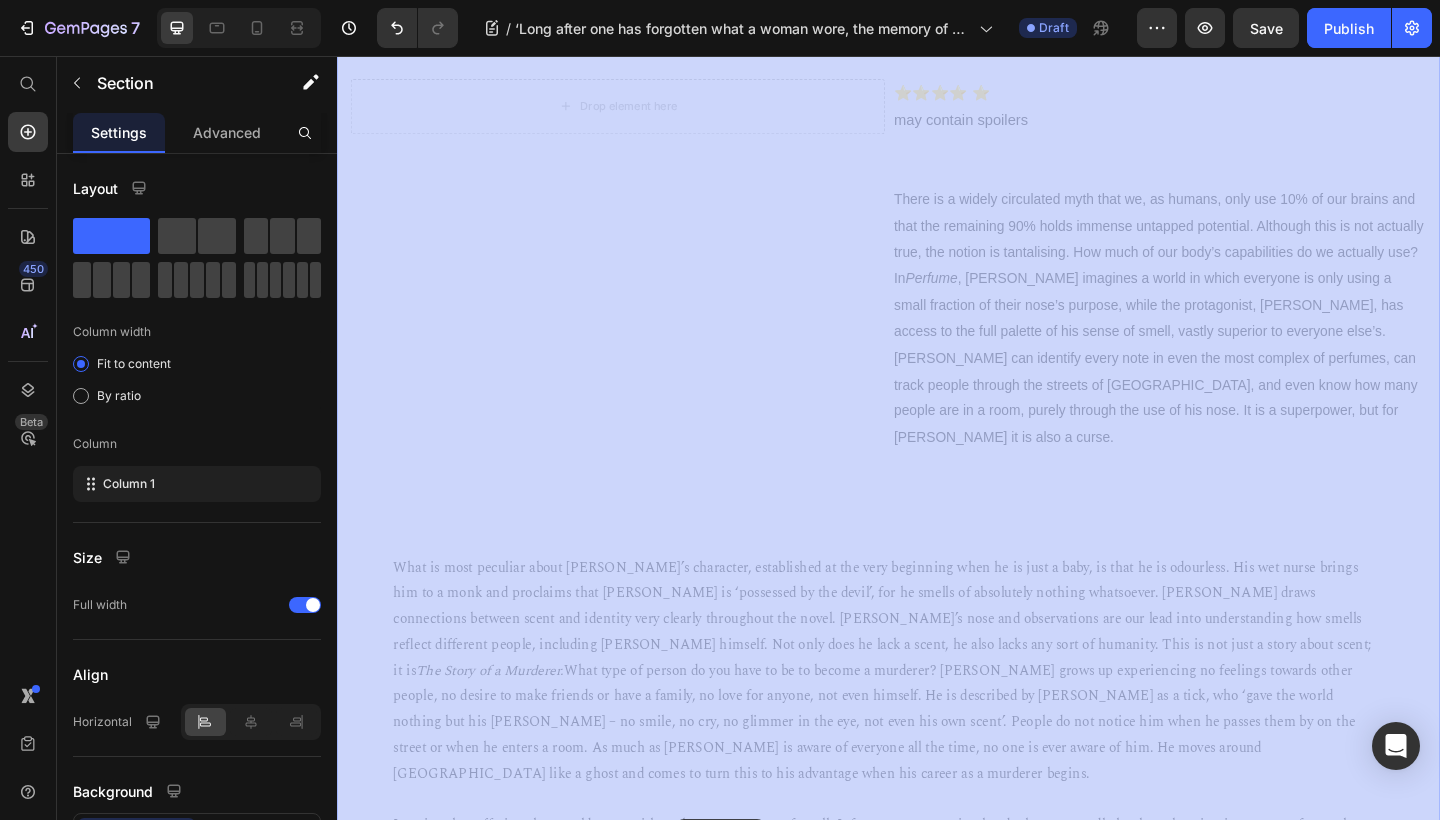 drag, startPoint x: 715, startPoint y: 503, endPoint x: 706, endPoint y: 886, distance: 383.10574 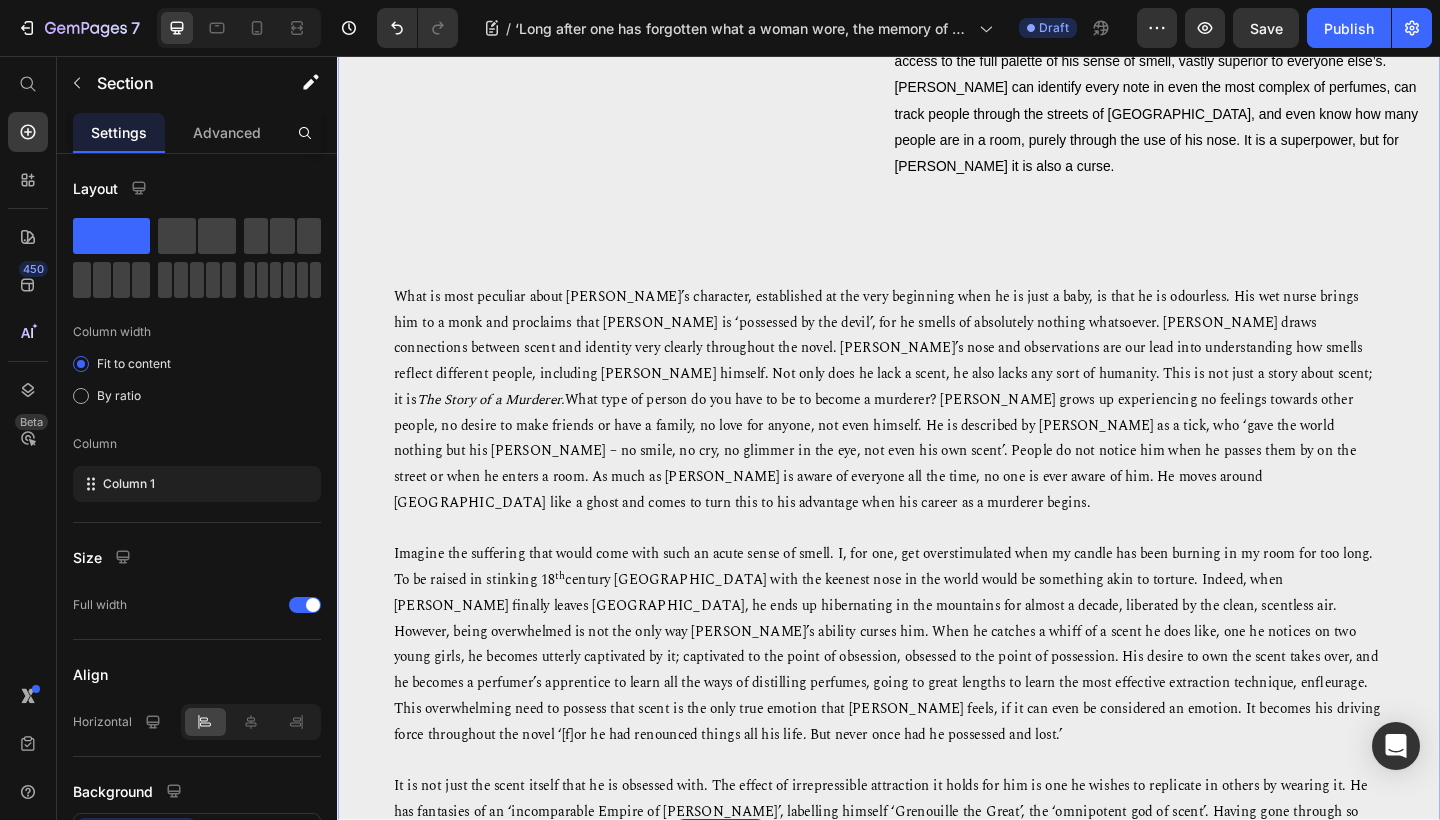 click at bounding box center [937, 570] 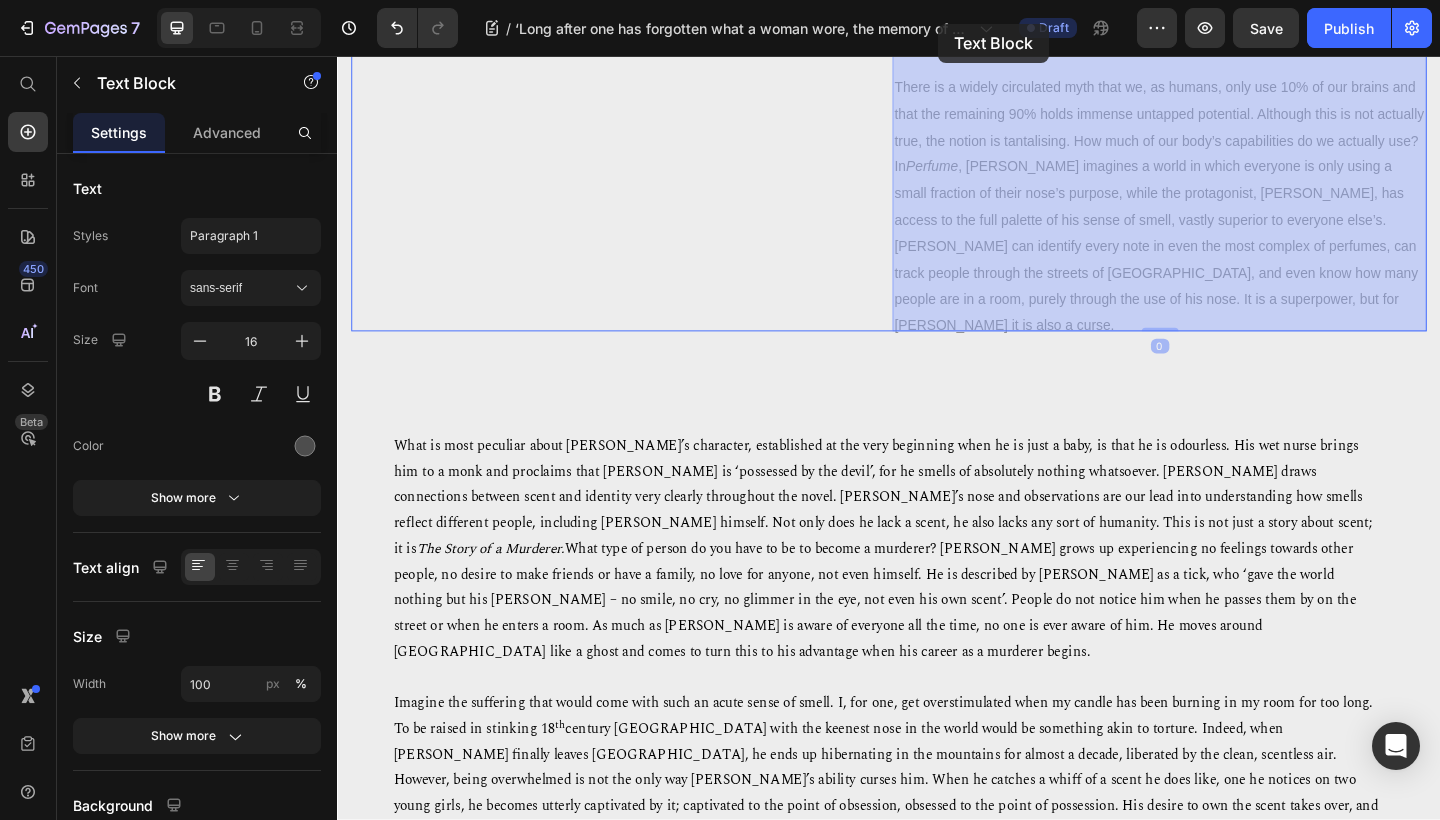 scroll, scrollTop: 582, scrollLeft: 0, axis: vertical 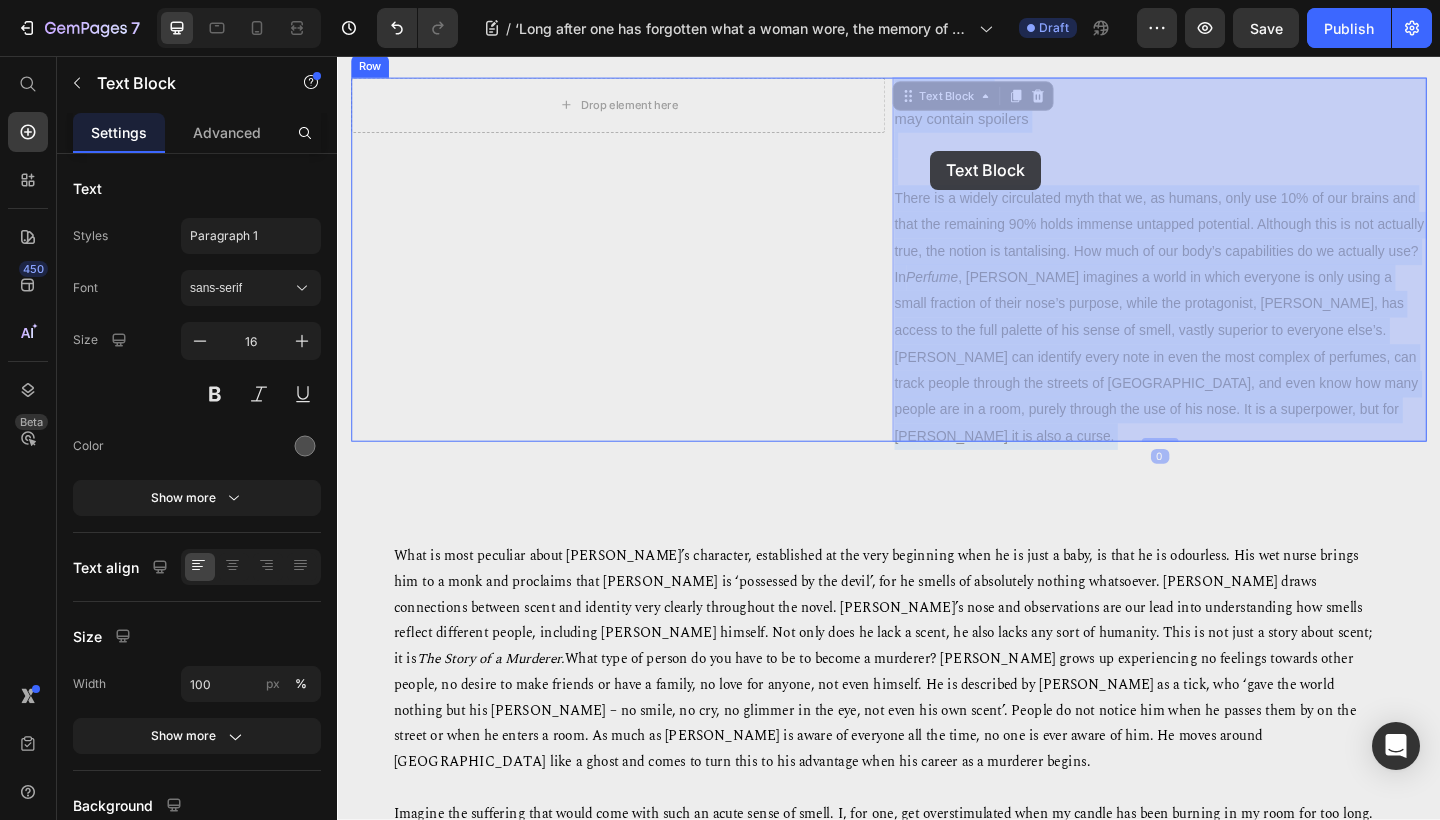 drag, startPoint x: 1018, startPoint y: 158, endPoint x: 982, endPoint y: 159, distance: 36.013885 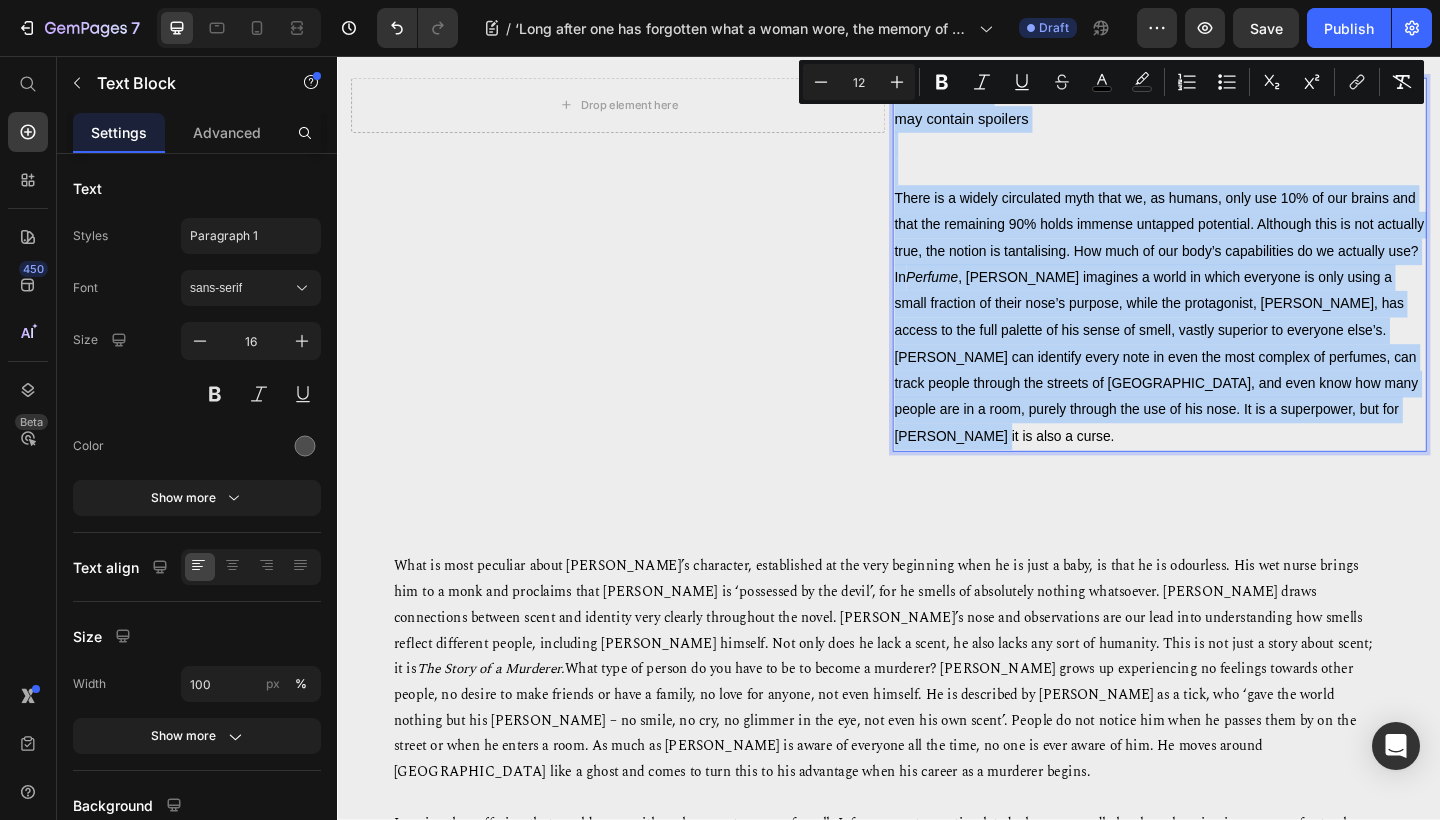 drag, startPoint x: 985, startPoint y: 456, endPoint x: 946, endPoint y: 89, distance: 369.06638 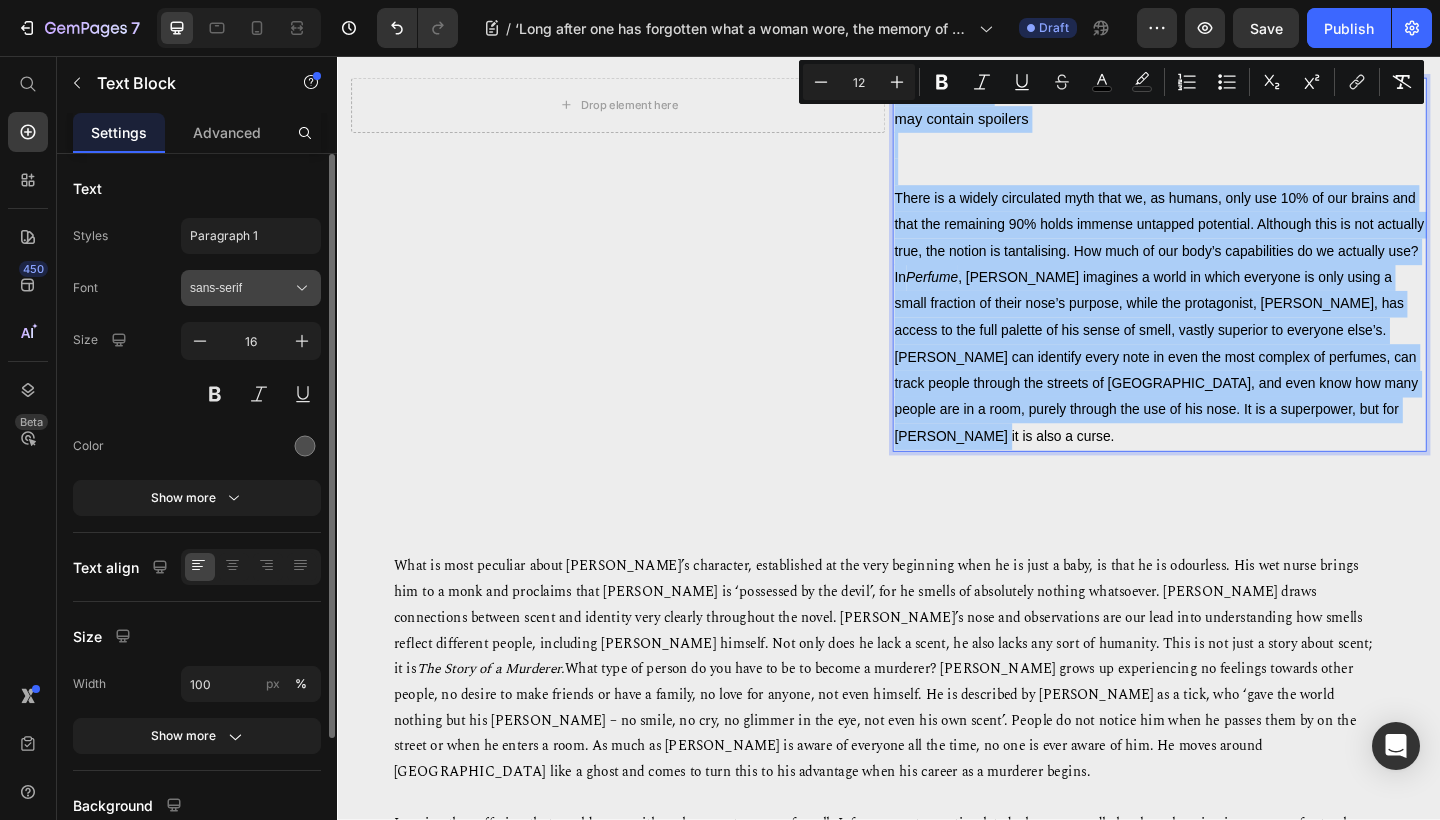 click on "sans-serif" at bounding box center (241, 288) 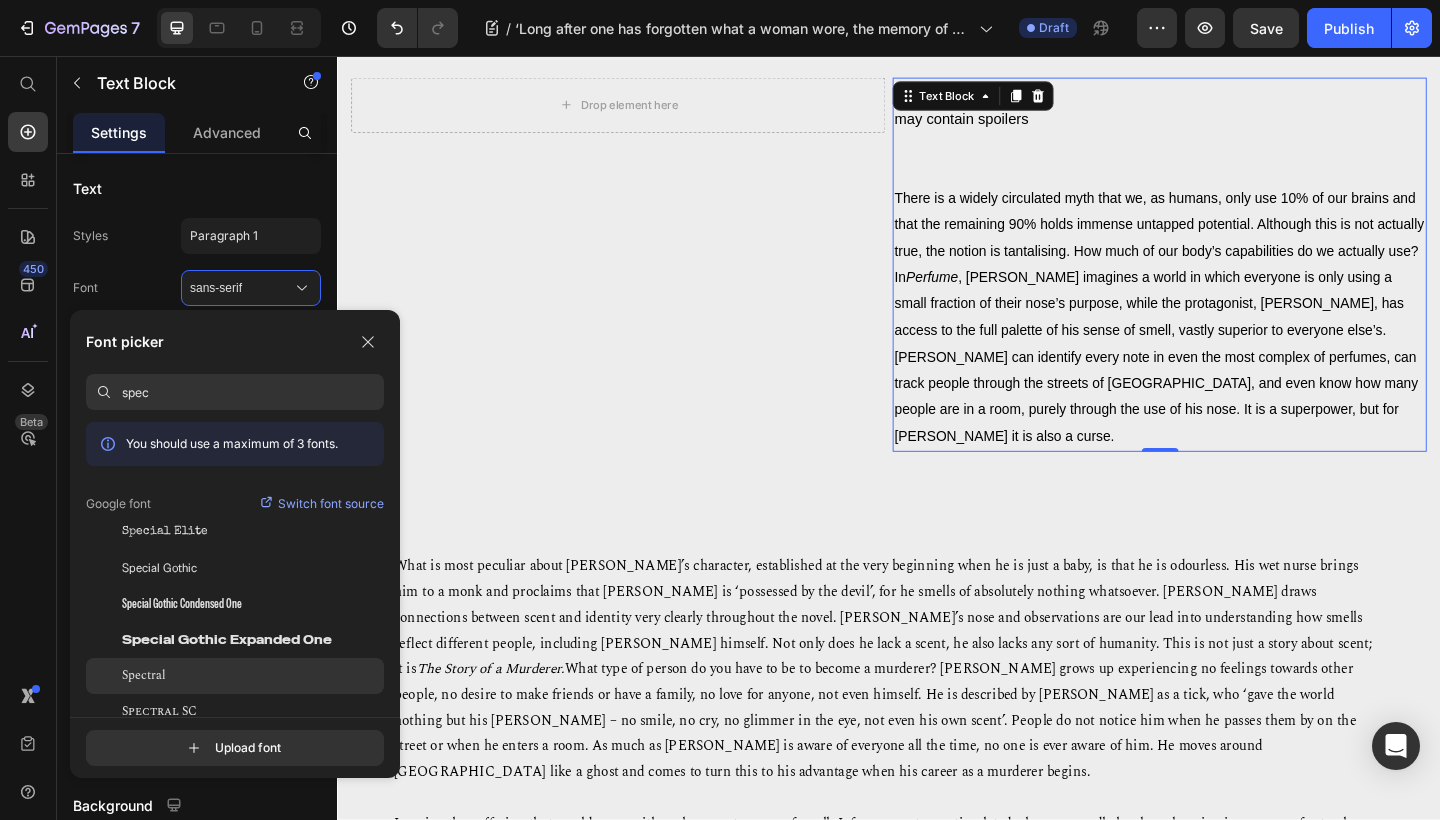 type on "spec" 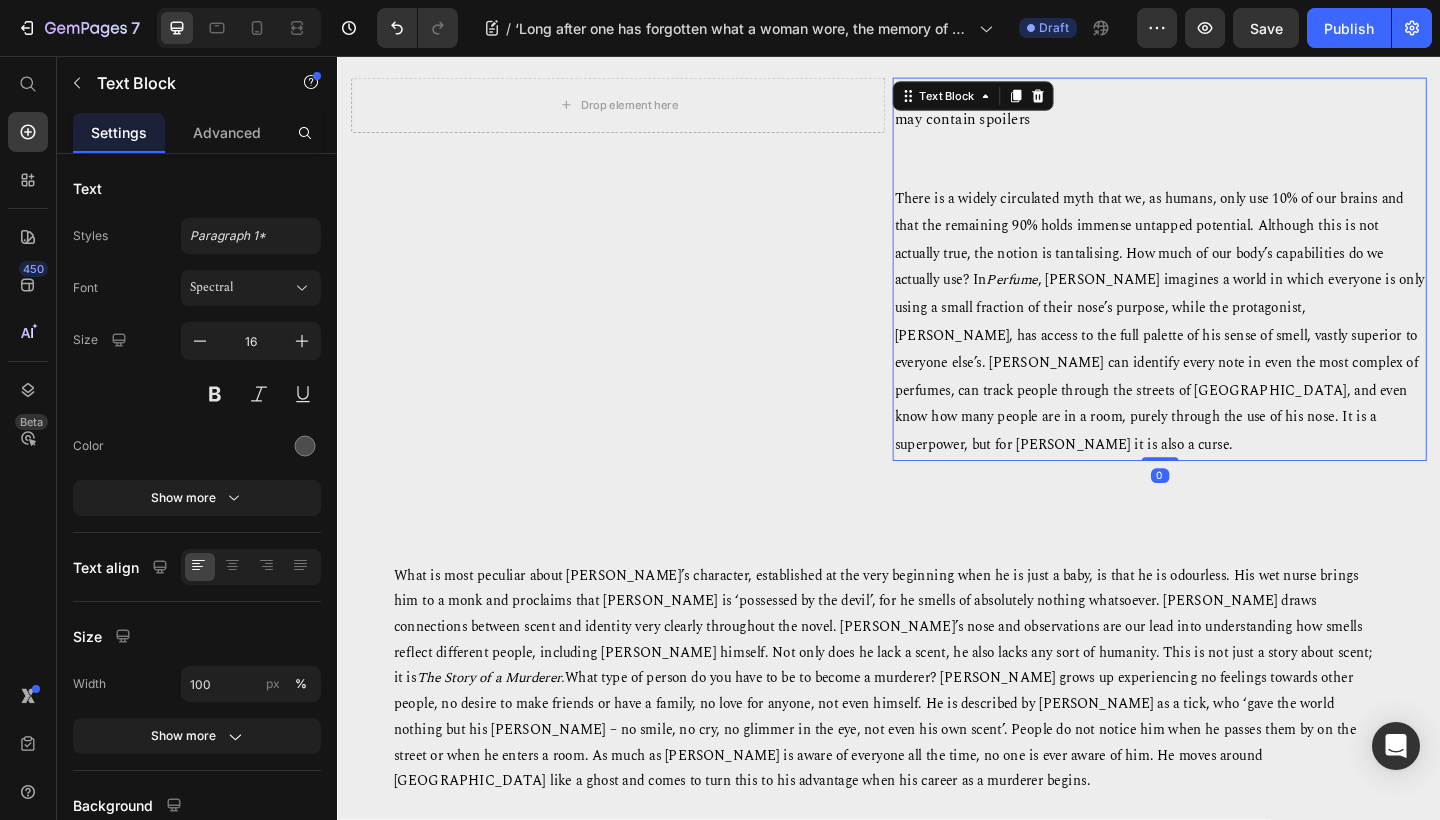 click on "There is a widely circulated myth that we, as humans, only use 10% of our brains and that the remaining 90% holds immense untapped potential. Although this is not actually true, the notion is tantalising. How much of our body’s capabilities do we actually use? In  Perfume , [PERSON_NAME] imagines a world in which everyone is only using a small fraction of their nose’s purpose, while the protagonist, [PERSON_NAME], has access to the full palette of his sense of smell, vastly superior to everyone else’s. [PERSON_NAME] can identify every note in even the most complex of perfumes, can track people through the streets of [GEOGRAPHIC_DATA], and even know how many people are in a room, purely through the use of his nose. It is a superpower, but for [PERSON_NAME] it is also a curse." at bounding box center [1231, 345] 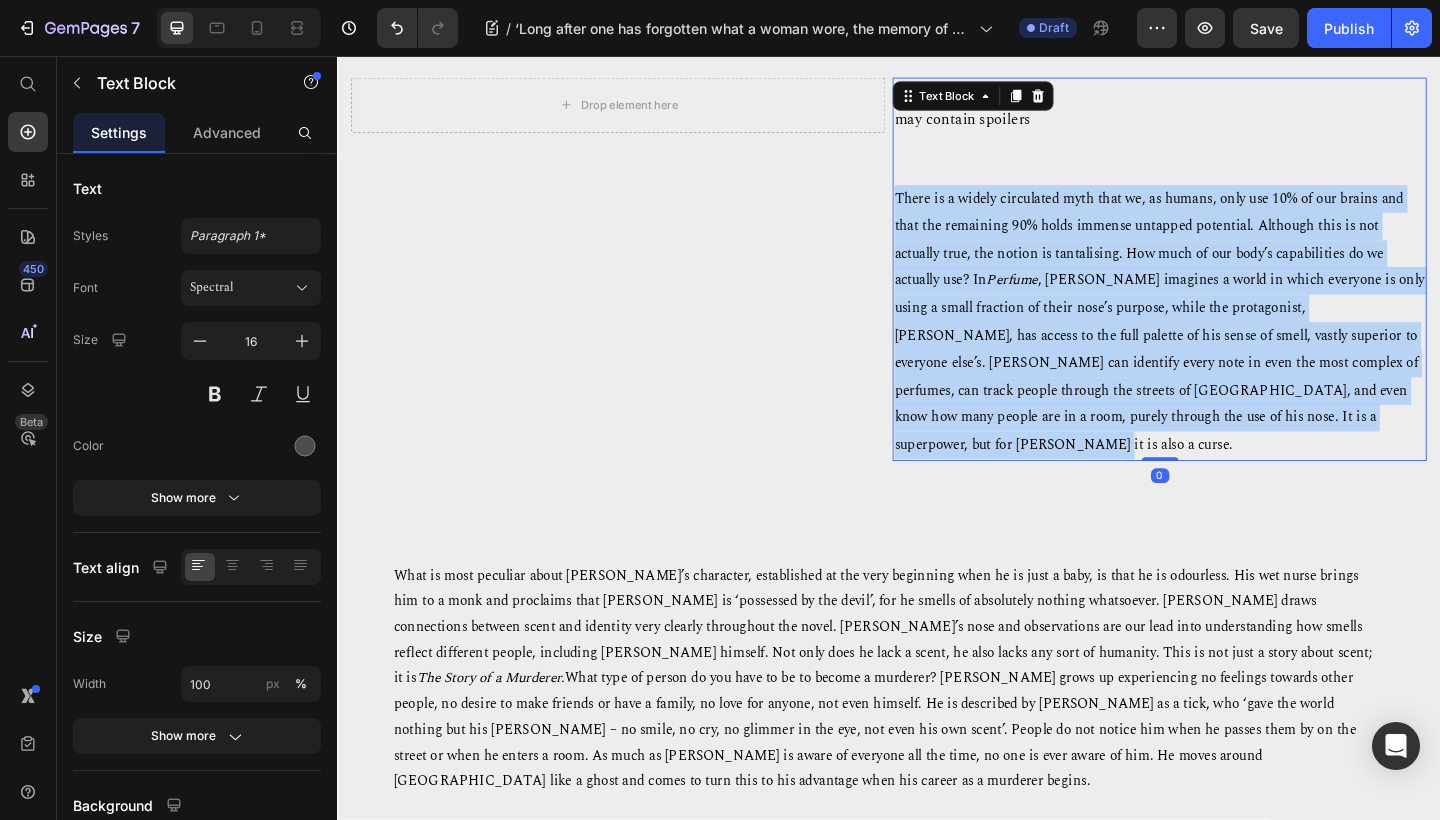 click on "There is a widely circulated myth that we, as humans, only use 10% of our brains and that the remaining 90% holds immense untapped potential. Although this is not actually true, the notion is tantalising. How much of our body’s capabilities do we actually use? In  Perfume , [PERSON_NAME] imagines a world in which everyone is only using a small fraction of their nose’s purpose, while the protagonist, [PERSON_NAME], has access to the full palette of his sense of smell, vastly superior to everyone else’s. [PERSON_NAME] can identify every note in even the most complex of perfumes, can track people through the streets of [GEOGRAPHIC_DATA], and even know how many people are in a room, purely through the use of his nose. It is a superpower, but for [PERSON_NAME] it is also a curse." at bounding box center (1231, 345) 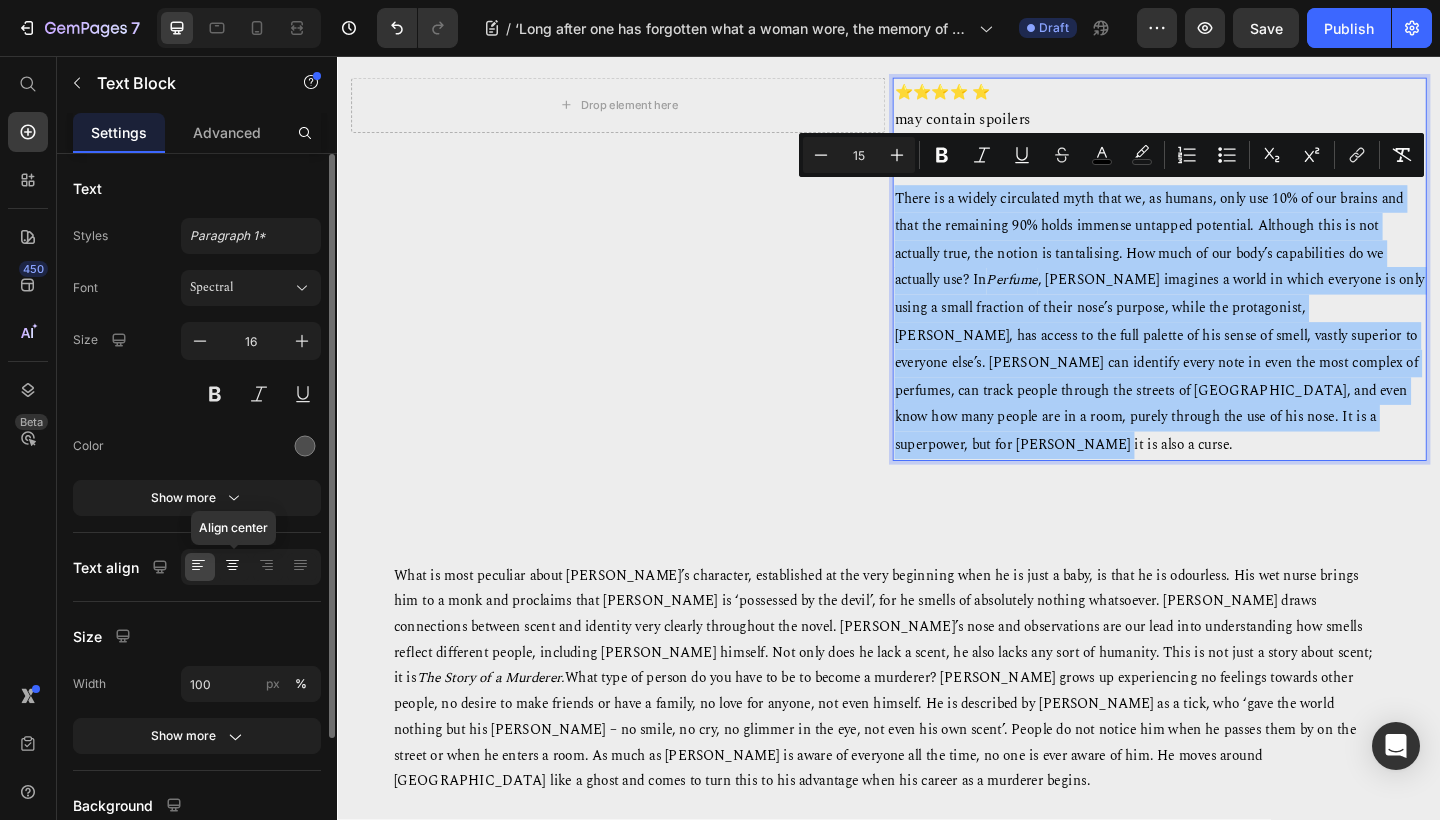click 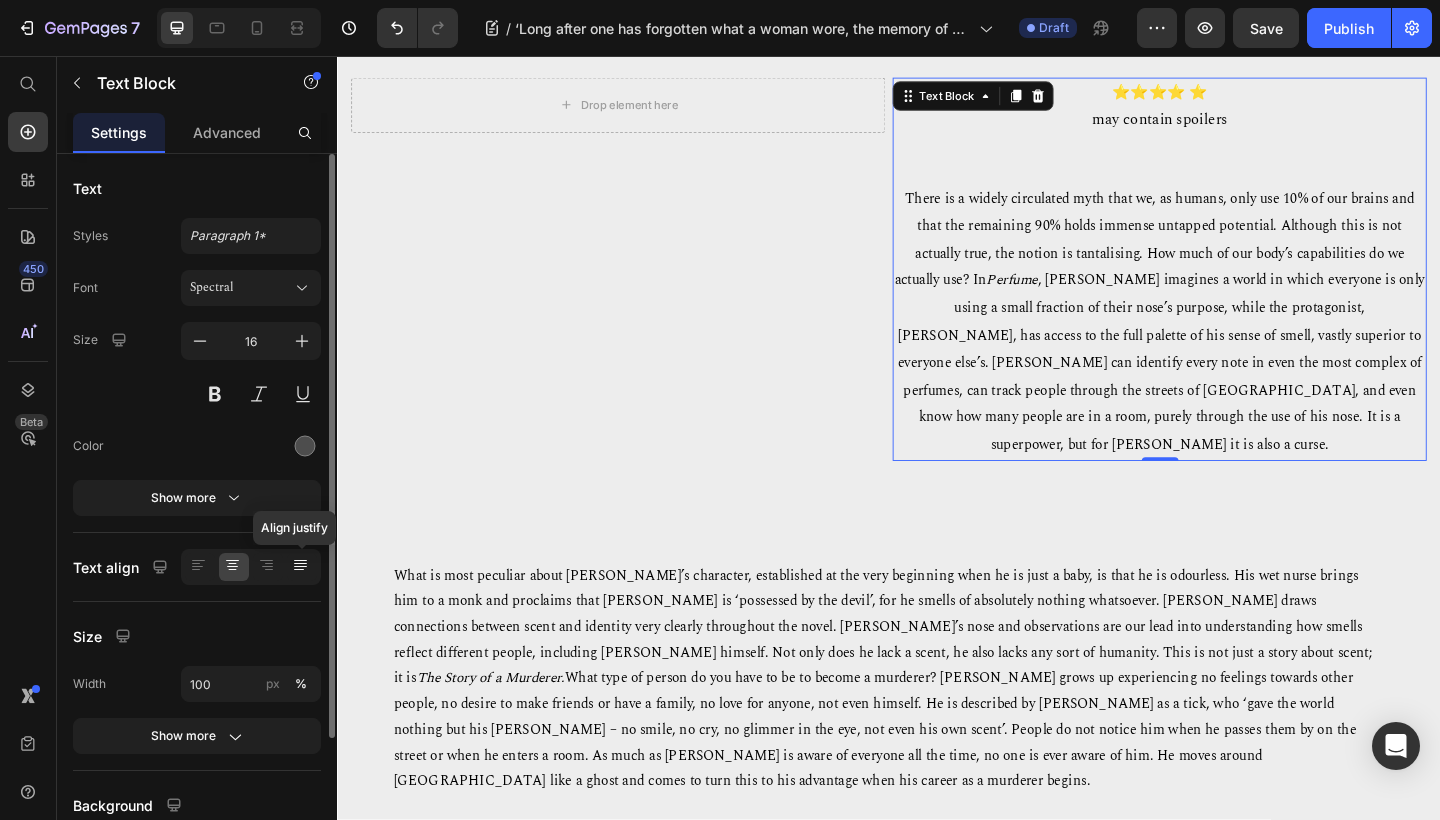 click 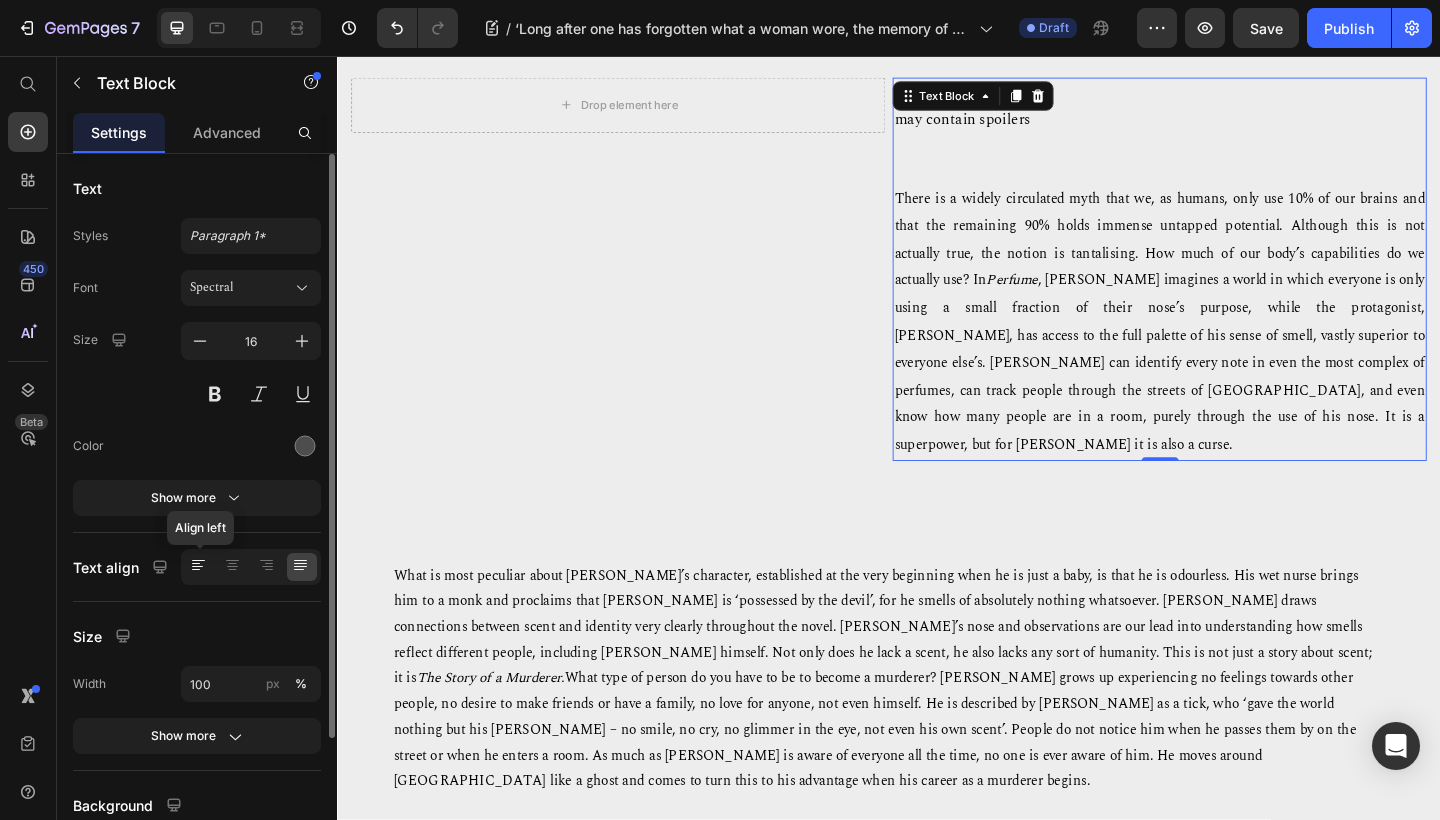 click 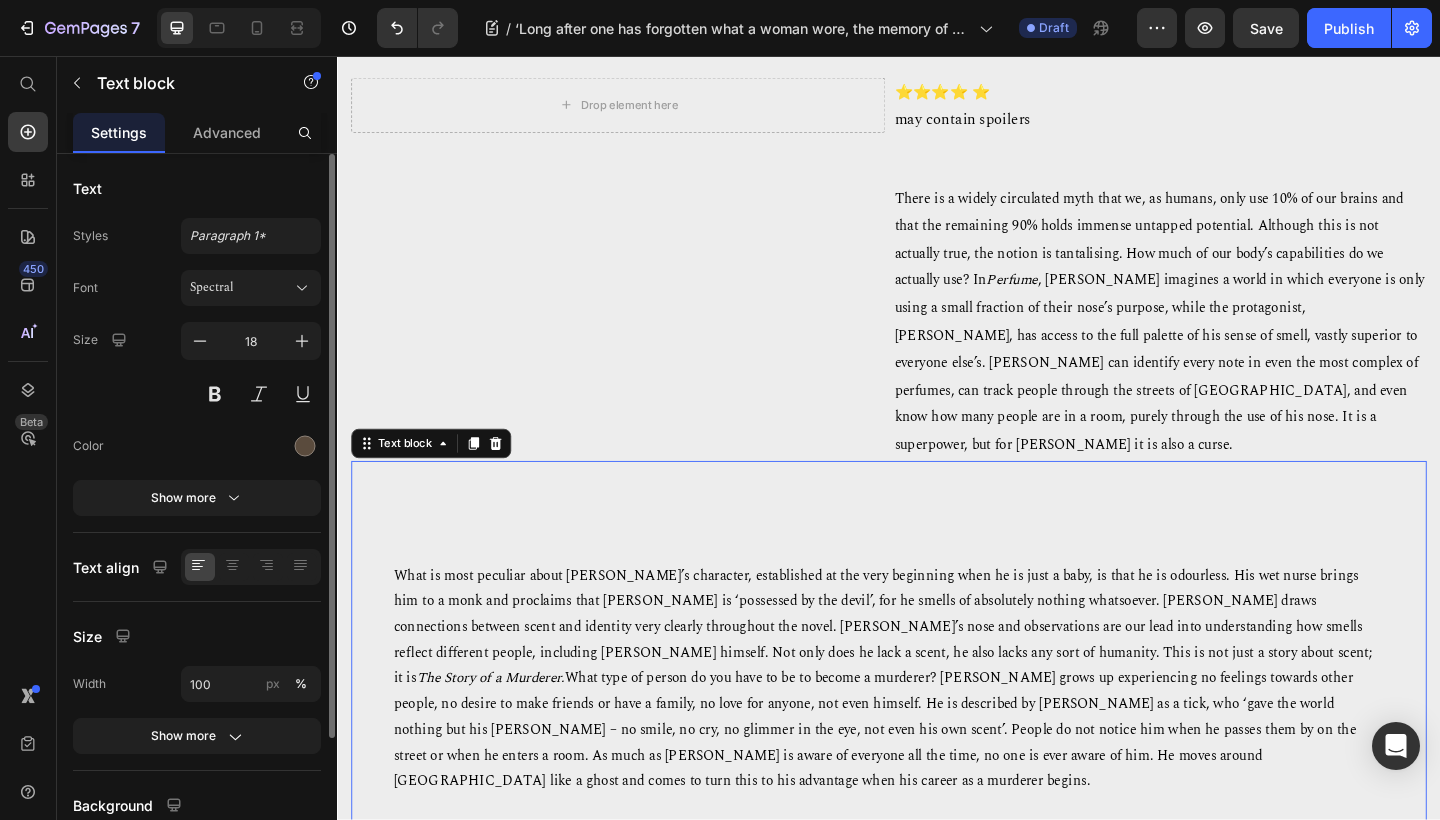 click at bounding box center (937, 566) 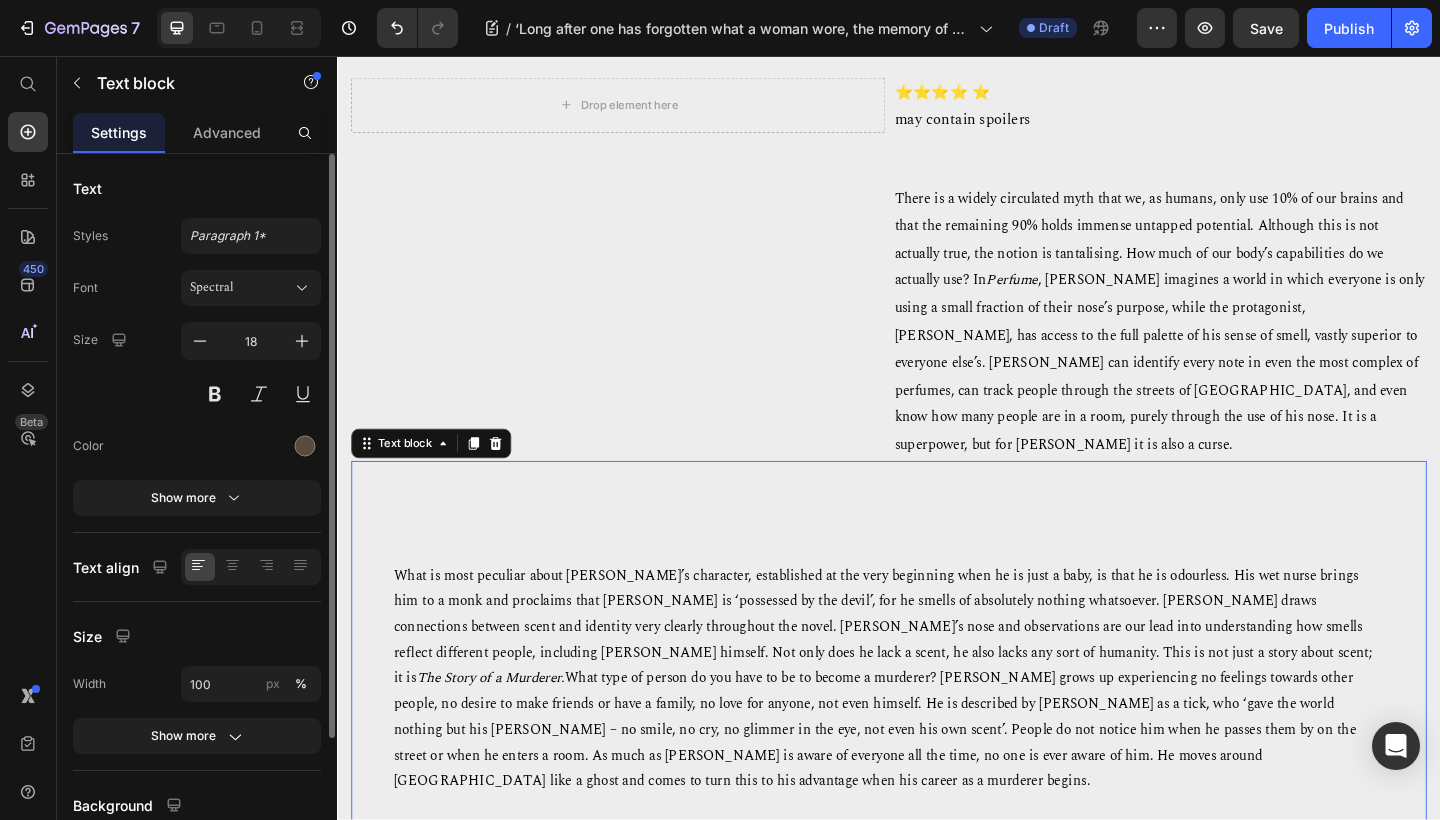 click on "What is most peculiar about [PERSON_NAME]’s character, established at the very beginning when he is just a baby, is that he is odourless. His wet nurse brings him to a monk and proclaims that [PERSON_NAME] is ‘possessed by the devil’, for he smells of absolutely nothing whatsoever. [PERSON_NAME] draws connections between scent and identity very clearly throughout the novel. [PERSON_NAME]’s nose and observations are our lead into understanding how smells reflect different people, including [PERSON_NAME] himself. Not only does he lack a scent, he also lacks any sort of humanity. This is not just a story about scent; it is  The Story of a Murderer.    Imagine the suffering that would come with such an acute sense of smell. I, for one, get overstimulated when my candle has been burning in my room for too long. To be raised in stinking 18 th         a [PERSON_NAME] Text block   0" at bounding box center (937, 1224) 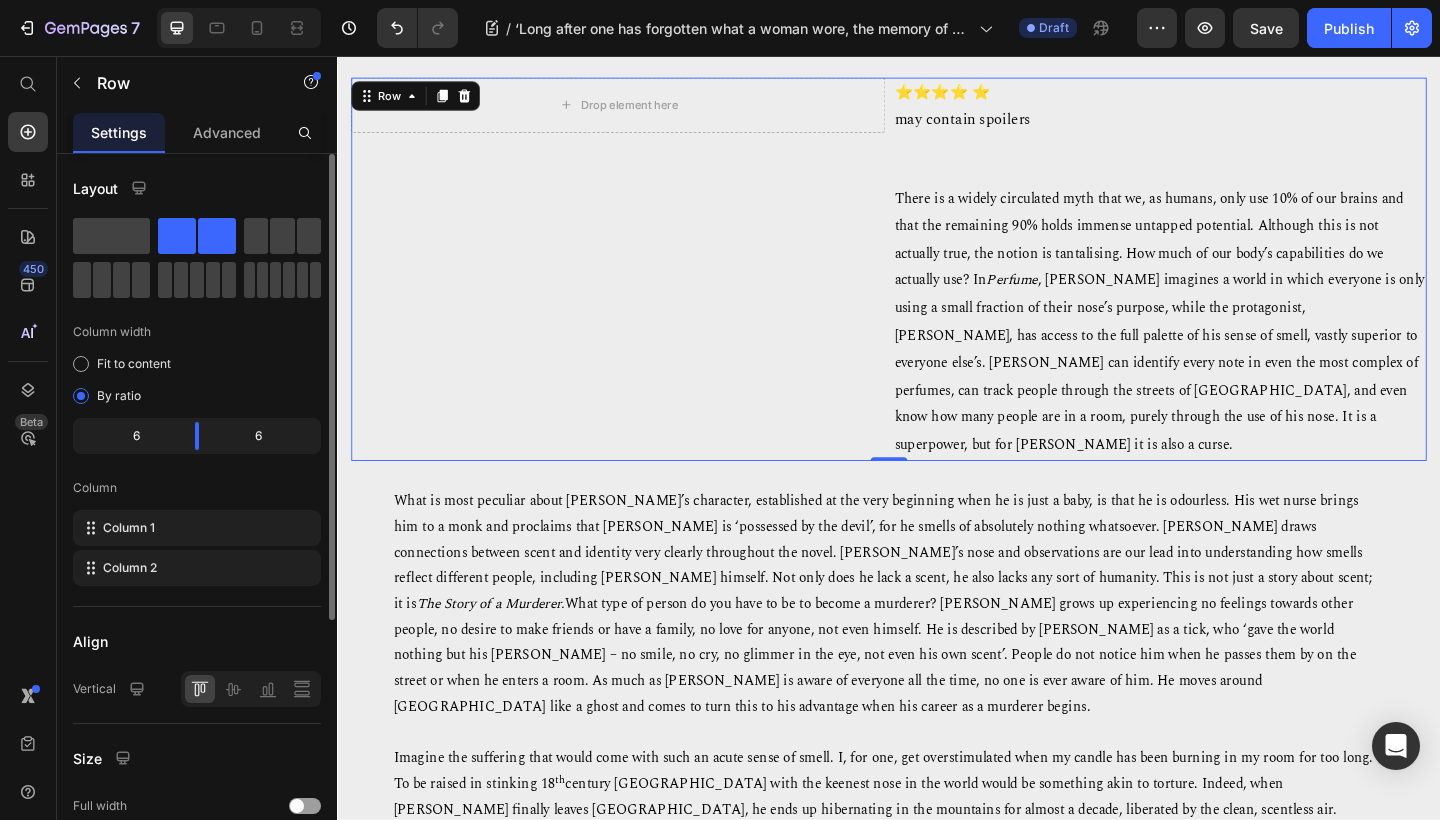 click on "Drop element here Row" at bounding box center [642, 288] 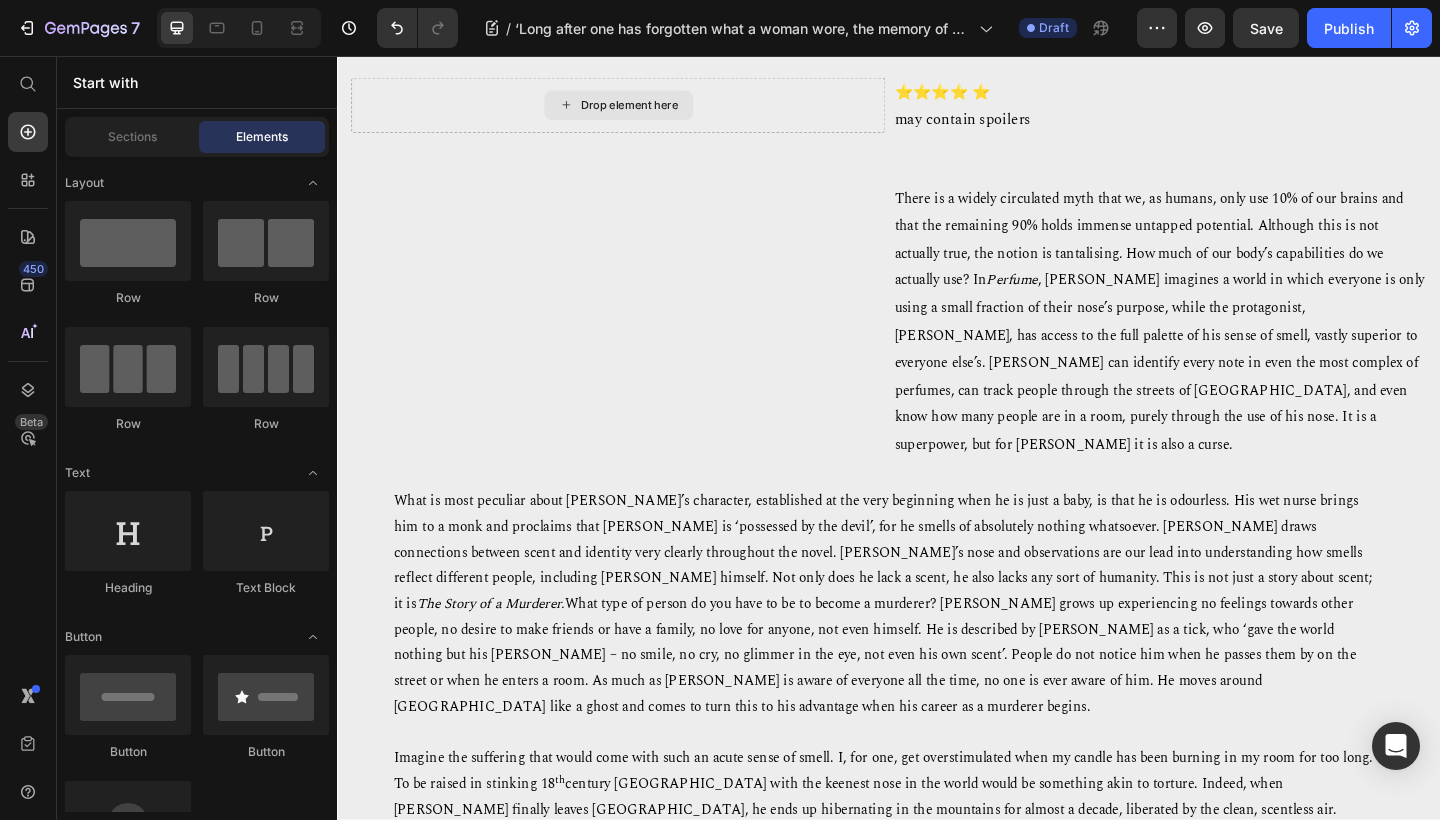 click on "Drop element here" at bounding box center [643, 110] 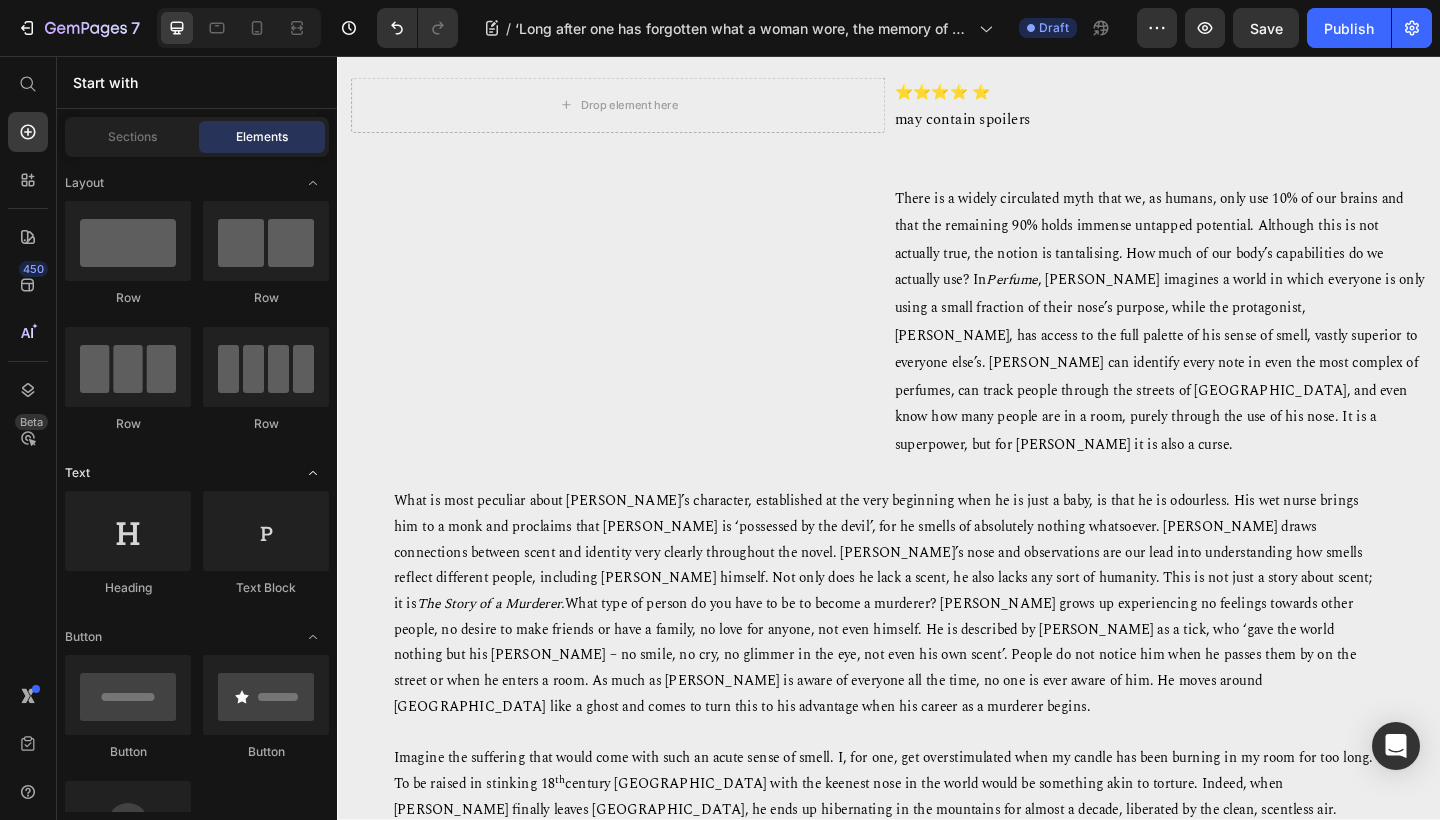 click 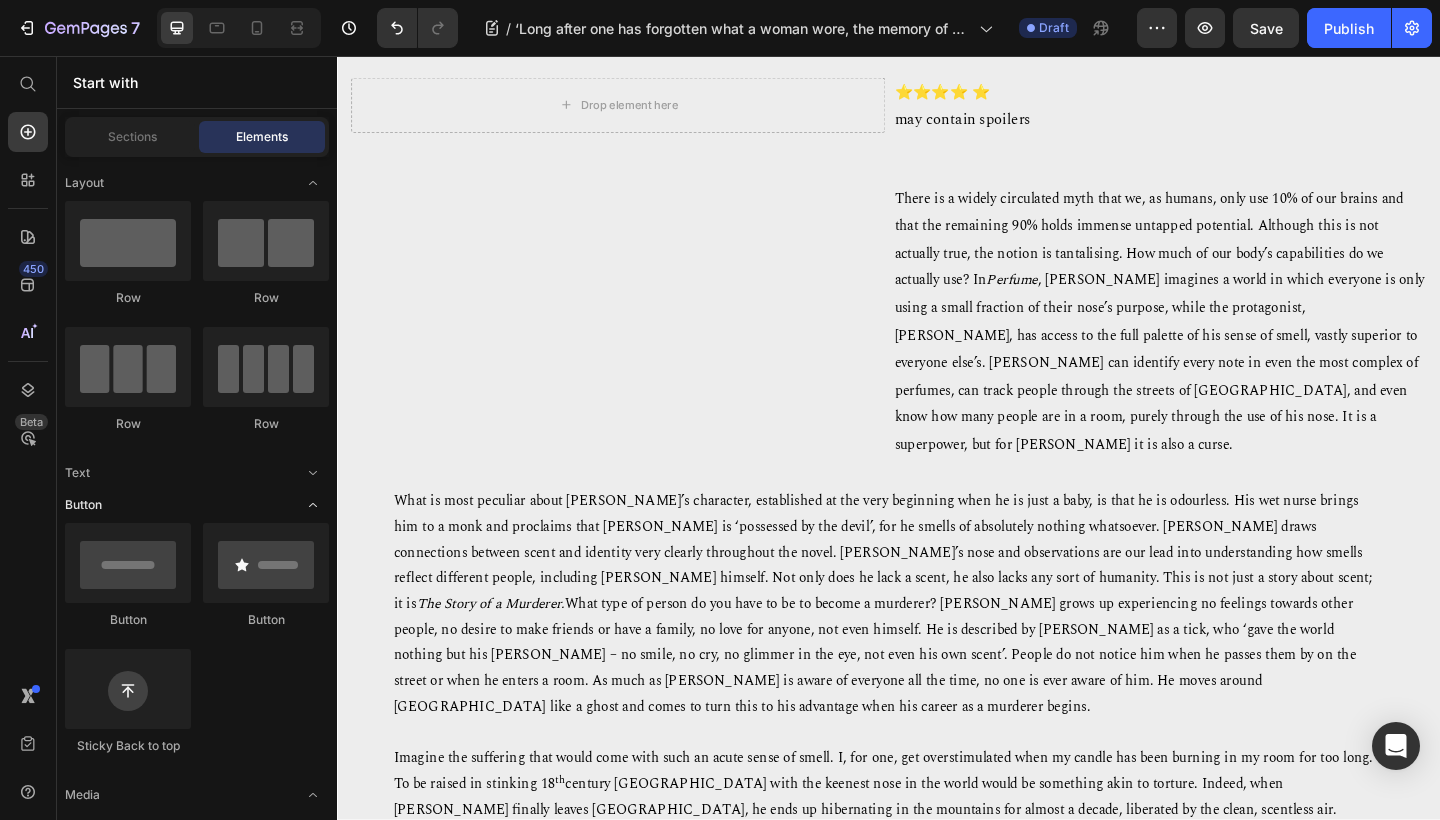 click 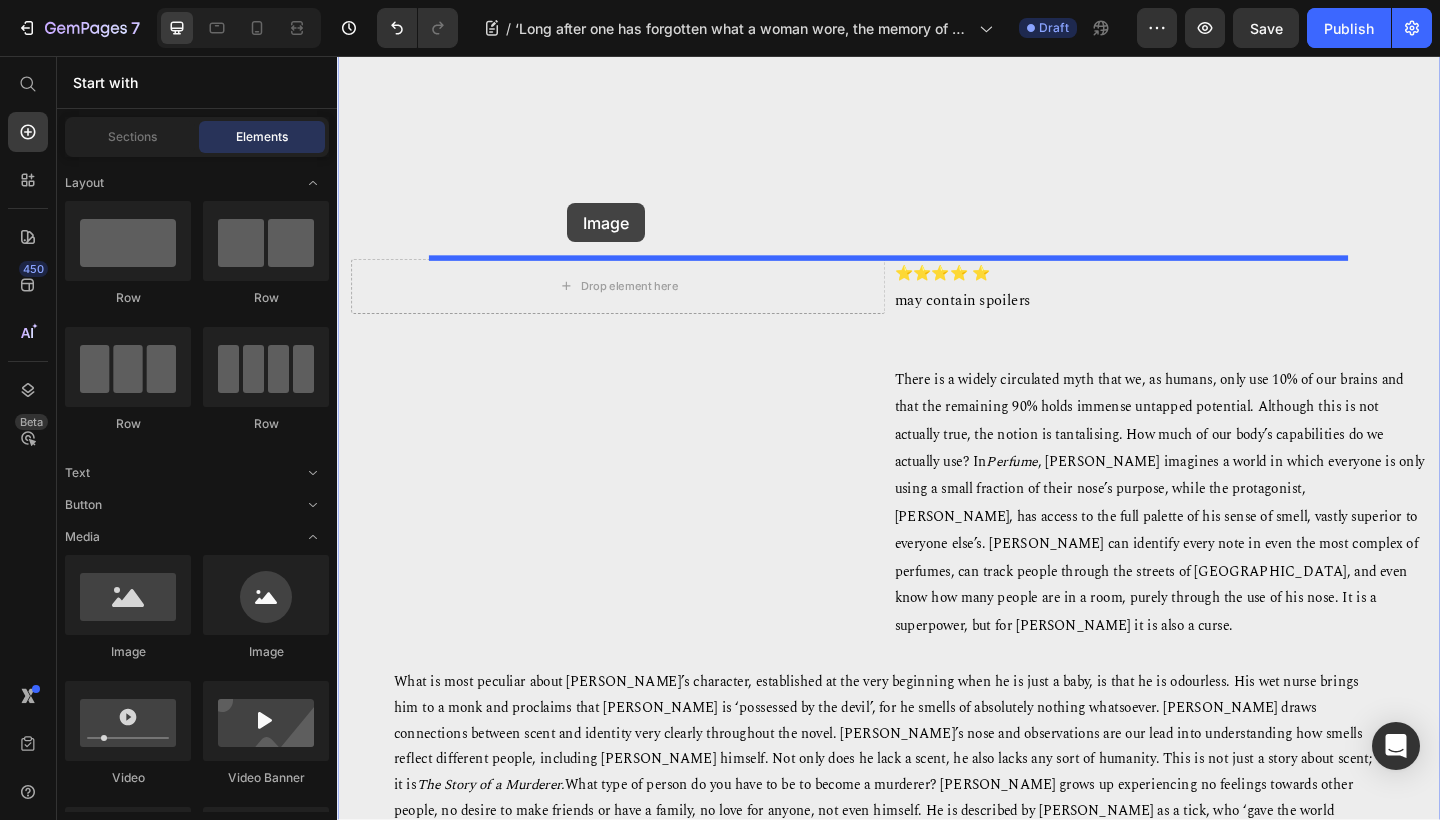 scroll, scrollTop: 349, scrollLeft: 0, axis: vertical 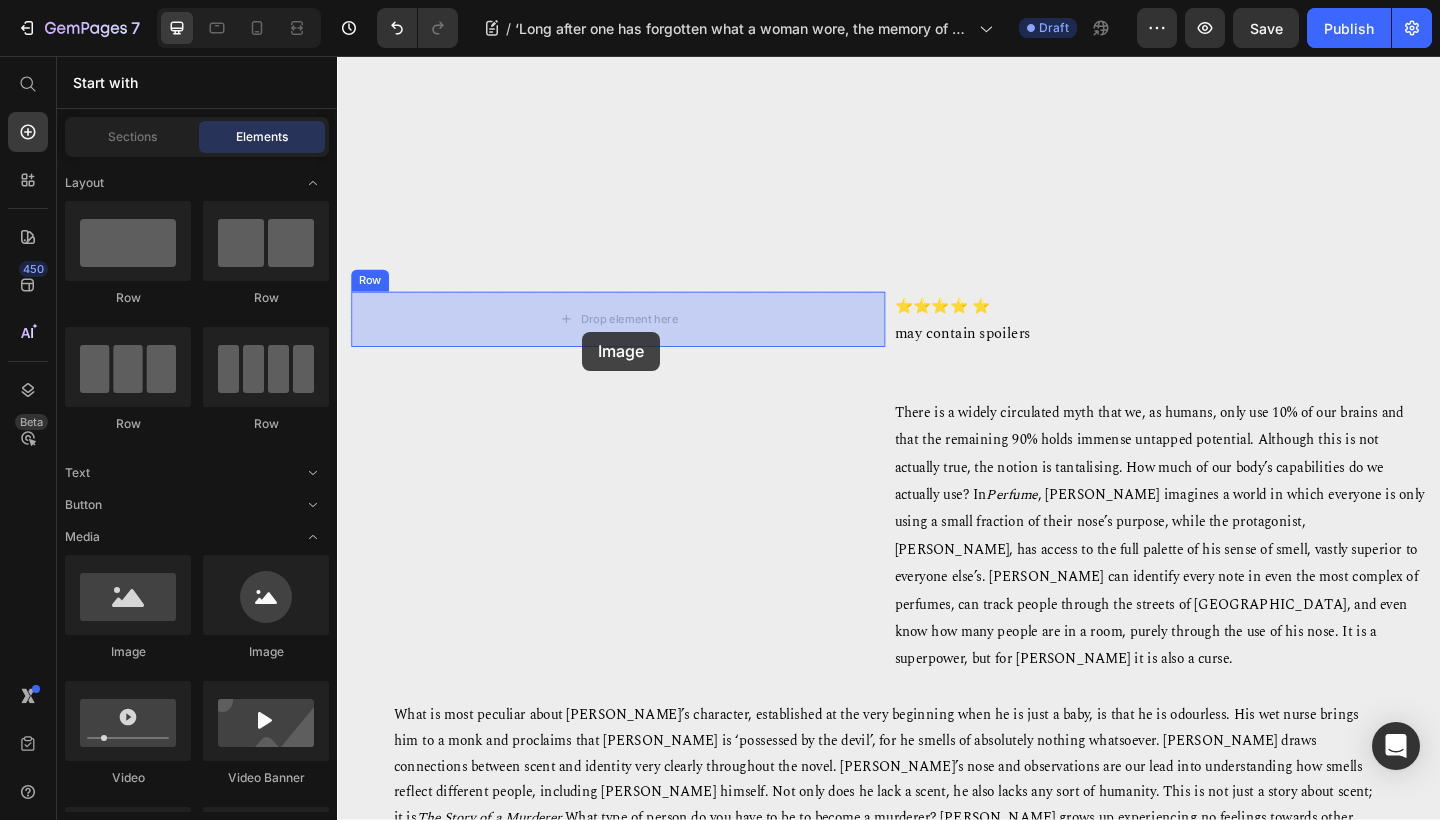 drag, startPoint x: 461, startPoint y: 657, endPoint x: 604, endPoint y: 356, distance: 333.24167 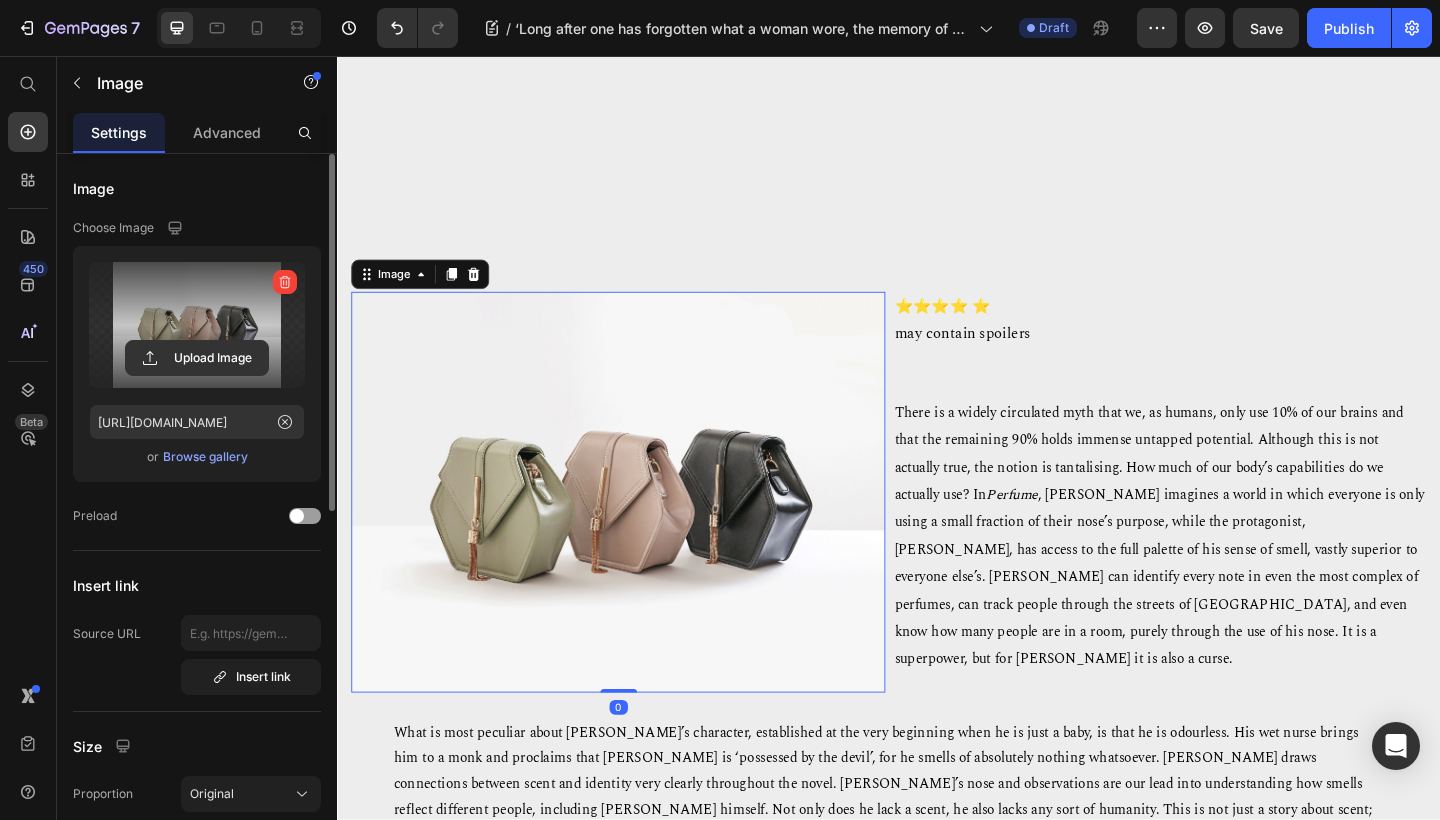 click at bounding box center (197, 325) 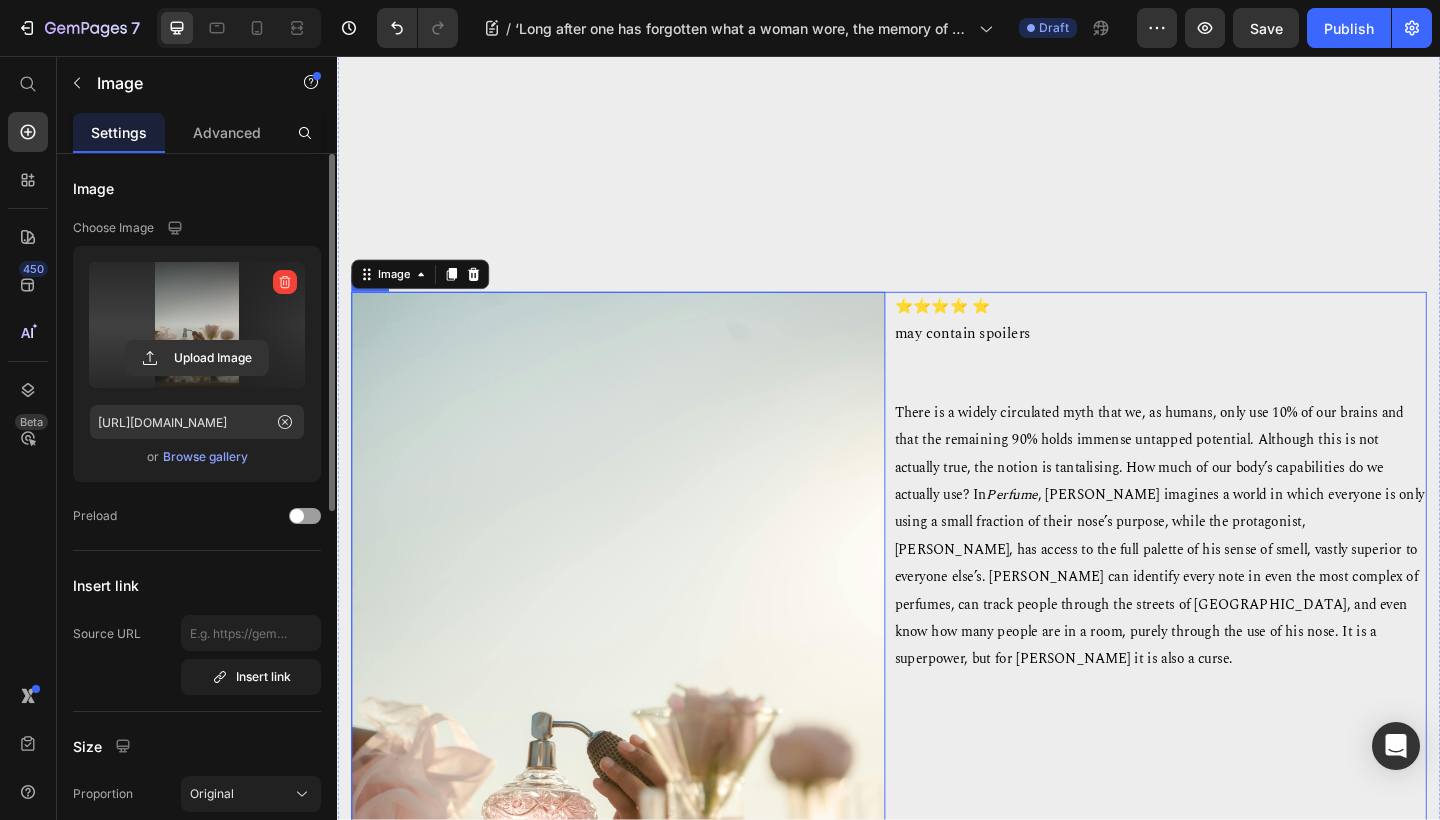 type on "https://cdn.shopify.com/s/files/1/0859/2018/6701/files/gempages_558634693176591464-2b8fd98d-c1c2-4d19-af44-c0db42efb742.jpg" 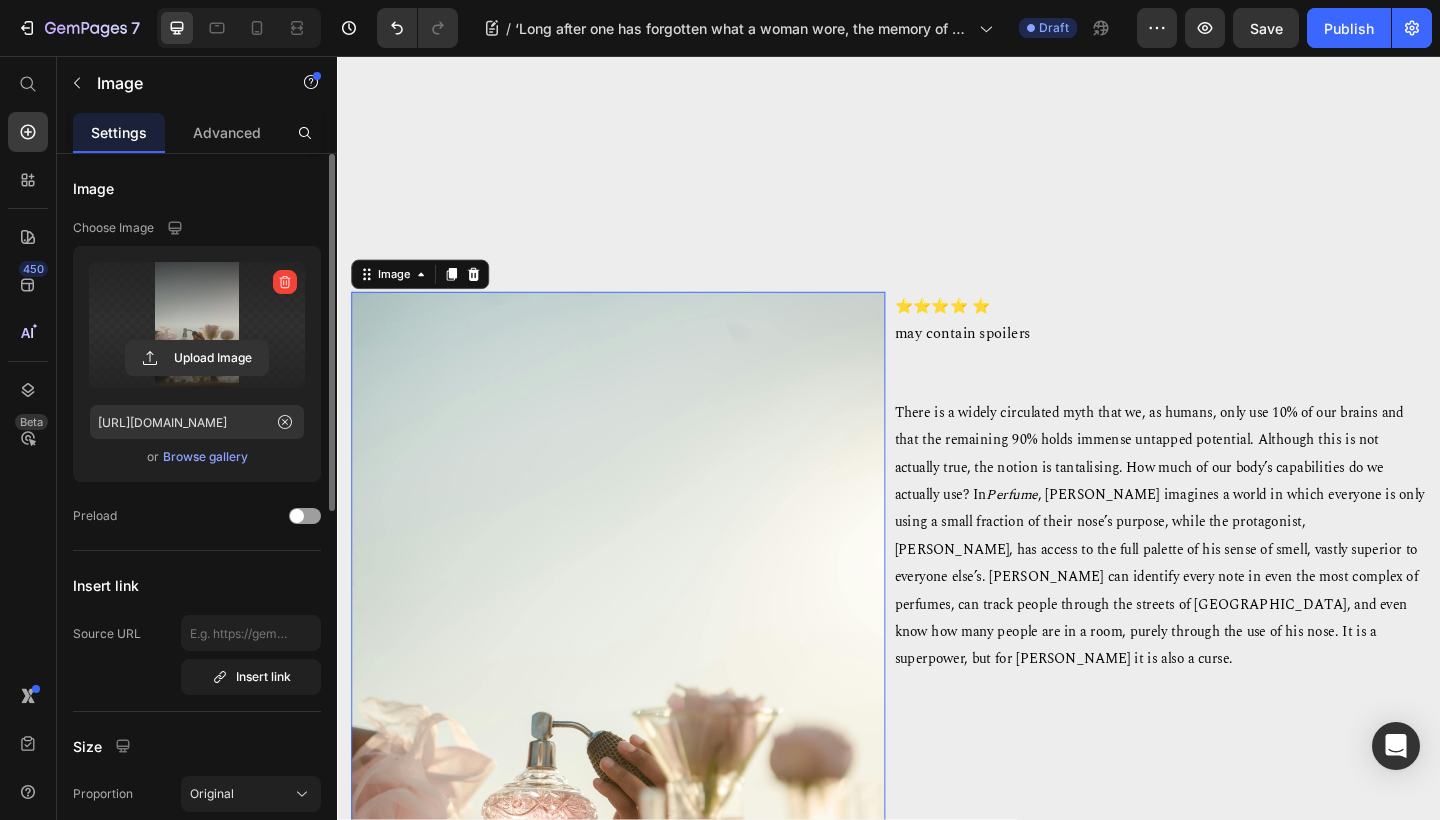 click at bounding box center [642, 749] 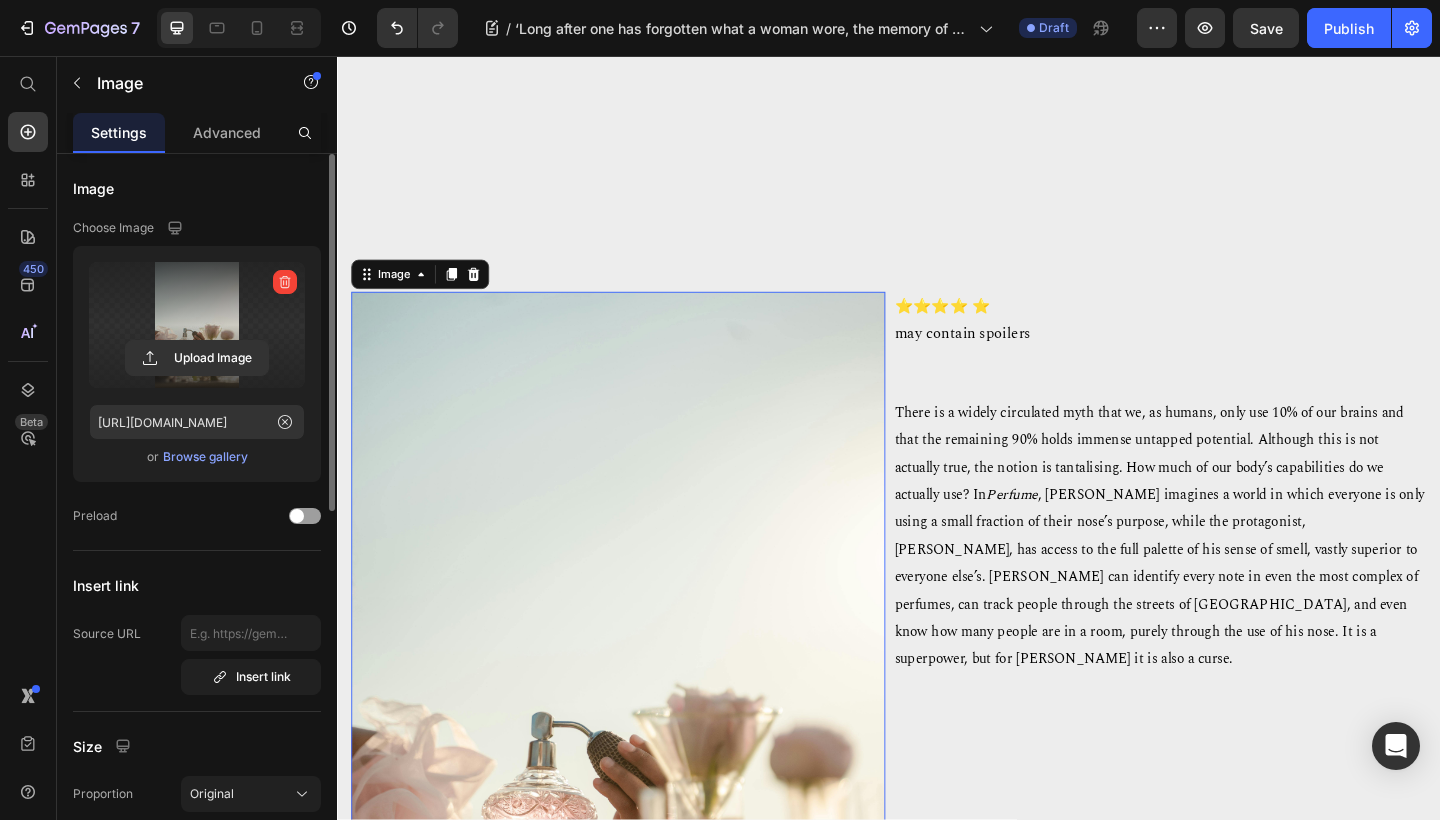 click at bounding box center (642, 749) 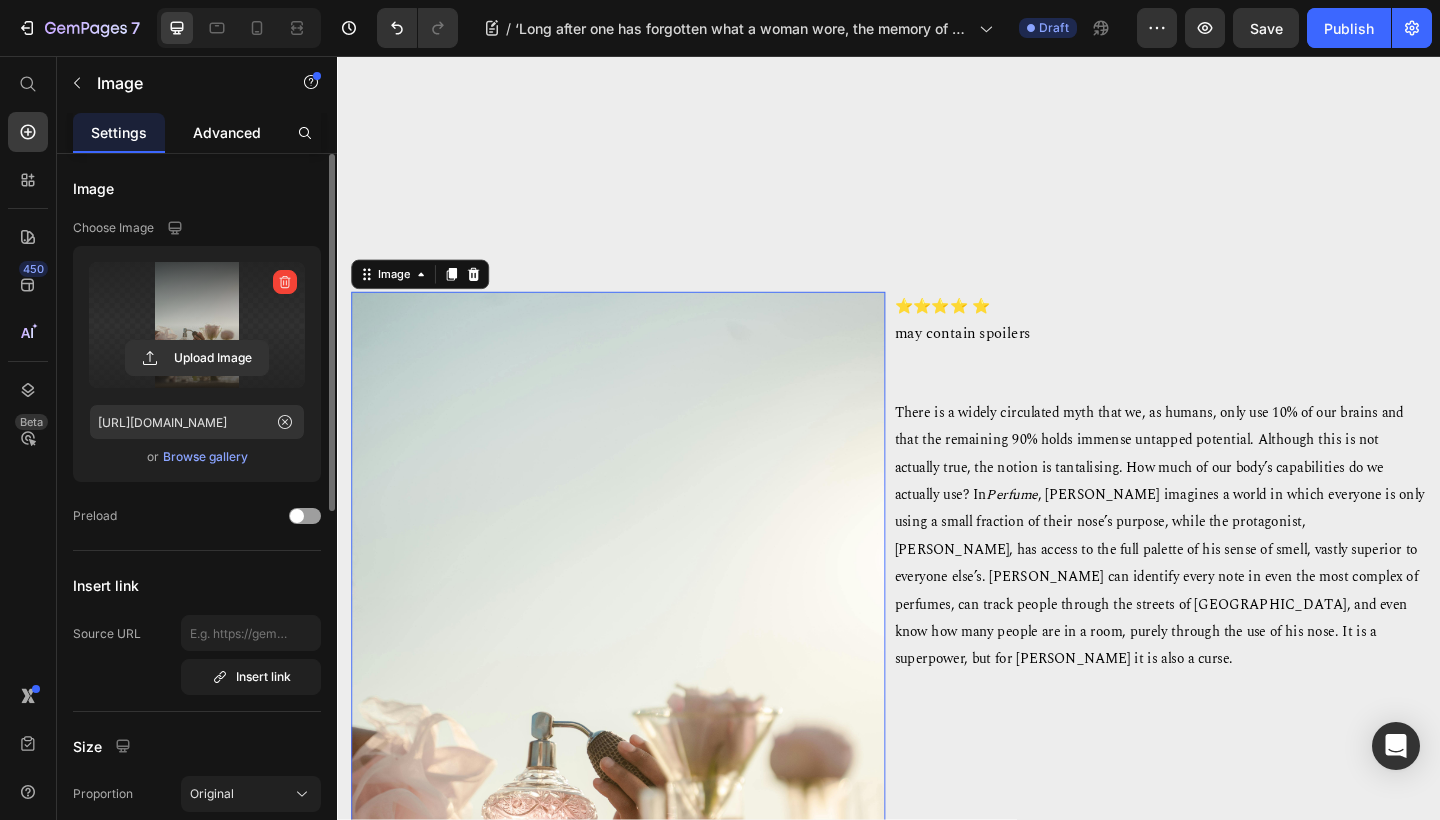 click on "Advanced" at bounding box center (227, 132) 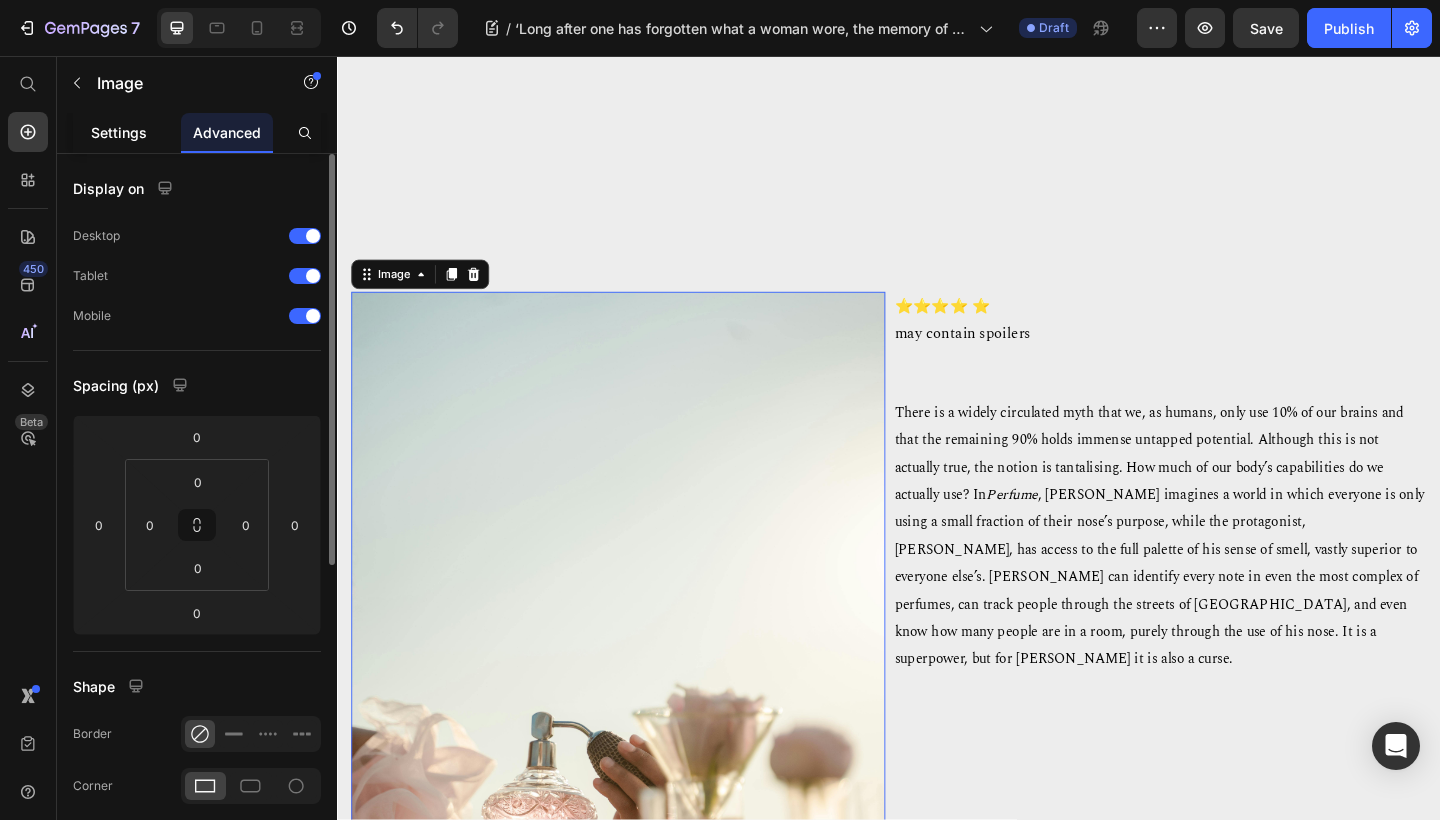 click on "Settings" 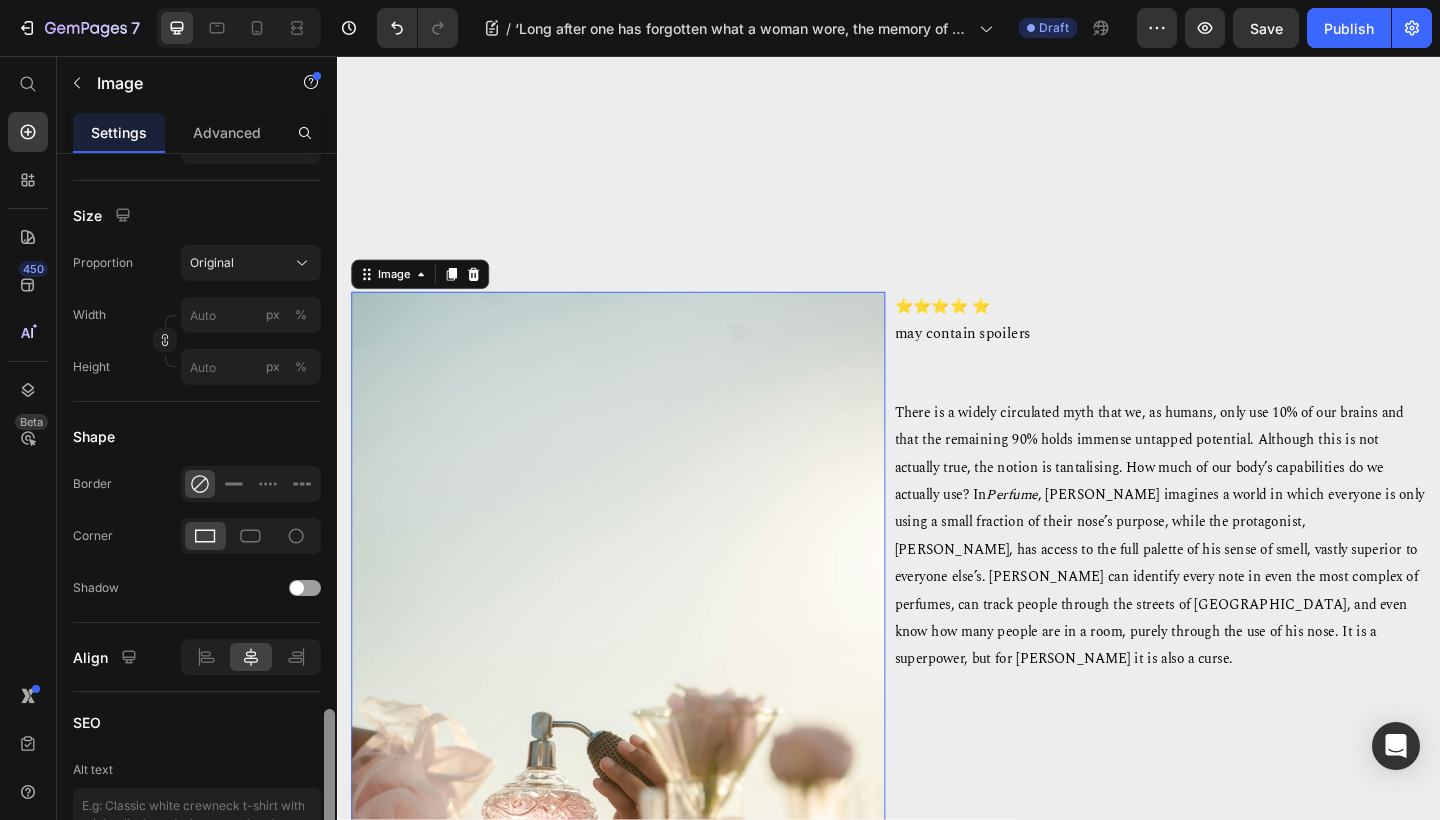 scroll, scrollTop: 740, scrollLeft: 0, axis: vertical 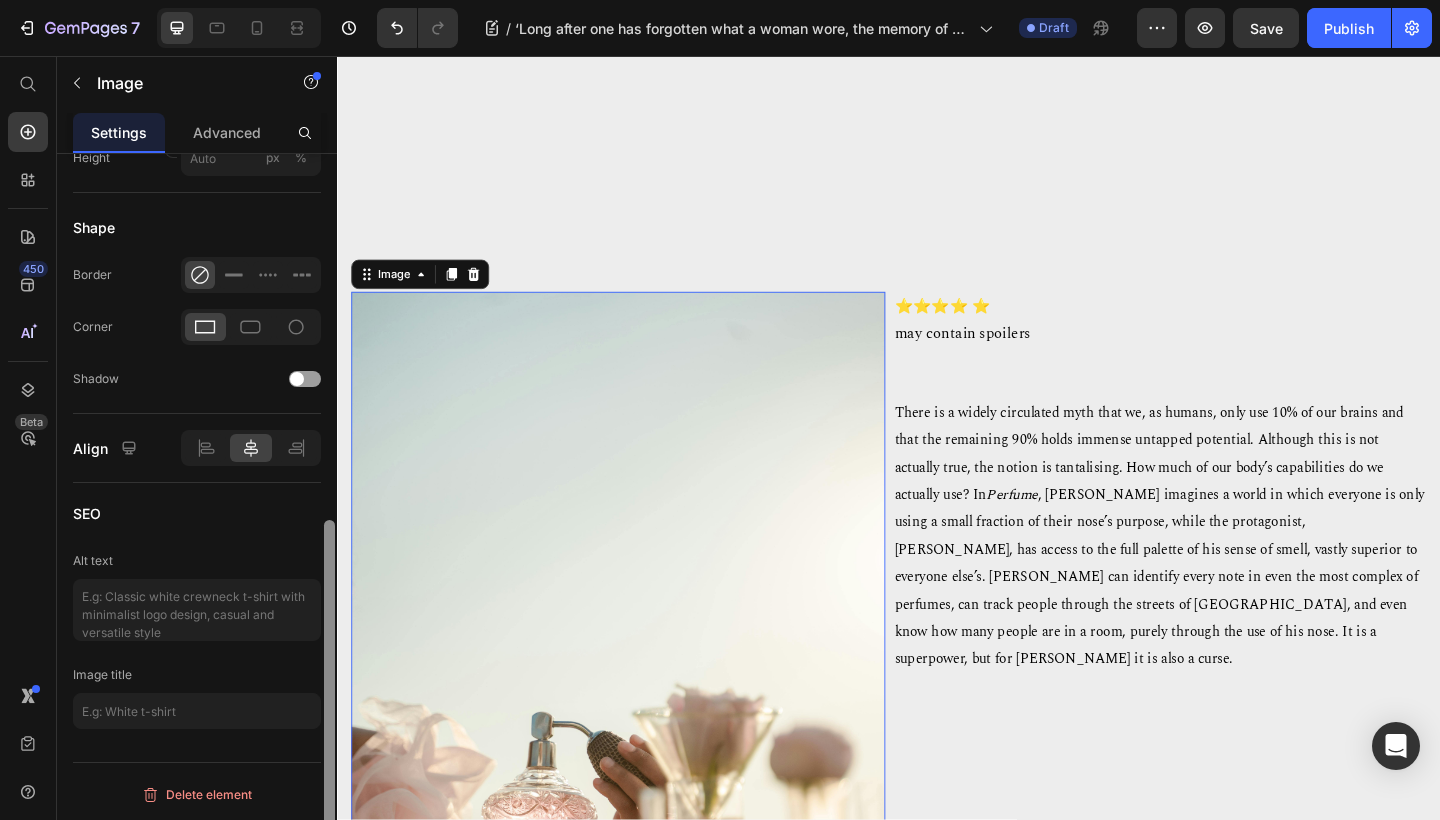 drag, startPoint x: 669, startPoint y: 283, endPoint x: 337, endPoint y: 708, distance: 539.3042 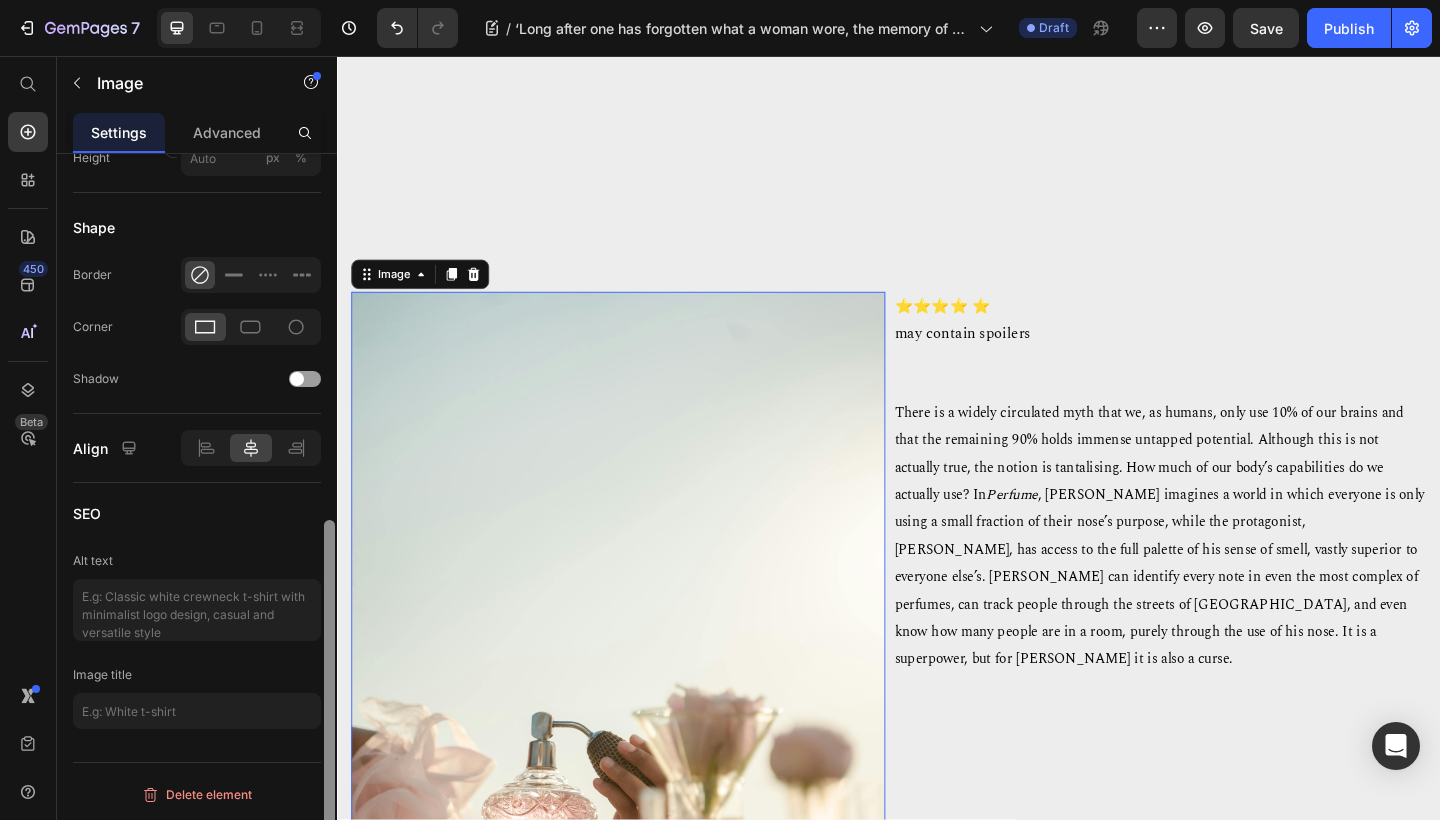 click at bounding box center [642, 749] 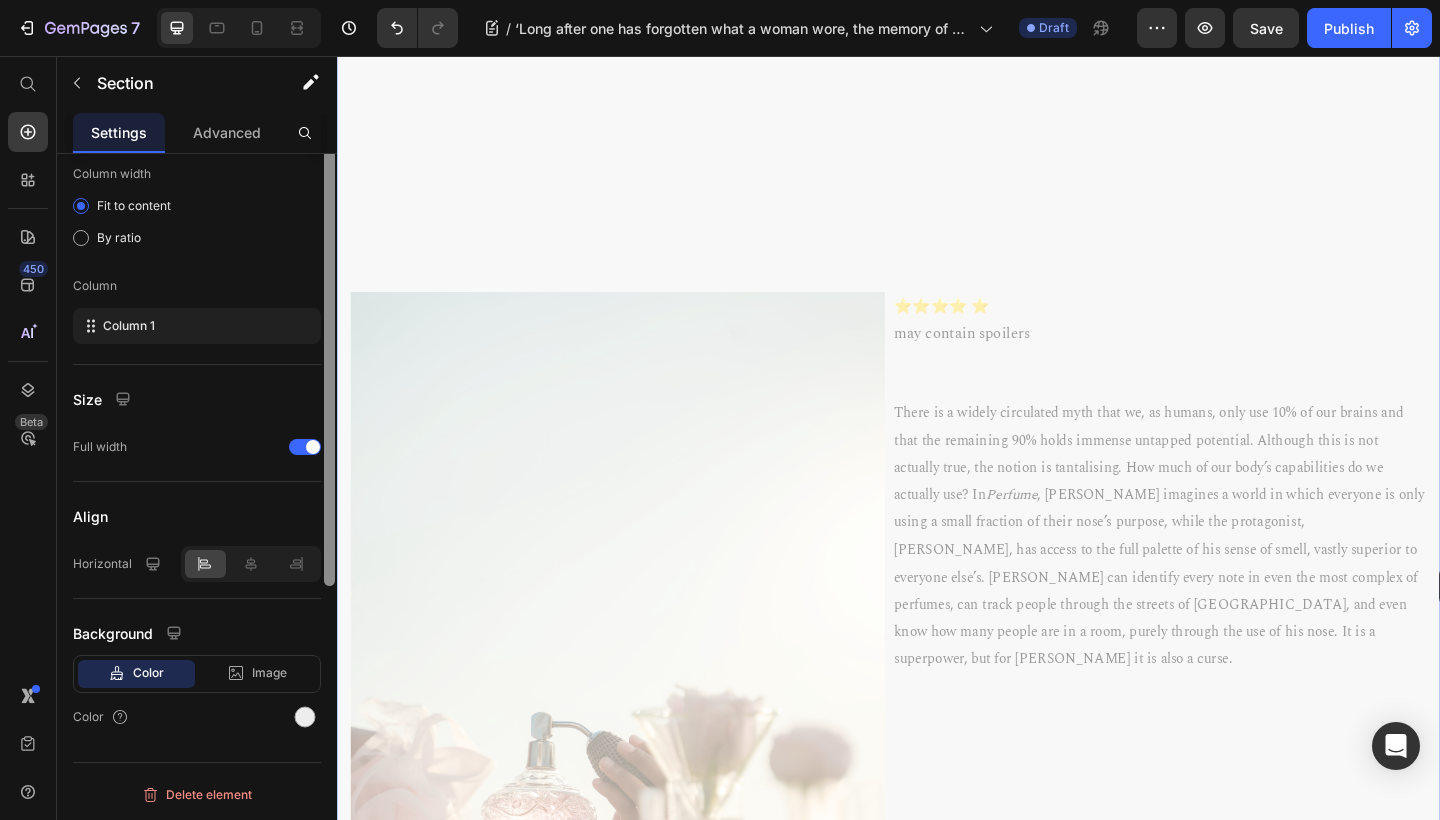 scroll, scrollTop: 0, scrollLeft: 0, axis: both 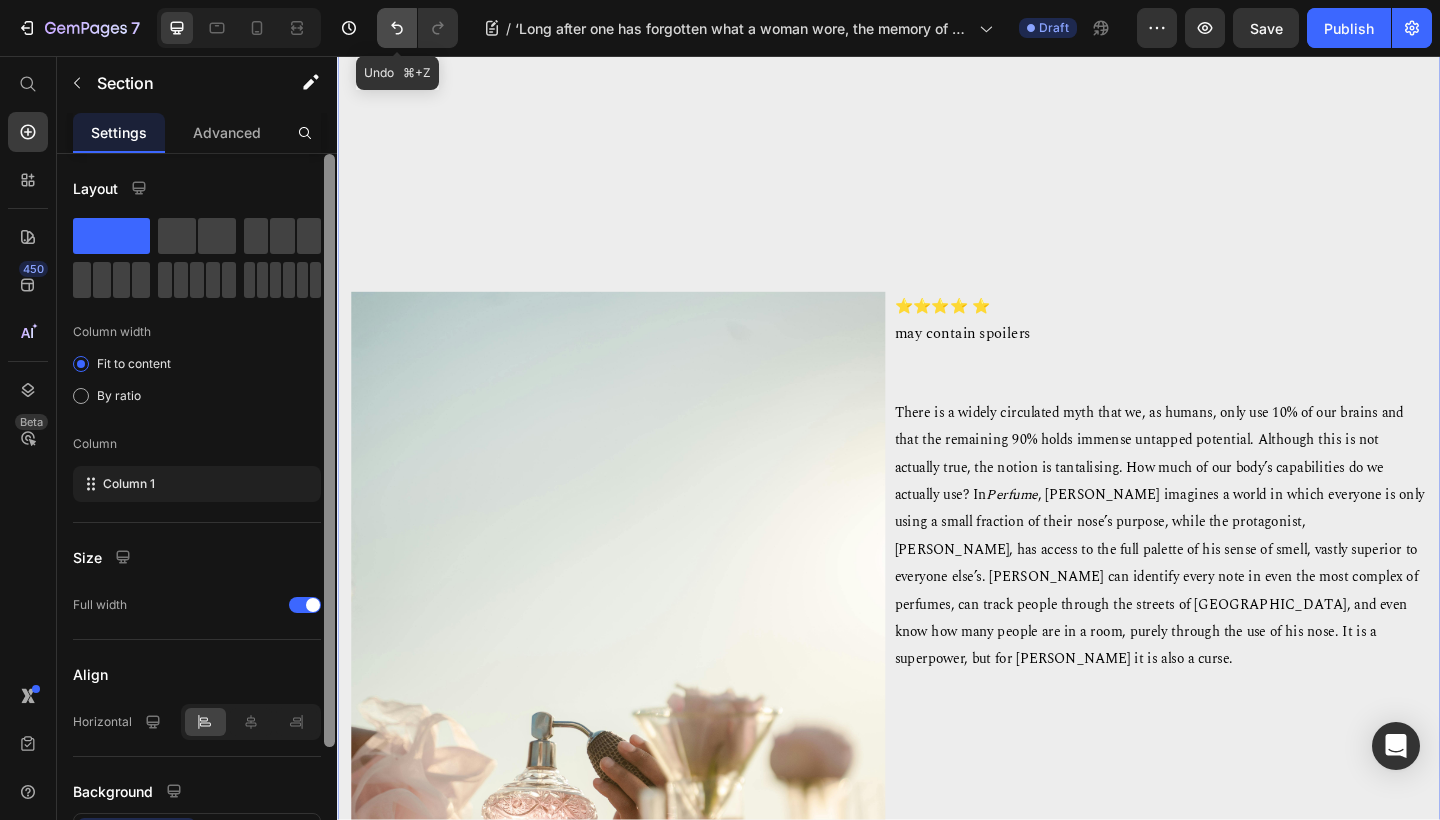 click 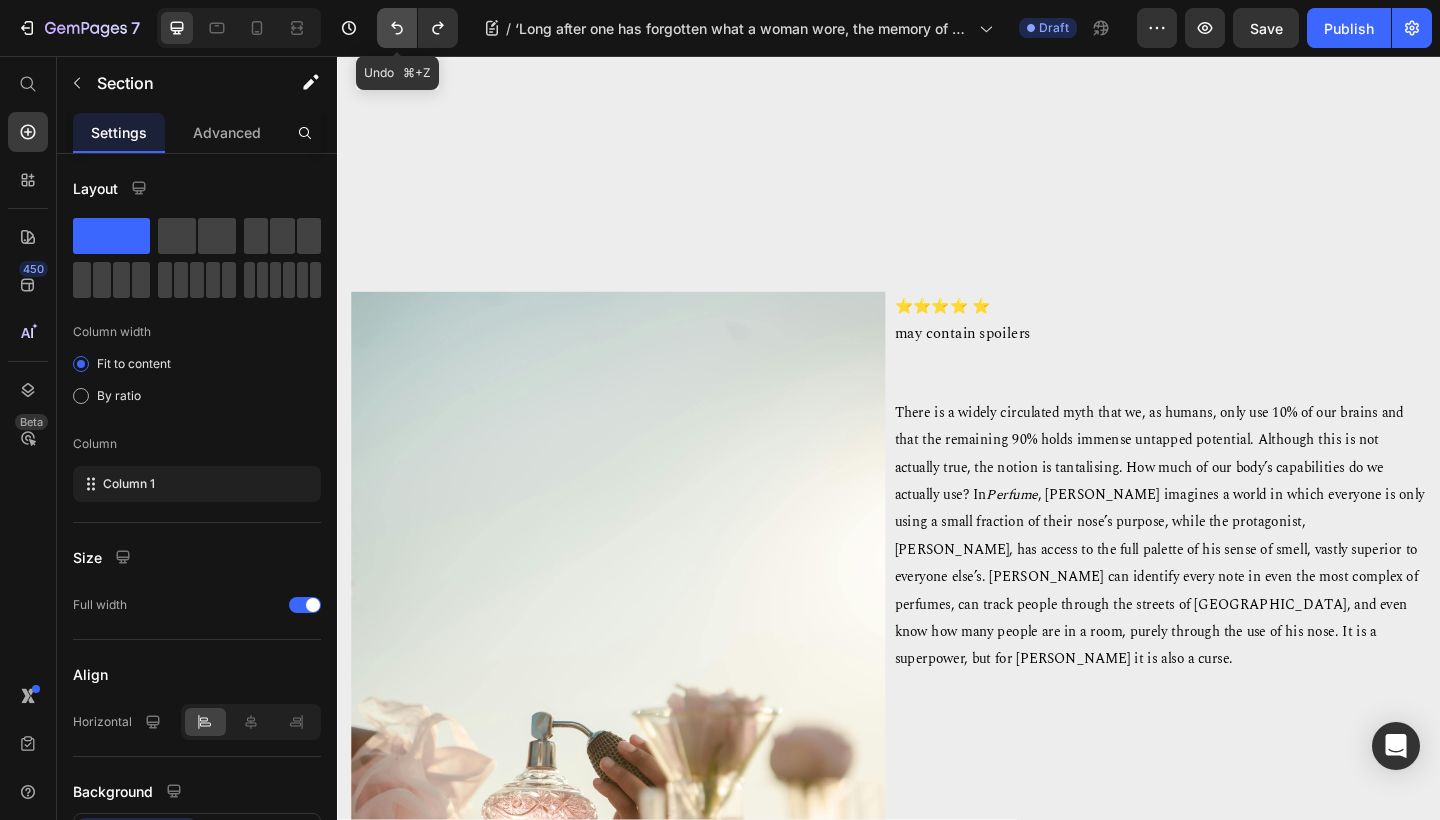 click 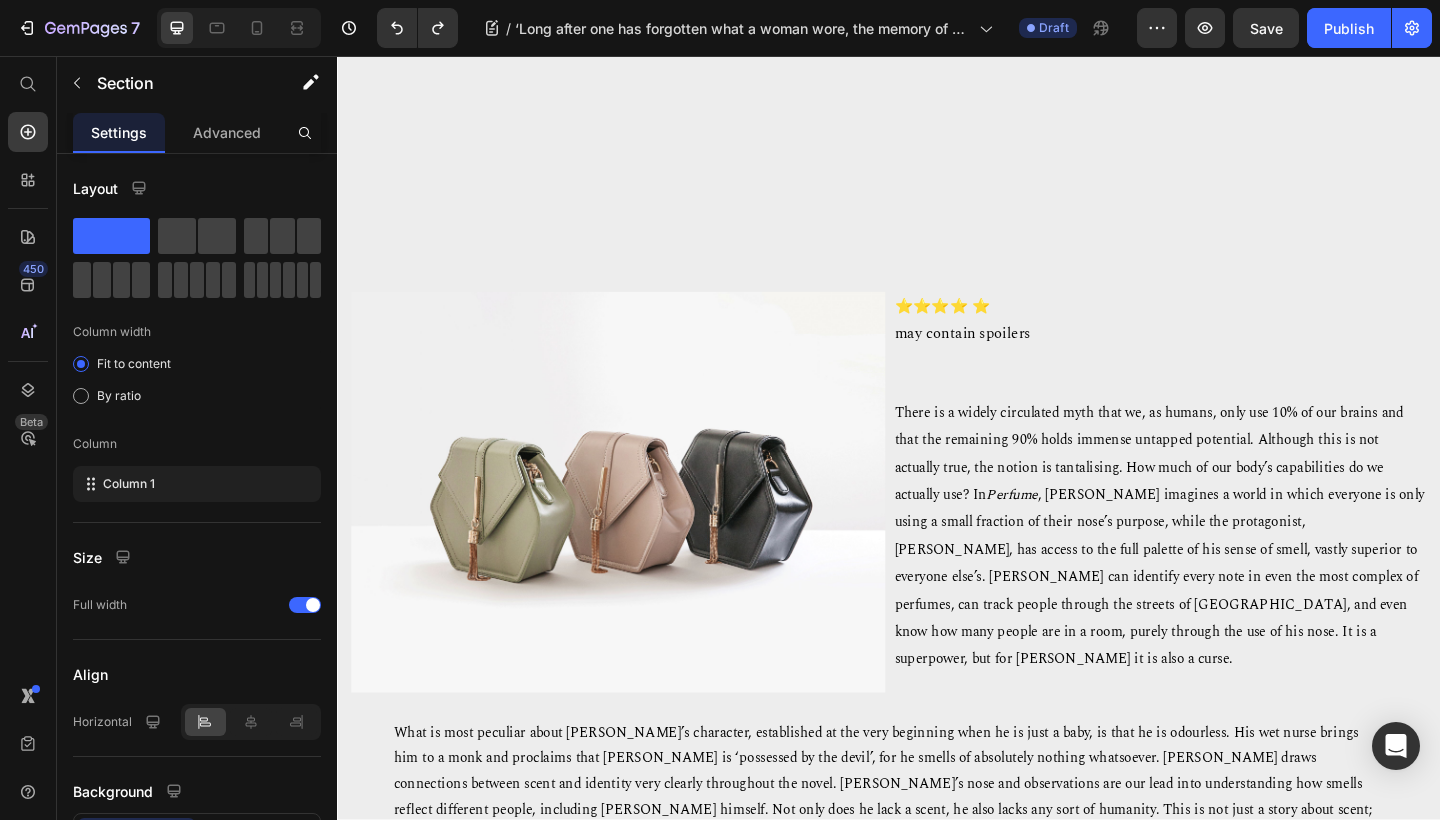 click on "Jocelyn Howarth 10th Jul 2025 Text block ‘Long after one has forgotten what a woman wore, the memory of her perfume lingers’  – Scent, Possession, and Death in  Perfume: The Story of a Murderer  by Patrick Süskind Heading Row Image Row ⭐⭐⭐⭐ ⭐ may contain spoilers   There is a widely circulated myth that we, as humans, only use 10% of our brains and that the remaining 90% holds immense untapped potential. Although this is not actually true, the notion is tantalising. How much of our body’s capabilities do we actually use? In  Perfume Text Block Row   The Story of a Murderer.    Imagine the suffering that would come with such an acute sense of smell. I, for one, get overstimulated when my candle has been burning in my room for too long. To be raised in stinking 18 th         a madeleine de Proust     Text block" at bounding box center [937, 967] 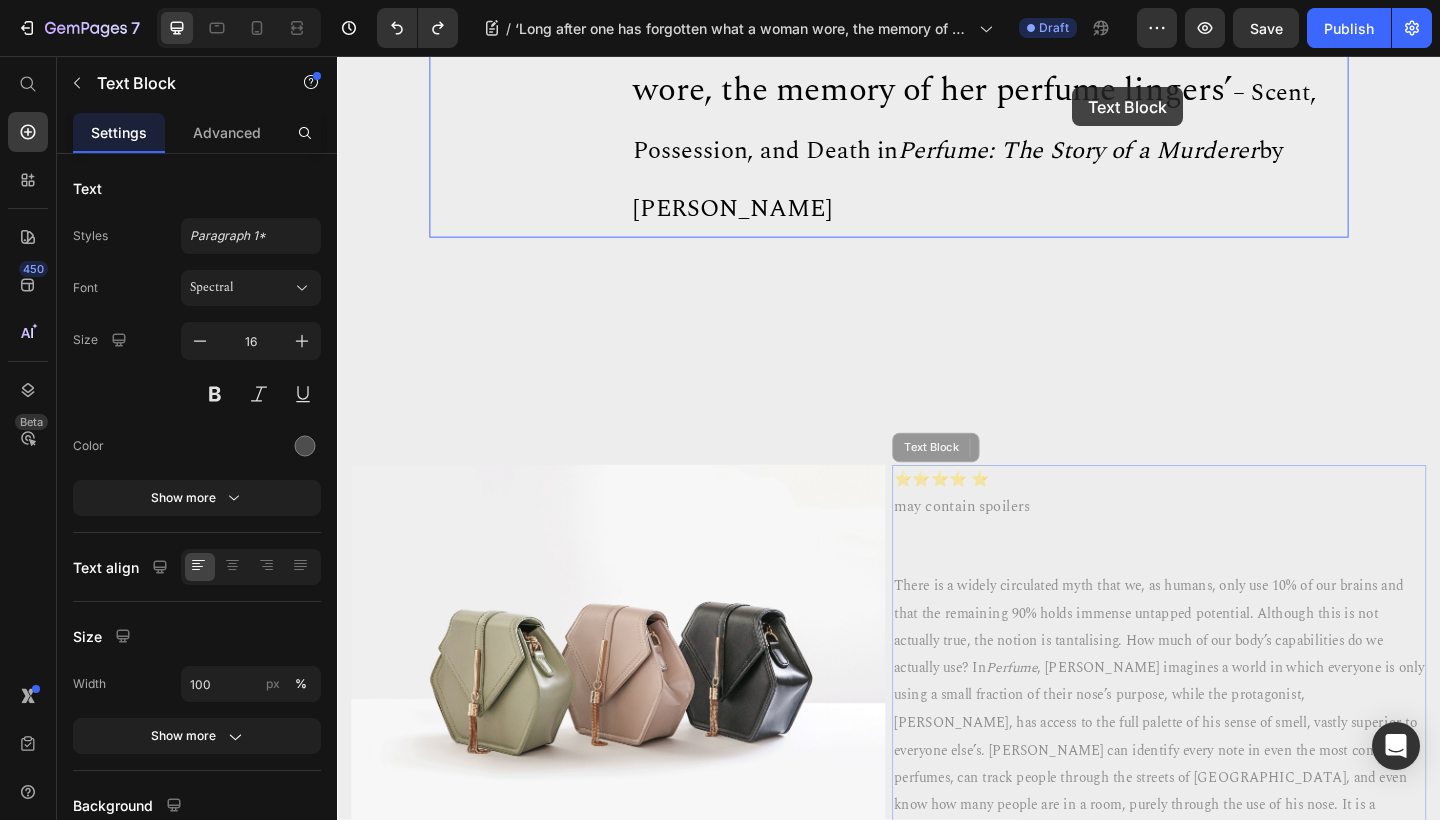 scroll, scrollTop: 77, scrollLeft: 0, axis: vertical 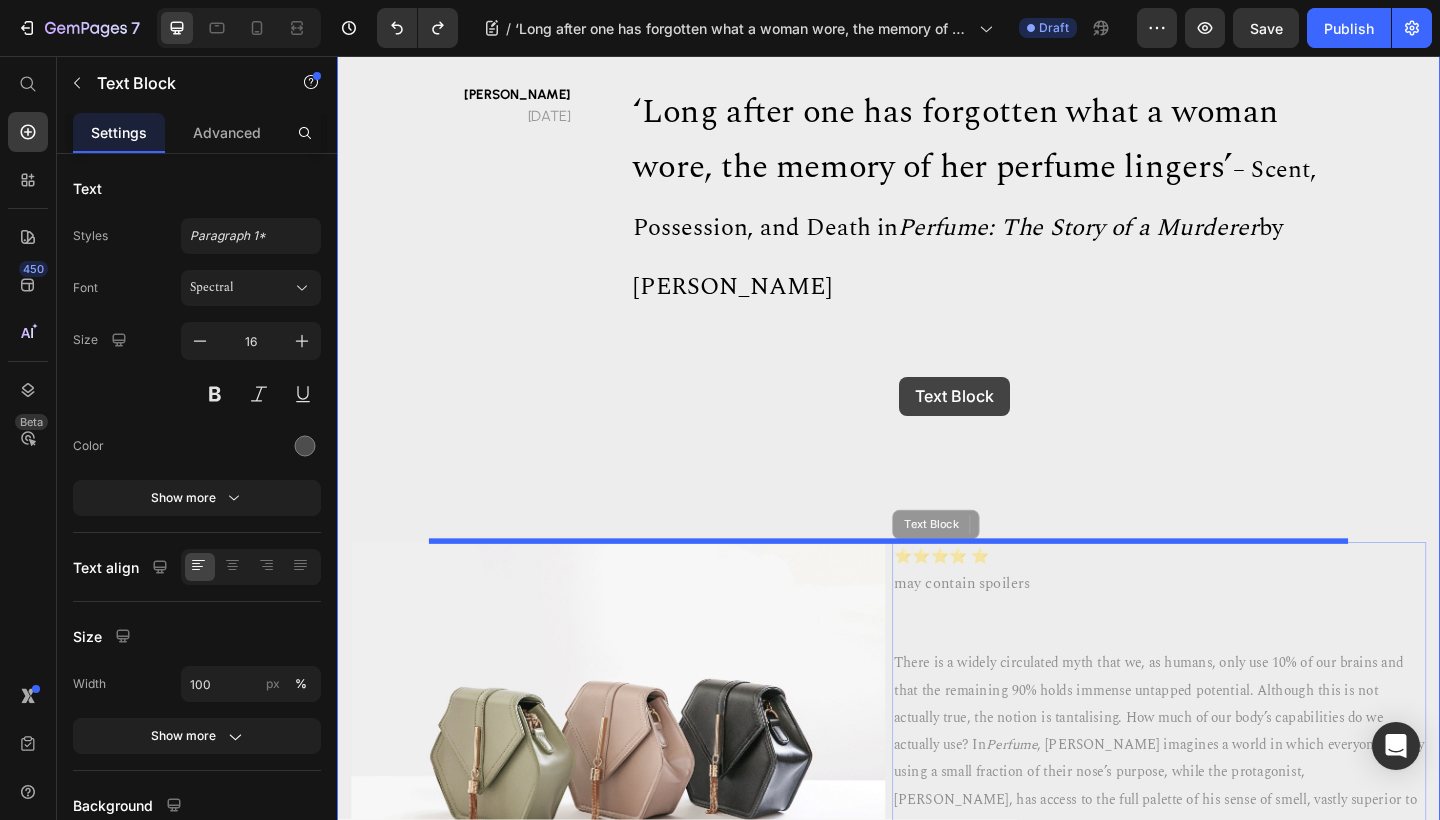 drag, startPoint x: 1141, startPoint y: 172, endPoint x: 948, endPoint y: 406, distance: 303.32327 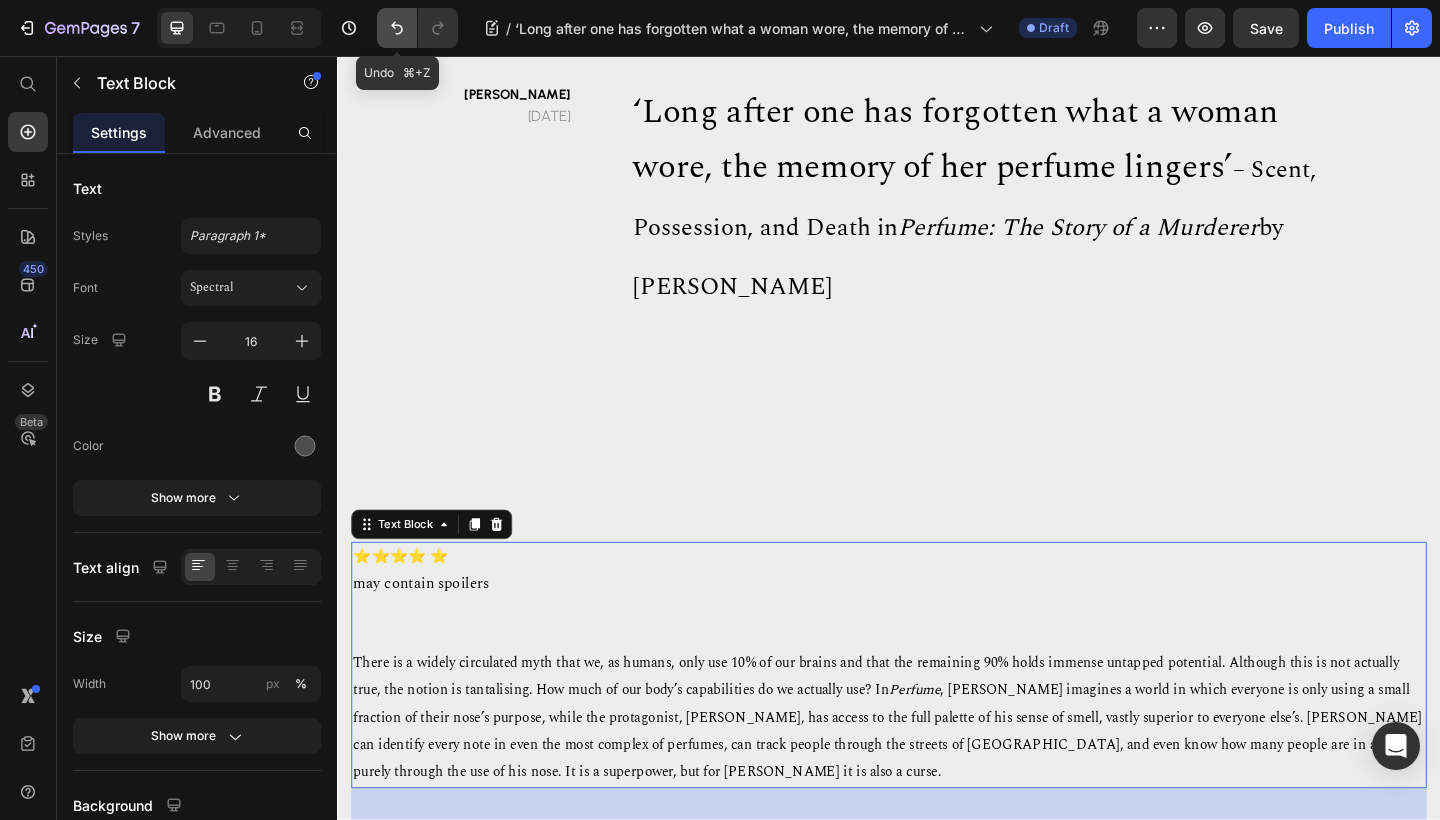 click 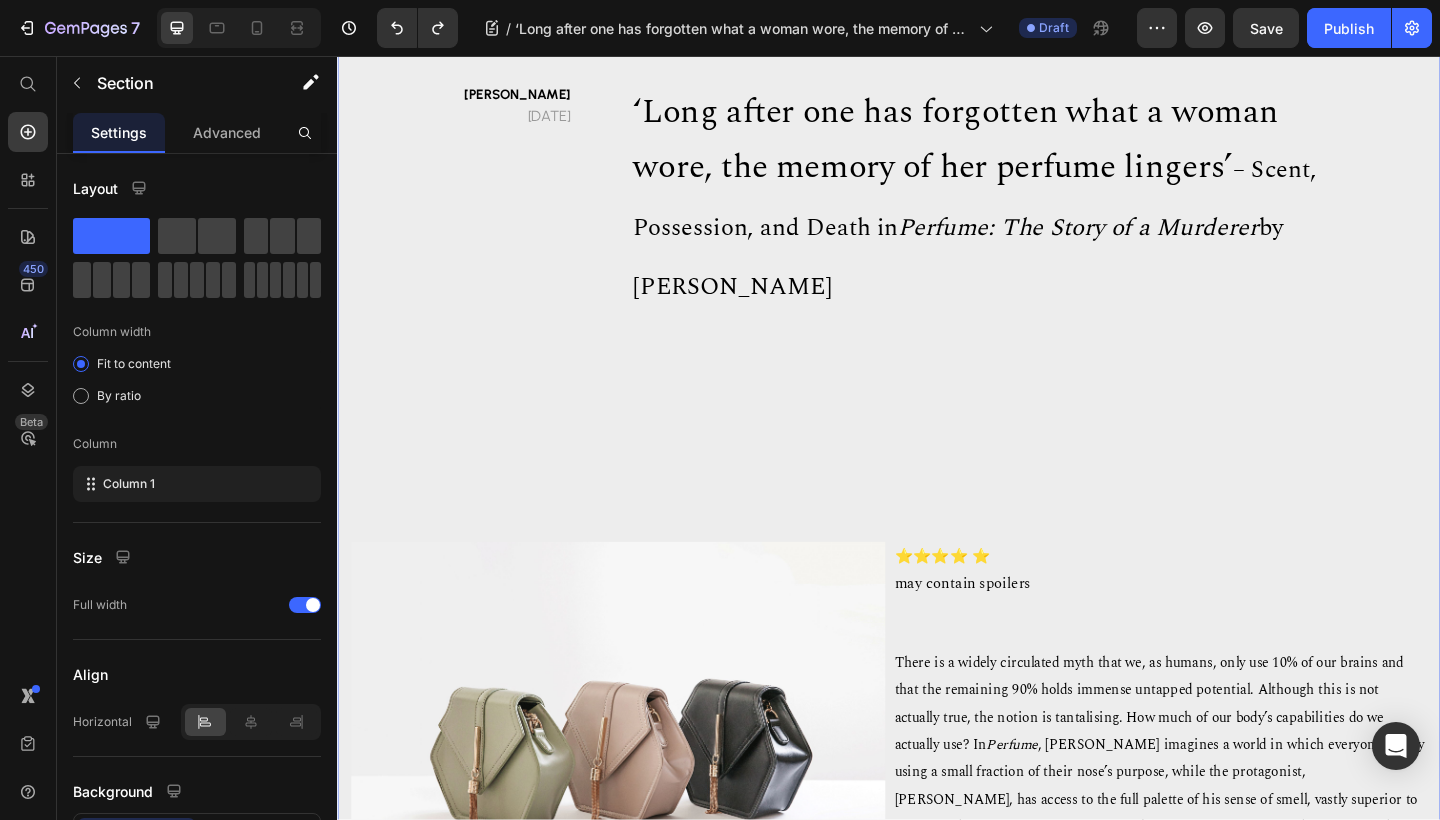 click on "Jocelyn Howarth 10th Jul 2025 Text block ‘Long after one has forgotten what a woman wore, the memory of her perfume lingers’  – Scent, Possession, and Death in  Perfume: The Story of a Murderer  by Patrick Süskind Heading Row Image Row ⭐⭐⭐⭐ ⭐ may contain spoilers   There is a widely circulated myth that we, as humans, only use 10% of our brains and that the remaining 90% holds immense untapped potential. Although this is not actually true, the notion is tantalising. How much of our body’s capabilities do we actually use? In  Perfume Text Block Row   The Story of a Murderer.    Imagine the suffering that would come with such an acute sense of smell. I, for one, get overstimulated when my candle has been burning in my room for too long. To be raised in stinking 18 th         a madeleine de Proust     Text block" at bounding box center [937, 1239] 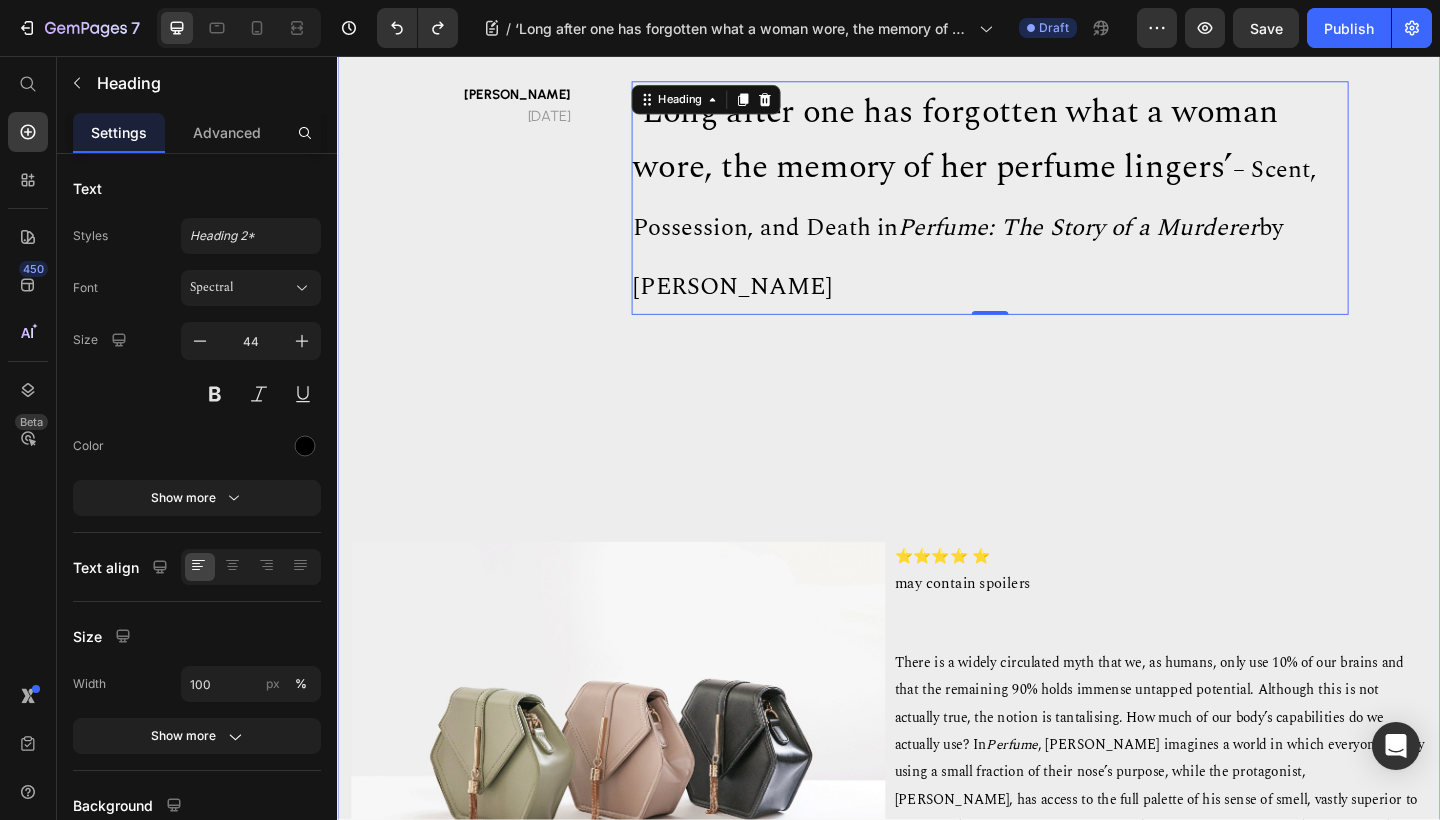 click on "Jocelyn Howarth 10th Jul 2025 Text block ‘Long after one has forgotten what a woman wore, the memory of her perfume lingers’  – Scent, Possession, and Death in  Perfume: The Story of a Murderer  by Patrick Süskind Heading   0 Row Image Row ⭐⭐⭐⭐ ⭐ may contain spoilers   There is a widely circulated myth that we, as humans, only use 10% of our brains and that the remaining 90% holds immense untapped potential. Although this is not actually true, the notion is tantalising. How much of our body’s capabilities do we actually use? In  Perfume Text Block Row   The Story of a Murderer.    Imagine the suffering that would come with such an acute sense of smell. I, for one, get overstimulated when my candle has been burning in my room for too long. To be raised in stinking 18 th         a madeleine de Proust     Text block" at bounding box center [937, 1239] 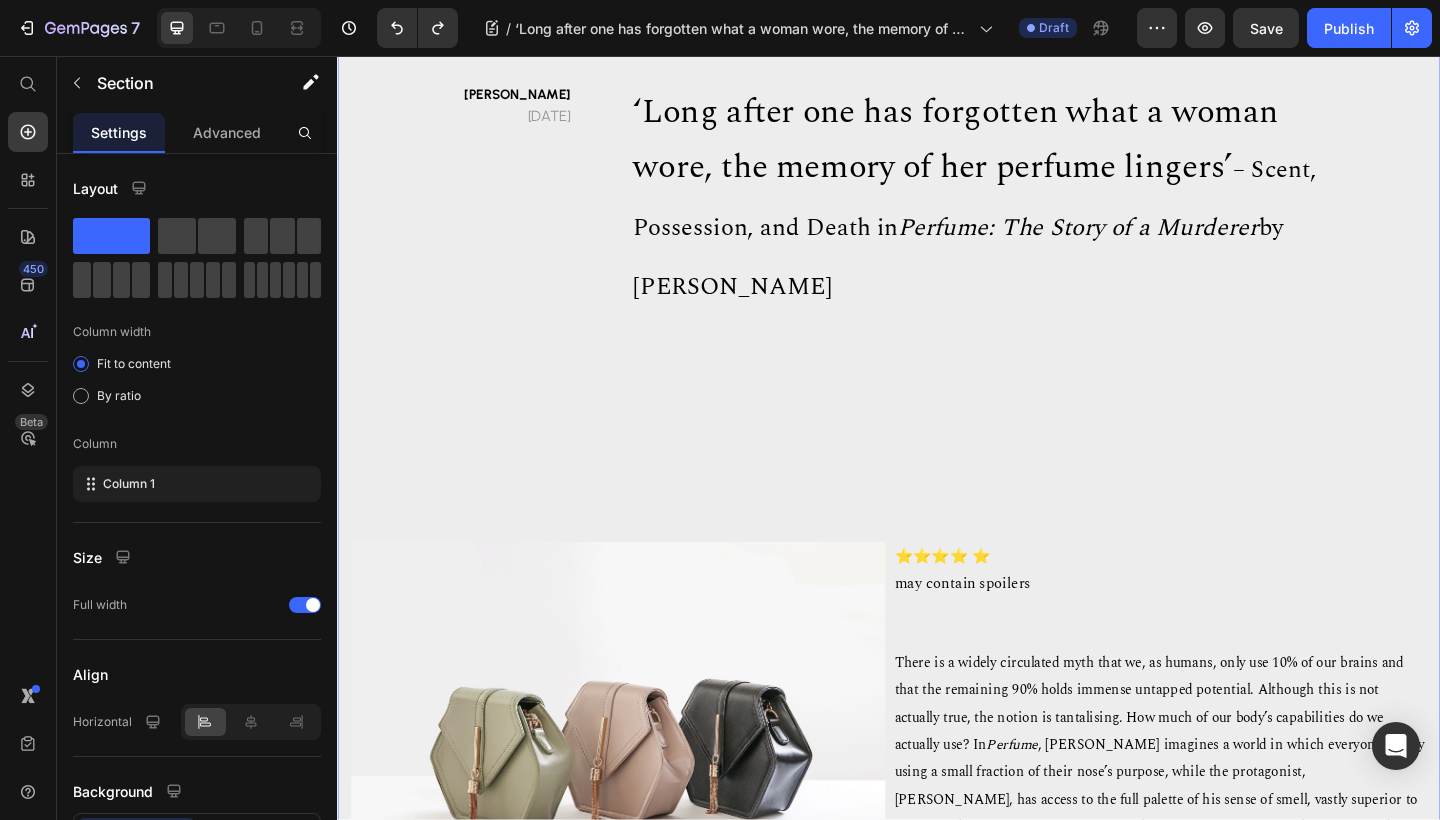 click on "Jocelyn Howarth 10th Jul 2025 Text block ‘Long after one has forgotten what a woman wore, the memory of her perfume lingers’  – Scent, Possession, and Death in  Perfume: The Story of a Murderer  by Patrick Süskind Heading Row Image Row ⭐⭐⭐⭐ ⭐ may contain spoilers   There is a widely circulated myth that we, as humans, only use 10% of our brains and that the remaining 90% holds immense untapped potential. Although this is not actually true, the notion is tantalising. How much of our body’s capabilities do we actually use? In  Perfume Text Block Row   The Story of a Murderer.    Imagine the suffering that would come with such an acute sense of smell. I, for one, get overstimulated when my candle has been burning in my room for too long. To be raised in stinking 18 th         a madeleine de Proust     Text block" at bounding box center [937, 1239] 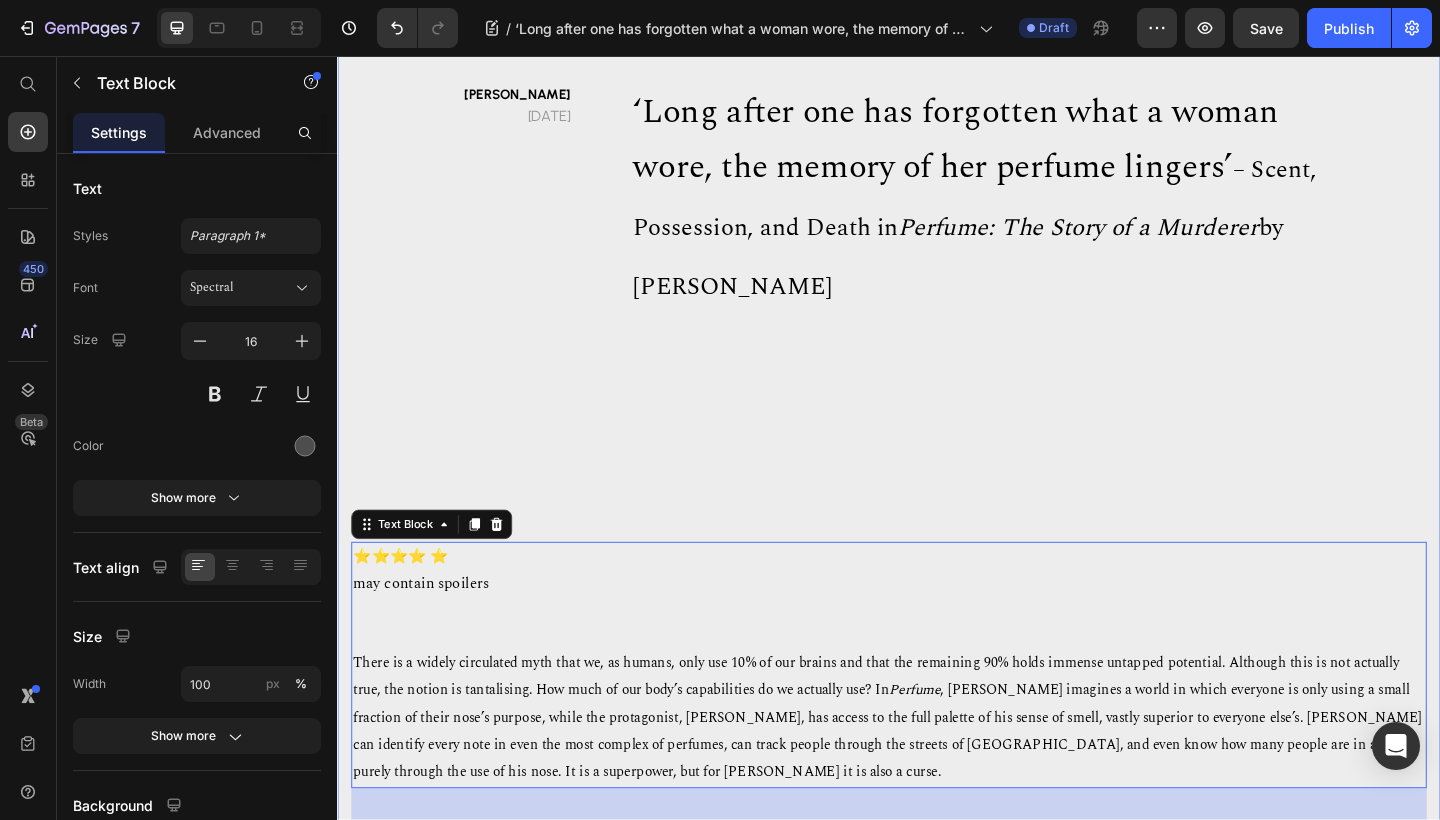 click on "Jocelyn Howarth 10th Jul 2025 Text block ‘Long after one has forgotten what a woman wore, the memory of her perfume lingers’  – Scent, Possession, and Death in  Perfume: The Story of a Murderer  by Patrick Süskind Heading Row ⭐⭐⭐⭐ ⭐ may contain spoilers   There is a widely circulated myth that we, as humans, only use 10% of our brains and that the remaining 90% holds immense untapped potential. Although this is not actually true, the notion is tantalising. How much of our body’s capabilities do we actually use? In  Perfume Text Block   247 Image Row
Drop element here Row   The Story of a Murderer.    Imagine the suffering that would come with such an acute sense of smell. I, for one, get overstimulated when my candle has been burning in my room for too long. To be raised in stinking 18 th         a madeleine de Proust     Text block" at bounding box center [937, 1496] 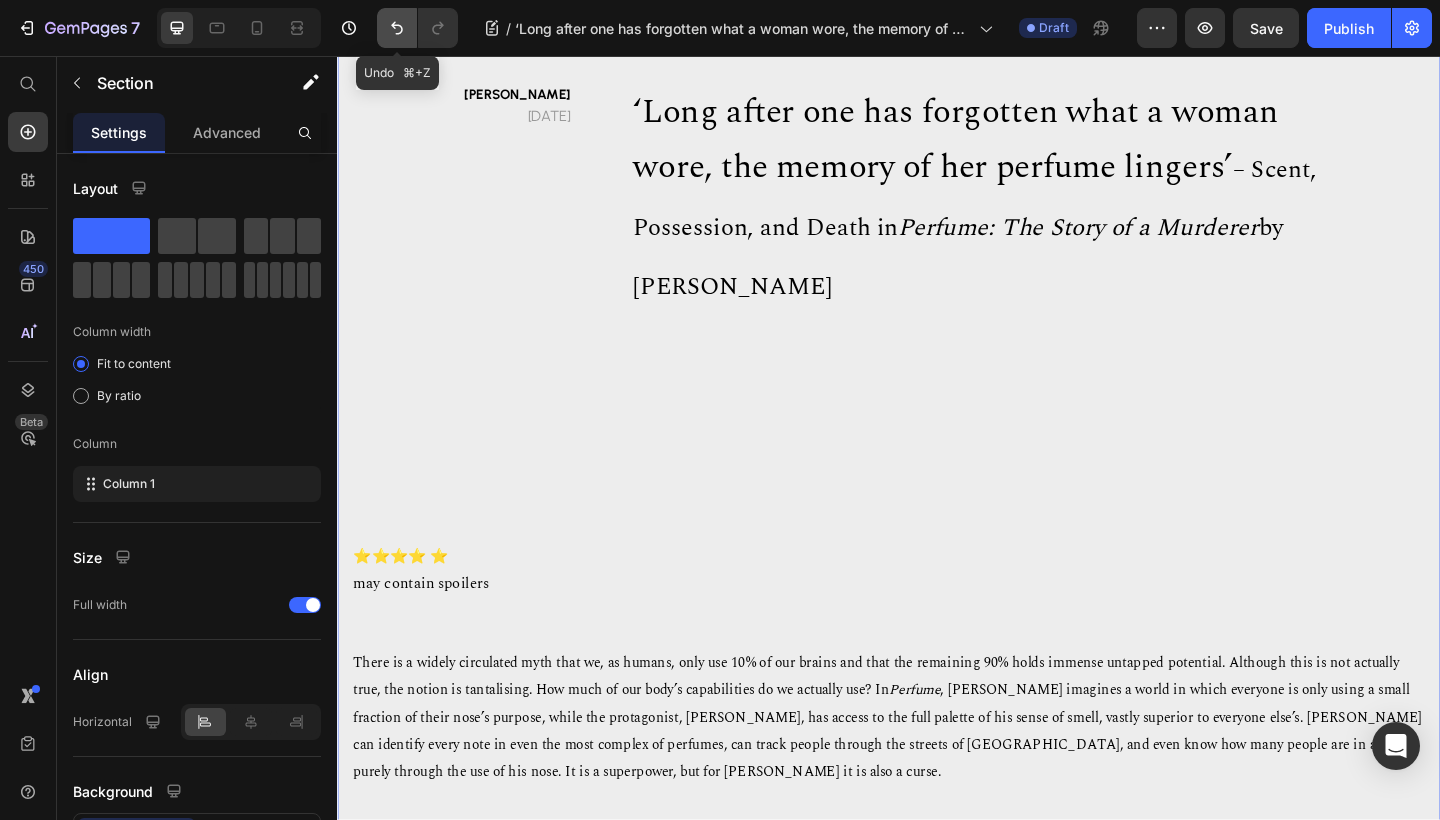 click 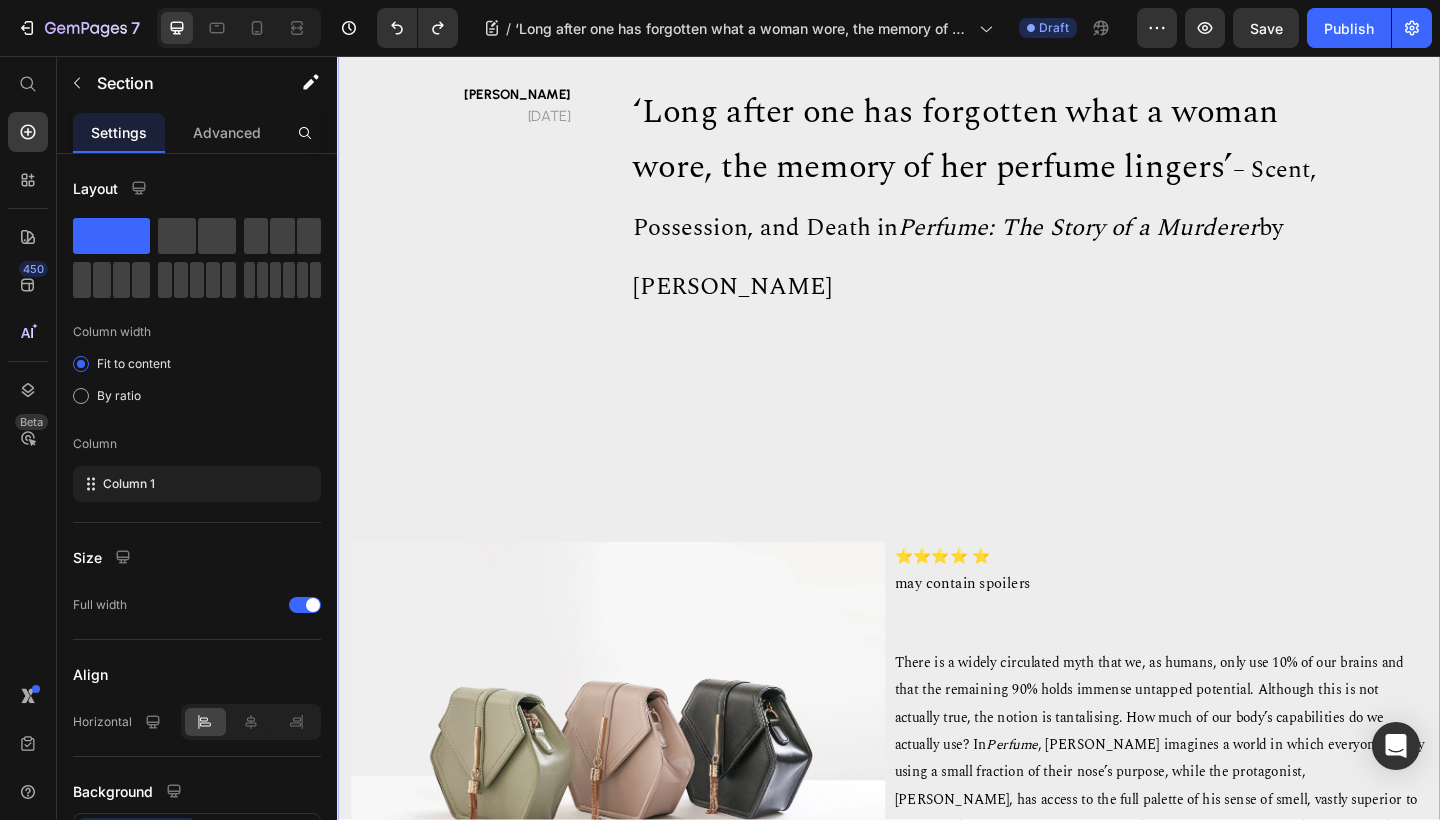 click on "Jocelyn Howarth 10th Jul 2025 Text block ‘Long after one has forgotten what a woman wore, the memory of her perfume lingers’  – Scent, Possession, and Death in  Perfume: The Story of a Murderer  by Patrick Süskind Heading Row Image Row ⭐⭐⭐⭐ ⭐ may contain spoilers   There is a widely circulated myth that we, as humans, only use 10% of our brains and that the remaining 90% holds immense untapped potential. Although this is not actually true, the notion is tantalising. How much of our body’s capabilities do we actually use? In  Perfume Text Block Row   The Story of a Murderer.    Imagine the suffering that would come with such an acute sense of smell. I, for one, get overstimulated when my candle has been burning in my room for too long. To be raised in stinking 18 th         a madeleine de Proust     Text block" at bounding box center [937, 1239] 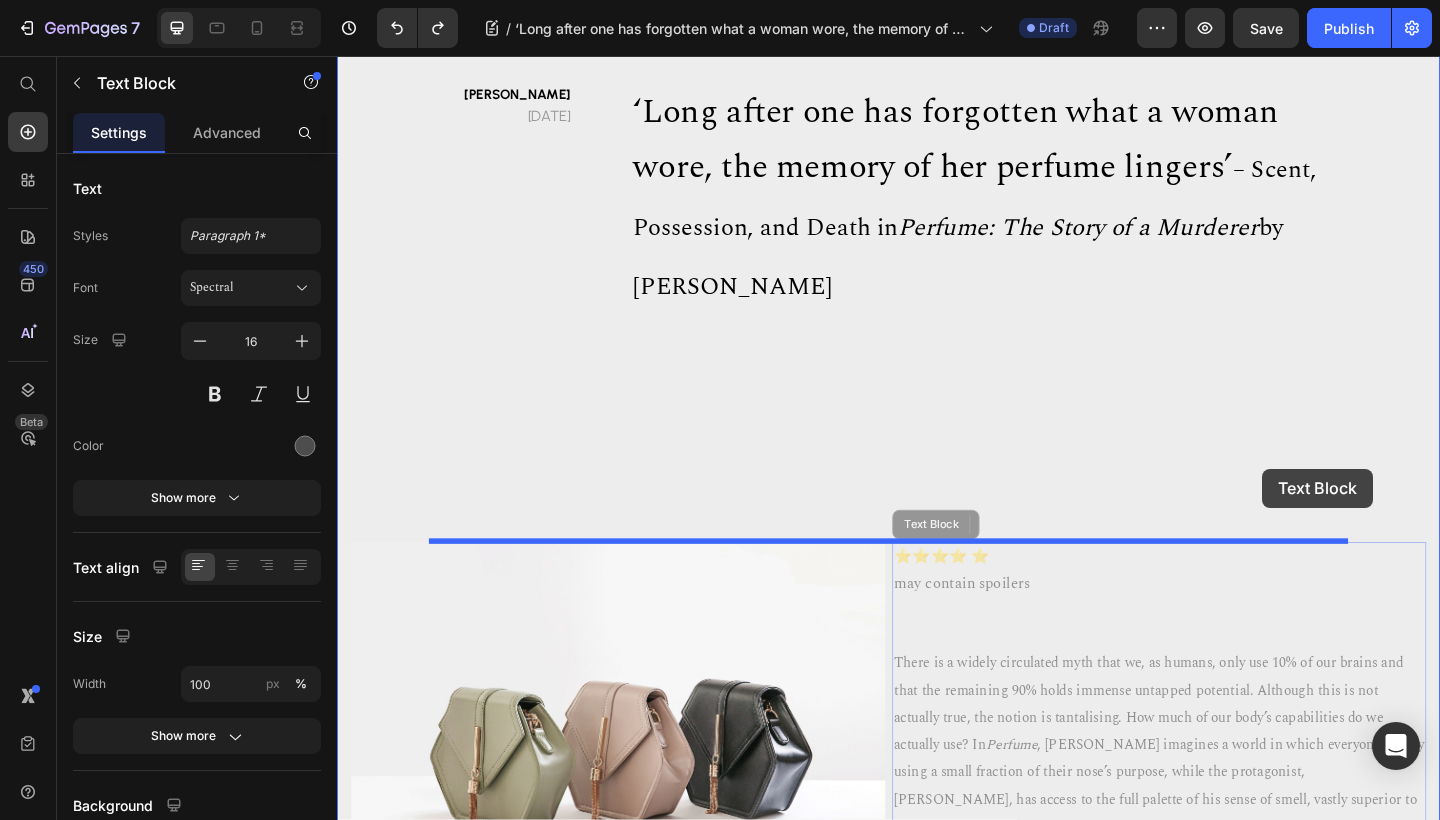 drag, startPoint x: 1520, startPoint y: 626, endPoint x: 1343, endPoint y: 504, distance: 214.97209 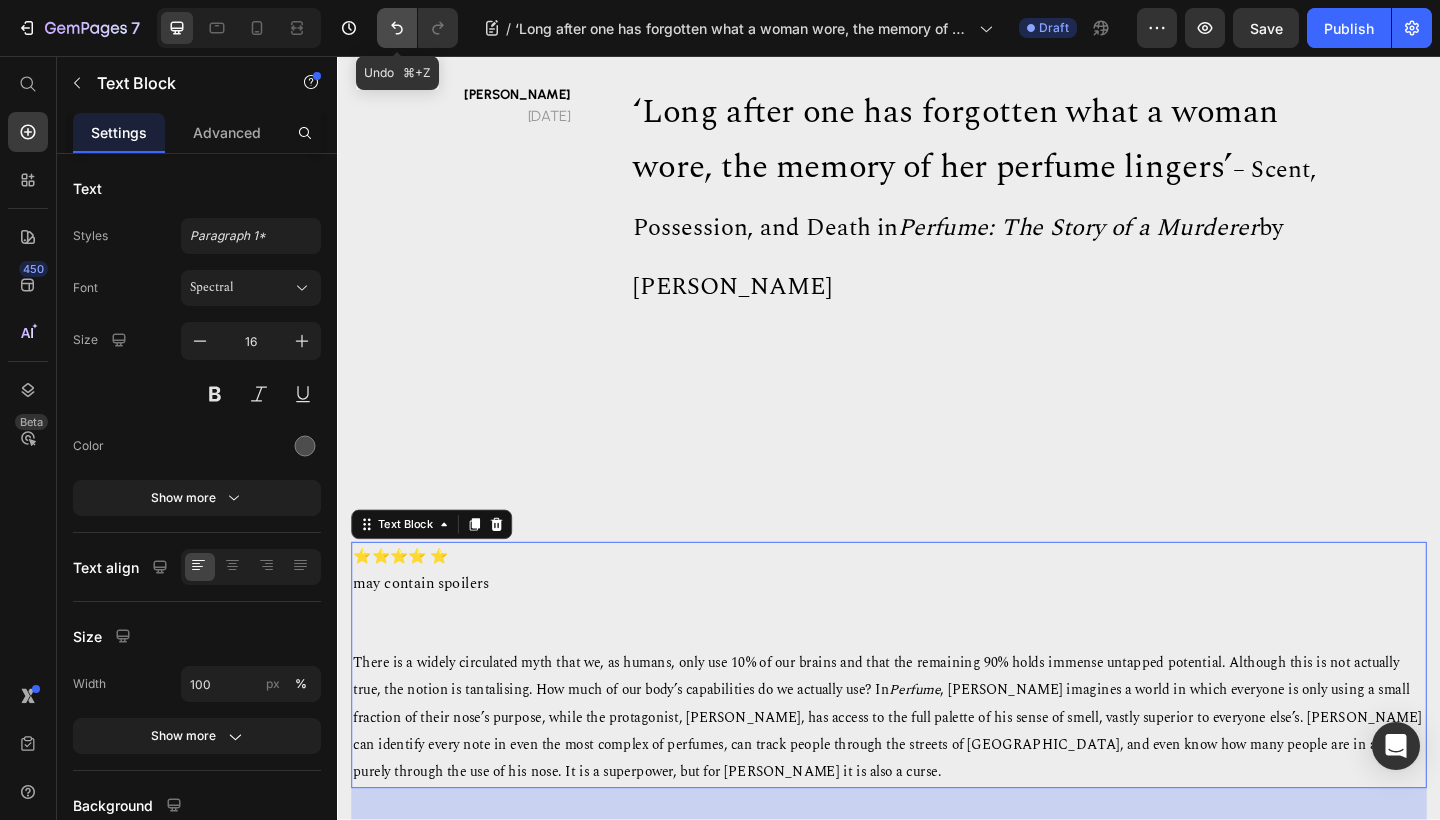 click 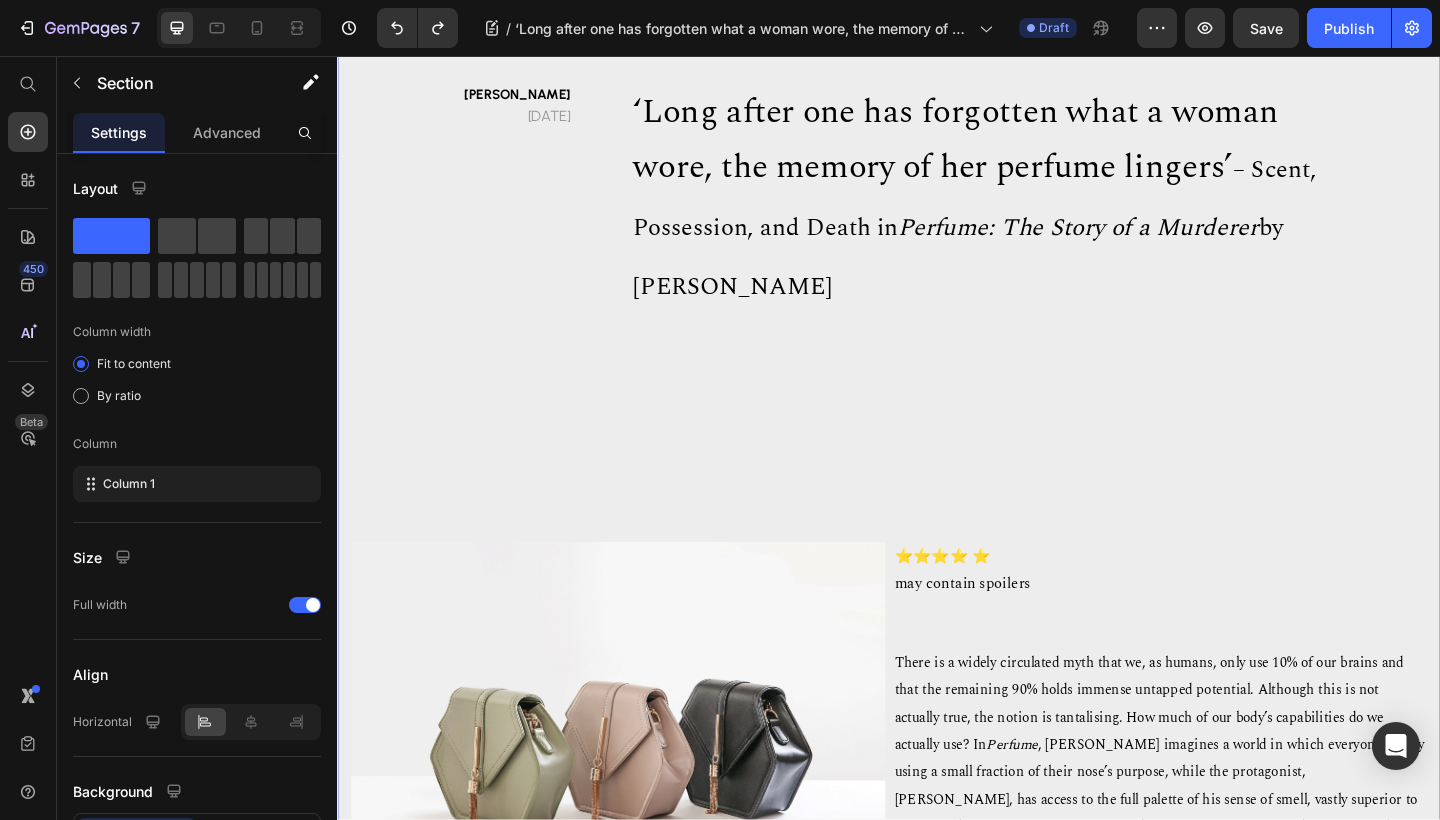 click on "Jocelyn Howarth 10th Jul 2025 Text block ‘Long after one has forgotten what a woman wore, the memory of her perfume lingers’  – Scent, Possession, and Death in  Perfume: The Story of a Murderer  by Patrick Süskind Heading Row Image Row ⭐⭐⭐⭐ ⭐ may contain spoilers   There is a widely circulated myth that we, as humans, only use 10% of our brains and that the remaining 90% holds immense untapped potential. Although this is not actually true, the notion is tantalising. How much of our body’s capabilities do we actually use? In  Perfume Text Block Row   The Story of a Murderer.    Imagine the suffering that would come with such an acute sense of smell. I, for one, get overstimulated when my candle has been burning in my room for too long. To be raised in stinking 18 th         a madeleine de Proust     Text block" at bounding box center [937, 1239] 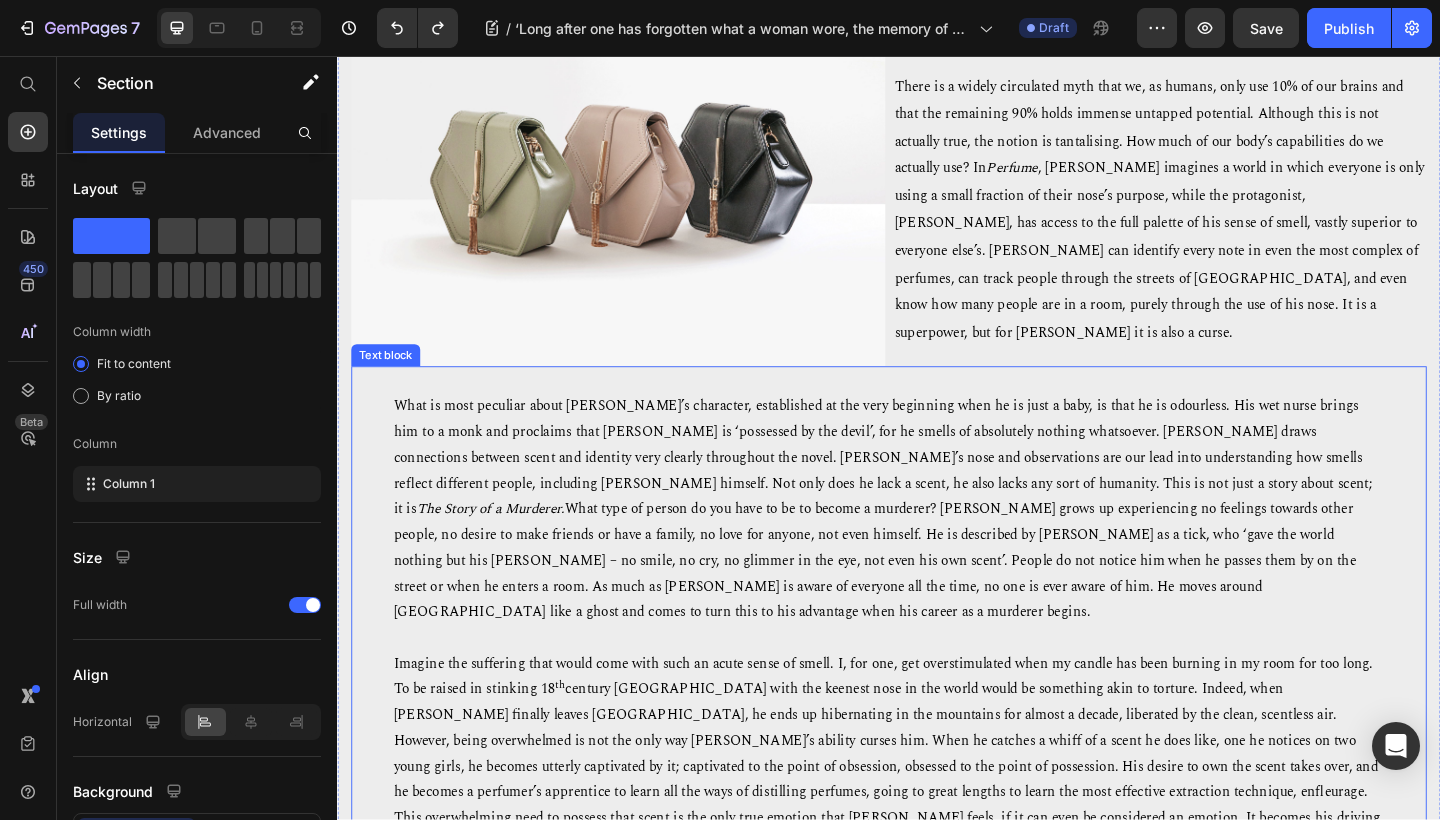 scroll, scrollTop: 705, scrollLeft: 0, axis: vertical 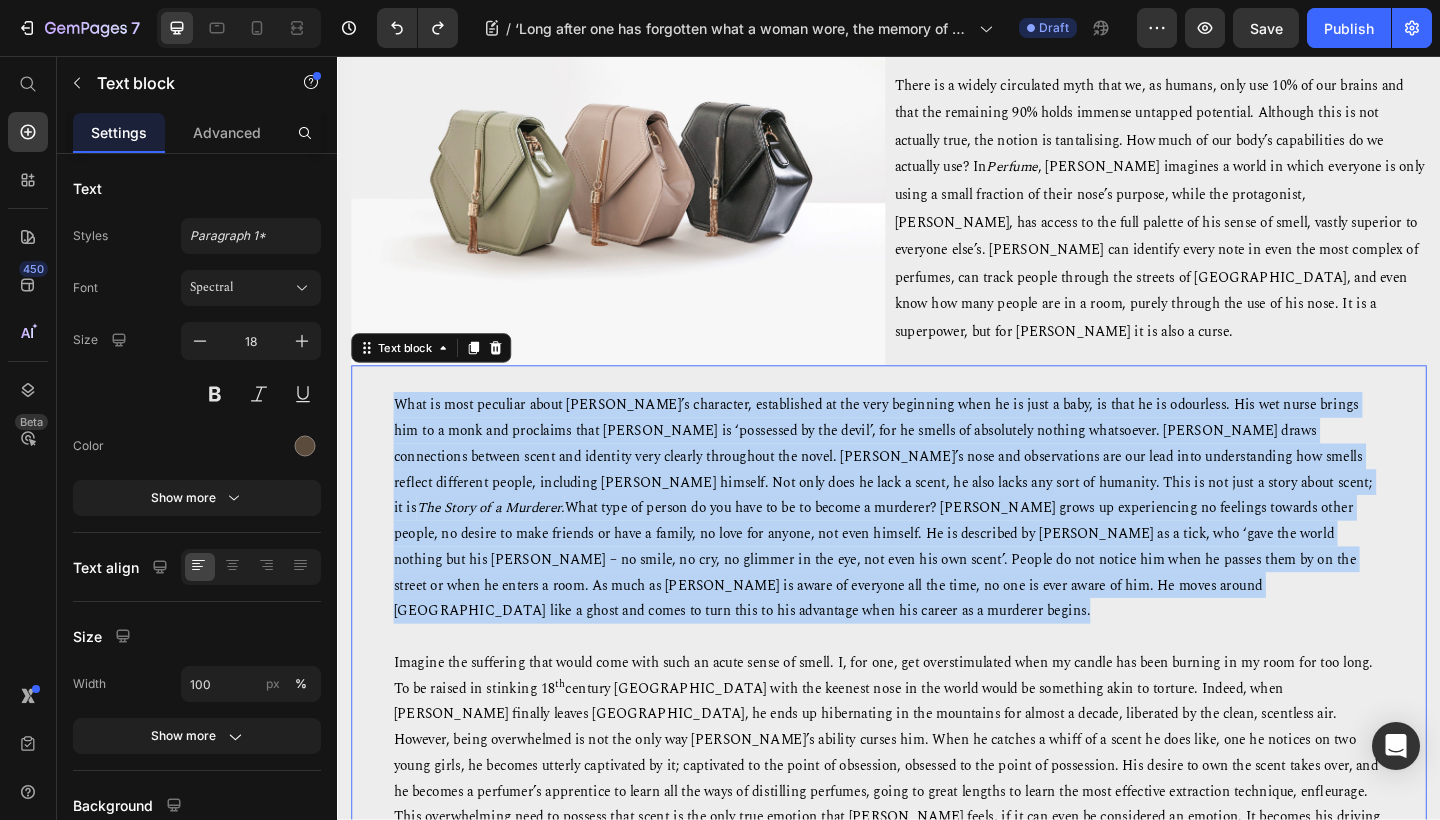 click on "What is most peculiar about [PERSON_NAME]’s character, established at the very beginning when he is just a baby, is that he is odourless. His wet nurse brings him to a monk and proclaims that [PERSON_NAME] is ‘possessed by the devil’, for he smells of absolutely nothing whatsoever. [PERSON_NAME] draws connections between scent and identity very clearly throughout the novel. [PERSON_NAME]’s nose and observations are our lead into understanding how smells reflect different people, including [PERSON_NAME] himself. Not only does he lack a scent, he also lacks any sort of humanity. This is not just a story about scent; it is  The Story of a Murderer." at bounding box center [930, 548] 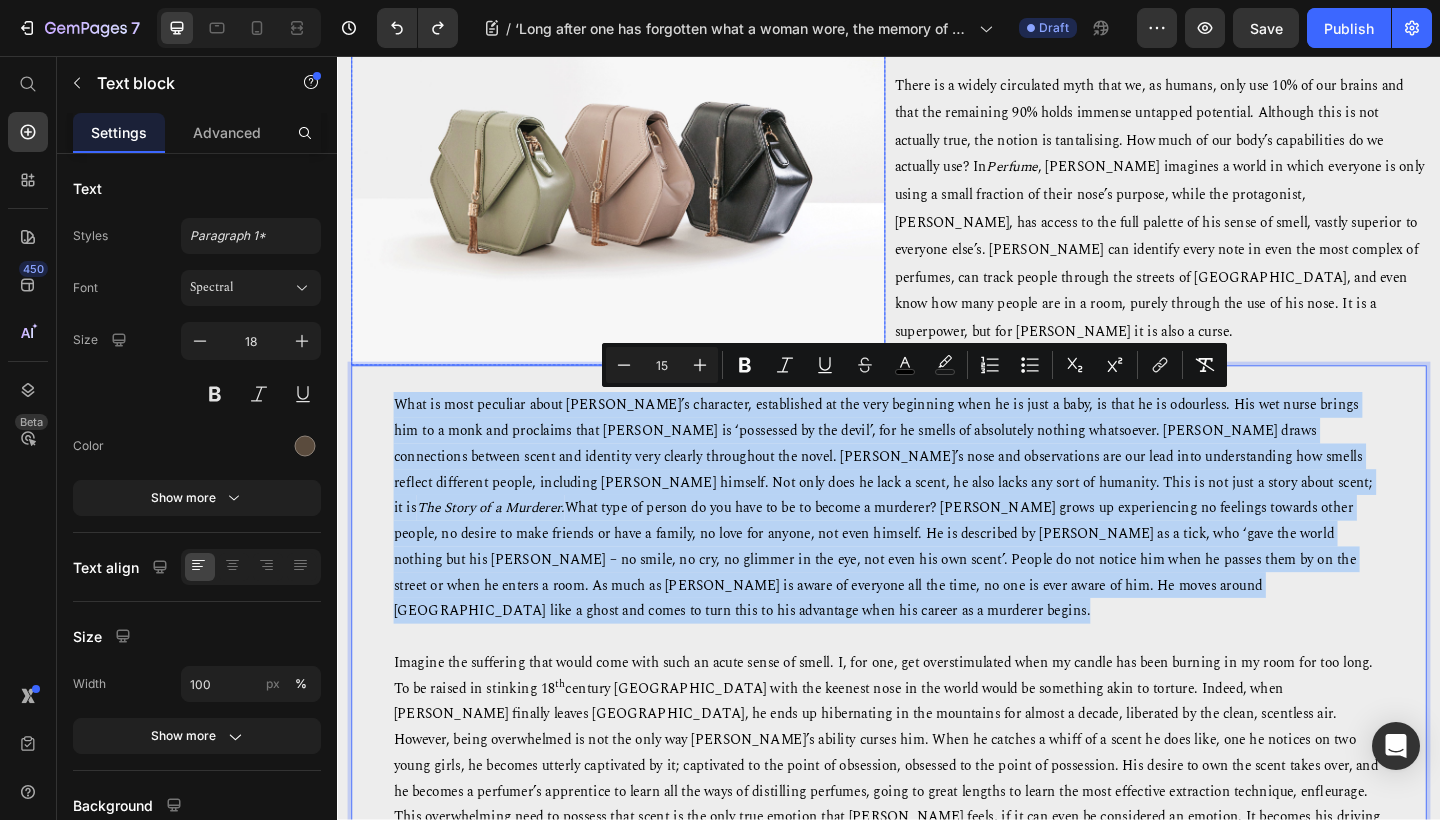 click at bounding box center [642, 175] 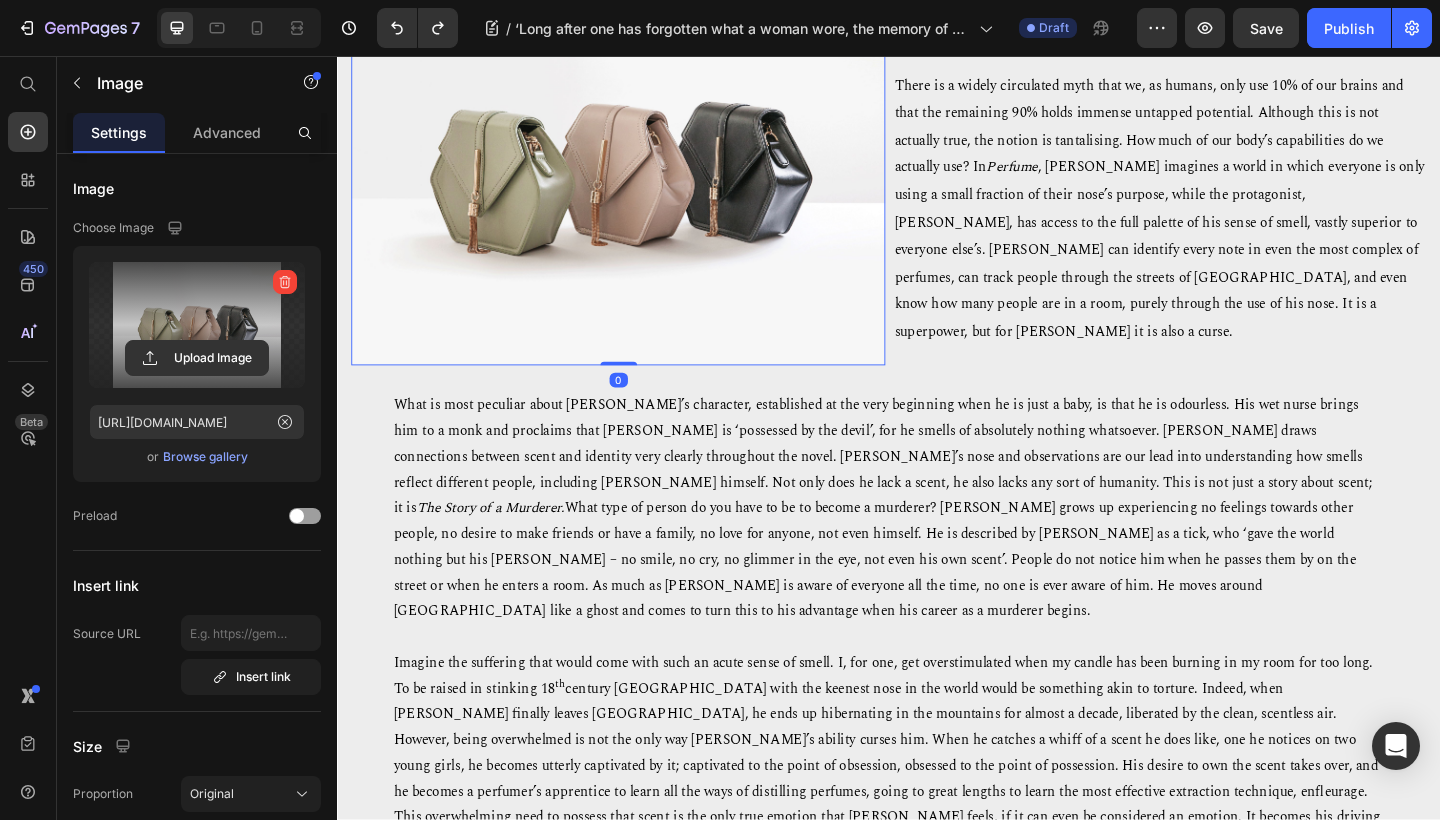 click at bounding box center [197, 325] 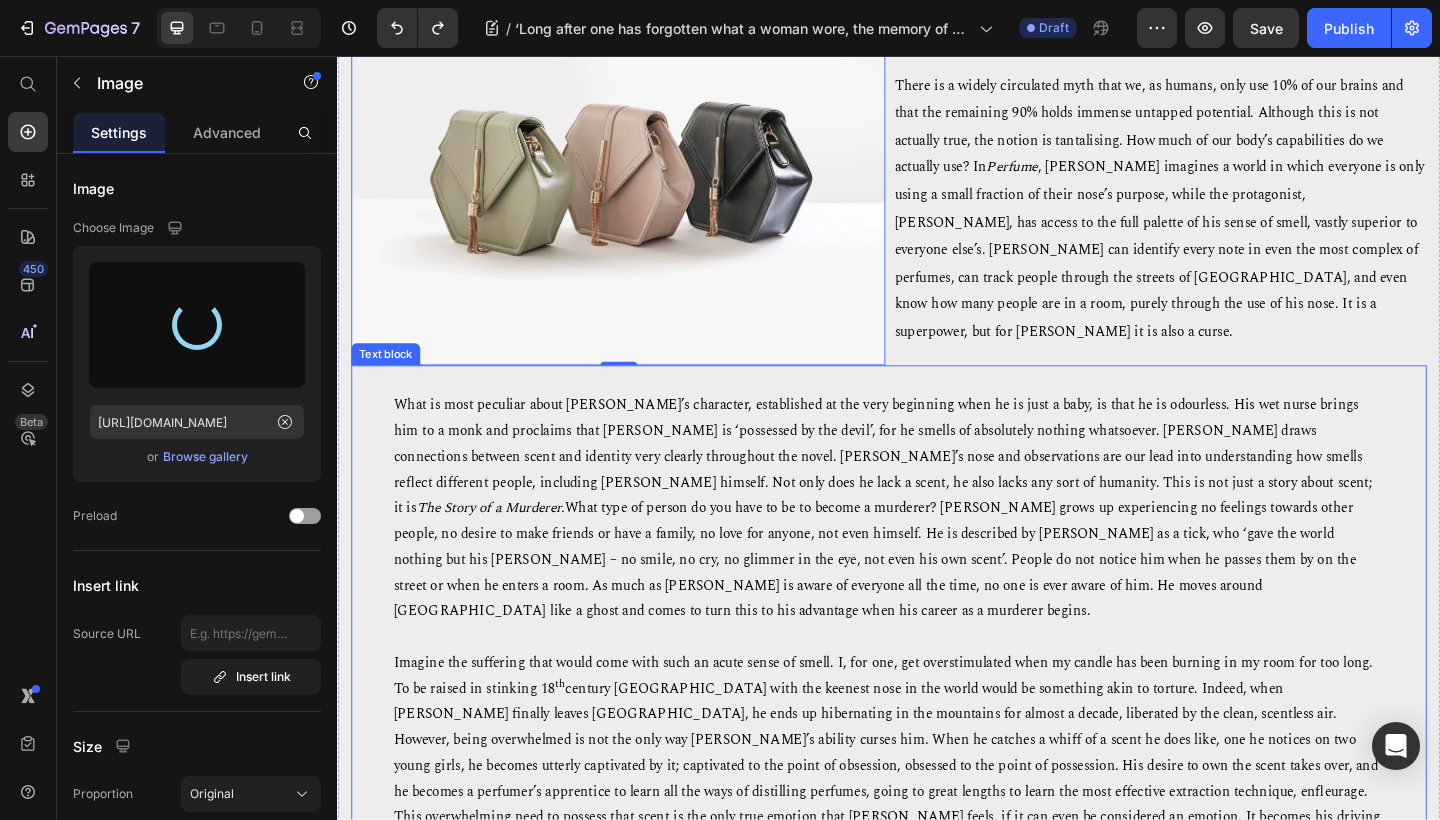 type on "[URL][DOMAIN_NAME]" 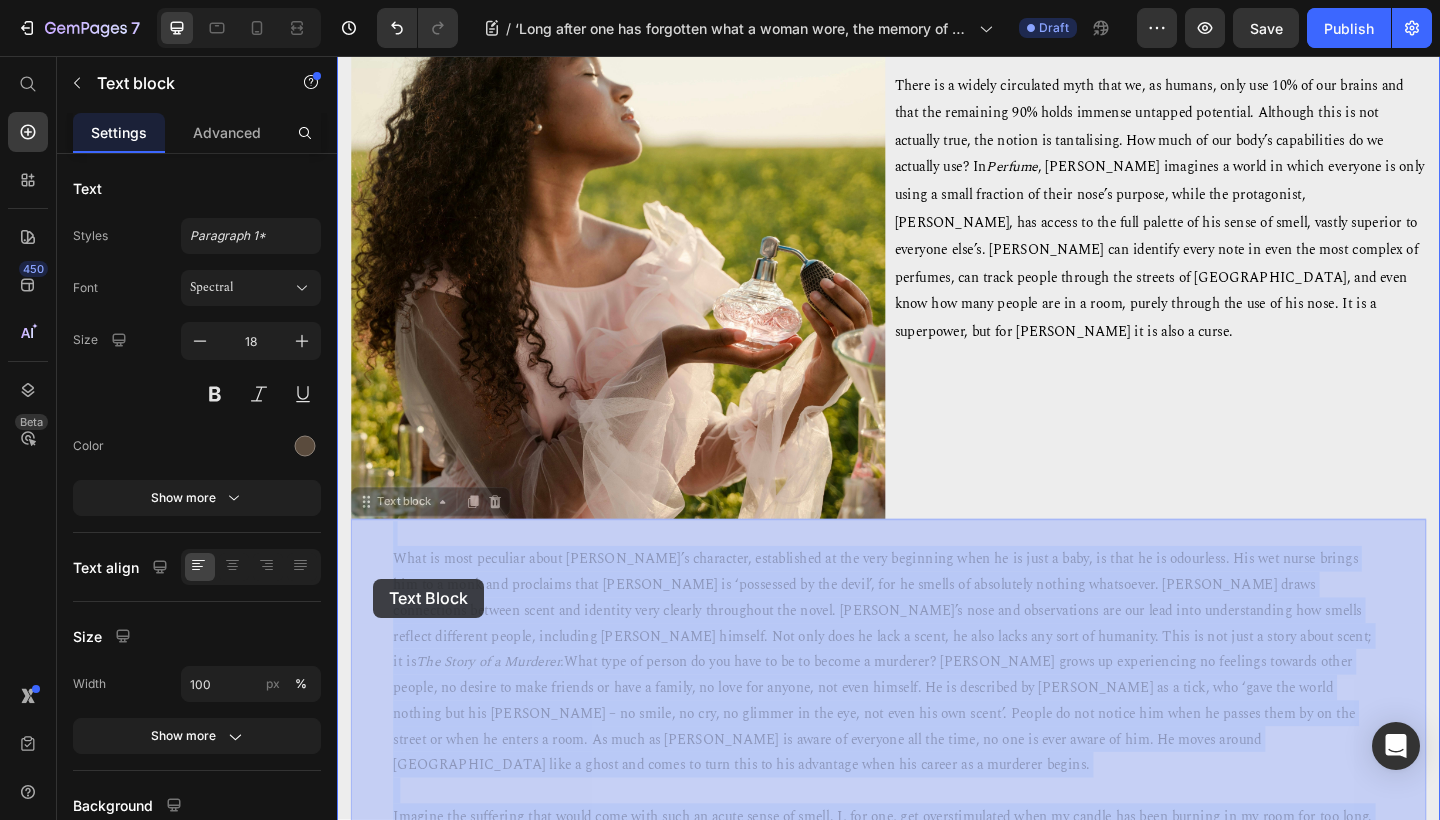 drag, startPoint x: 397, startPoint y: 598, endPoint x: 376, endPoint y: 625, distance: 34.20526 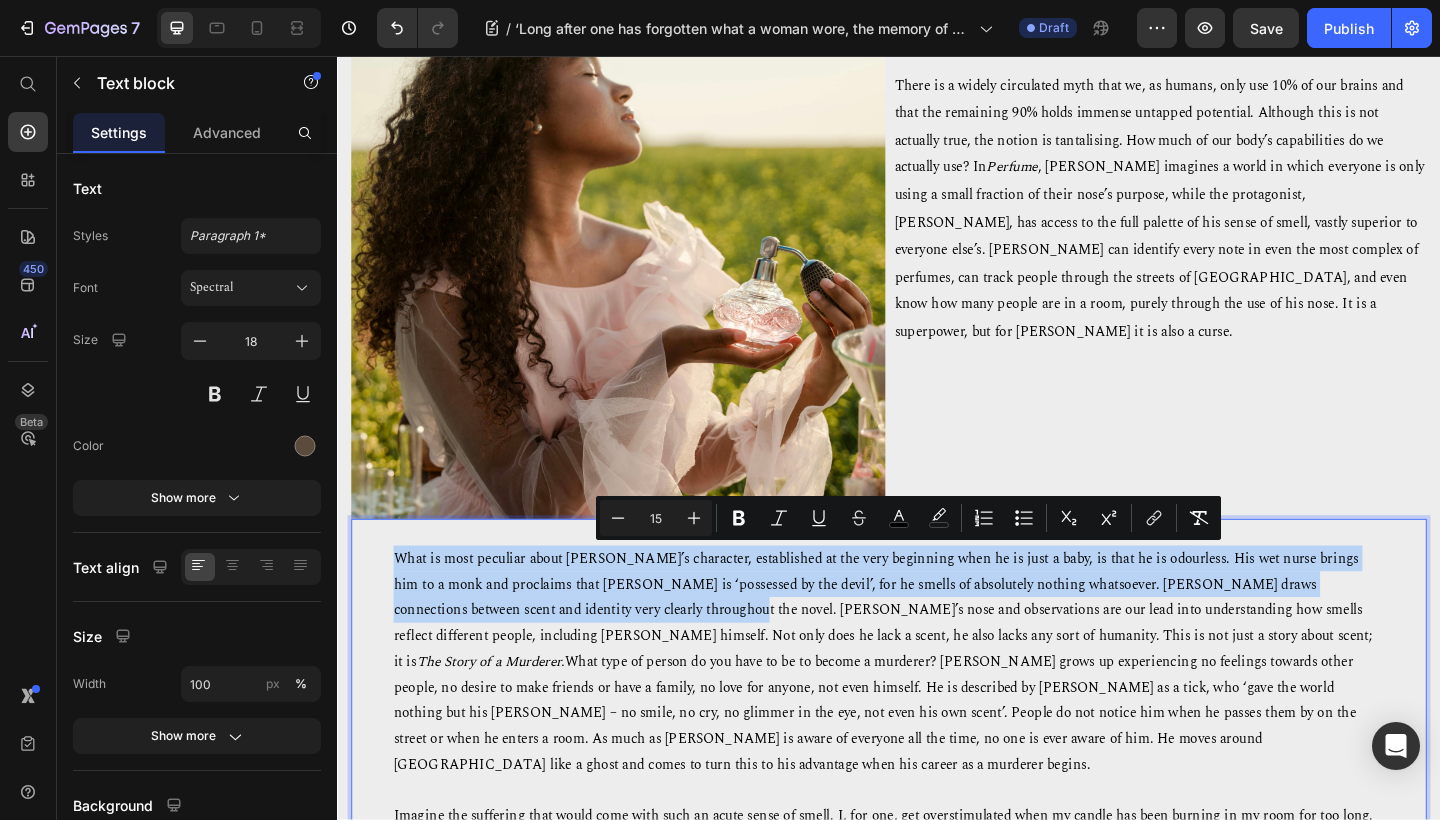 drag, startPoint x: 398, startPoint y: 601, endPoint x: 674, endPoint y: 659, distance: 282.02838 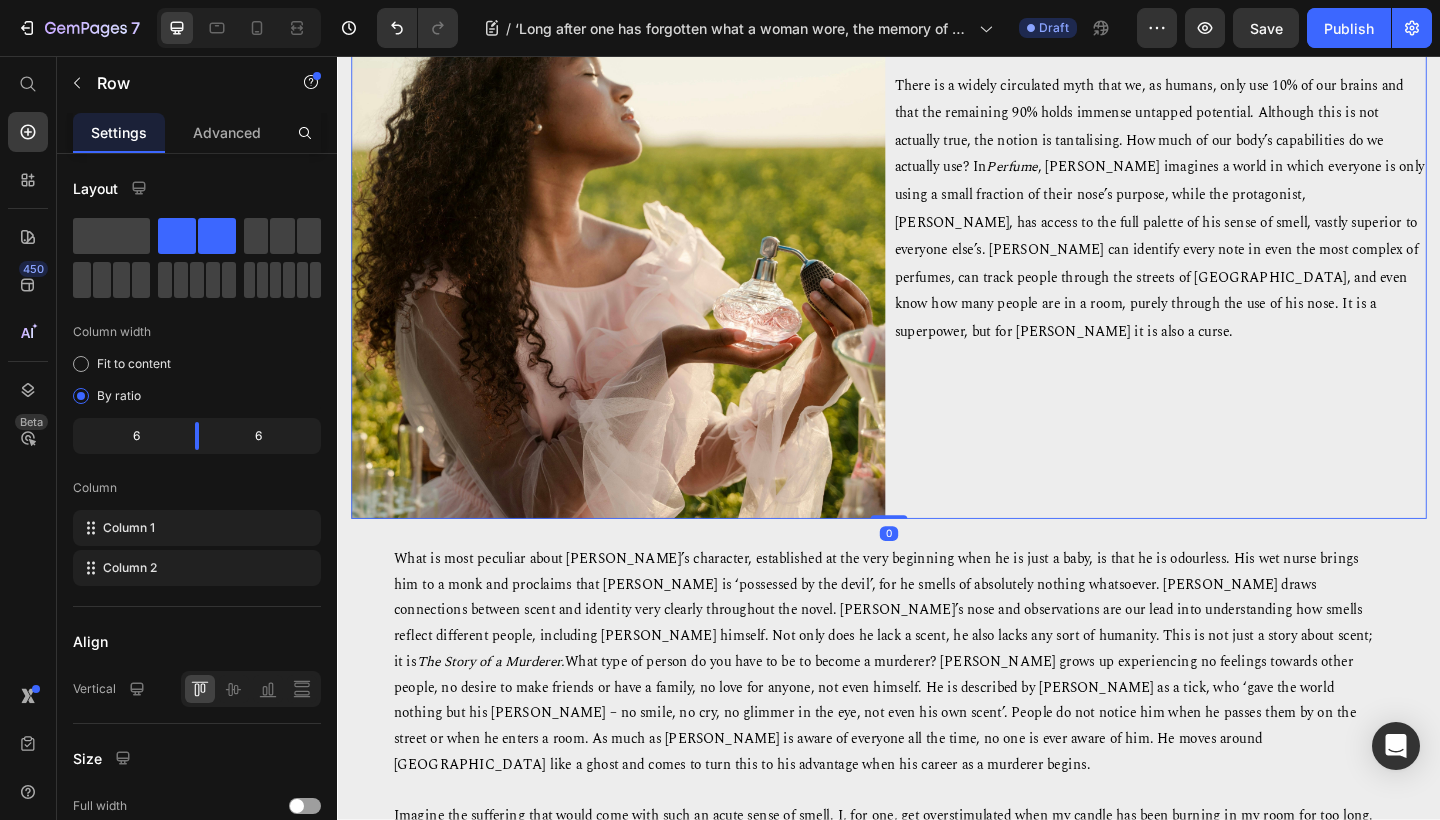 click on "⭐⭐⭐⭐ ⭐ may contain spoilers   There is a widely circulated myth that we, as humans, only use 10% of our brains and that the remaining 90% holds immense untapped potential. Although this is not actually true, the notion is tantalising. How much of our body’s capabilities do we actually use? In  Perfume , Patrick Süskind imagines a world in which everyone is only using a small fraction of their nose’s purpose, while the protagonist, Grenouille, has access to the full palette of his sense of smell, vastly superior to everyone else’s. Grenouille can identify every note in even the most complex of perfumes, can track people through the streets of Paris, and even know how many people are in a room, purely through the use of his nose. It is a superpower, but for Grenouille it is also a curse. Text Block" at bounding box center [1231, 258] 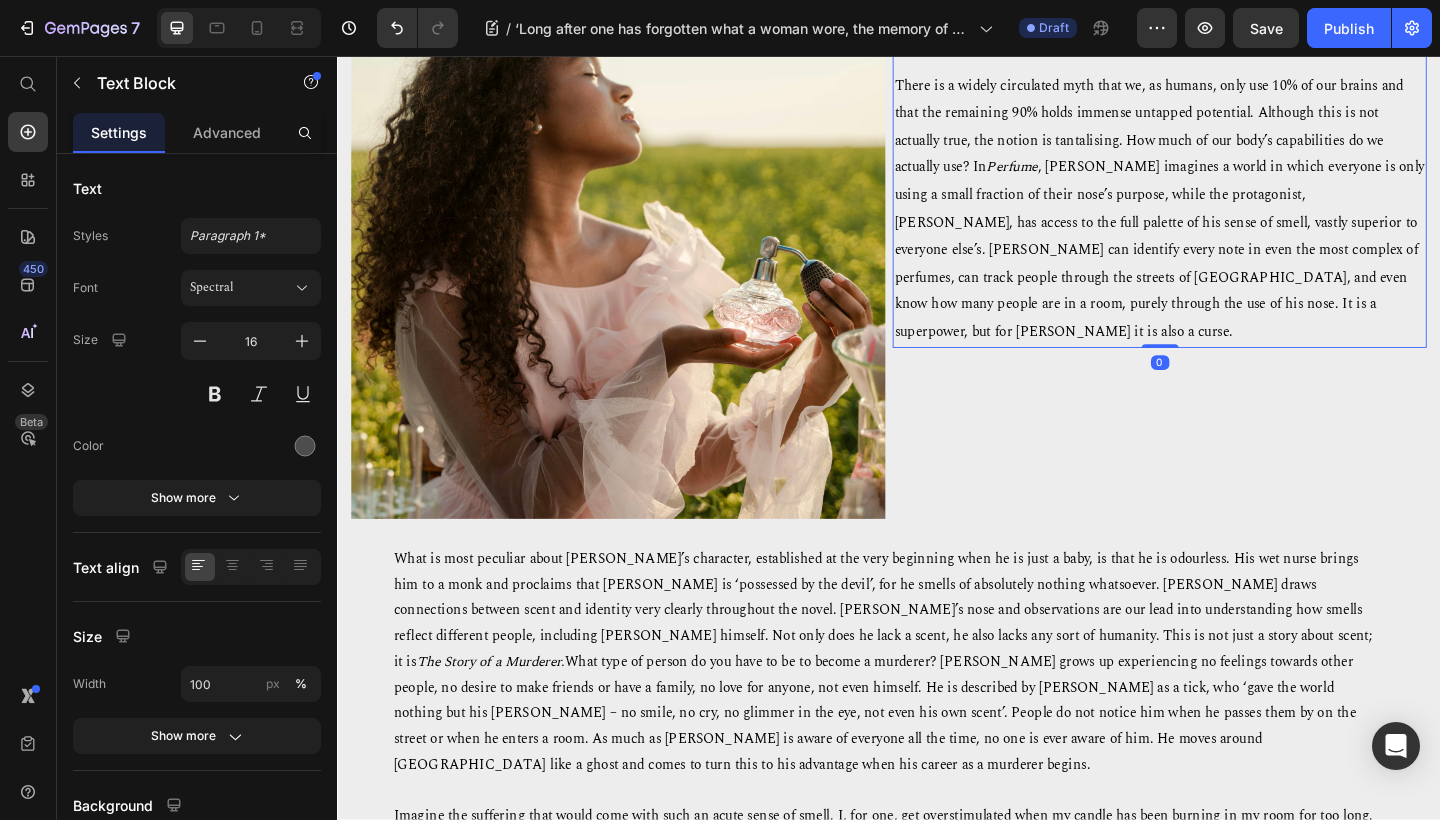 click on "There is a widely circulated myth that we, as humans, only use 10% of our brains and that the remaining 90% holds immense untapped potential. Although this is not actually true, the notion is tantalising. How much of our body’s capabilities do we actually use? In  Perfume , [PERSON_NAME] imagines a world in which everyone is only using a small fraction of their nose’s purpose, while the protagonist, [PERSON_NAME], has access to the full palette of his sense of smell, vastly superior to everyone else’s. [PERSON_NAME] can identify every note in even the most complex of perfumes, can track people through the streets of [GEOGRAPHIC_DATA], and even know how many people are in a room, purely through the use of his nose. It is a superpower, but for [PERSON_NAME] it is also a curse." at bounding box center [1231, 208] 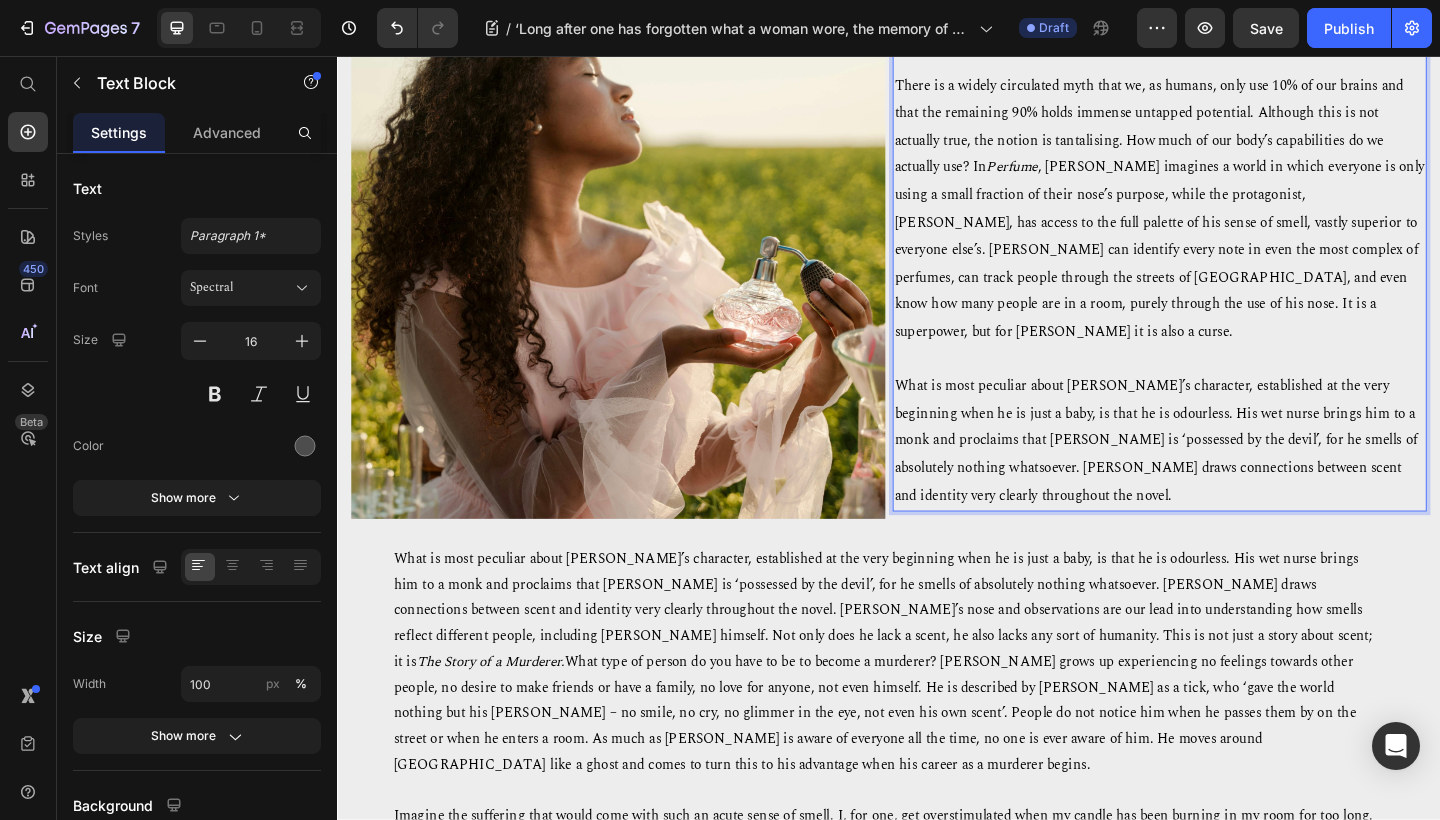 click on "There is a widely circulated myth that we, as humans, only use 10% of our brains and that the remaining 90% holds immense untapped potential. Although this is not actually true, the notion is tantalising. How much of our body’s capabilities do we actually use? In  Perfume , [PERSON_NAME] imagines a world in which everyone is only using a small fraction of their nose’s purpose, while the protagonist, [PERSON_NAME], has access to the full palette of his sense of smell, vastly superior to everyone else’s. [PERSON_NAME] can identify every note in even the most complex of perfumes, can track people through the streets of [GEOGRAPHIC_DATA], and even know how many people are in a room, purely through the use of his nose. It is a superpower, but for [PERSON_NAME] it is also a curse." at bounding box center (1231, 222) 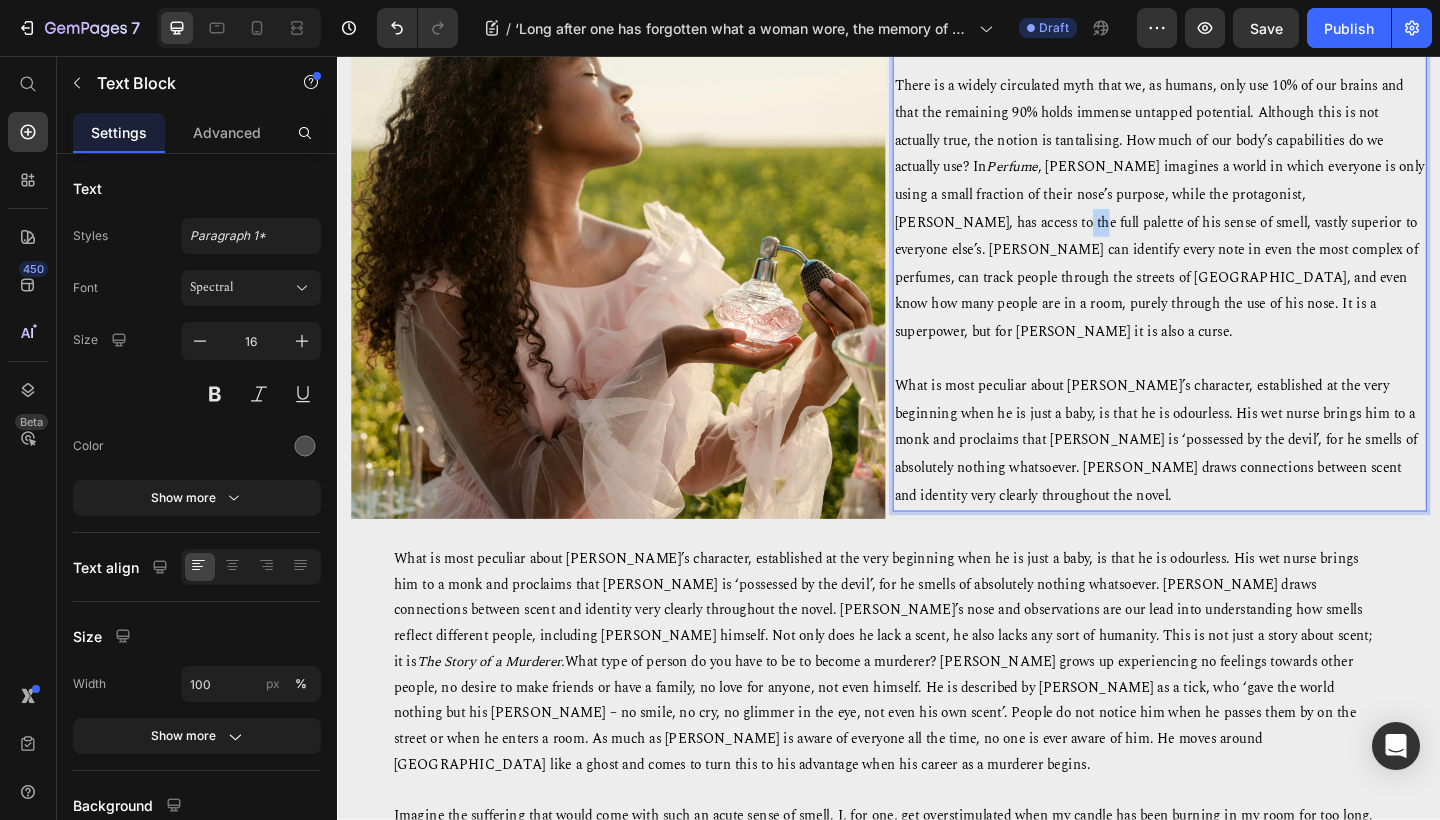click on "There is a widely circulated myth that we, as humans, only use 10% of our brains and that the remaining 90% holds immense untapped potential. Although this is not actually true, the notion is tantalising. How much of our body’s capabilities do we actually use? In  Perfume , [PERSON_NAME] imagines a world in which everyone is only using a small fraction of their nose’s purpose, while the protagonist, [PERSON_NAME], has access to the full palette of his sense of smell, vastly superior to everyone else’s. [PERSON_NAME] can identify every note in even the most complex of perfumes, can track people through the streets of [GEOGRAPHIC_DATA], and even know how many people are in a room, purely through the use of his nose. It is a superpower, but for [PERSON_NAME] it is also a curse." at bounding box center (1231, 222) 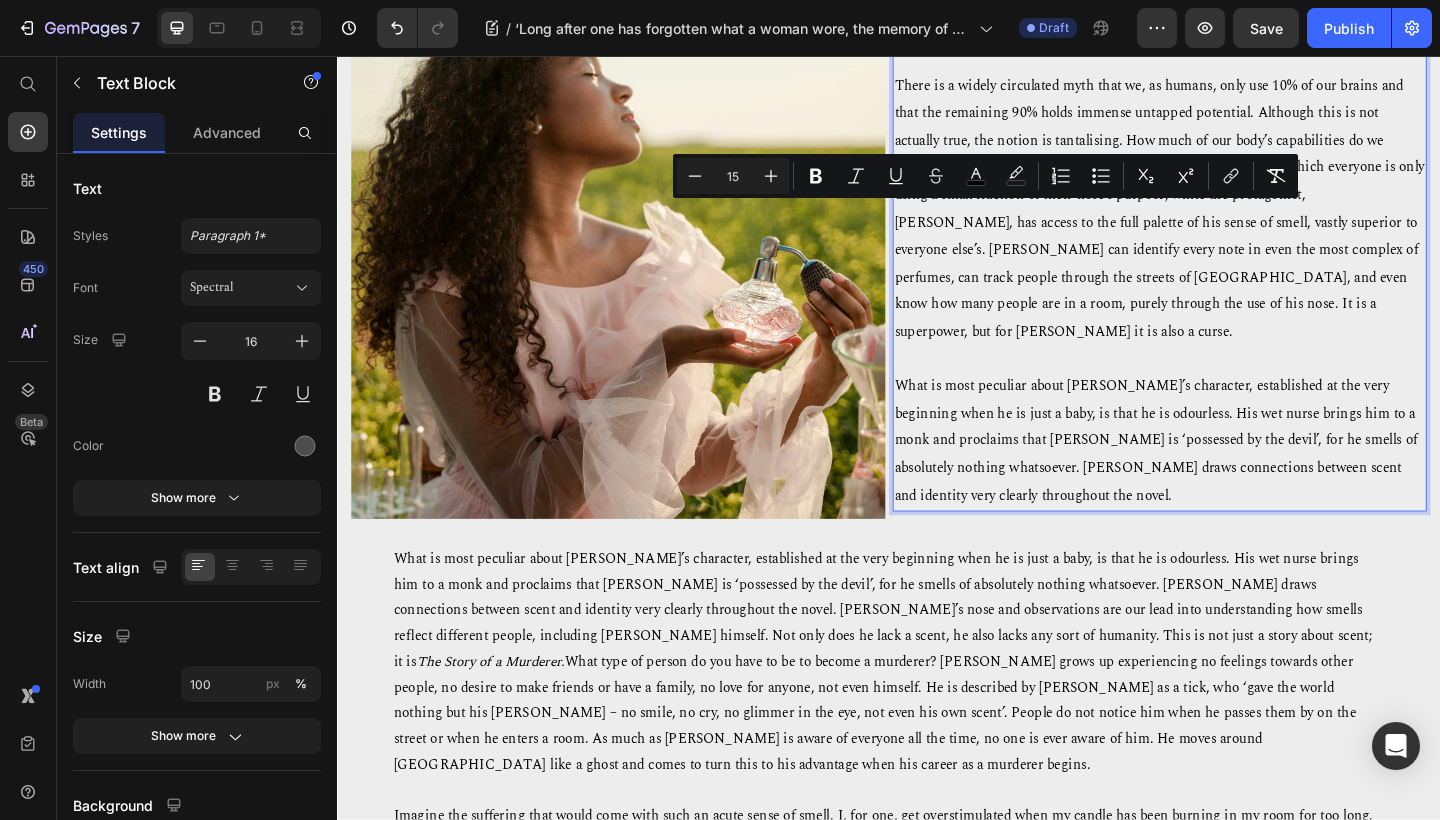 click at bounding box center [1231, 386] 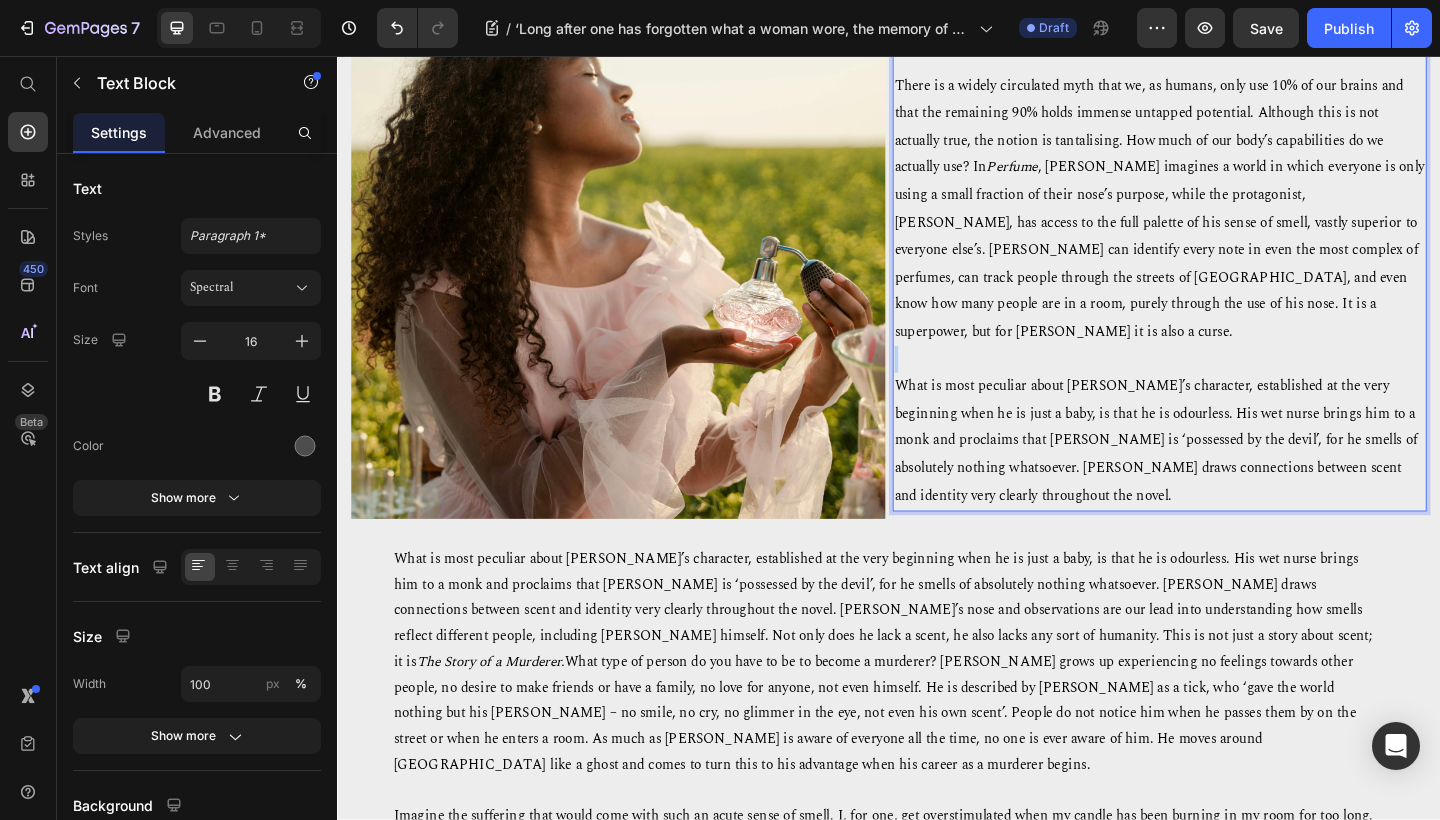click at bounding box center (1231, 386) 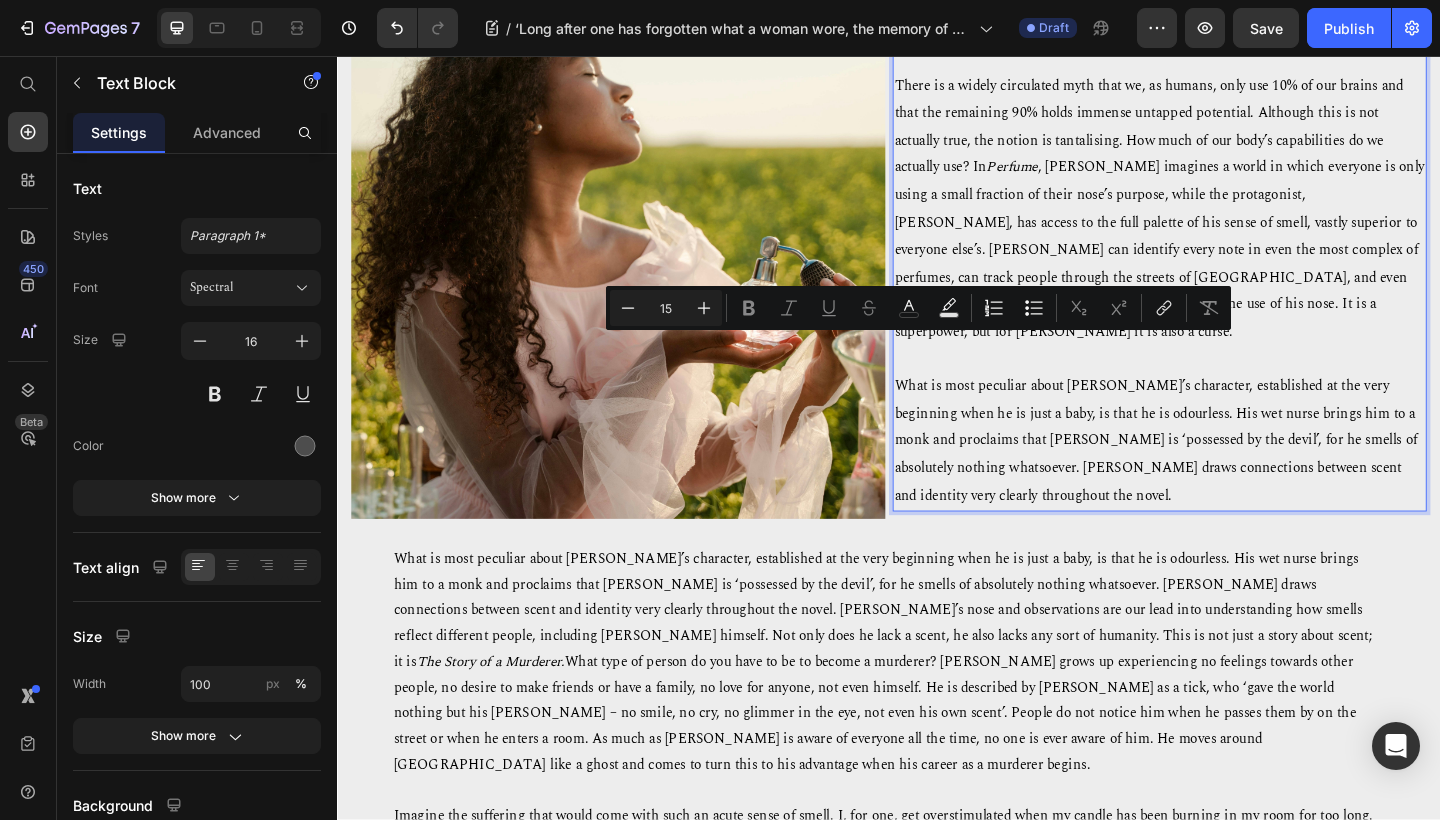 click on "What is most peculiar about [PERSON_NAME]’s character, established at the very beginning when he is just a baby, is that he is odourless. His wet nurse brings him to a monk and proclaims that [PERSON_NAME] is ‘possessed by the devil’, for he smells of absolutely nothing whatsoever. [PERSON_NAME] draws connections between scent and identity very clearly throughout the novel." at bounding box center [1231, 475] 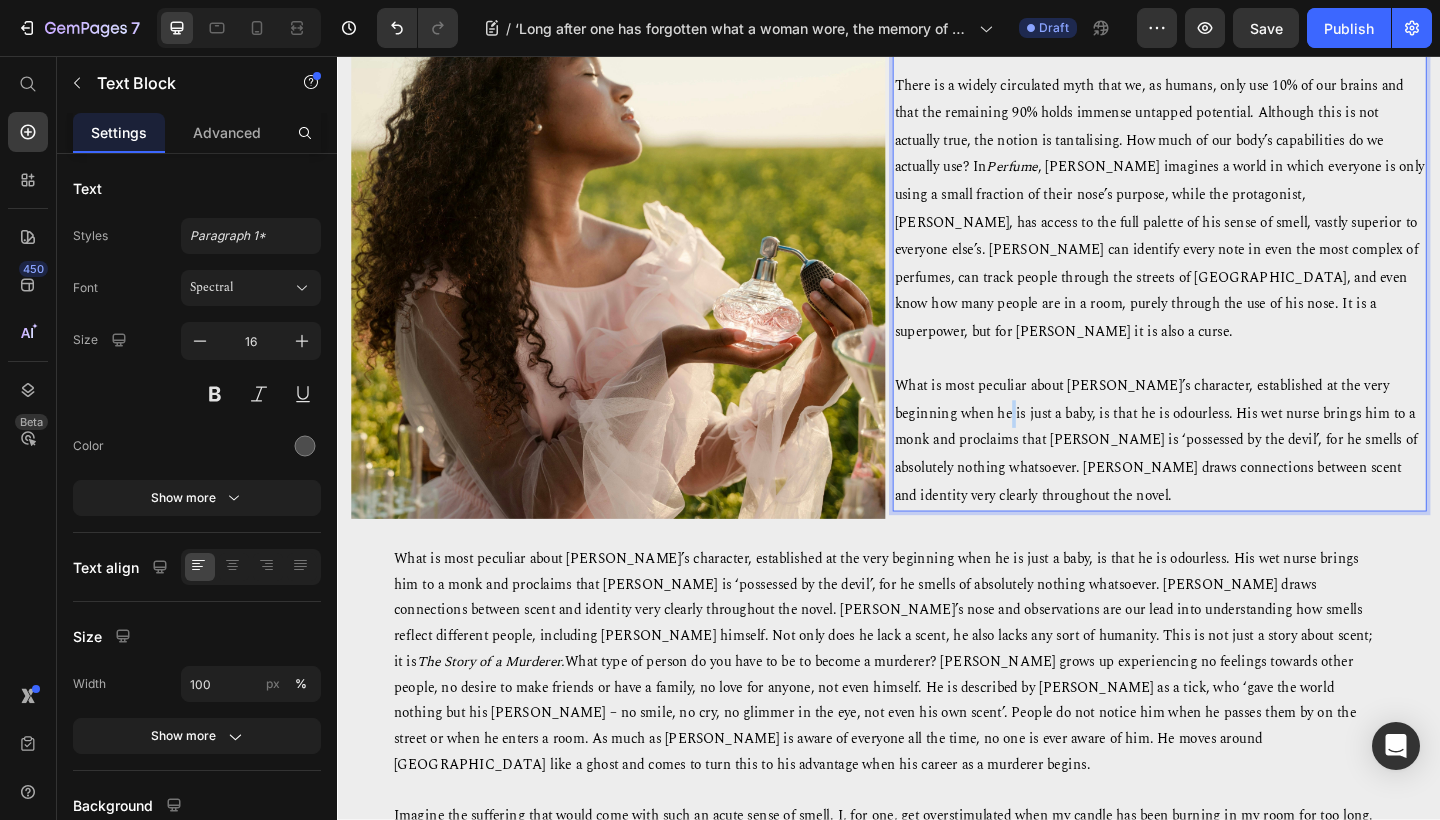 click on "What is most peculiar about [PERSON_NAME]’s character, established at the very beginning when he is just a baby, is that he is odourless. His wet nurse brings him to a monk and proclaims that [PERSON_NAME] is ‘possessed by the devil’, for he smells of absolutely nothing whatsoever. [PERSON_NAME] draws connections between scent and identity very clearly throughout the novel." at bounding box center (1231, 475) 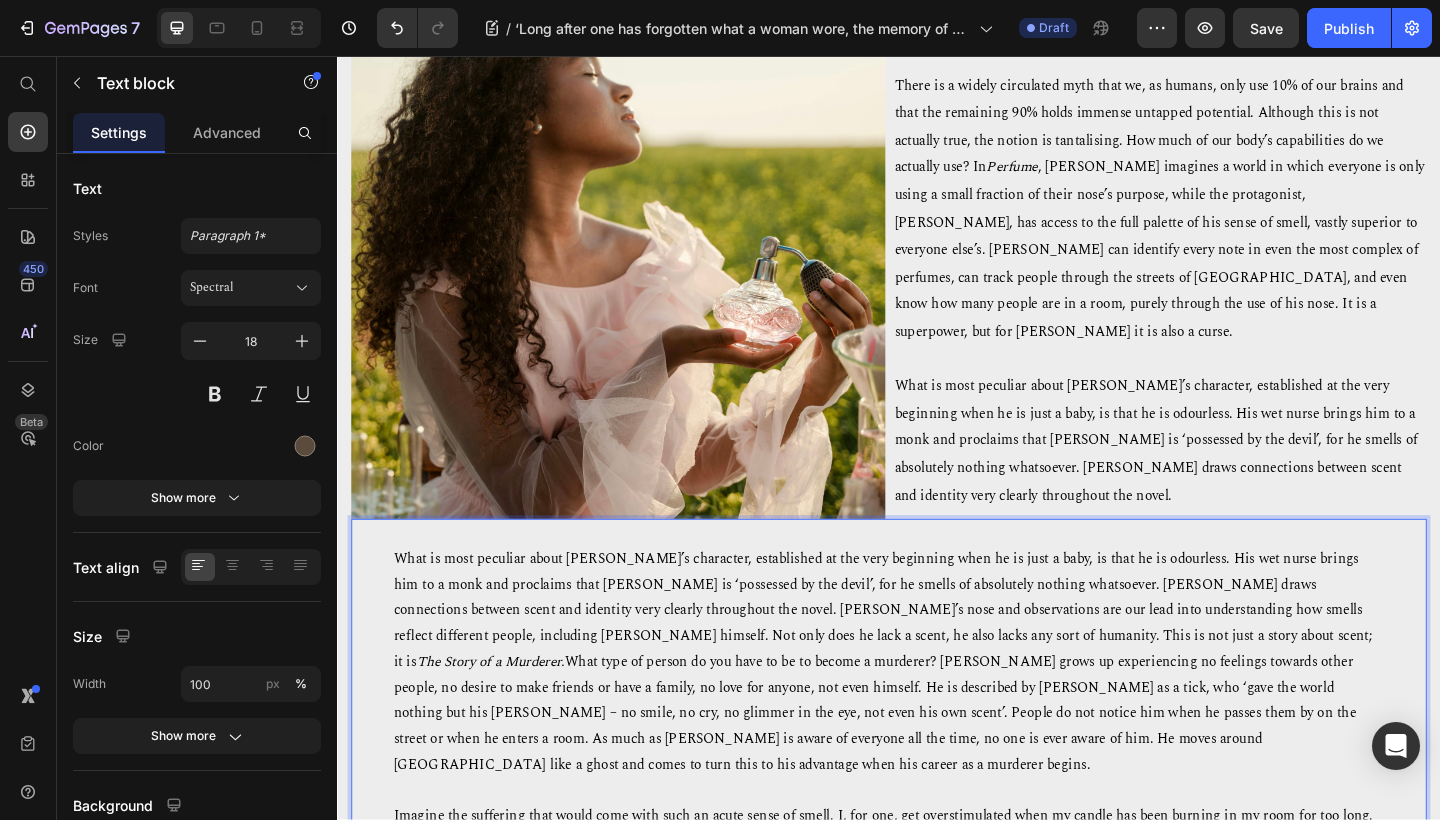 click on "What is most peculiar about [PERSON_NAME]’s character, established at the very beginning when he is just a baby, is that he is odourless. His wet nurse brings him to a monk and proclaims that [PERSON_NAME] is ‘possessed by the devil’, for he smells of absolutely nothing whatsoever. [PERSON_NAME] draws connections between scent and identity very clearly throughout the novel. [PERSON_NAME]’s nose and observations are our lead into understanding how smells reflect different people, including [PERSON_NAME] himself. Not only does he lack a scent, he also lacks any sort of humanity. This is not just a story about scent; it is  The Story of a Murderer." at bounding box center (930, 715) 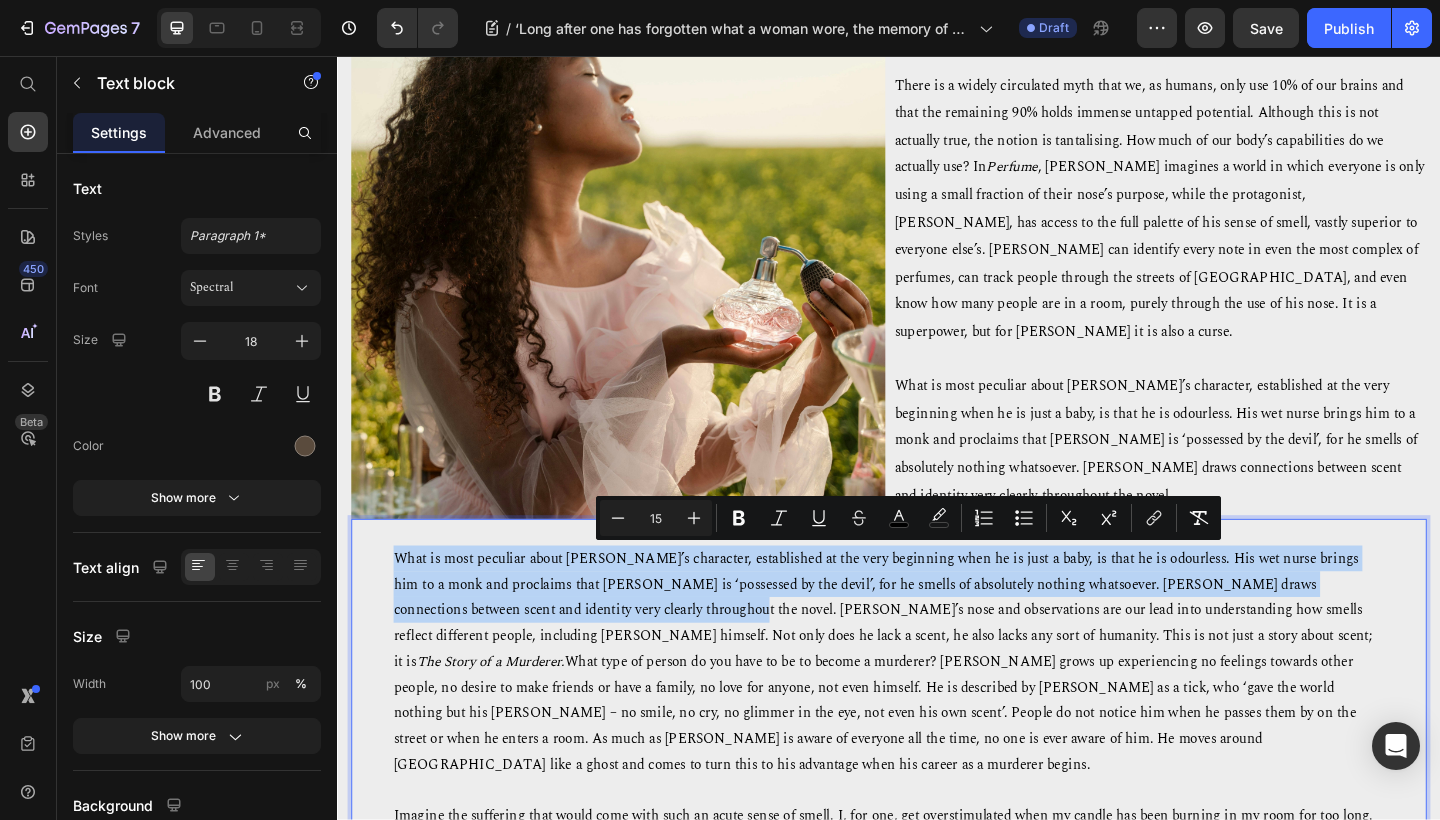 drag, startPoint x: 676, startPoint y: 657, endPoint x: 398, endPoint y: 592, distance: 285.4978 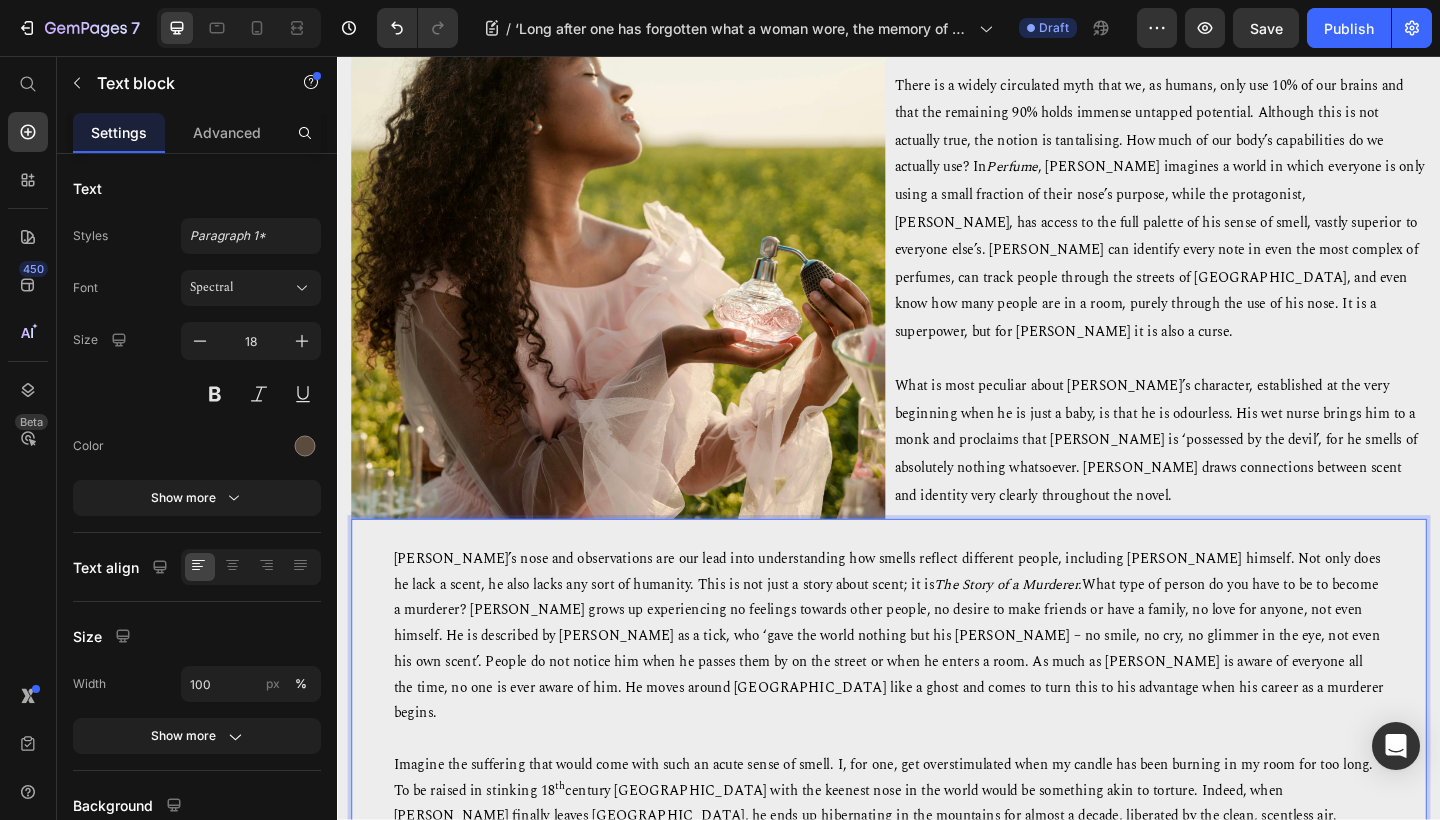 click on "[PERSON_NAME]’s nose and observations are our lead into understanding how smells reflect different people, including [PERSON_NAME] himself. Not only does he lack a scent, he also lacks any sort of humanity. This is not just a story about scent; it is  The Story of a Murderer.  What type of person do you have to be to become a murderer? [PERSON_NAME] grows up experiencing no feelings towards other people, no desire to make friends or have a family, no love for anyone, not even himself. He is described by [PERSON_NAME] as a tick, who ‘gave the world nothing but his [PERSON_NAME] – no smile, no cry, no glimmer in the eye, not even his own scent’. People do not notice him when he passes them by on the street or when he enters a room. As much as [PERSON_NAME] is aware of everyone all the time, no one is ever aware of him. He moves around [GEOGRAPHIC_DATA] like a ghost and comes to turn this to his advantage when his career as a murderer begins." at bounding box center [936, 687] 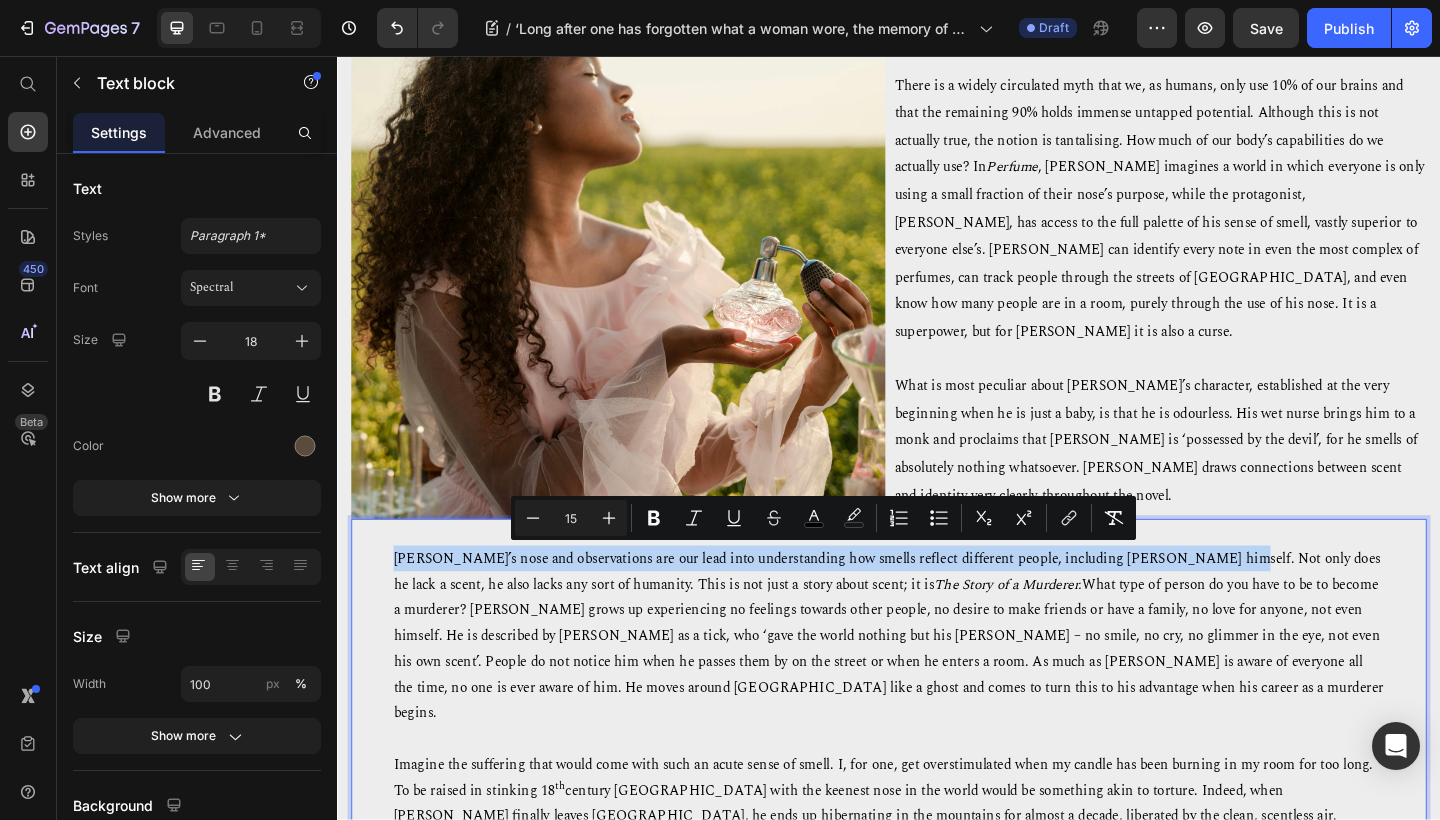 drag, startPoint x: 1279, startPoint y: 596, endPoint x: 390, endPoint y: 603, distance: 889.0276 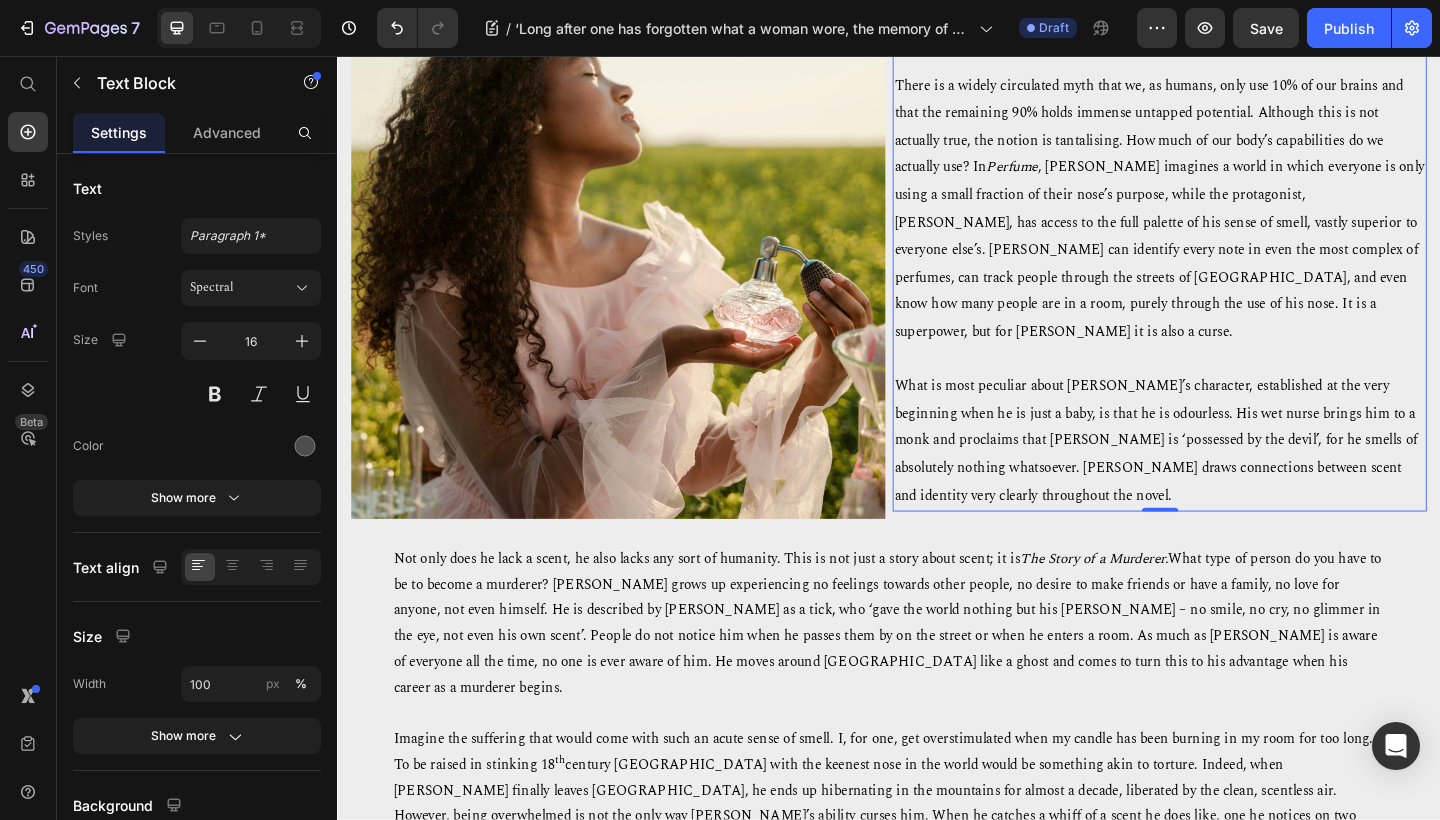 scroll, scrollTop: 206, scrollLeft: 0, axis: vertical 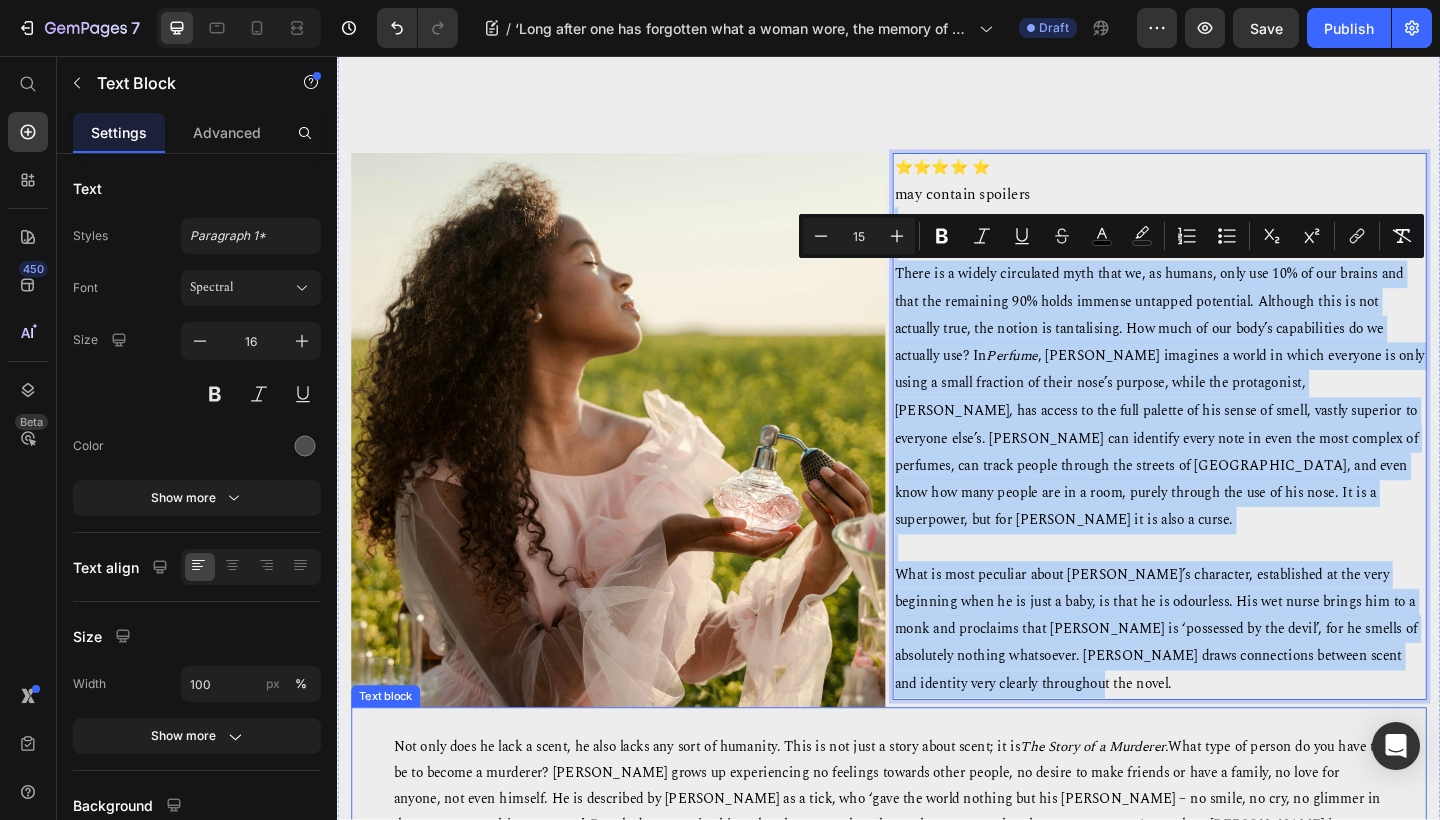 drag, startPoint x: 1235, startPoint y: 514, endPoint x: 1200, endPoint y: 885, distance: 372.64728 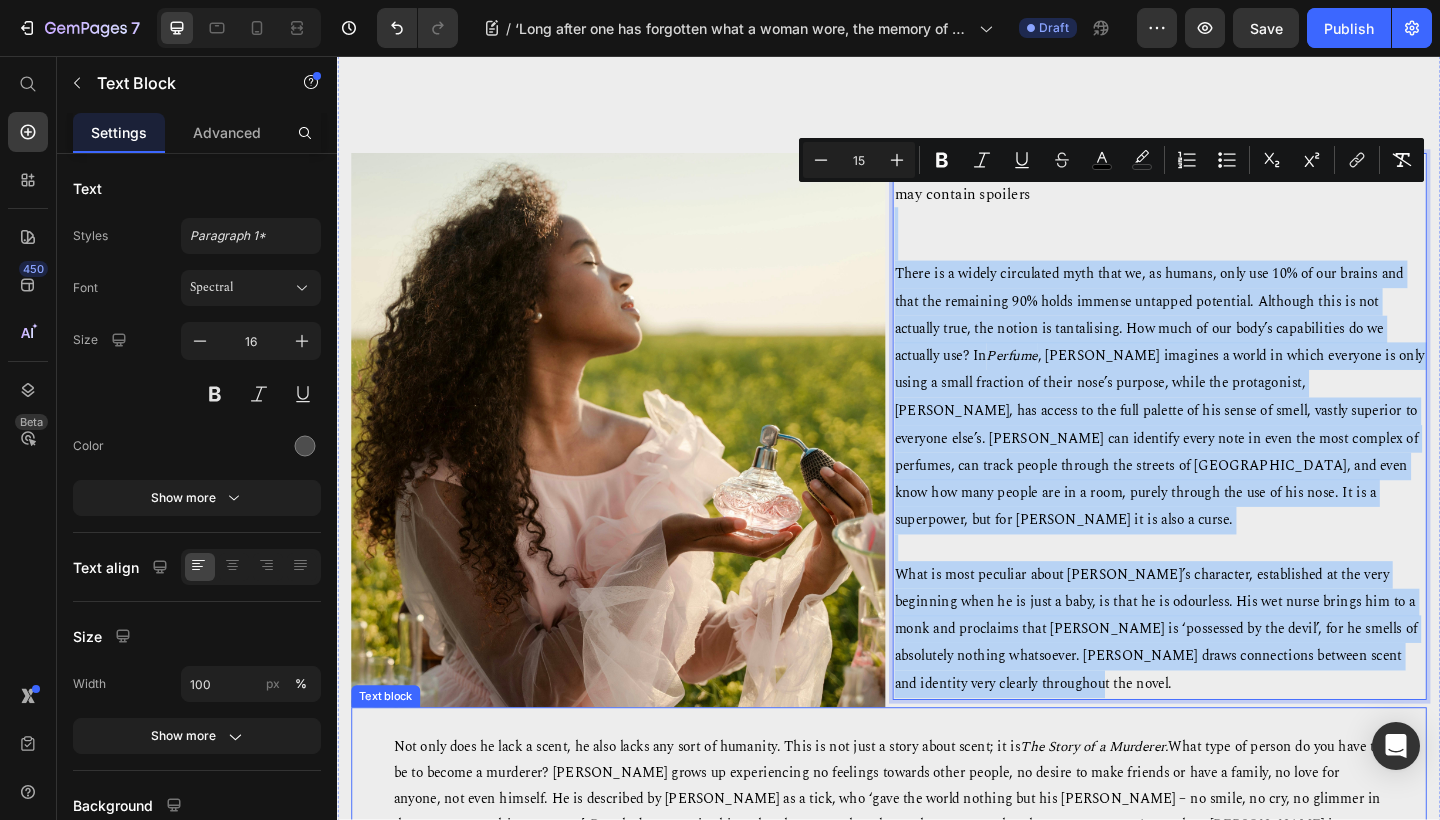 scroll, scrollTop: 520, scrollLeft: 0, axis: vertical 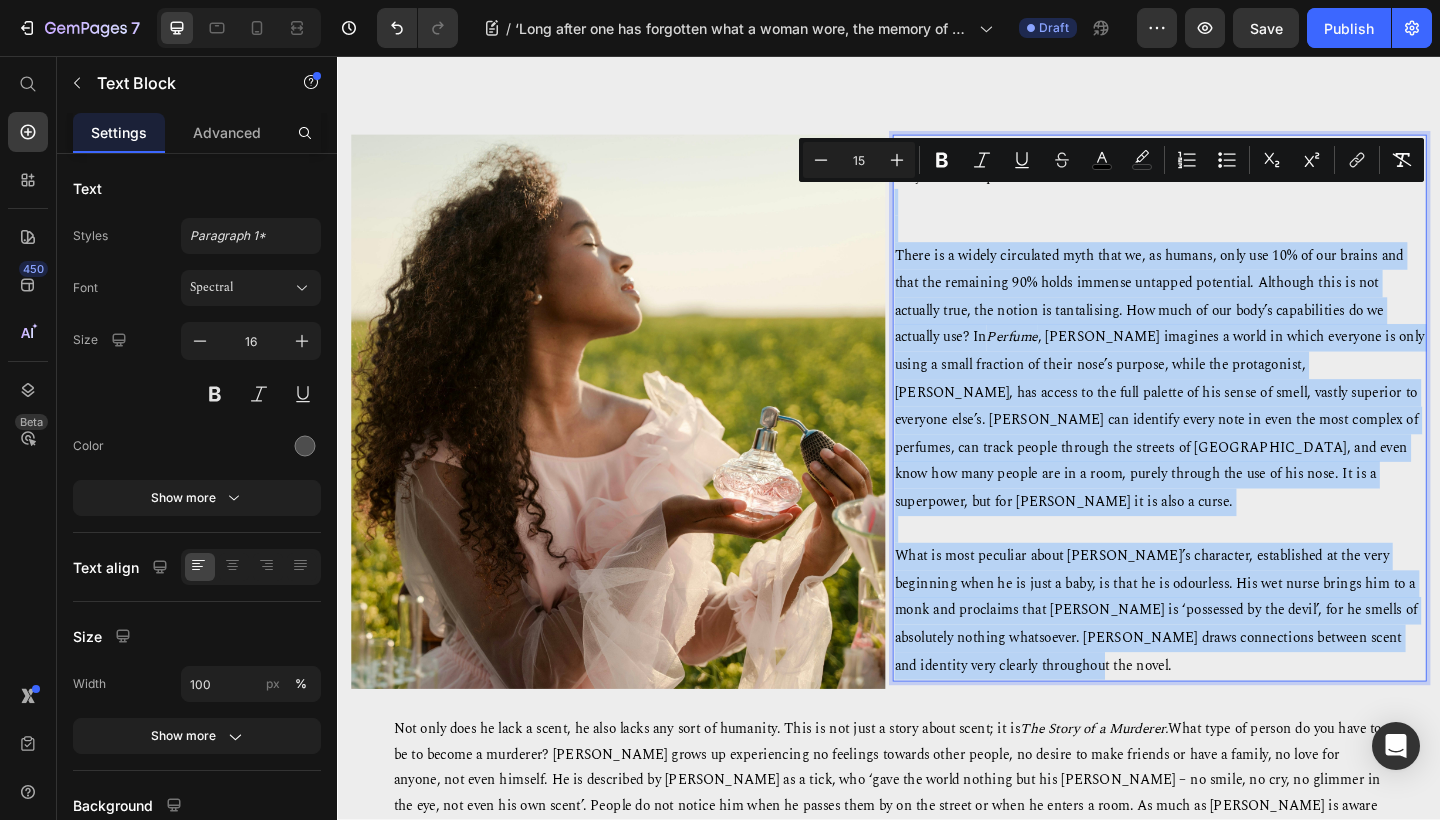 click on "What is most peculiar about [PERSON_NAME]’s character, established at the very beginning when he is just a baby, is that he is odourless. His wet nurse brings him to a monk and proclaims that [PERSON_NAME] is ‘possessed by the devil’, for he smells of absolutely nothing whatsoever. [PERSON_NAME] draws connections between scent and identity very clearly throughout the novel." at bounding box center (1231, 660) 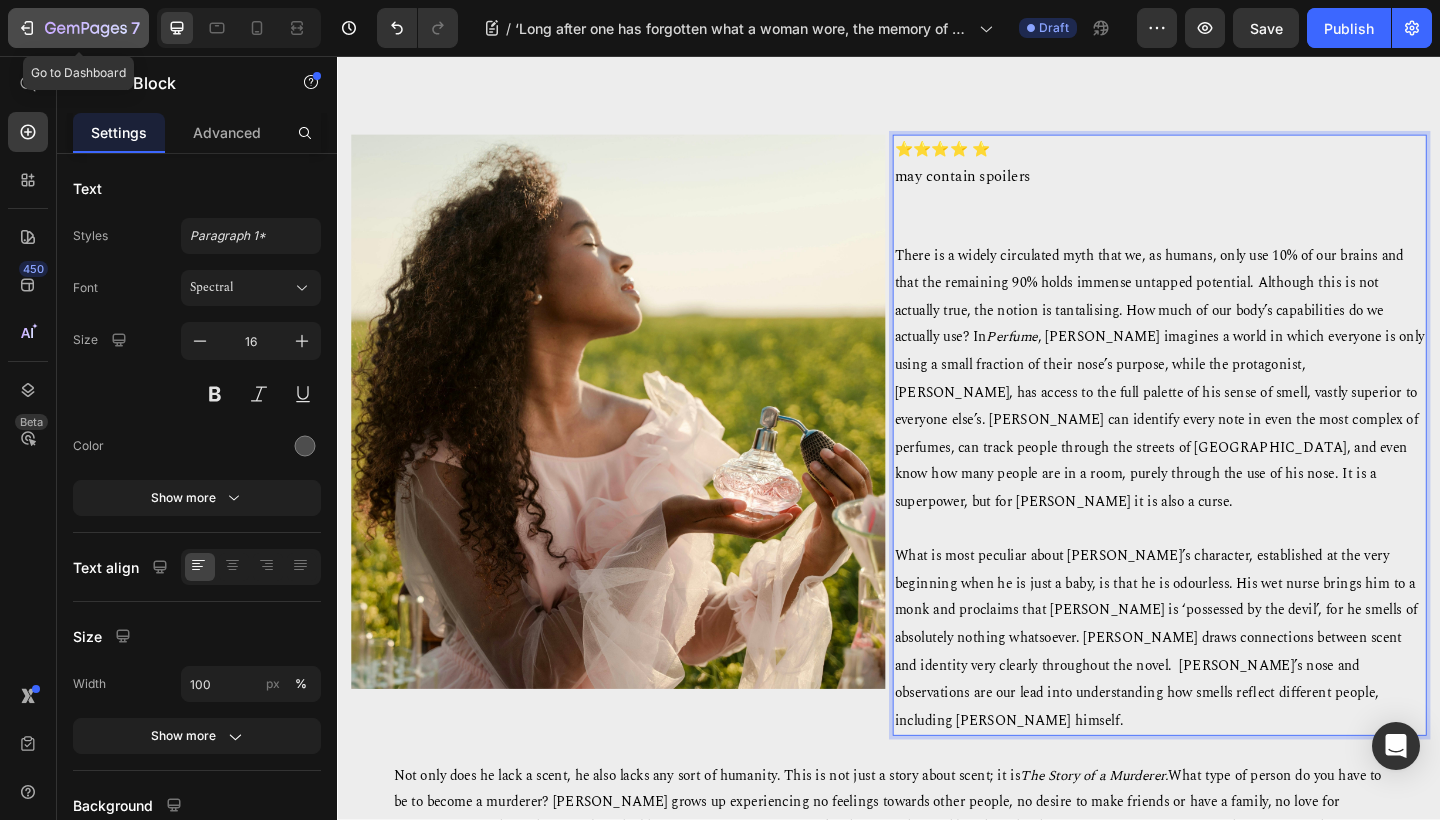 click 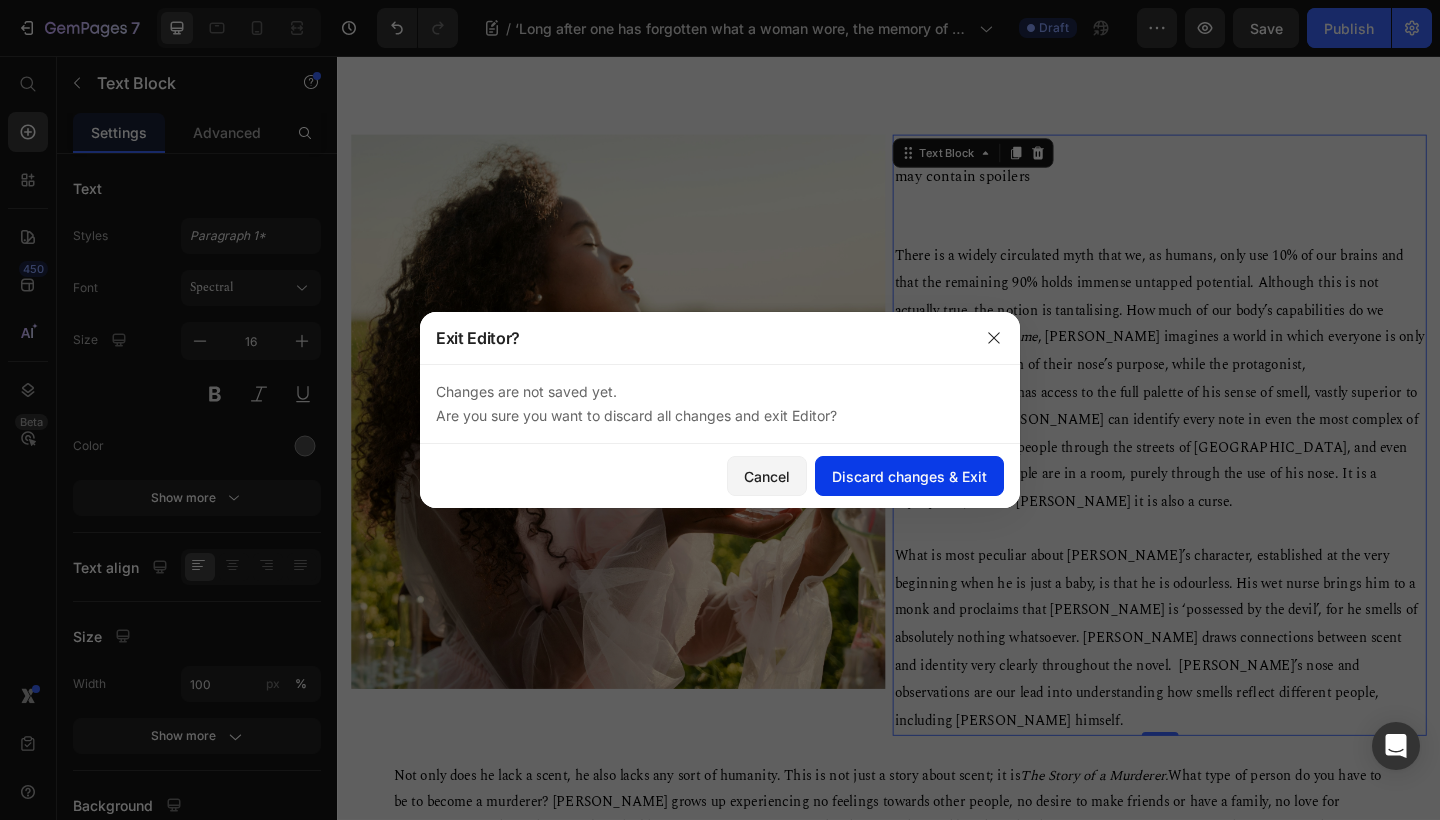 click on "Discard changes & Exit" at bounding box center (909, 476) 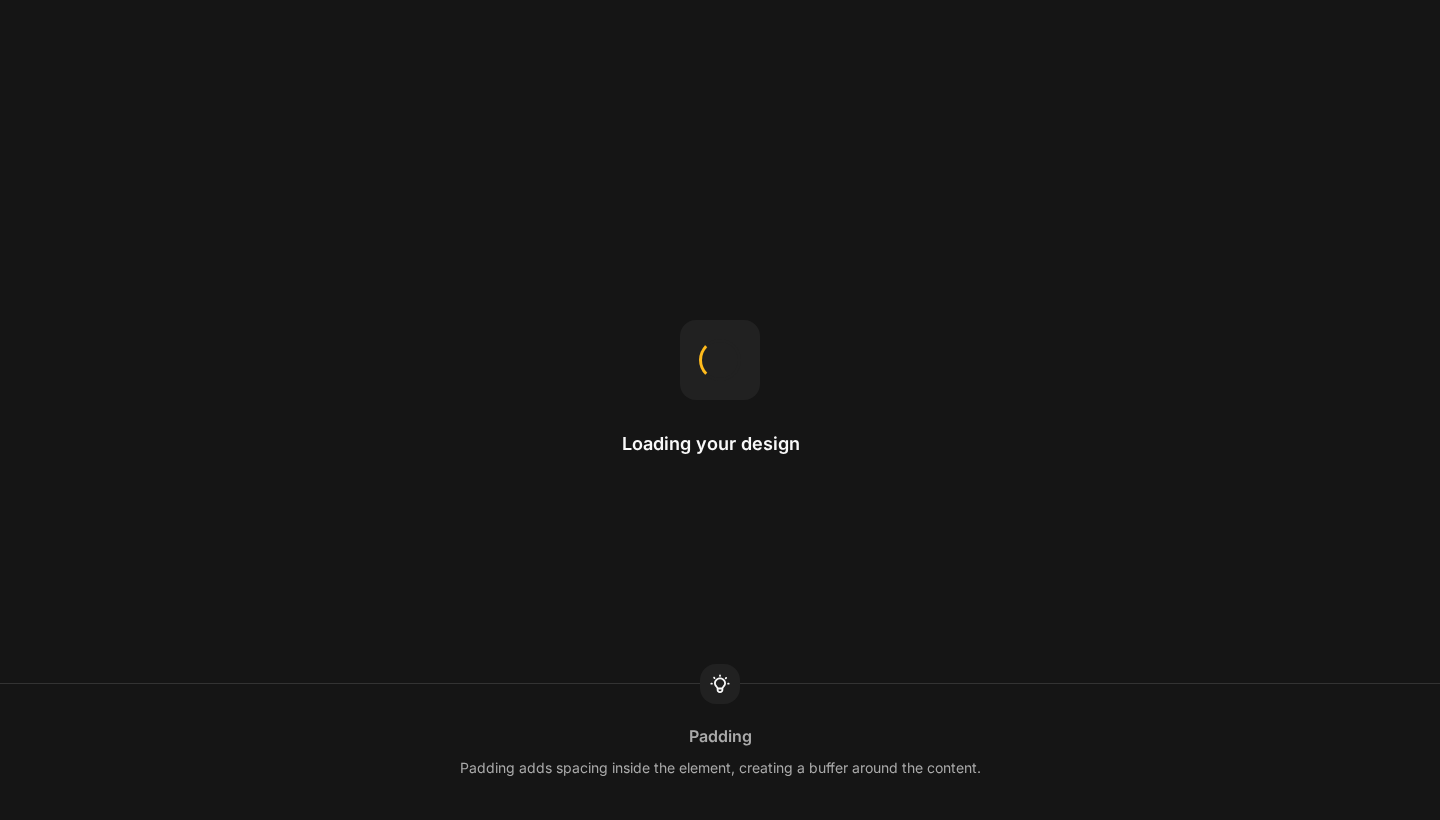 scroll, scrollTop: 0, scrollLeft: 0, axis: both 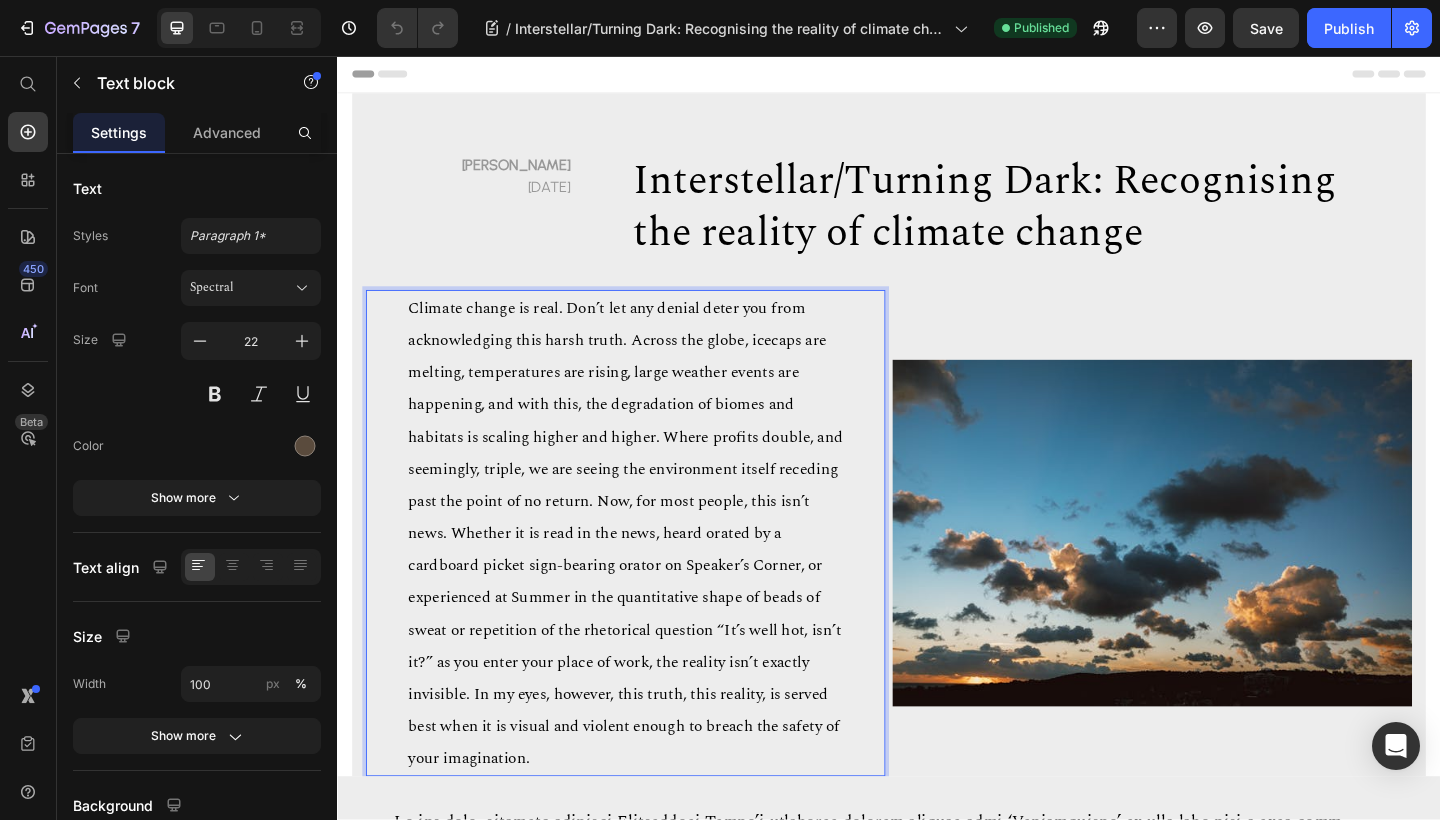 click on "Climate change is real. Don’t let any denial deter you from acknowledging this harsh truth. Across the globe, icecaps are melting, temperatures are rising, large weather events are happening, and with this, the degradation of biomes and habitats is scaling higher and higher. Where profits double, and seemingly, triple, we are seeing the environment itself receding past the point of no return. Now, for most people, this isn’t news. Whether it is read in the news, heard orated by a cardboard picket sign-bearing orator on Speaker’s Corner, or experienced at Summer in the quantitative shape of beads of sweat or repetition of the rhetorical question “It’s well hot, isn’t it?” as you enter your place of work, the reality isn’t exactly invisible. In my eyes, however, this truth, this reality, is served best when it is visual and violent enough to breach the safety of your imagination." at bounding box center [650, 576] 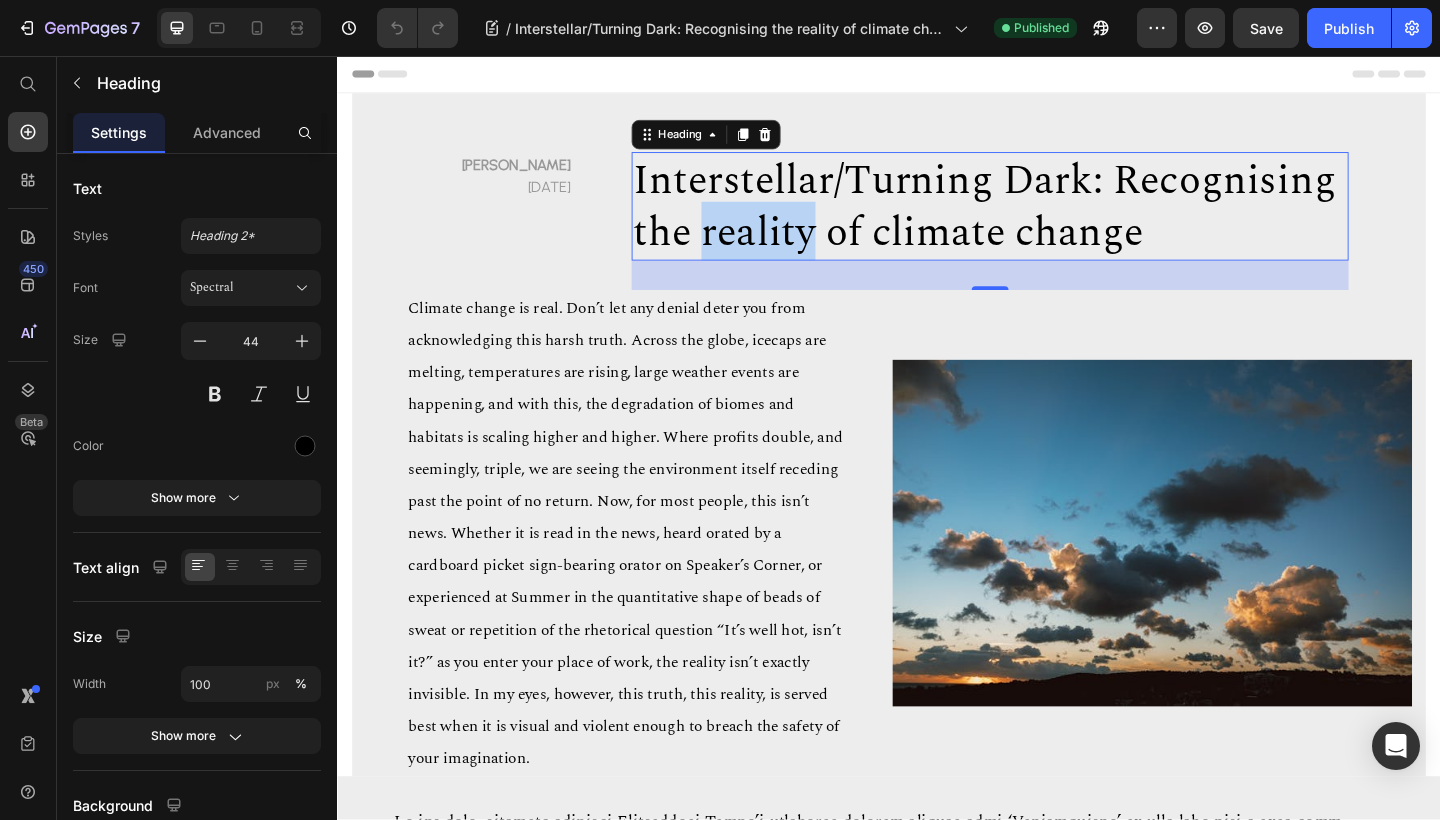 click on "Interstellar/Turning Dark: Recognising the reality of climate change" at bounding box center [1041, 220] 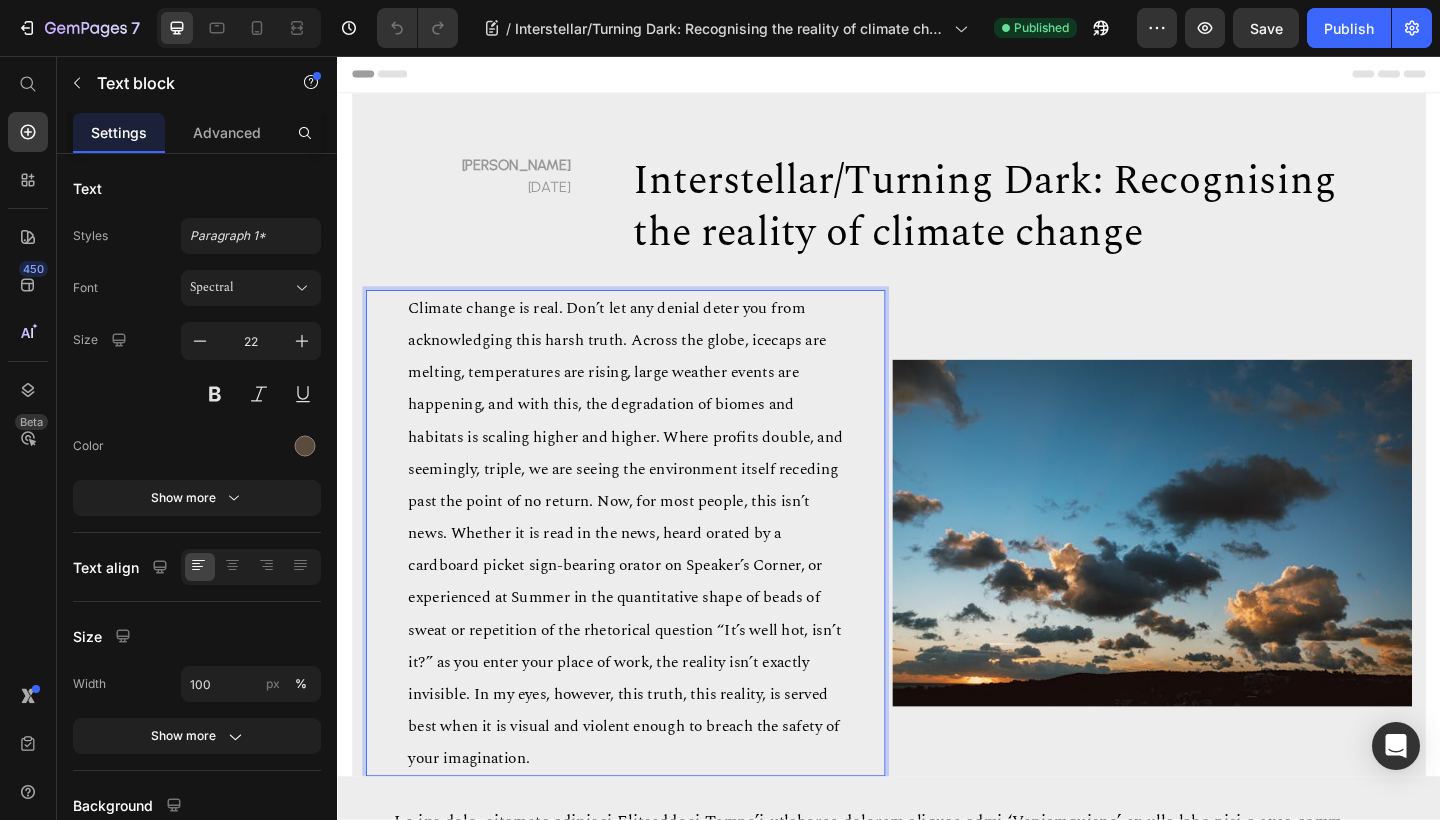 click on "Climate change is real. Don’t let any denial deter you from acknowledging this harsh truth. Across the globe, icecaps are melting, temperatures are rising, large weather events are happening, and with this, the degradation of biomes and habitats is scaling higher and higher. Where profits double, and seemingly, triple, we are seeing the environment itself receding past the point of no return. Now, for most people, this isn’t news. Whether it is read in the news, heard orated by a cardboard picket sign-bearing orator on Speaker’s Corner, or experienced at Summer in the quantitative shape of beads of sweat or repetition of the rhetorical question “It’s well hot, isn’t it?” as you enter your place of work, the reality isn’t exactly invisible. In my eyes, however, this truth, this reality, is served best when it is visual and violent enough to breach the safety of your imagination." at bounding box center (650, 576) 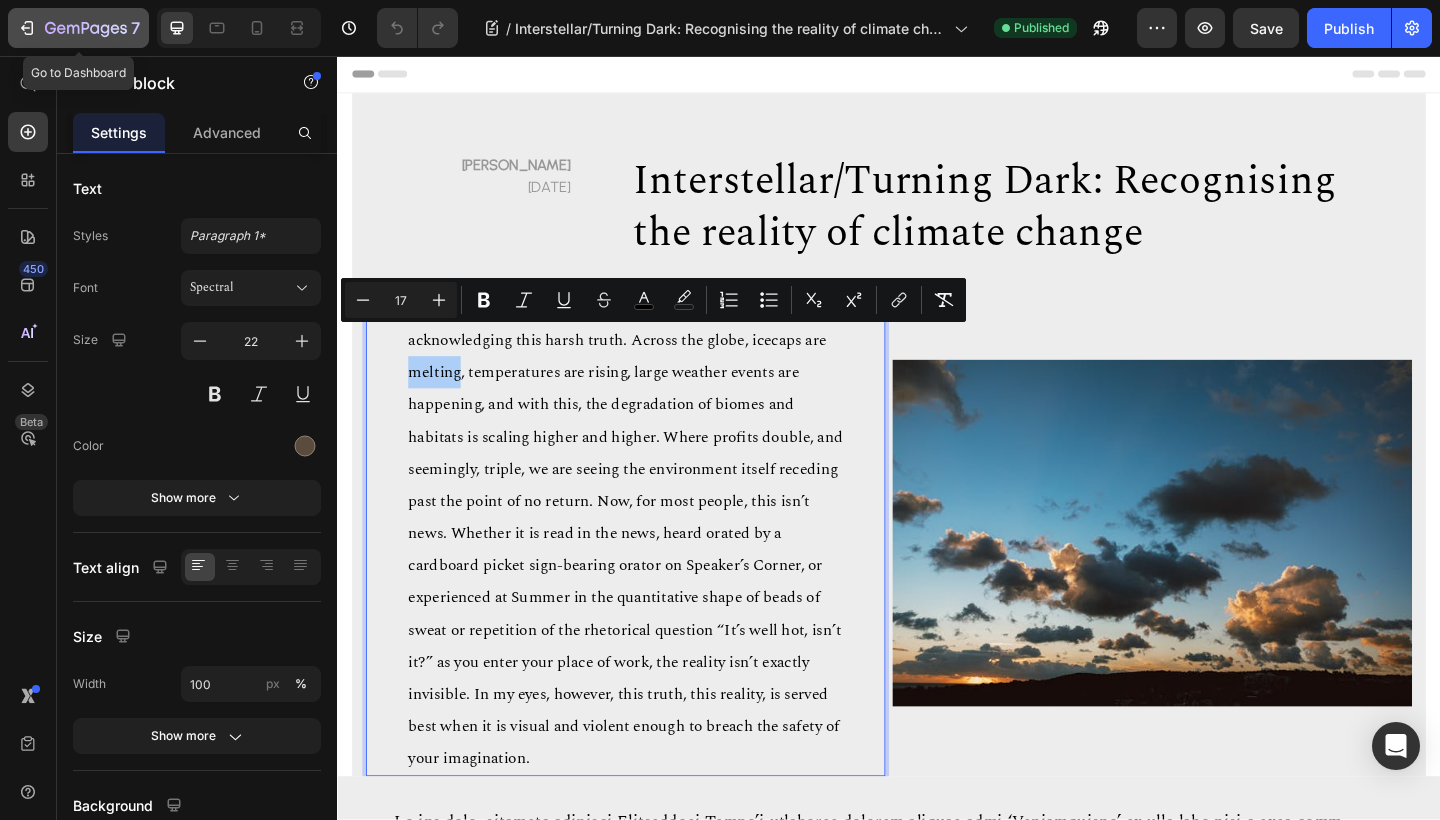 click 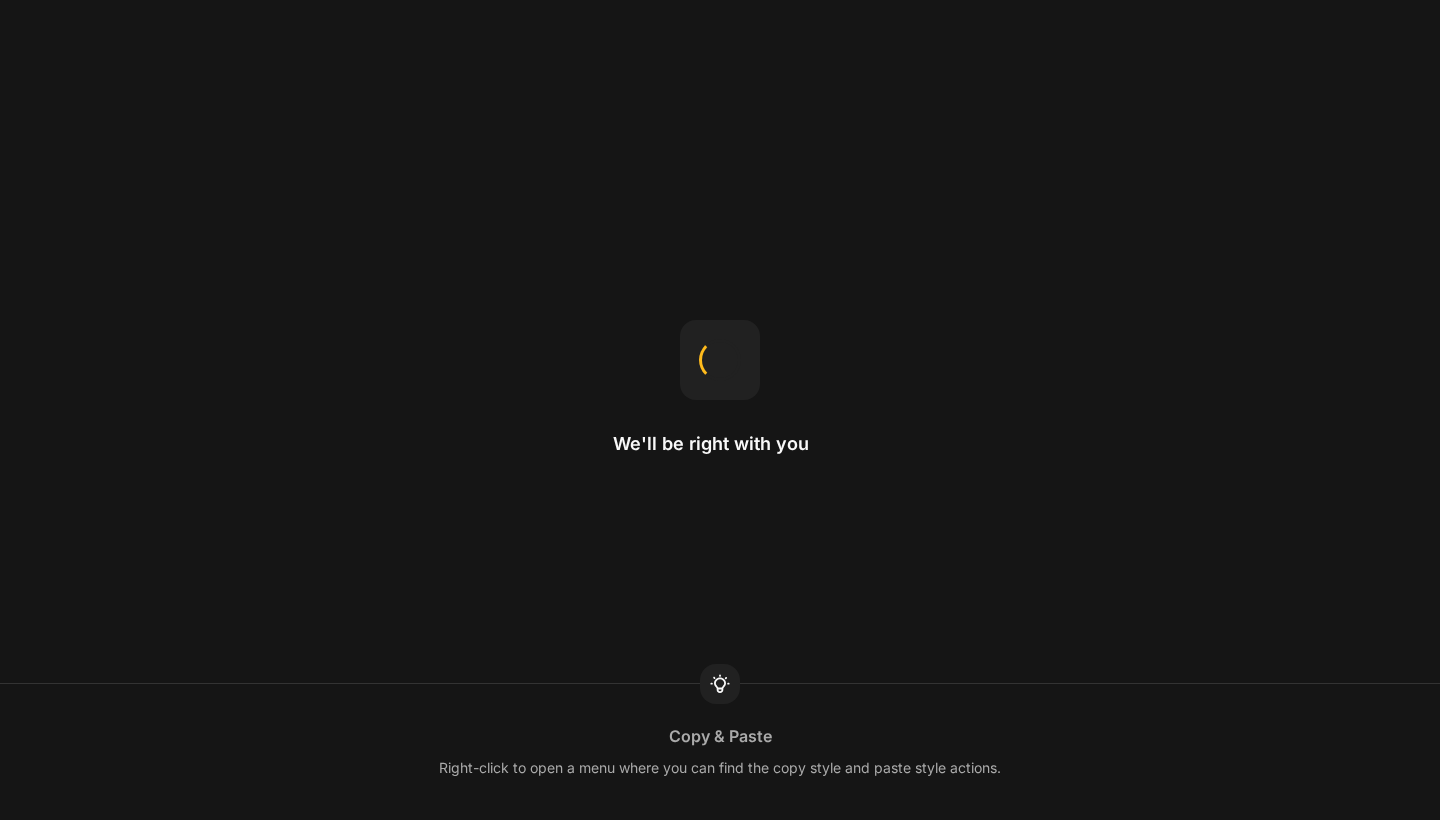 scroll, scrollTop: 0, scrollLeft: 0, axis: both 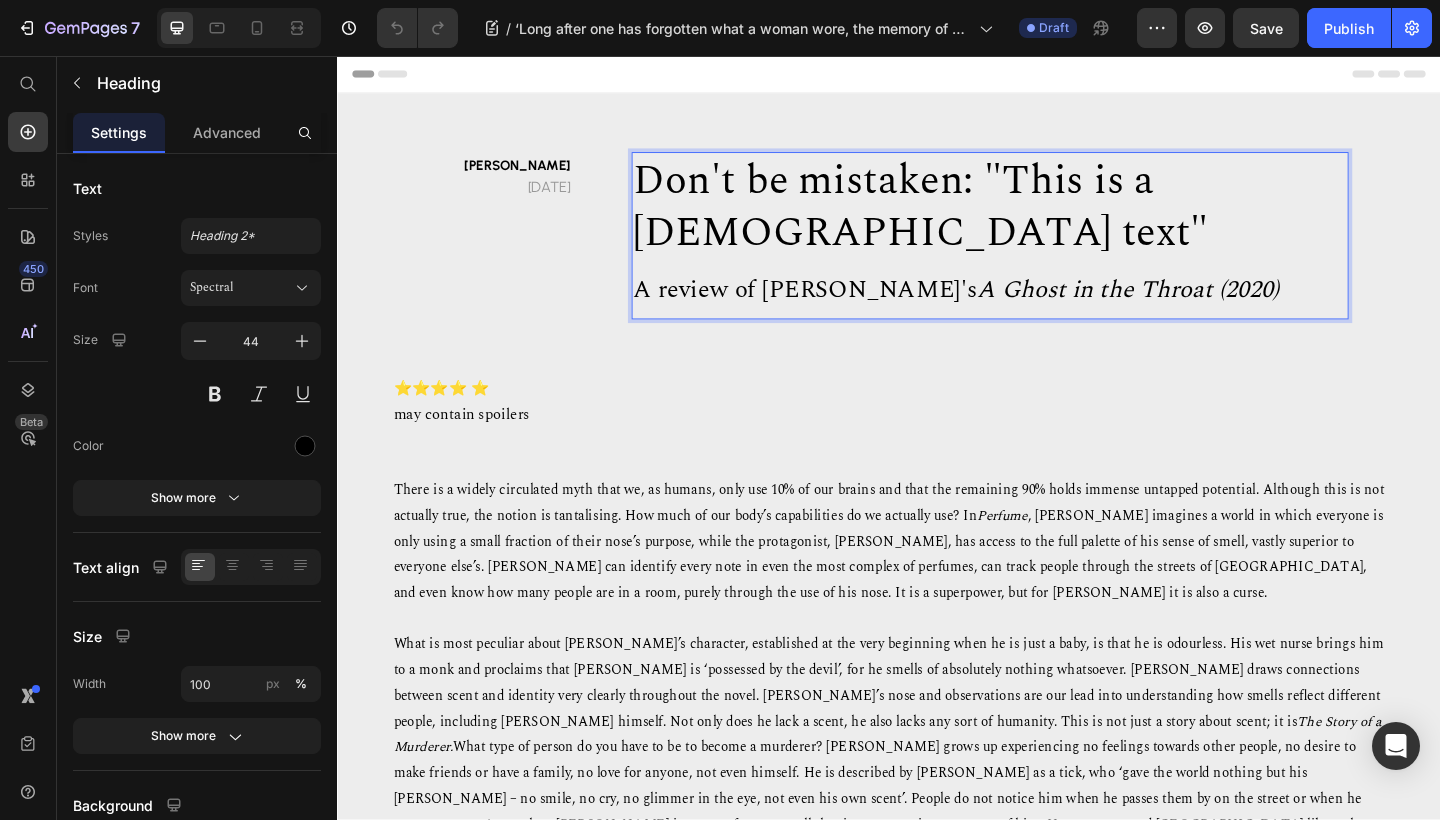 click on "Don't be mistaken: "This is a [DEMOGRAPHIC_DATA] text" A review of [PERSON_NAME]'s  A Ghost in the Throat (2020)" at bounding box center (1047, 252) 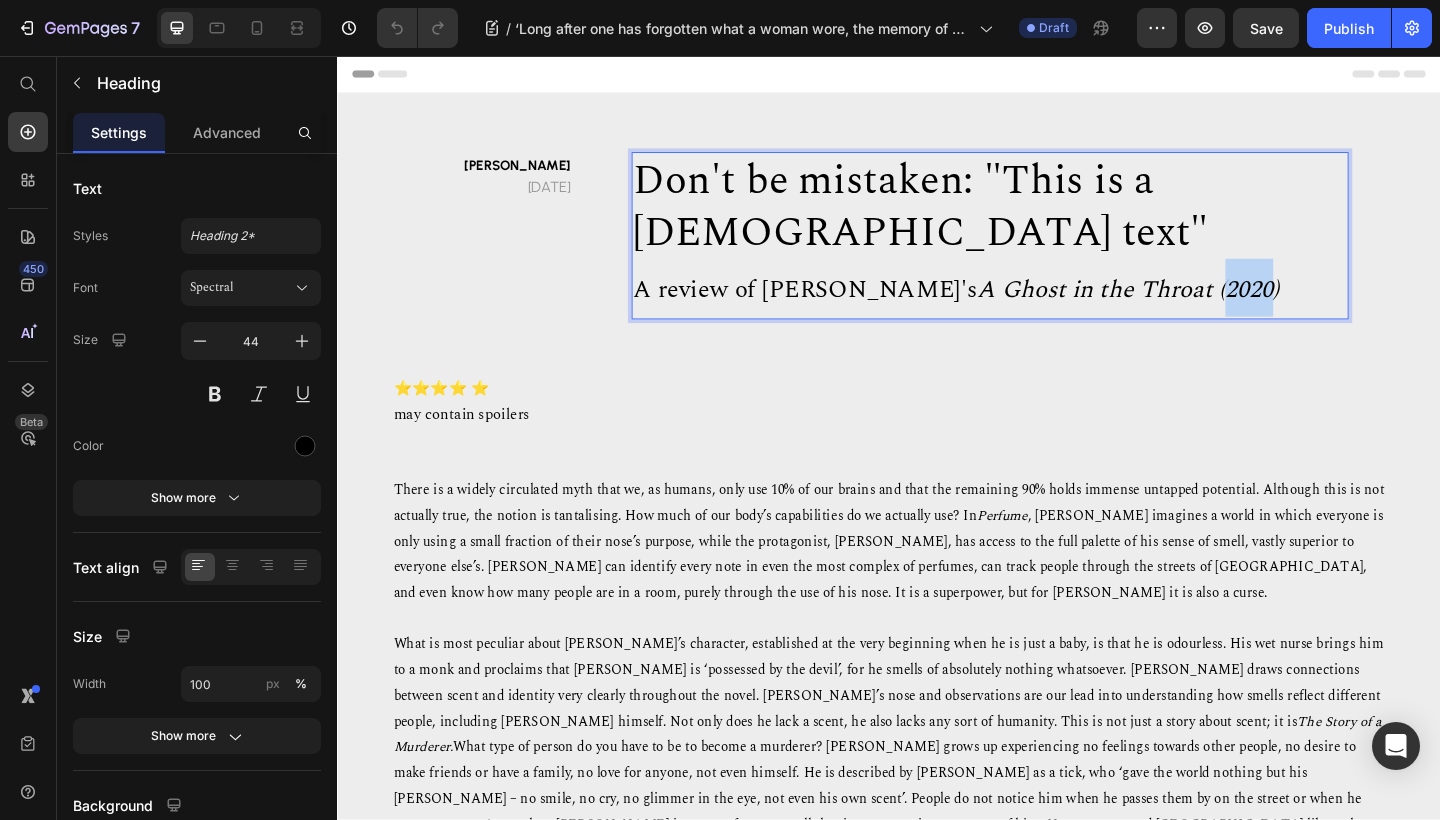 click on "A Ghost in the Throat (2020)" at bounding box center [1197, 311] 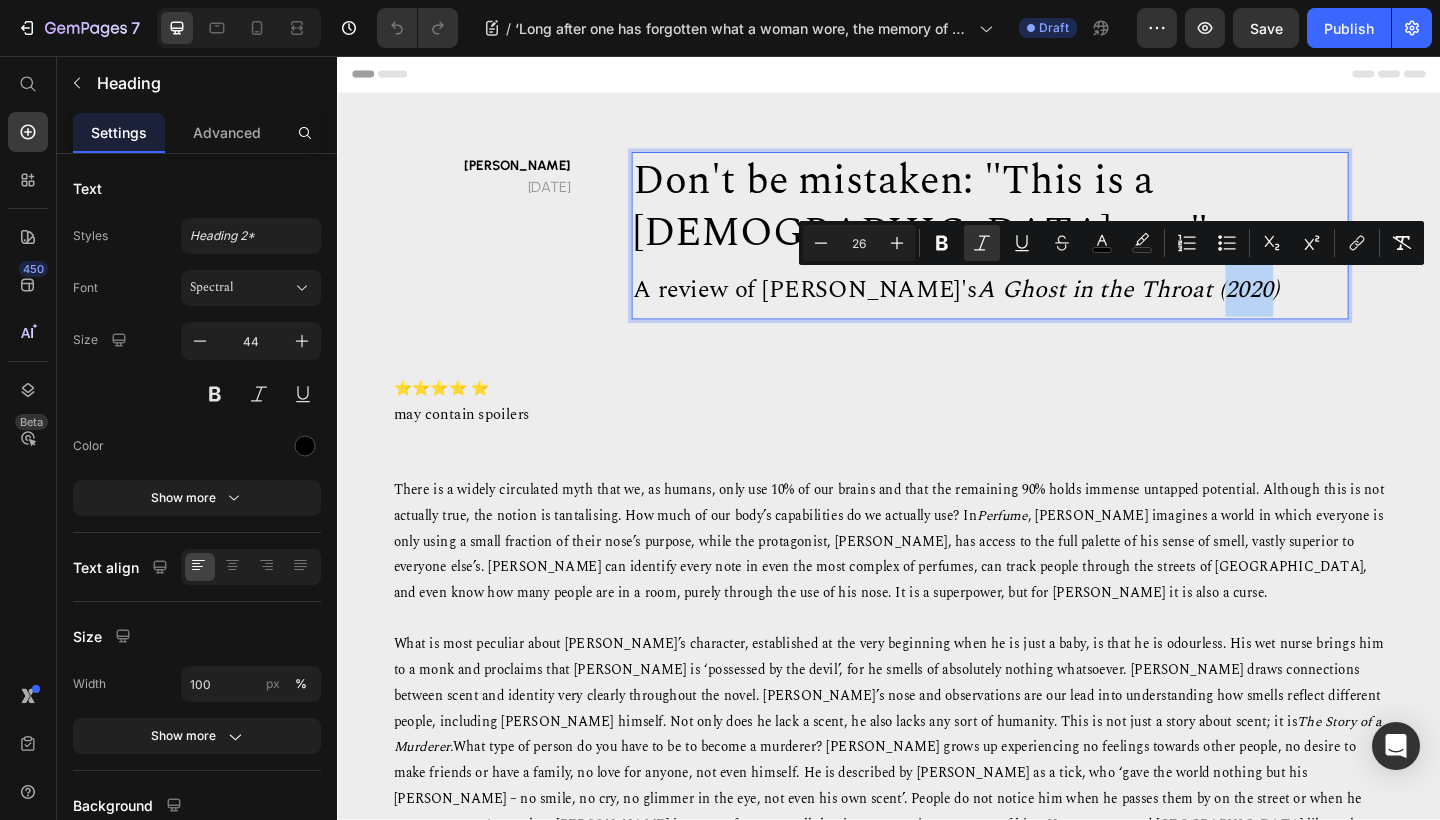 click on "A Ghost in the Throat (2020)" at bounding box center [1197, 311] 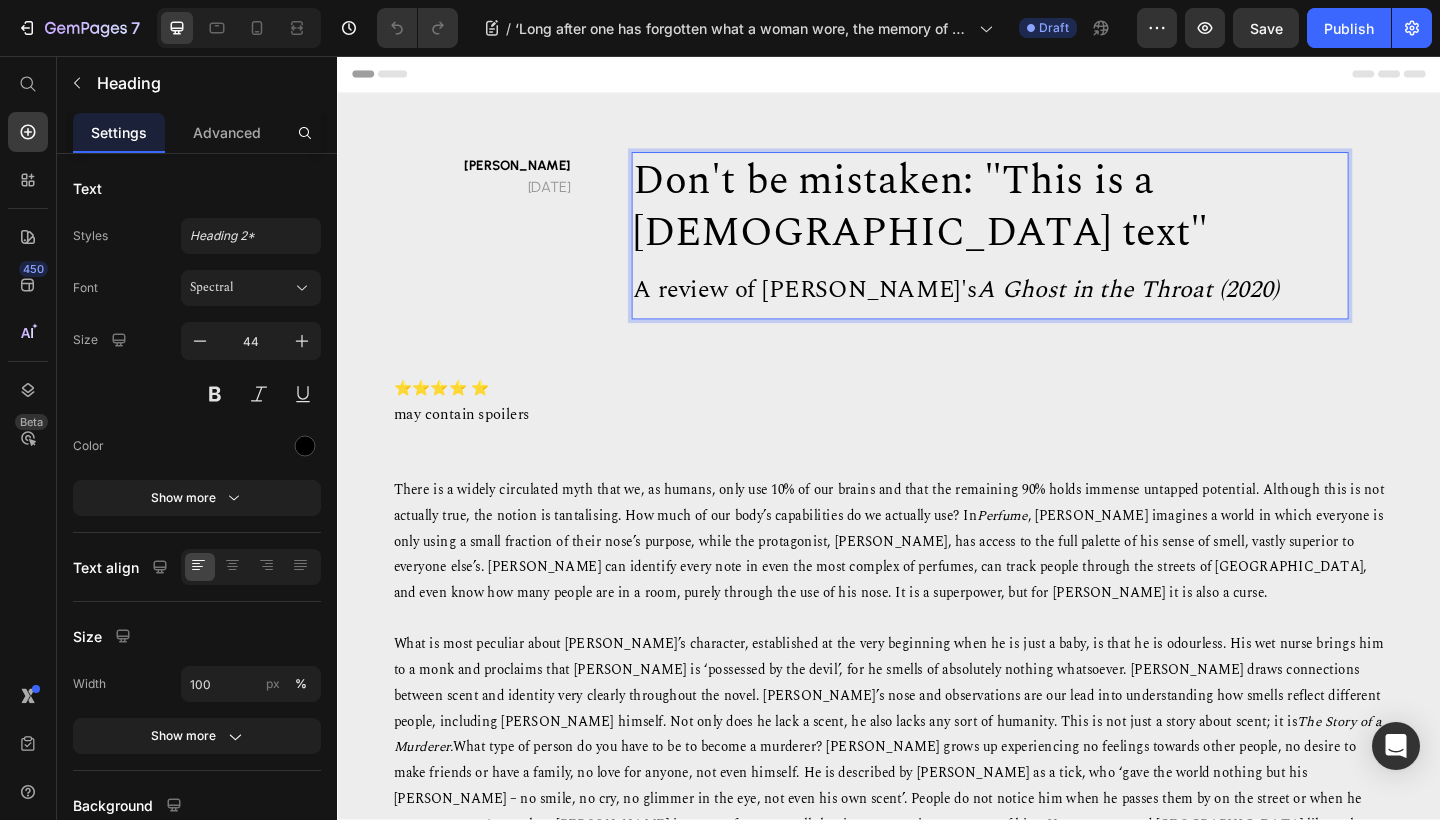 click on "Don't be mistaken: "This is a [DEMOGRAPHIC_DATA] text" A review of [PERSON_NAME]'s  A Ghost in the Throat (2020)" at bounding box center (1047, 252) 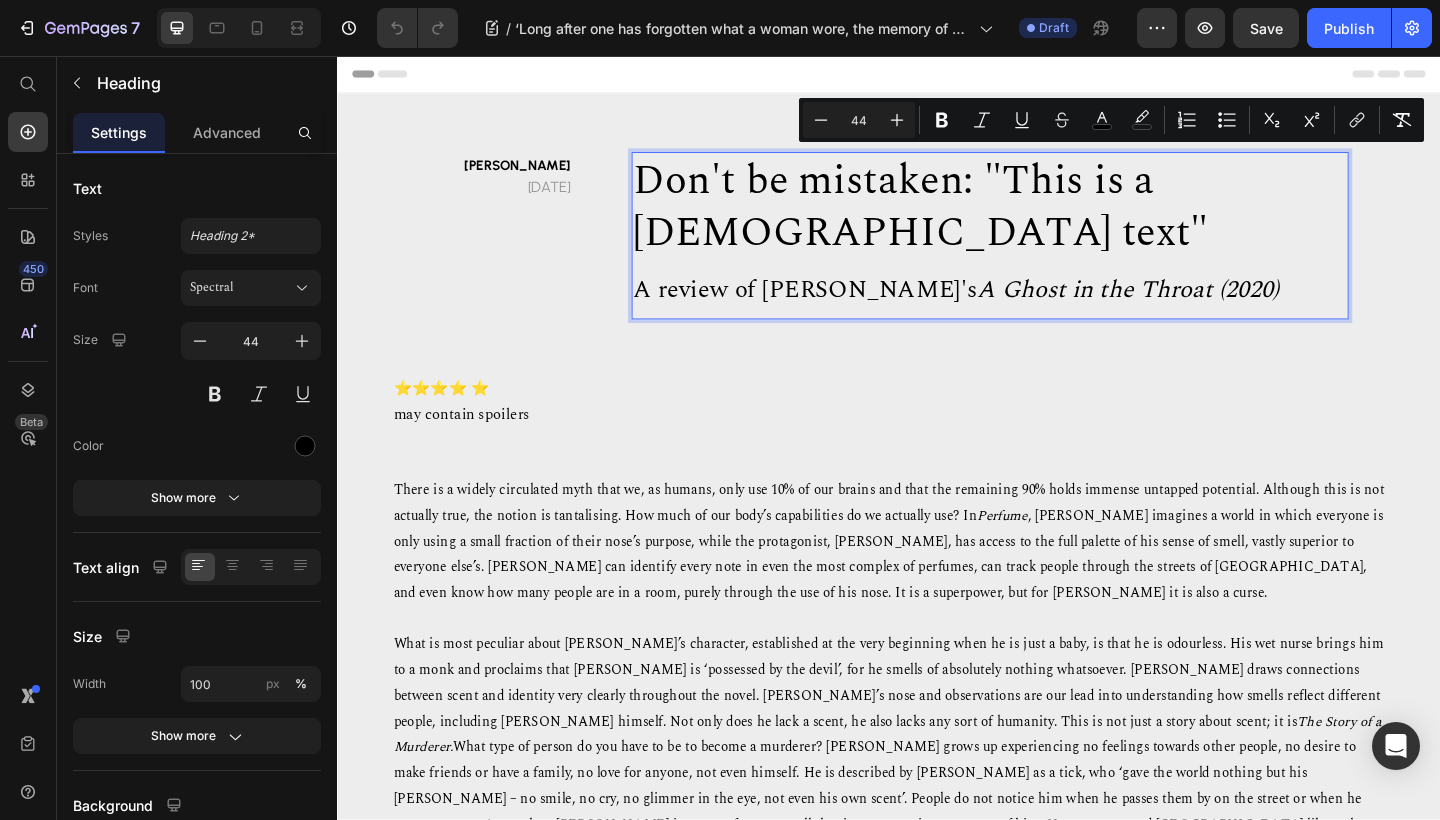 click on "Don't be mistaken: "This is a [DEMOGRAPHIC_DATA] text" A review of [PERSON_NAME]'s  A Ghost in the Throat (2020)" at bounding box center [1047, 252] 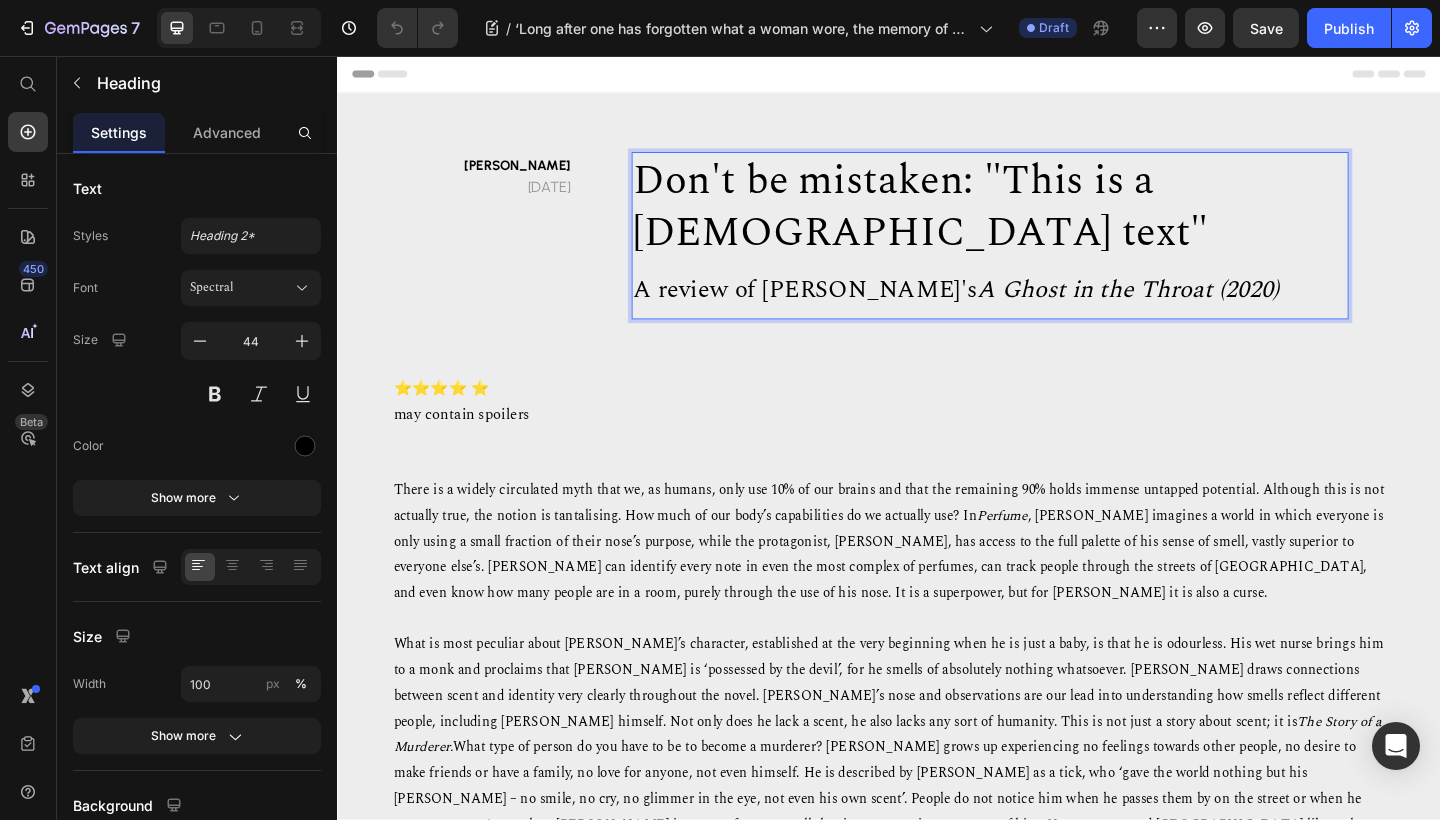 click on "Don't be mistaken: "This is a [DEMOGRAPHIC_DATA] text" A review of [PERSON_NAME]'s  A Ghost in the Throat (2020)" at bounding box center (1047, 252) 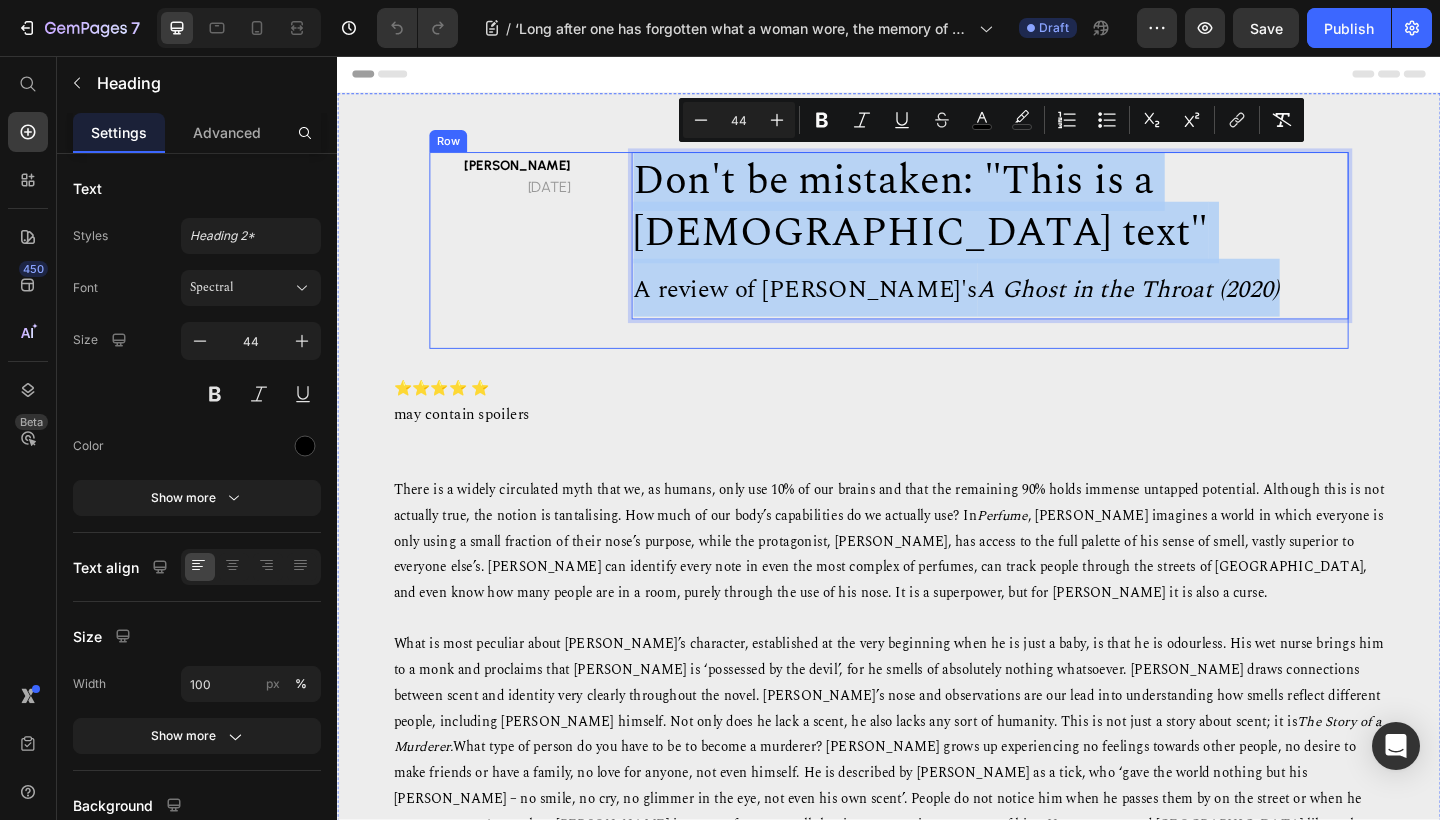 drag, startPoint x: 1392, startPoint y: 306, endPoint x: 606, endPoint y: 182, distance: 795.72107 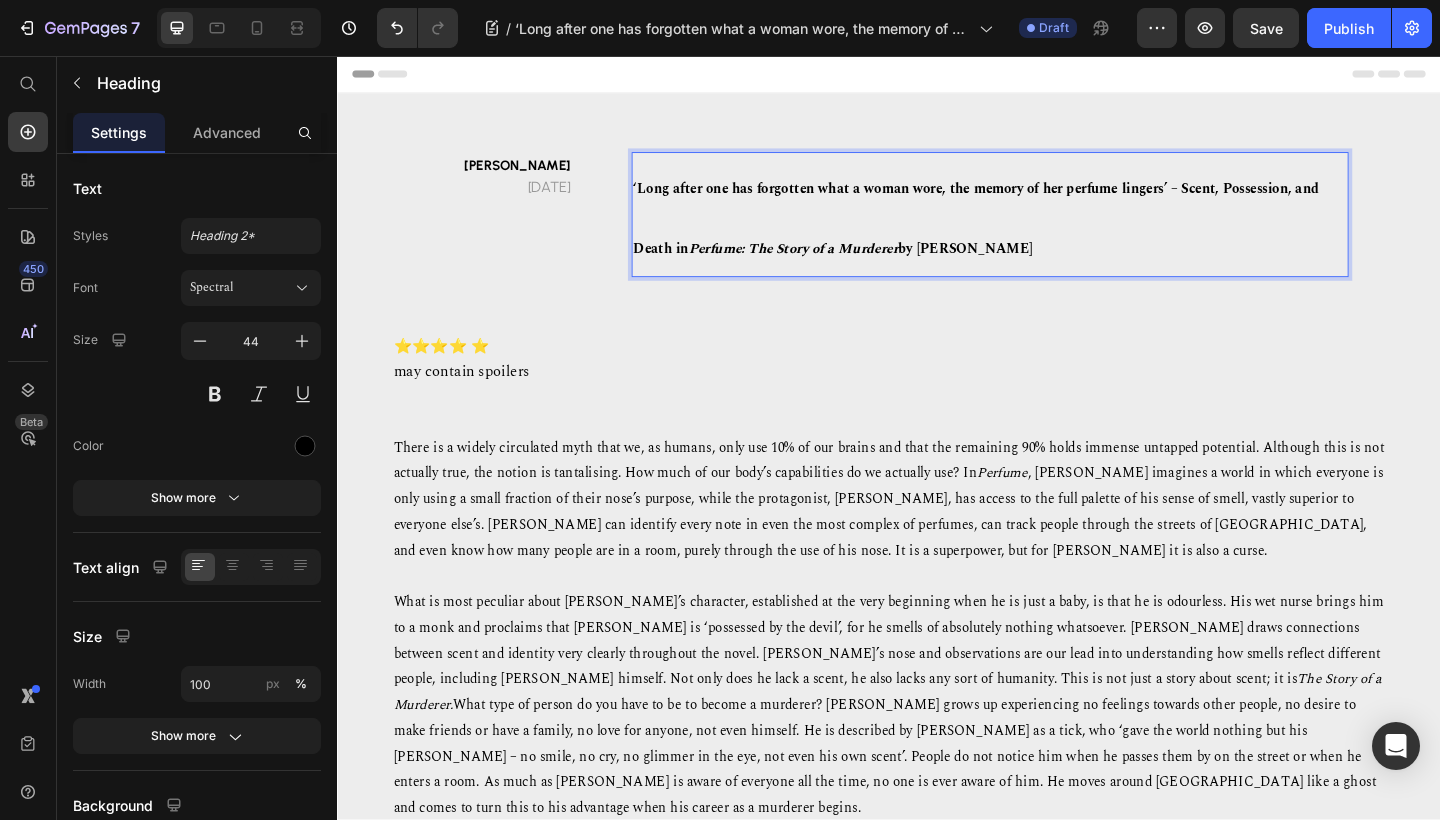 click on "‘Long after one has forgotten what a woman wore, the memory of her perfume lingers’ – Scent, Possession, and Death in" at bounding box center [1032, 233] 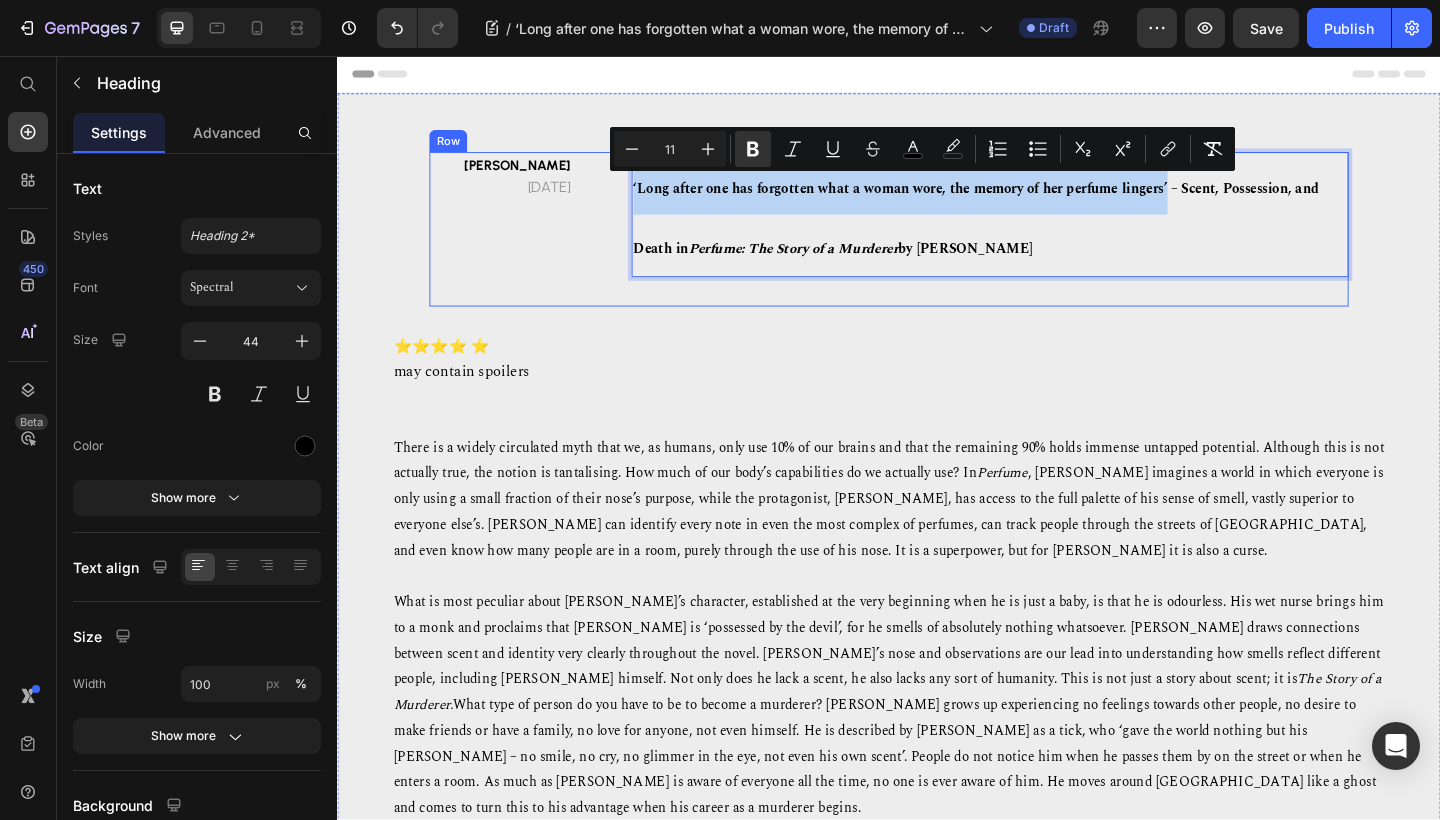 drag, startPoint x: 1236, startPoint y: 200, endPoint x: 634, endPoint y: 192, distance: 602.05316 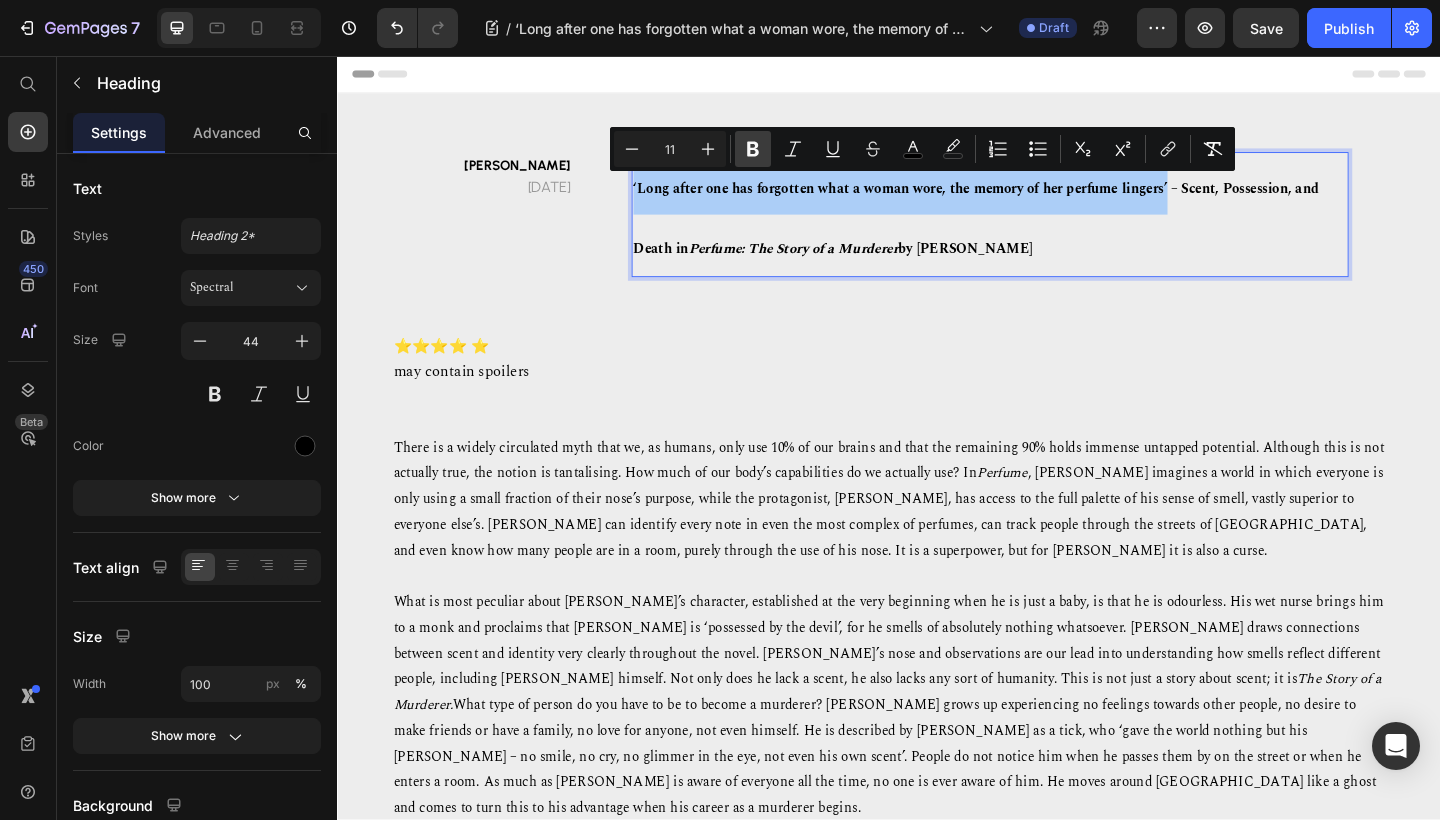 click 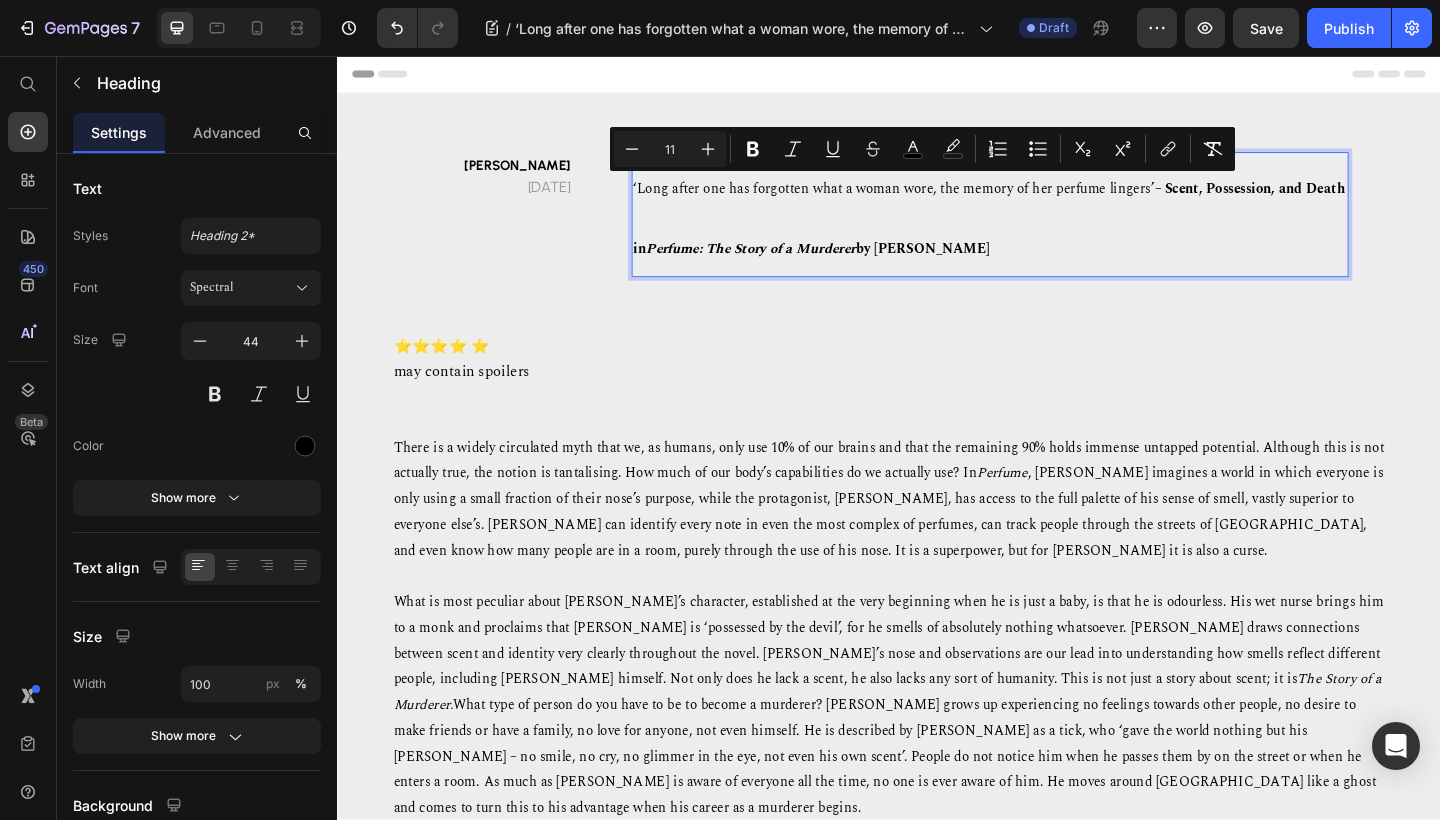 click on "11" at bounding box center [670, 149] 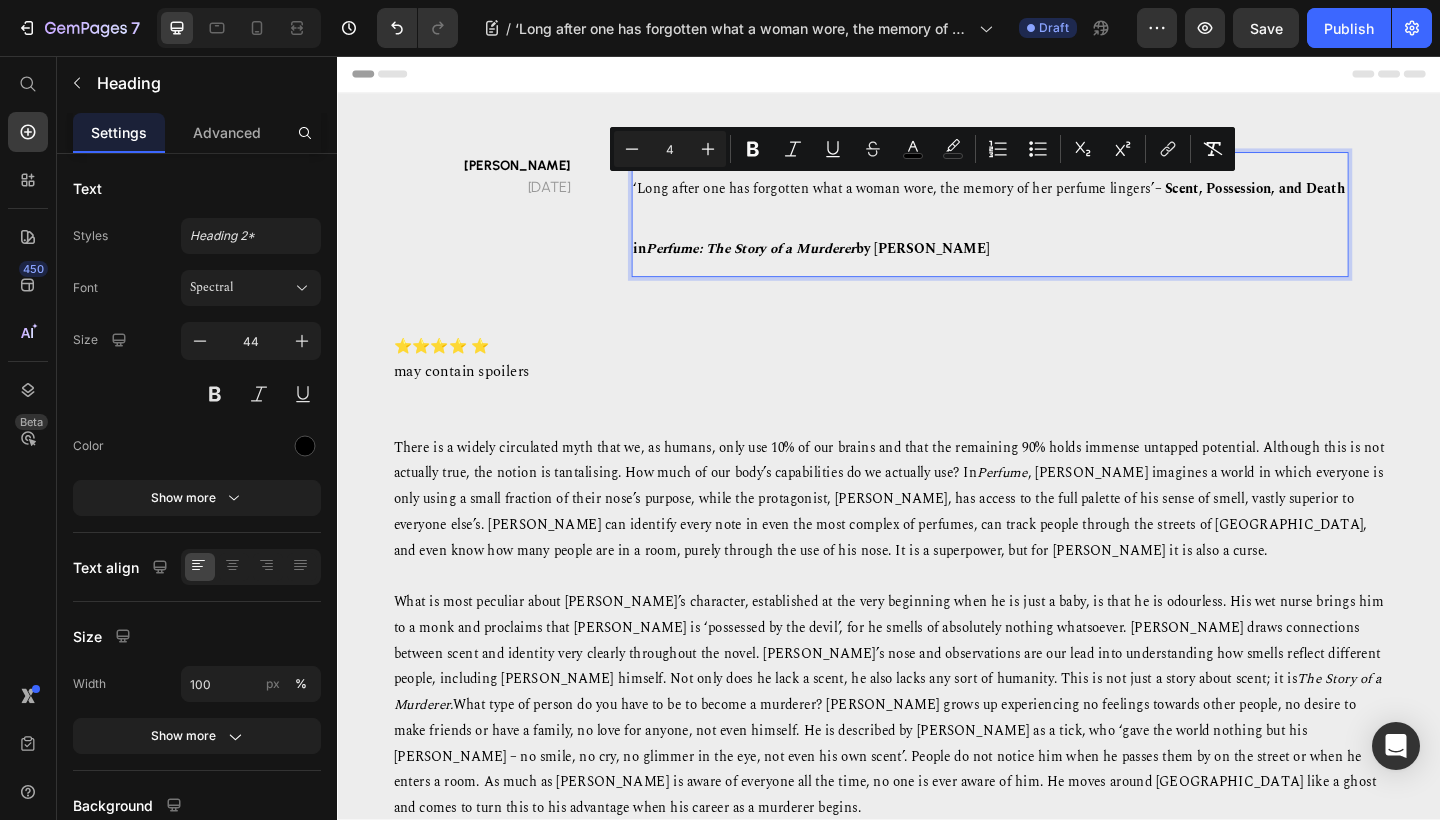 type on "44" 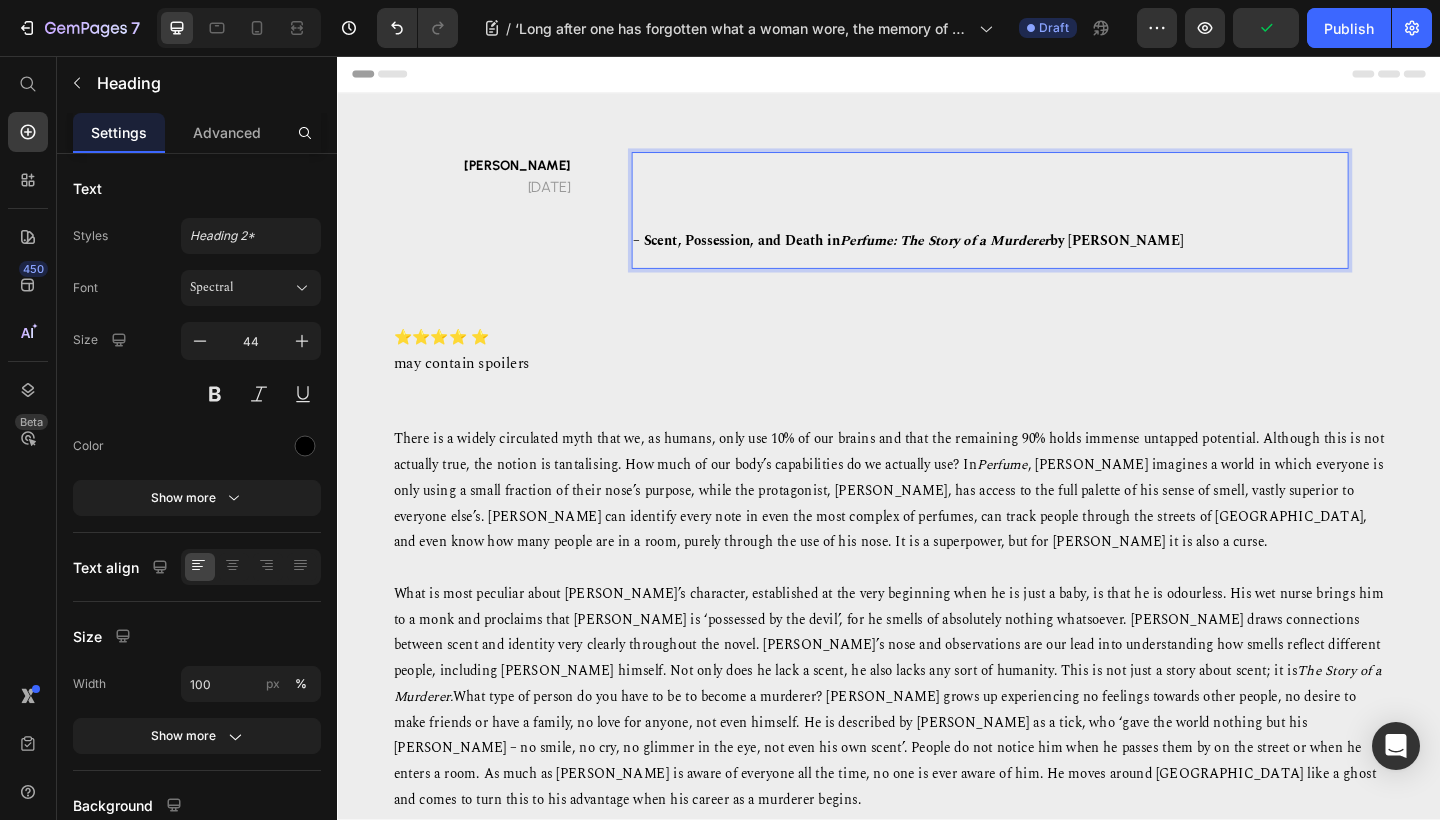 click on "⁠⁠⁠⁠⁠⁠⁠  – Scent, Possession, and Death in  Perfume: The Story of a Murderer  by [PERSON_NAME]" at bounding box center [1047, 224] 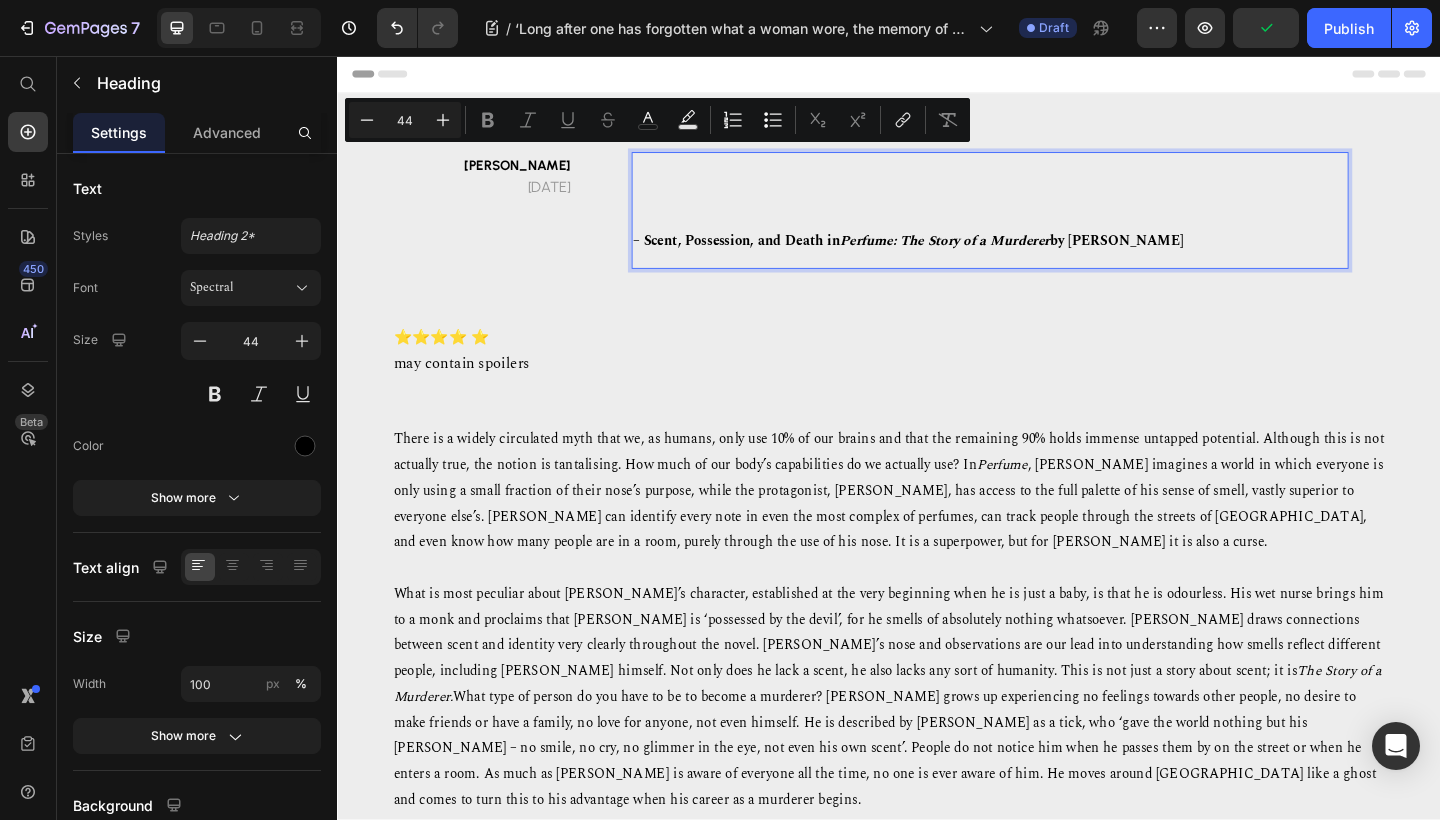 click on "– Scent, Possession, and Death in  Perfume: The Story of a Murderer  by [PERSON_NAME]" at bounding box center (1047, 224) 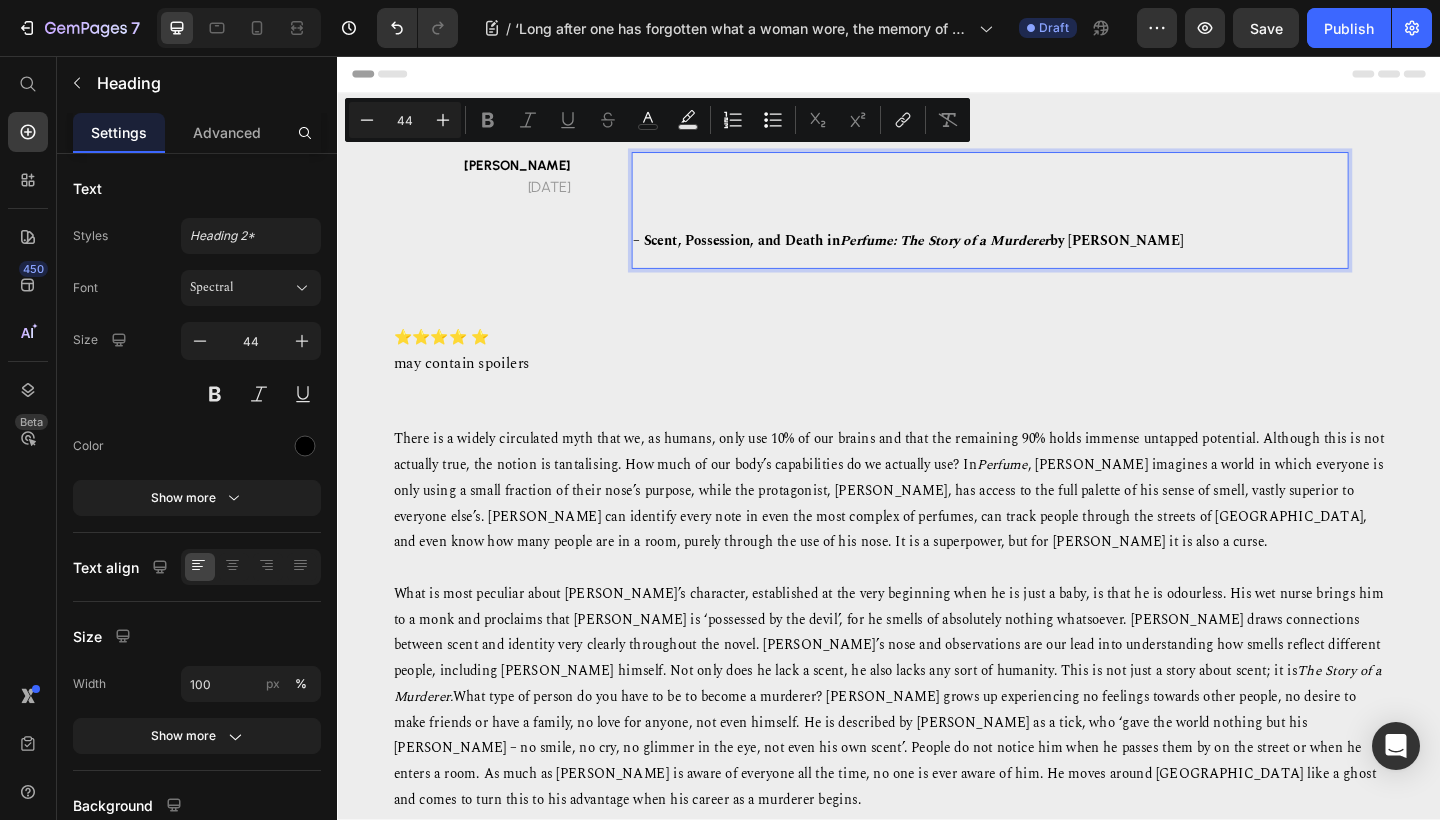 click on "– Scent, Possession, and Death in  Perfume: The Story of a Murderer  by [PERSON_NAME]" at bounding box center [1047, 224] 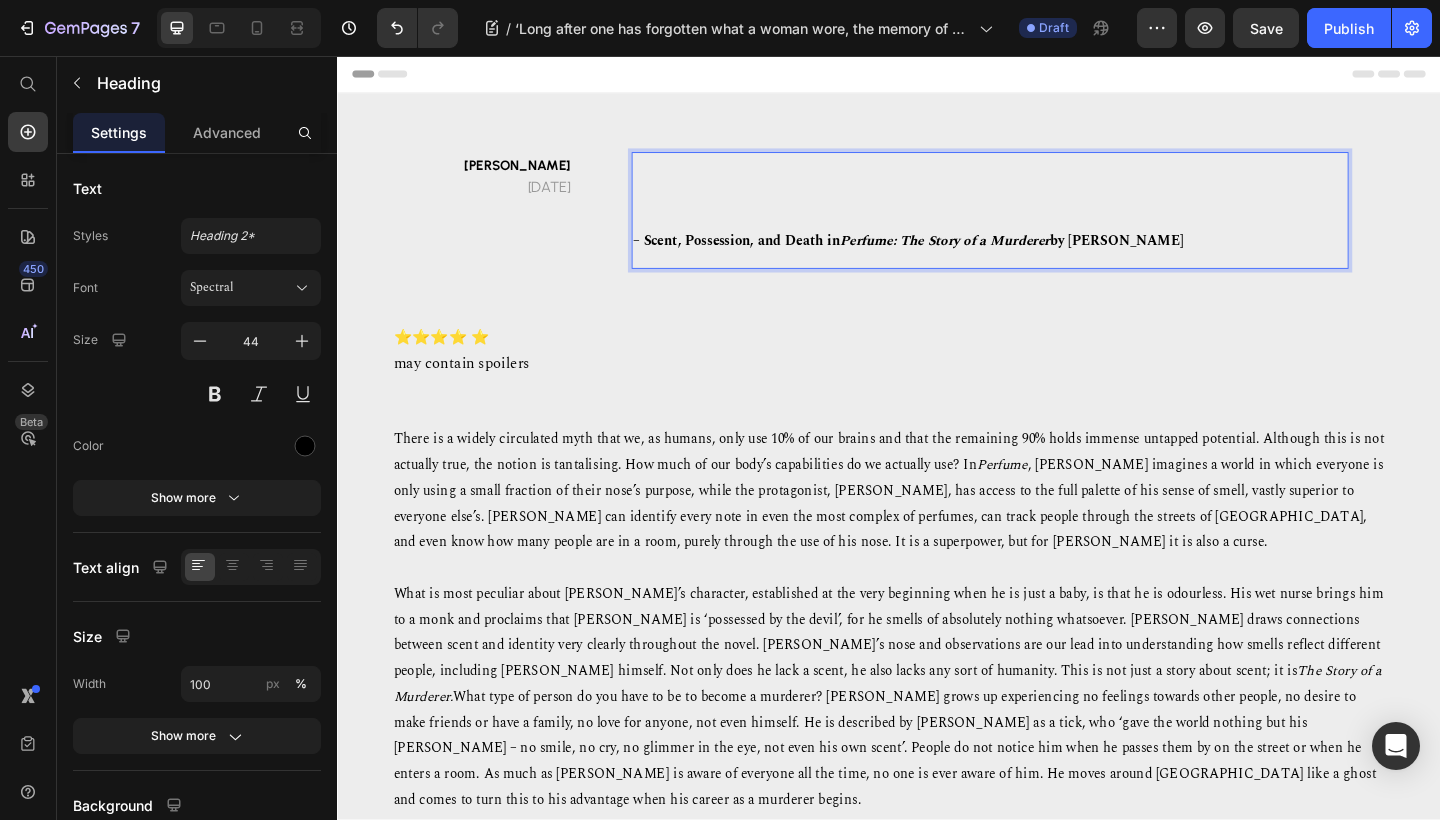 click on "⁠⁠⁠⁠⁠⁠⁠  – Scent, Possession, and Death in  Perfume: The Story of a Murderer  by [PERSON_NAME]" at bounding box center [1047, 224] 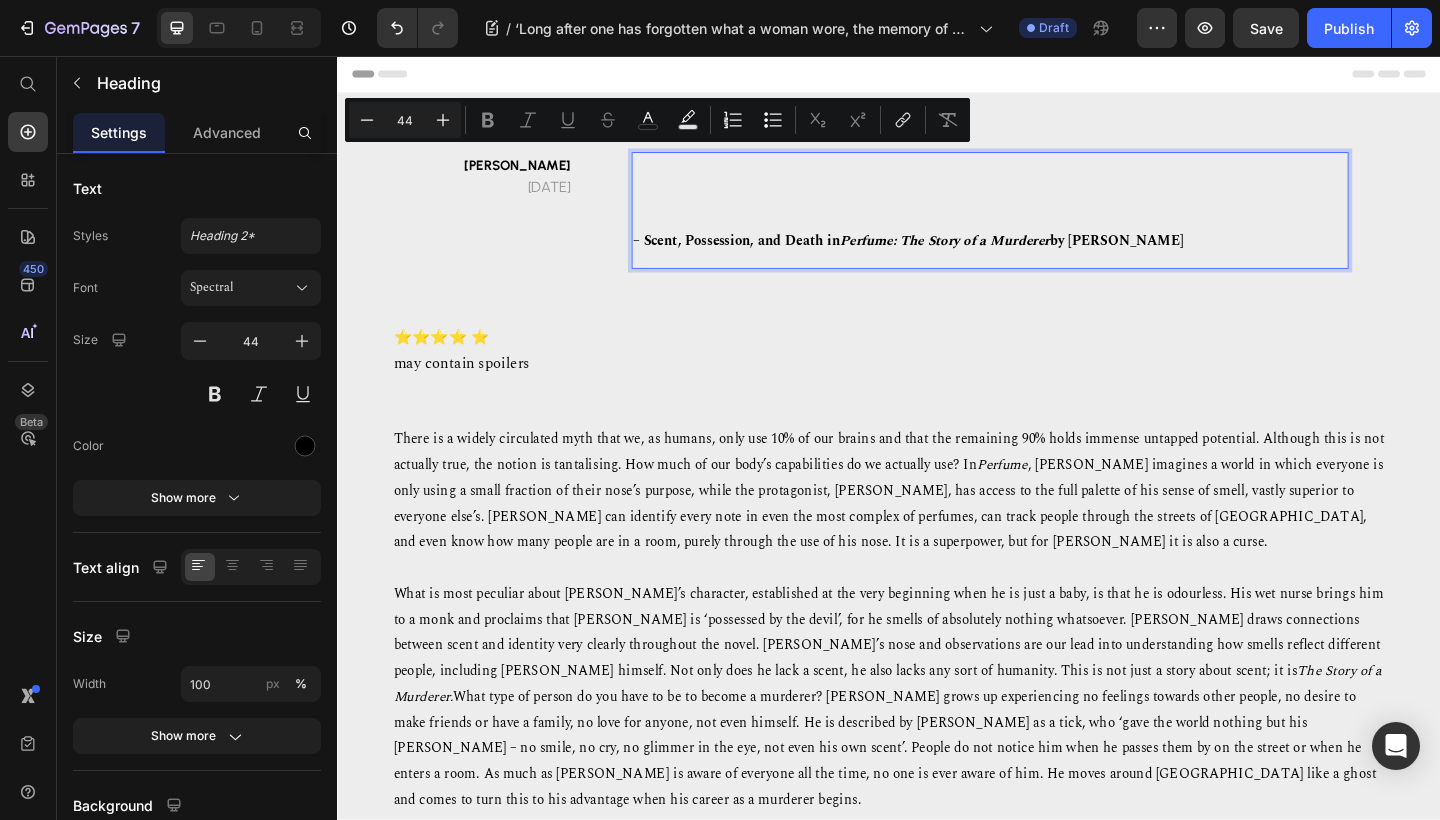 click on "– Scent, Possession, and Death in  Perfume: The Story of a Murderer  by [PERSON_NAME]" at bounding box center [1047, 224] 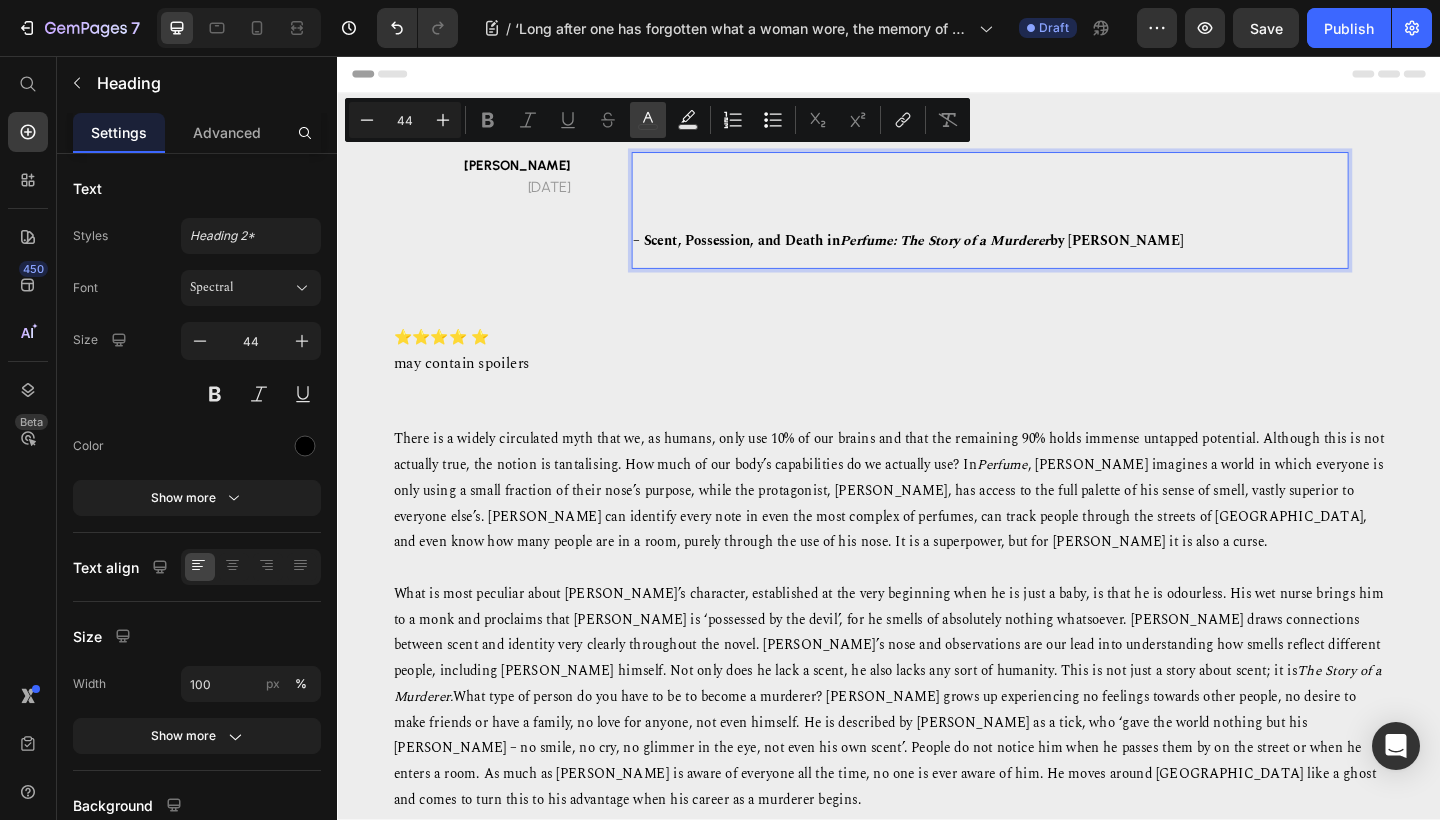 click 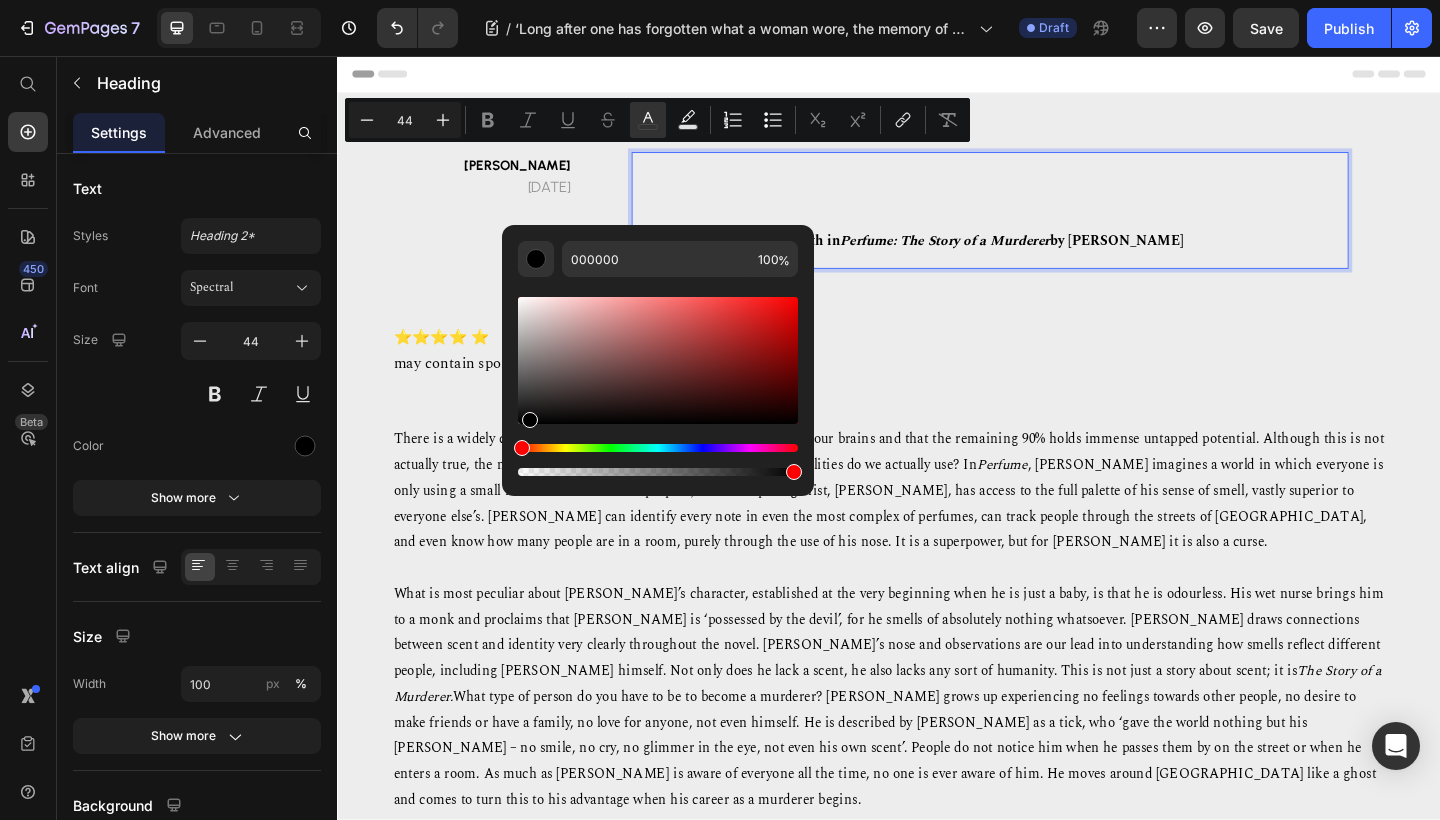 click at bounding box center [530, 420] 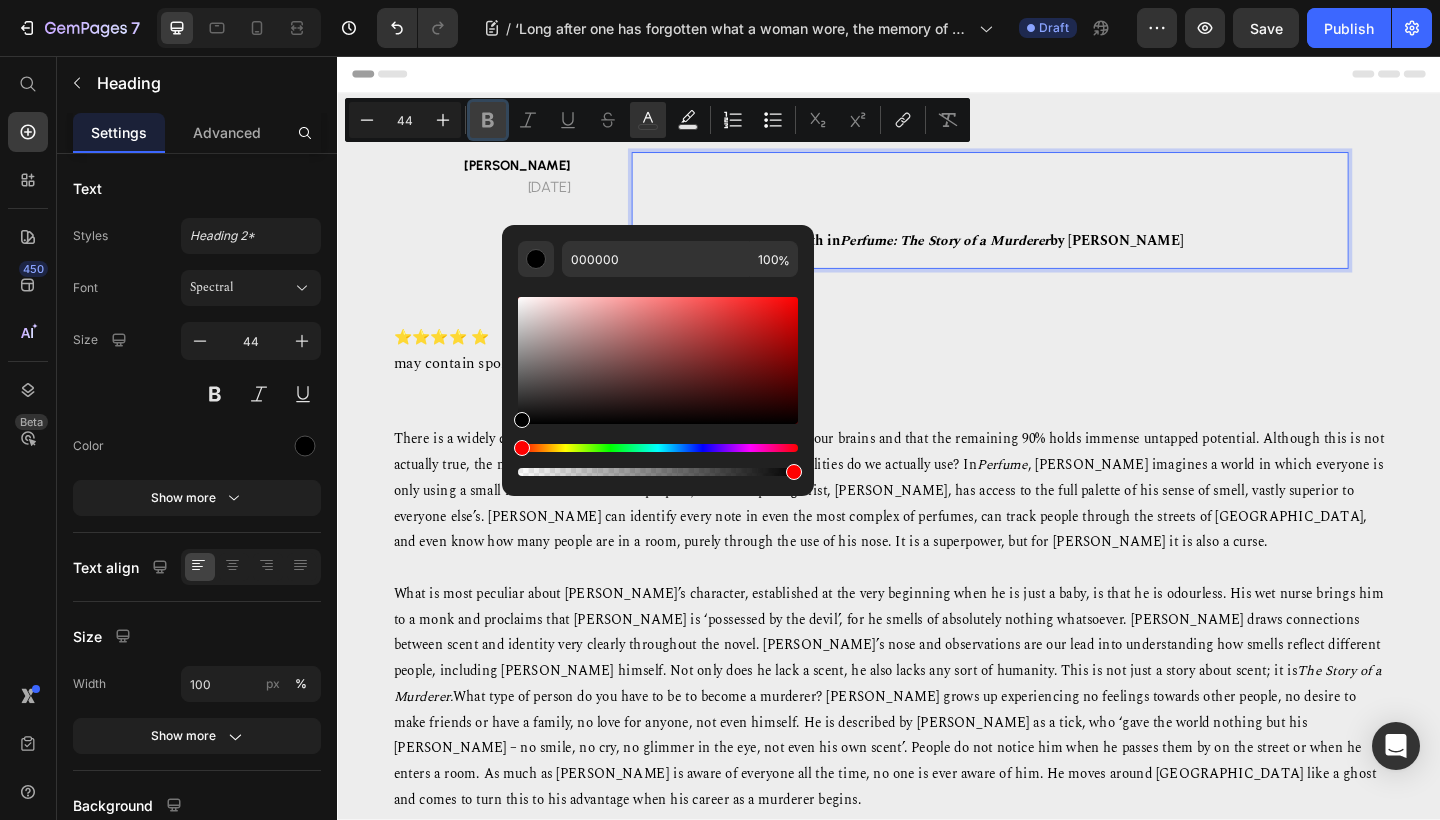click on "Bold" at bounding box center (488, 120) 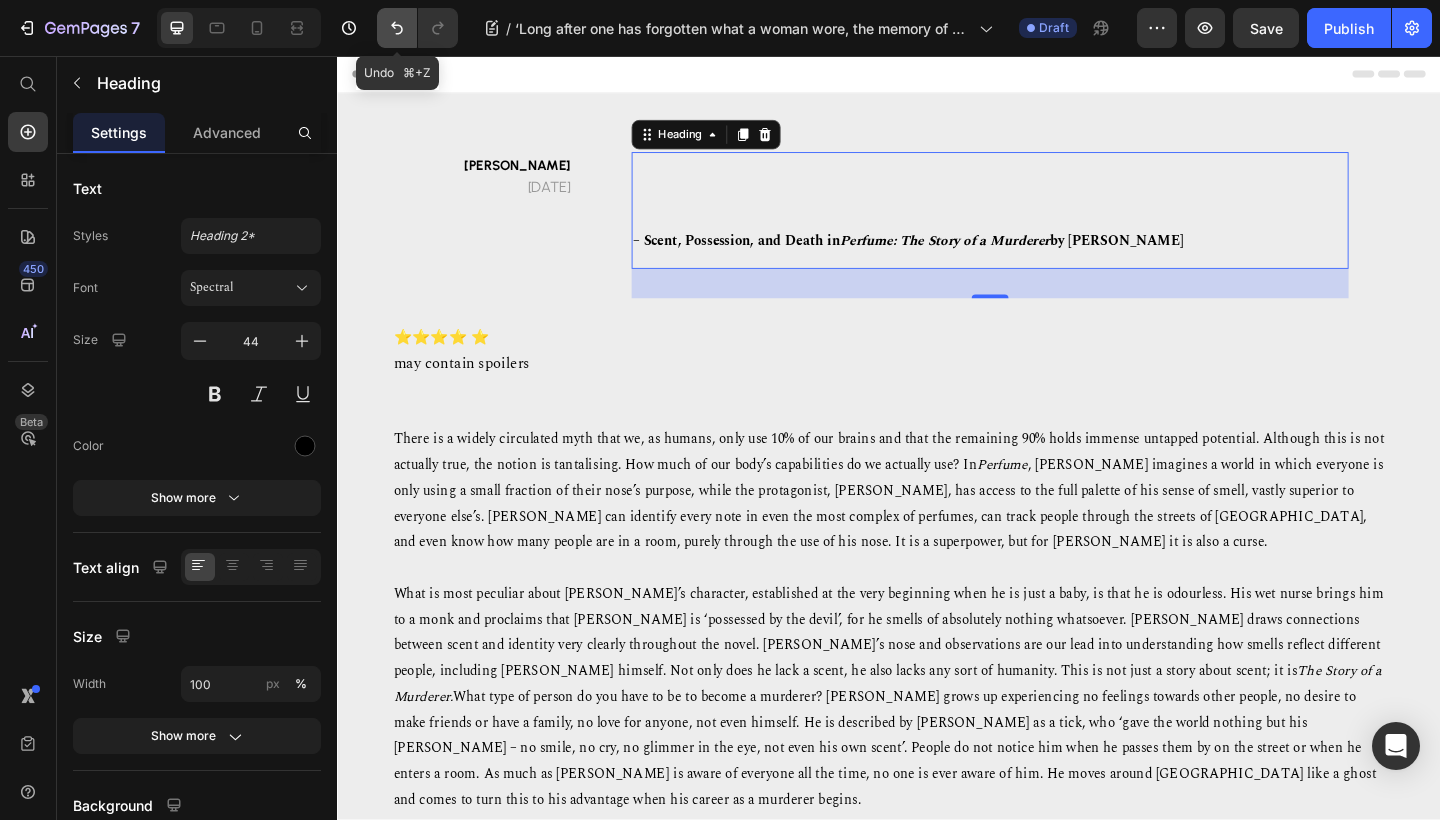 click 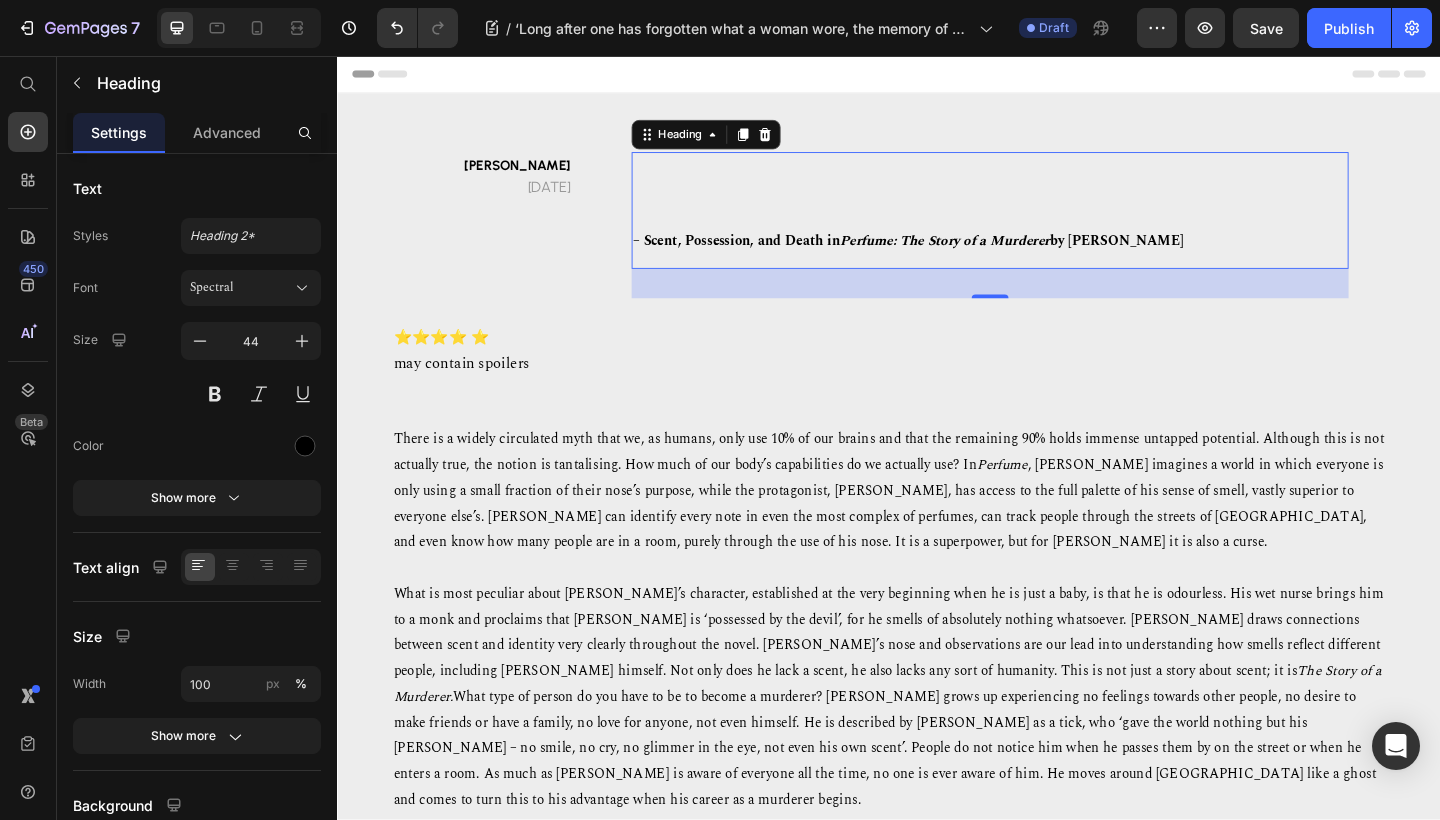 click on "– Scent, Possession, and Death in  Perfume: The Story of a Murderer  by [PERSON_NAME]" at bounding box center (1047, 224) 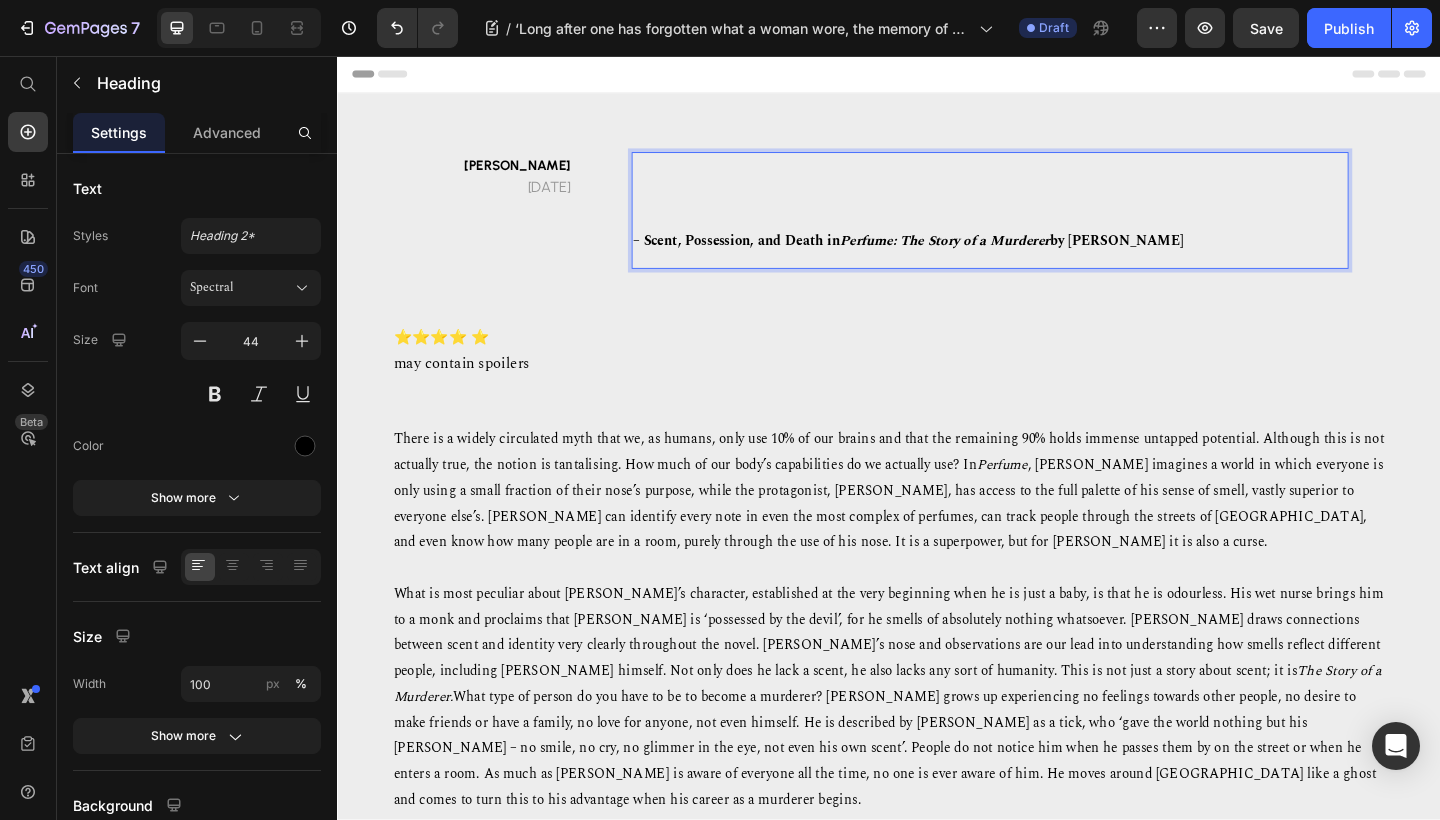 click on "⁠⁠⁠⁠⁠⁠⁠  – Scent, Possession, and Death in  Perfume: The Story of a Murderer  by [PERSON_NAME]" at bounding box center [1047, 224] 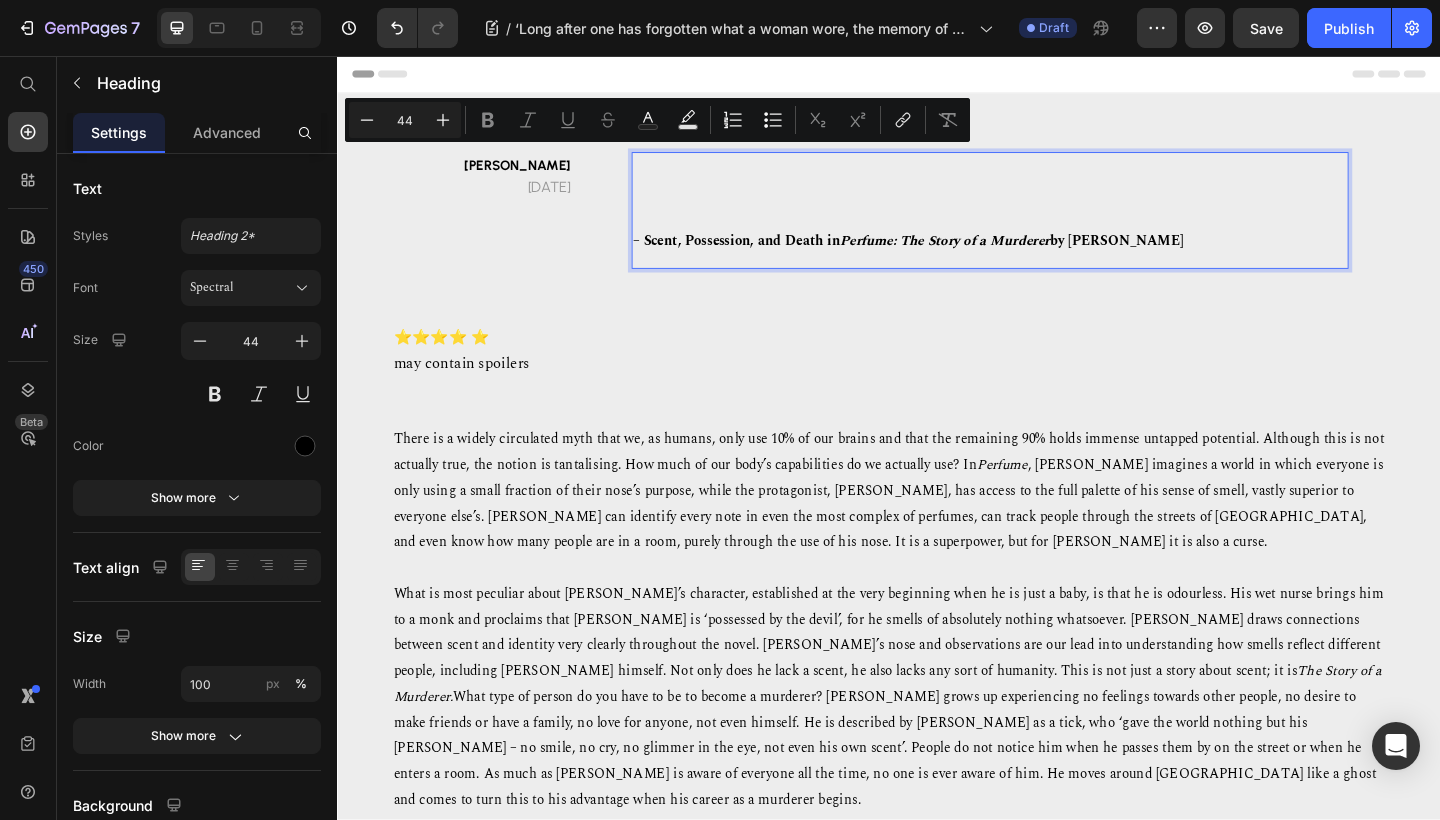 click on "– Scent, Possession, and Death in  Perfume: The Story of a Murderer  by [PERSON_NAME]" at bounding box center (1047, 224) 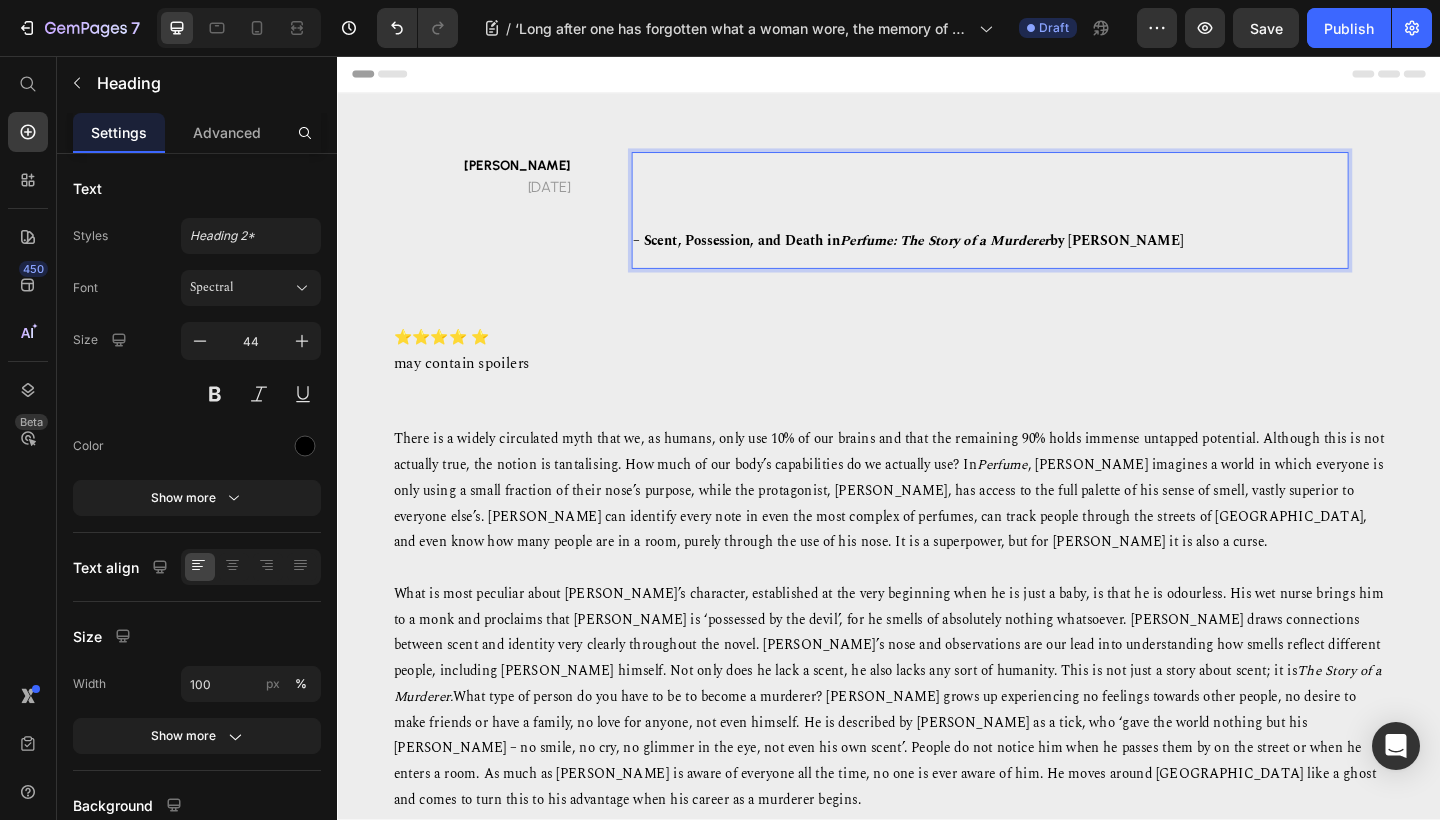 click on "by [PERSON_NAME]" at bounding box center [1185, 257] 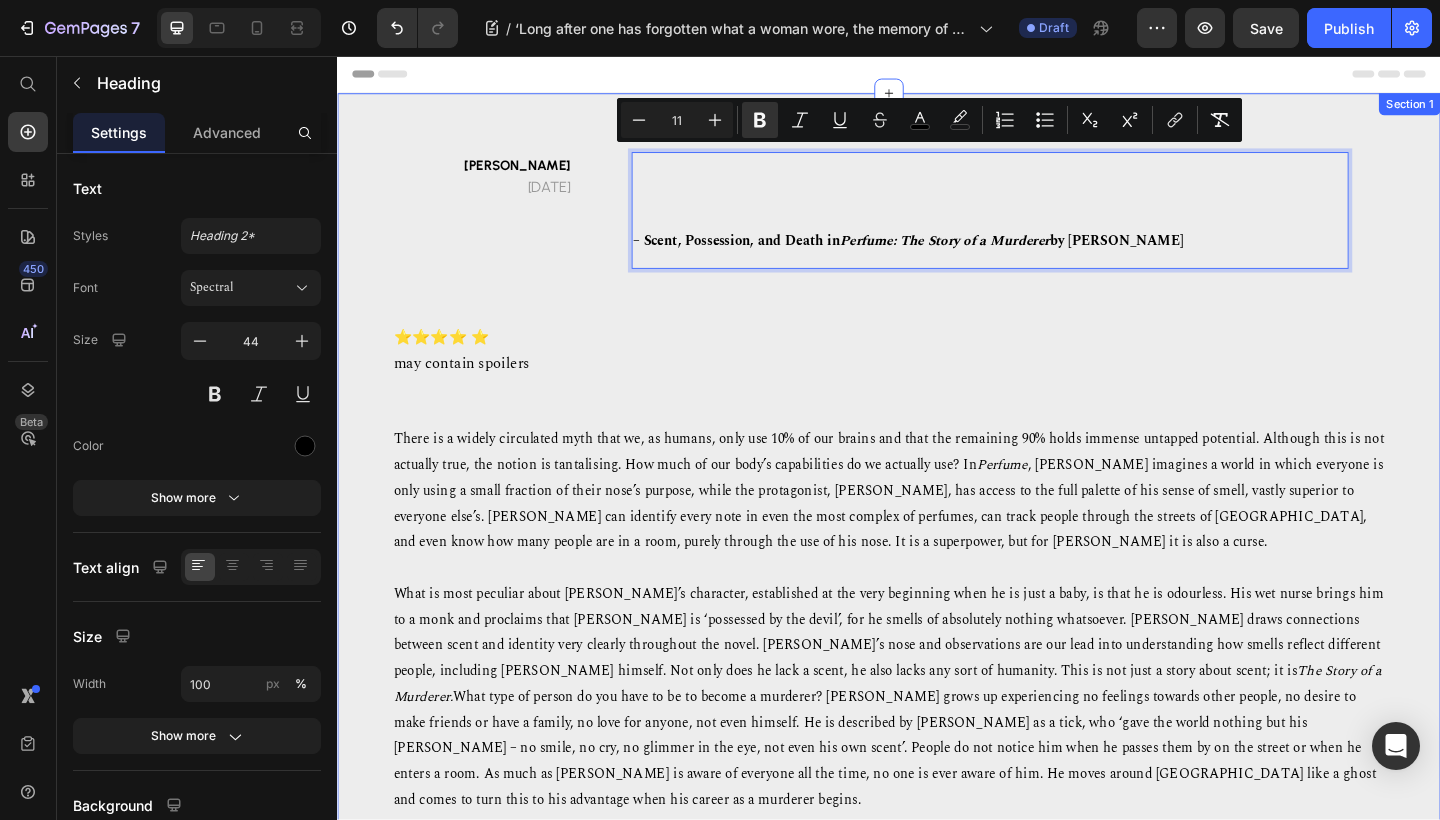 drag, startPoint x: 1287, startPoint y: 261, endPoint x: 641, endPoint y: 146, distance: 656.15625 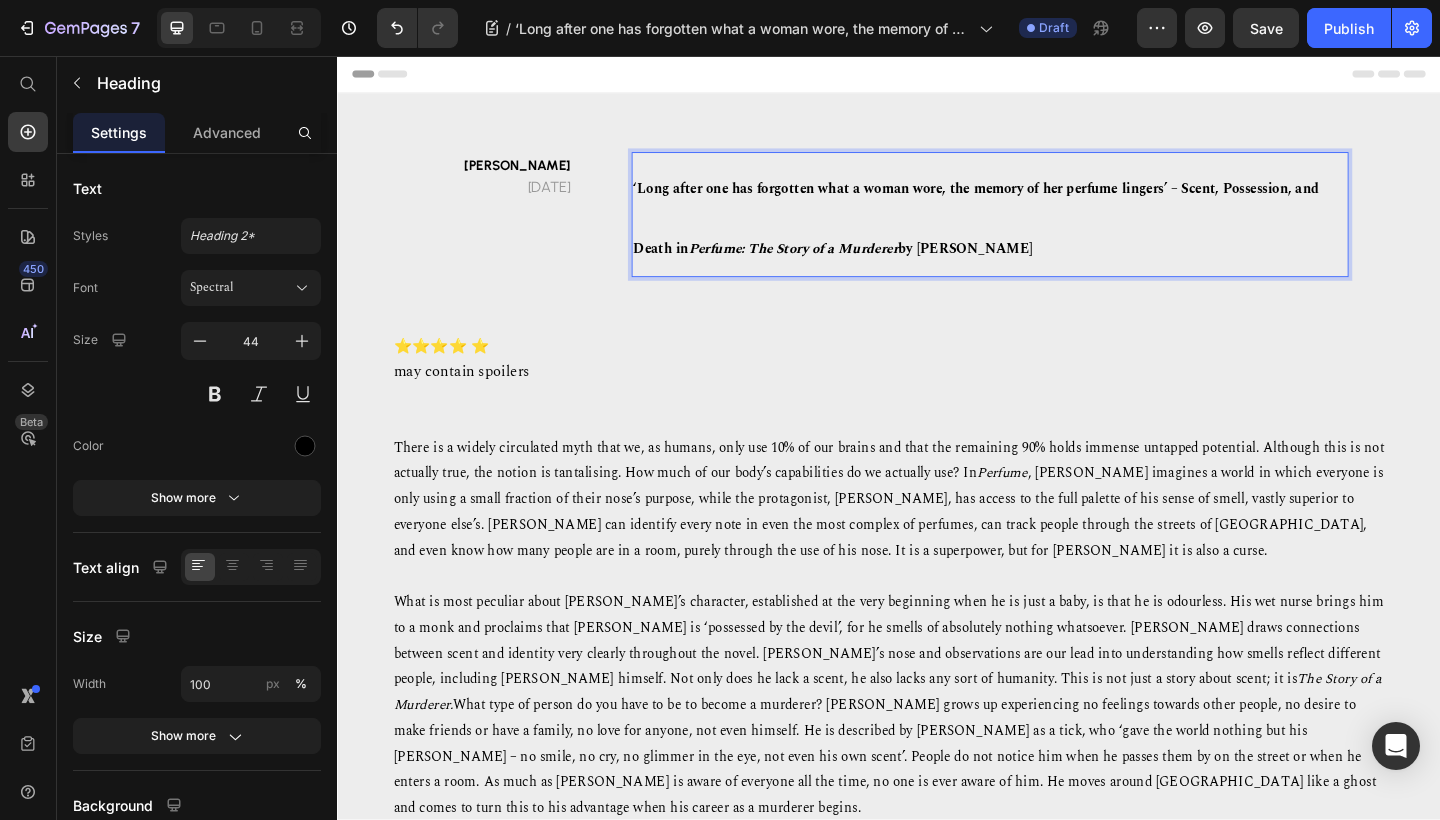 click on "‘Long after one has forgotten what a woman wore, the memory of her perfume lingers’ – Scent, Possession, and Death in" at bounding box center [1032, 233] 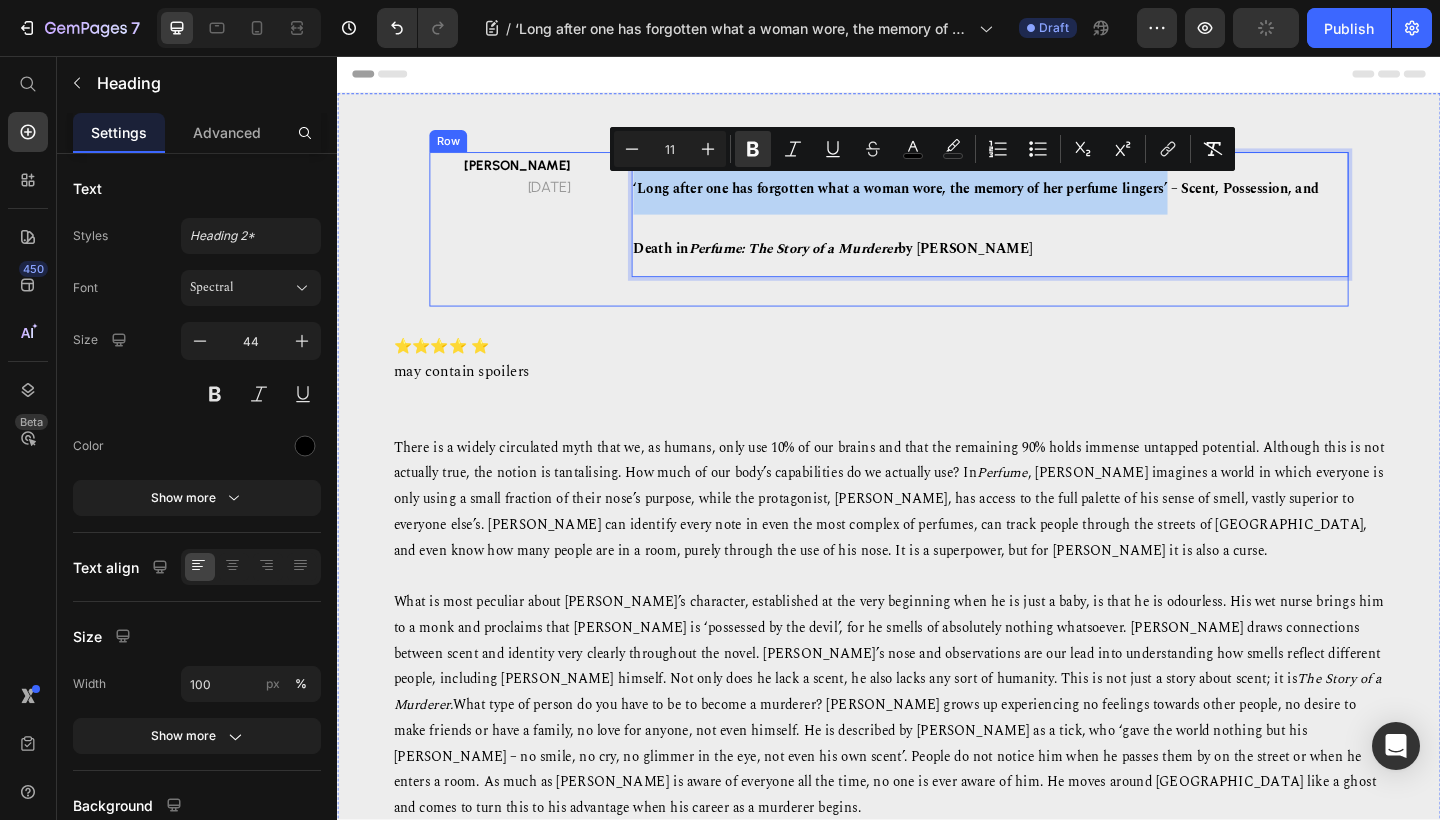 drag, startPoint x: 1237, startPoint y: 202, endPoint x: 655, endPoint y: 199, distance: 582.00775 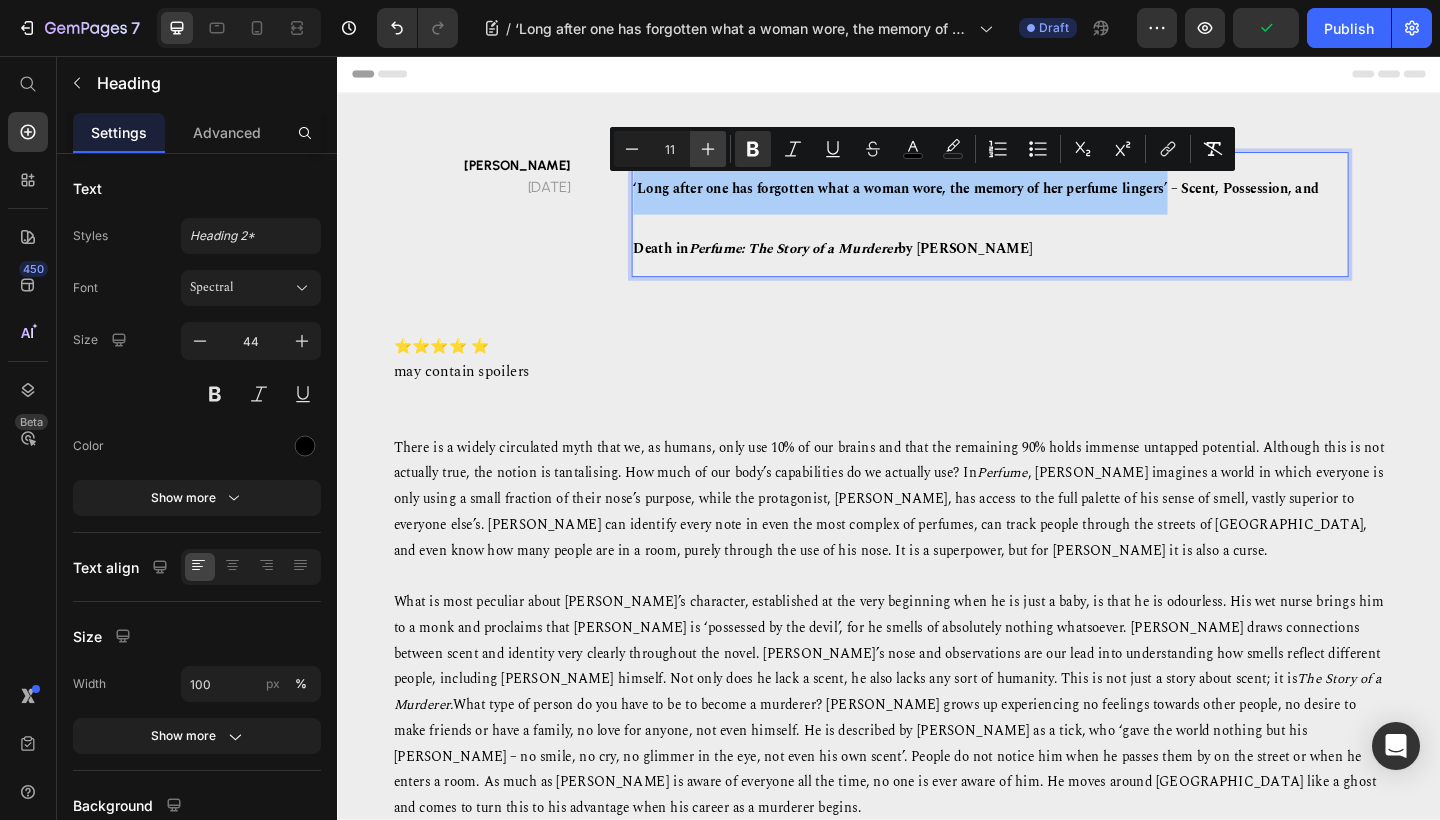 click 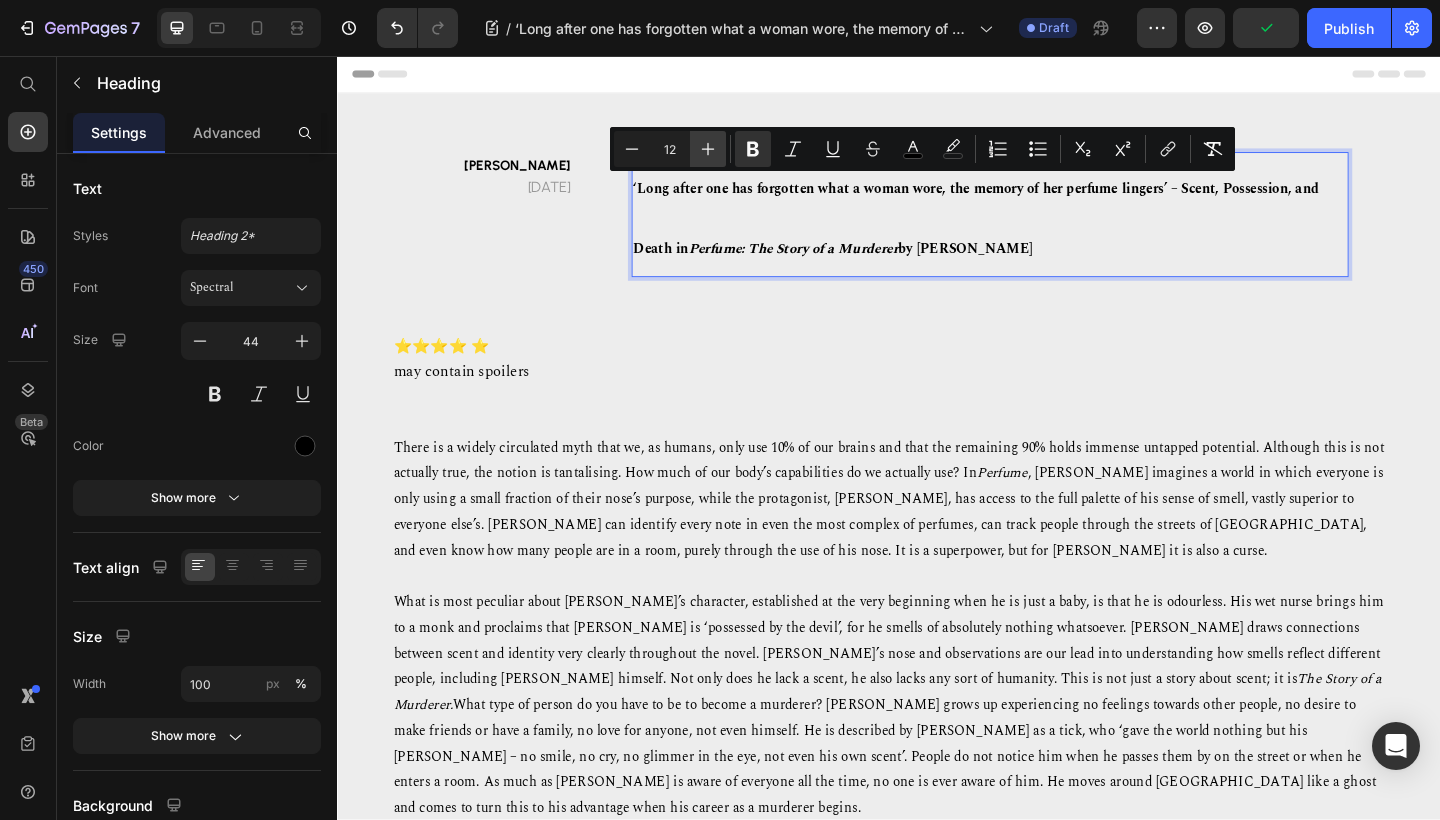 click 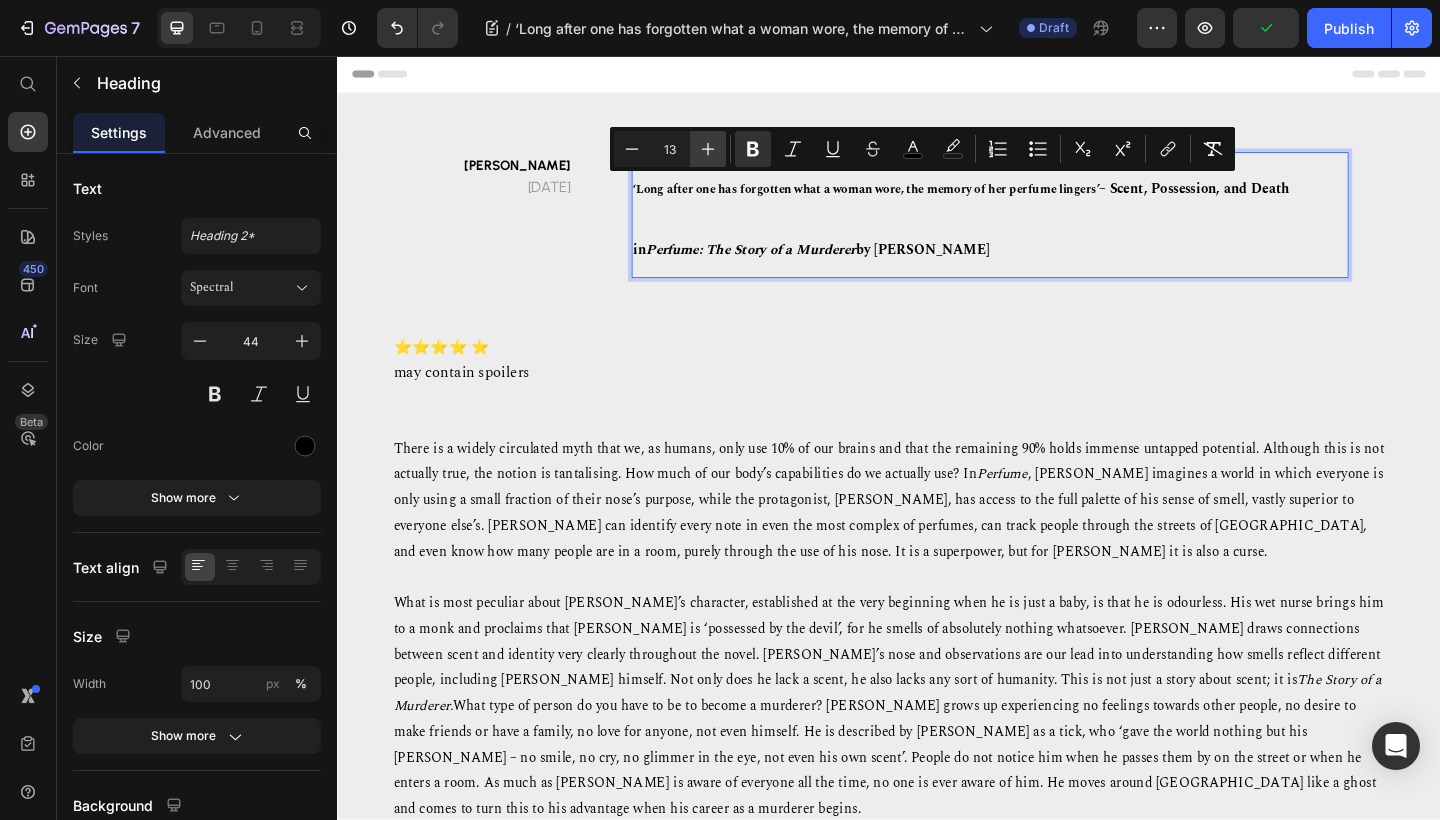 click 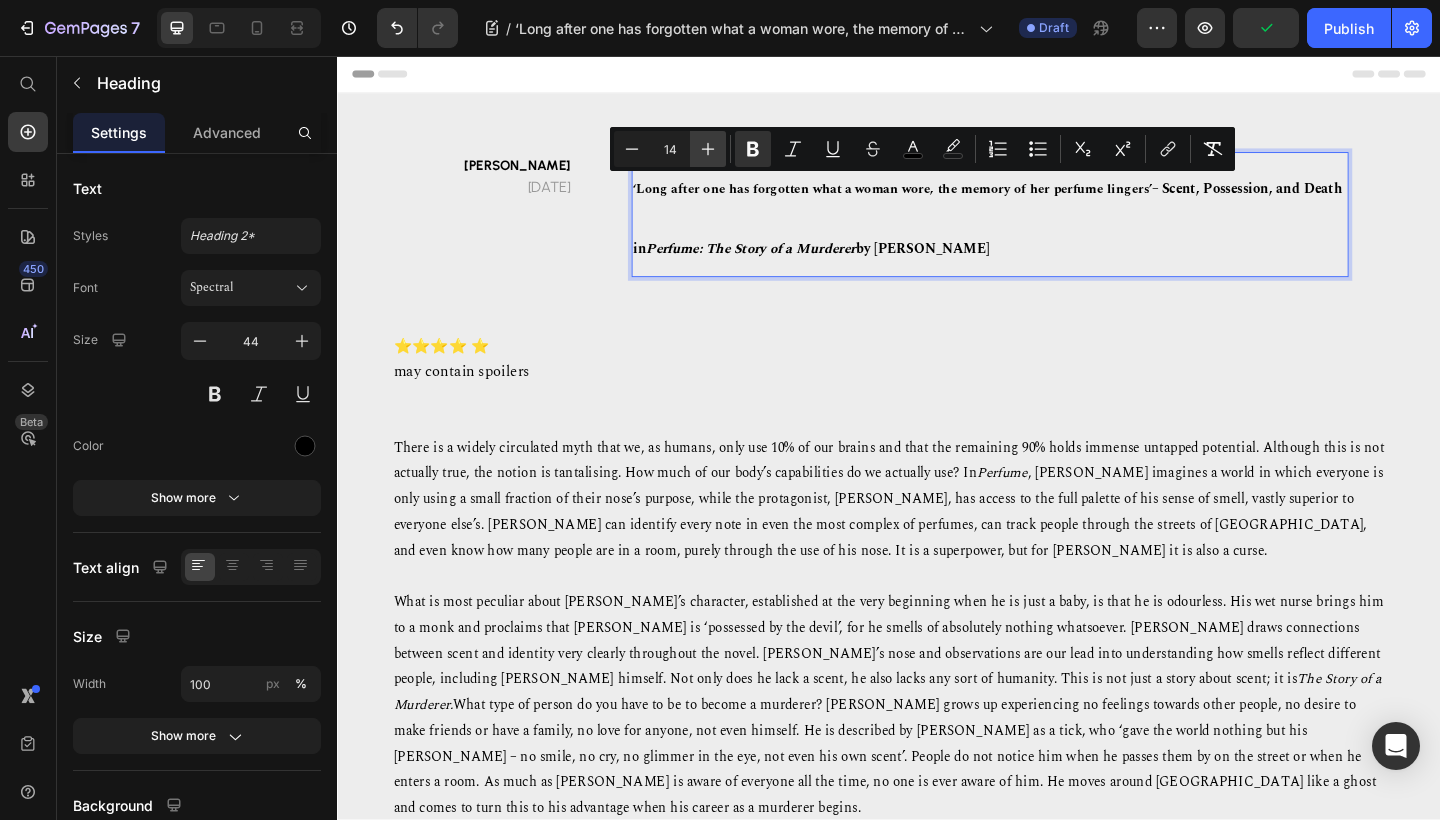 click 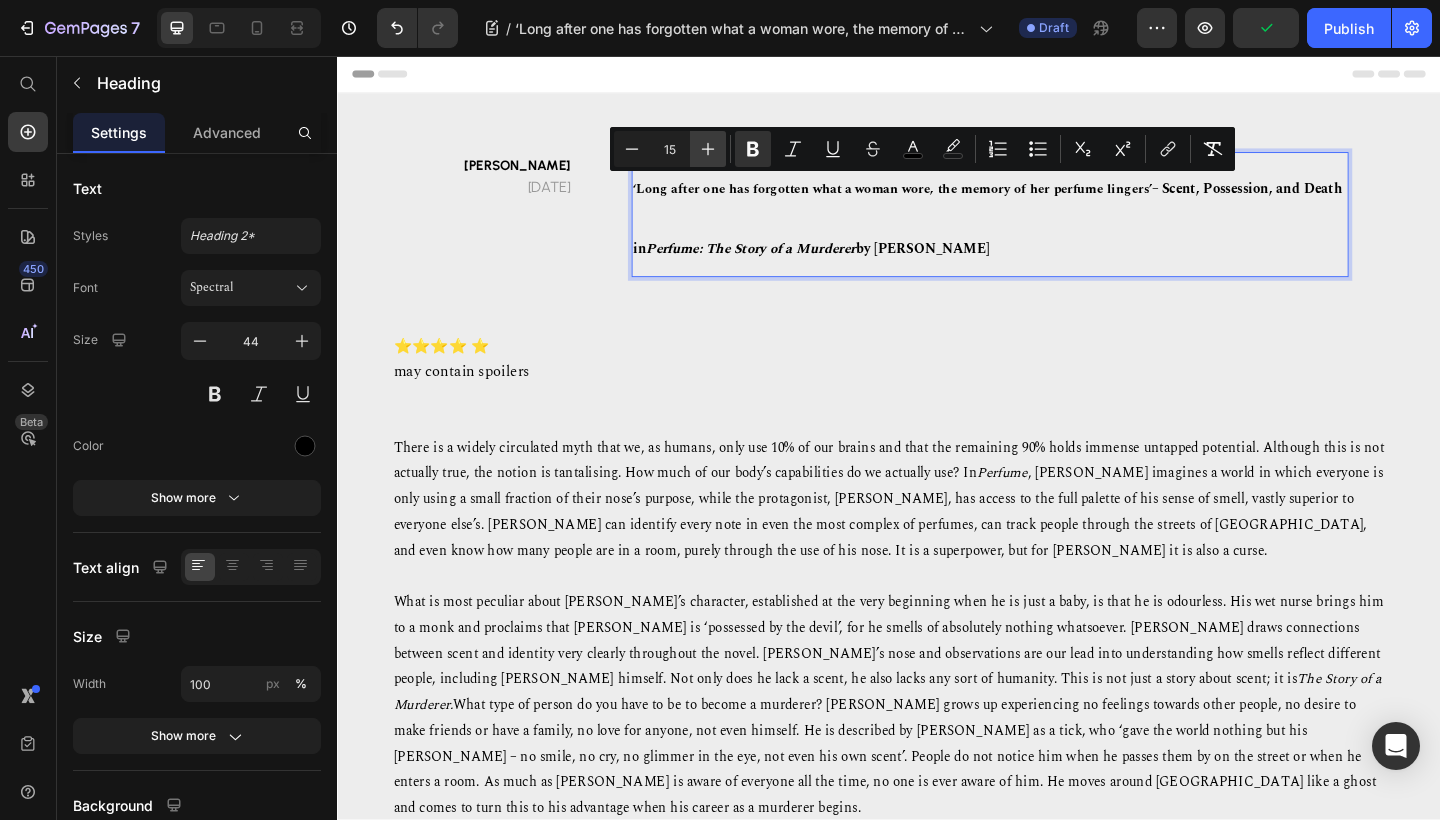 click 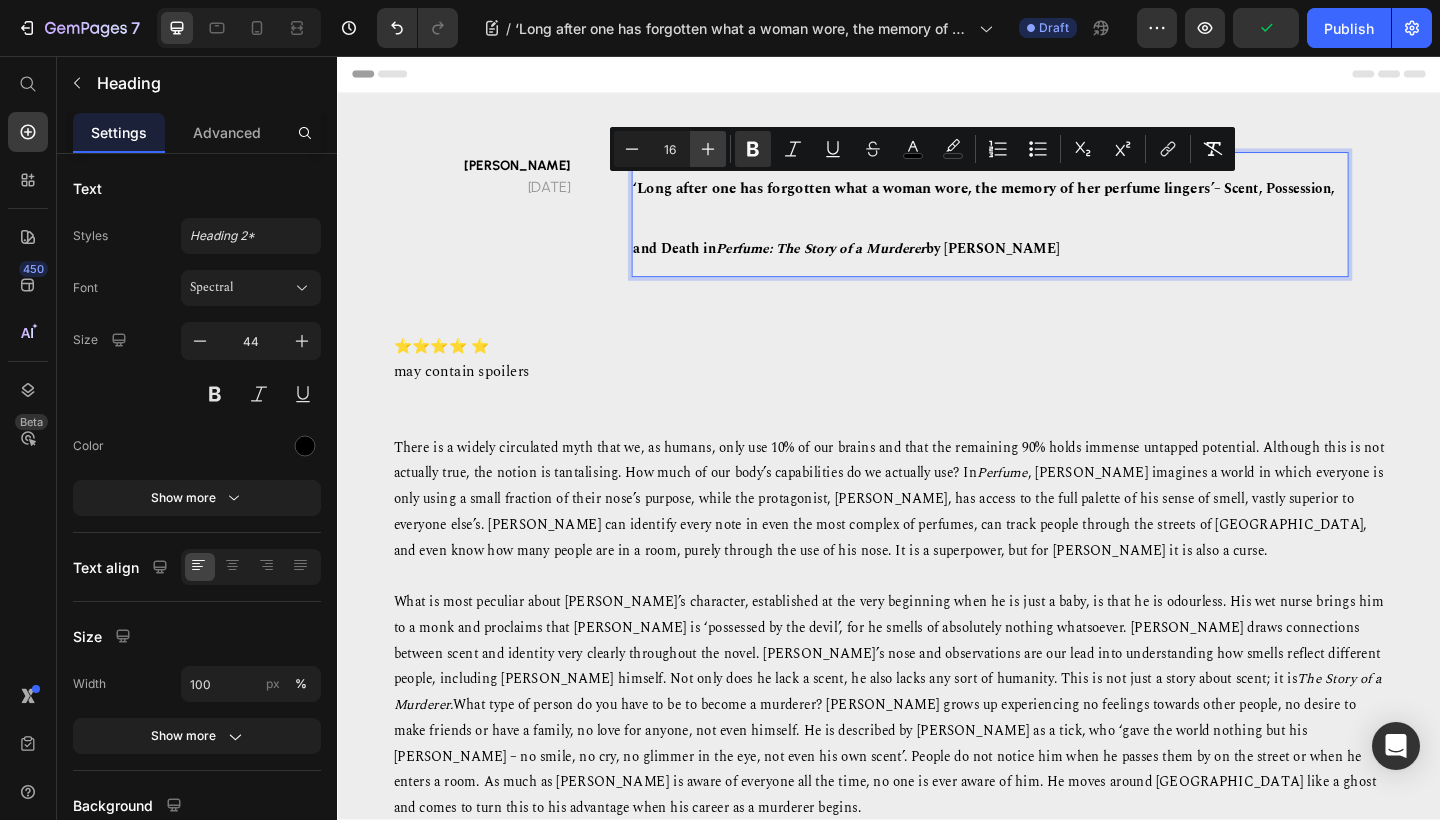 click 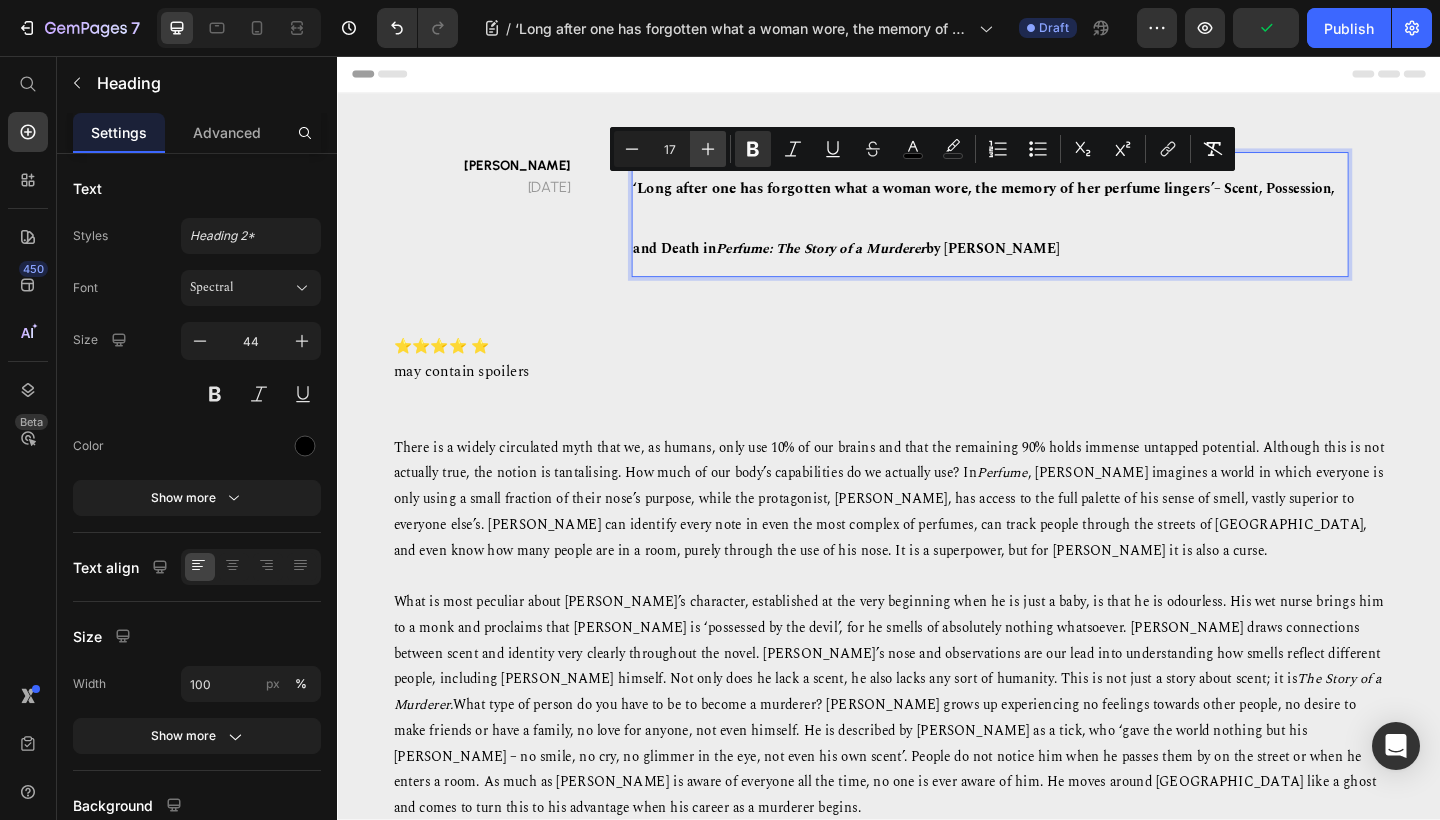click 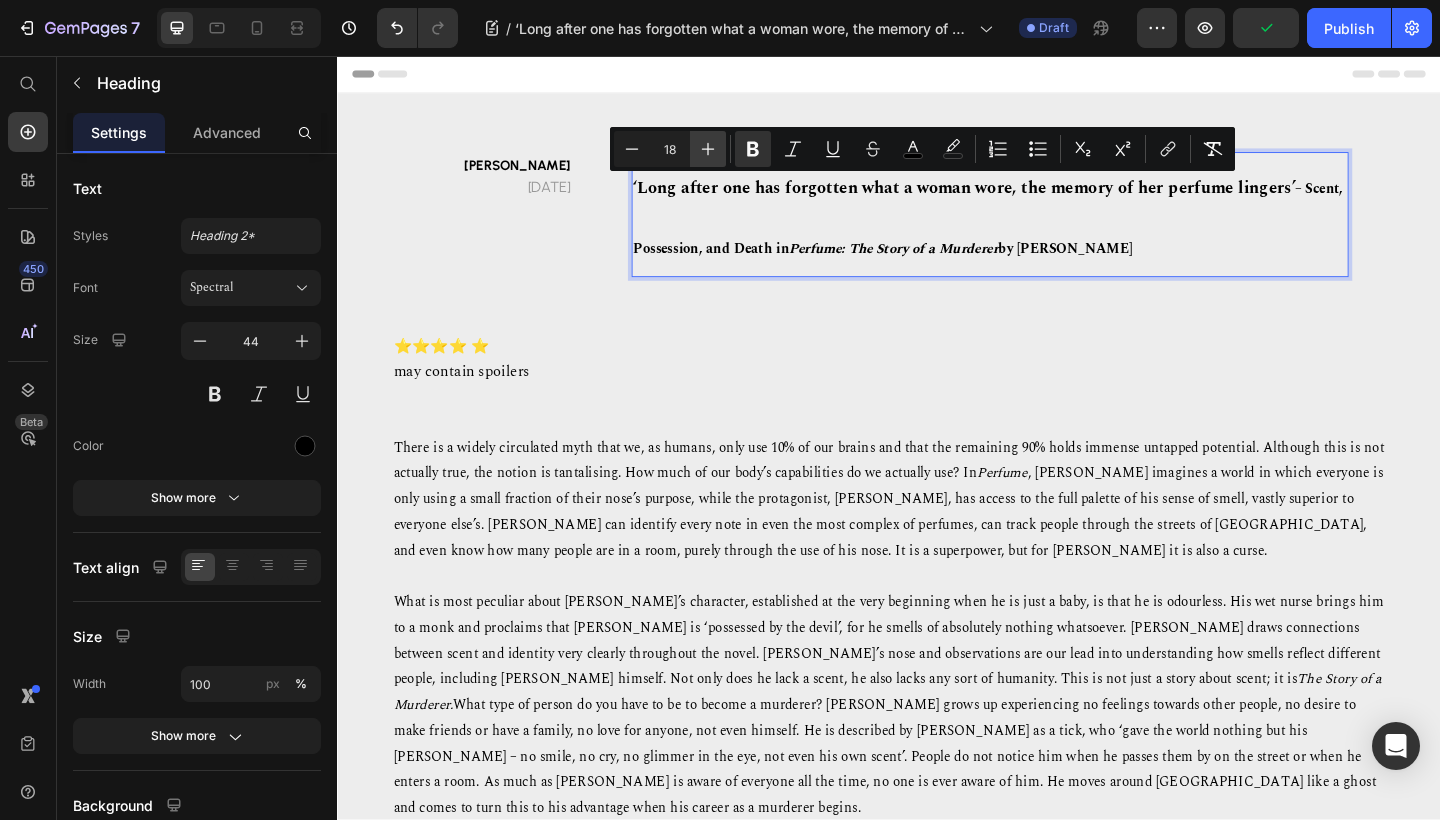 click 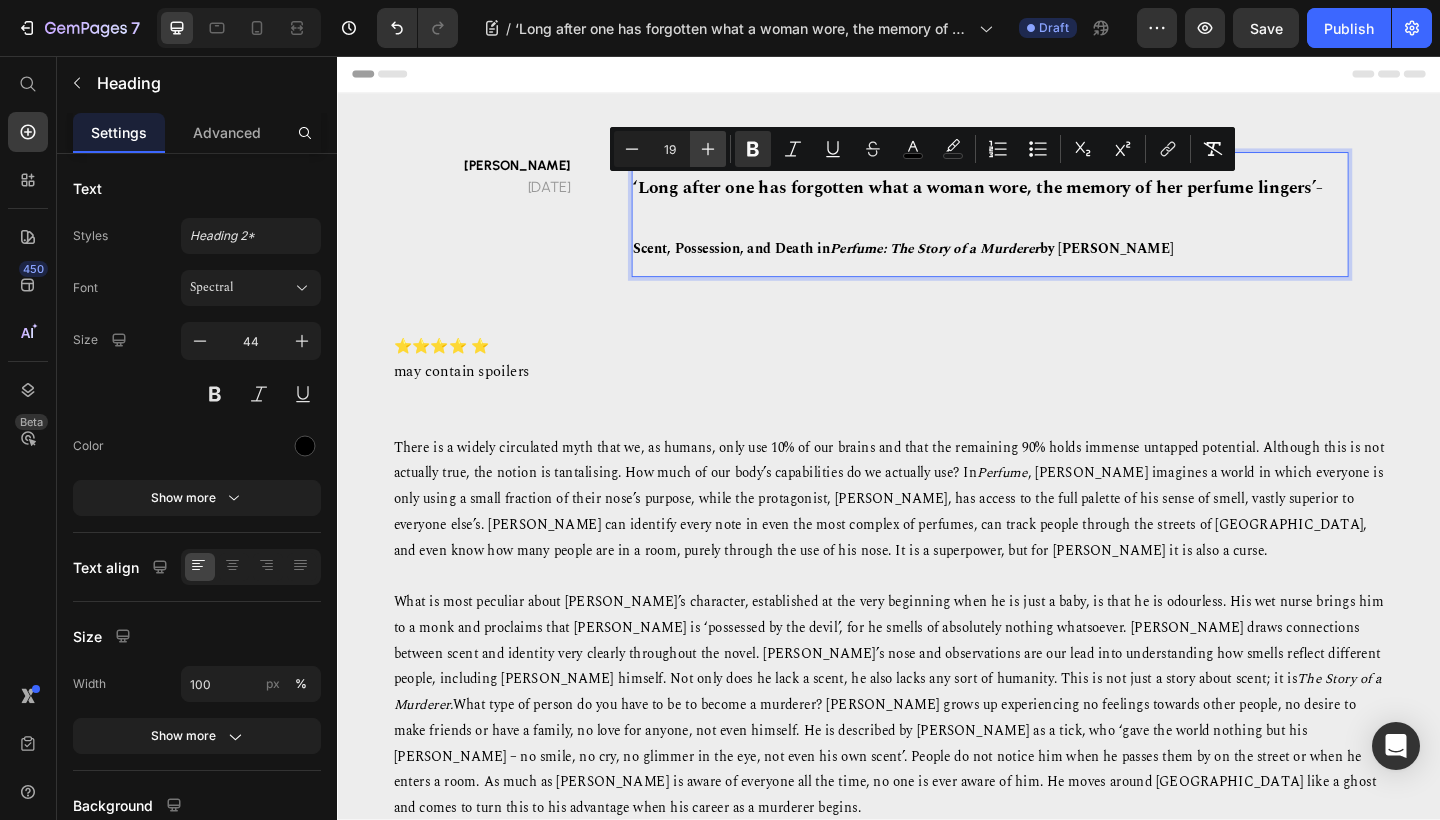 click 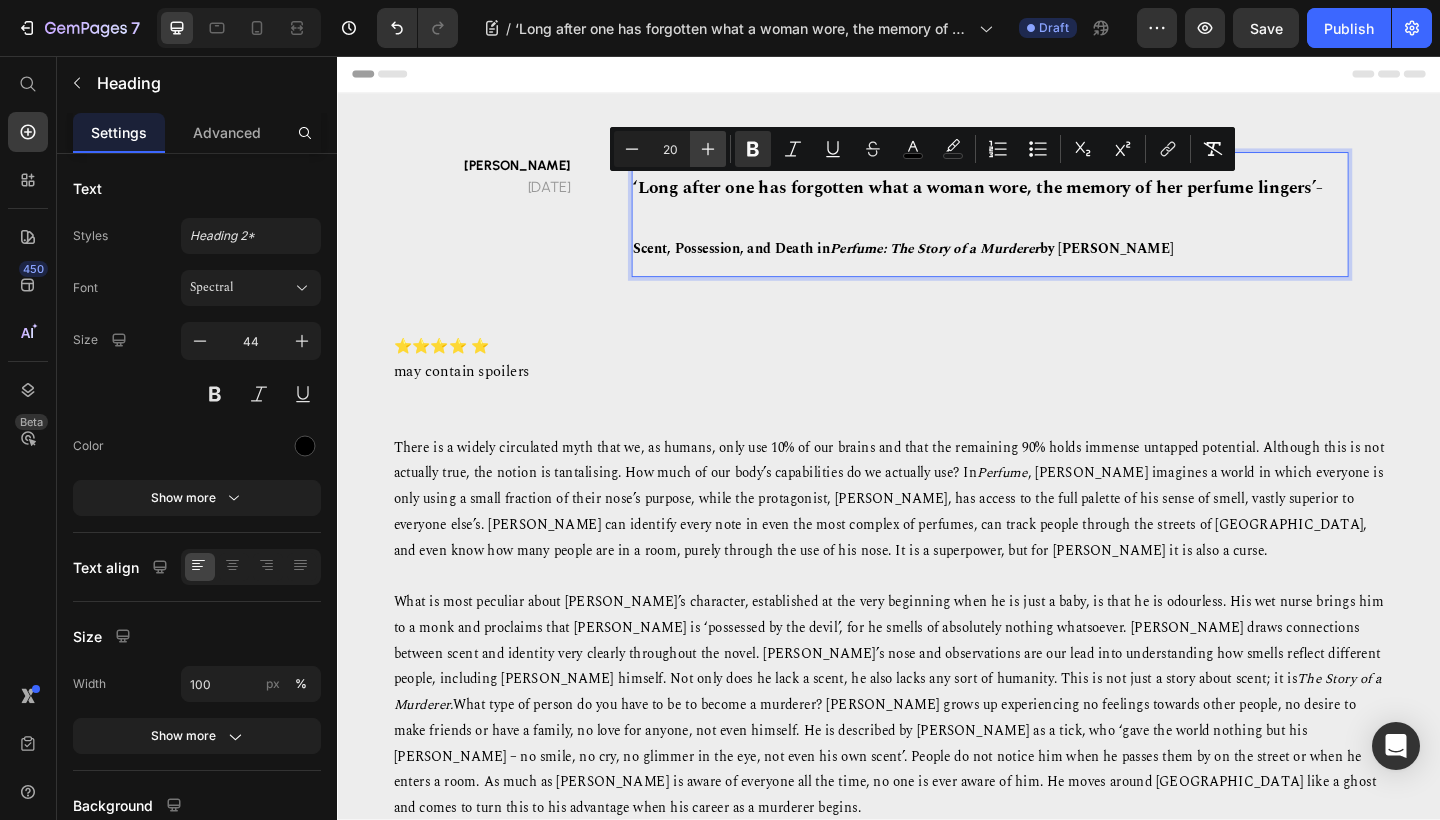 click 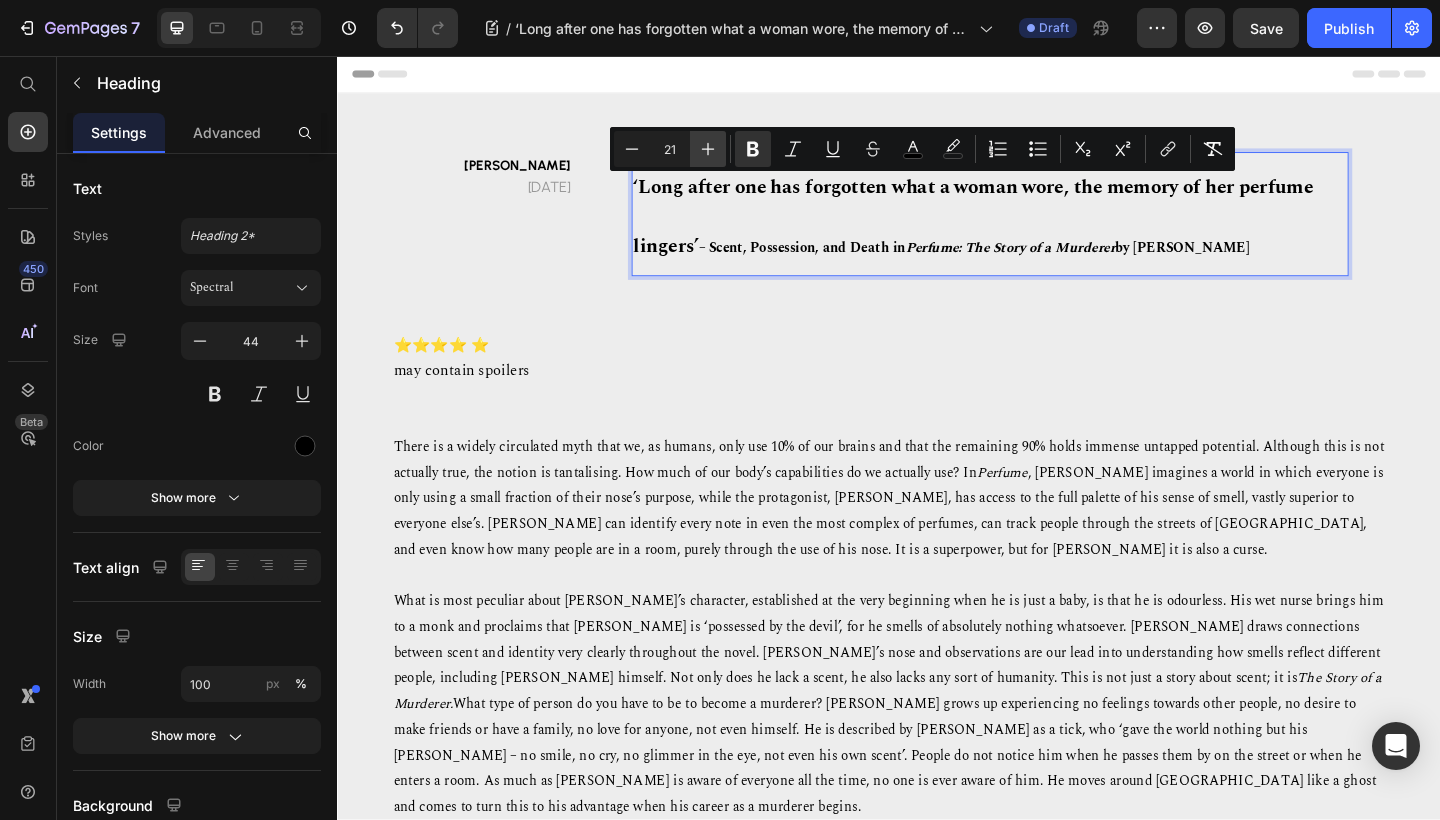 click 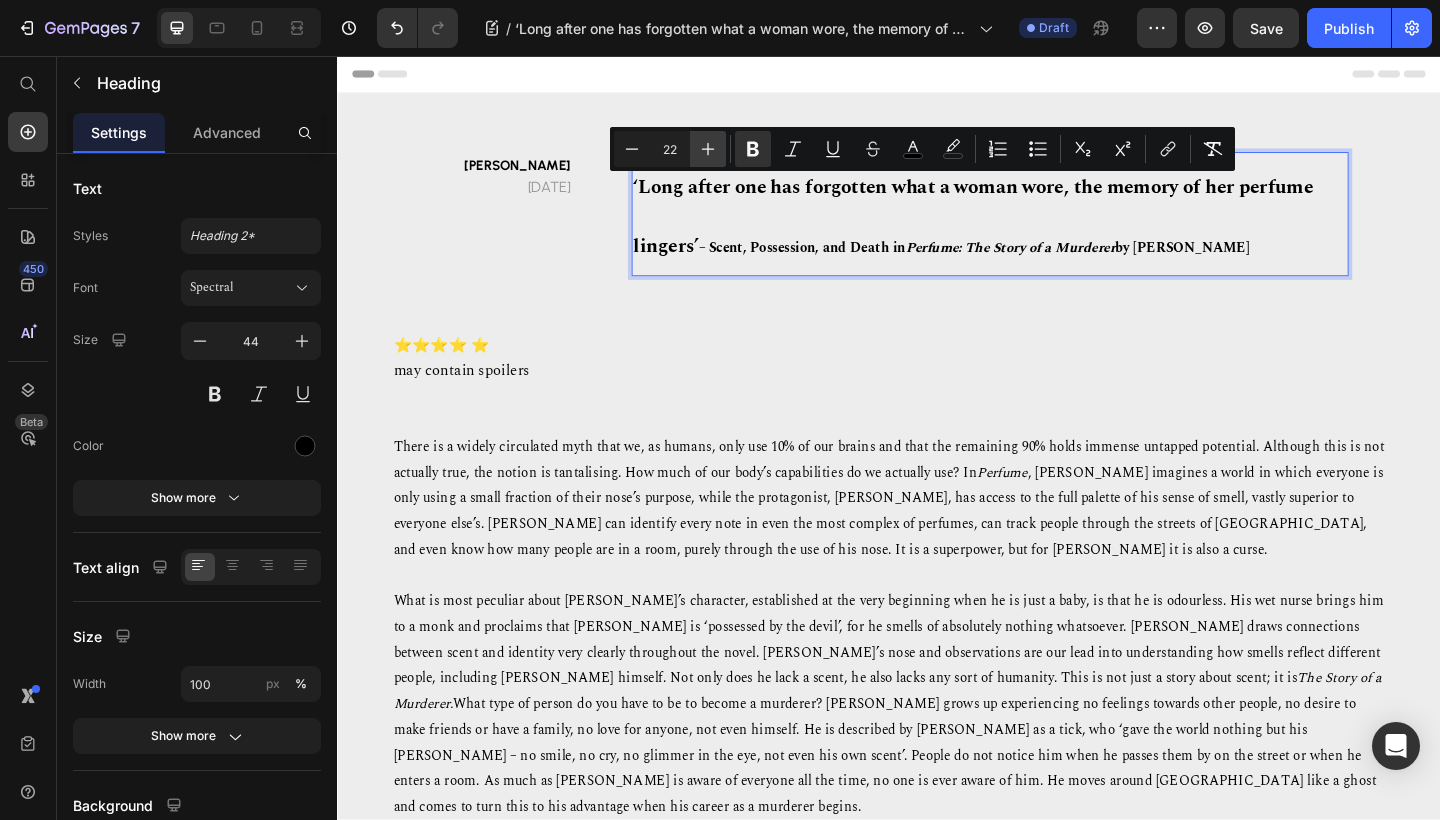 click 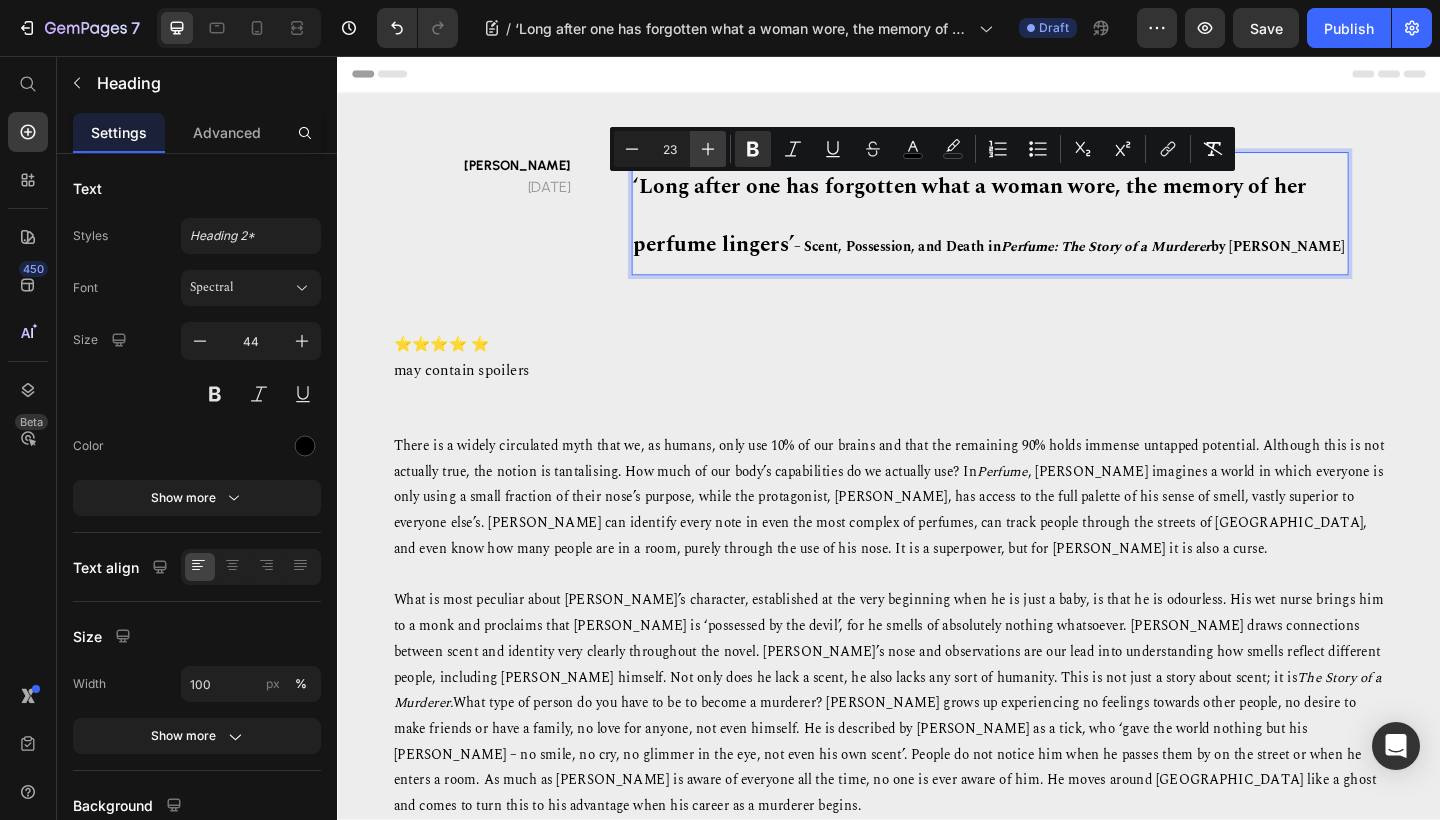 click 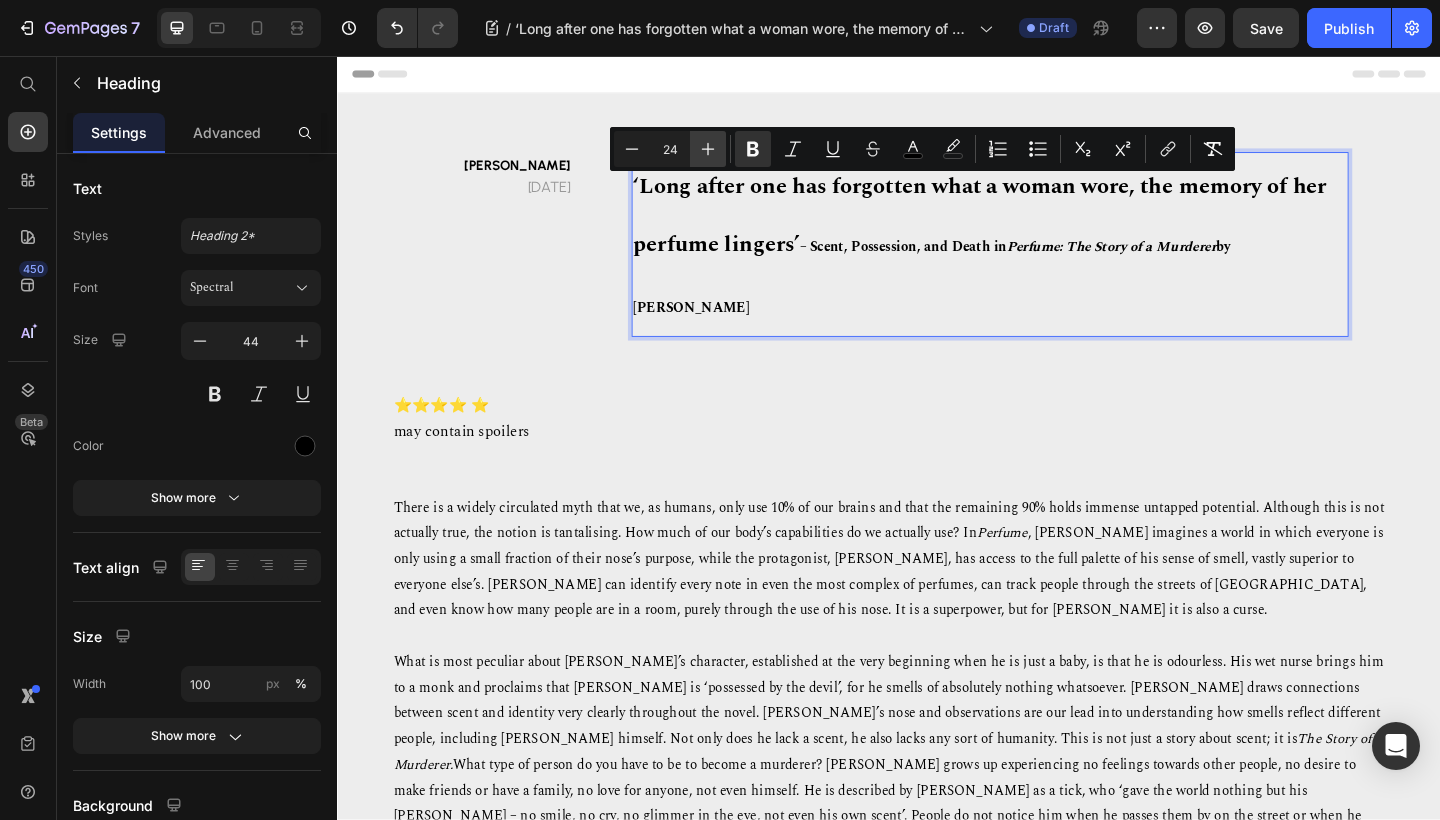 click 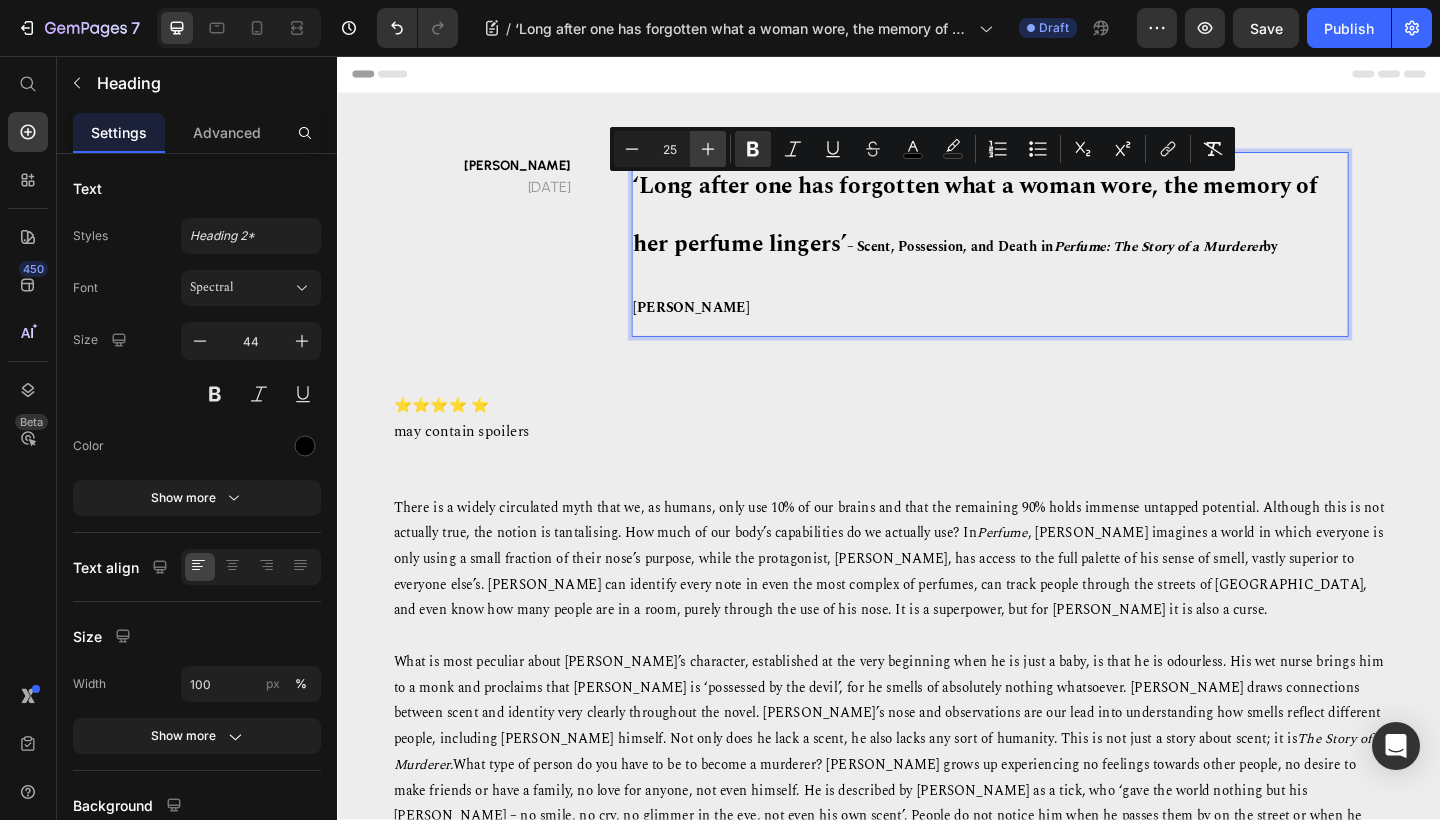 click 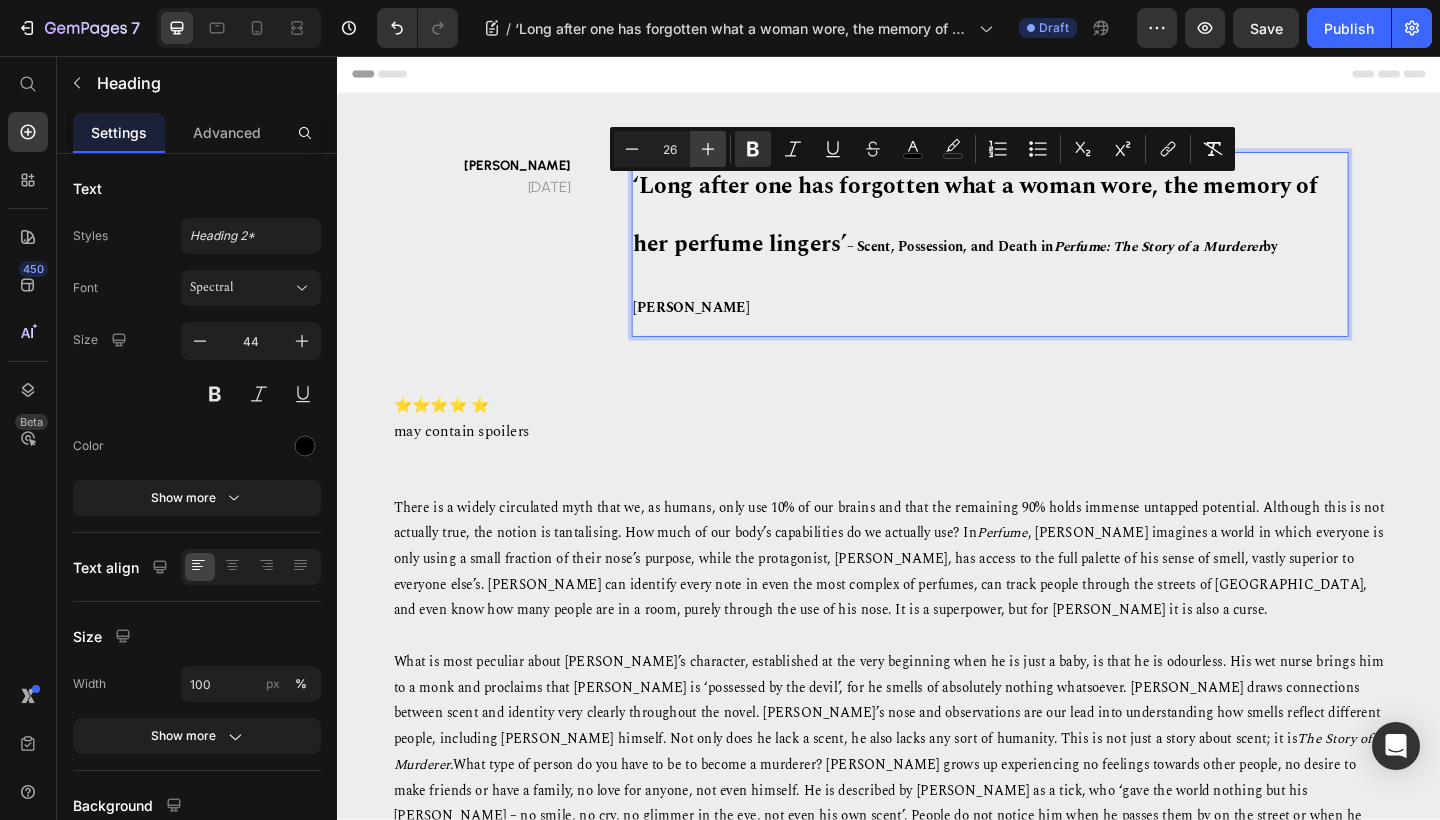 click 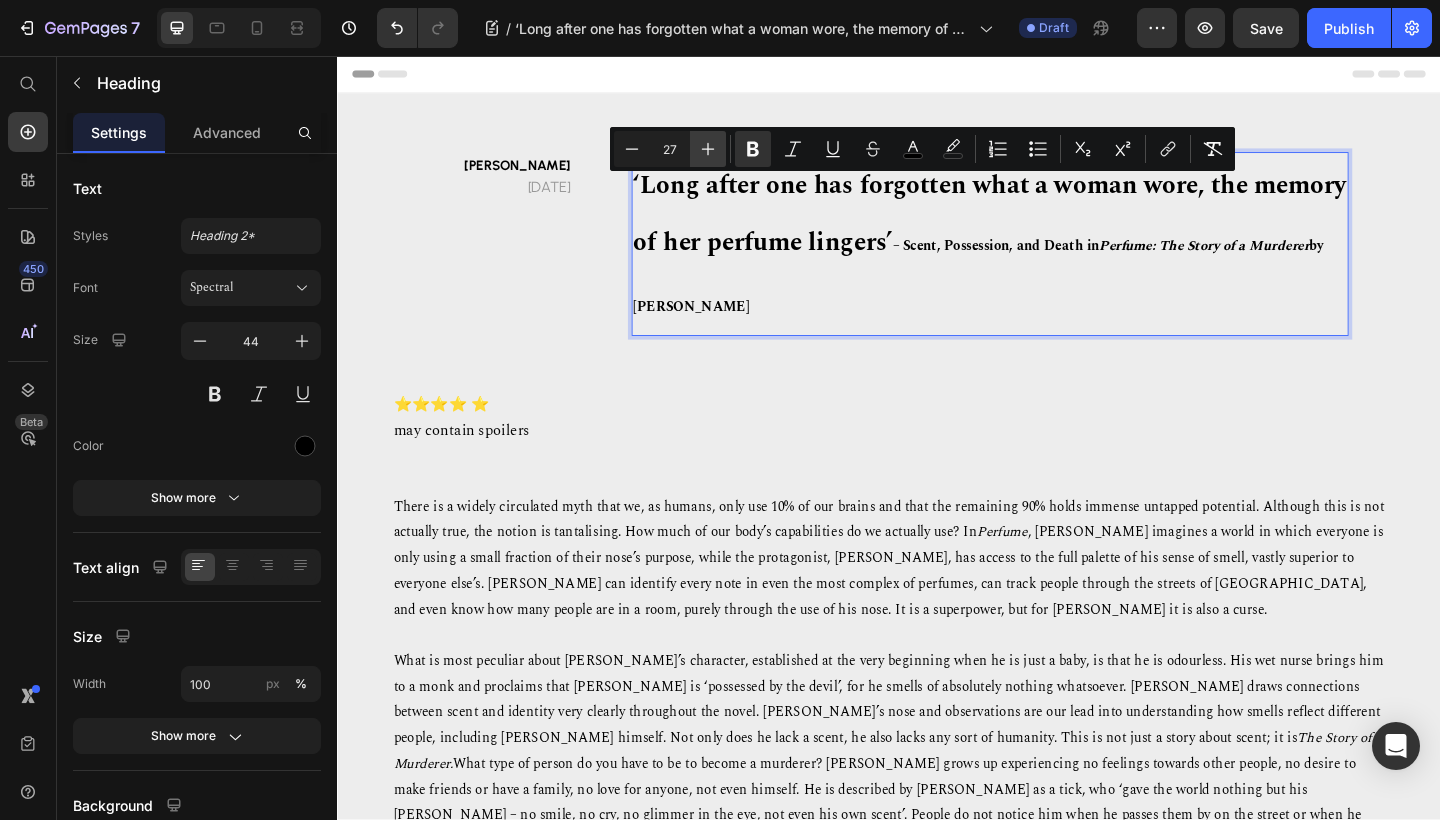 click 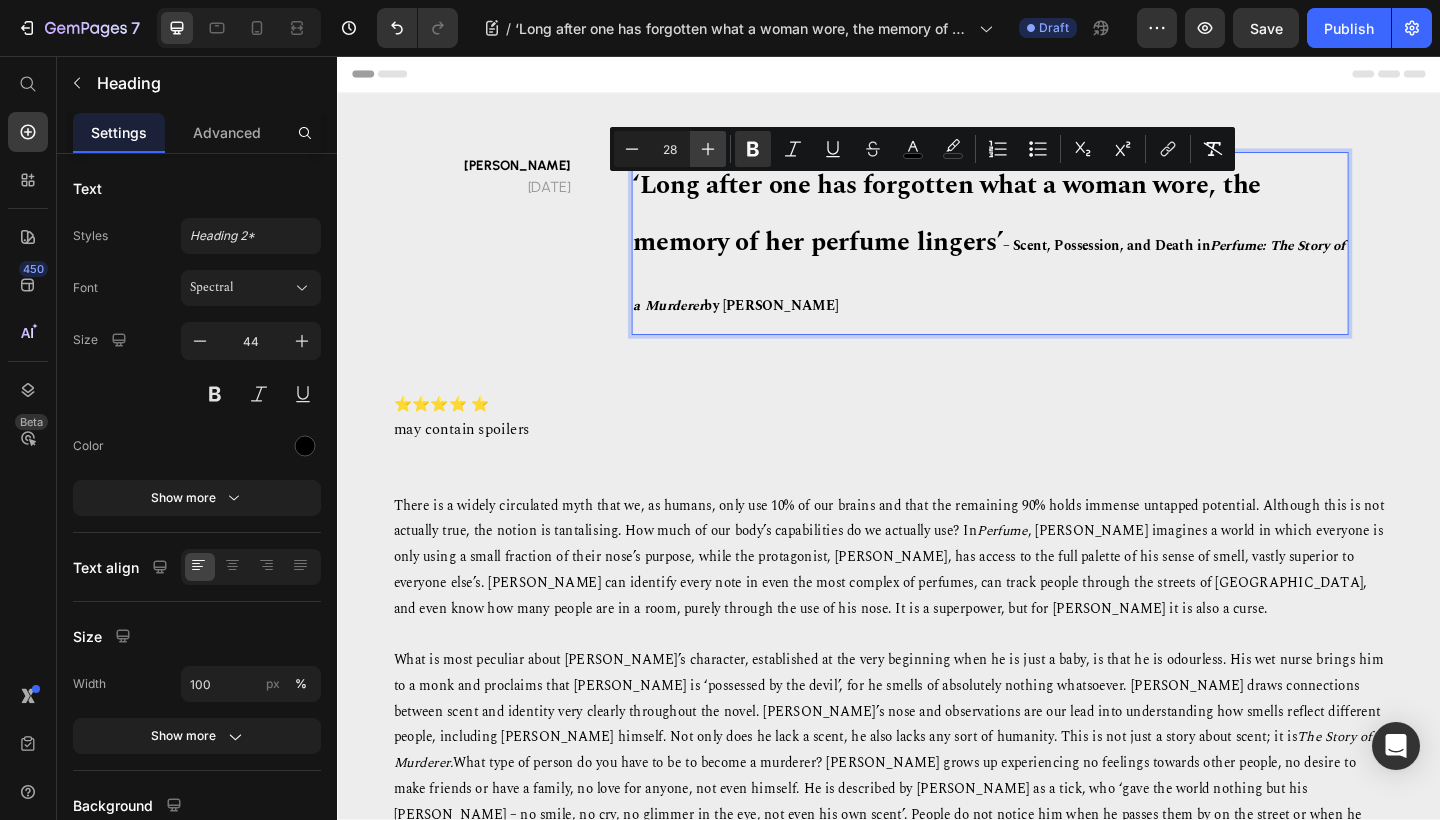 click 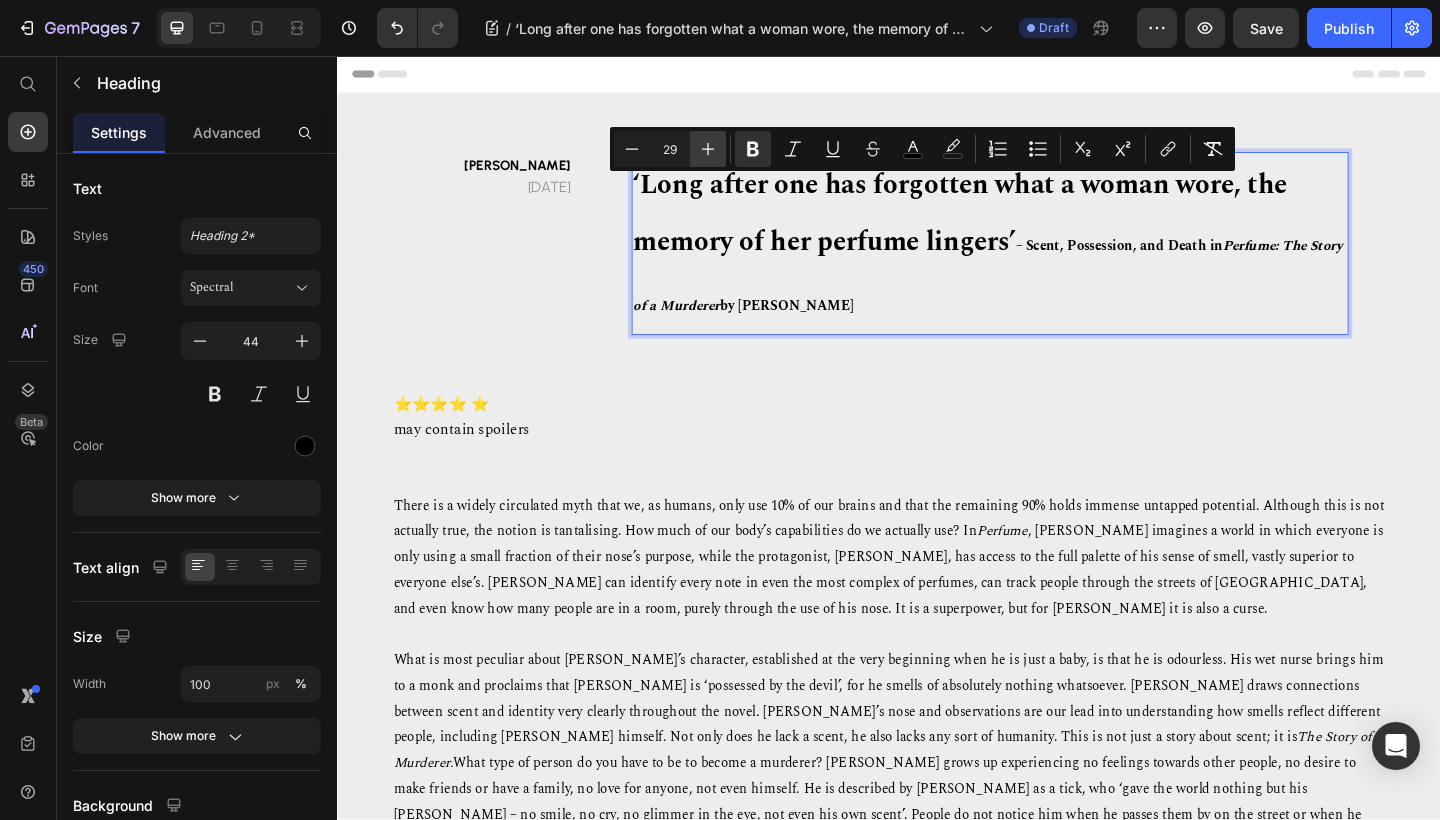 click 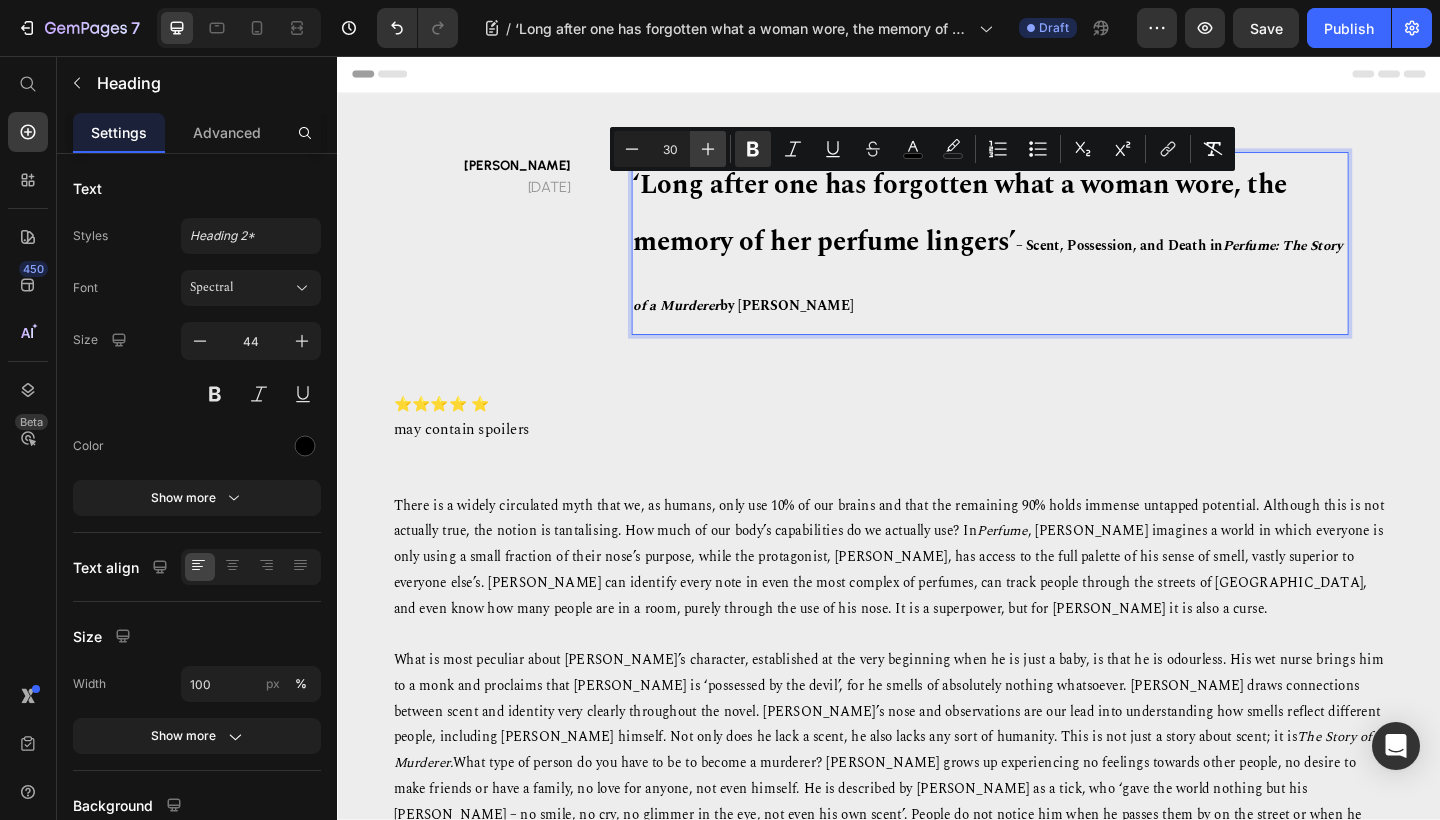 click 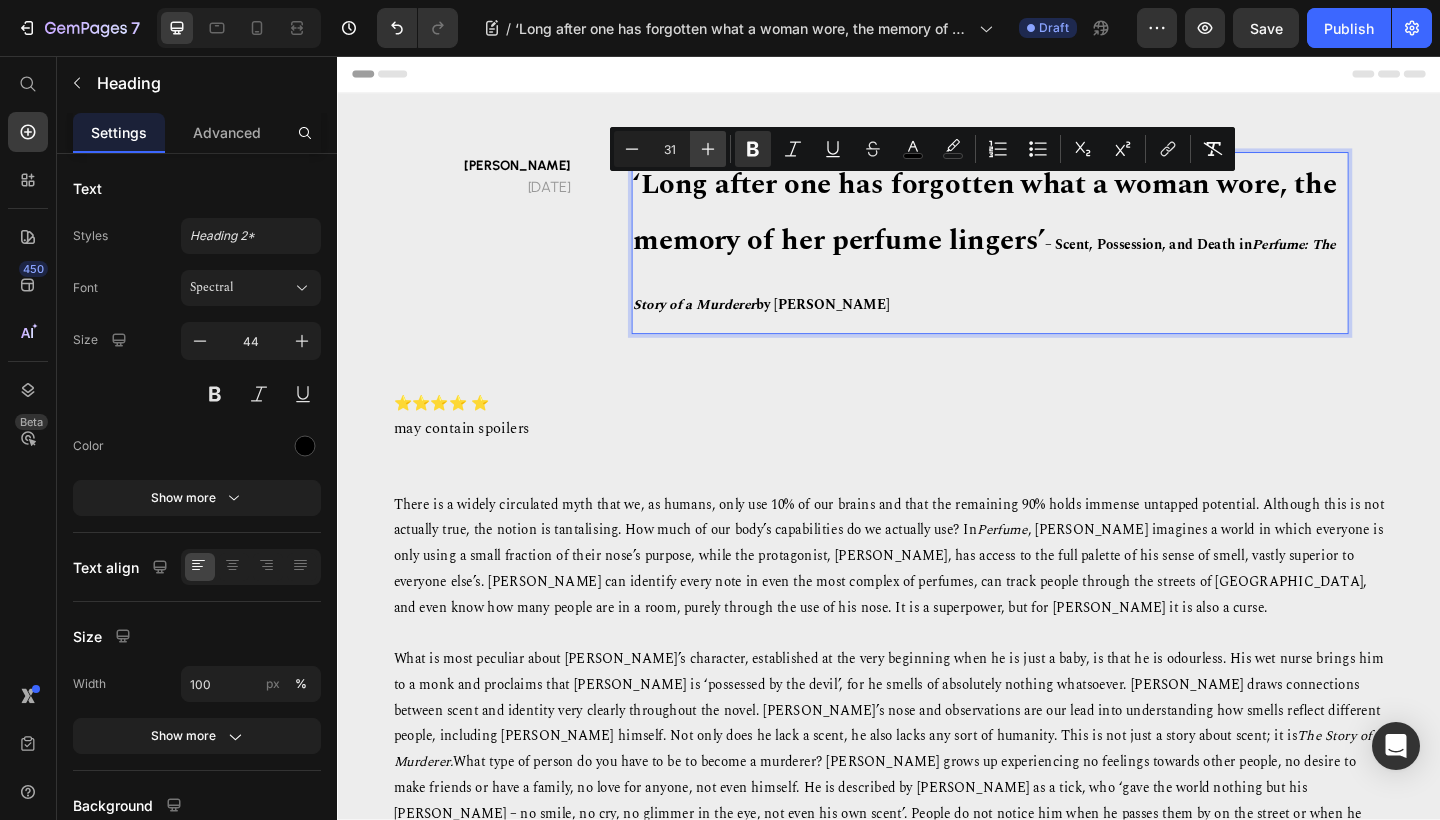 click 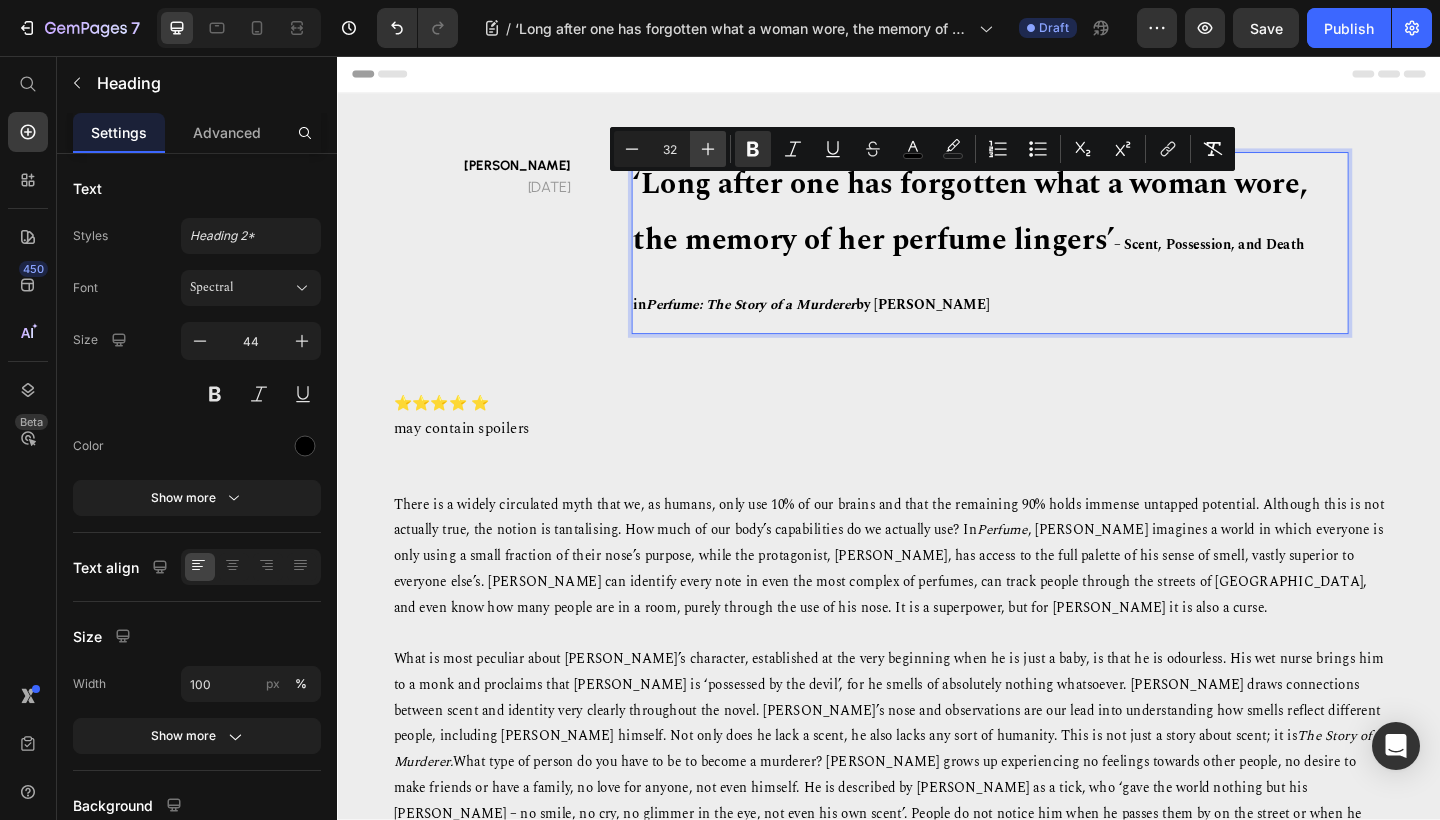 click 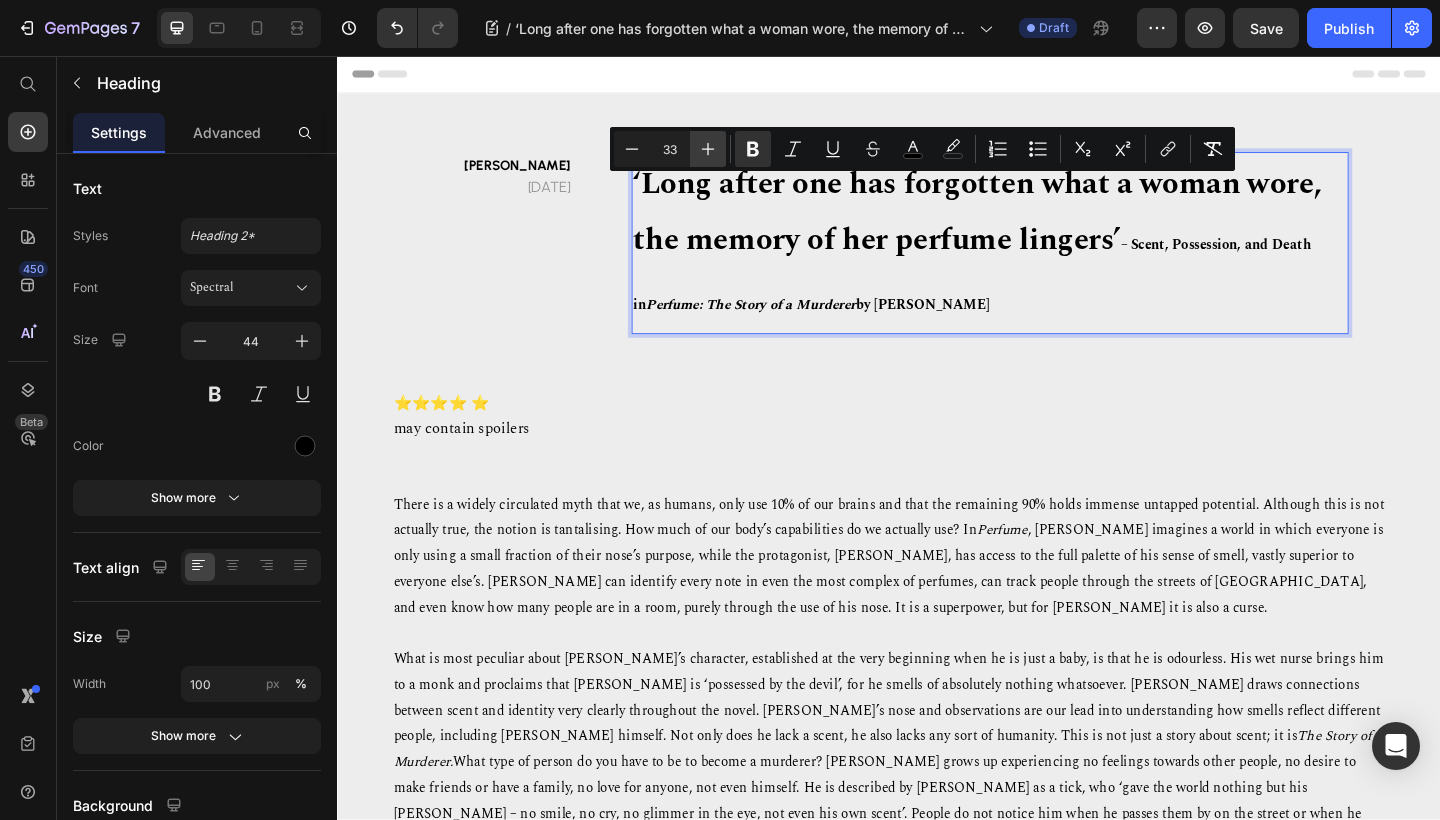 click 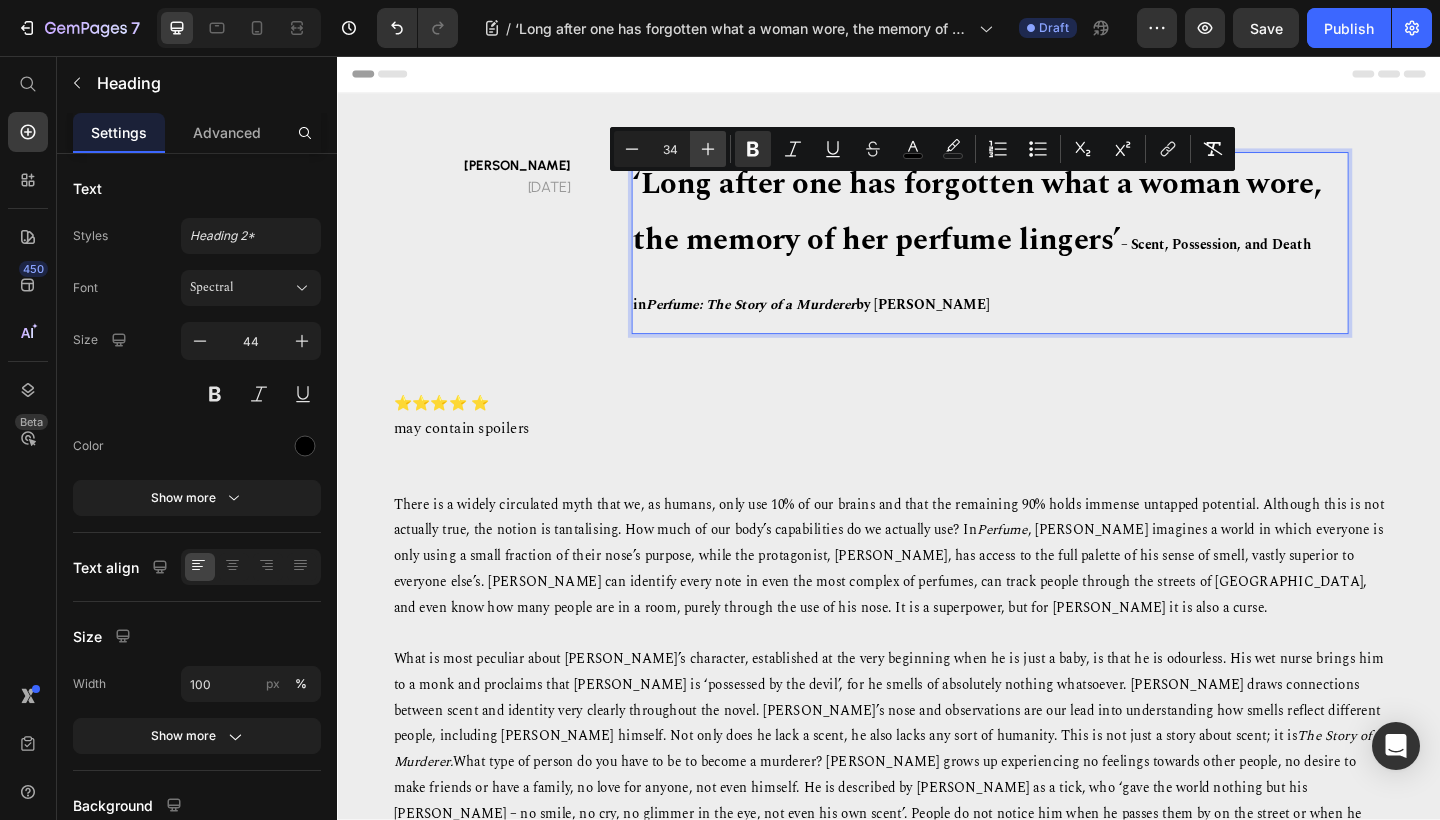 click 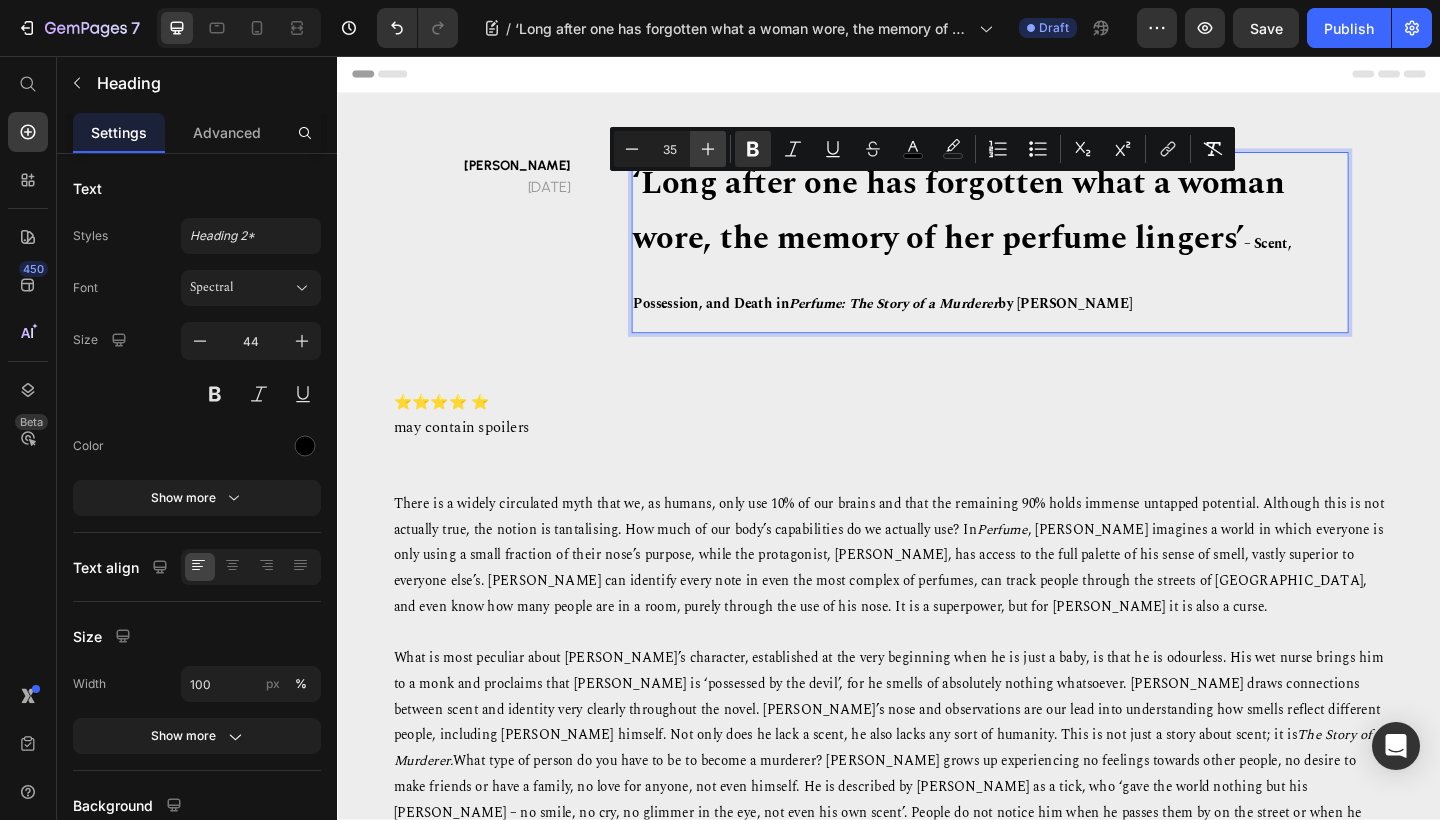 click 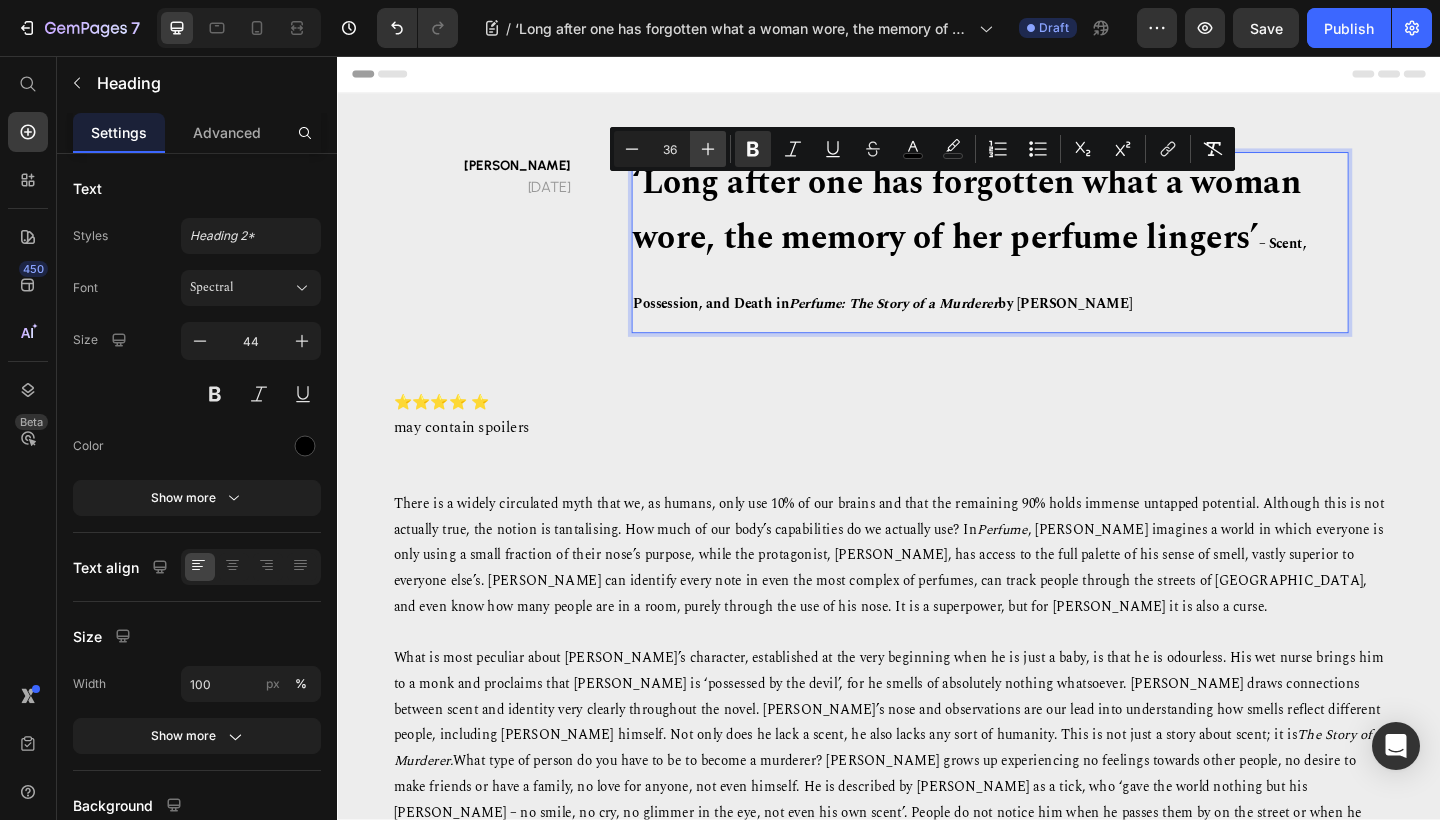 click 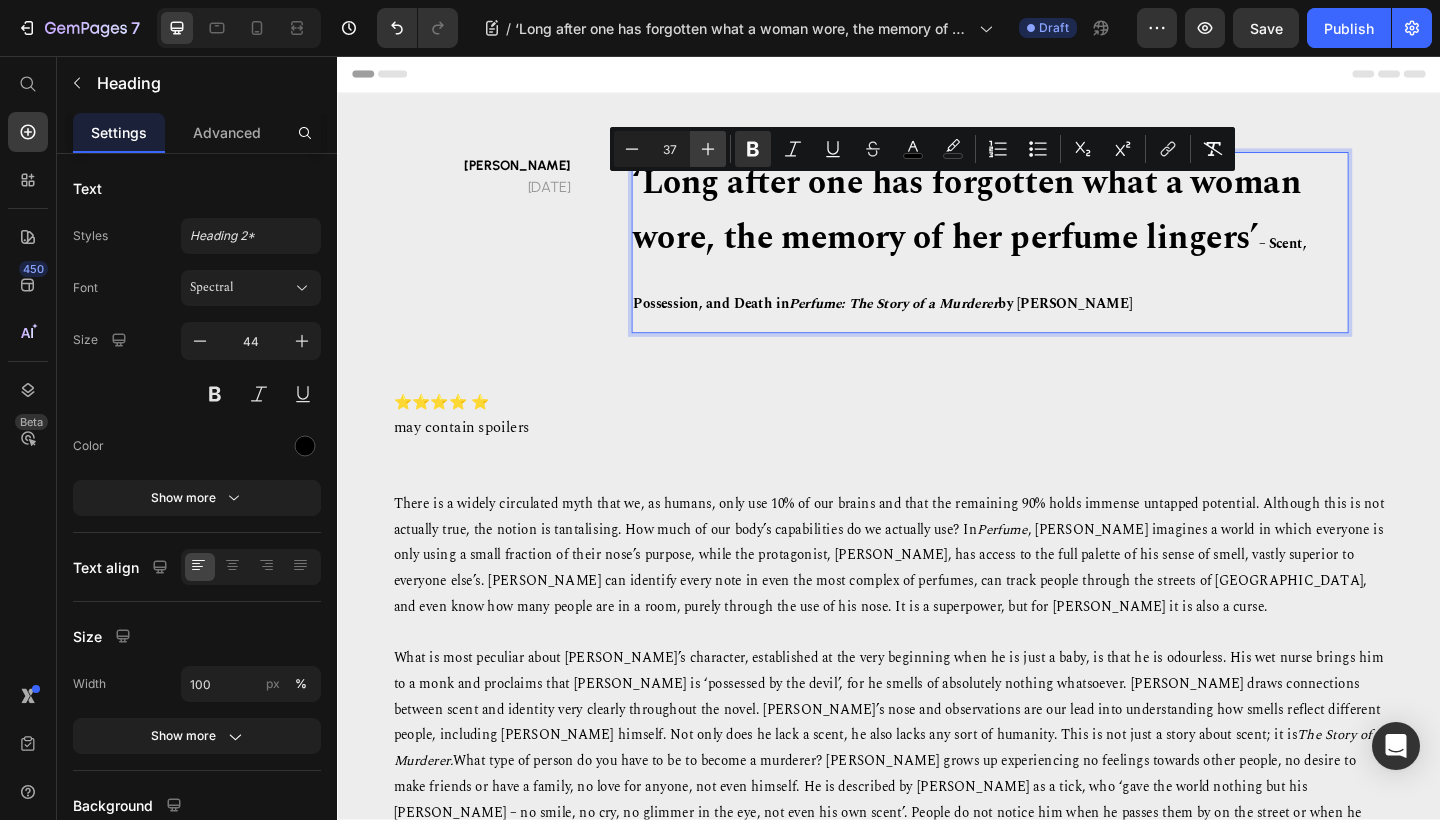 click 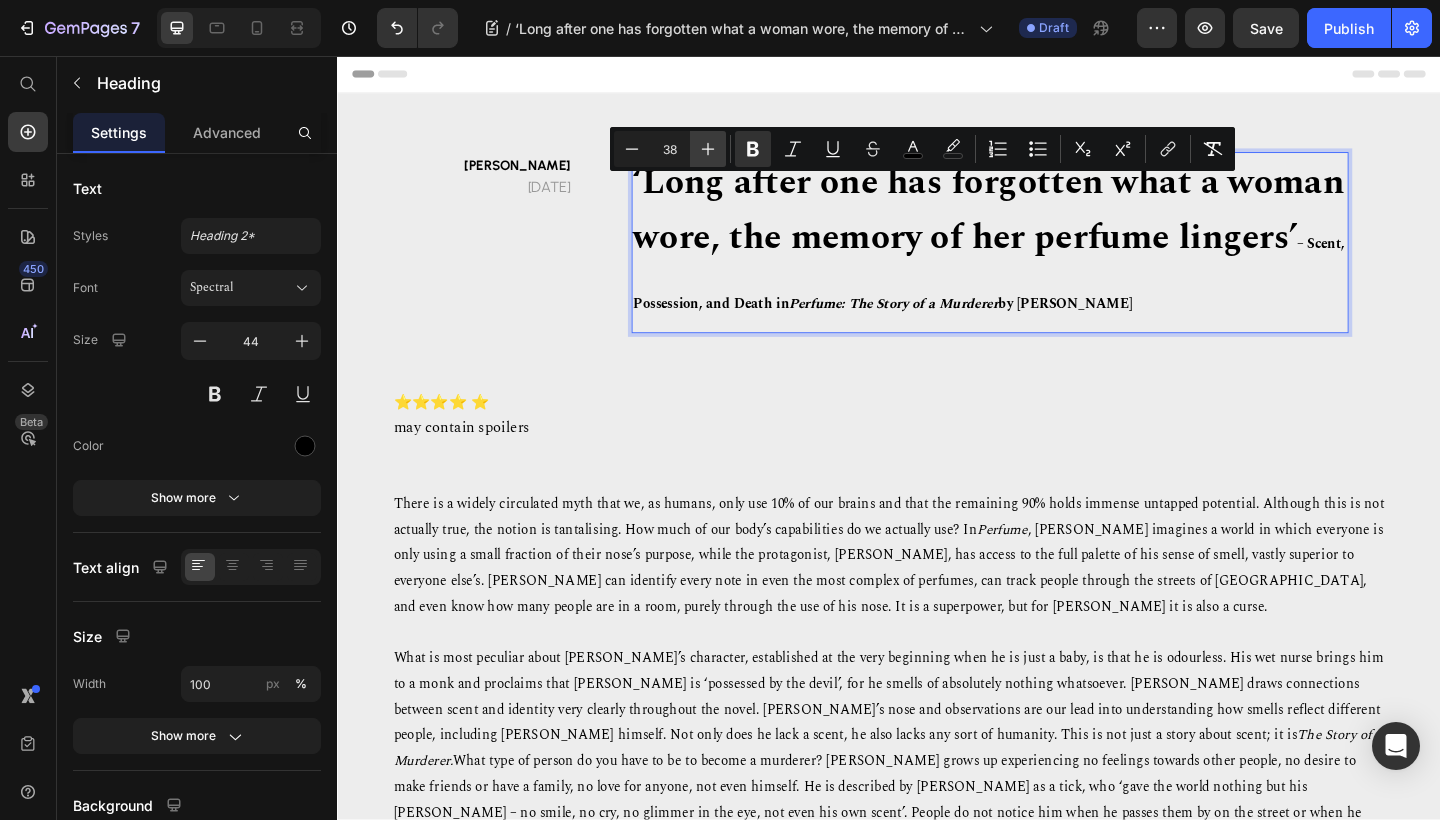 click 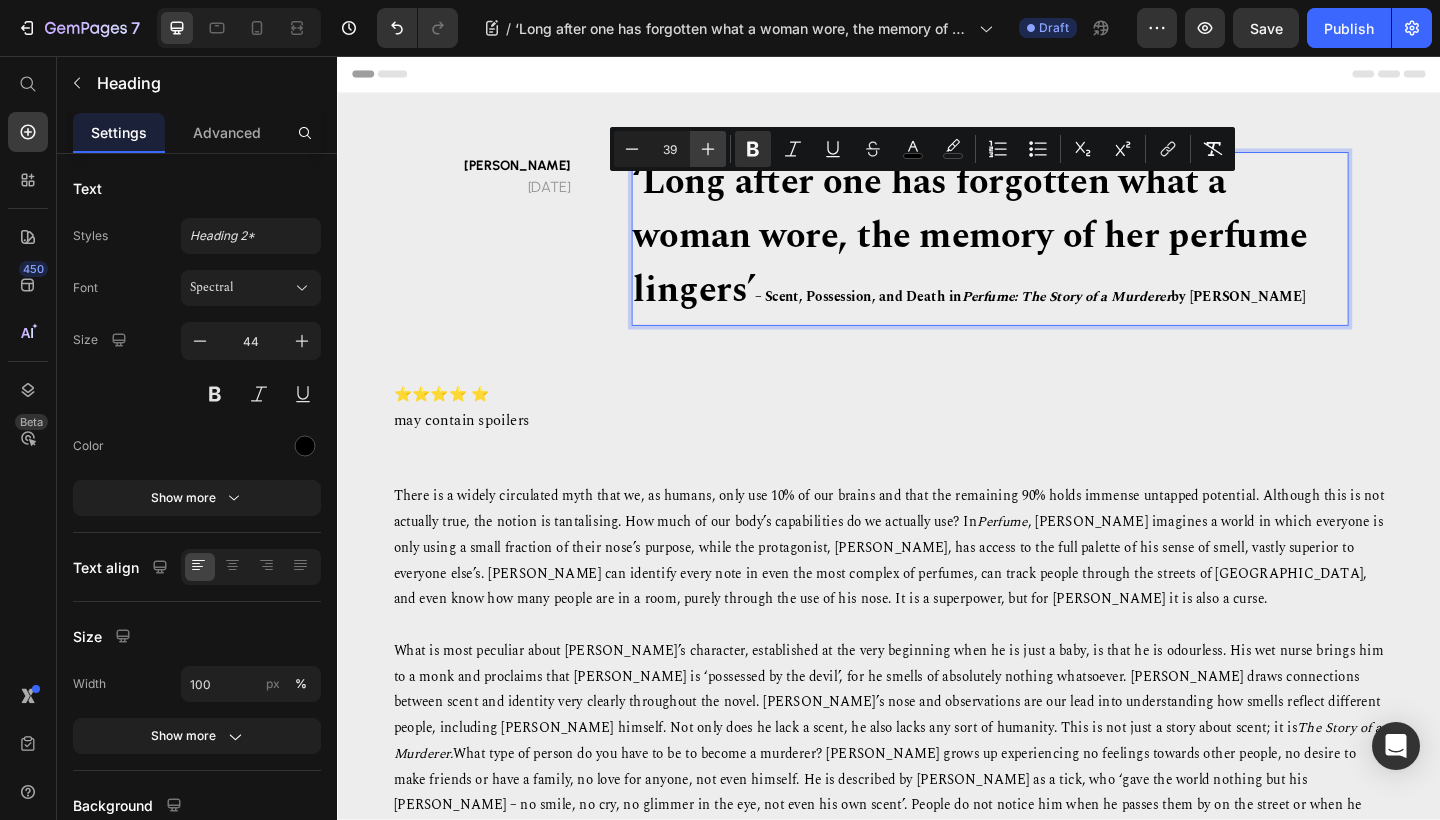 click 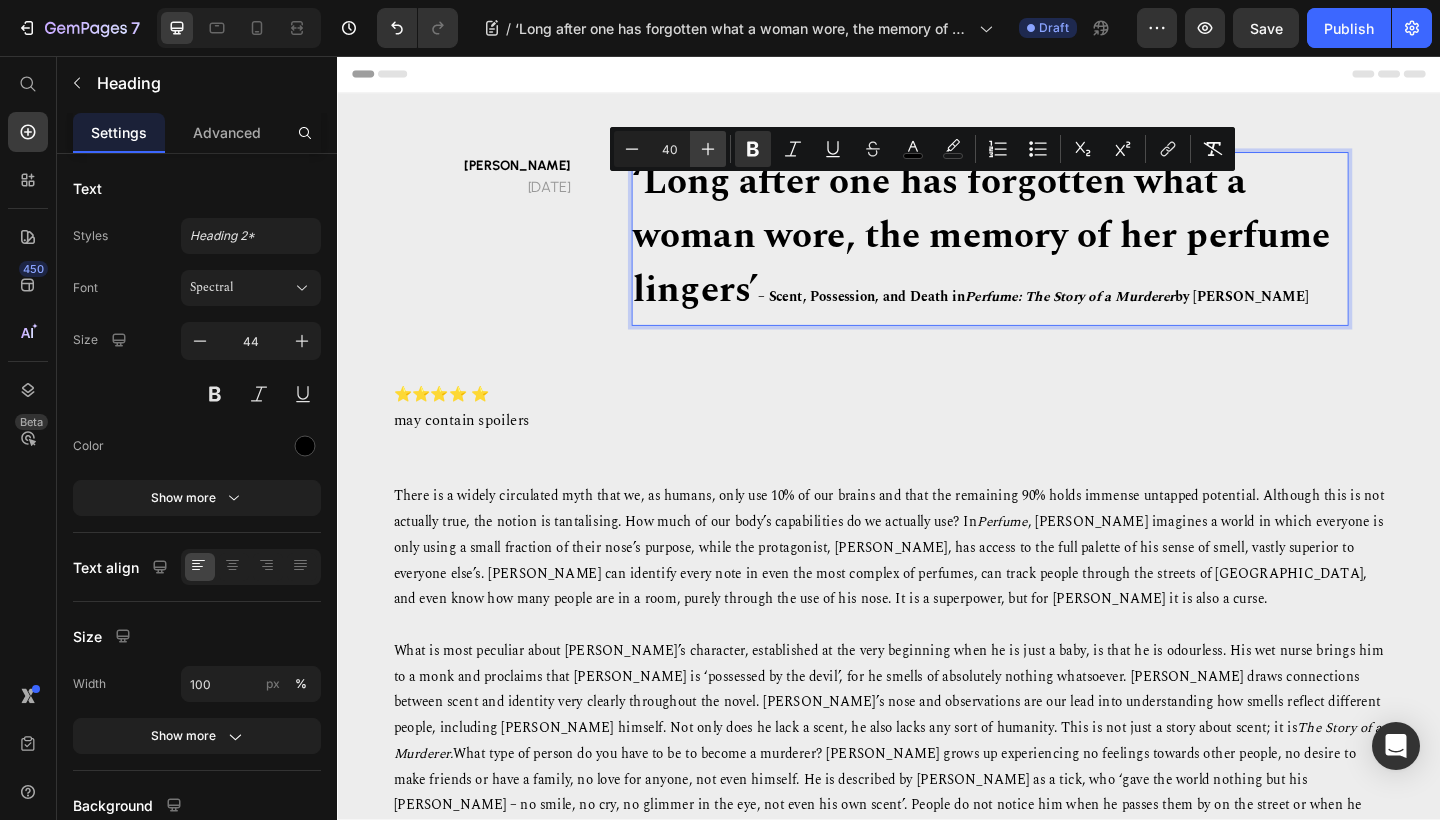 click 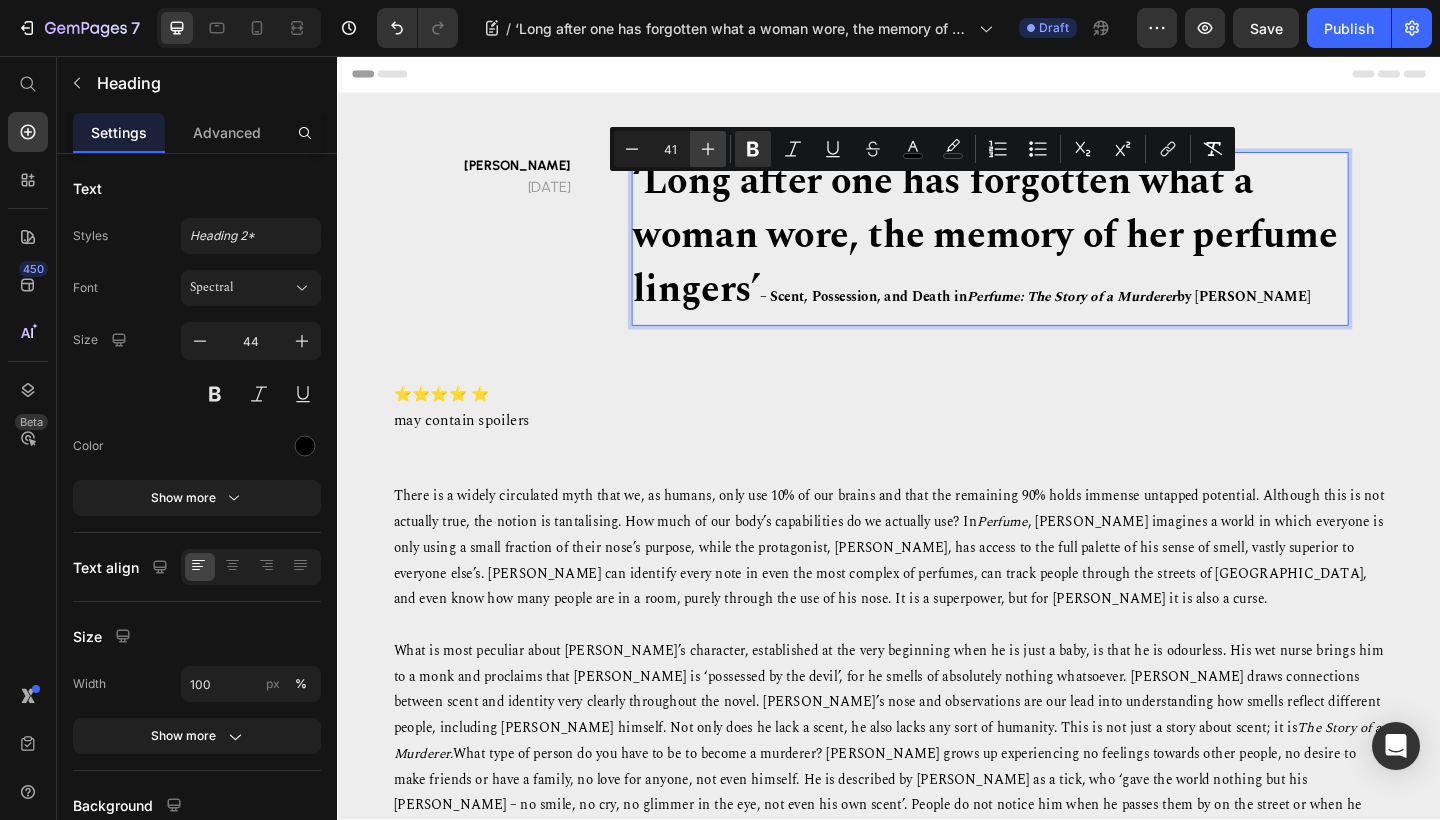 click 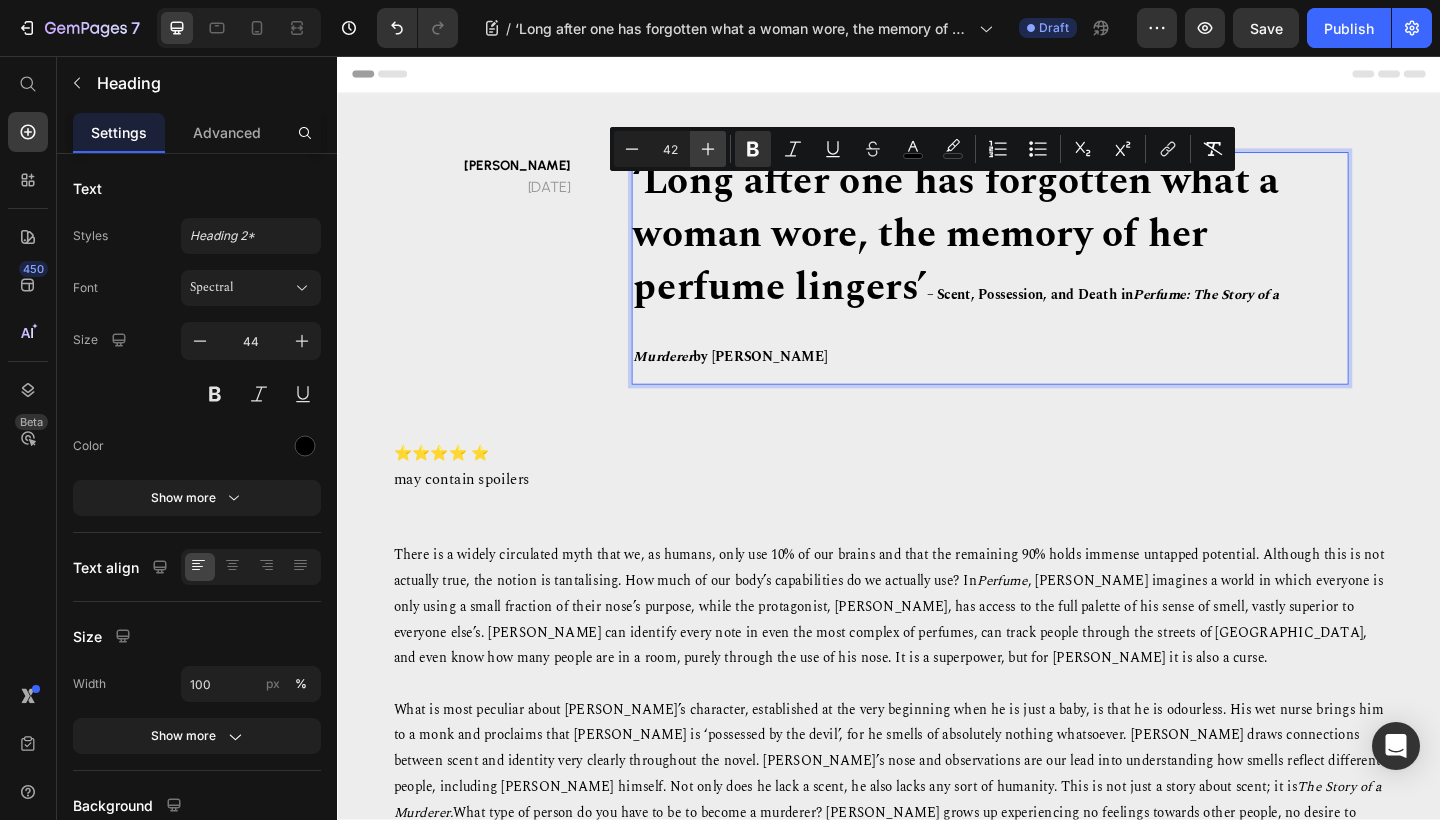click 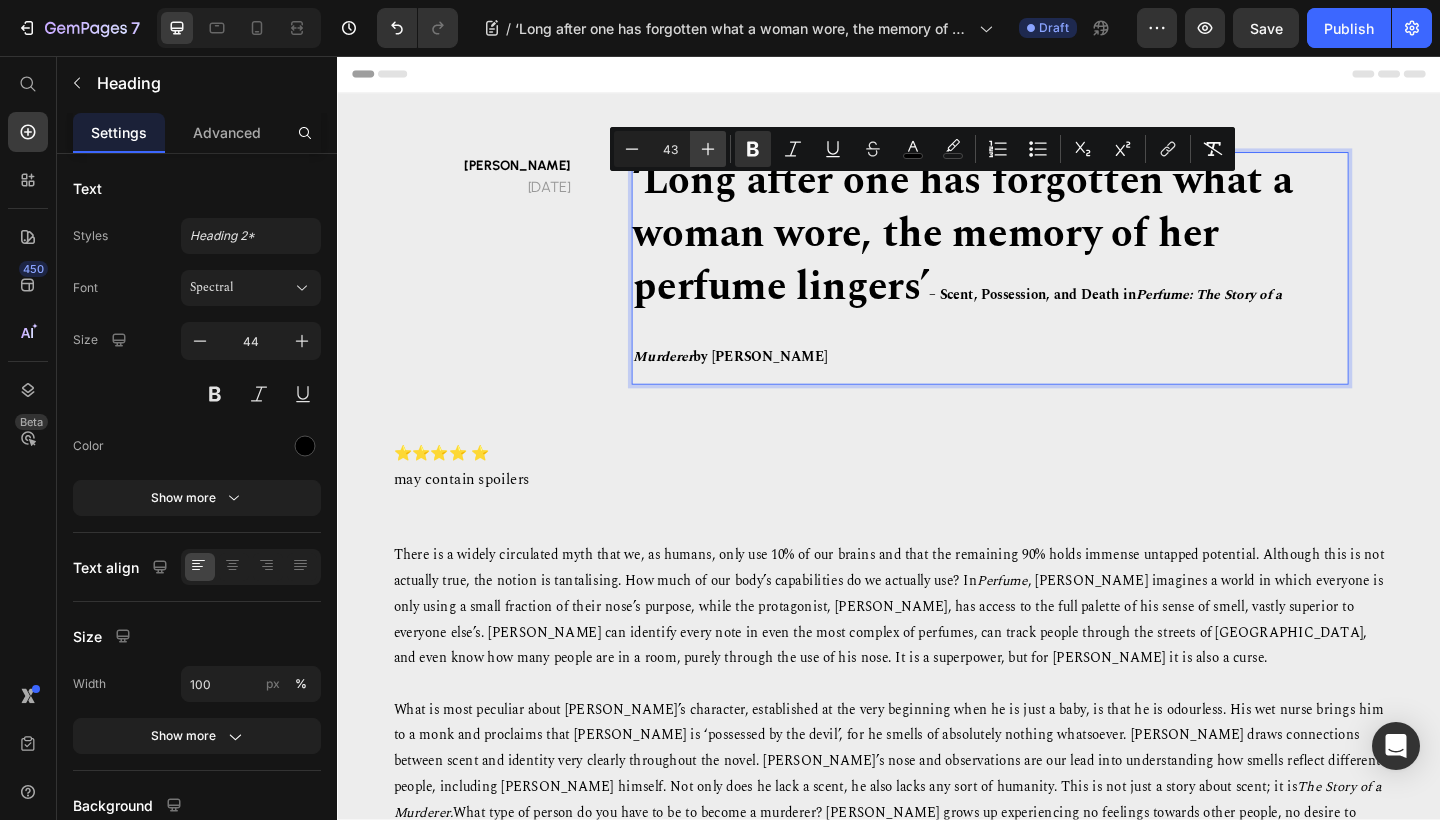 click 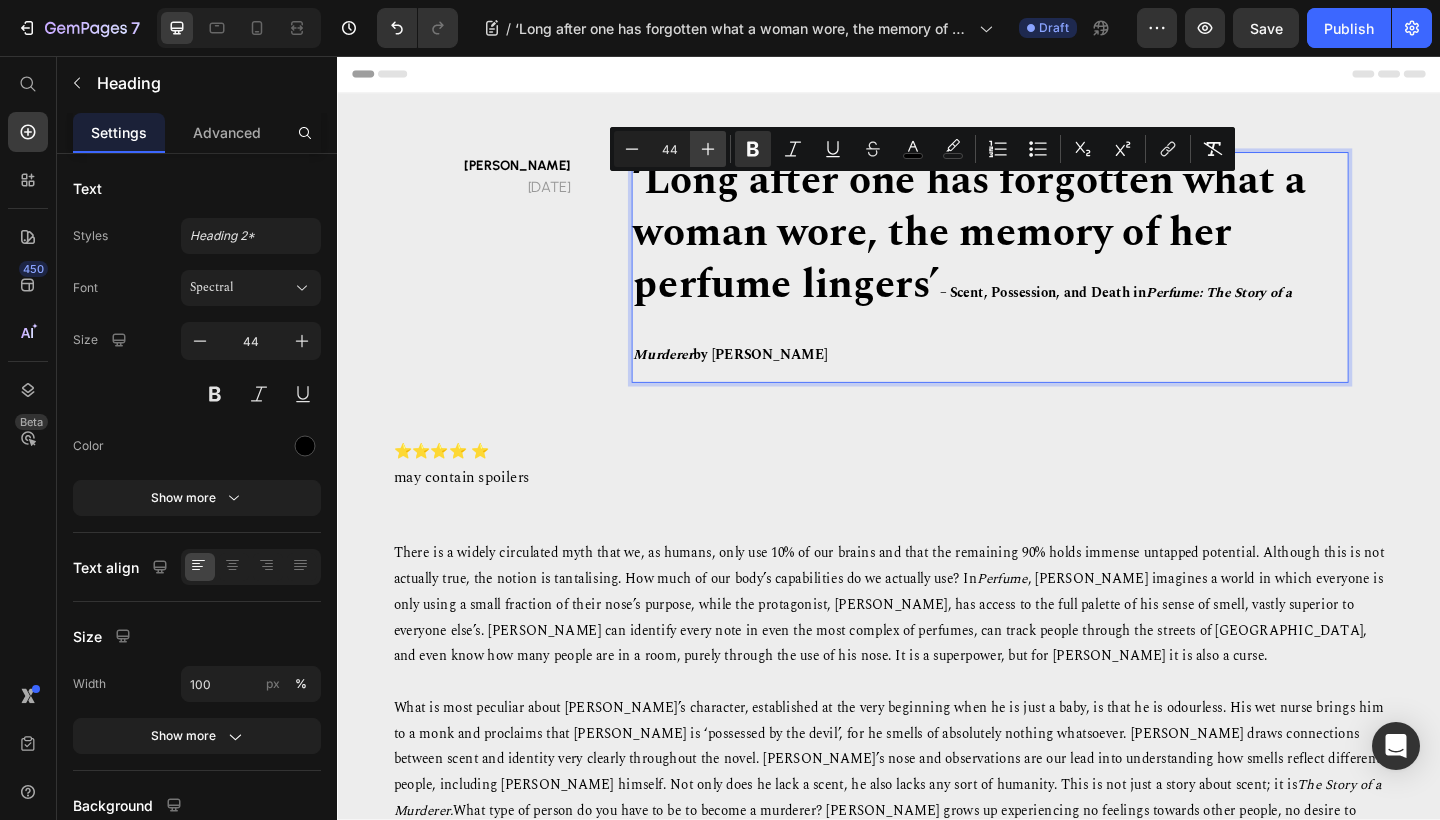 click 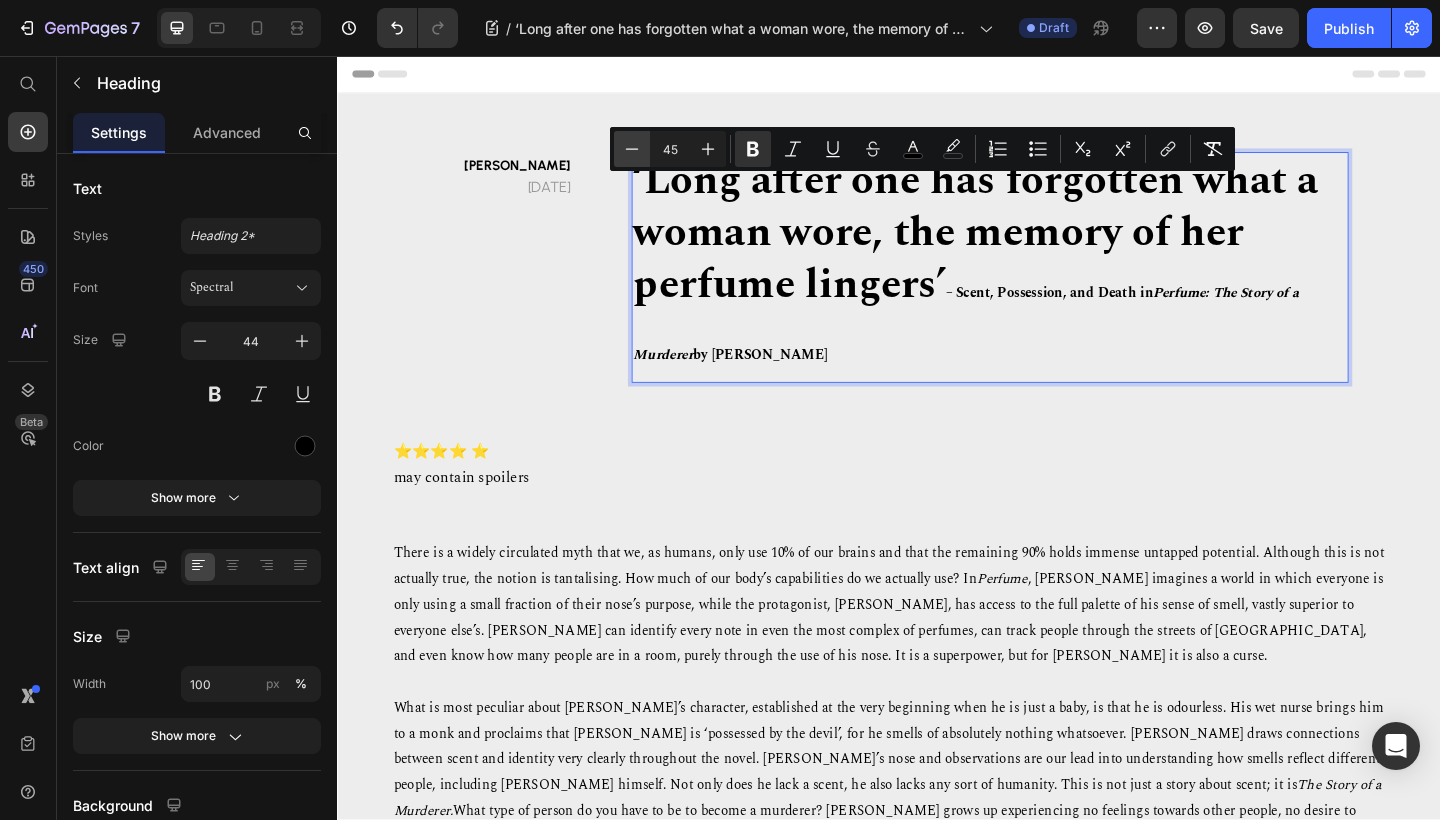 click 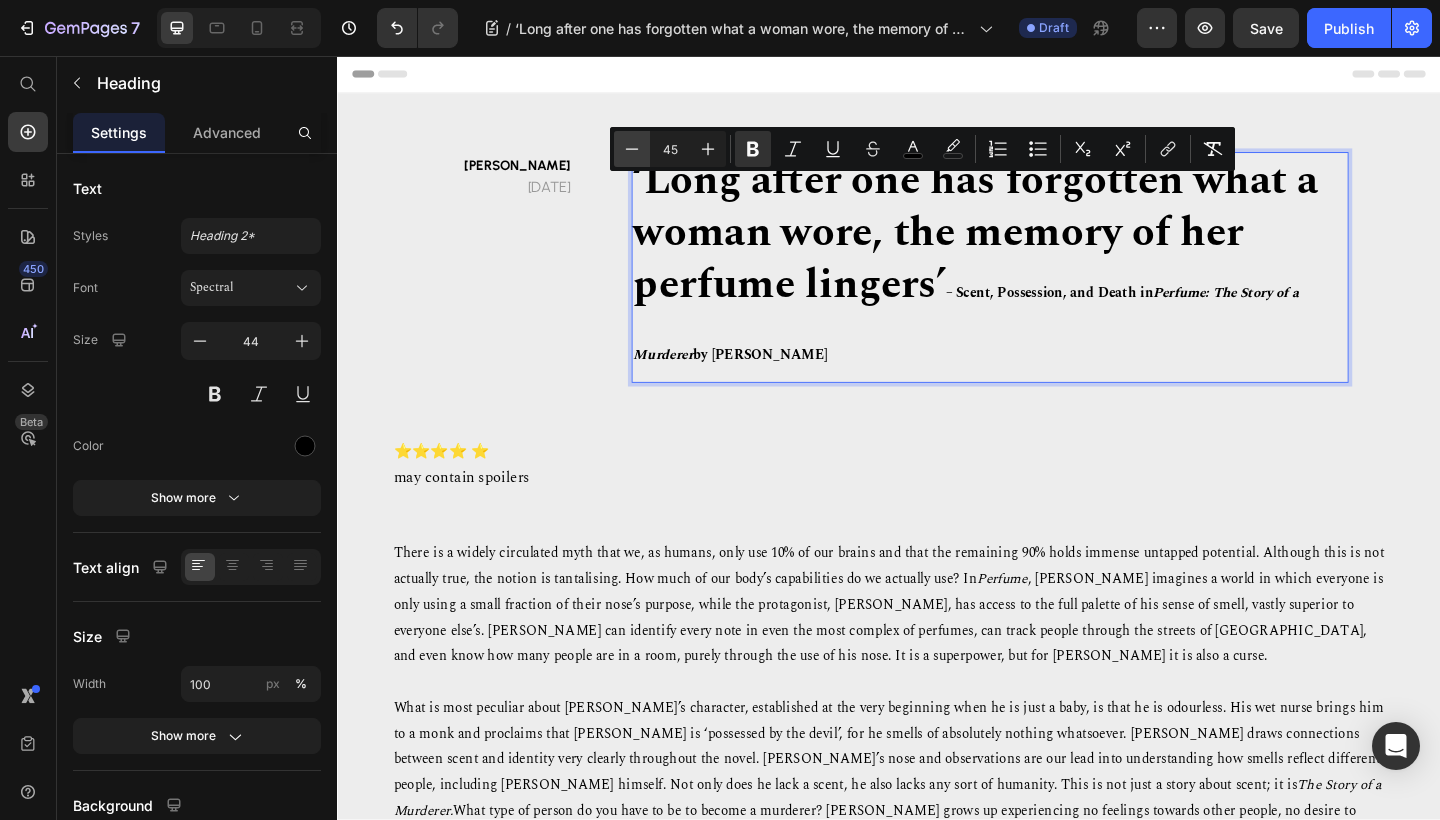 type on "44" 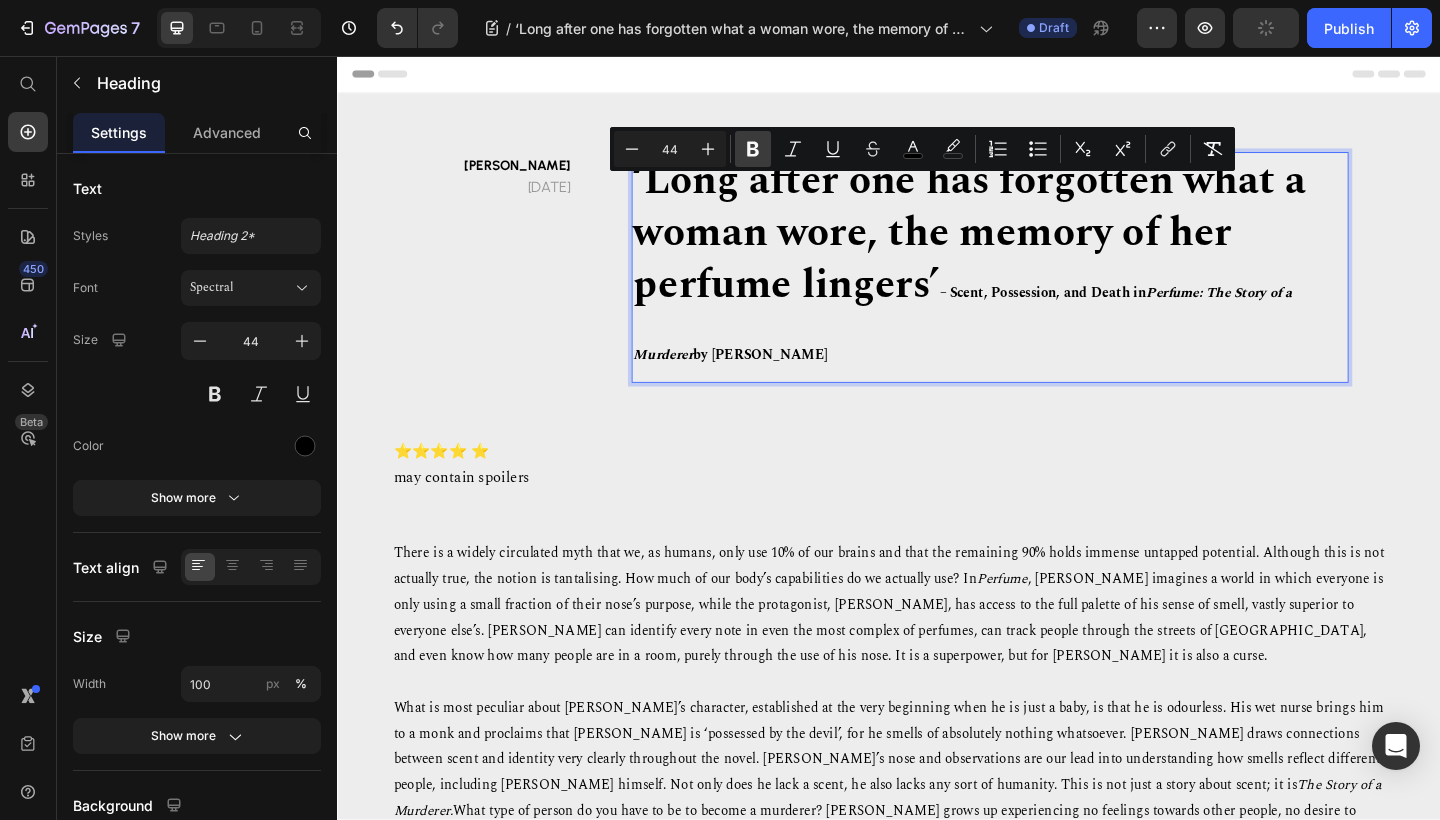 click 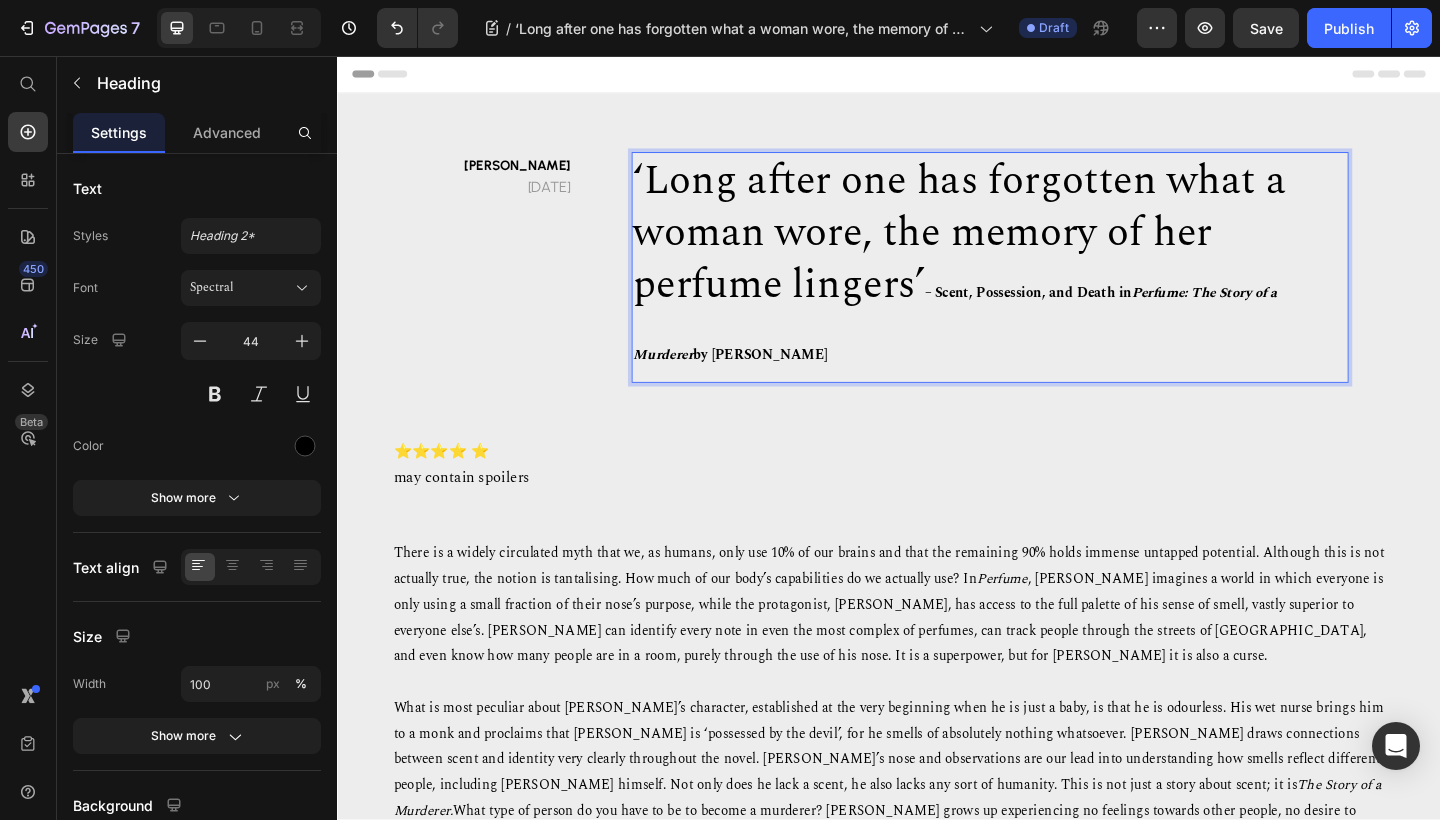 click on "– Scent, Possession, and Death in" at bounding box center (1088, 314) 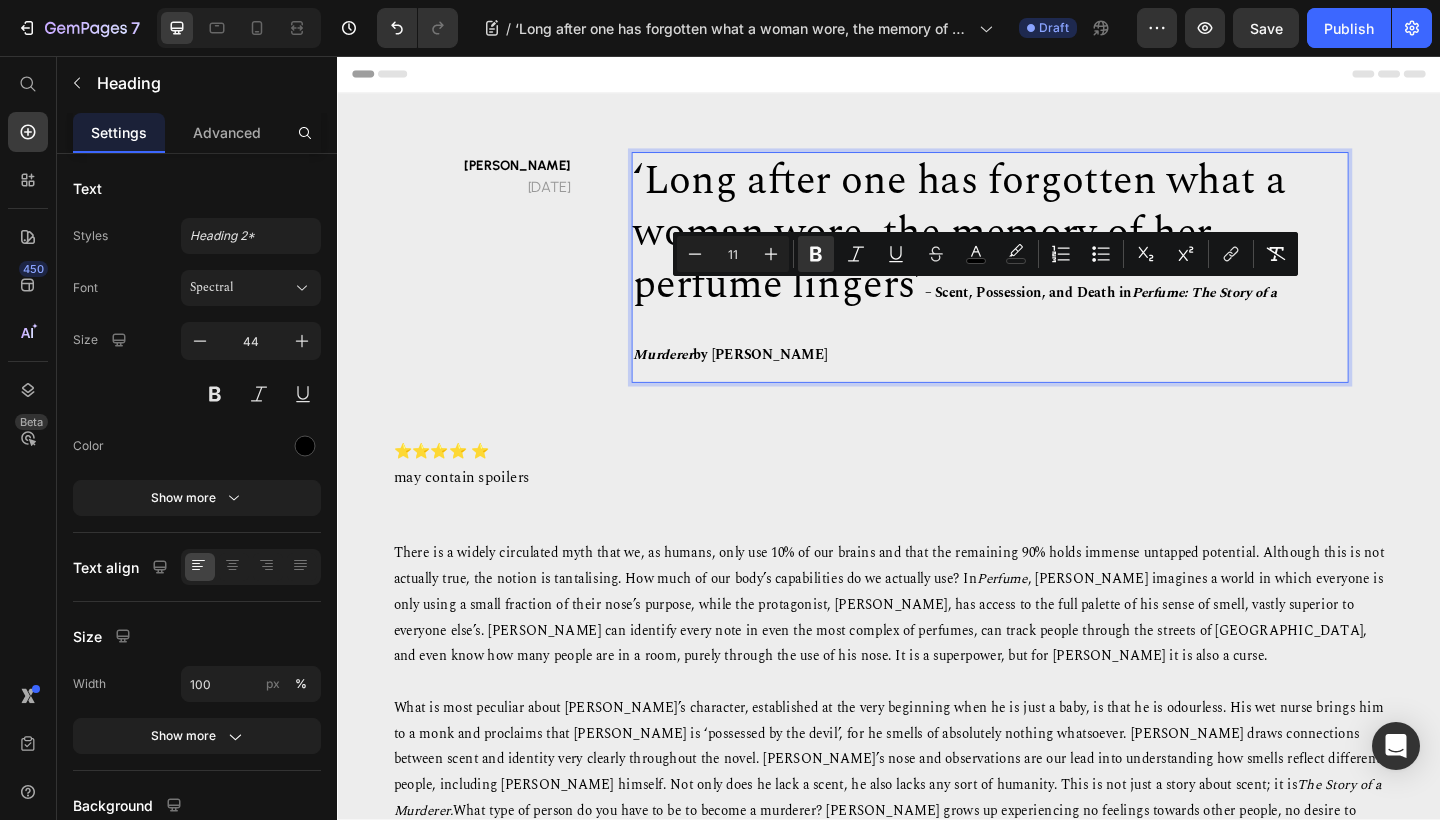 drag, startPoint x: 983, startPoint y: 313, endPoint x: 1009, endPoint y: 368, distance: 60.835846 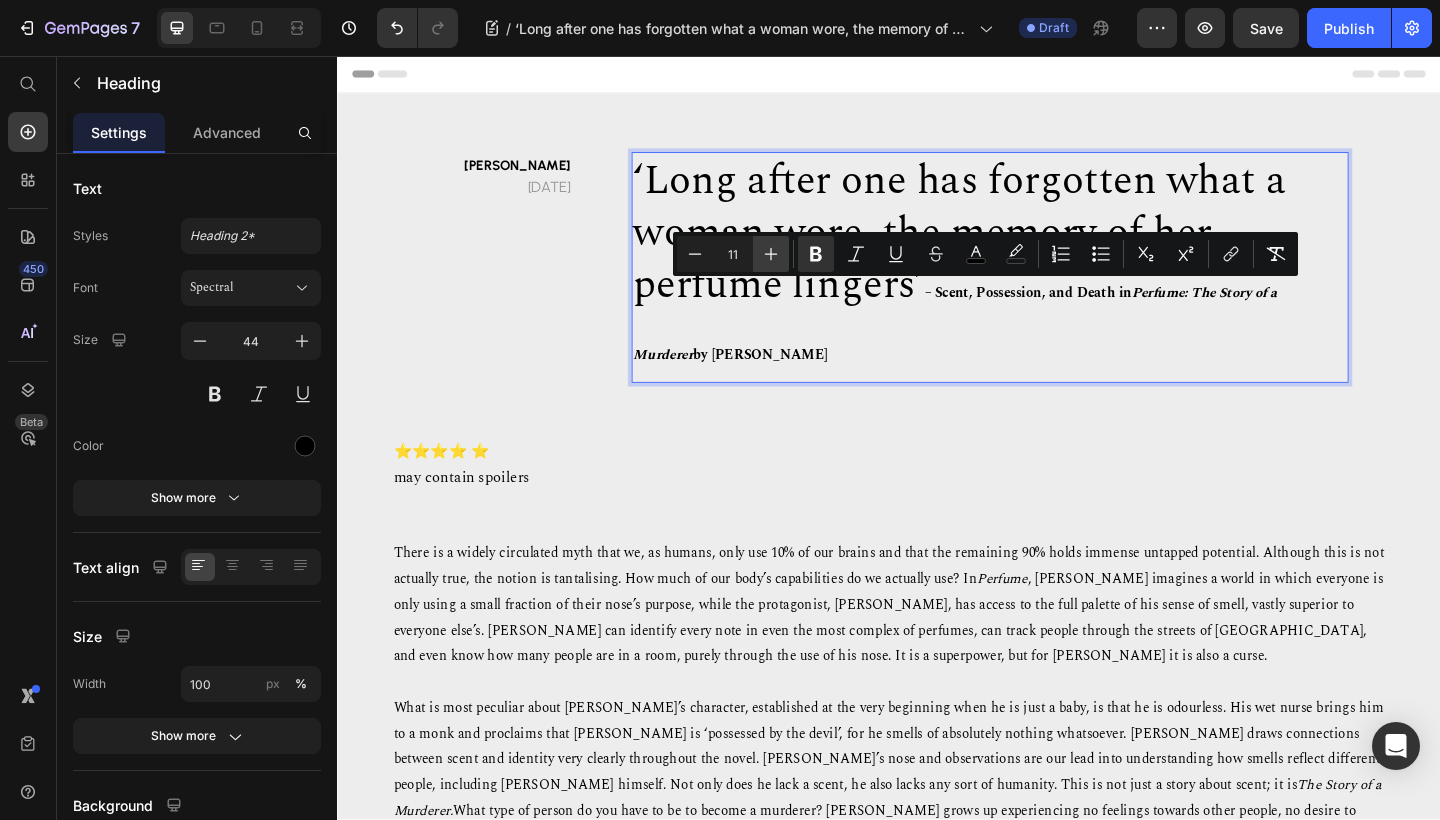click on "Plus" at bounding box center [771, 254] 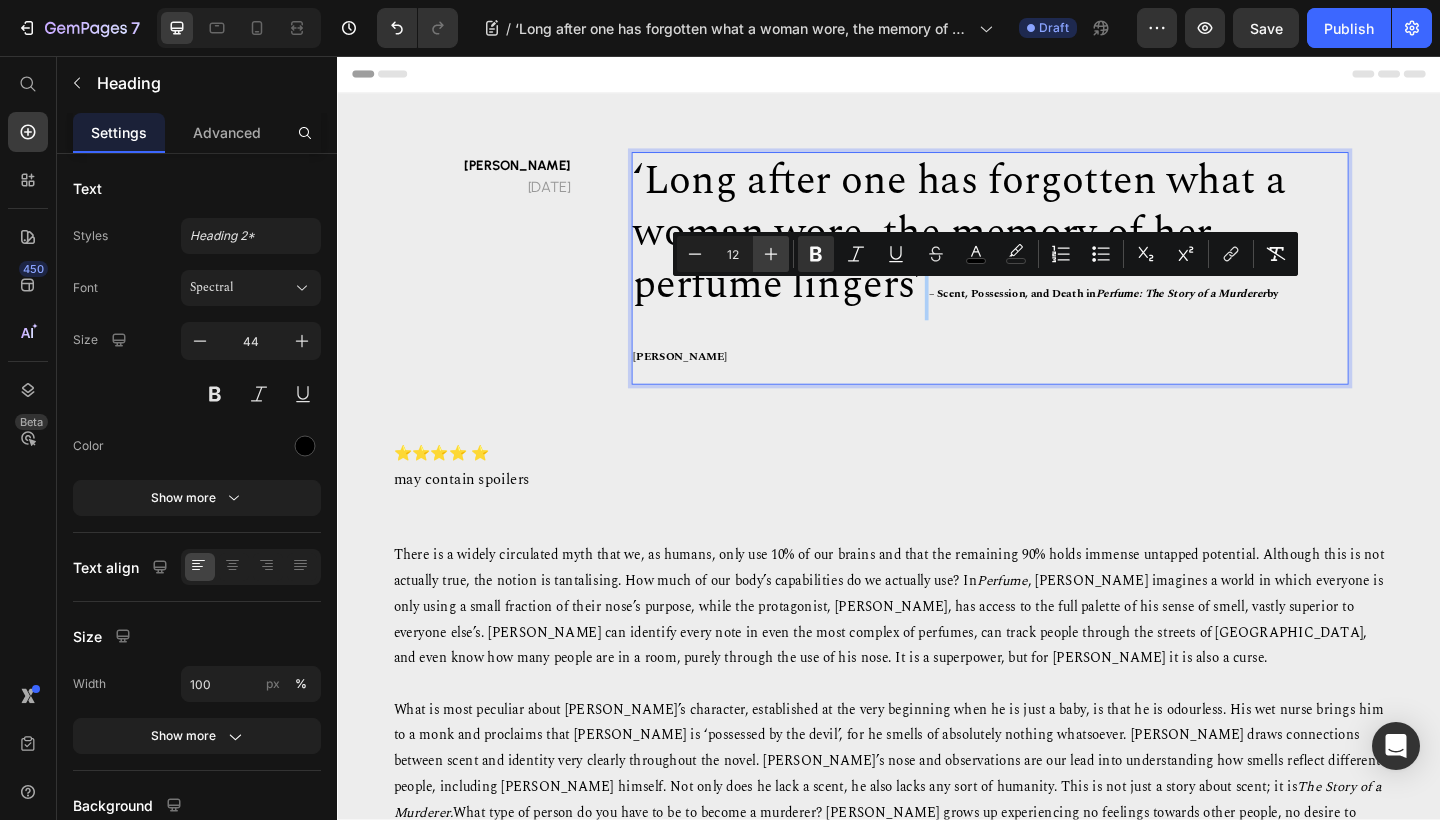 click on "Plus" at bounding box center (771, 254) 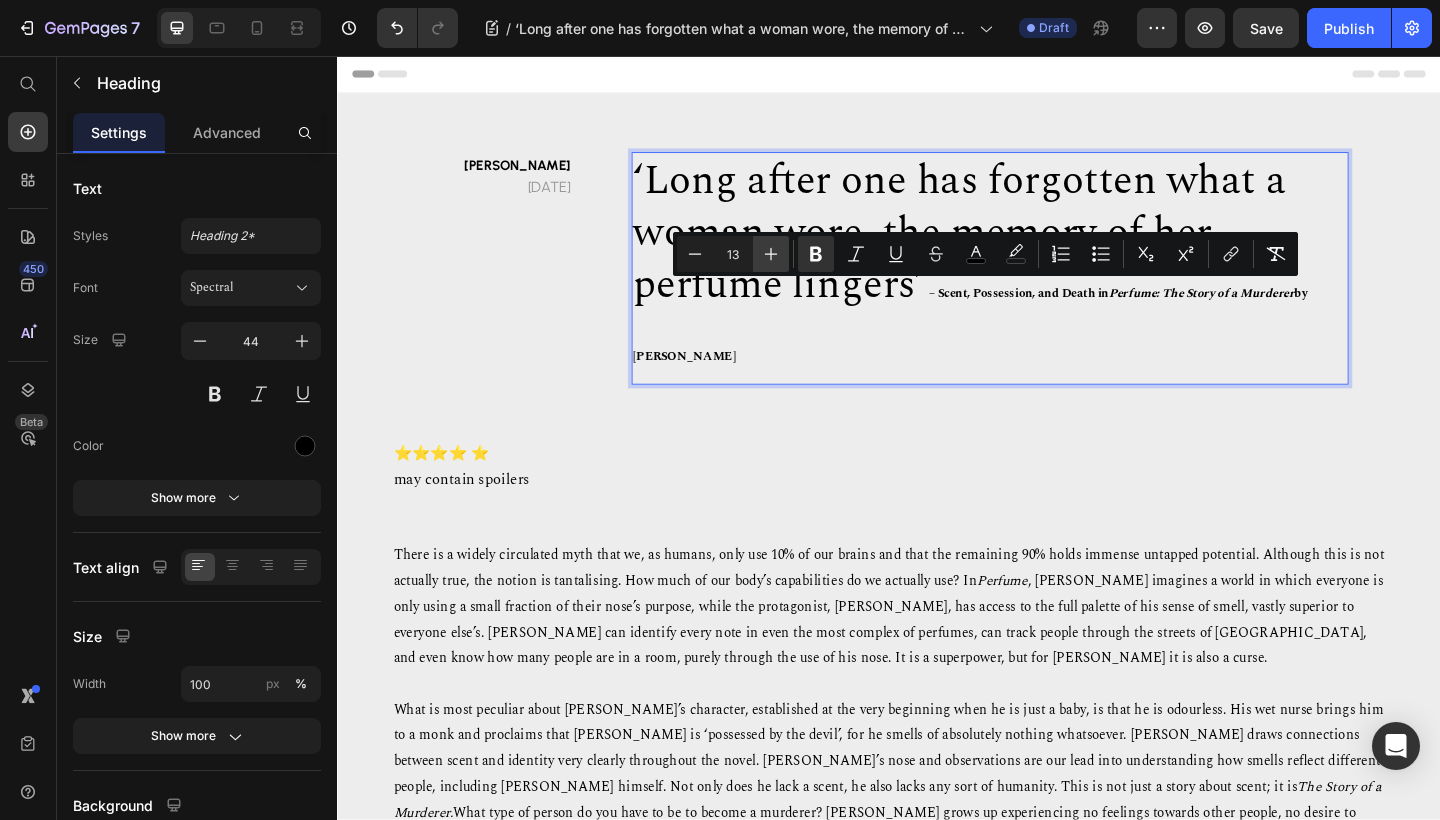 click on "Plus" at bounding box center (771, 254) 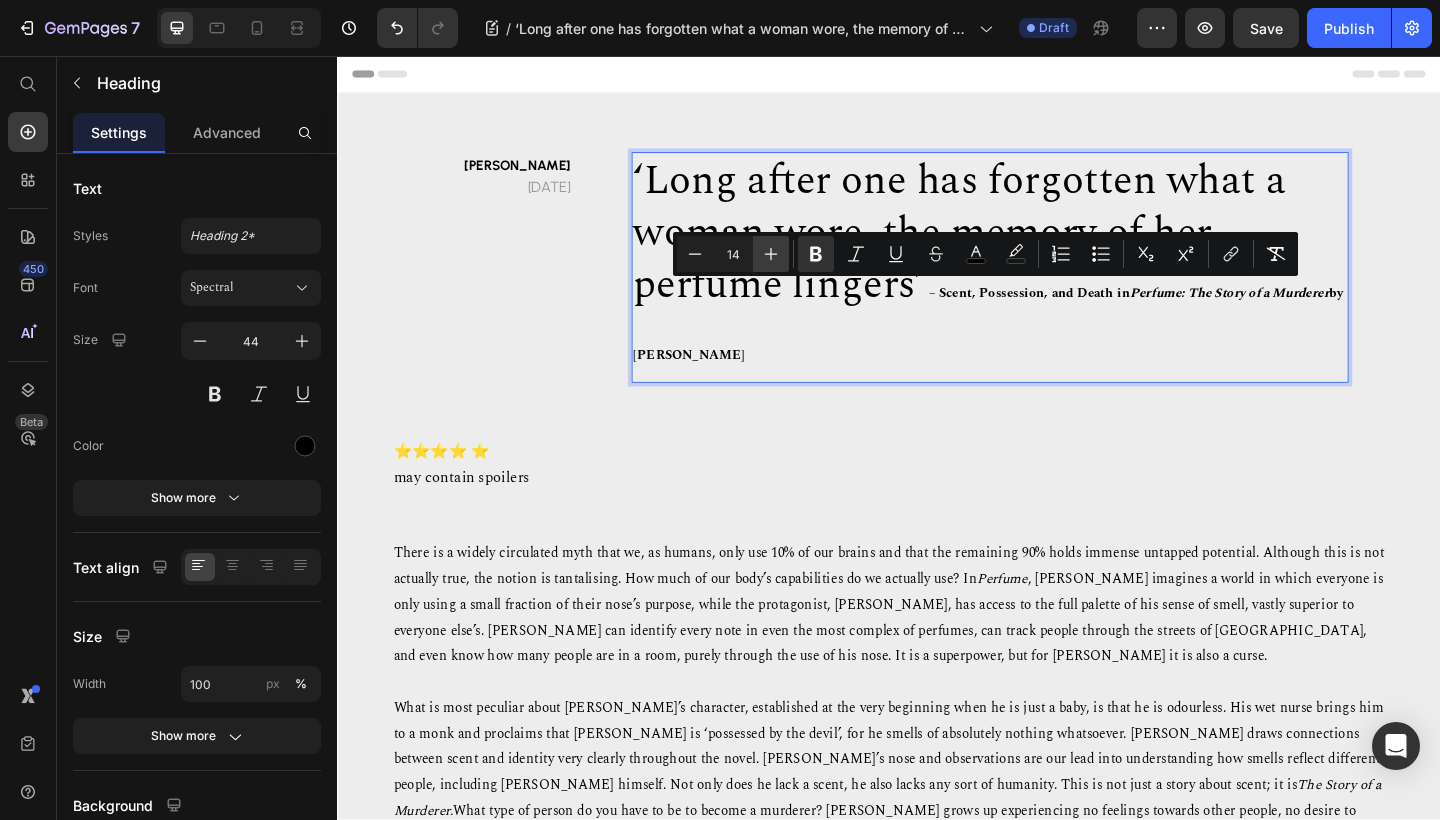 click on "Plus" at bounding box center (771, 254) 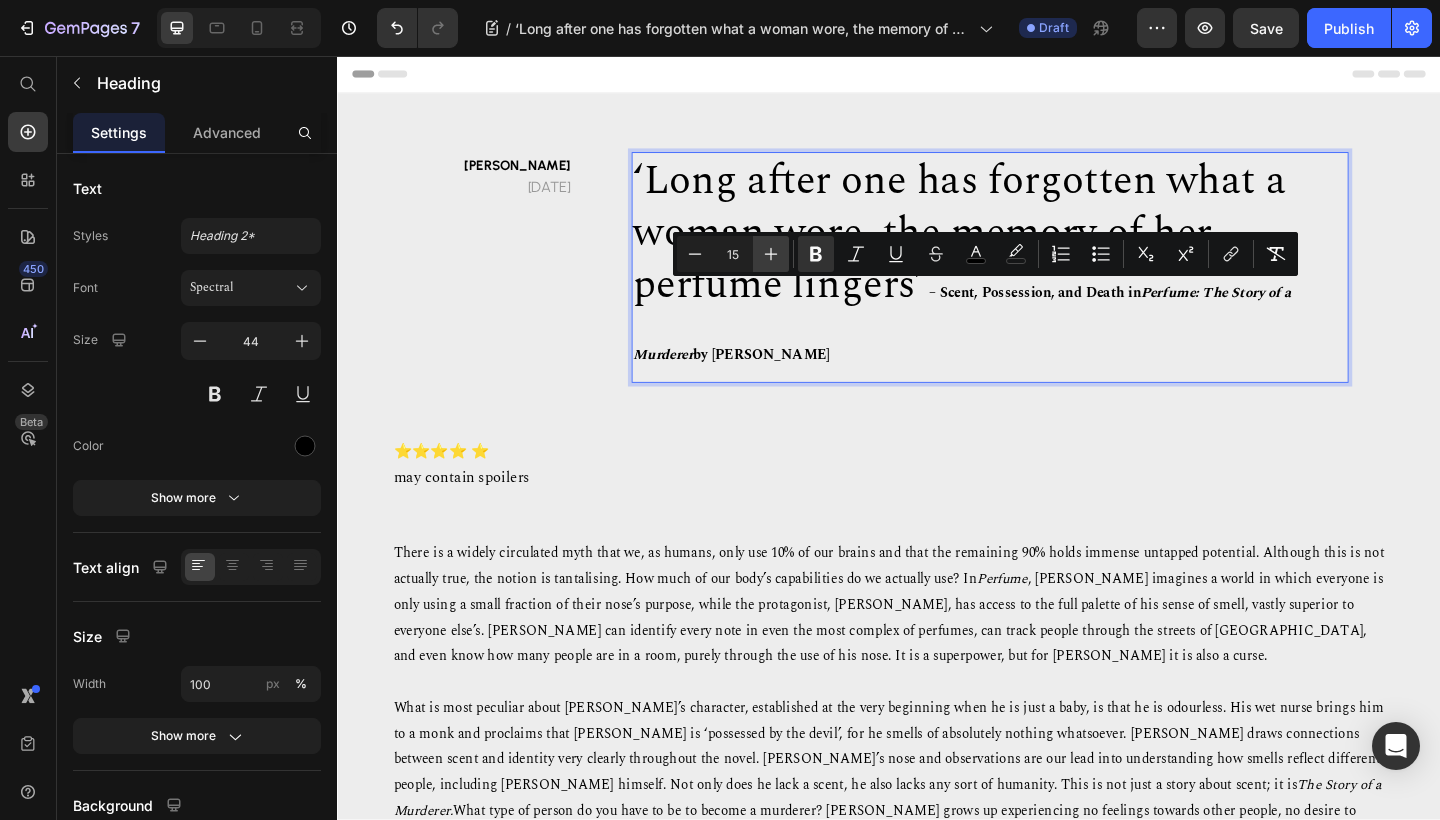 click on "Plus" at bounding box center [771, 254] 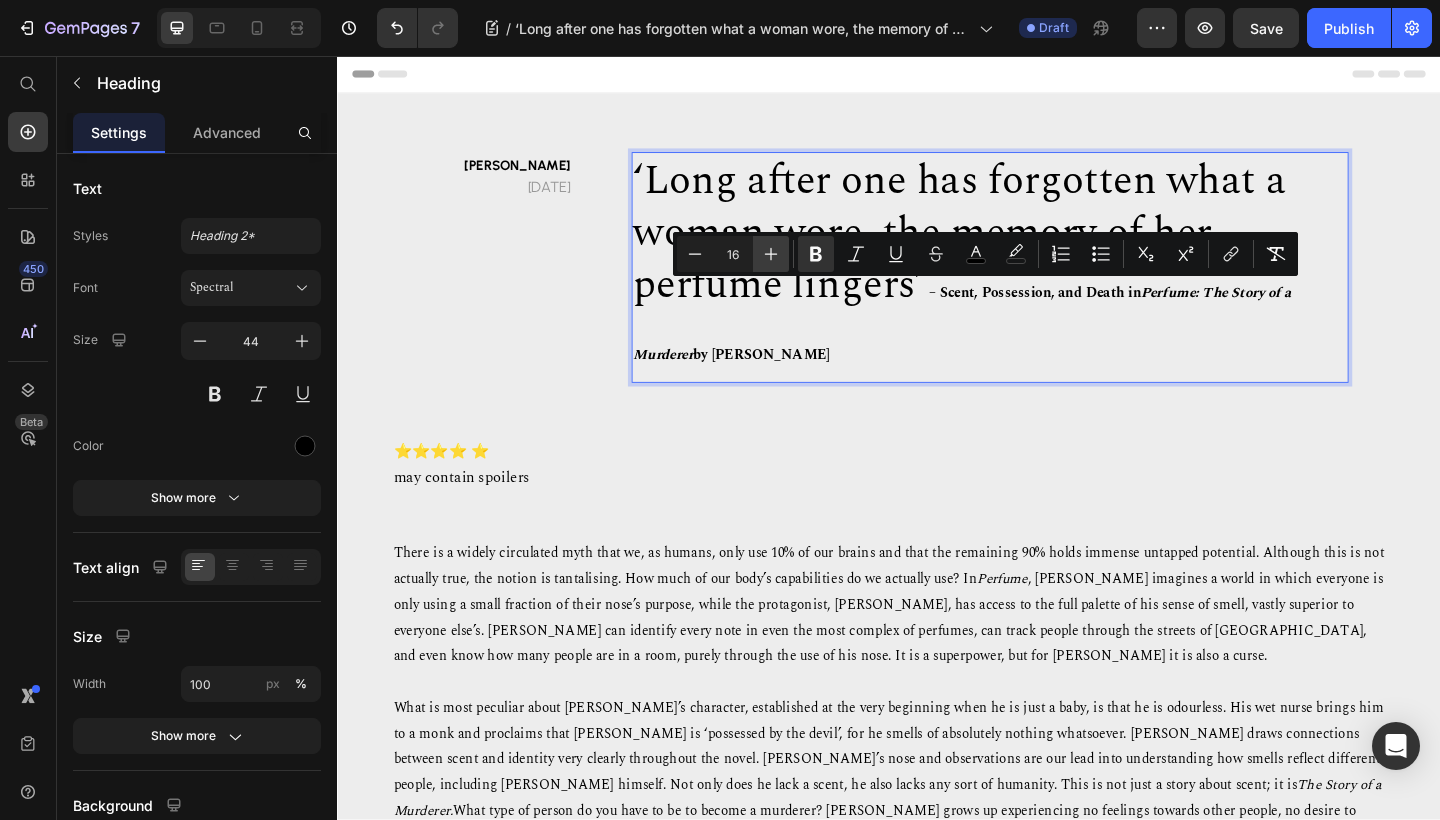 click on "Plus" at bounding box center [771, 254] 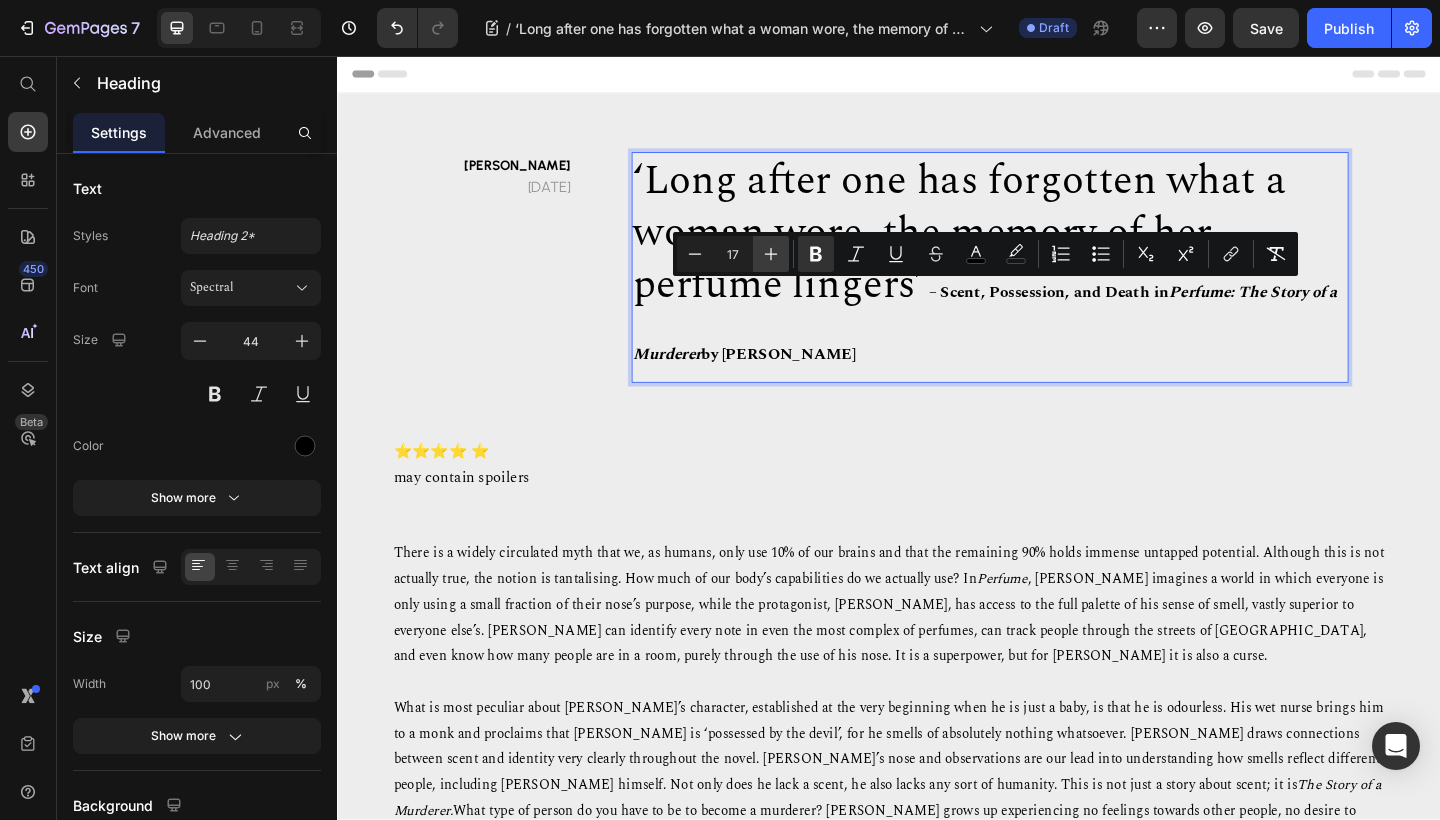 click on "Plus" at bounding box center (771, 254) 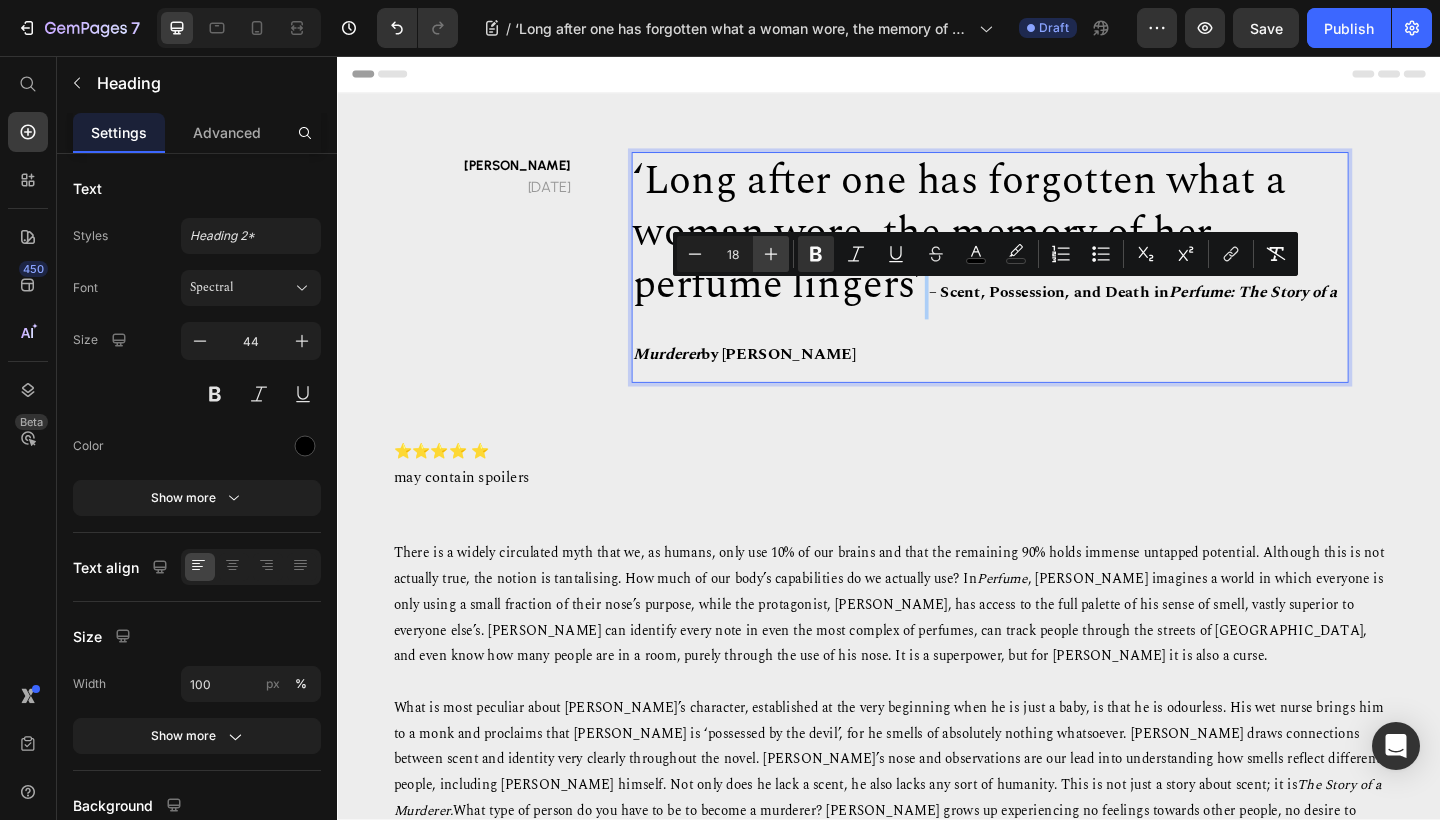 click on "Plus" at bounding box center [771, 254] 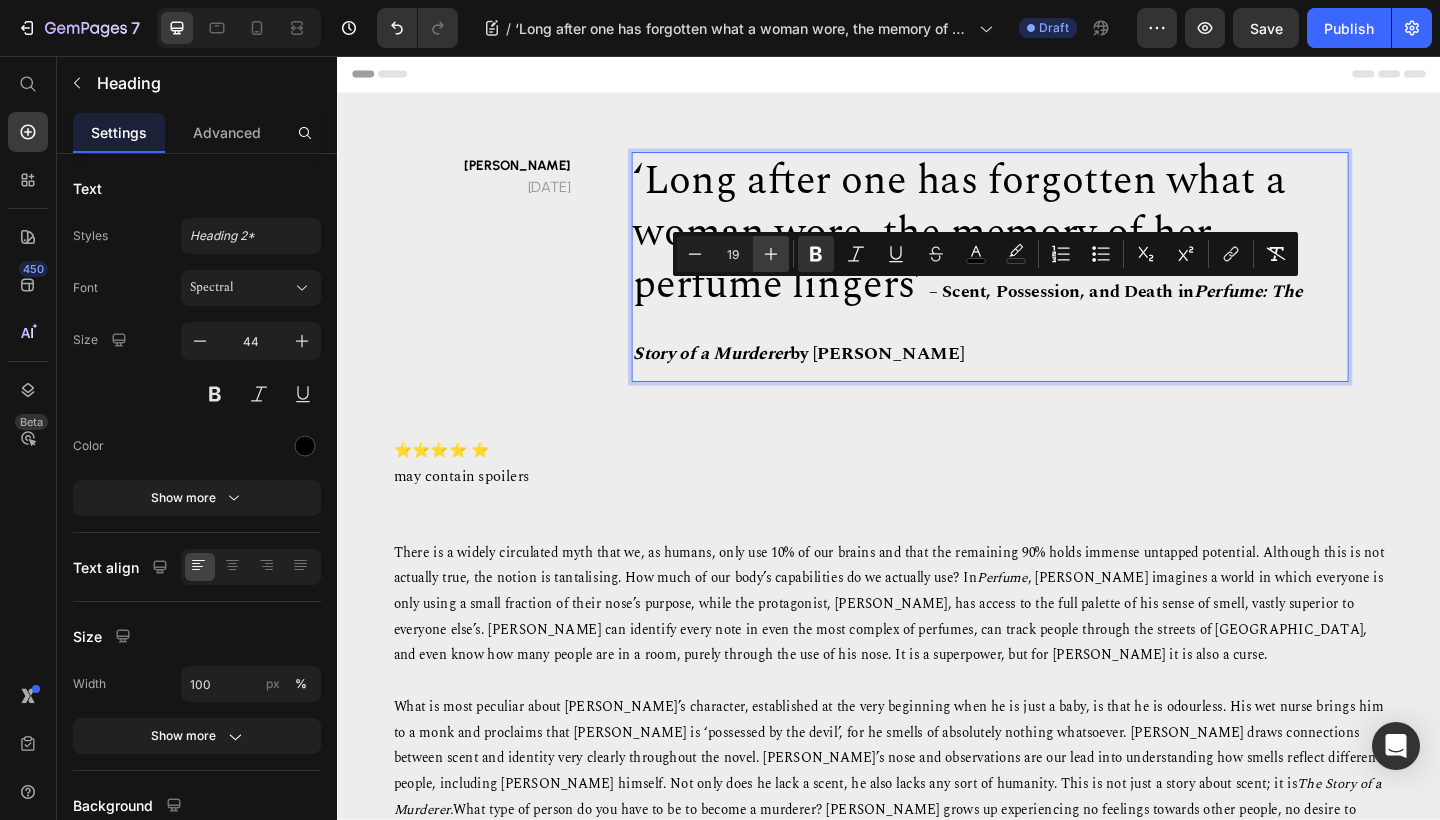 click on "Plus" at bounding box center (771, 254) 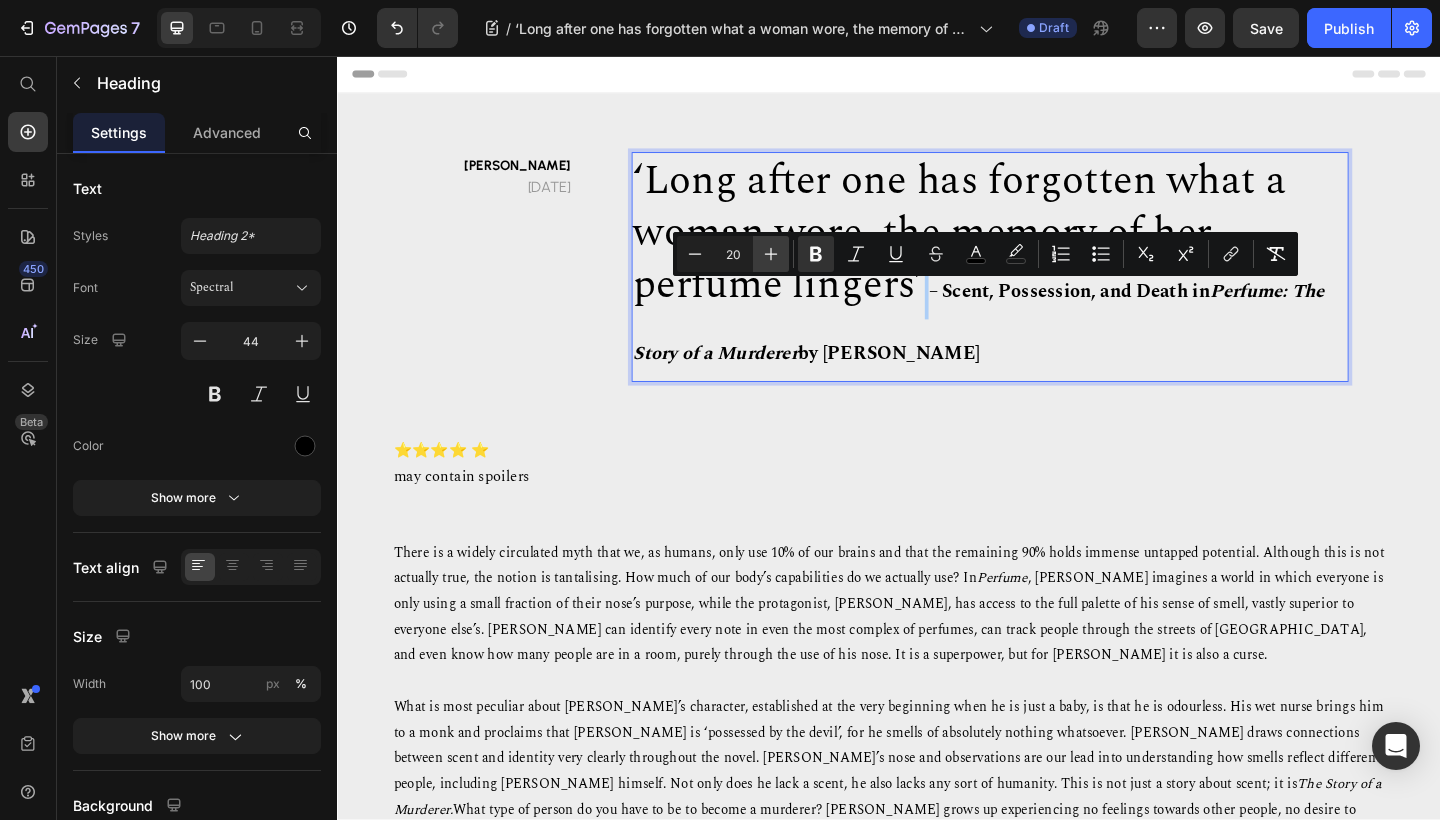 click on "Plus" at bounding box center [771, 254] 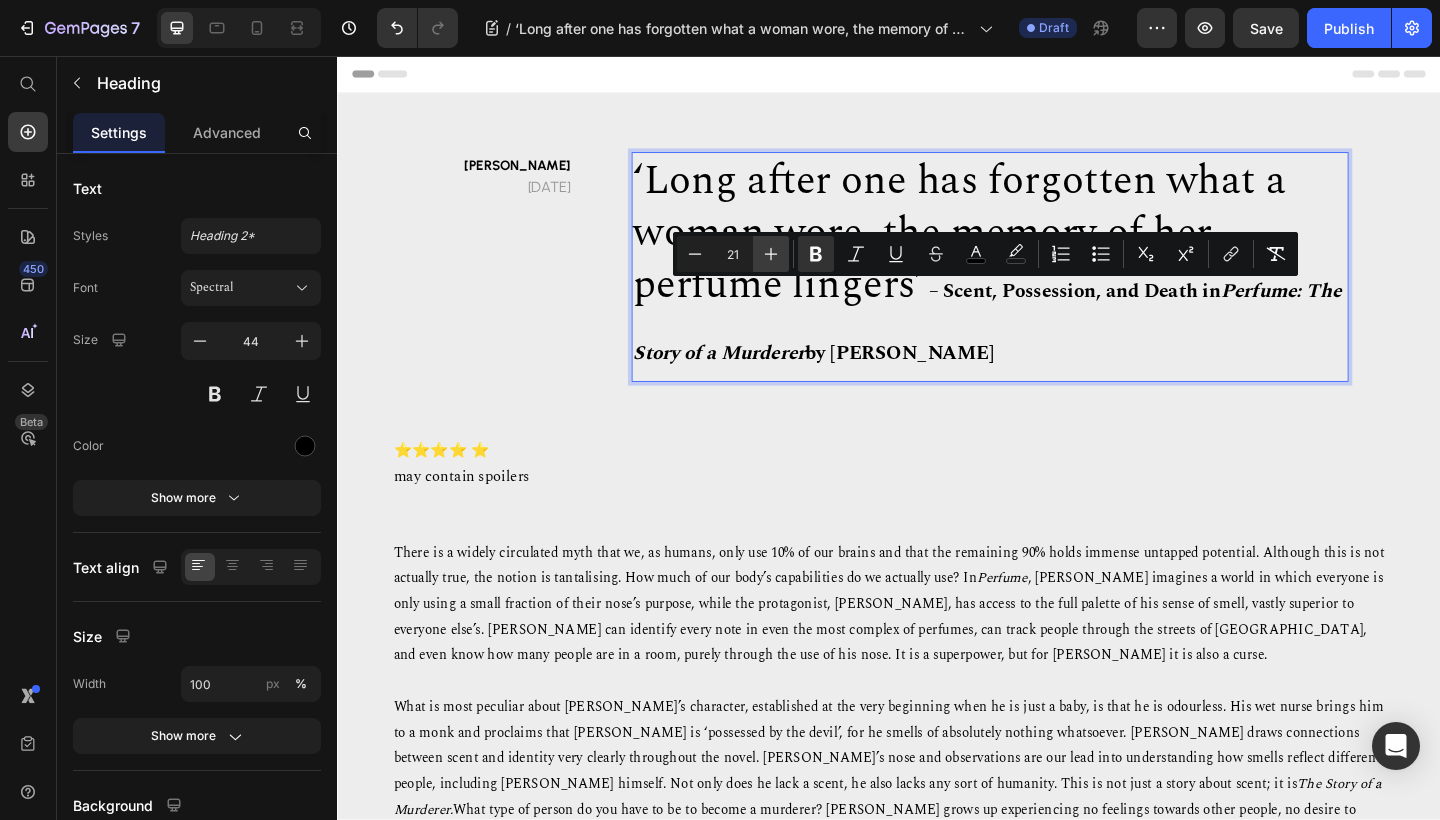 click on "Plus" at bounding box center (771, 254) 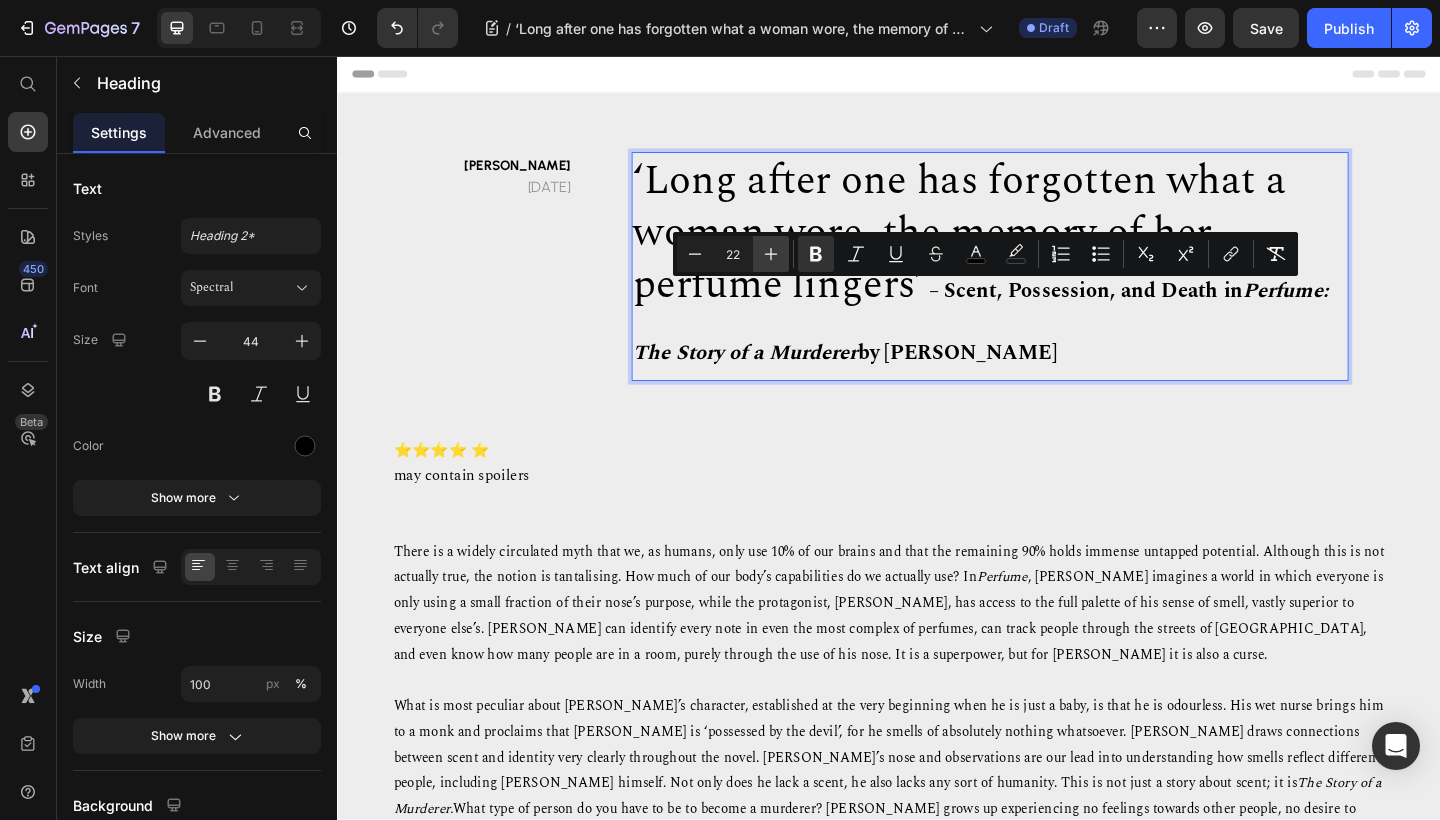 click on "Plus" at bounding box center (771, 254) 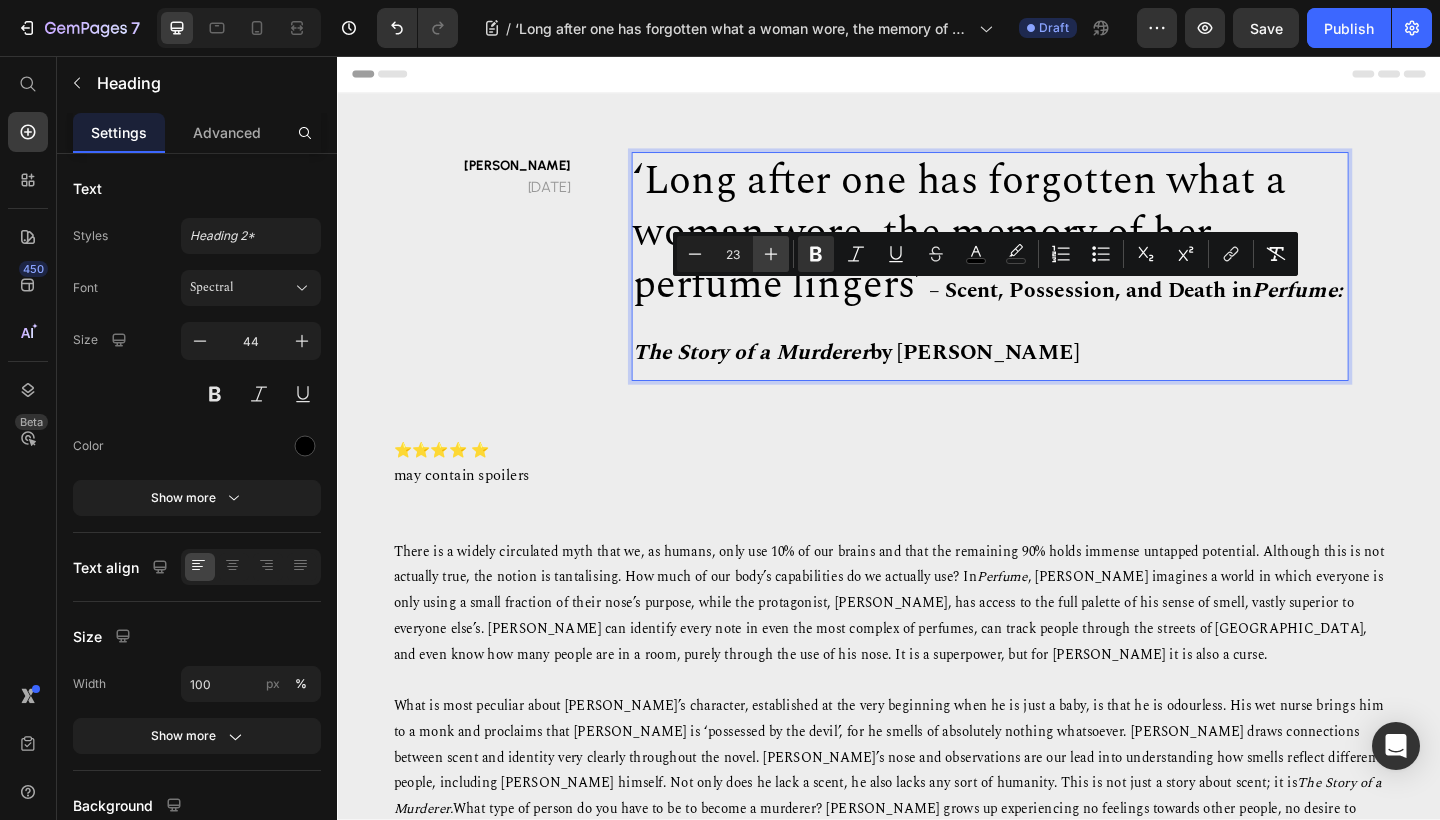click on "Plus" at bounding box center [771, 254] 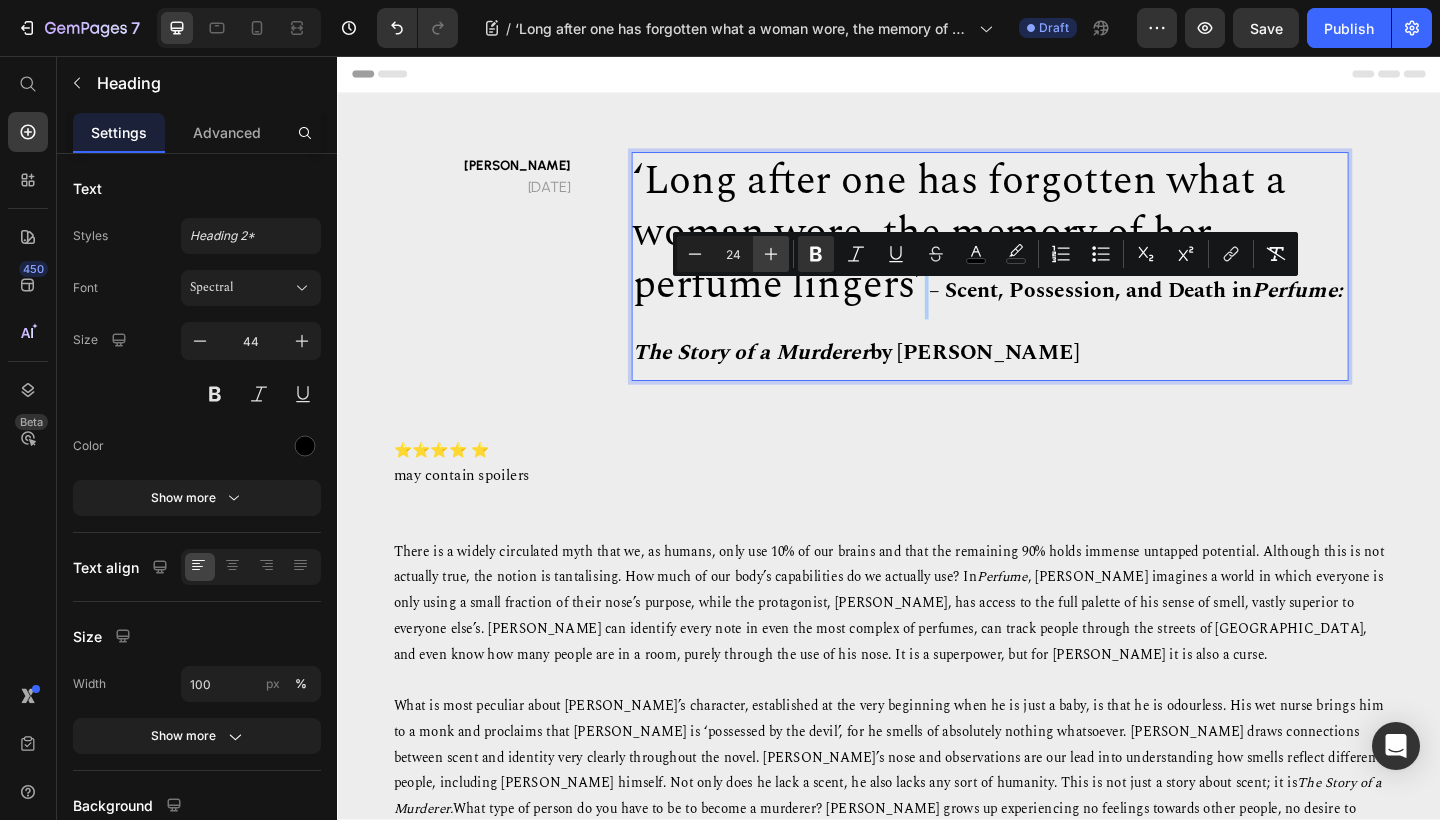 click on "Plus" at bounding box center [771, 254] 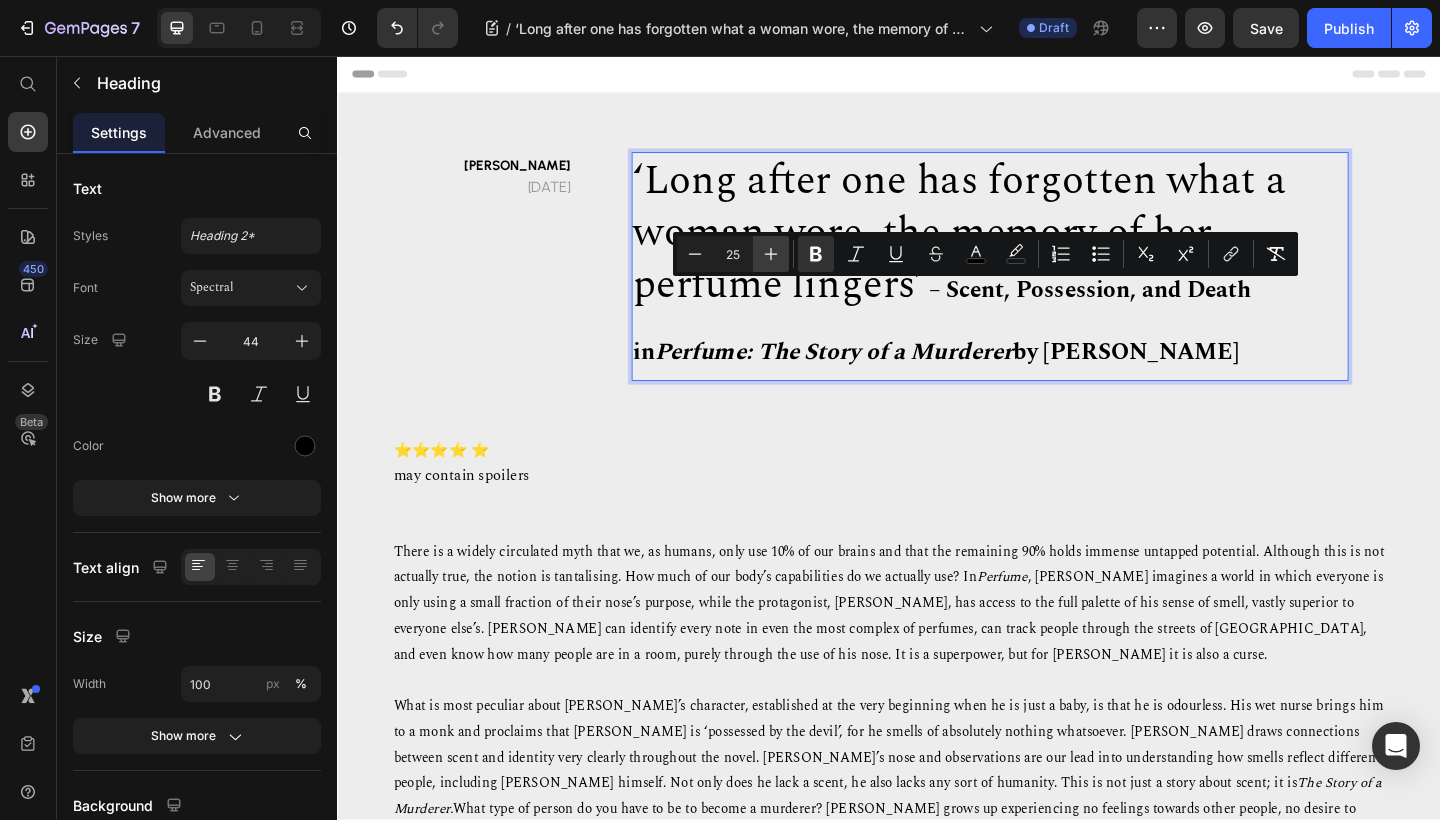 click on "Plus" at bounding box center [771, 254] 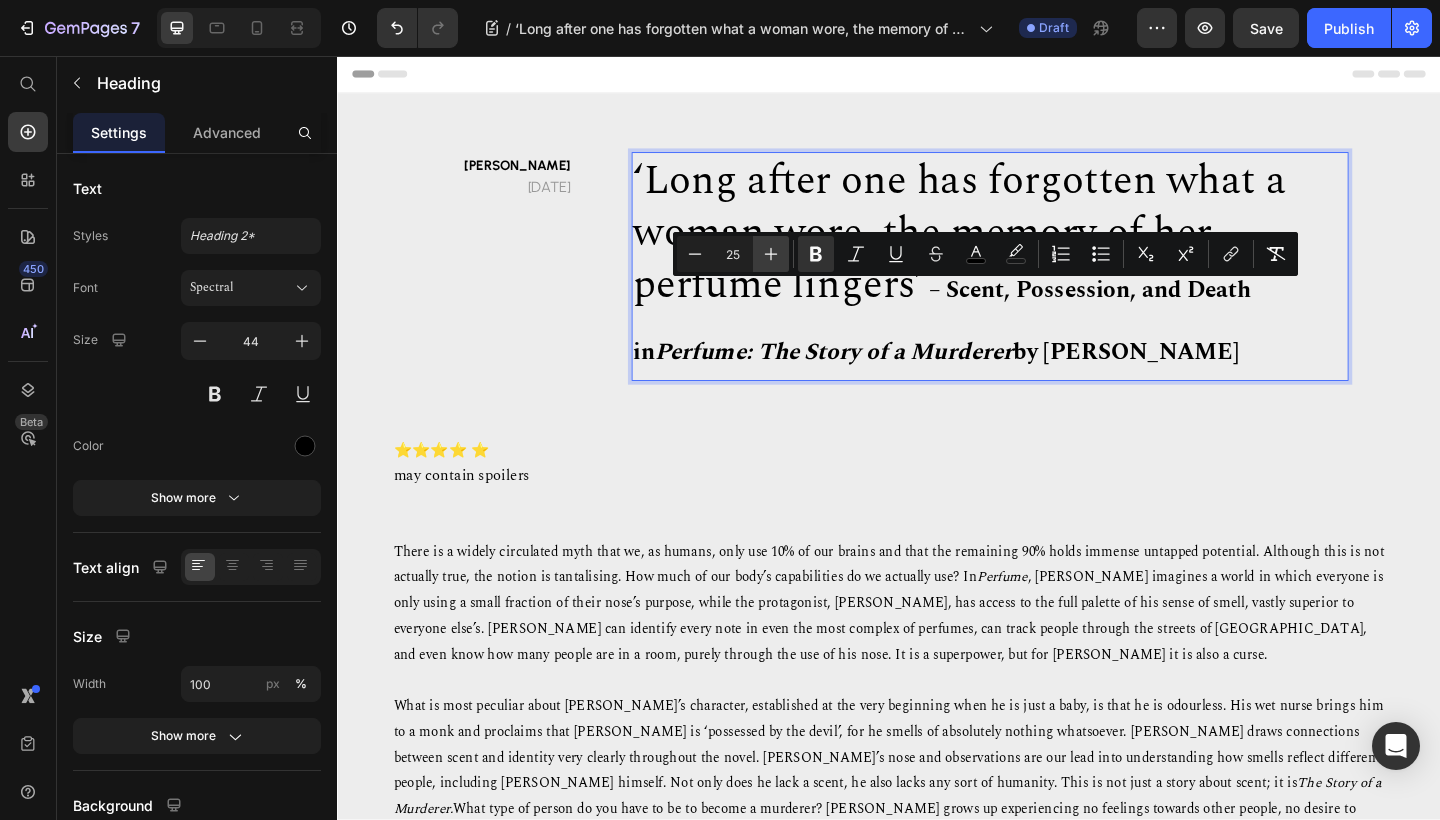 type on "26" 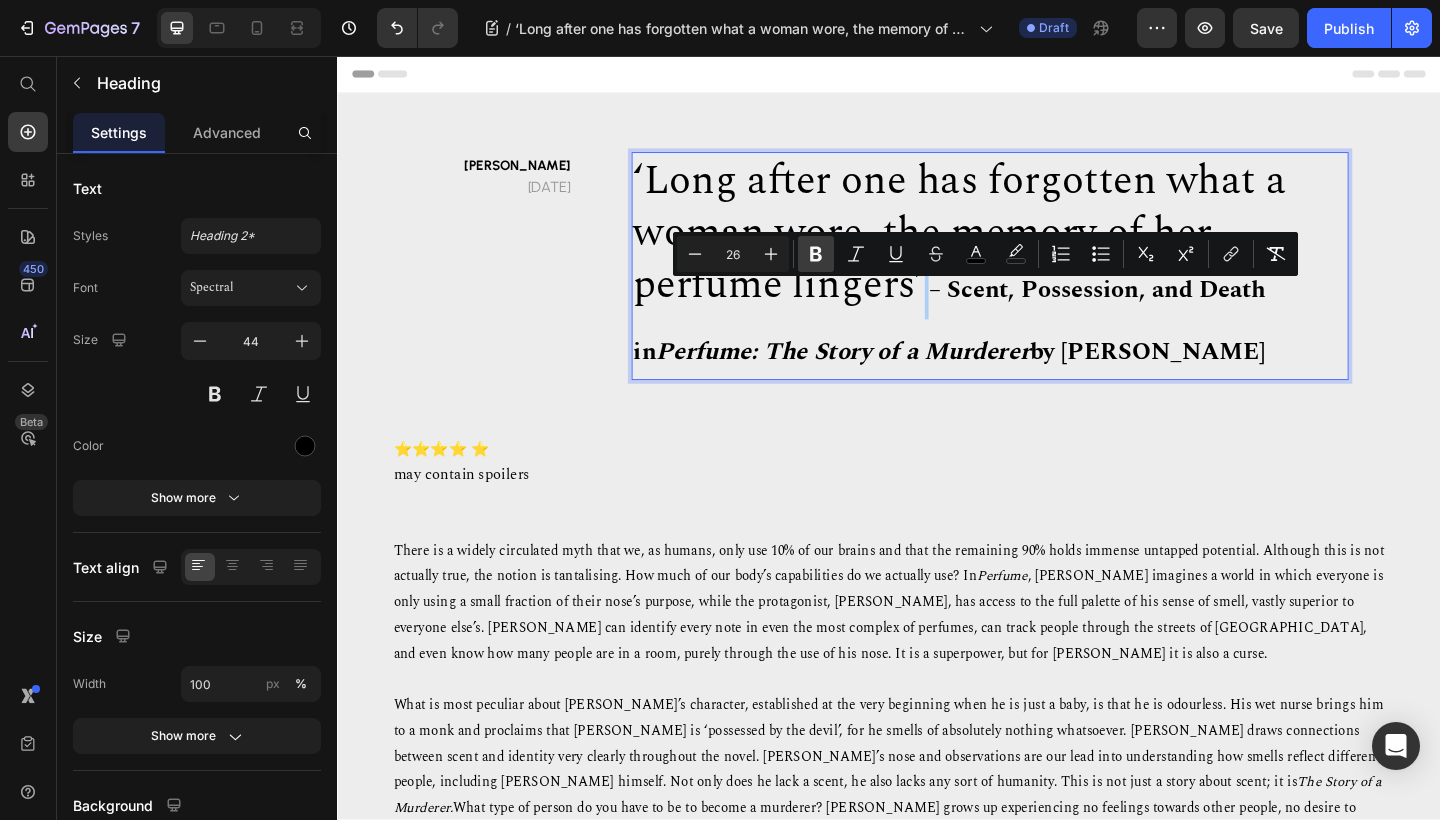 click 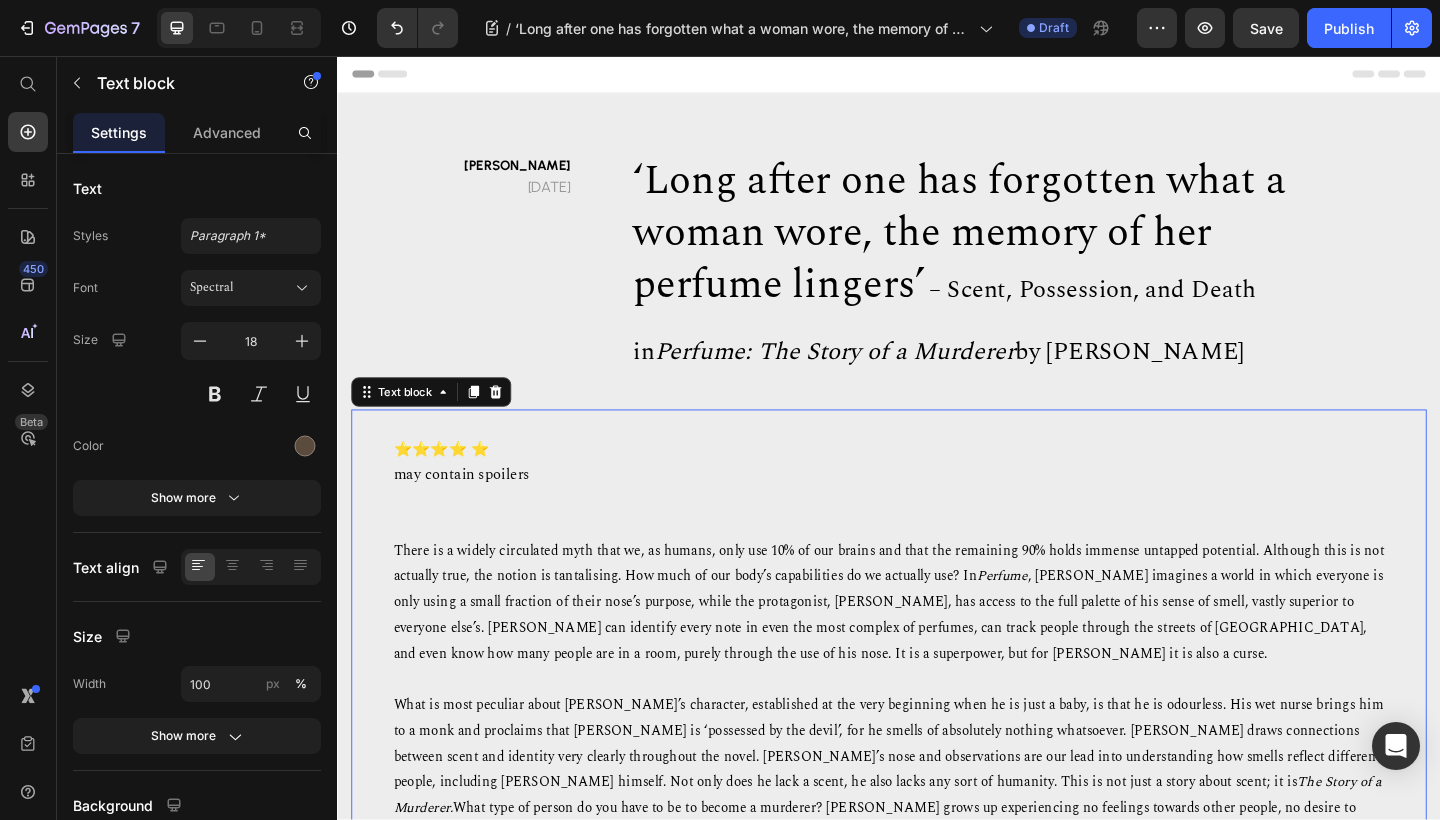 click on "may contain spoilers" at bounding box center (937, 512) 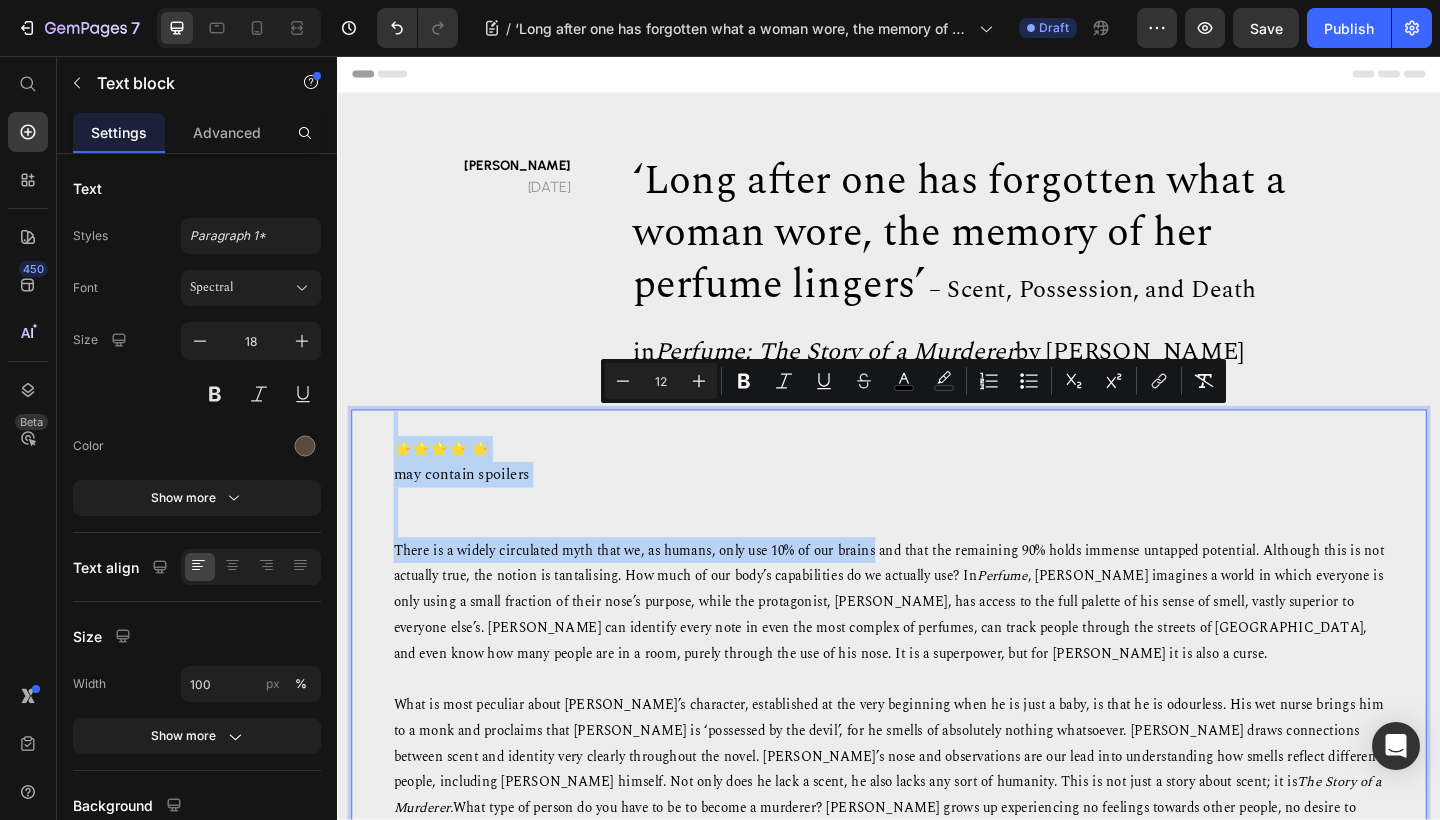 drag, startPoint x: 918, startPoint y: 442, endPoint x: 914, endPoint y: 593, distance: 151.05296 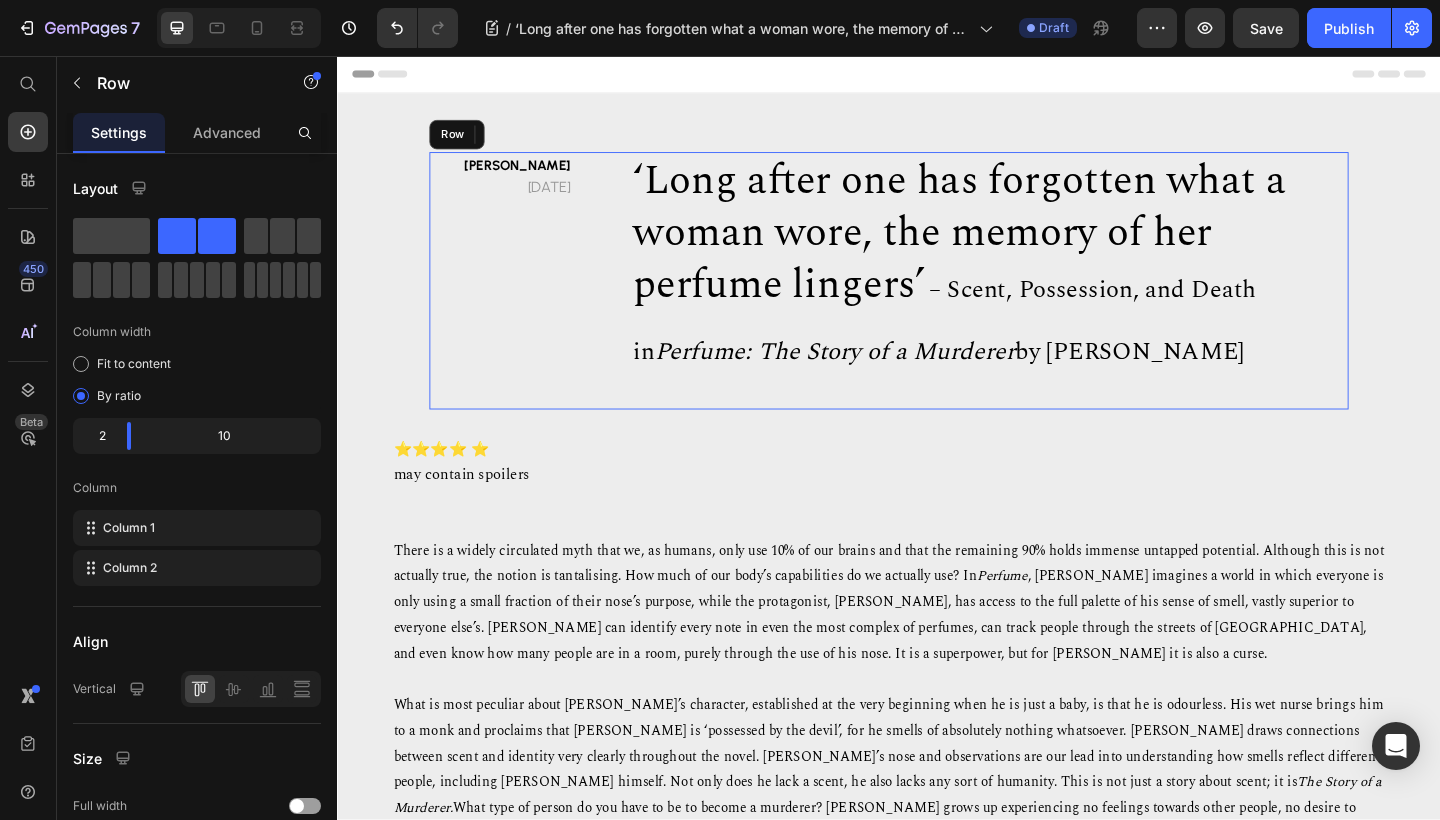 click on "[PERSON_NAME] [DATE] Text block" at bounding box center [515, 301] 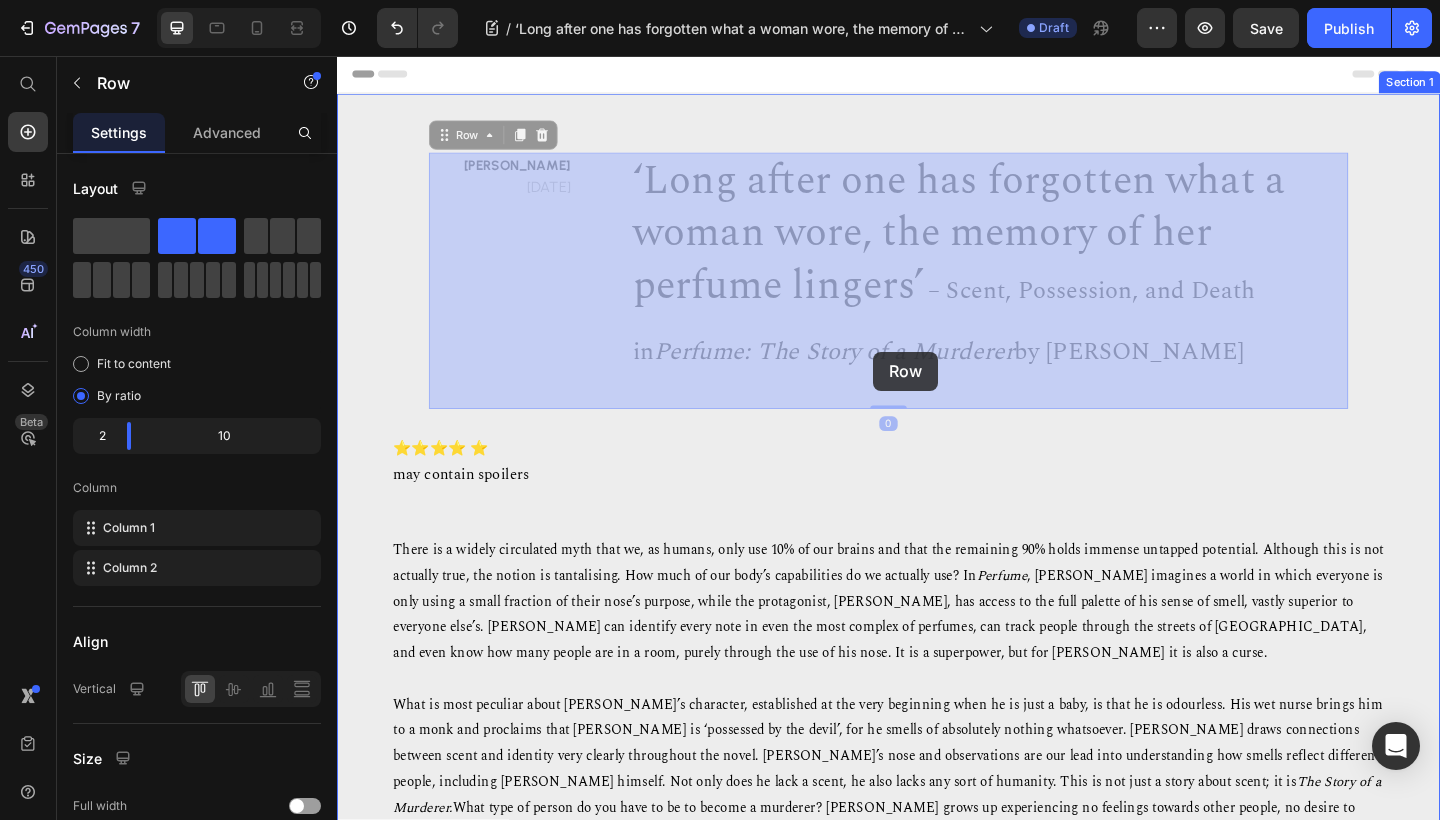 drag, startPoint x: 946, startPoint y: 432, endPoint x: 919, endPoint y: 377, distance: 61.269894 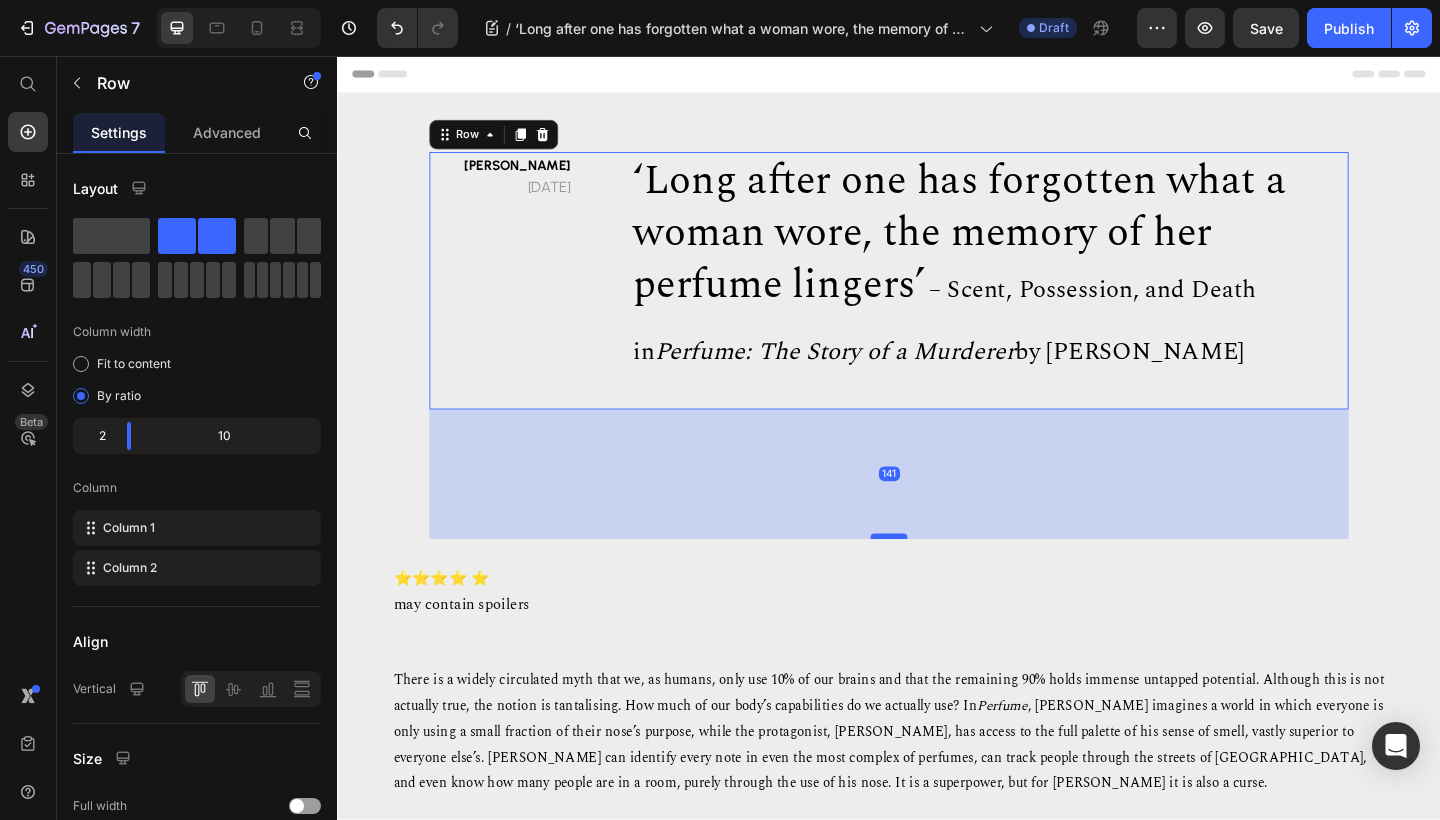 drag, startPoint x: 945, startPoint y: 437, endPoint x: 933, endPoint y: 578, distance: 141.50972 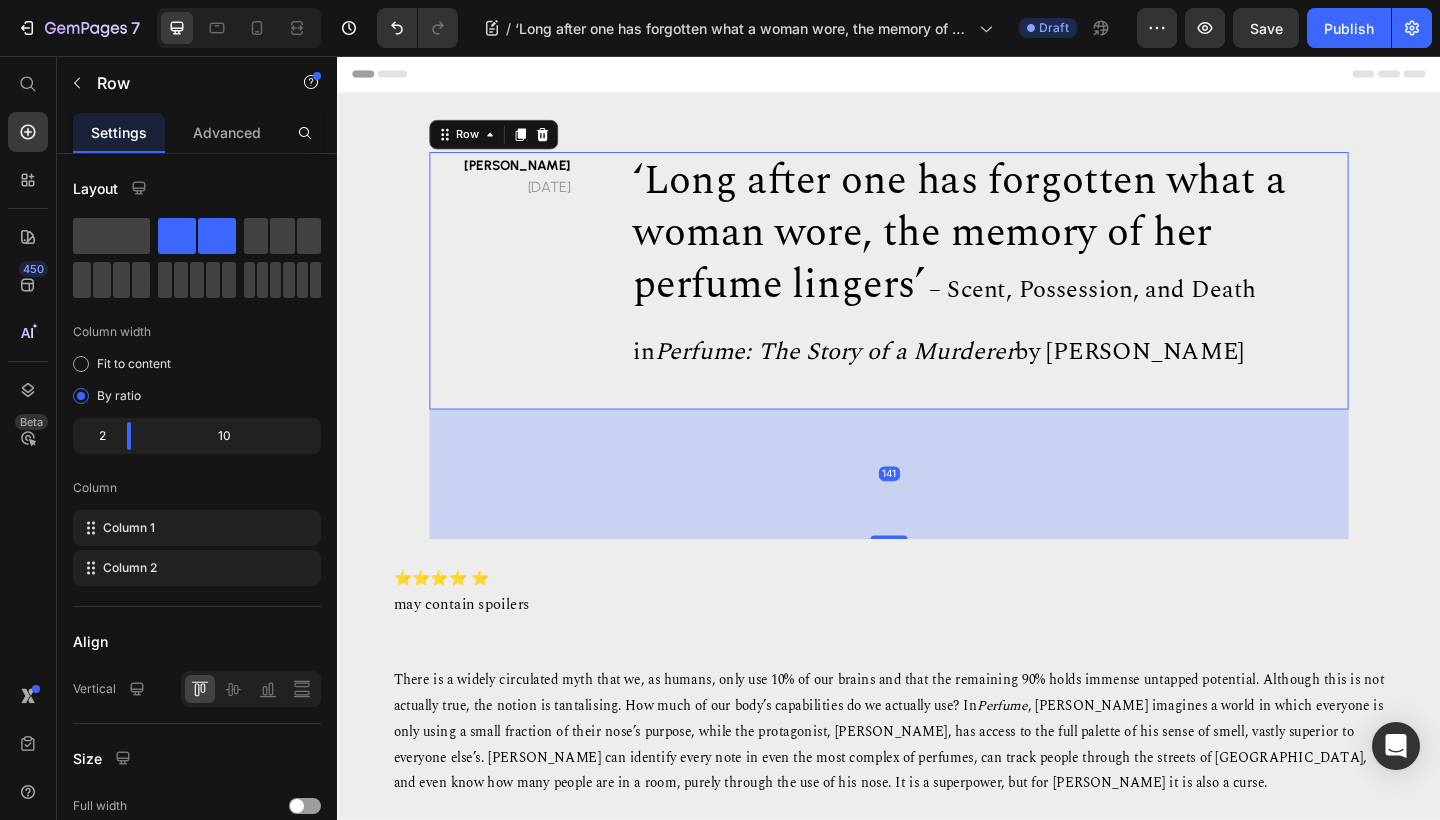 click on "141" at bounding box center (937, 511) 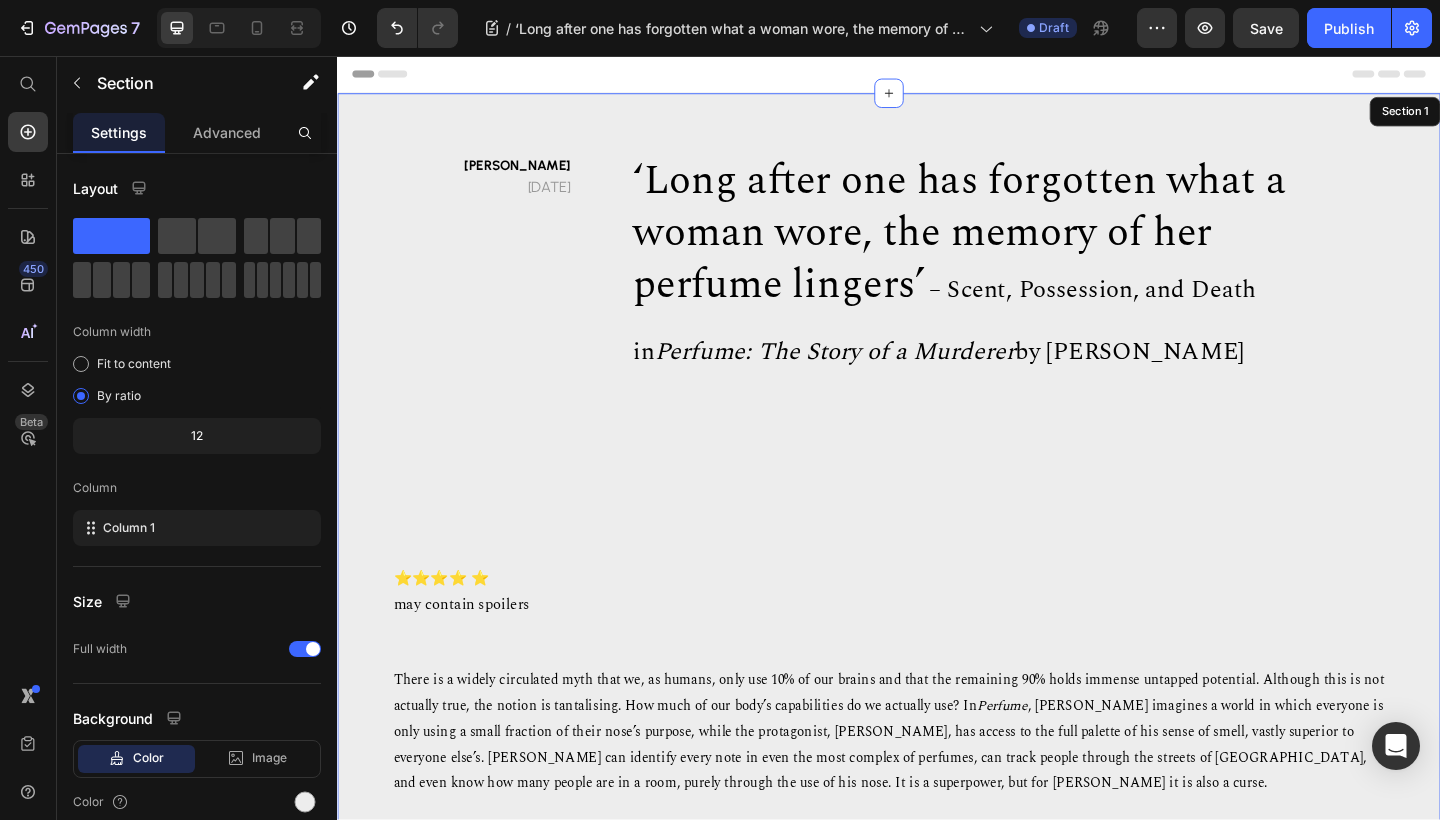 click on "[PERSON_NAME] [DATE] Text block ⁠⁠⁠⁠⁠⁠⁠ ‘Long after one has forgotten what a woman wore, the memory of her perfume lingers’   – Scent, Possession, and Death in  Perfume: The Story of a Murderer  by [PERSON_NAME] Heading Row   141 ⭐⭐⭐⭐ ⭐ may contain spoilers There is a widely circulated myth that we, as humans, only use 10% of our brains and that the remaining 90% holds immense untapped potential. Although this is not actually true, the notion is tantalising. How much of our body’s capabilities do we actually use? In  Perfume   The Story of a Murderer.    Imagine the suffering that would come with such an acute sense of smell. I, for one, get overstimulated when my candle has been burning in my room for too long. To be raised in stinking 18 th         a [PERSON_NAME] Text block" at bounding box center [937, 1198] 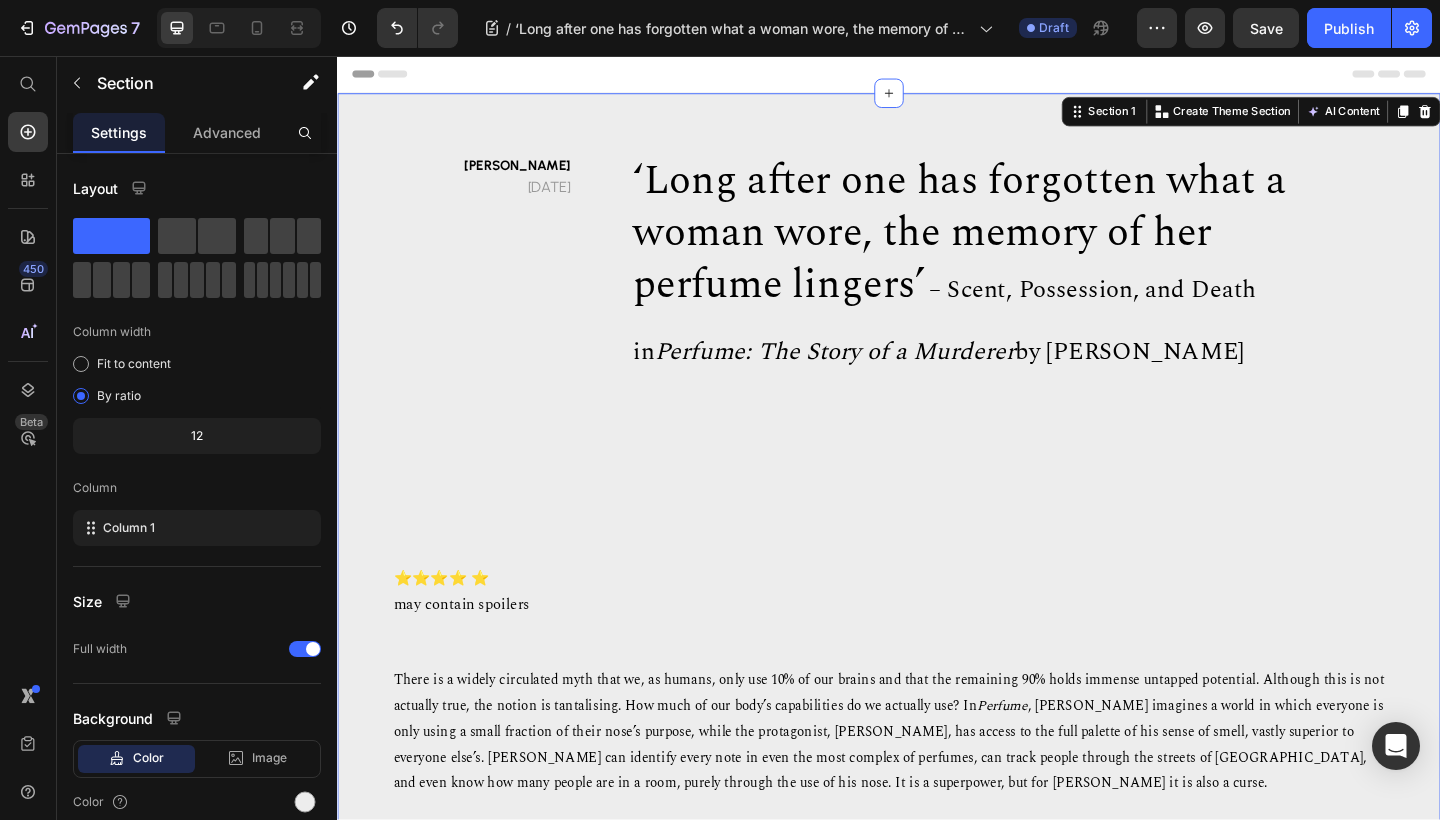 click on "[PERSON_NAME] [DATE] Text block ⁠⁠⁠⁠⁠⁠⁠ ‘Long after one has forgotten what a woman wore, the memory of her perfume lingers’   – Scent, Possession, and Death in  Perfume: The Story of a Murderer  by [PERSON_NAME] Heading Row ⭐⭐⭐⭐ ⭐ may contain spoilers There is a widely circulated myth that we, as humans, only use 10% of our brains and that the remaining 90% holds immense untapped potential. Although this is not actually true, the notion is tantalising. How much of our body’s capabilities do we actually use? In  Perfume   The Story of a Murderer.    Imagine the suffering that would come with such an acute sense of smell. I, for one, get overstimulated when my candle has been burning in my room for too long. To be raised in stinking 18 th         a [PERSON_NAME] Text block" at bounding box center [937, 1198] 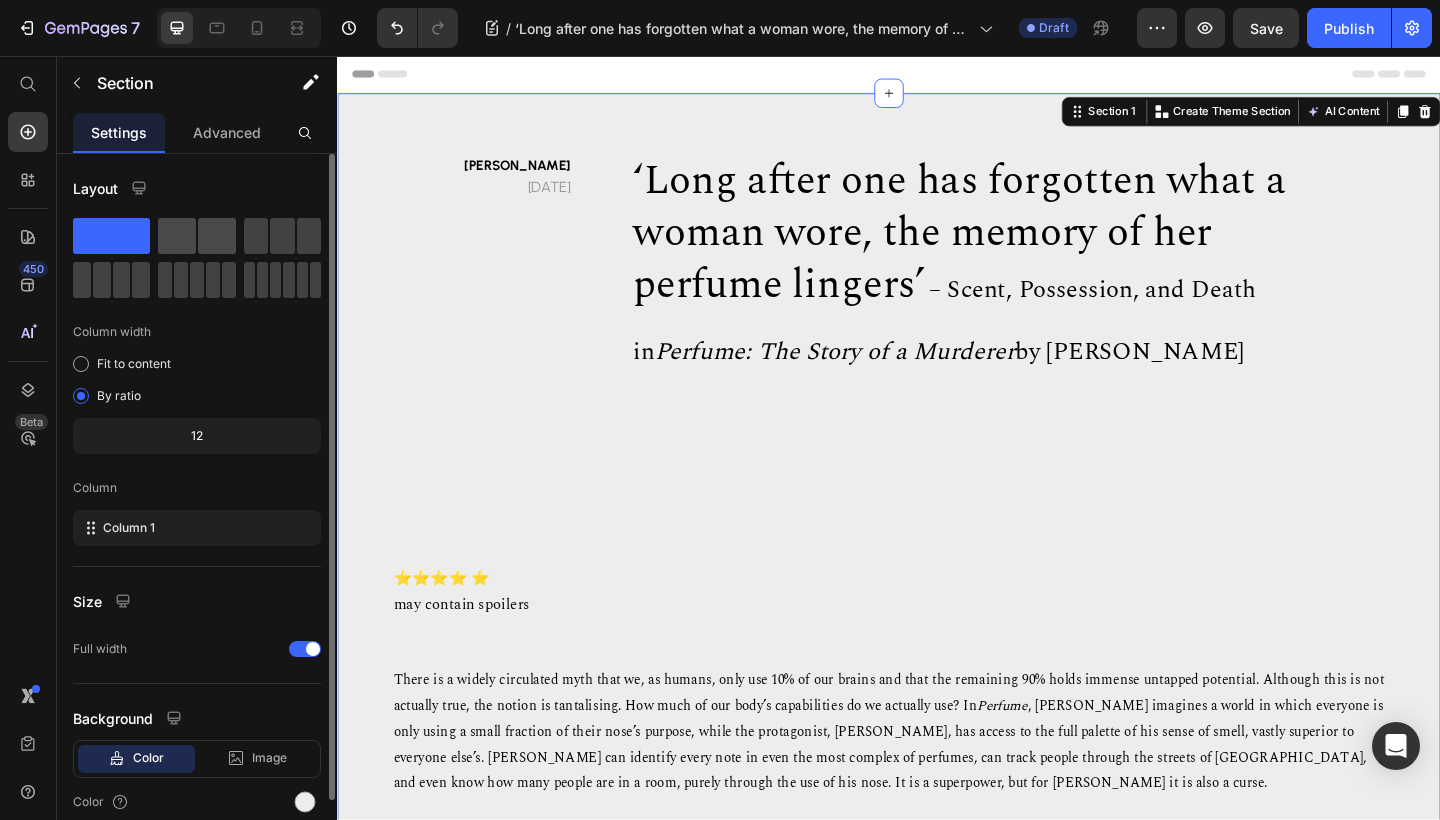 click 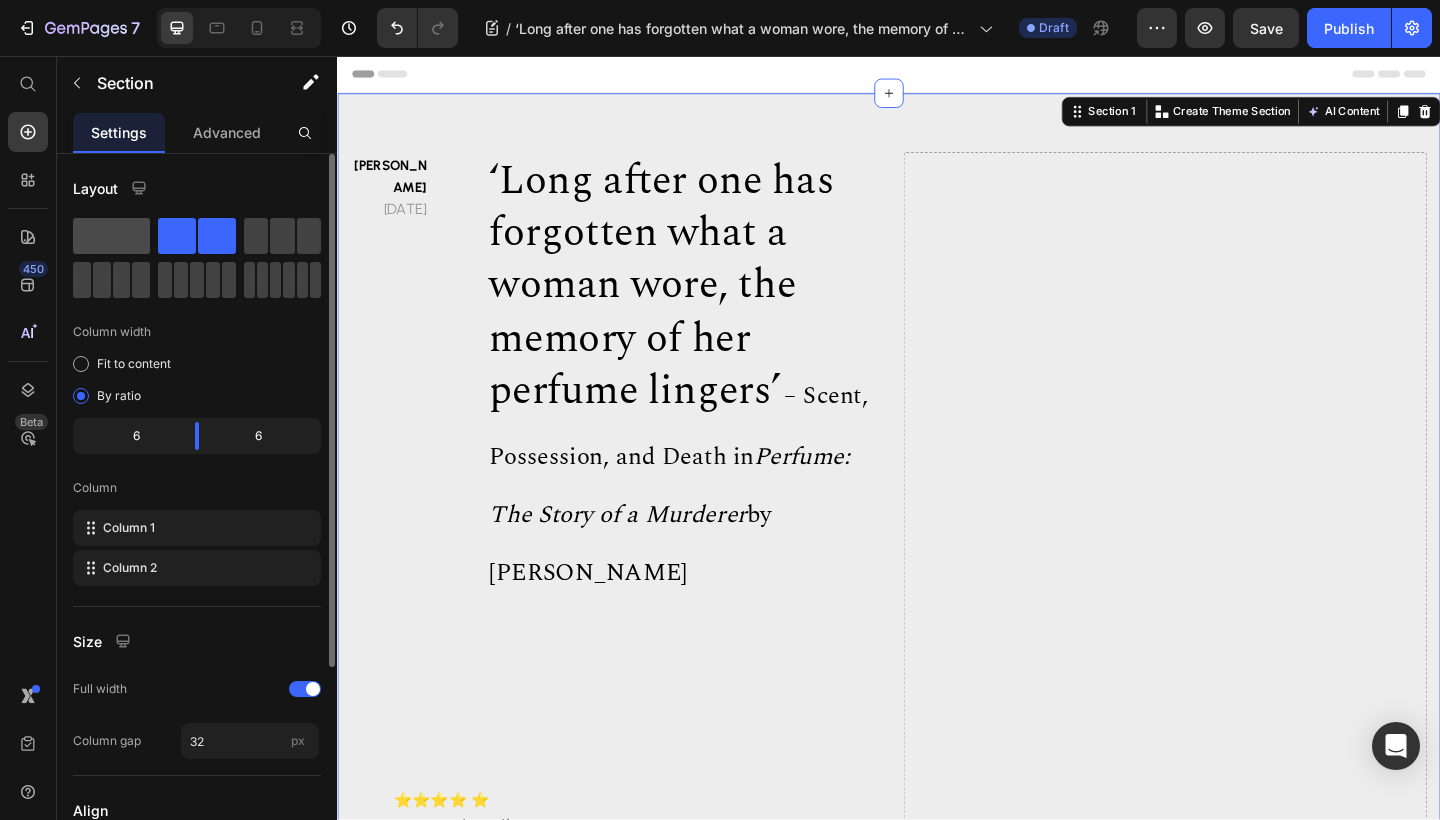 click 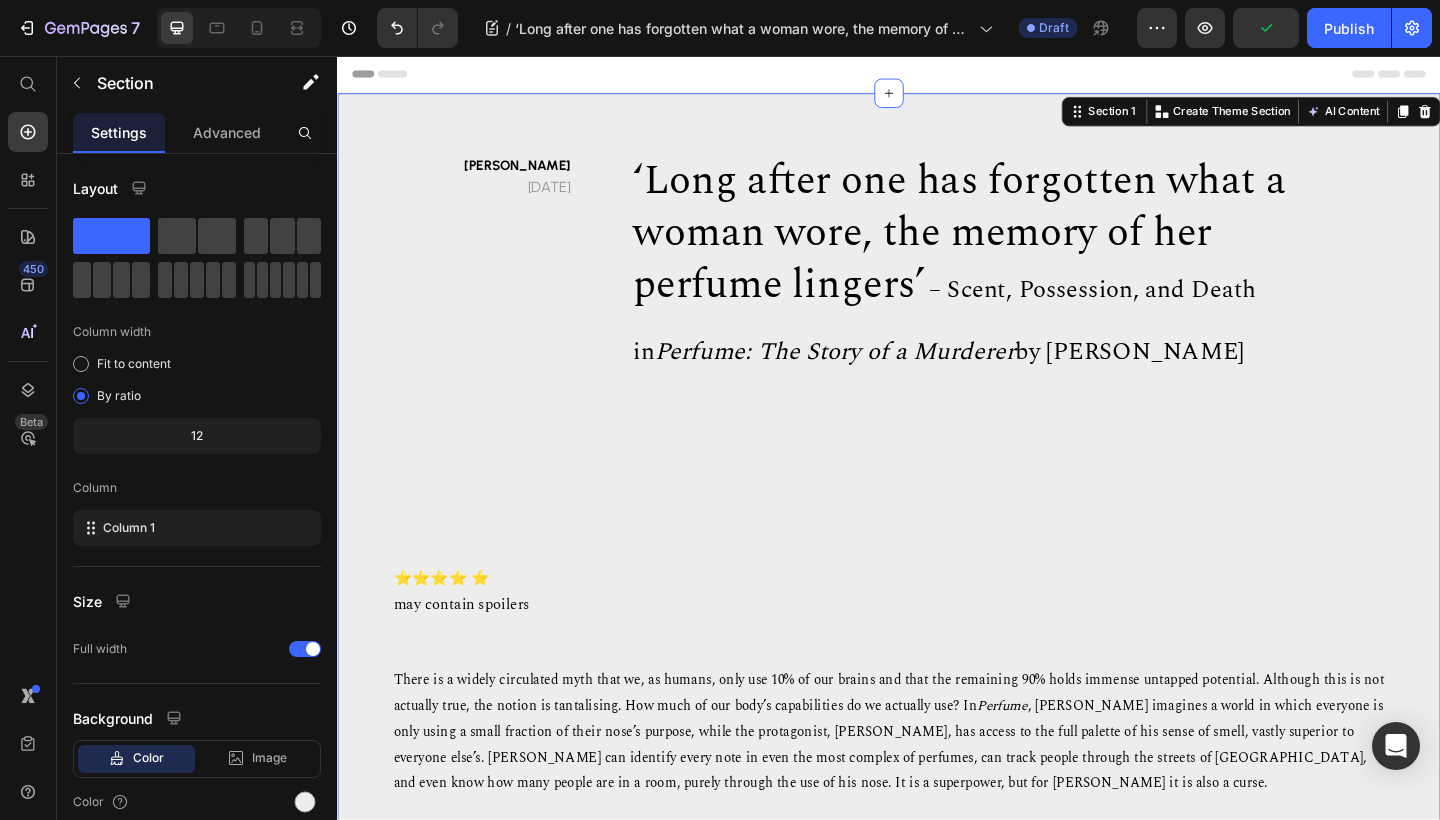 click on "[PERSON_NAME] [DATE] Text block ⁠⁠⁠⁠⁠⁠⁠ ‘Long after one has forgotten what a woman wore, the memory of her perfume lingers’   – Scent, Possession, and Death in  Perfume: The Story of a Murderer  by [PERSON_NAME] Heading Row ⭐⭐⭐⭐ ⭐ may contain spoilers There is a widely circulated myth that we, as humans, only use 10% of our brains and that the remaining 90% holds immense untapped potential. Although this is not actually true, the notion is tantalising. How much of our body’s capabilities do we actually use? In  Perfume   The Story of a Murderer.    Imagine the suffering that would come with such an acute sense of smell. I, for one, get overstimulated when my candle has been burning in my room for too long. To be raised in stinking 18 th         a [PERSON_NAME] Text block" at bounding box center [937, 1198] 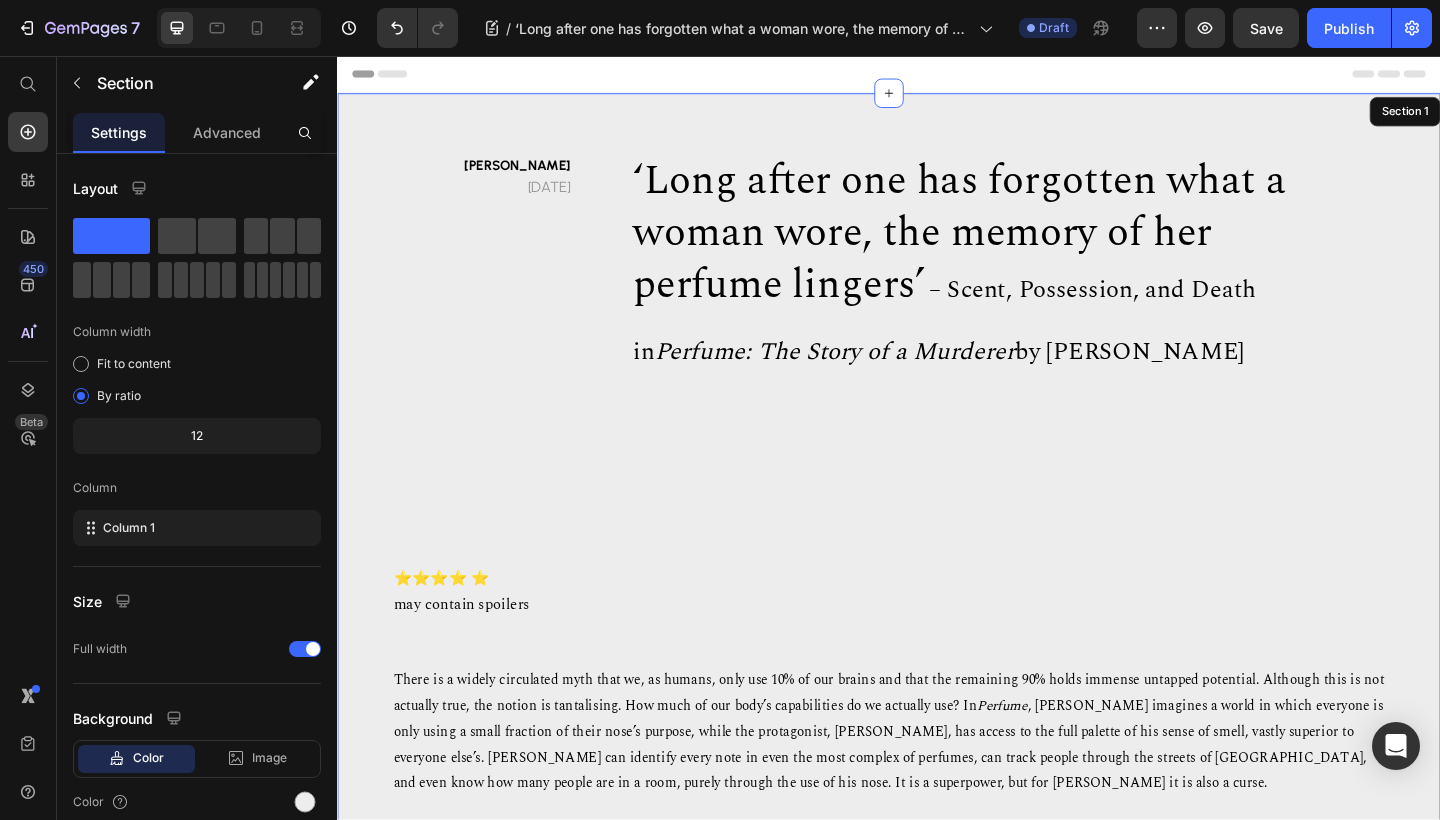 click on "[PERSON_NAME] [DATE] Text block ⁠⁠⁠⁠⁠⁠⁠ ‘Long after one has forgotten what a woman wore, the memory of her perfume lingers’   – Scent, Possession, and Death in  Perfume: The Story of a Murderer  by [PERSON_NAME] Heading Row ⭐⭐⭐⭐ ⭐ may contain spoilers There is a widely circulated myth that we, as humans, only use 10% of our brains and that the remaining 90% holds immense untapped potential. Although this is not actually true, the notion is tantalising. How much of our body’s capabilities do we actually use? In  Perfume   The Story of a Murderer.    Imagine the suffering that would come with such an acute sense of smell. I, for one, get overstimulated when my candle has been burning in my room for too long. To be raised in stinking 18 th         a [PERSON_NAME] Text block   0" at bounding box center (937, 1198) 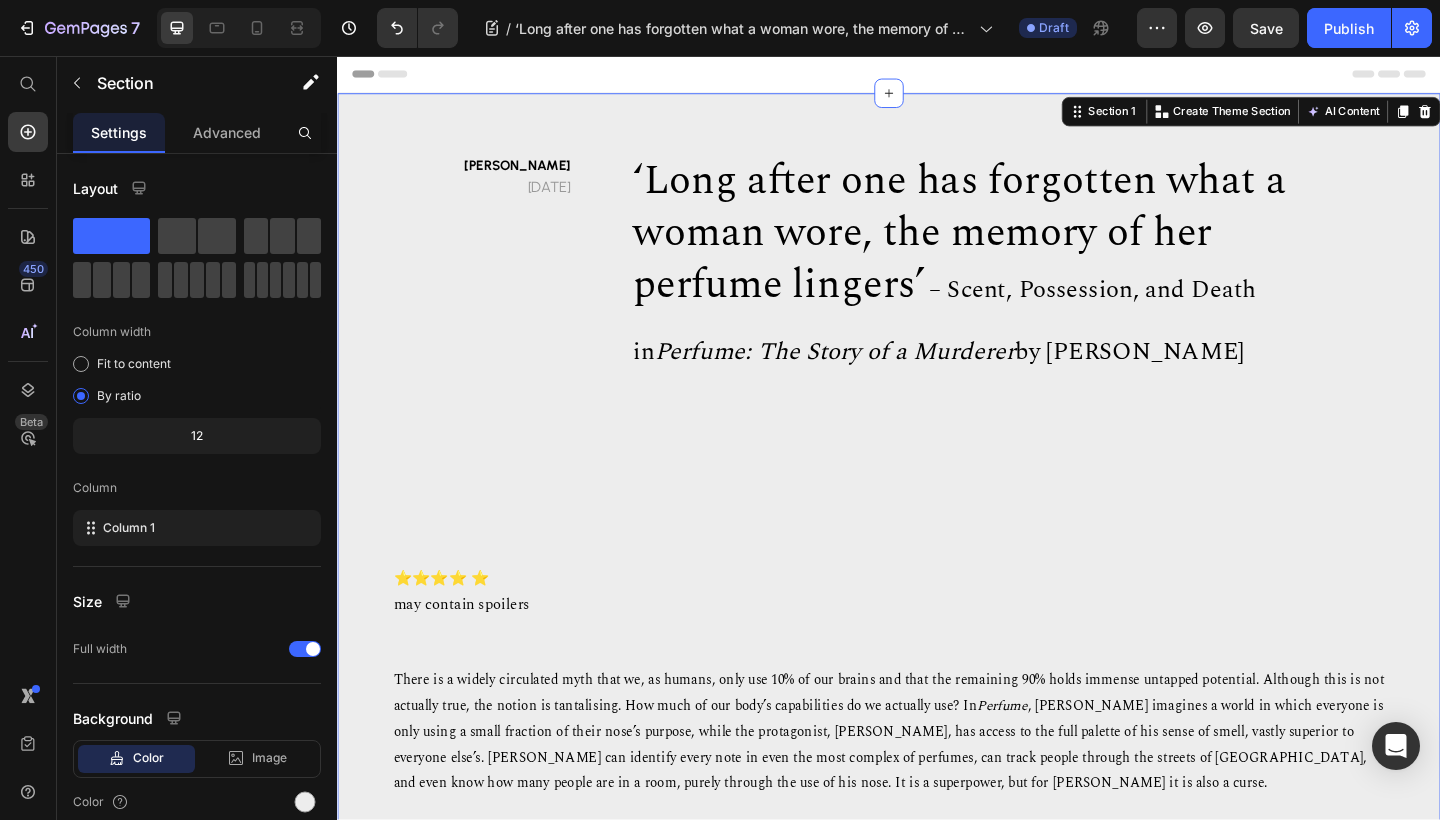 click on "[PERSON_NAME] [DATE] Text block ⁠⁠⁠⁠⁠⁠⁠ ‘Long after one has forgotten what a woman wore, the memory of her perfume lingers’   – Scent, Possession, and Death in  Perfume: The Story of a Murderer  by [PERSON_NAME] Heading Row ⭐⭐⭐⭐ ⭐ may contain spoilers There is a widely circulated myth that we, as humans, only use 10% of our brains and that the remaining 90% holds immense untapped potential. Although this is not actually true, the notion is tantalising. How much of our body’s capabilities do we actually use? In  Perfume   The Story of a Murderer.    Imagine the suffering that would come with such an acute sense of smell. I, for one, get overstimulated when my candle has been burning in my room for too long. To be raised in stinking 18 th         a [PERSON_NAME] Text block" at bounding box center [937, 1198] 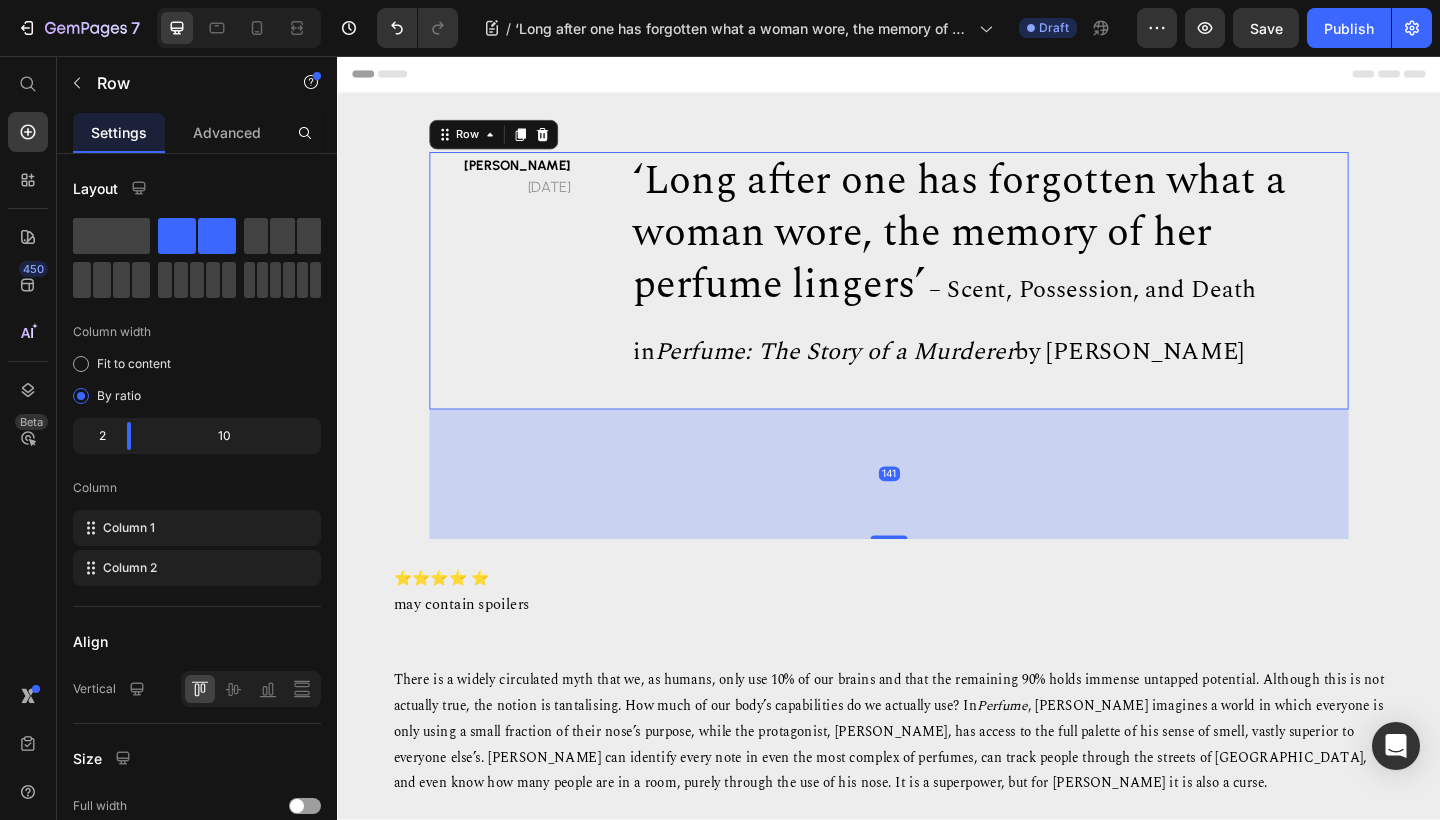 click on "[PERSON_NAME] [DATE] Text block ⁠⁠⁠⁠⁠⁠⁠ ‘Long after one has forgotten what a woman wore, the memory of her perfume lingers’   – Scent, Possession, and Death in  Perfume: The Story of a Murderer  by [PERSON_NAME] Heading Row   141" at bounding box center [937, 301] 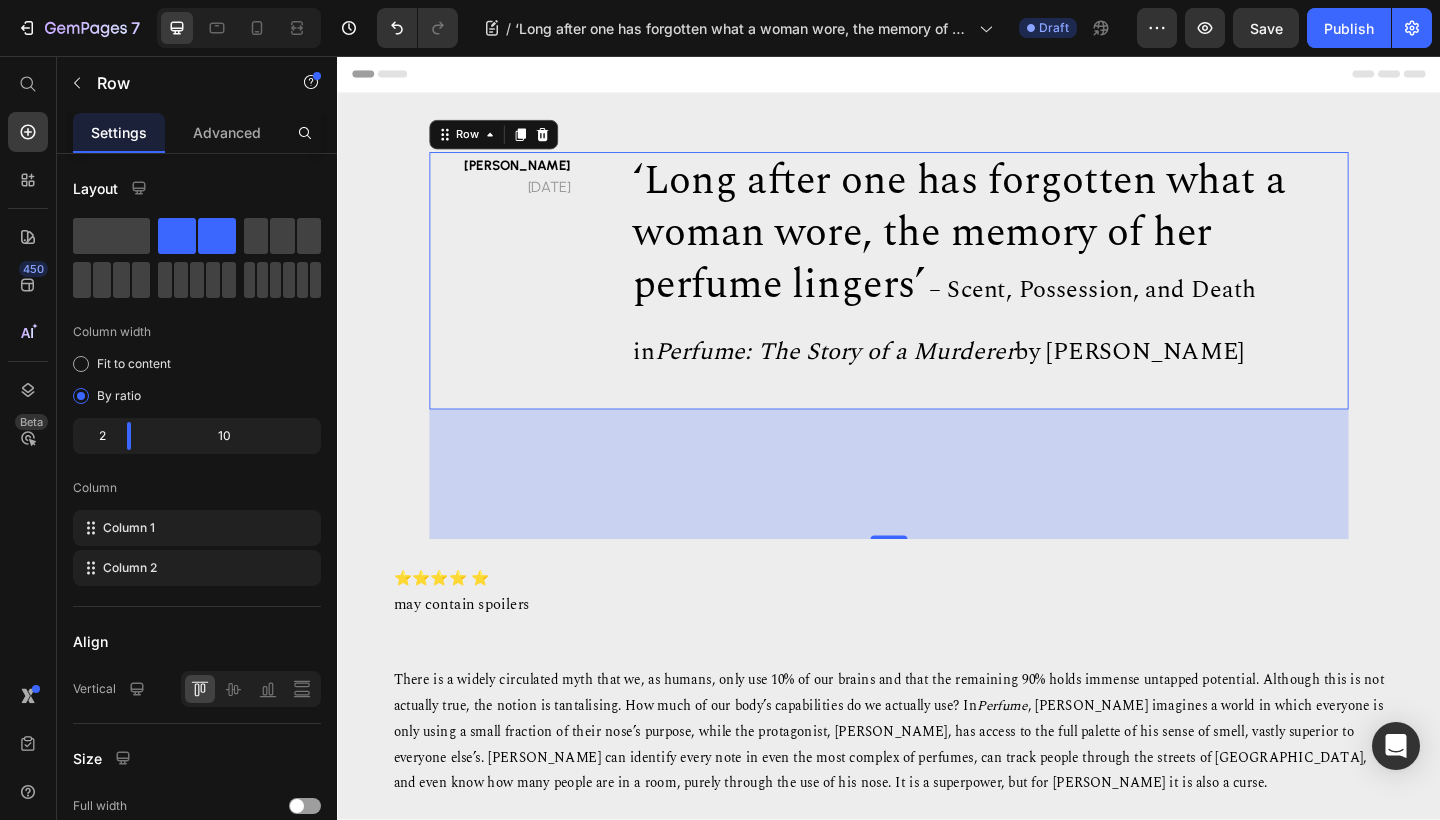 click on "141" at bounding box center [937, 511] 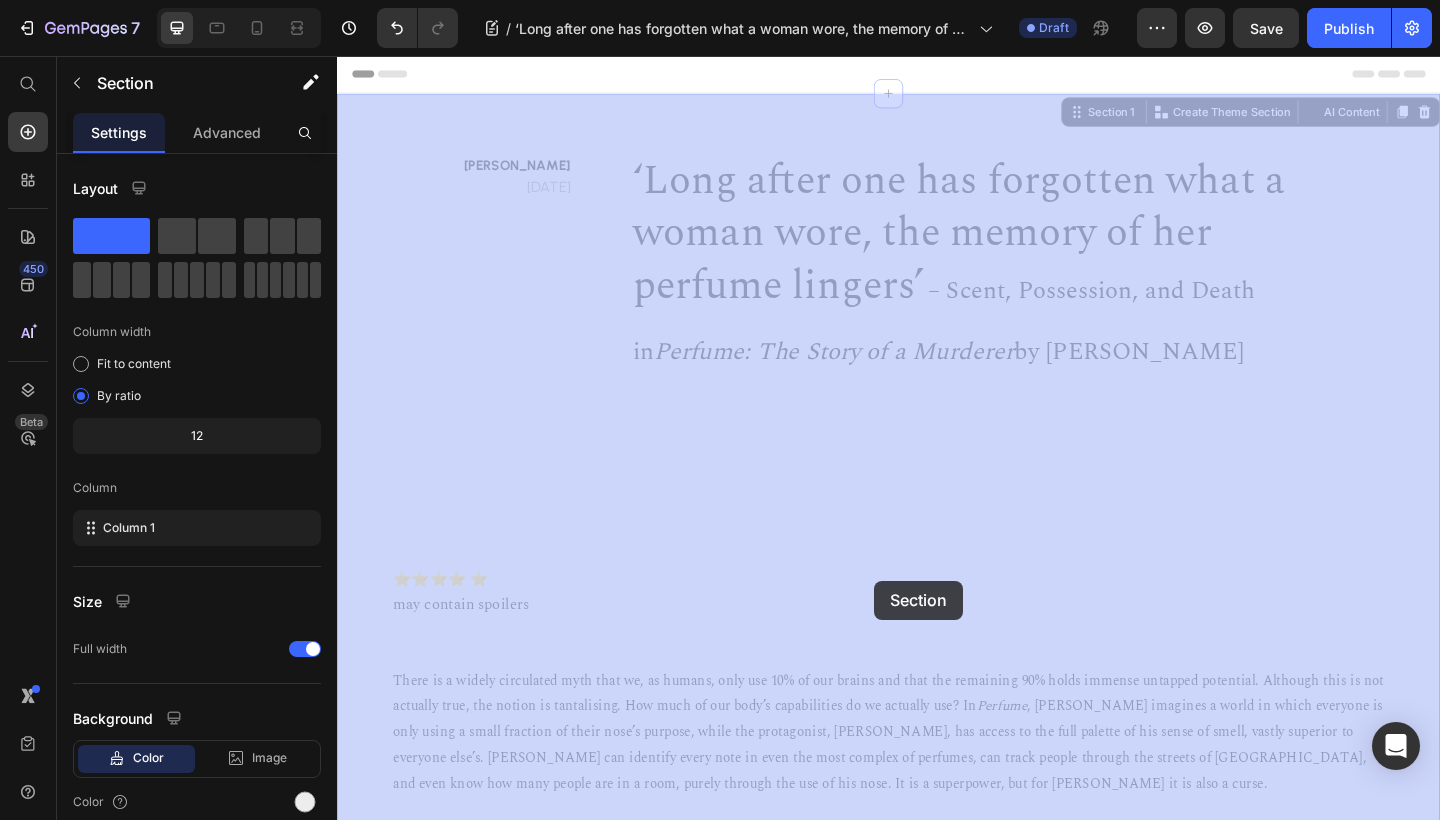 drag, startPoint x: 922, startPoint y: 580, endPoint x: 921, endPoint y: 627, distance: 47.010635 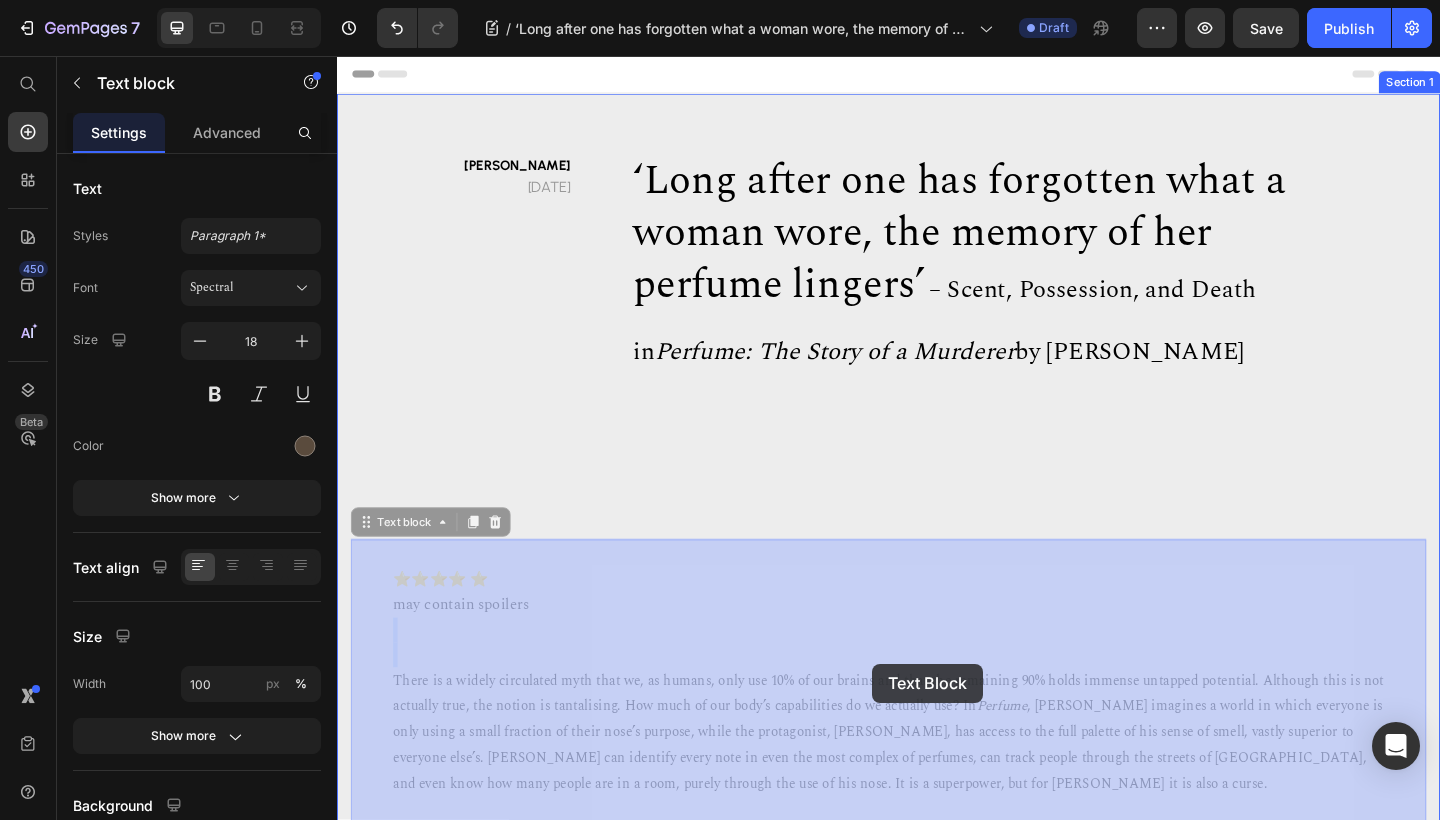 drag, startPoint x: 921, startPoint y: 583, endPoint x: 919, endPoint y: 717, distance: 134.01492 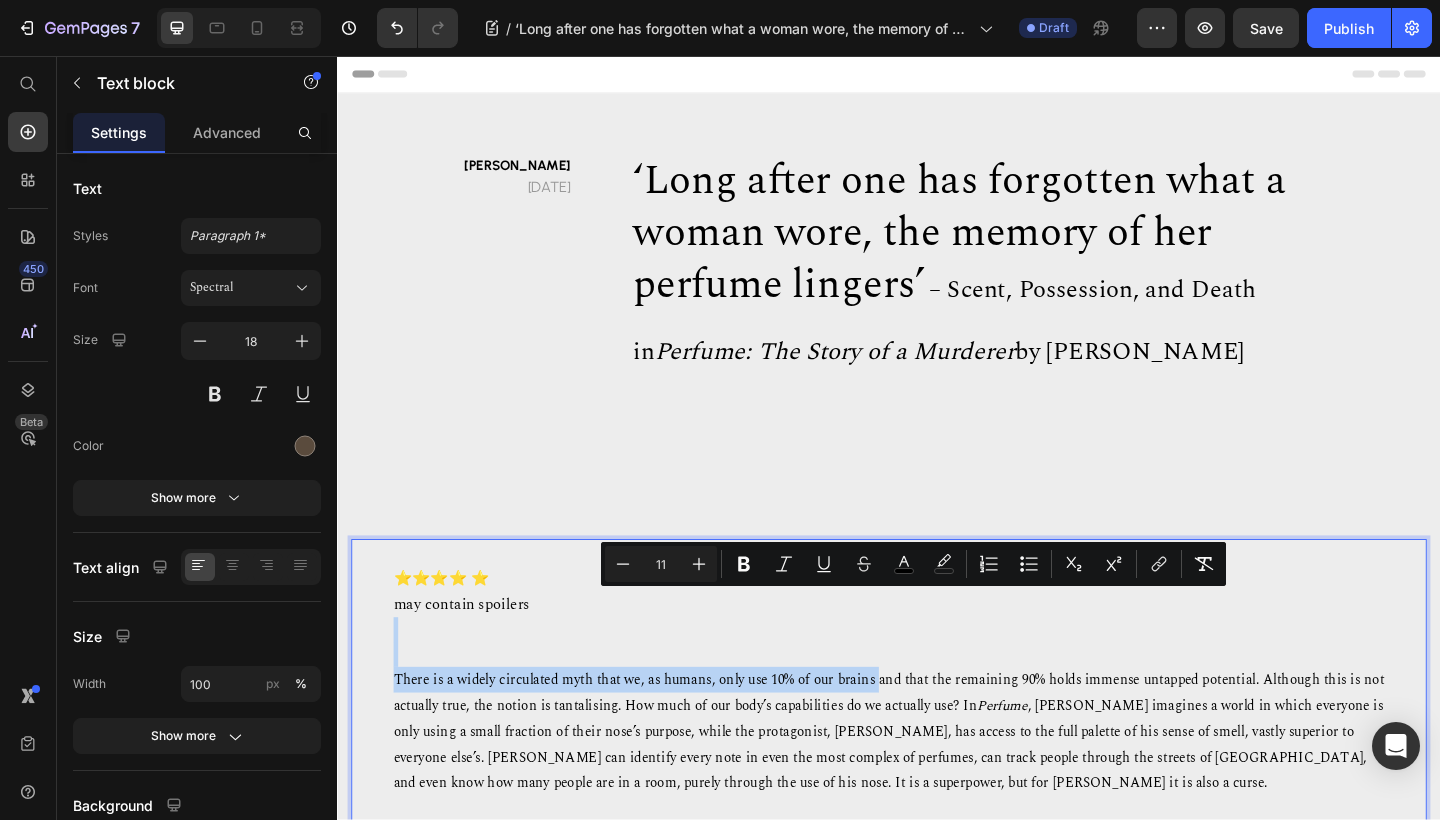 drag, startPoint x: 914, startPoint y: 645, endPoint x: 921, endPoint y: 734, distance: 89.27486 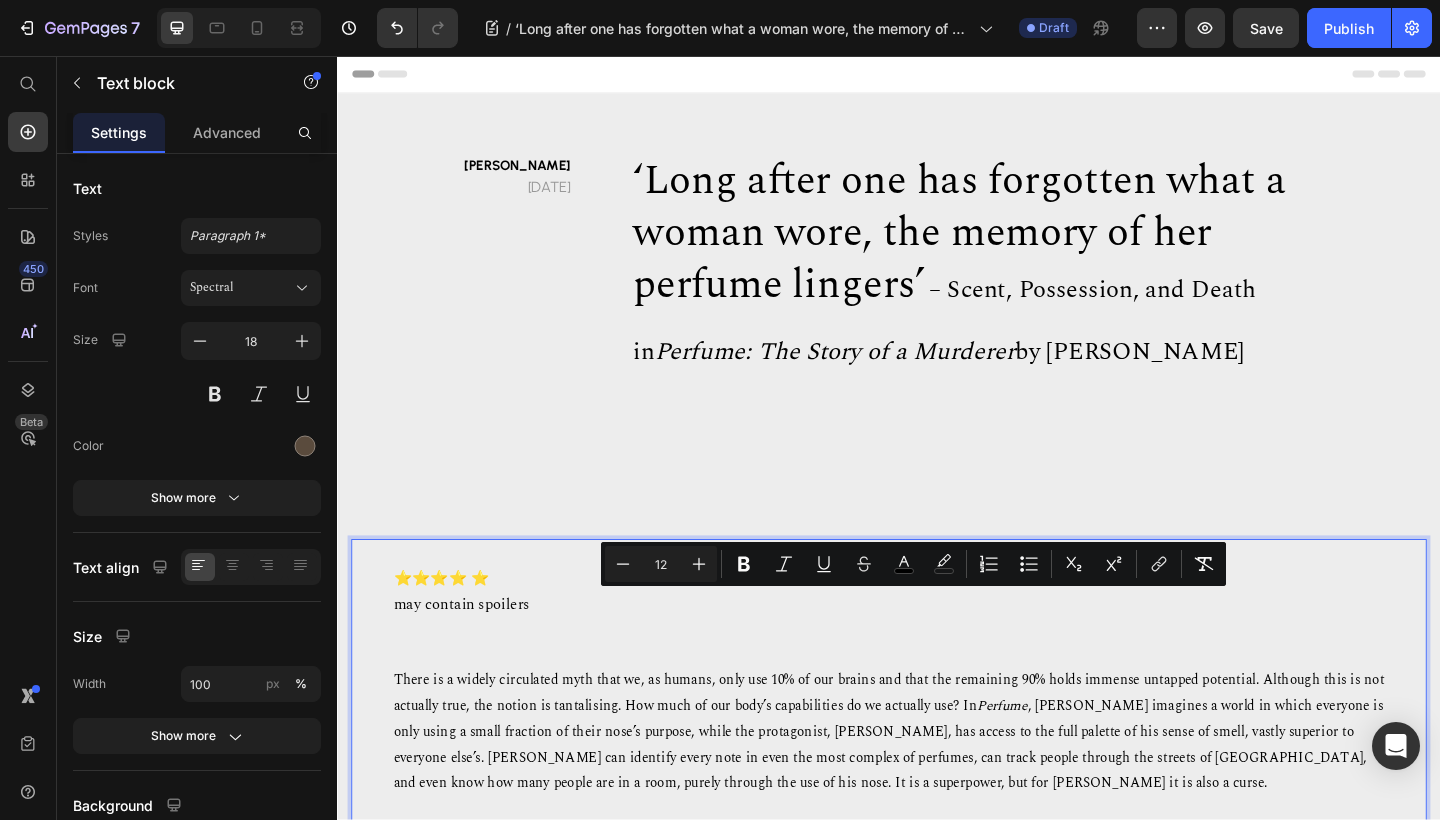 click on "⭐⭐⭐⭐ ⭐" at bounding box center [937, 625] 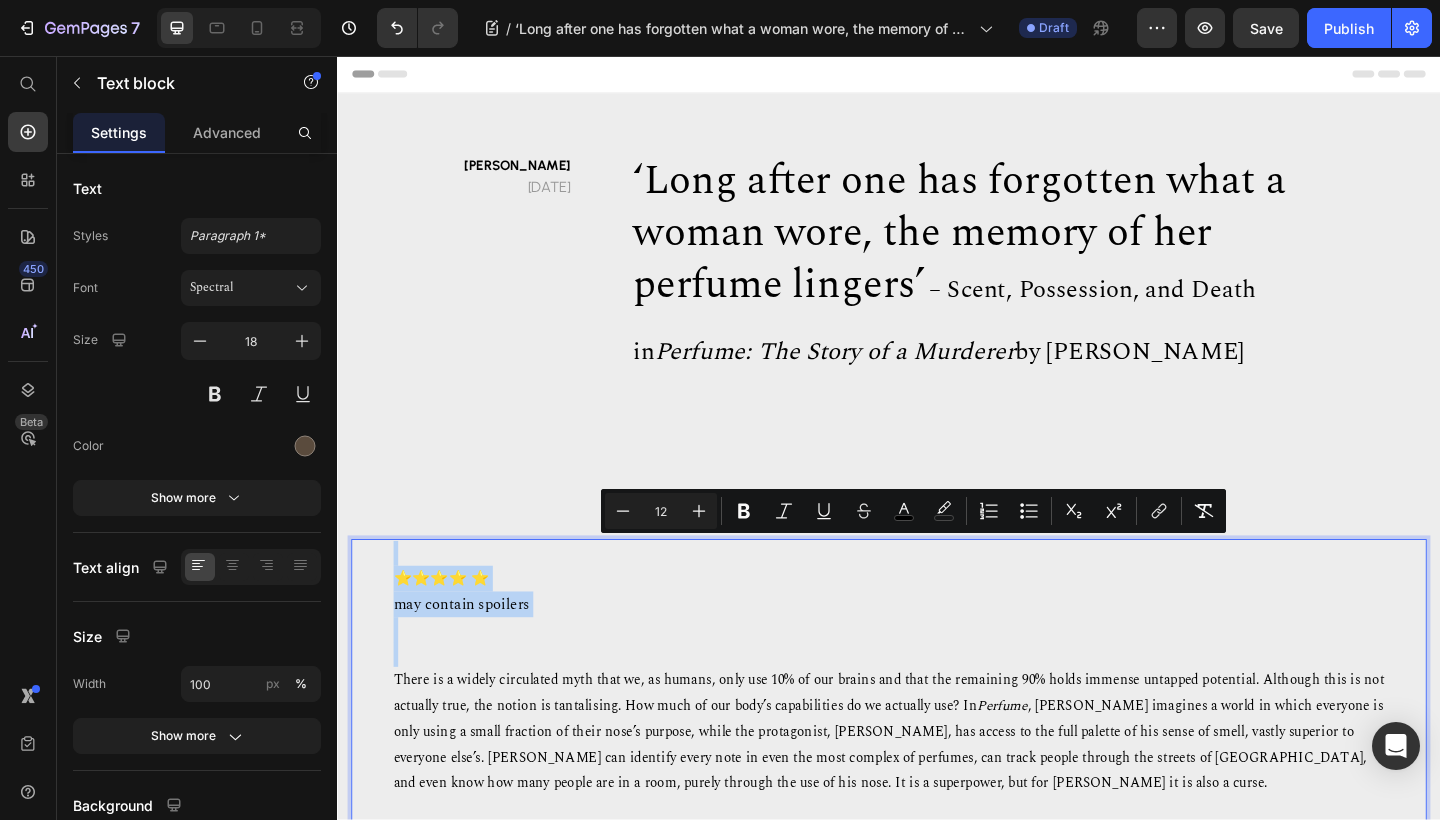 drag, startPoint x: 908, startPoint y: 581, endPoint x: 906, endPoint y: 714, distance: 133.01503 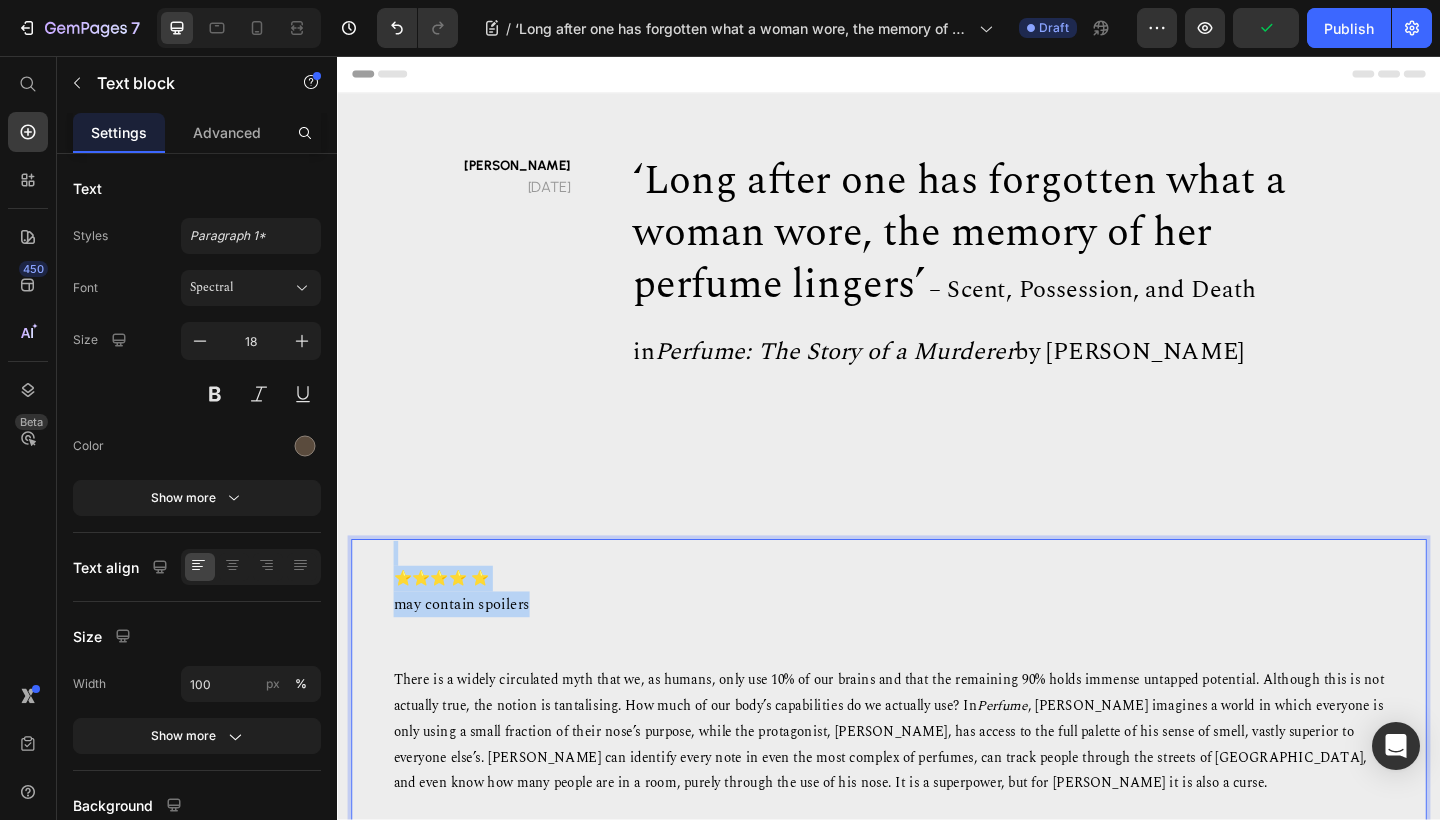 drag, startPoint x: 915, startPoint y: 581, endPoint x: 913, endPoint y: 643, distance: 62.03225 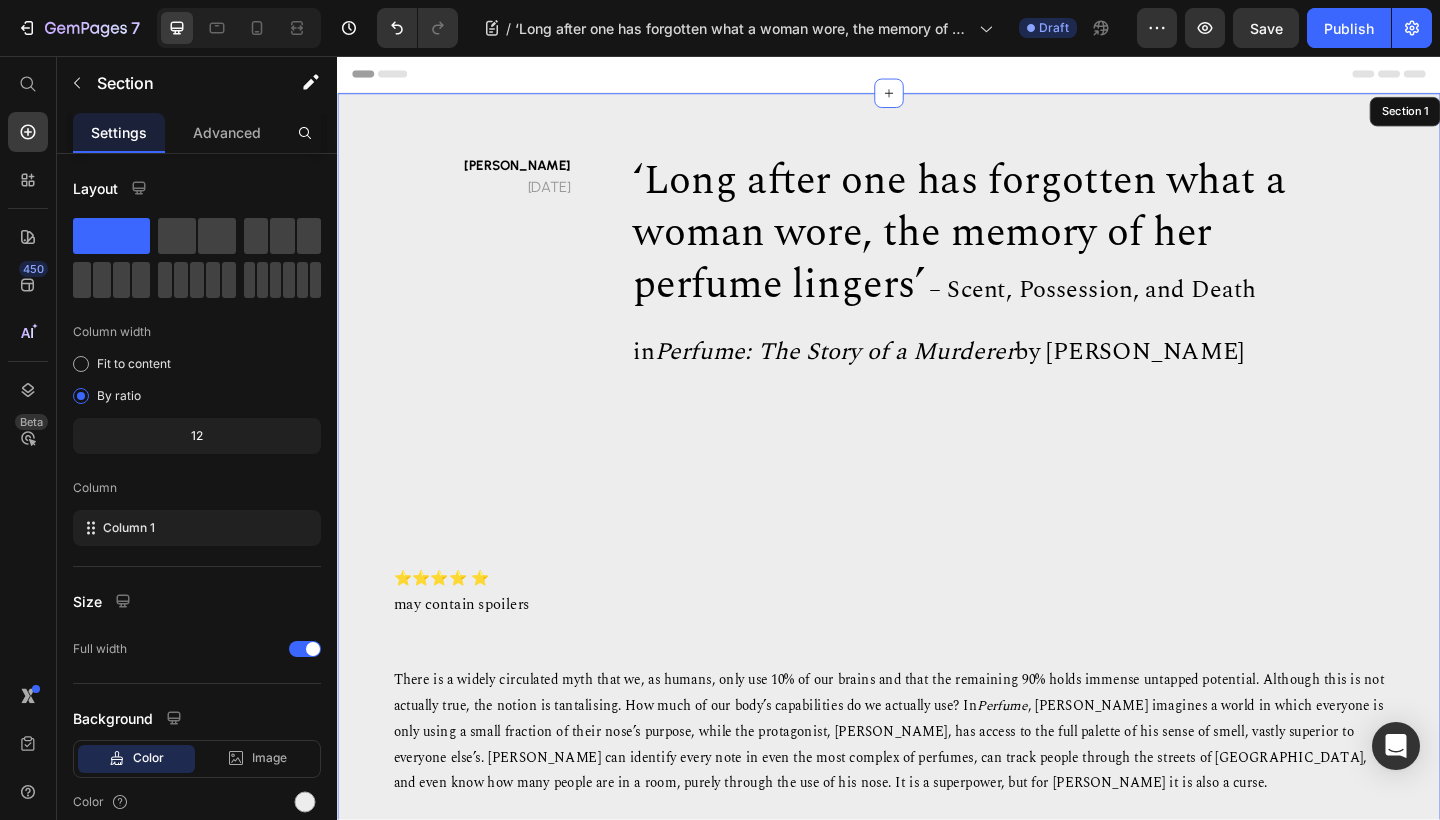 click on "[PERSON_NAME] [DATE] Text block ‘Long after one has forgotten what a woman wore, the memory of her perfume lingers’   – Scent, Possession, and Death in  Perfume: The Story of a Murderer  by [PERSON_NAME] Heading Row ⭐⭐⭐⭐ ⭐ may contain spoilers There is a widely circulated myth that we, as humans, only use 10% of our brains and that the remaining 90% holds immense untapped potential. Although this is not actually true, the notion is tantalising. How much of our body’s capabilities do we actually use? In  Perfume   The Story of a Murderer.    Imagine the suffering that would come with such an acute sense of smell. I, for one, get overstimulated when my candle has been burning in my room for too long. To be raised in stinking 18 th         a [PERSON_NAME] Text block   0" at bounding box center [937, 1198] 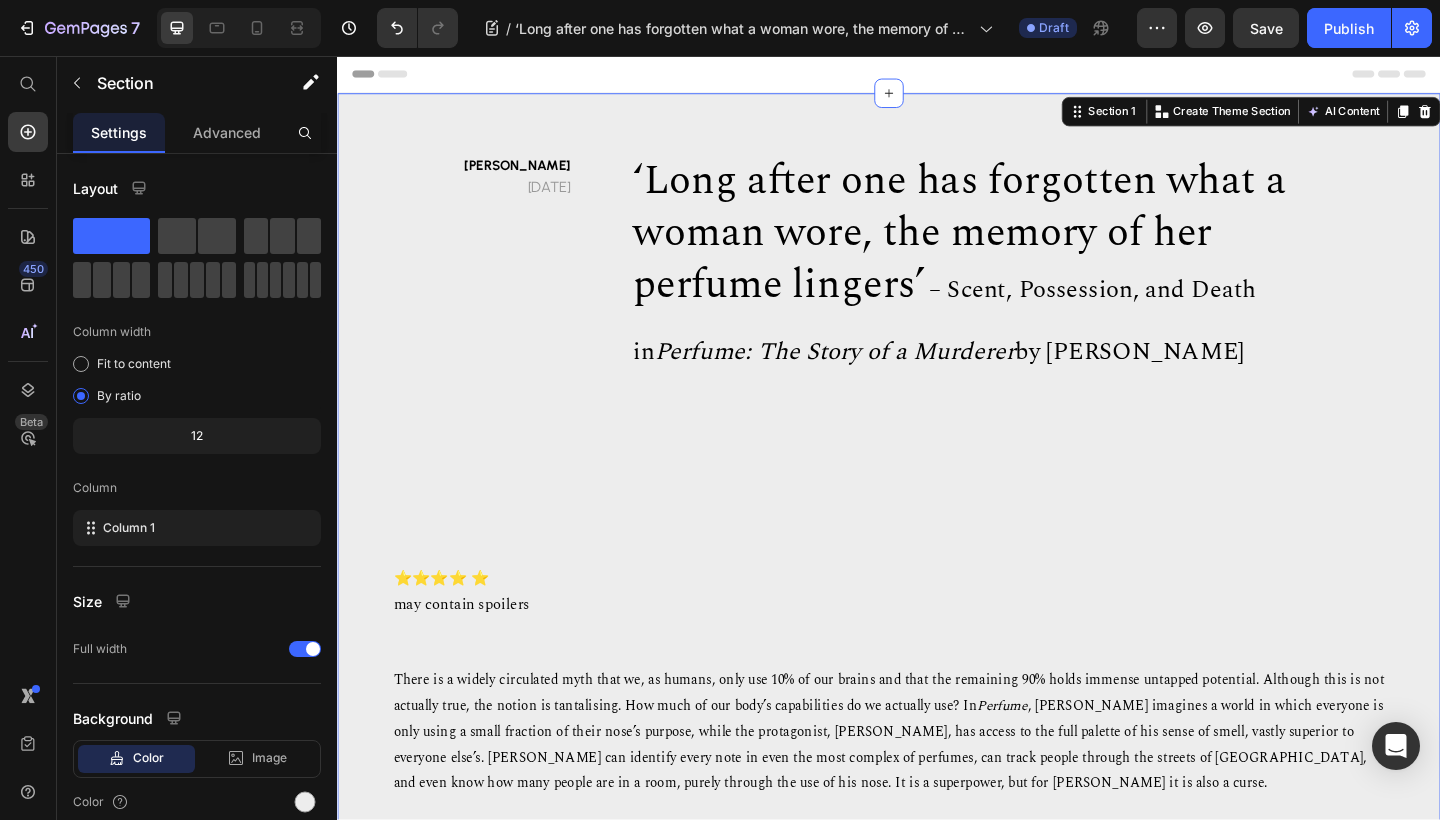 click on "[PERSON_NAME] [DATE] Text block ‘Long after one has forgotten what a woman wore, the memory of her perfume lingers’   – Scent, Possession, and Death in  Perfume: The Story of a Murderer  by [PERSON_NAME] Heading Row ⭐⭐⭐⭐ ⭐ may contain spoilers There is a widely circulated myth that we, as humans, only use 10% of our brains and that the remaining 90% holds immense untapped potential. Although this is not actually true, the notion is tantalising. How much of our body’s capabilities do we actually use? In  Perfume   The Story of a Murderer.    Imagine the suffering that would come with such an acute sense of smell. I, for one, get overstimulated when my candle has been burning in my room for too long. To be raised in stinking 18 th         a [PERSON_NAME] Text block" at bounding box center (937, 1198) 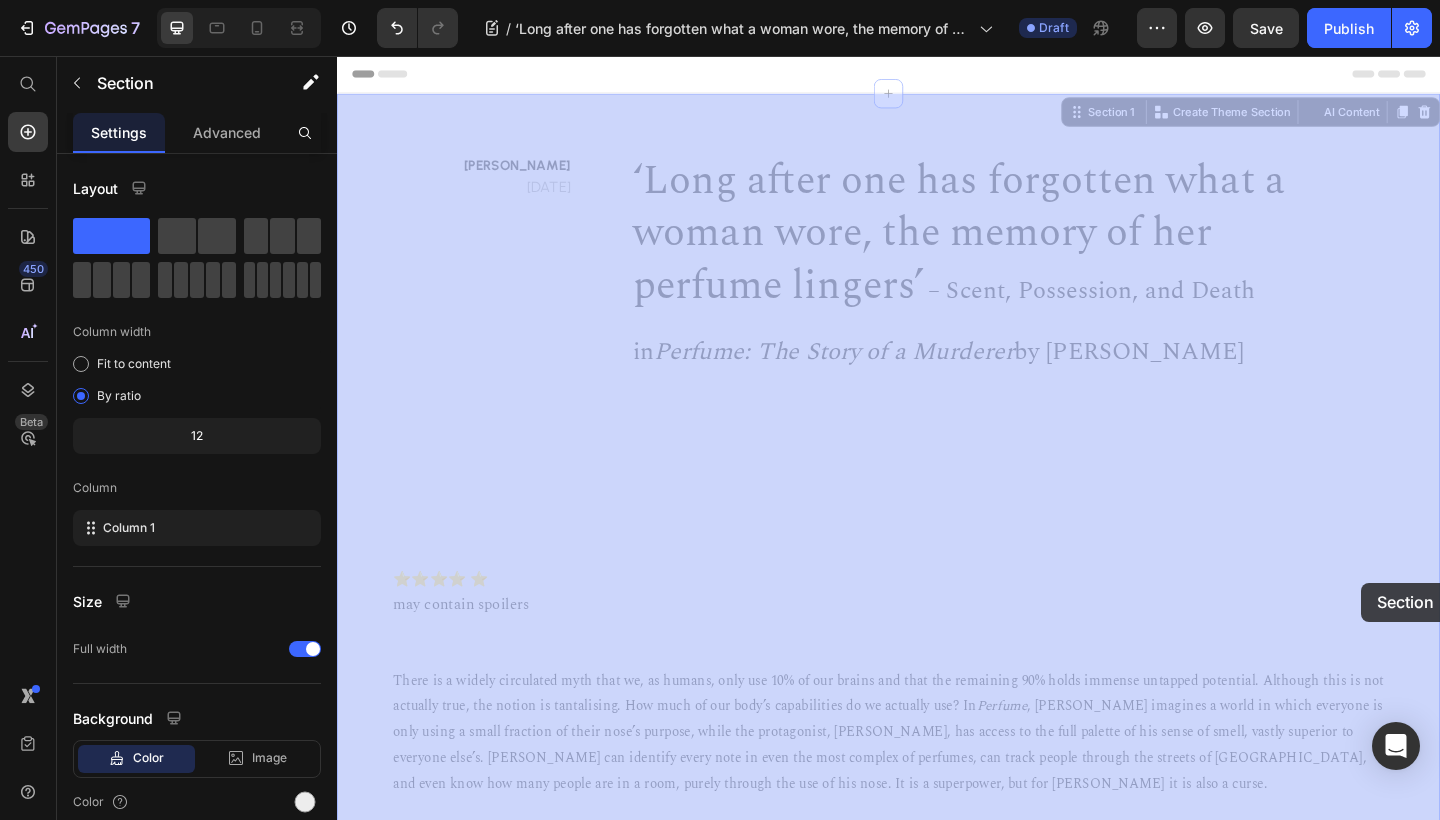 drag, startPoint x: 1451, startPoint y: 579, endPoint x: 1451, endPoint y: 629, distance: 50 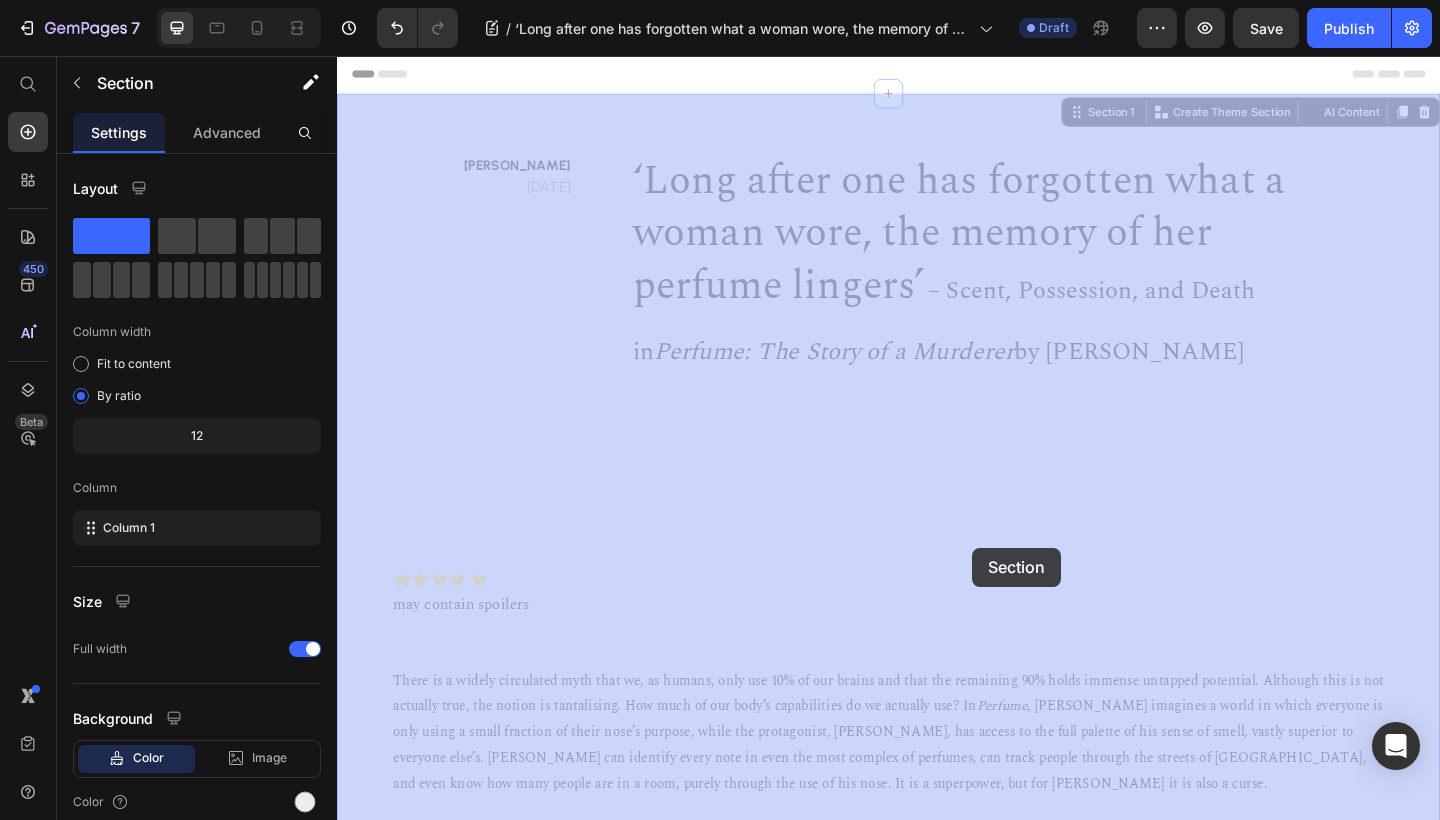 drag, startPoint x: 1030, startPoint y: 579, endPoint x: 1028, endPoint y: 591, distance: 12.165525 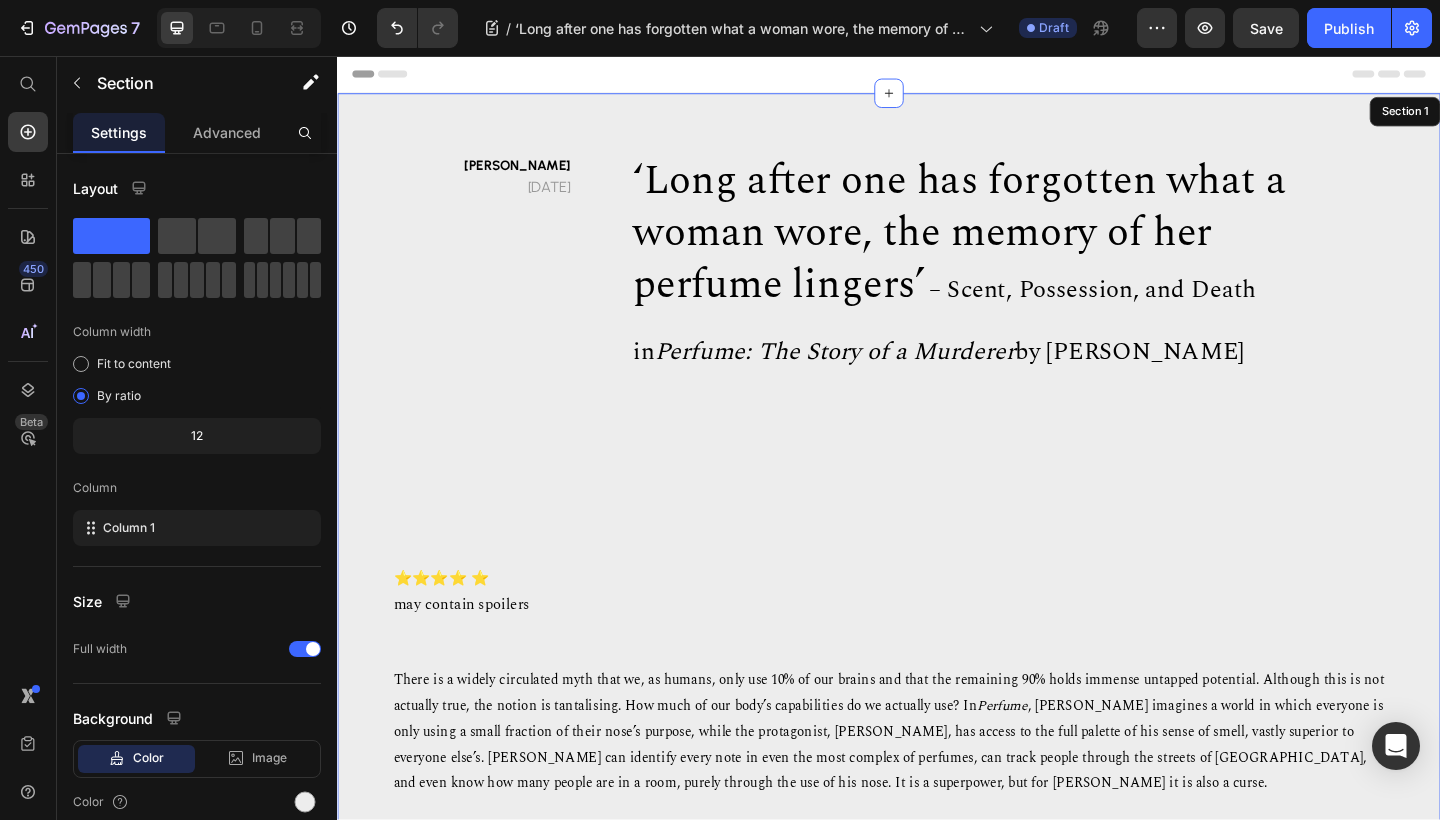 click on "[PERSON_NAME] [DATE] Text block ‘Long after one has forgotten what a woman wore, the memory of her perfume lingers’   – Scent, Possession, and Death in  Perfume: The Story of a Murderer  by [PERSON_NAME] Heading Row   ⭐⭐⭐⭐ ⭐ may contain spoilers   There is a widely circulated myth that we, as humans, only use 10% of our brains and that the remaining 90% holds immense untapped potential. Although this is not actually true, the notion is tantalising. How much of our body’s capabilities do we actually use? In  Perfume   The Story of a Murderer.    Imagine the suffering that would come with such an acute sense of smell. I, for one, get overstimulated when my candle has been burning in my room for too long. To be raised in stinking 18 th         a [PERSON_NAME]     Text block" at bounding box center [937, 1198] 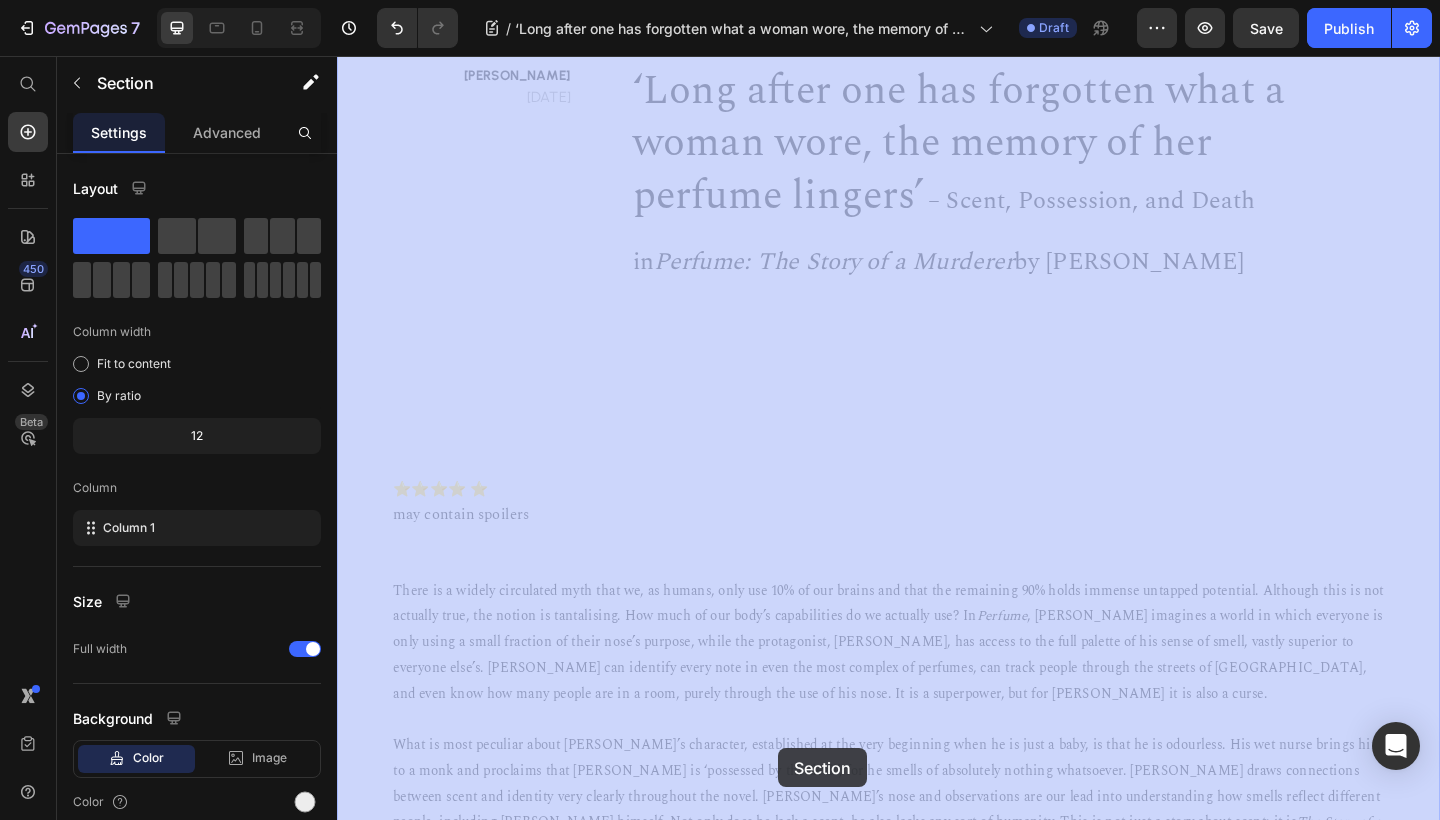 drag, startPoint x: 799, startPoint y: 580, endPoint x: 817, endPoint y: 809, distance: 229.70633 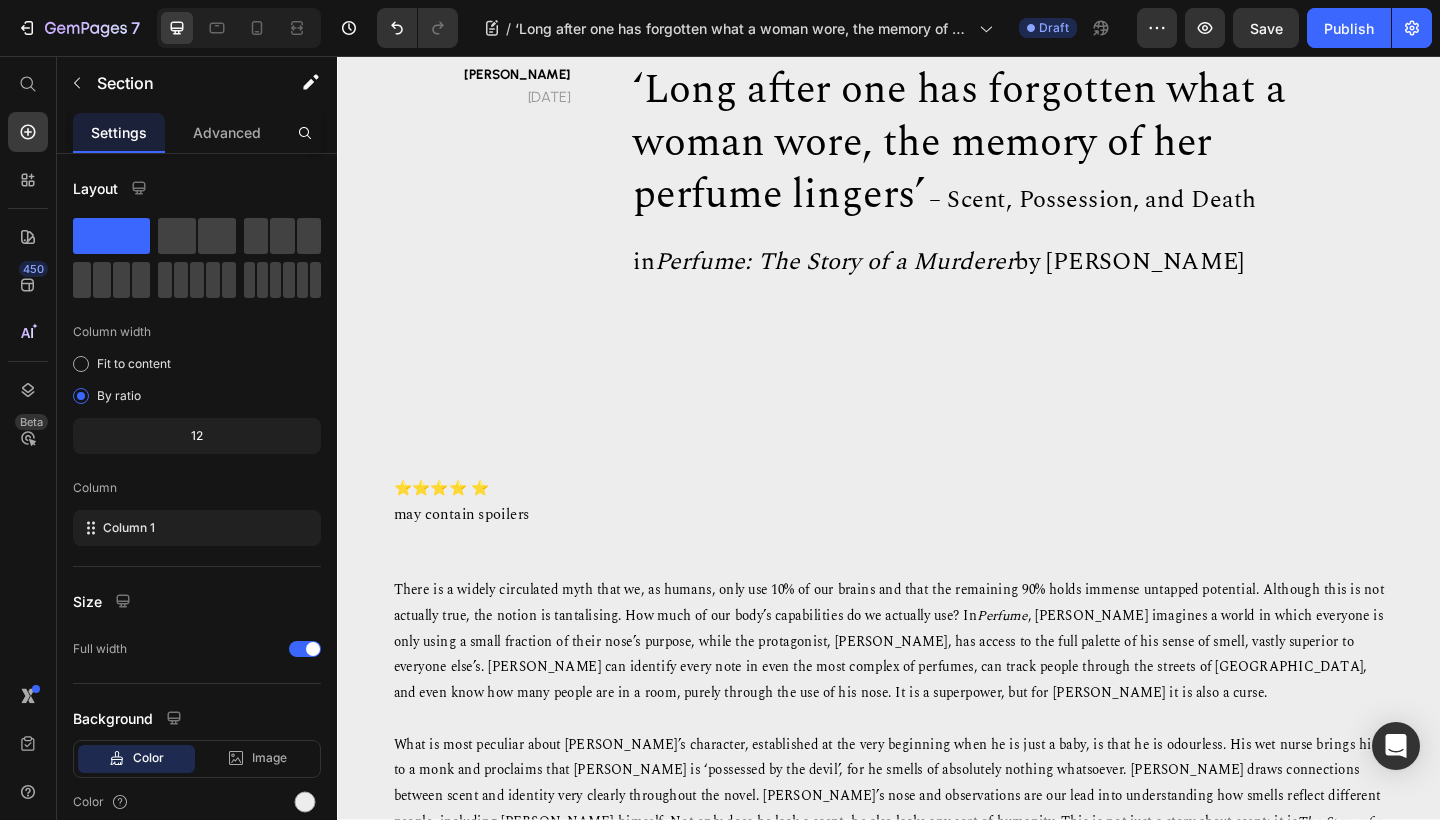 scroll, scrollTop: 134, scrollLeft: 0, axis: vertical 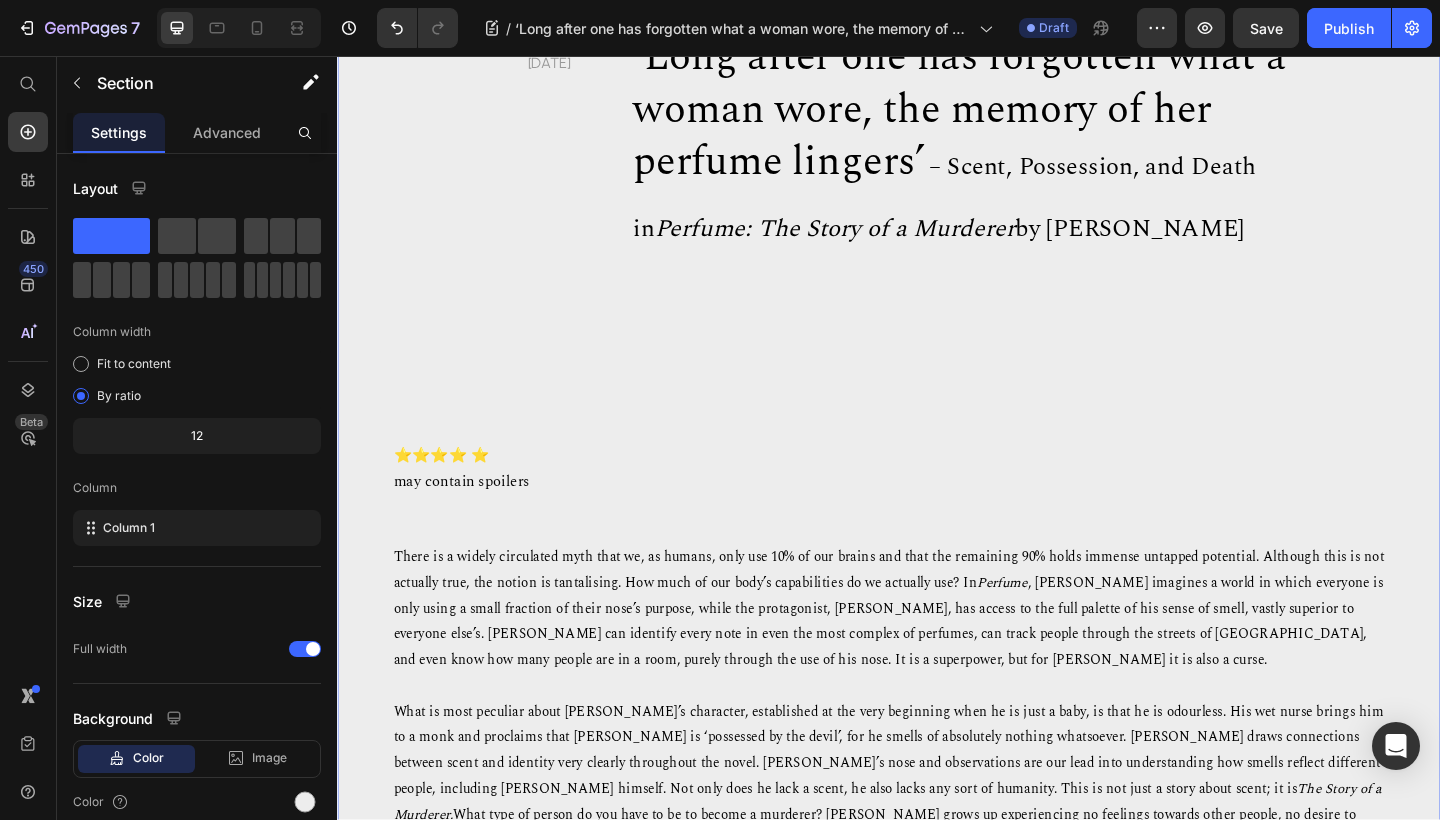 click on "[PERSON_NAME] [DATE] Text block ‘Long after one has forgotten what a woman wore, the memory of her perfume lingers’   – Scent, Possession, and Death in  Perfume: The Story of a Murderer  by [PERSON_NAME] Heading Row   ⭐⭐⭐⭐ ⭐ may contain spoilers   There is a widely circulated myth that we, as humans, only use 10% of our brains and that the remaining 90% holds immense untapped potential. Although this is not actually true, the notion is tantalising. How much of our body’s capabilities do we actually use? In  Perfume   The Story of a Murderer.    Imagine the suffering that would come with such an acute sense of smell. I, for one, get overstimulated when my candle has been burning in my room for too long. To be raised in stinking 18 th         a [PERSON_NAME]     Text block   0" at bounding box center (937, 1064) 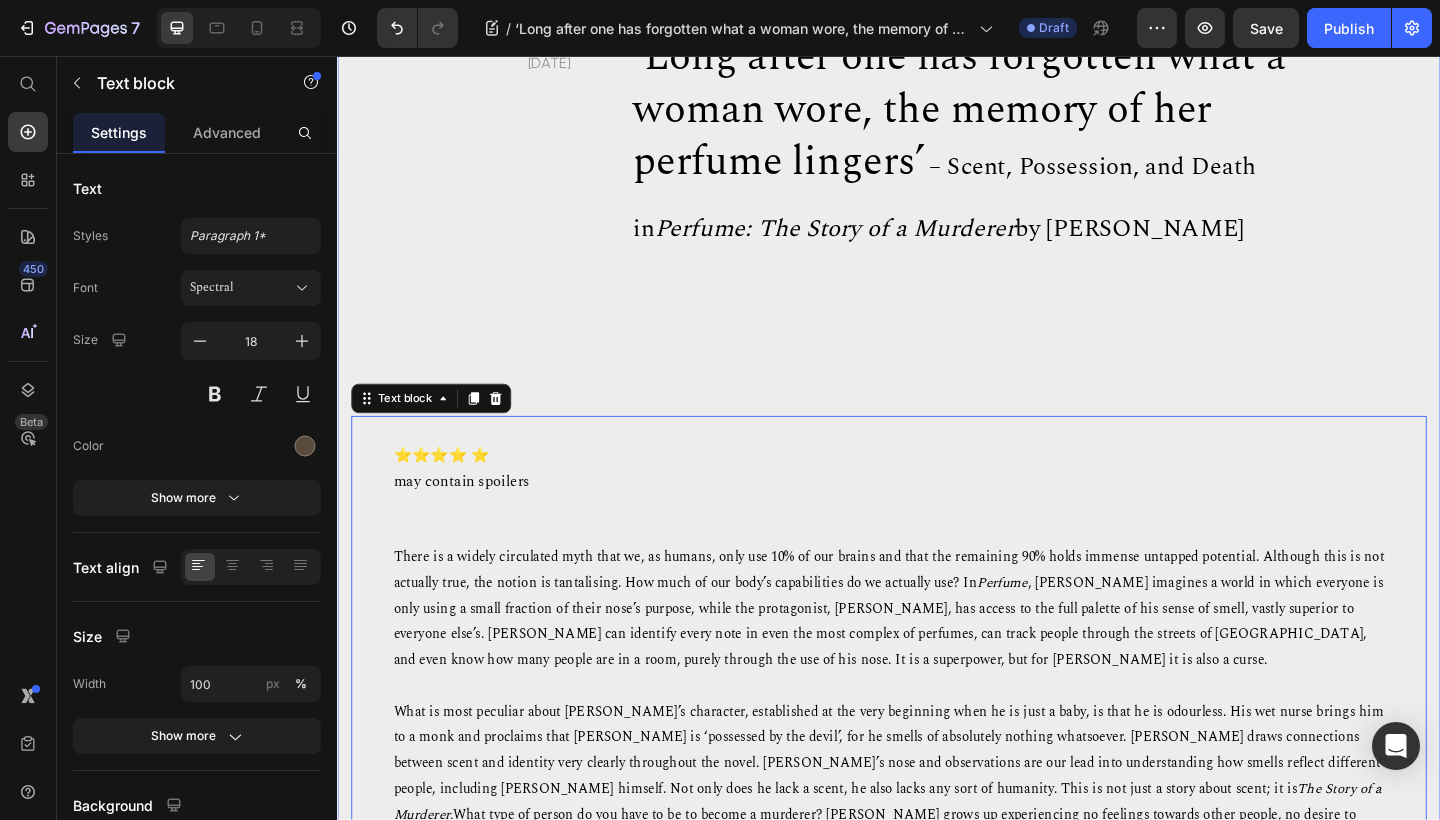 click on "[PERSON_NAME] [DATE] Text block ‘Long after one has forgotten what a woman wore, the memory of her perfume lingers’   – Scent, Possession, and Death in  Perfume: The Story of a Murderer  by [PERSON_NAME] Heading Row   ⭐⭐⭐⭐ ⭐ may contain spoilers   There is a widely circulated myth that we, as humans, only use 10% of our brains and that the remaining 90% holds immense untapped potential. Although this is not actually true, the notion is tantalising. How much of our body’s capabilities do we actually use? In  Perfume   The Story of a Murderer.    Imagine the suffering that would come with such an acute sense of smell. I, for one, get overstimulated when my candle has been burning in my room for too long. To be raised in stinking 18 th         a [PERSON_NAME]     Text block   0" at bounding box center [937, 1064] 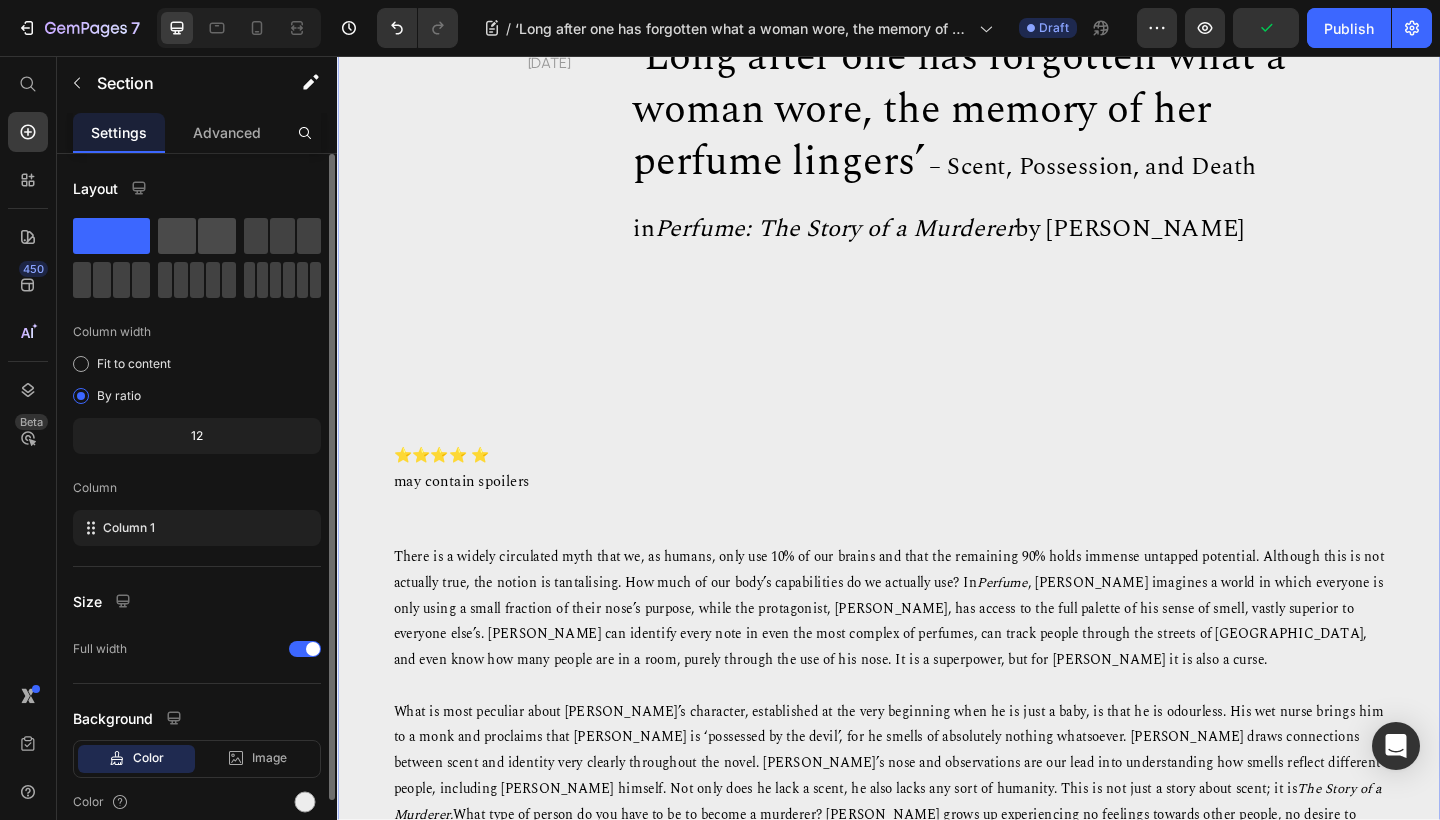 click 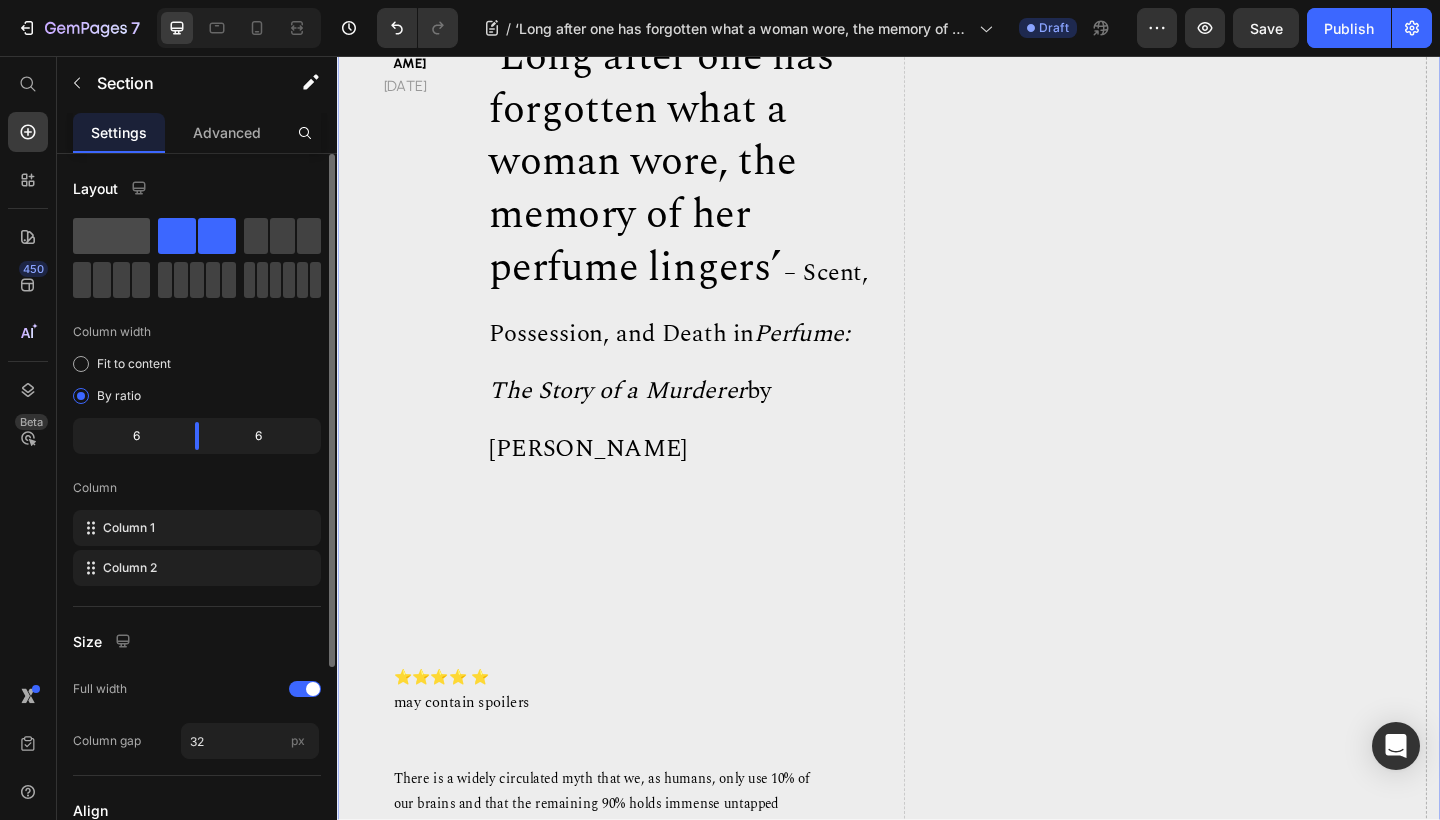 click 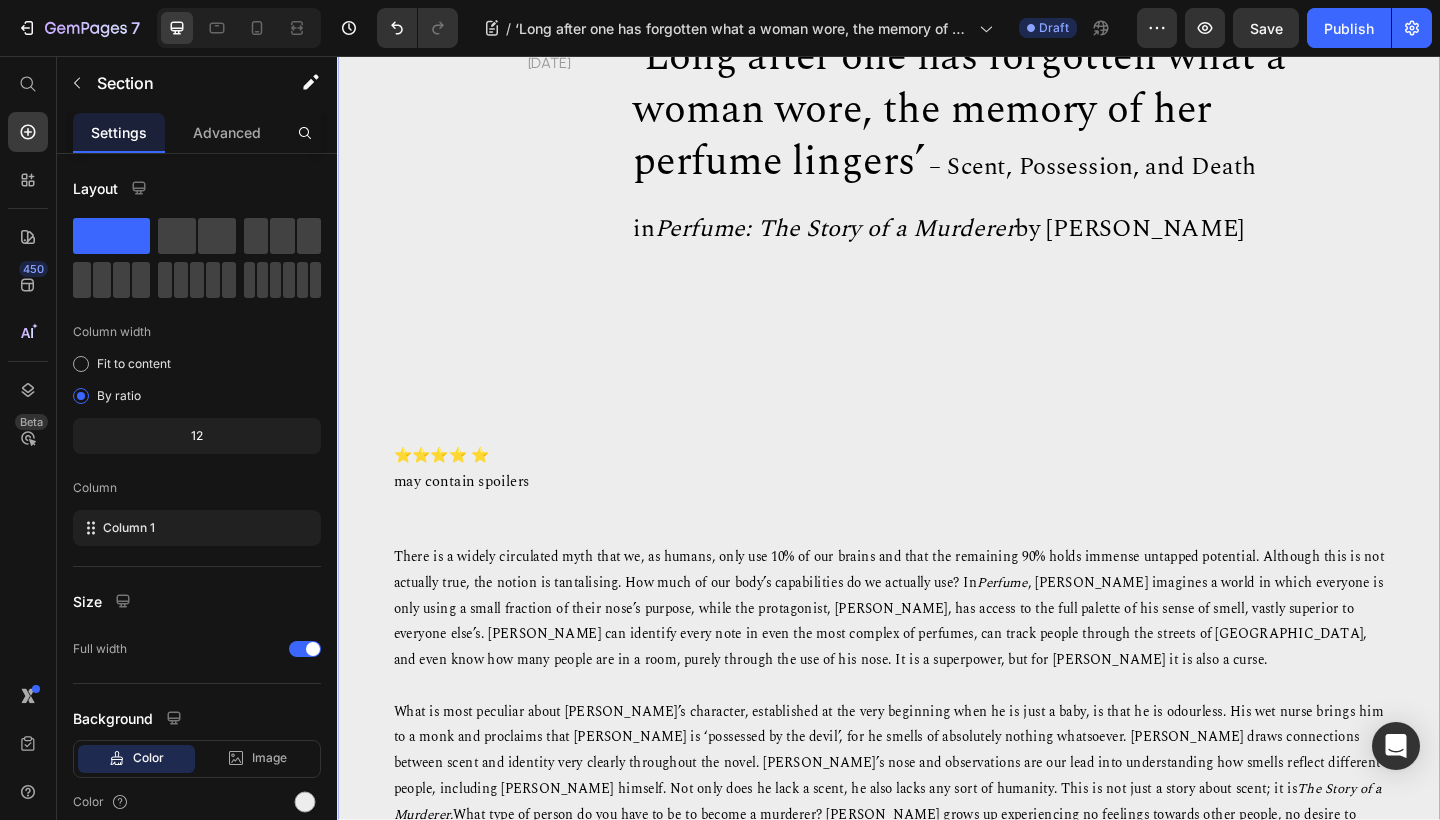 drag, startPoint x: 466, startPoint y: 296, endPoint x: 740, endPoint y: 405, distance: 294.88474 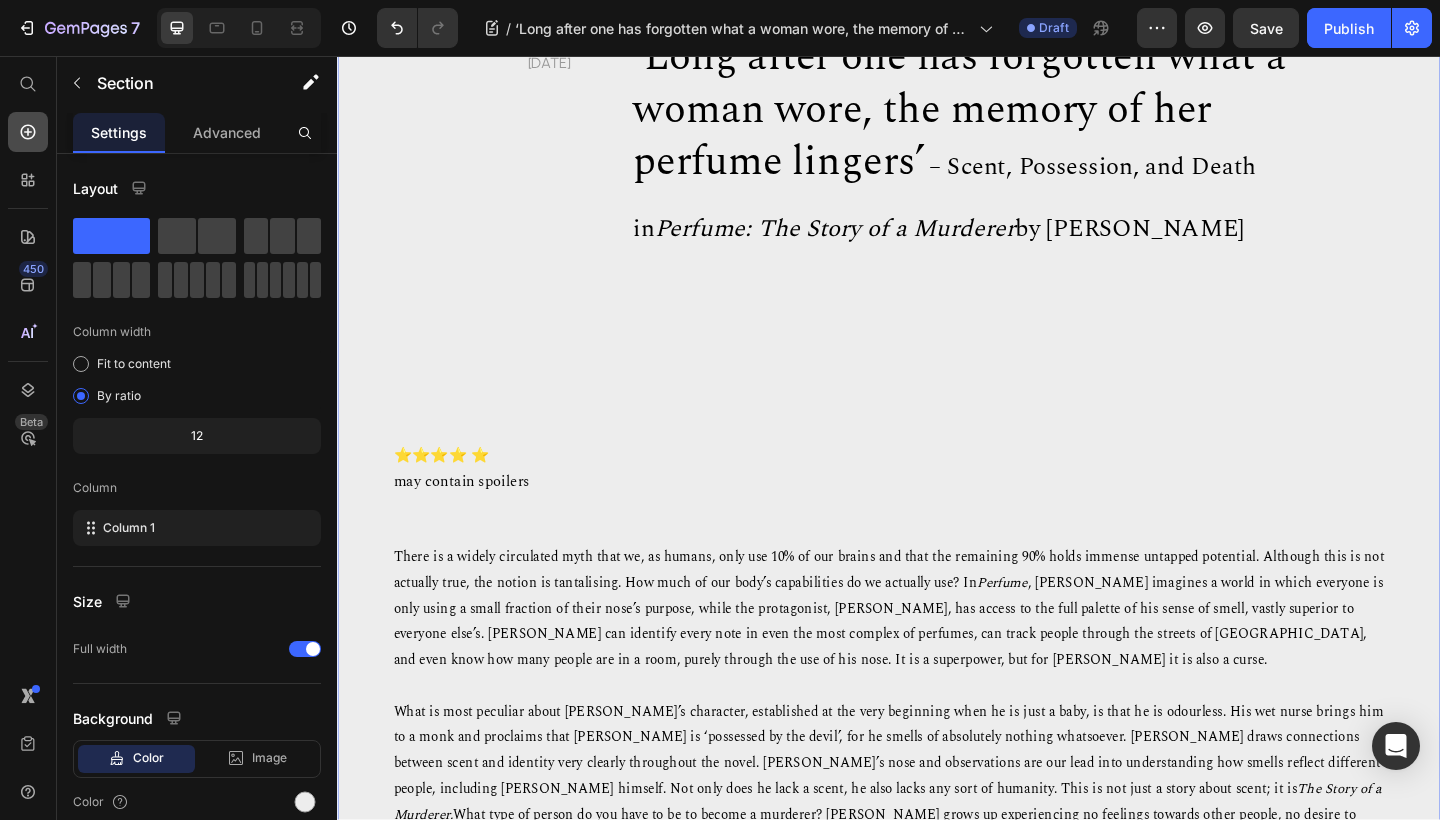 click 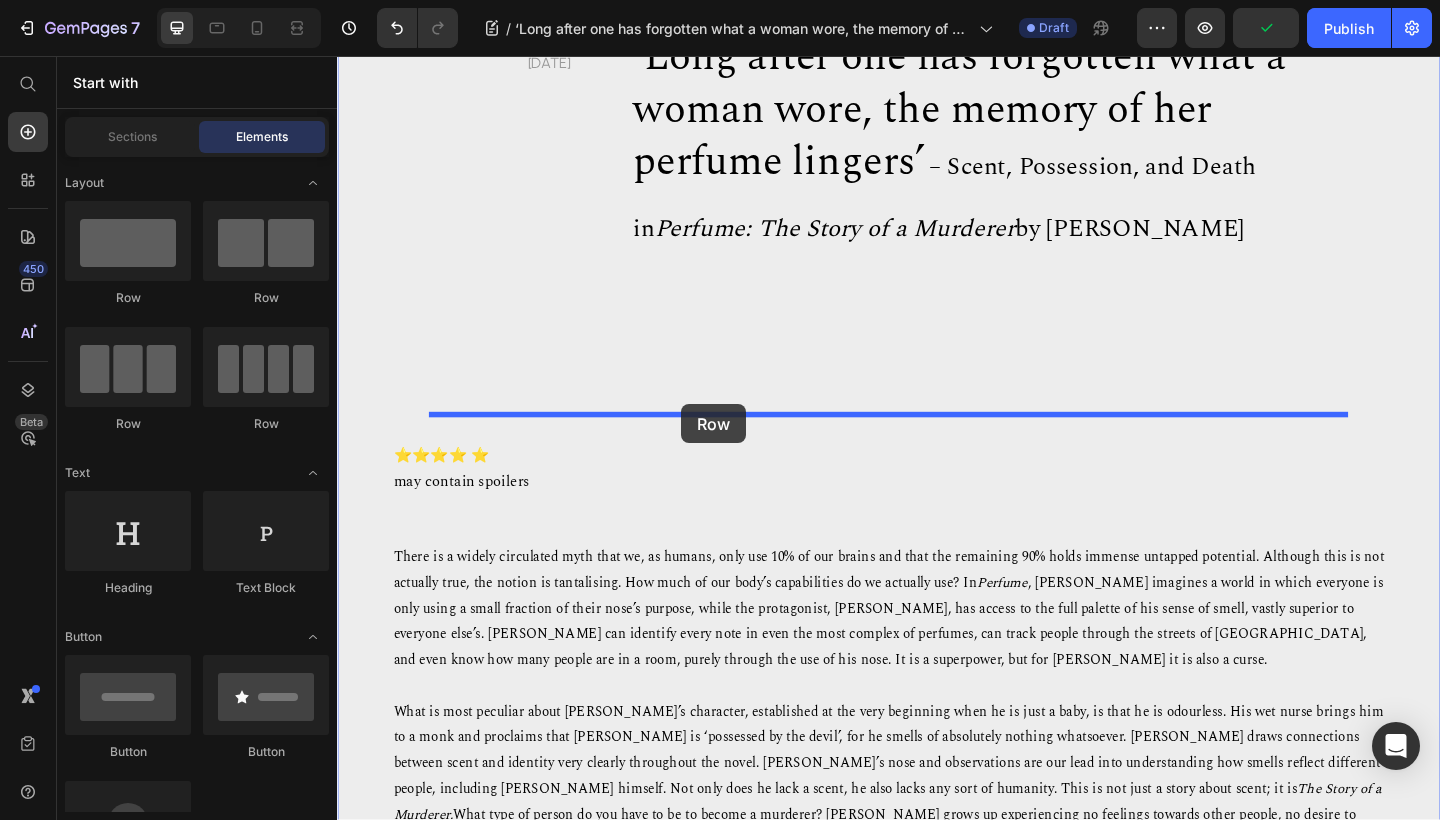 drag, startPoint x: 632, startPoint y: 286, endPoint x: 710, endPoint y: 435, distance: 168.18144 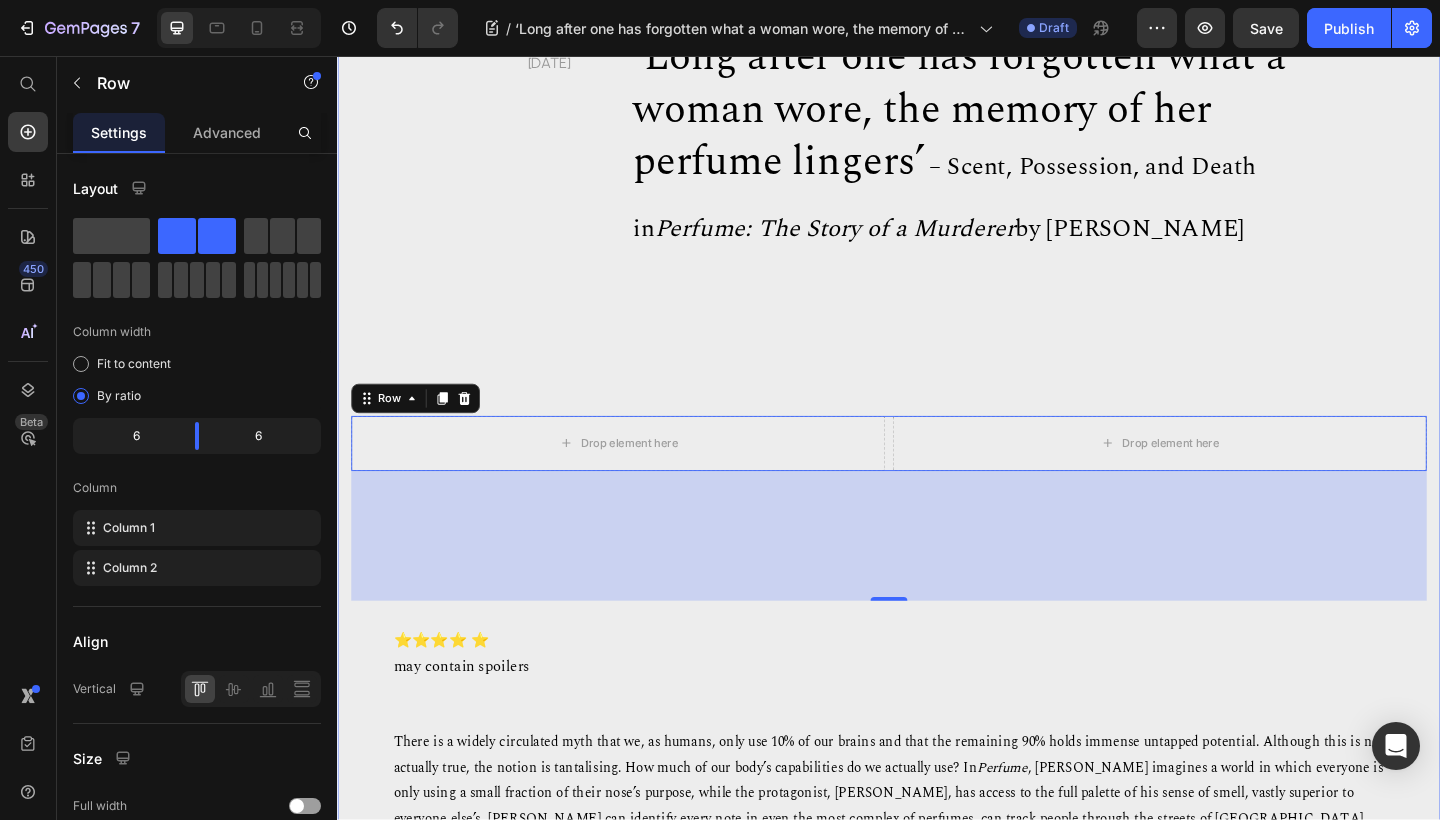 click on "[PERSON_NAME] [DATE] Text block ‘Long after one has forgotten what a woman wore, the memory of her perfume lingers’   – Scent, Possession, and Death in  Perfume: The Story of a Murderer  by [PERSON_NAME] Heading Row
Drop element here
Drop element here Row   141   ⭐⭐⭐⭐ ⭐ may contain spoilers   There is a widely circulated myth that we, as humans, only use 10% of our brains and that the remaining 90% holds immense untapped potential. Although this is not actually true, the notion is tantalising. How much of our body’s capabilities do we actually use? In  Perfume   The Story of a Murderer.    Imagine the suffering that would come with such an acute sense of smell. I, for one, get overstimulated when my candle has been burning in my room for too long. To be raised in stinking 18 th         a [PERSON_NAME]     Text block Section 1" at bounding box center [937, 1132] 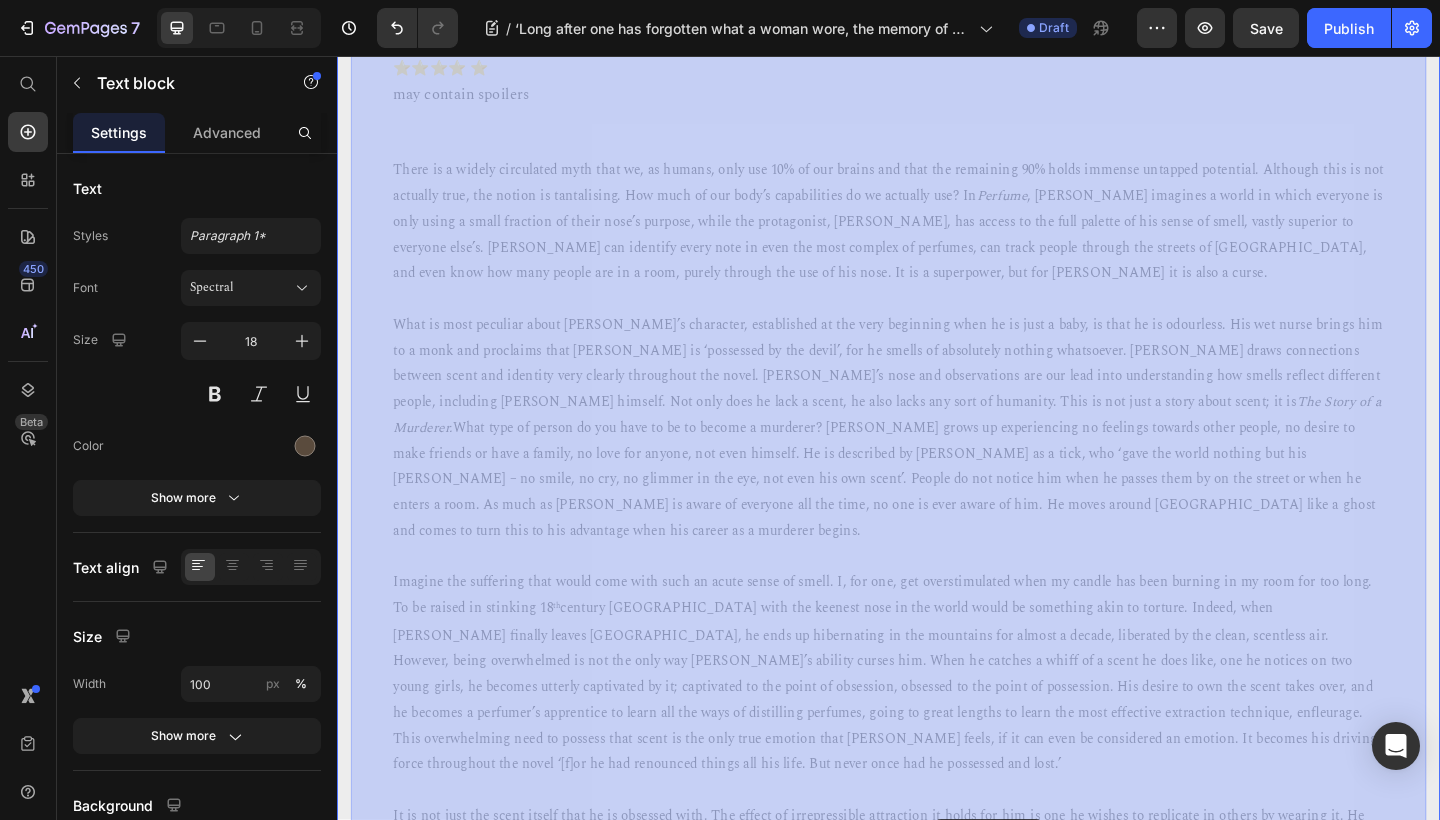 drag, startPoint x: 968, startPoint y: 751, endPoint x: 985, endPoint y: 886, distance: 136.06616 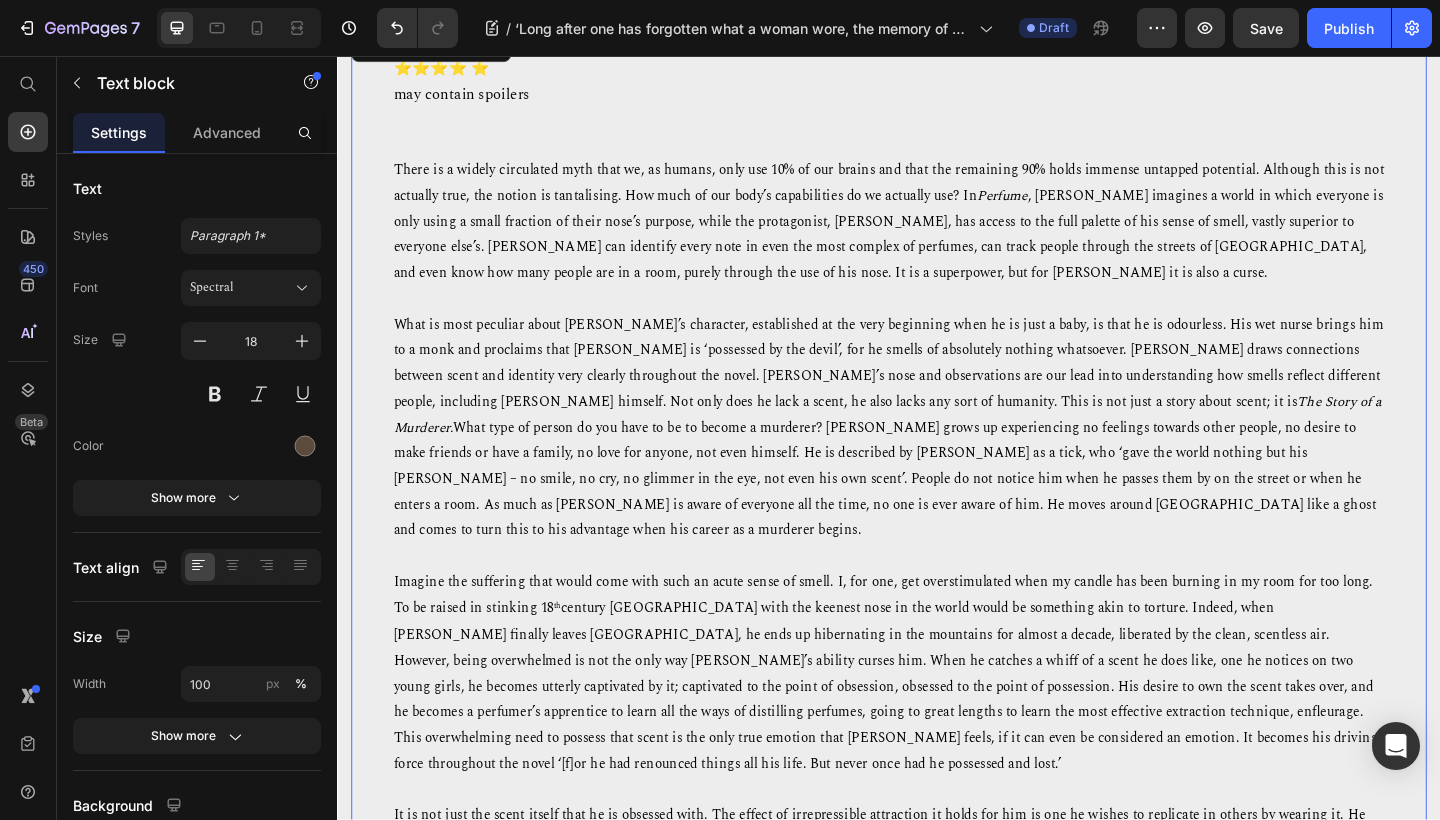 scroll, scrollTop: 882, scrollLeft: 0, axis: vertical 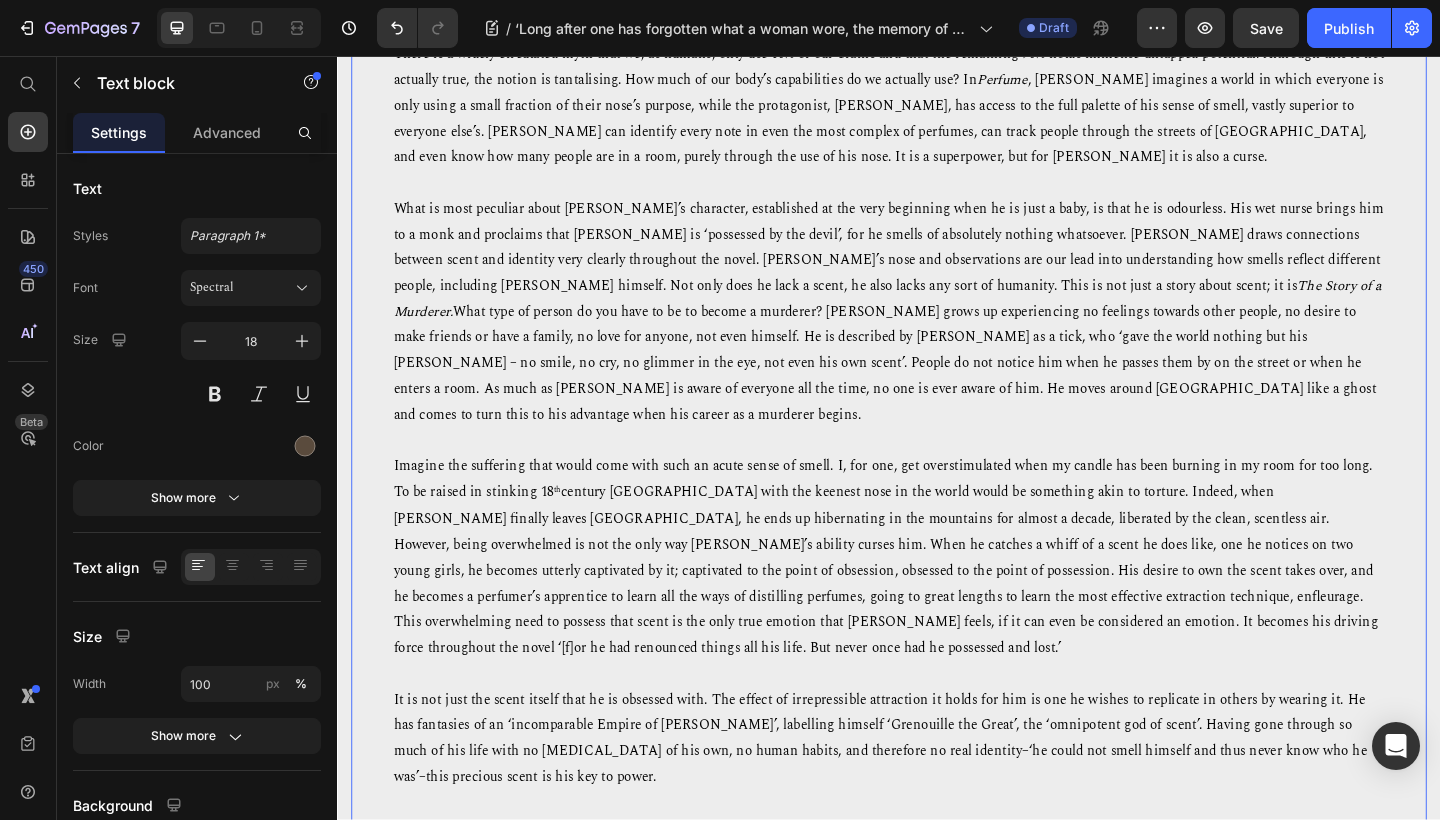 click on "What is most peculiar about [PERSON_NAME]’s character, established at the very beginning when he is just a baby, is that he is odourless. His wet nurse brings him to a monk and proclaims that [PERSON_NAME] is ‘possessed by the devil’, for he smells of absolutely nothing whatsoever. [PERSON_NAME] draws connections between scent and identity very clearly throughout the novel. [PERSON_NAME]’s nose and observations are our lead into understanding how smells reflect different people, including [PERSON_NAME] himself. Not only does he lack a scent, he also lacks any sort of humanity. This is not just a story about scent; it is  The Story of a Murderer." at bounding box center (937, 334) 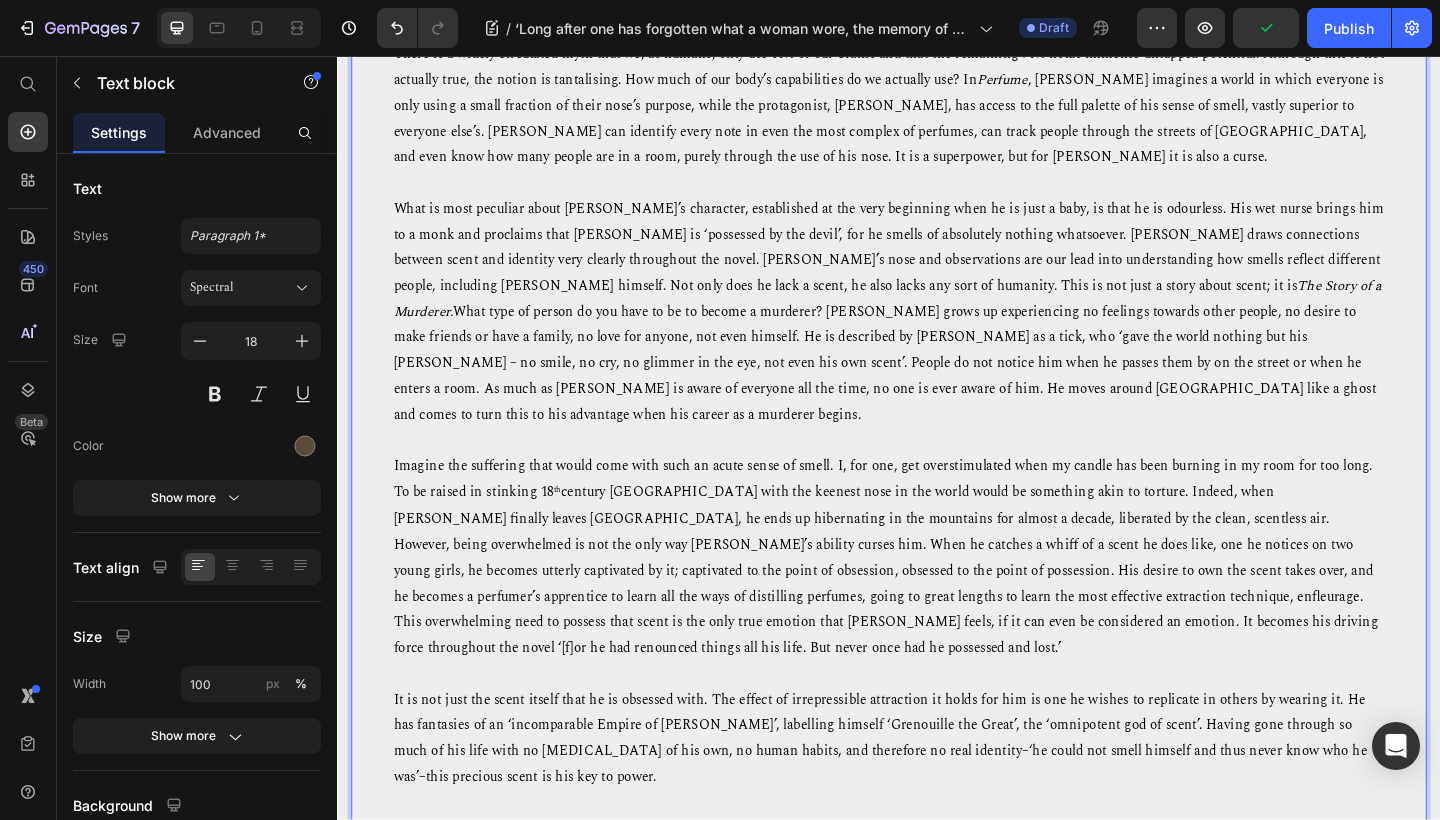 click on "What is most peculiar about [PERSON_NAME]’s character, established at the very beginning when he is just a baby, is that he is odourless. His wet nurse brings him to a monk and proclaims that [PERSON_NAME] is ‘possessed by the devil’, for he smells of absolutely nothing whatsoever. [PERSON_NAME] draws connections between scent and identity very clearly throughout the novel. [PERSON_NAME]’s nose and observations are our lead into understanding how smells reflect different people, including [PERSON_NAME] himself. Not only does he lack a scent, he also lacks any sort of humanity. This is not just a story about scent; it is  The Story of a Murderer." at bounding box center [936, 334] 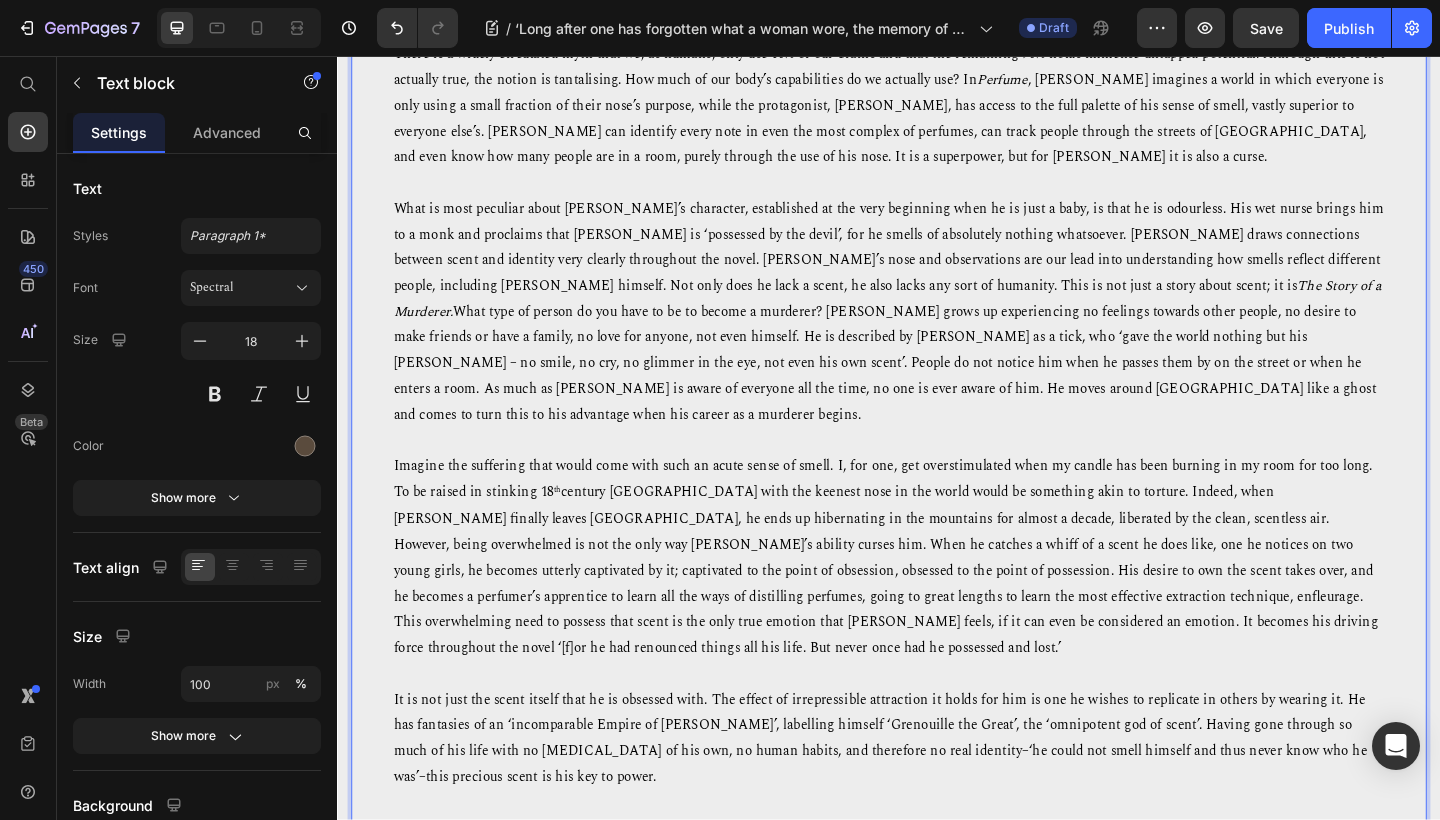 click on "What is most peculiar about [PERSON_NAME]’s character, established at the very beginning when he is just a baby, is that he is odourless. His wet nurse brings him to a monk and proclaims that [PERSON_NAME] is ‘possessed by the devil’, for he smells of absolutely nothing whatsoever. [PERSON_NAME] draws connections between scent and identity very clearly throughout the novel. [PERSON_NAME]’s nose and observations are our lead into understanding how smells reflect different people, including [PERSON_NAME] himself. Not only does he lack a scent, he also lacks any sort of humanity. This is not just a story about scent; it is  The Story of a Murderer." at bounding box center (936, 334) 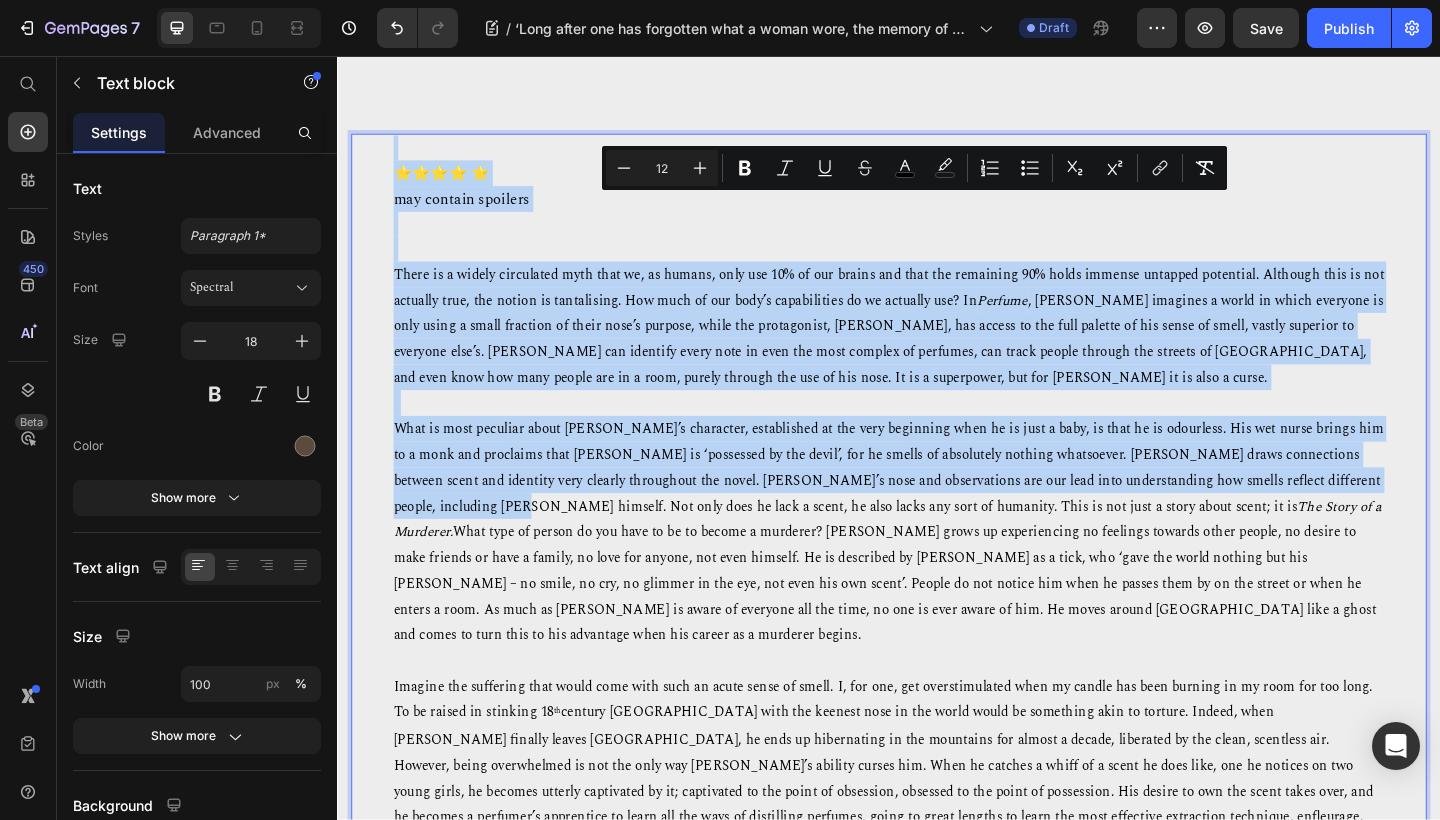 scroll, scrollTop: 540, scrollLeft: 0, axis: vertical 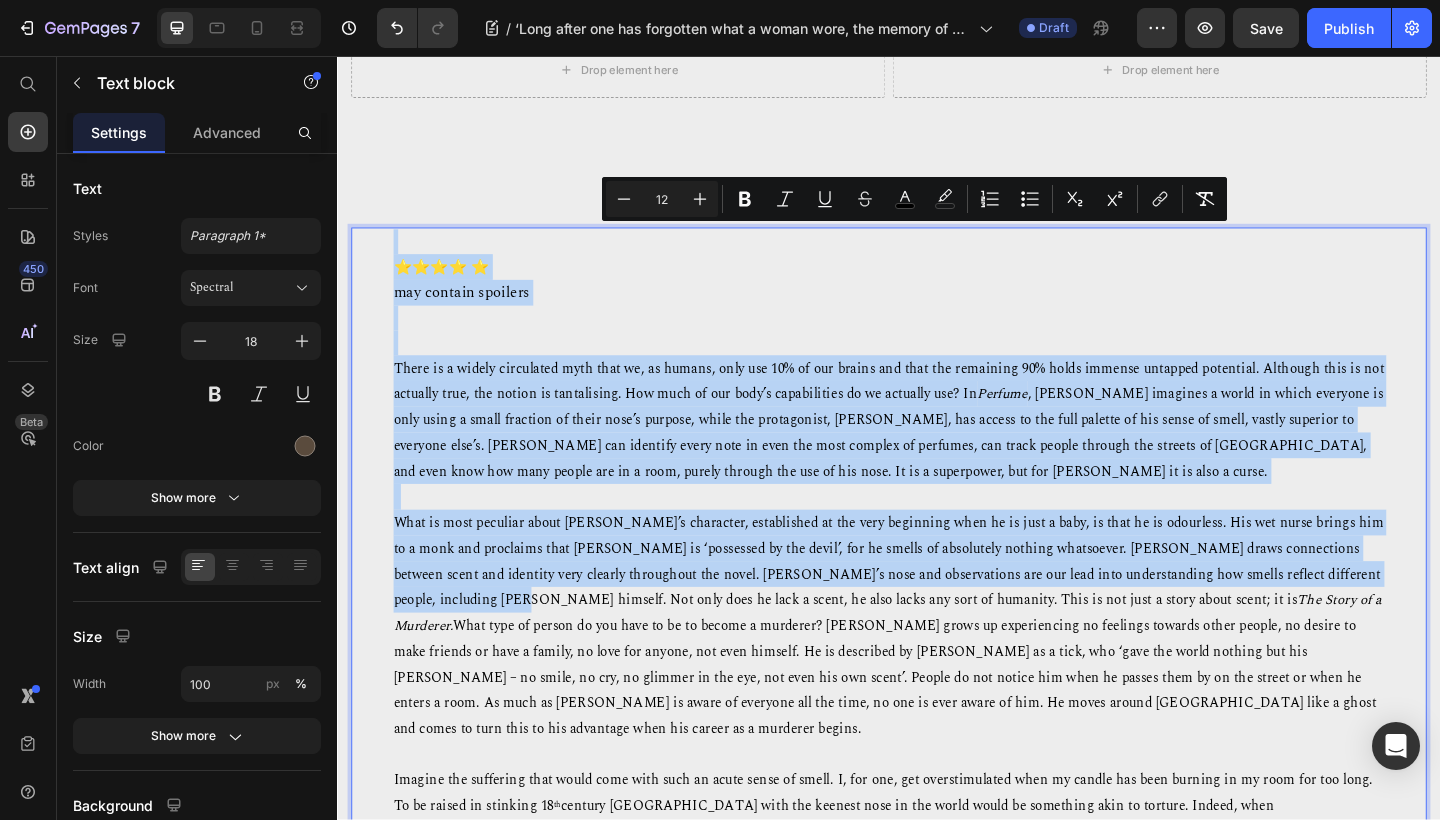 drag, startPoint x: 451, startPoint y: 308, endPoint x: 394, endPoint y: 263, distance: 72.62231 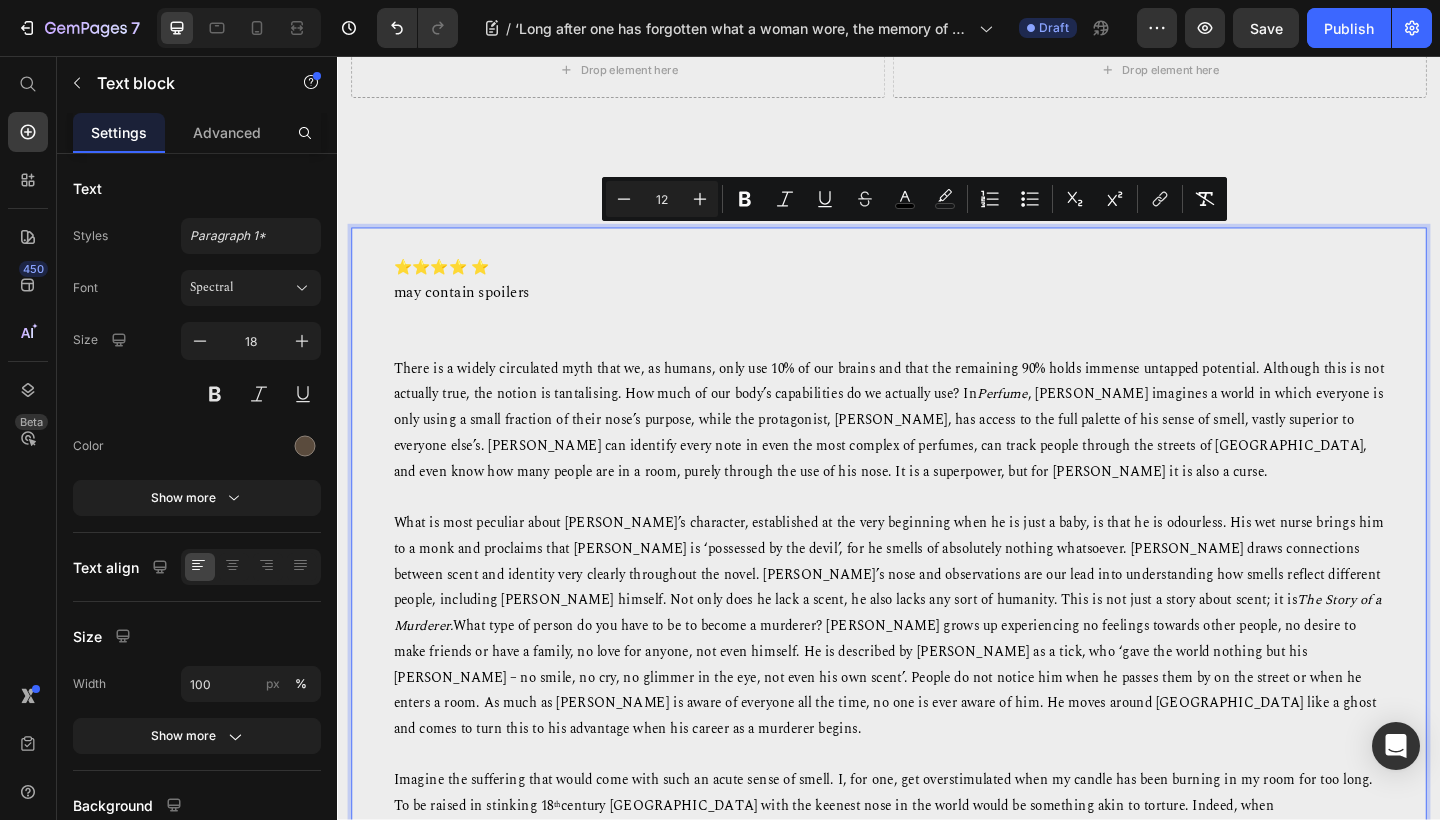 click on "may contain spoilers" at bounding box center (937, 314) 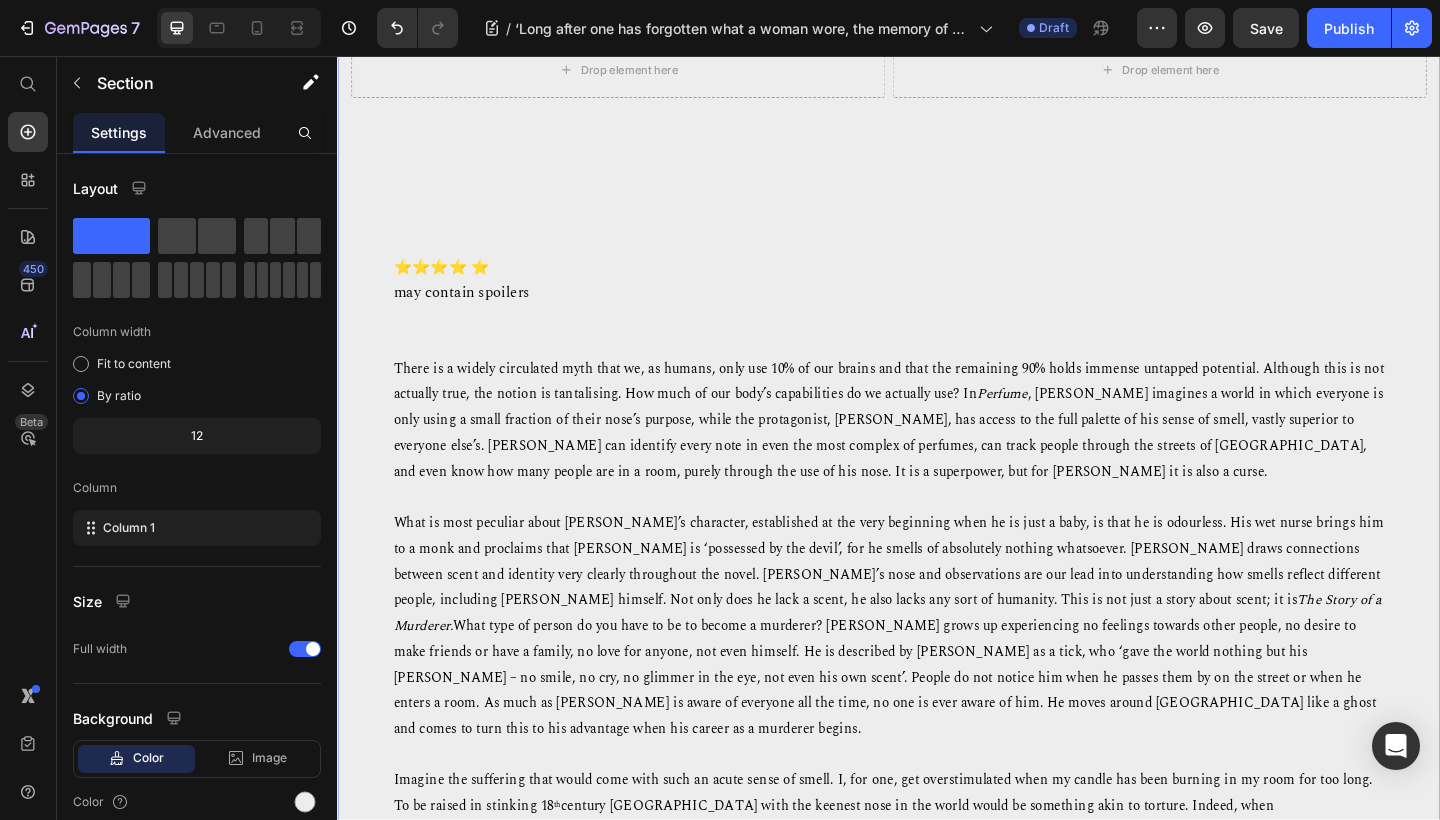 click on "[PERSON_NAME] [DATE] Text block ‘Long after one has forgotten what a woman wore, the memory of her perfume lingers’   – Scent, Possession, and Death in  Perfume: The Story of a Murderer  by [PERSON_NAME] Heading Row
Drop element here
Drop element here Row ⭐⭐⭐⭐ ⭐ may contain spoilers There is a widely circulated myth that we, as humans, only use 10% of our brains and that the remaining 90% holds immense untapped potential. Although this is not actually true, the notion is tantalising. How much of our body’s capabilities do we actually use? In  Perfume   The Story of a Murderer.    Imagine the suffering that would come with such an acute sense of smell. I, for one, get overstimulated when my candle has been burning in my room for too long. To be raised in stinking 18 th         a [PERSON_NAME] Text block   0" at bounding box center (937, 758) 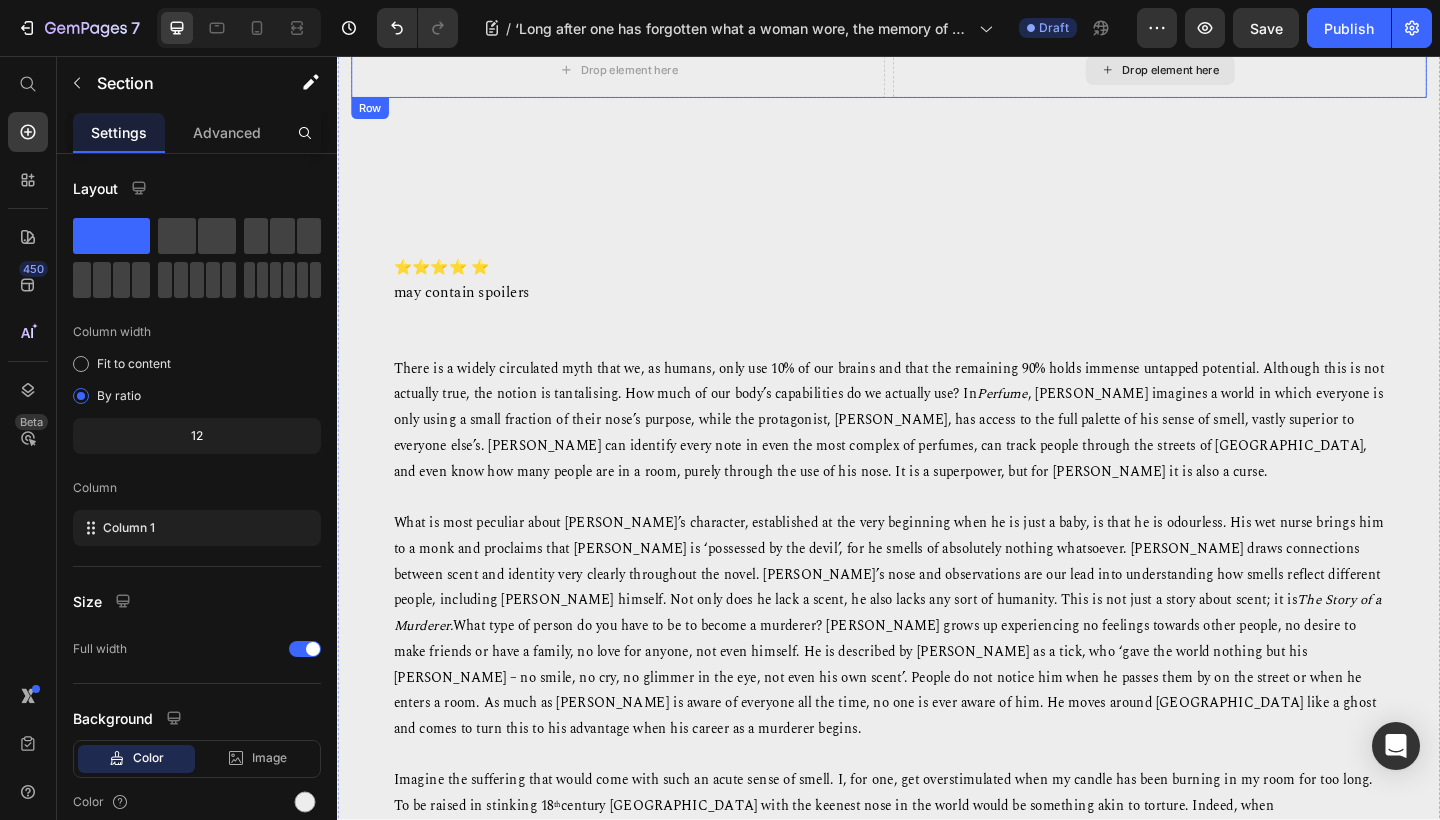 click on "Drop element here" at bounding box center [1244, 72] 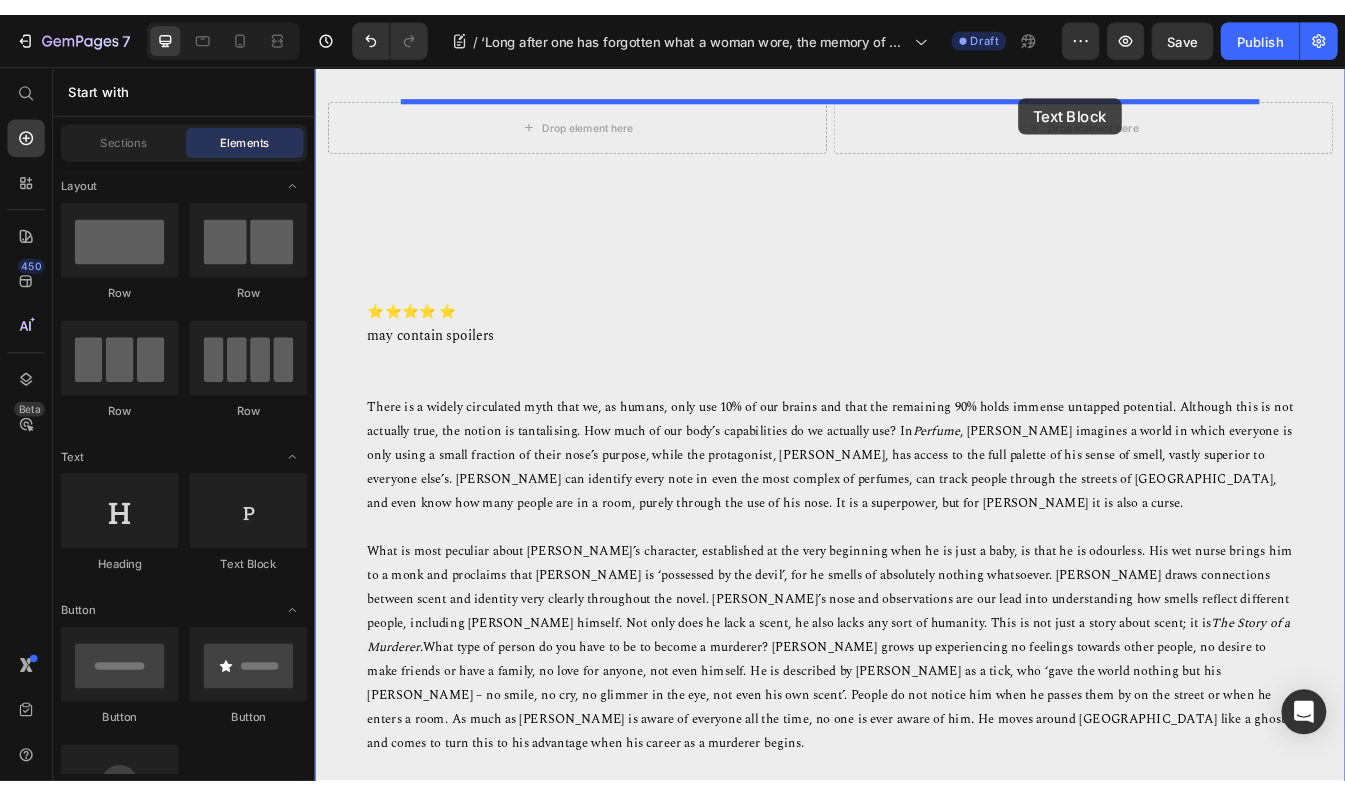 scroll, scrollTop: 323, scrollLeft: 0, axis: vertical 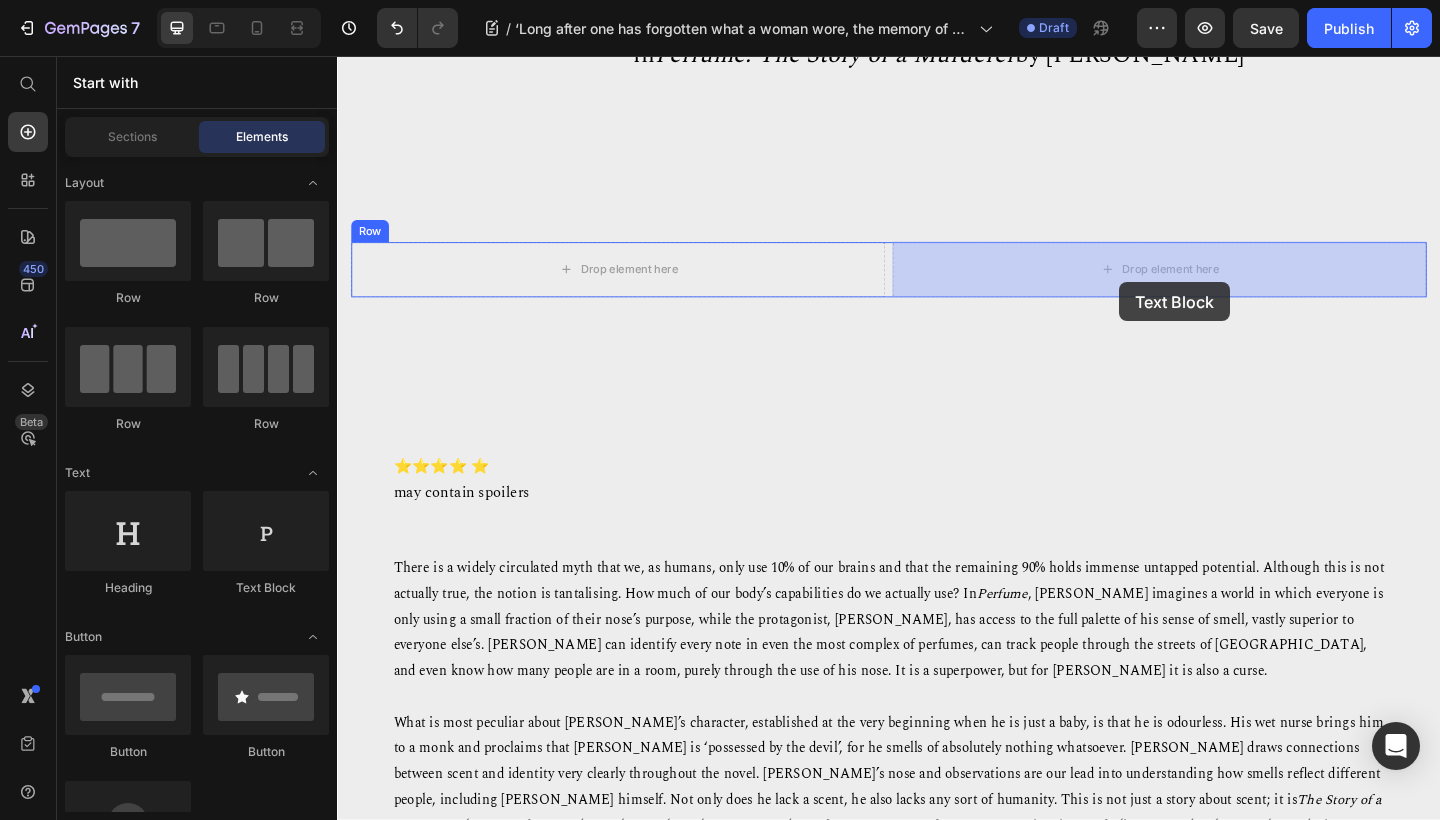 drag, startPoint x: 619, startPoint y: 613, endPoint x: 1189, endPoint y: 299, distance: 650.7657 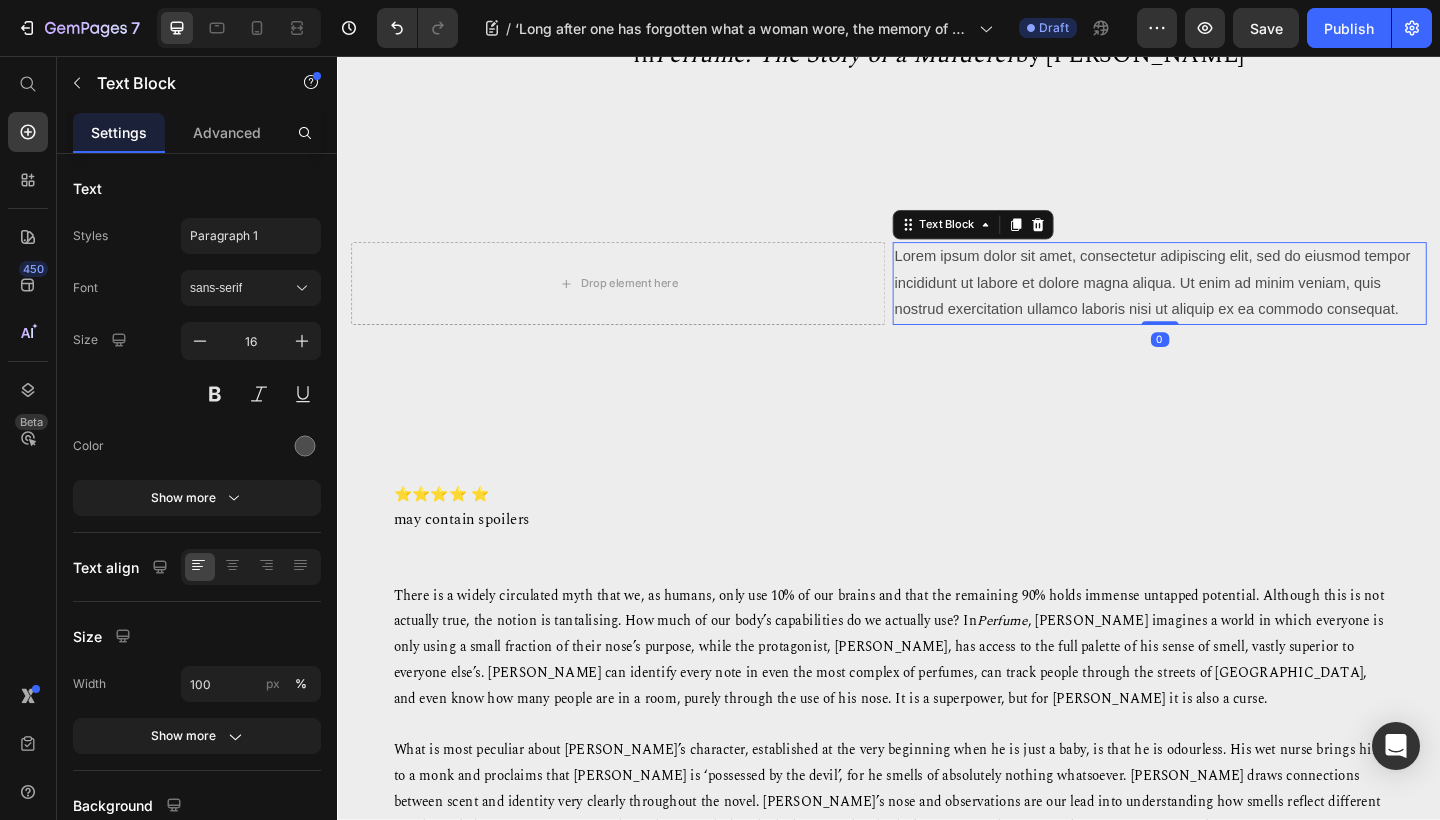 click on "Lorem ipsum dolor sit amet, consectetur adipiscing elit, sed do eiusmod tempor incididunt ut labore et dolore magna aliqua. Ut enim ad minim veniam, quis nostrud exercitation ullamco laboris nisi ut aliquip ex ea commodo consequat." at bounding box center [1231, 304] 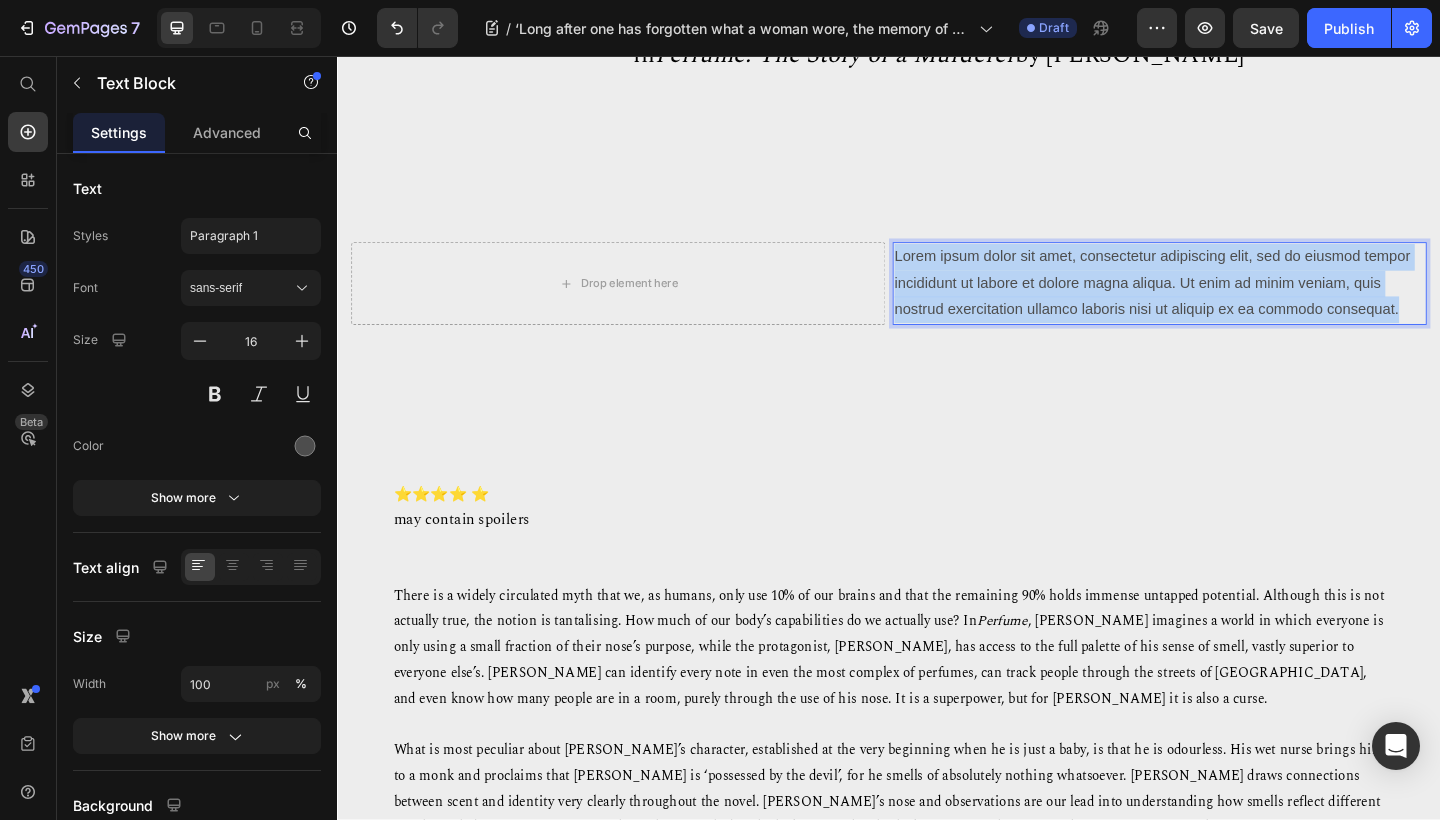 click on "Lorem ipsum dolor sit amet, consectetur adipiscing elit, sed do eiusmod tempor incididunt ut labore et dolore magna aliqua. Ut enim ad minim veniam, quis nostrud exercitation ullamco laboris nisi ut aliquip ex ea commodo consequat." at bounding box center (1231, 304) 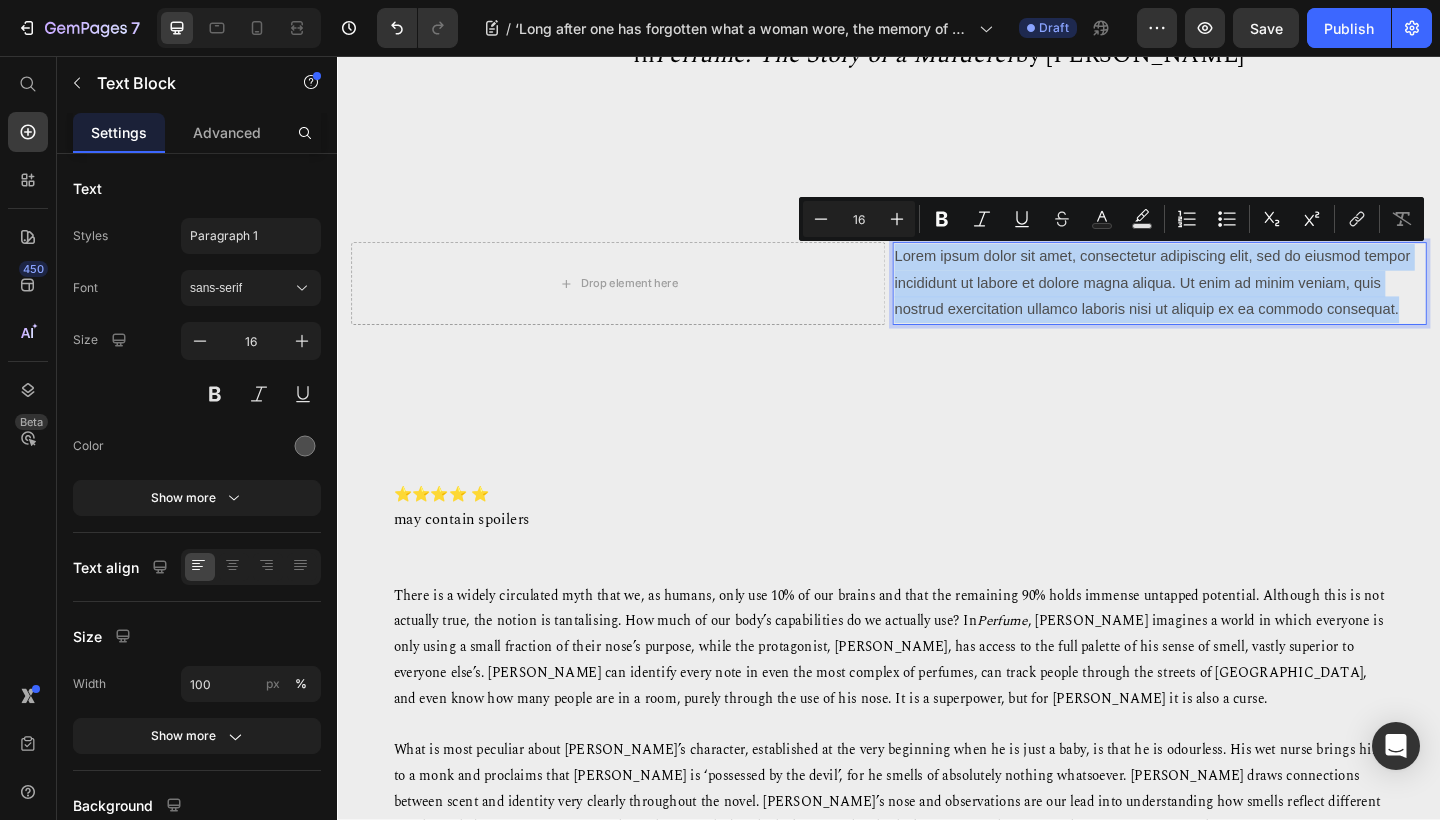 click on "Lorem ipsum dolor sit amet, consectetur adipiscing elit, sed do eiusmod tempor incididunt ut labore et dolore magna aliqua. Ut enim ad minim veniam, quis nostrud exercitation ullamco laboris nisi ut aliquip ex ea commodo consequat." at bounding box center [1231, 304] 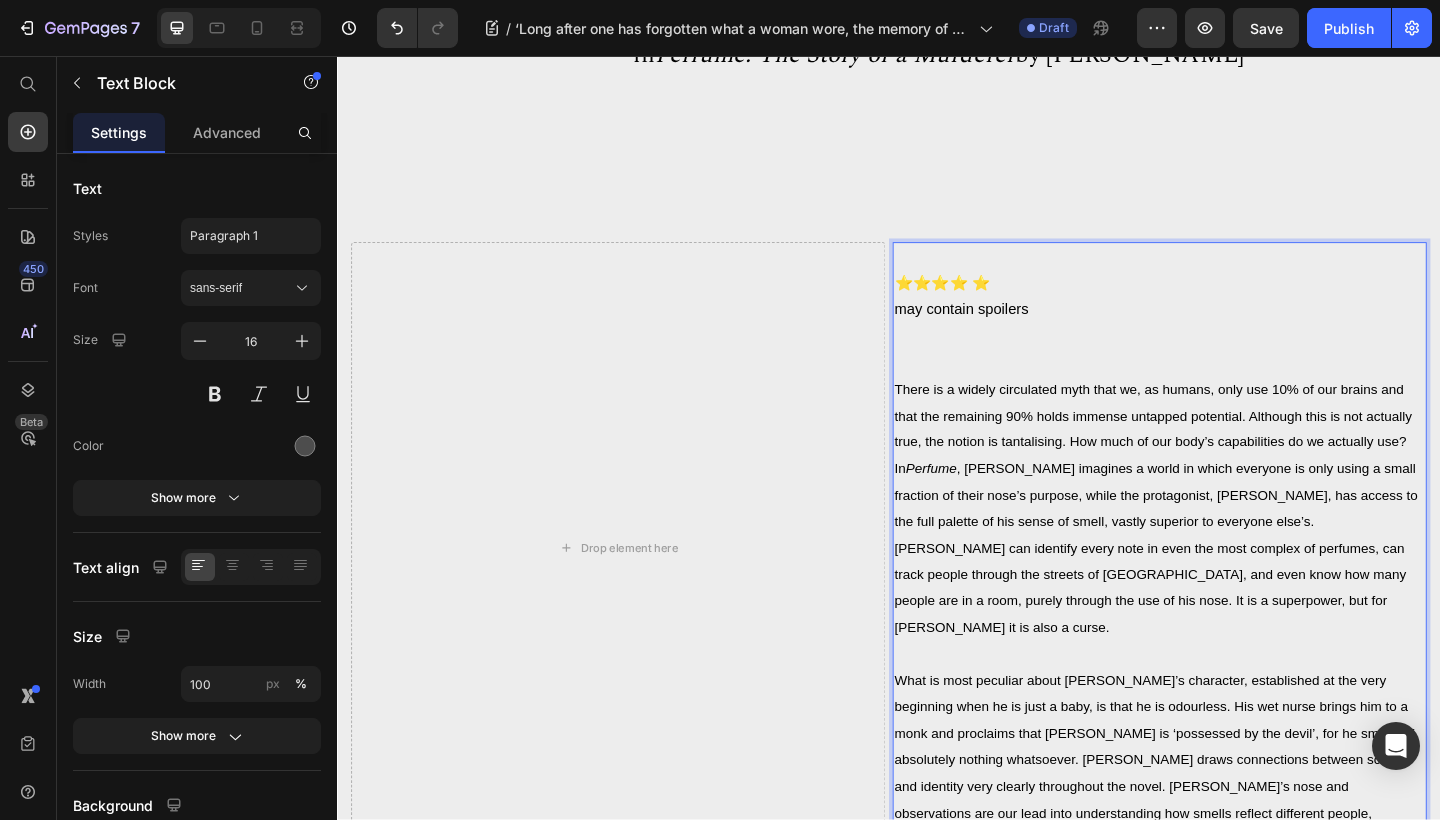click at bounding box center [1231, 275] 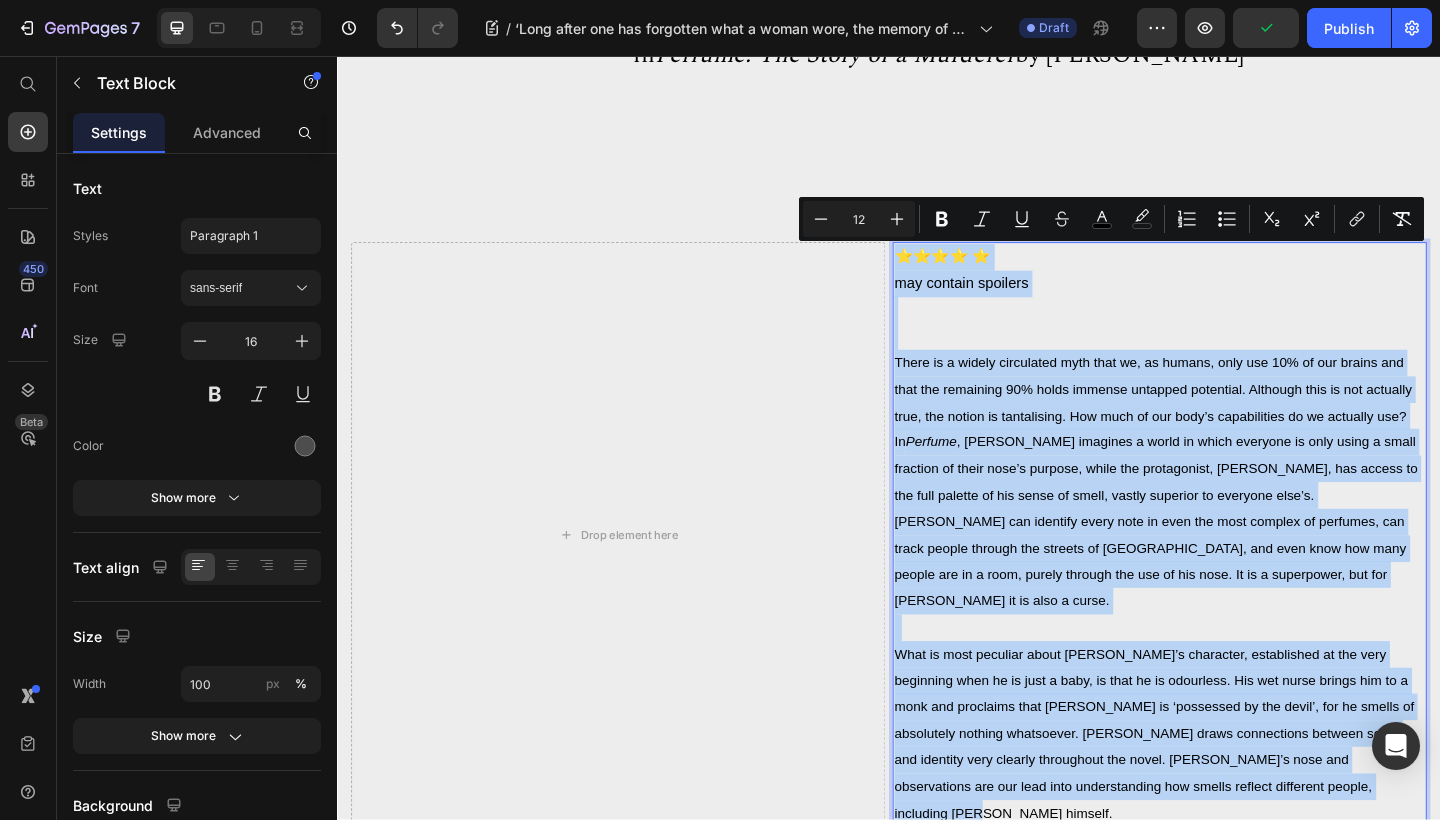 drag, startPoint x: 941, startPoint y: 275, endPoint x: 1454, endPoint y: 813, distance: 743.37946 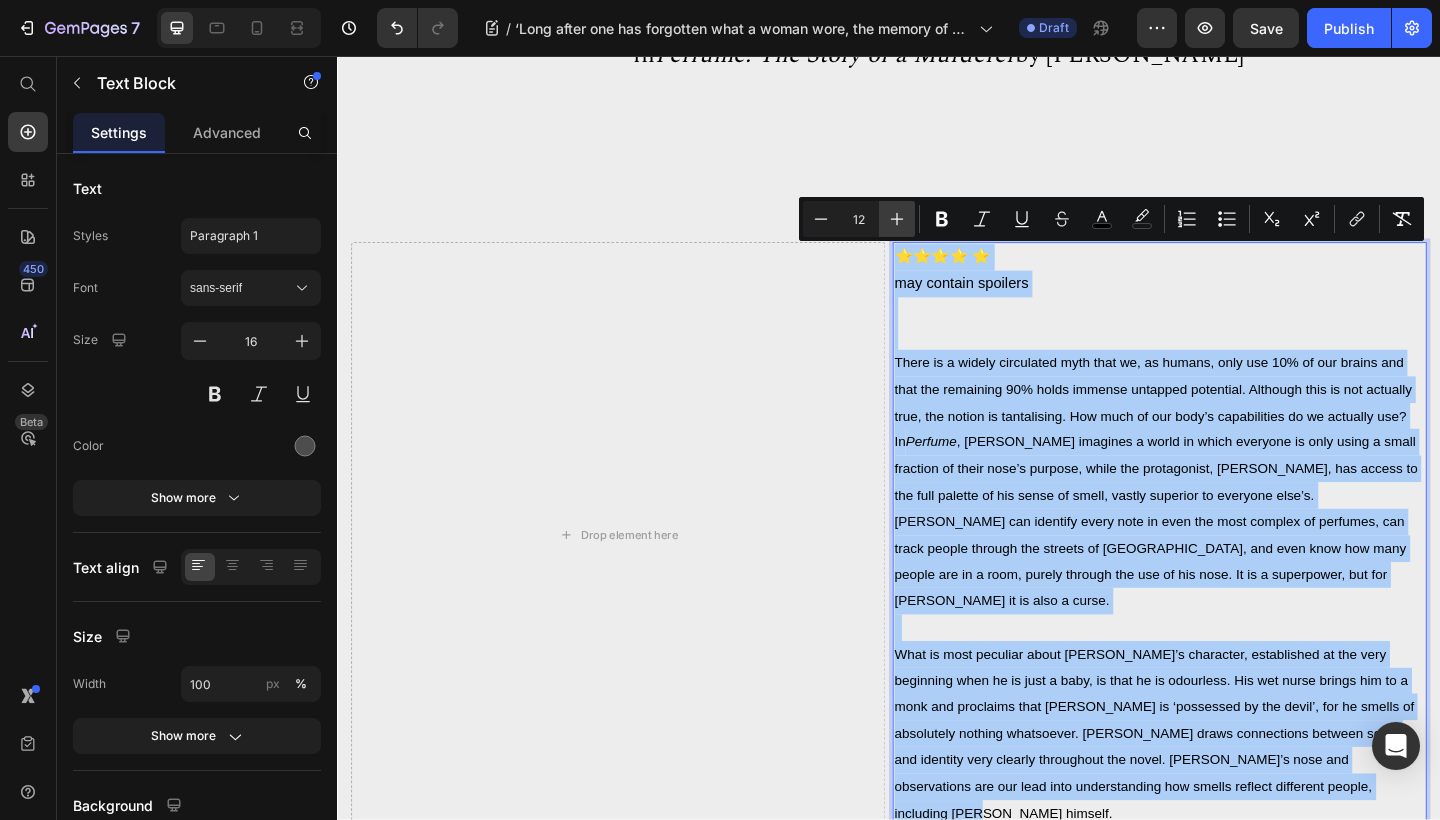 click 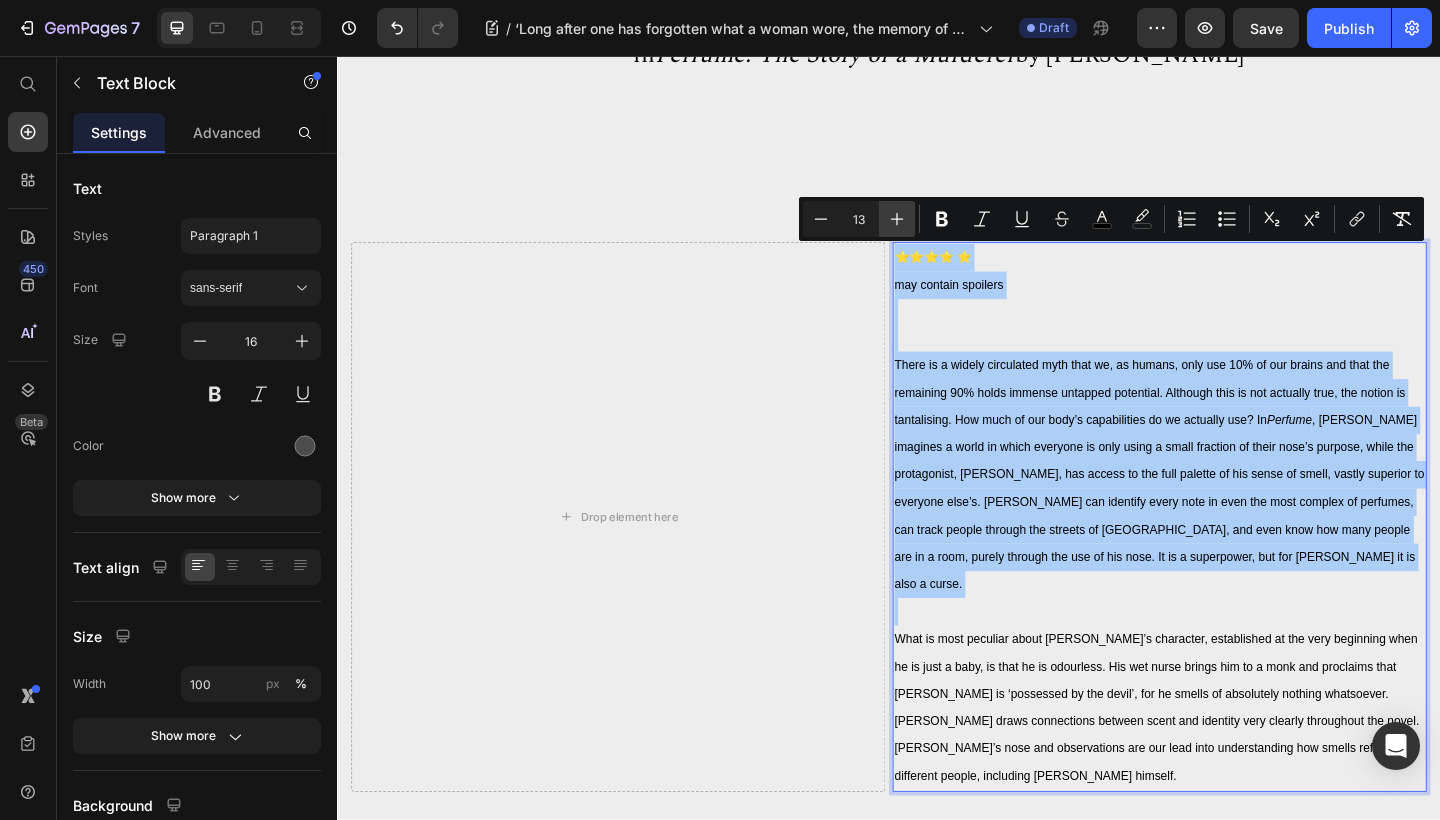 click 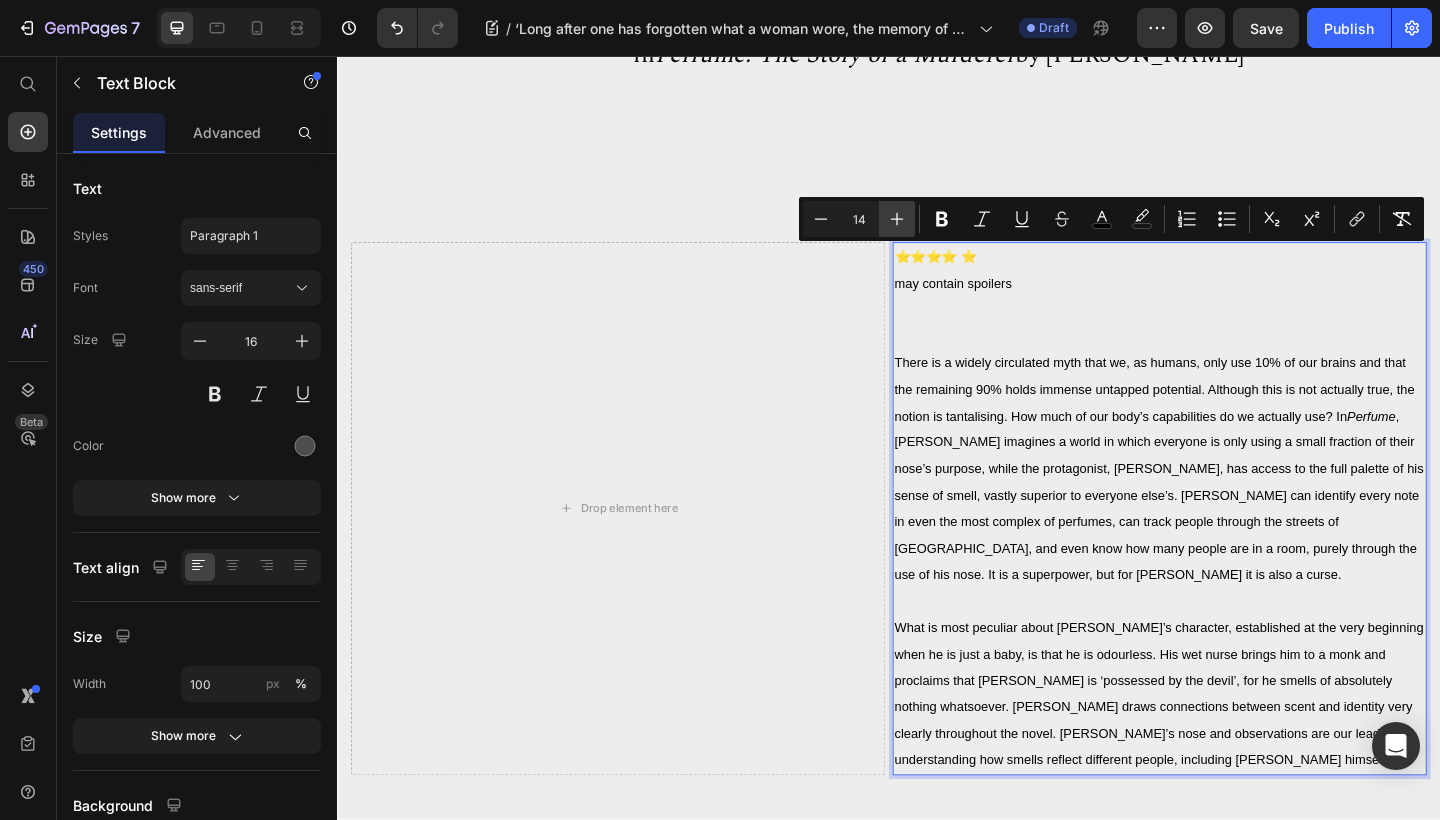 click 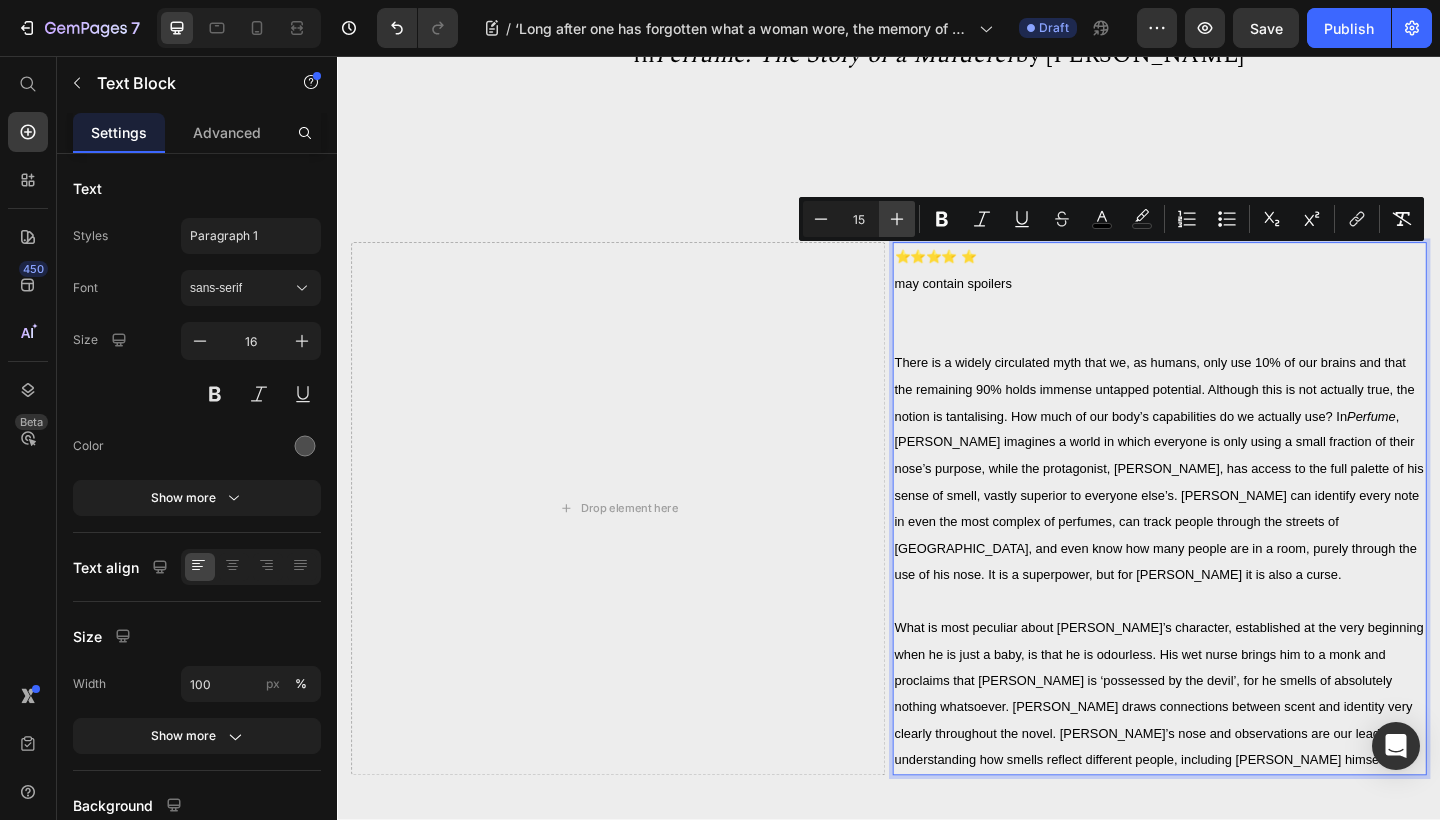 click 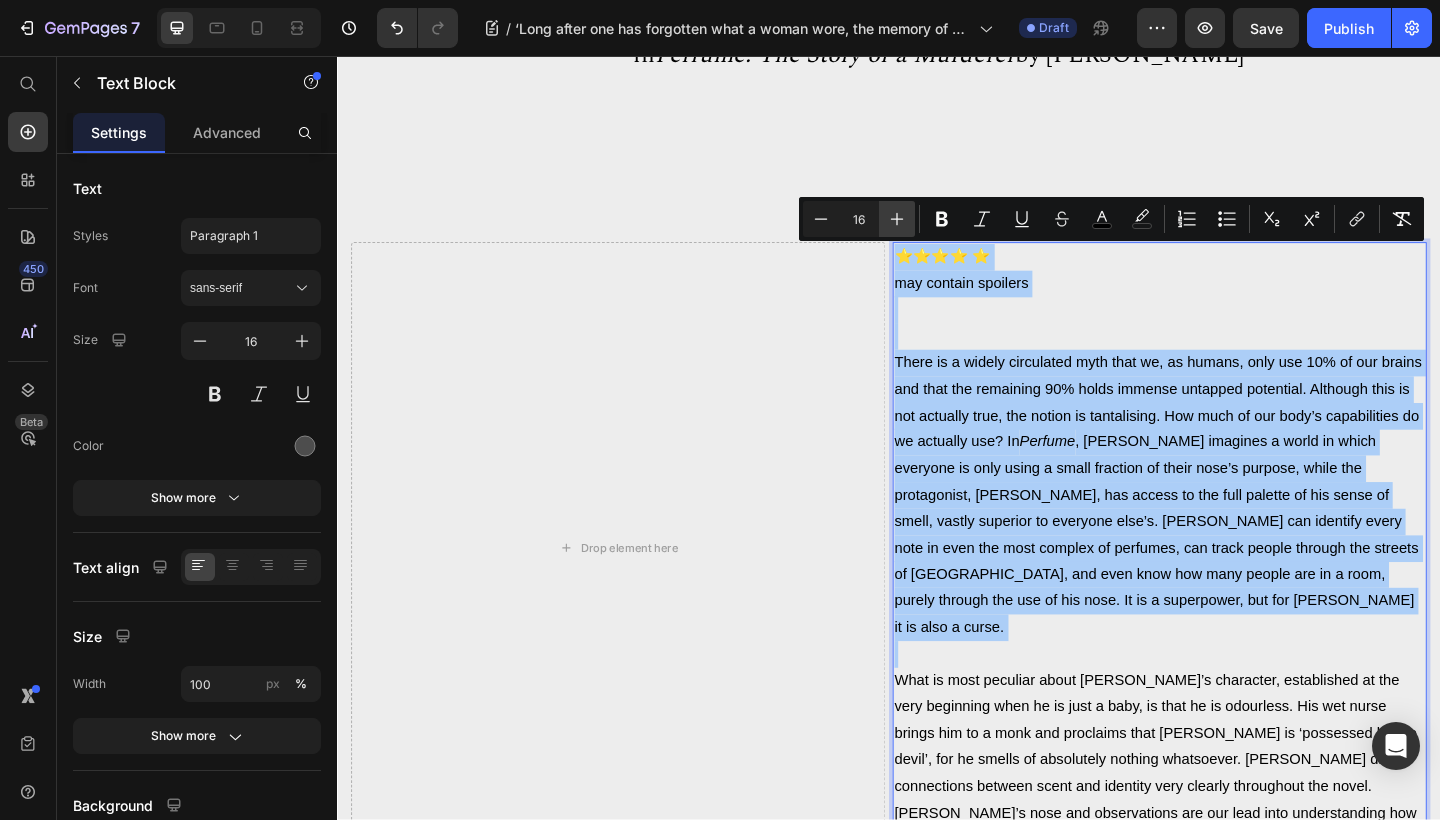 click 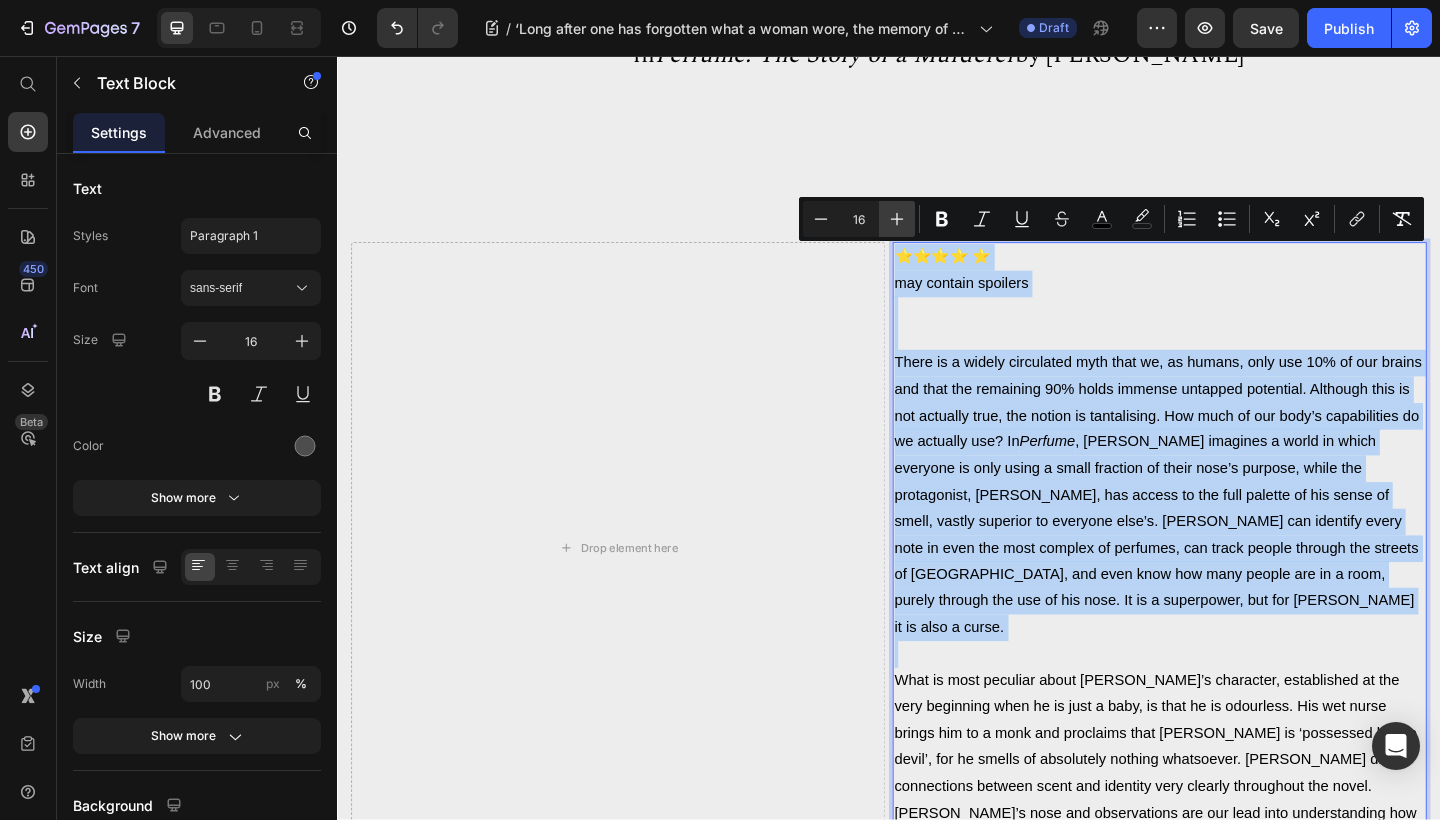 type on "17" 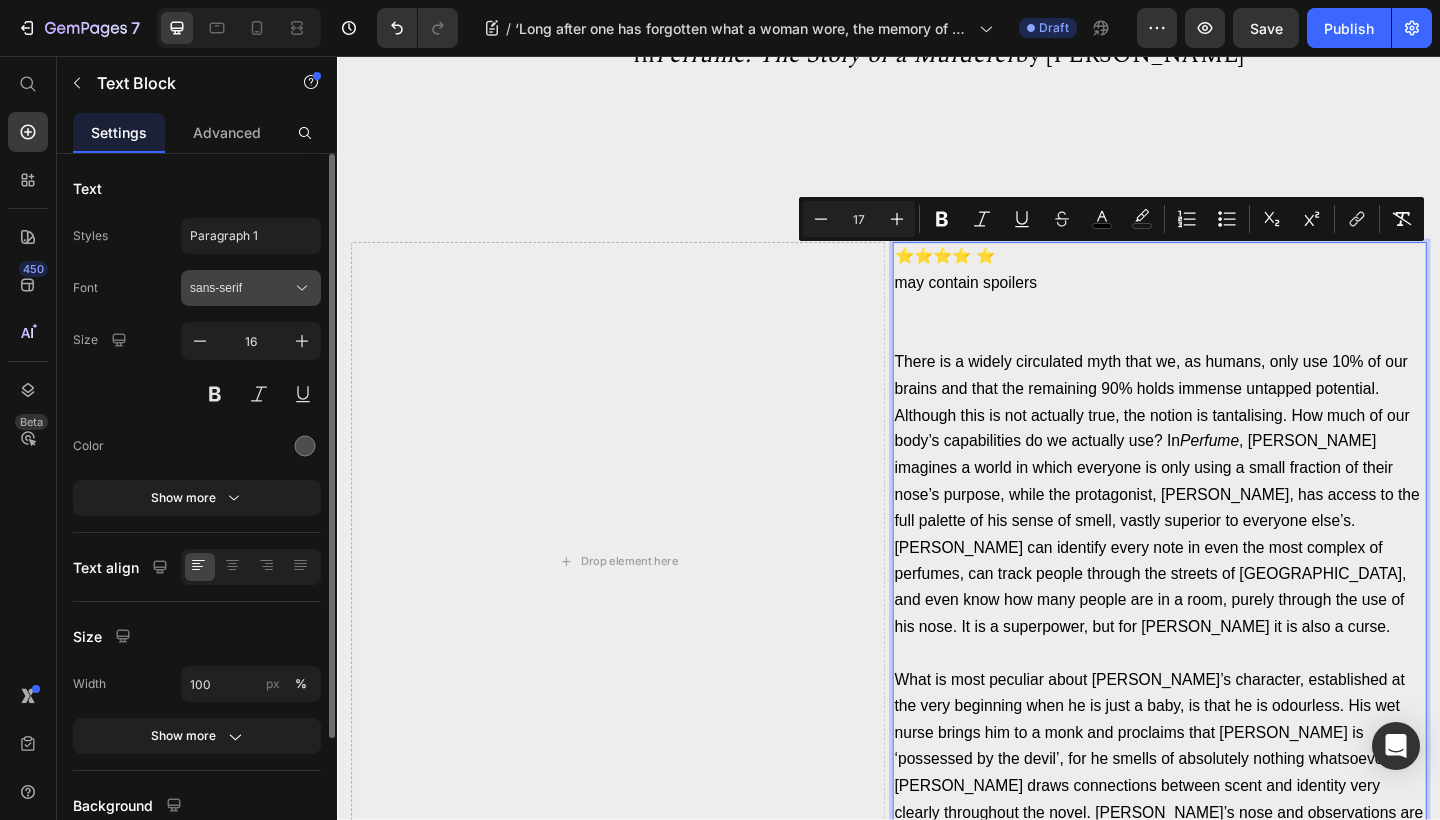 click on "sans-serif" at bounding box center (241, 288) 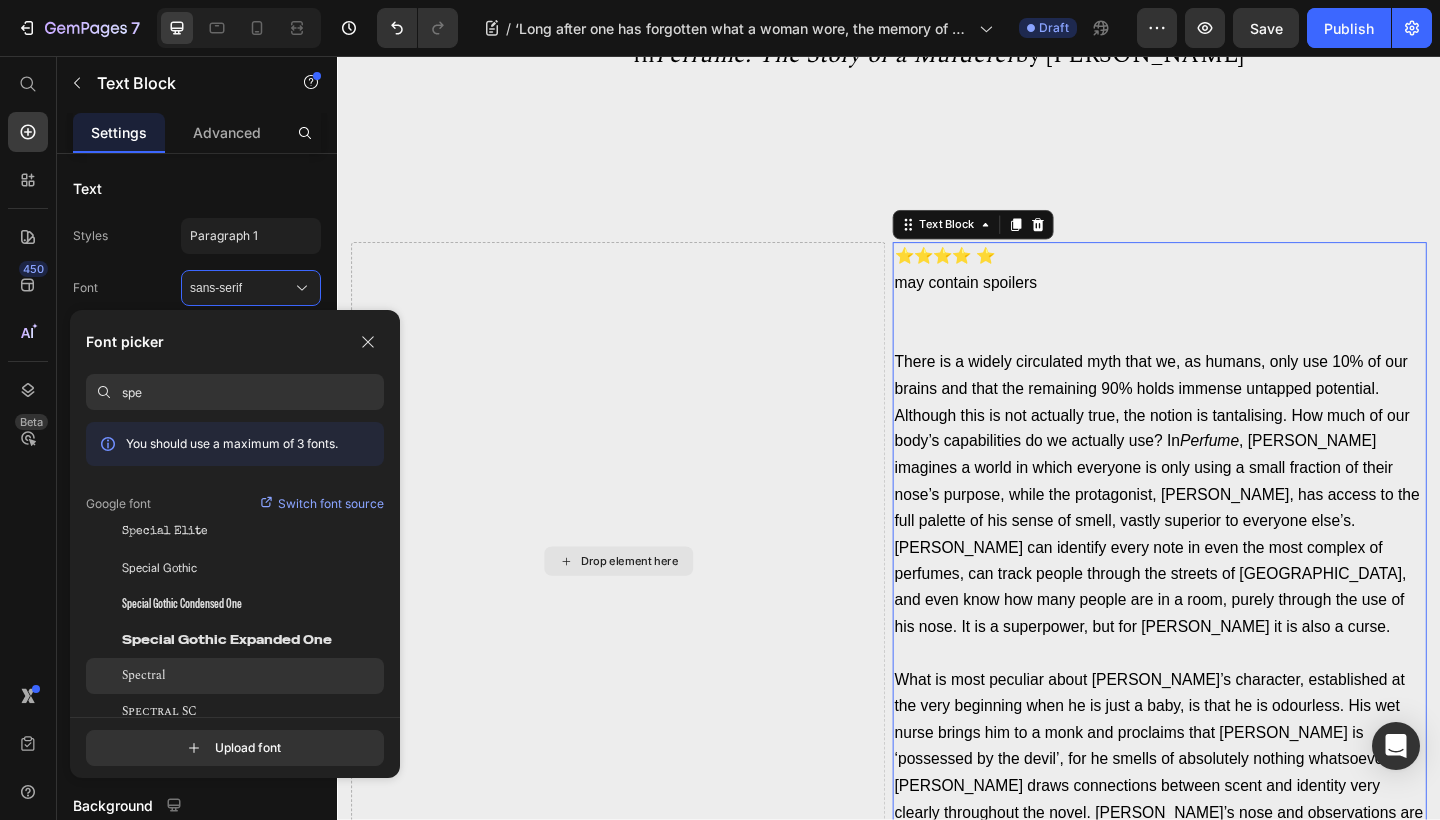 type on "spe" 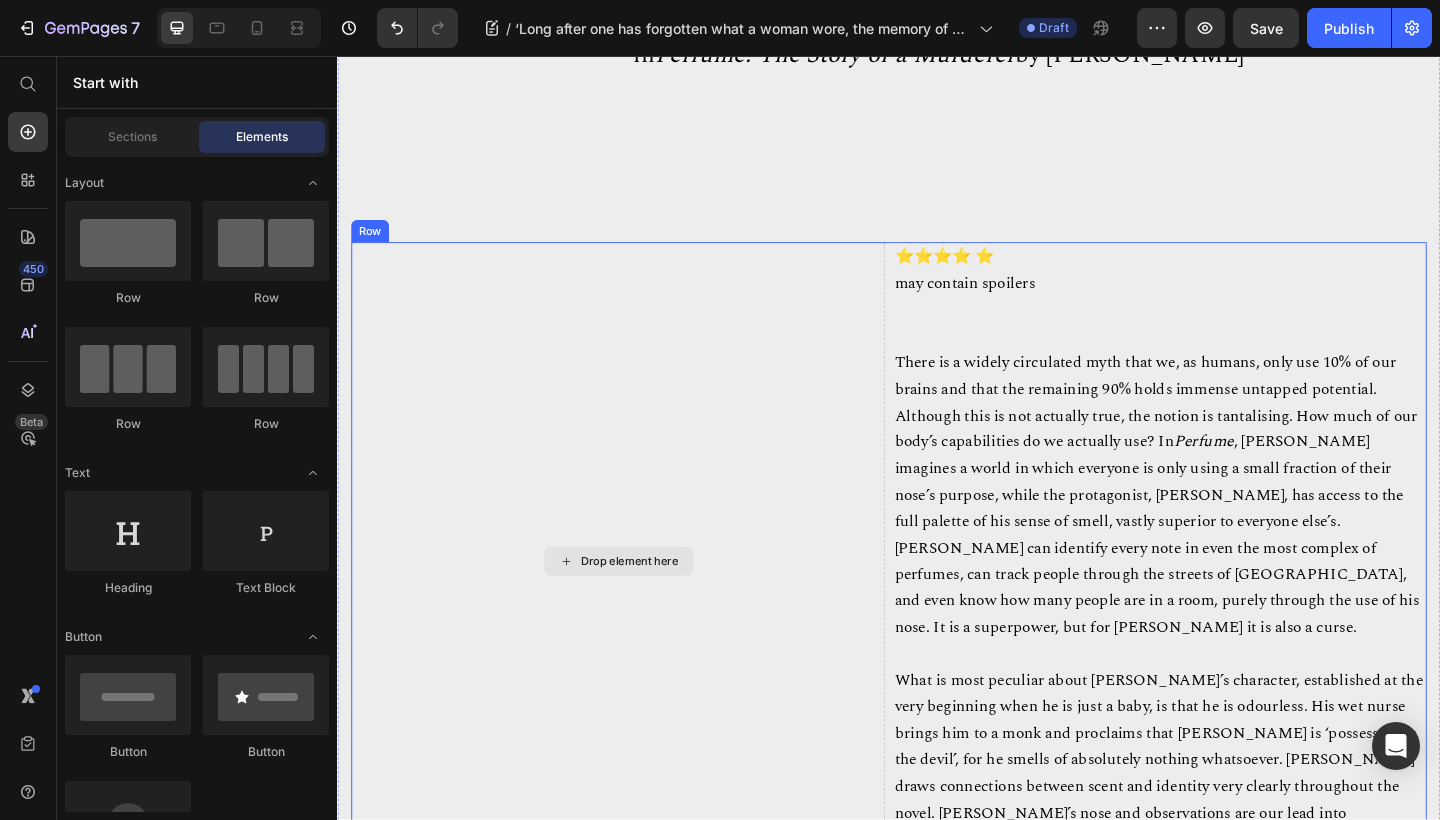 click on "Drop element here" at bounding box center (655, 606) 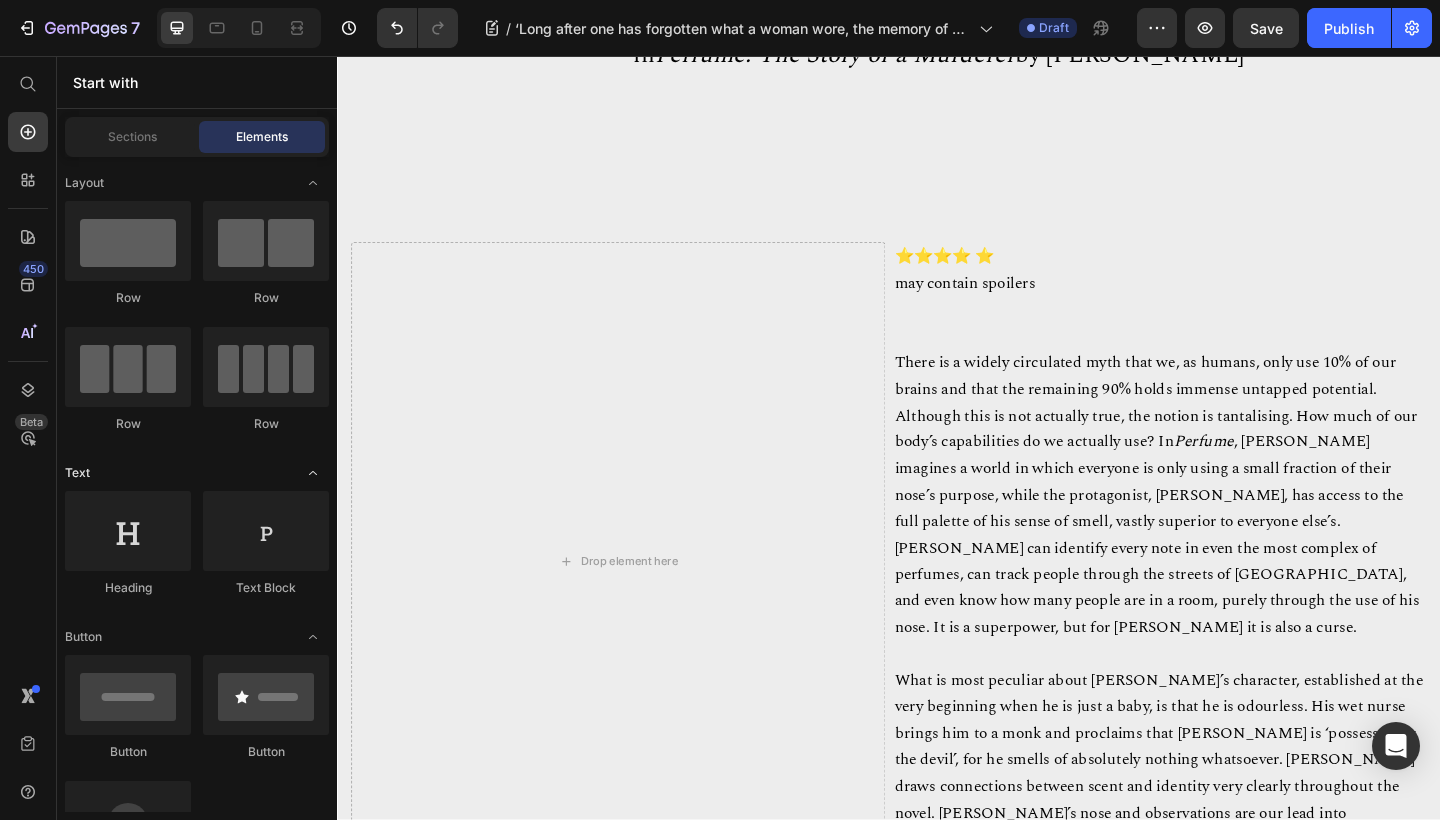 click 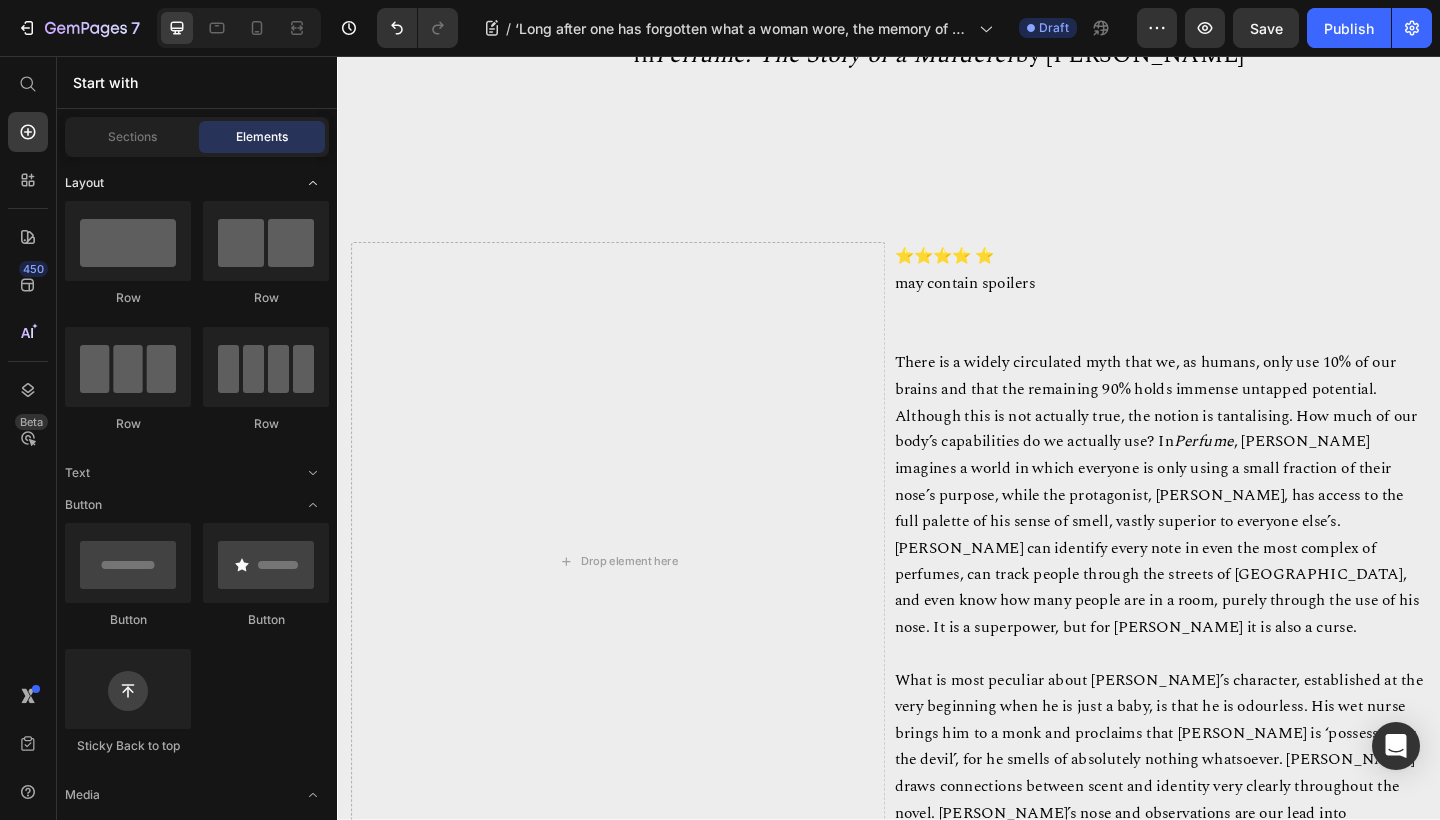 click 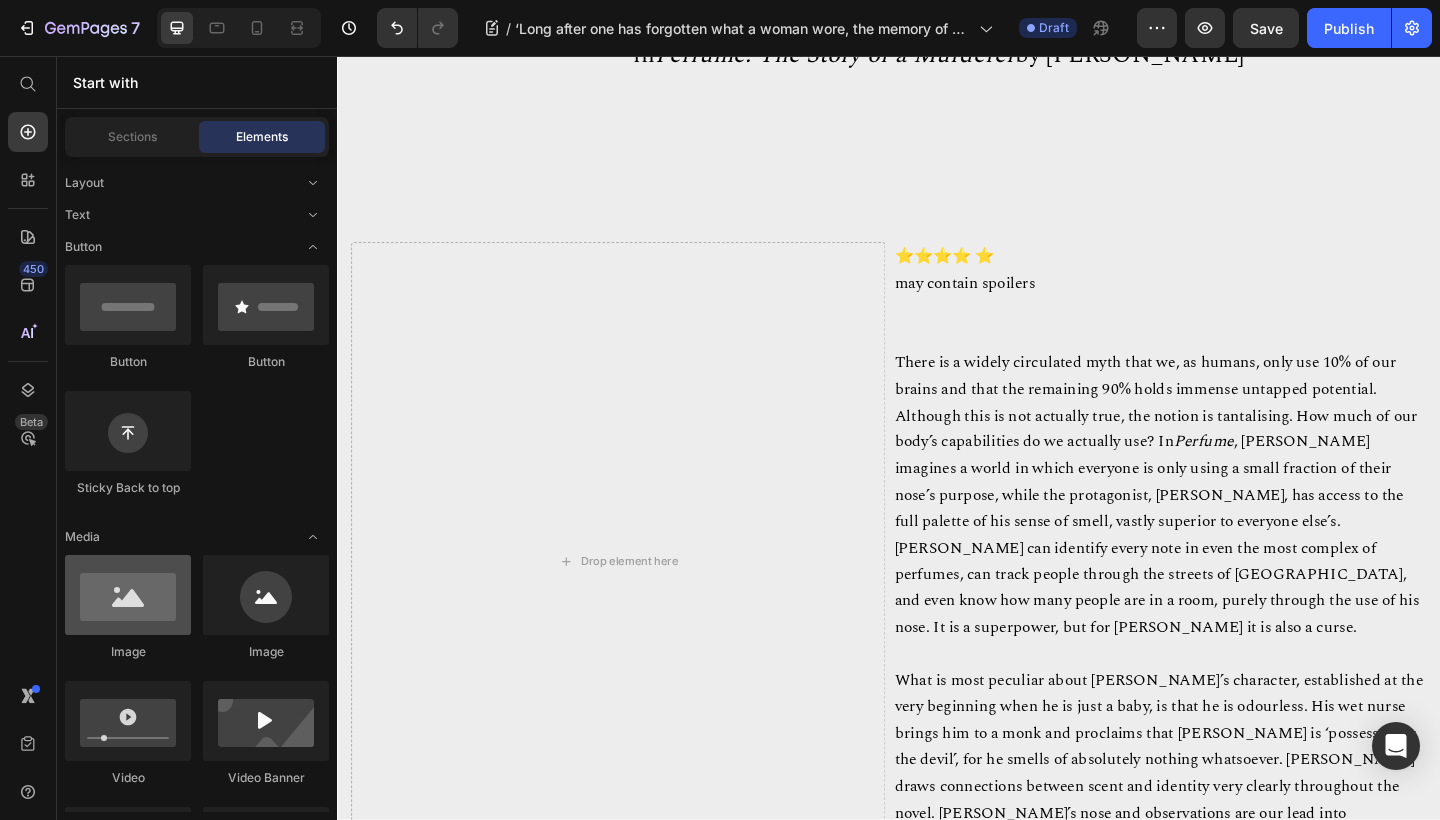 click at bounding box center [128, 595] 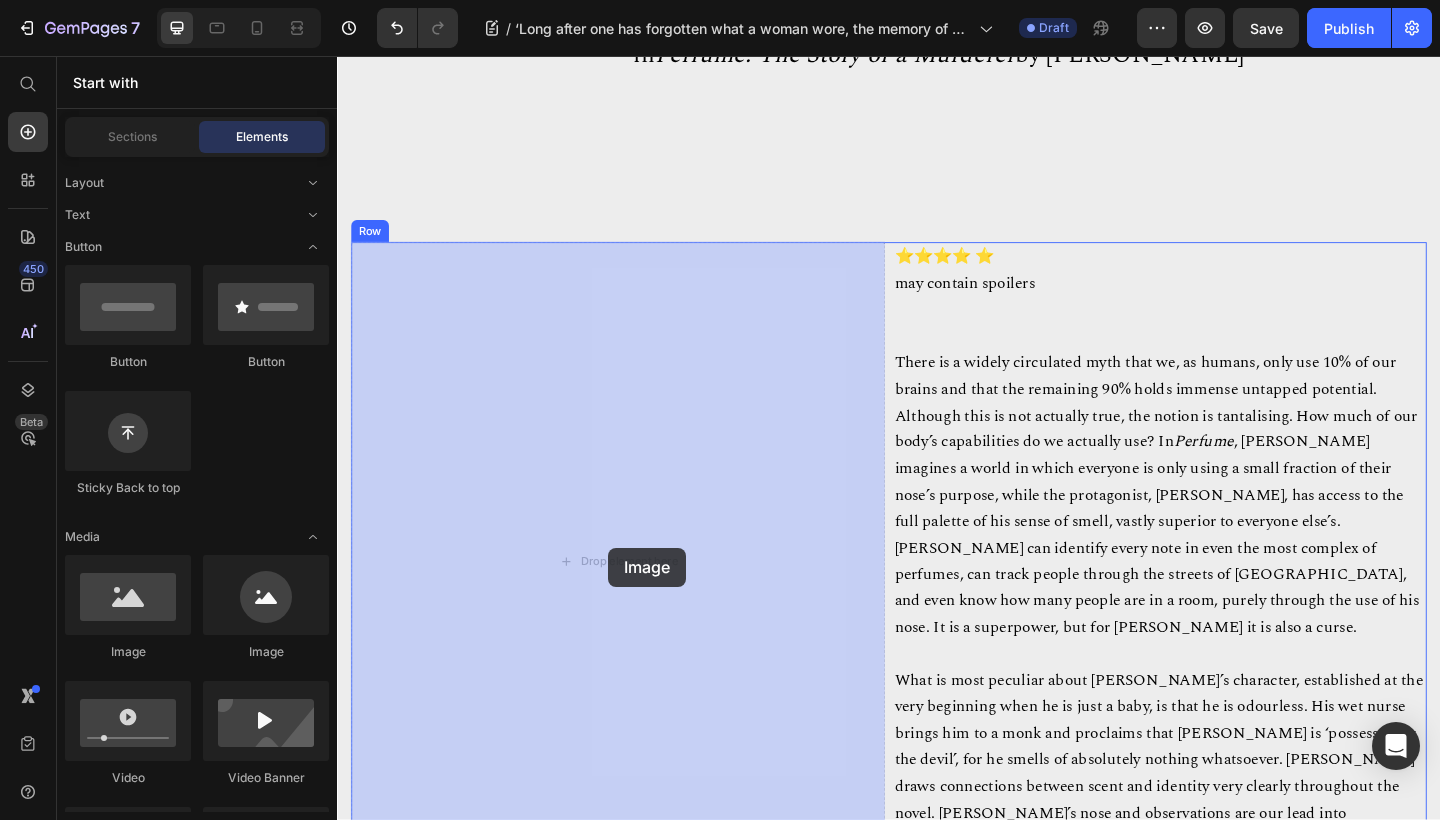 drag, startPoint x: 481, startPoint y: 651, endPoint x: 632, endPoint y: 591, distance: 162.48384 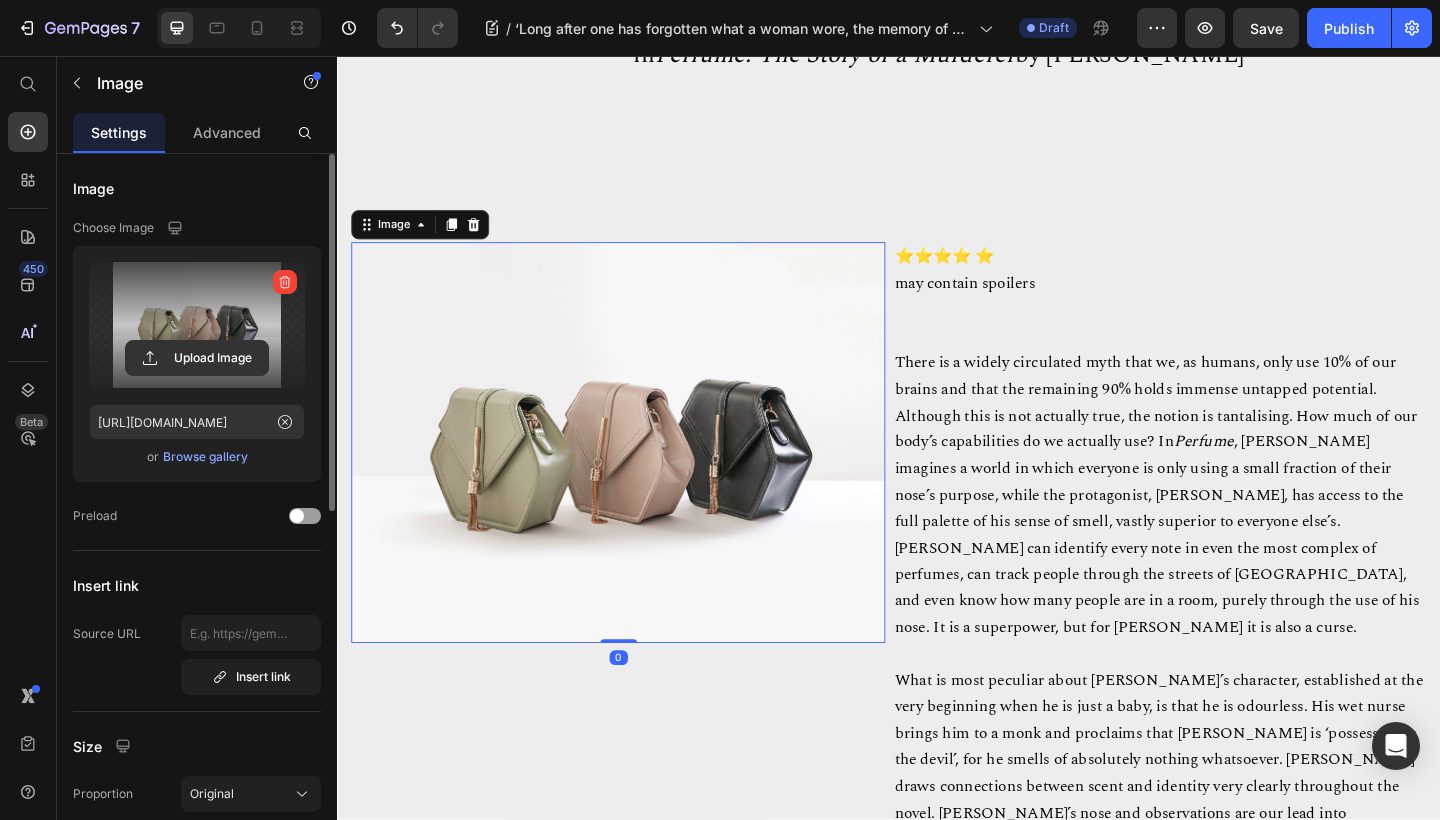 click at bounding box center (197, 325) 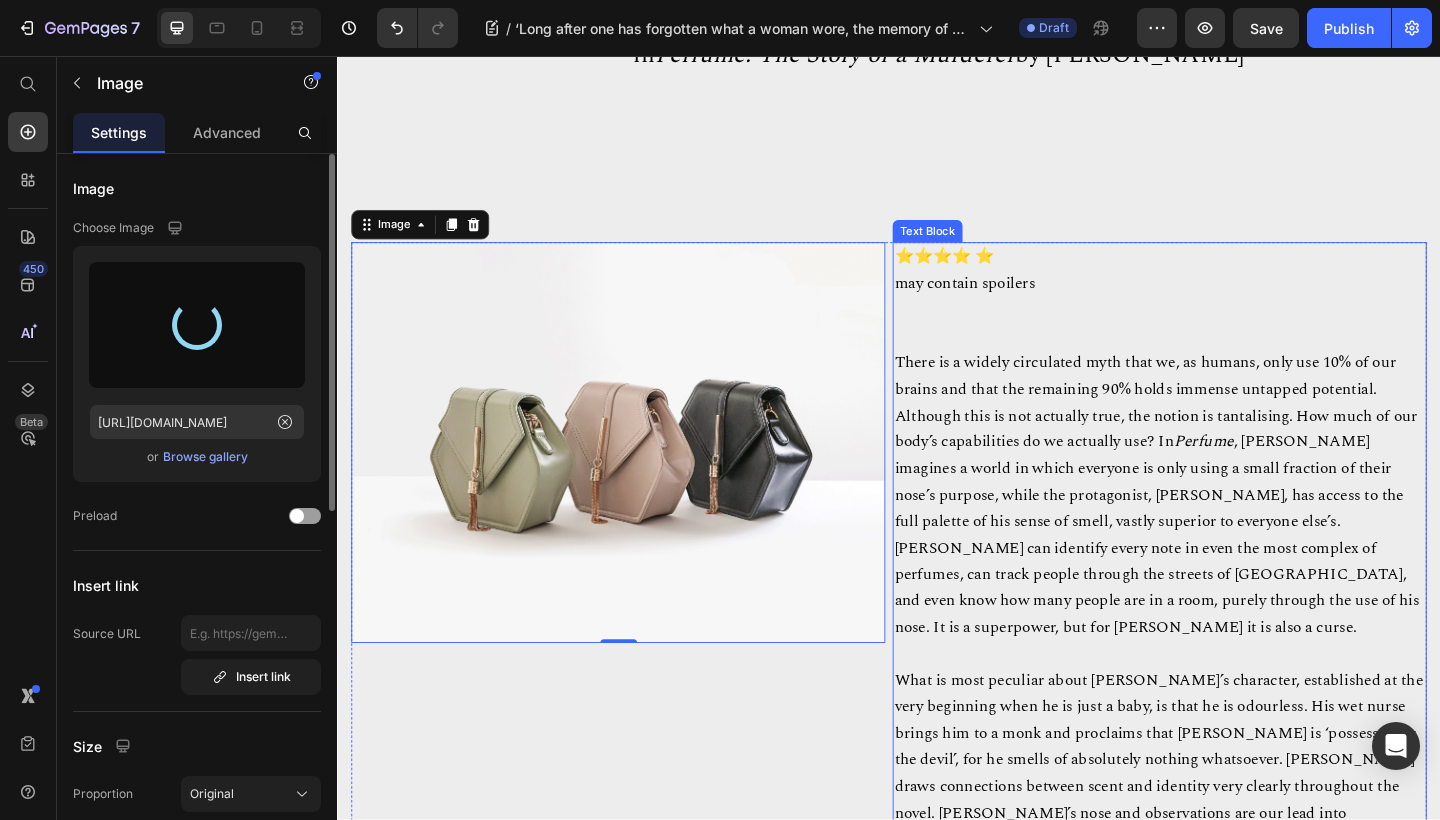 type on "[URL][DOMAIN_NAME]" 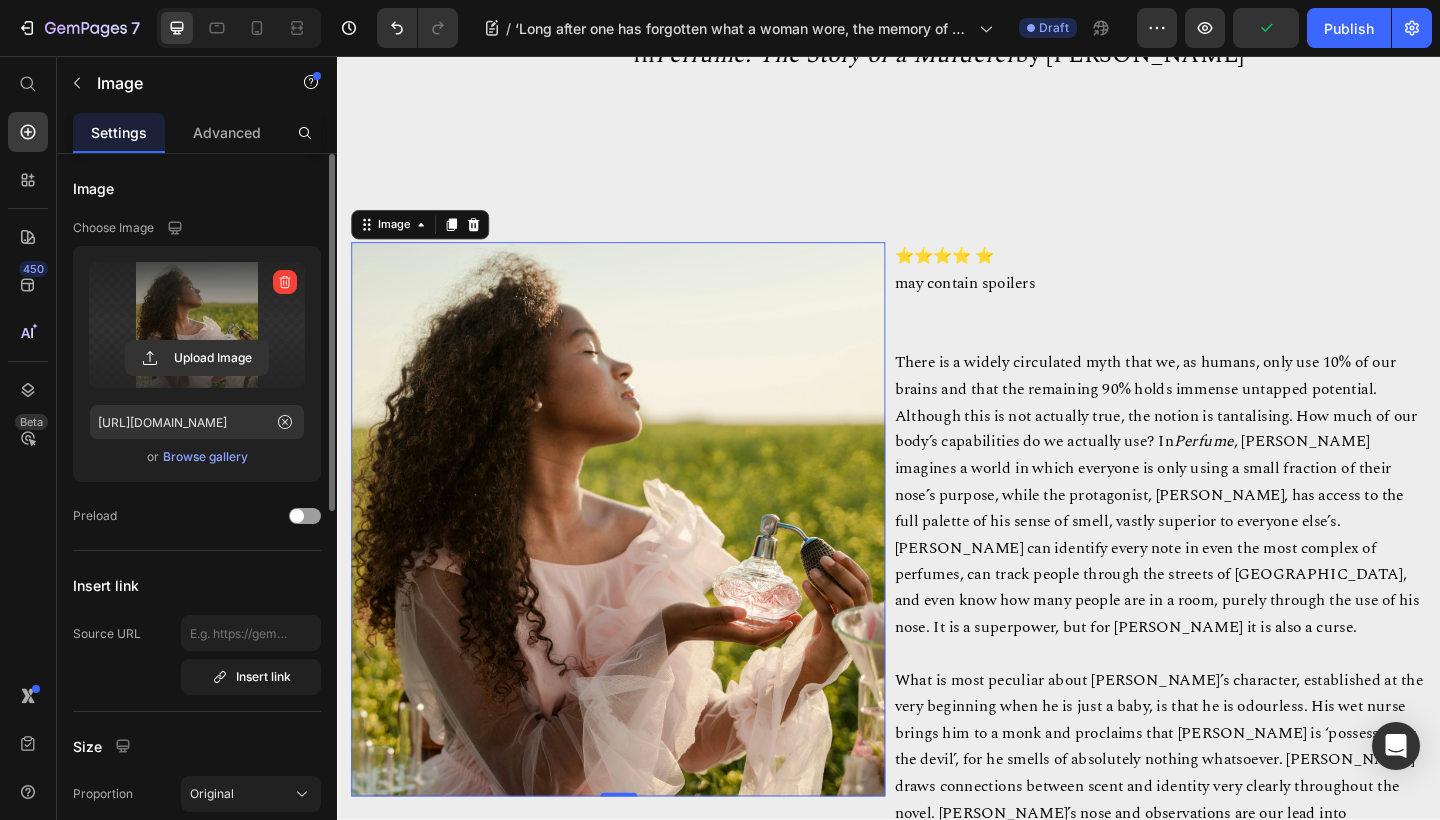 click at bounding box center [642, 560] 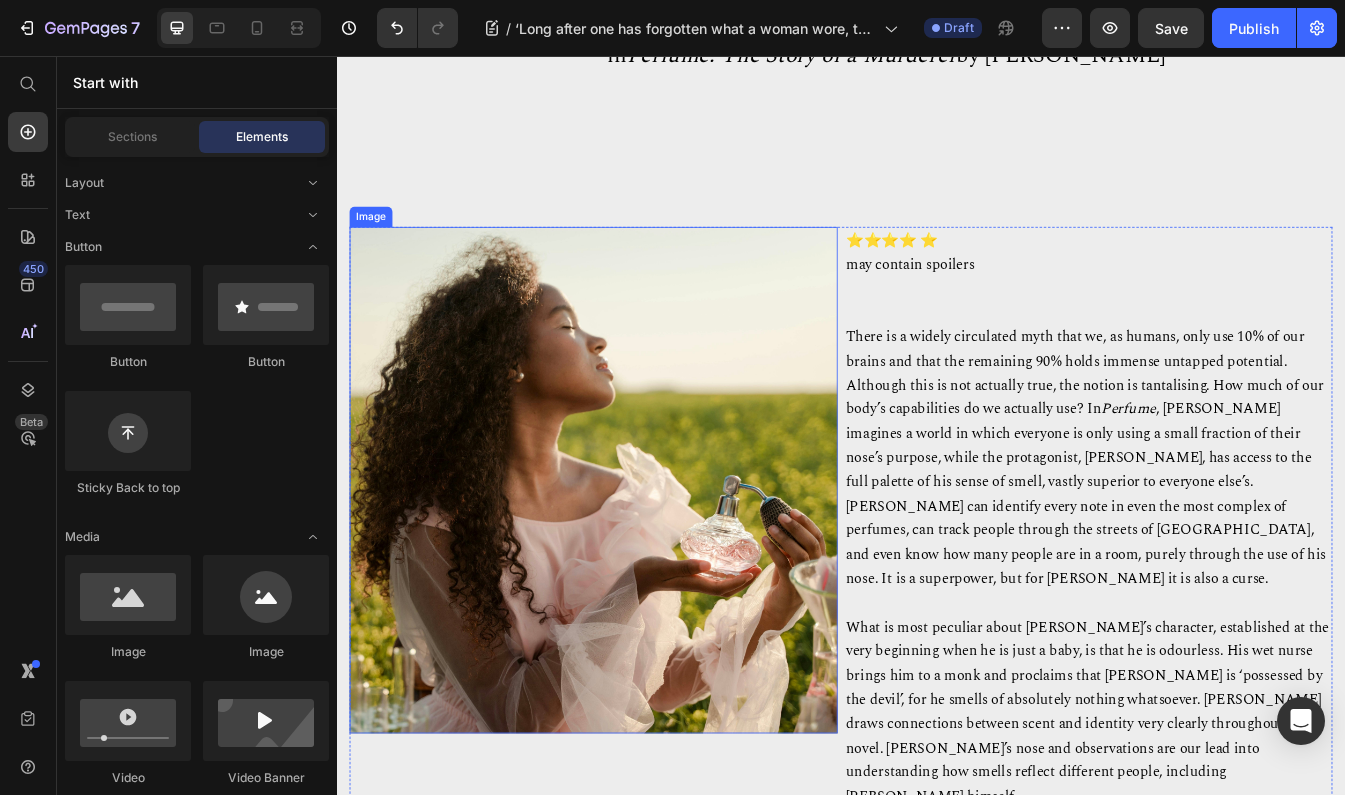 click at bounding box center [642, 560] 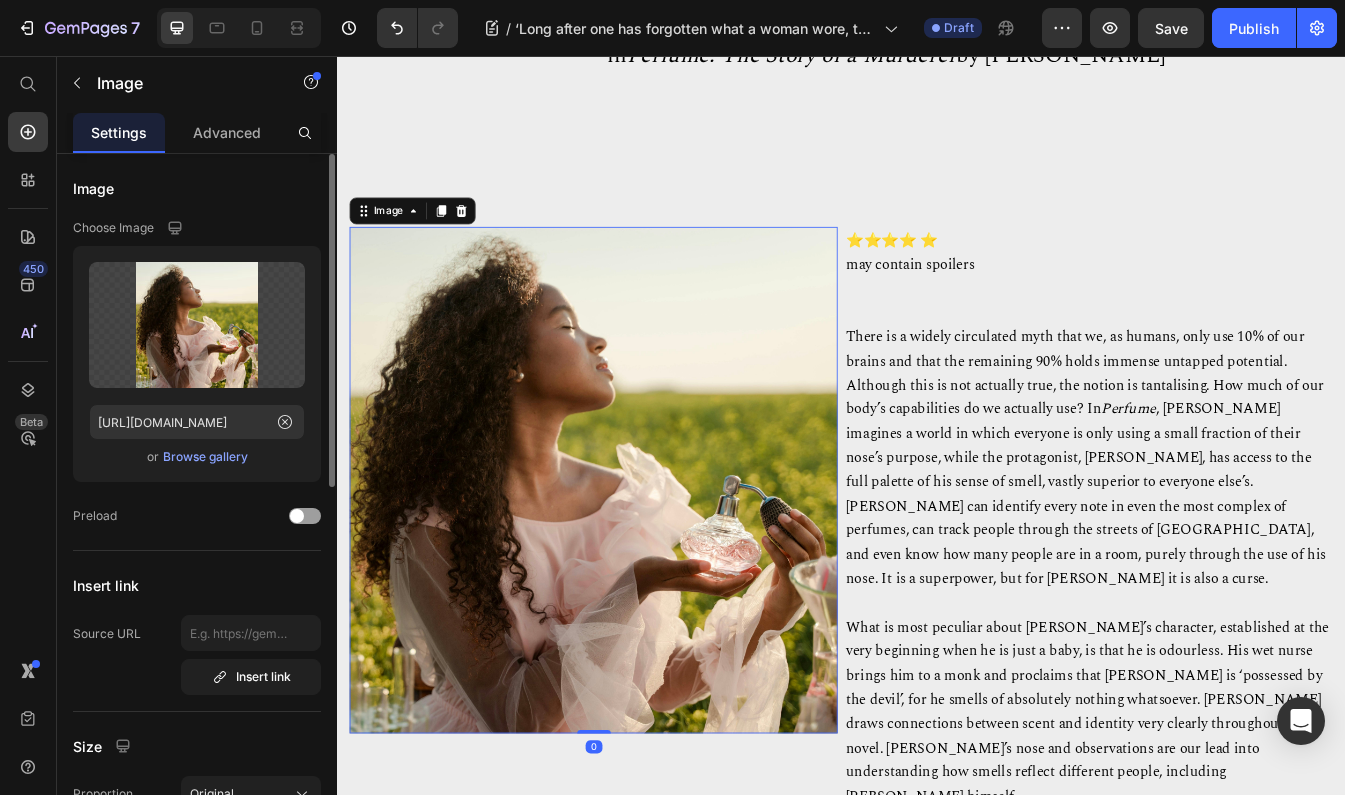 click on "Image Choose Image Upload Image [URL][DOMAIN_NAME]  or   Browse gallery  Preload Insert link Source URL  Insert link  Size Proportion Original Width px % Height px % Shape Border Corner Shadow Align SEO Alt text Image title" at bounding box center (197, 836) 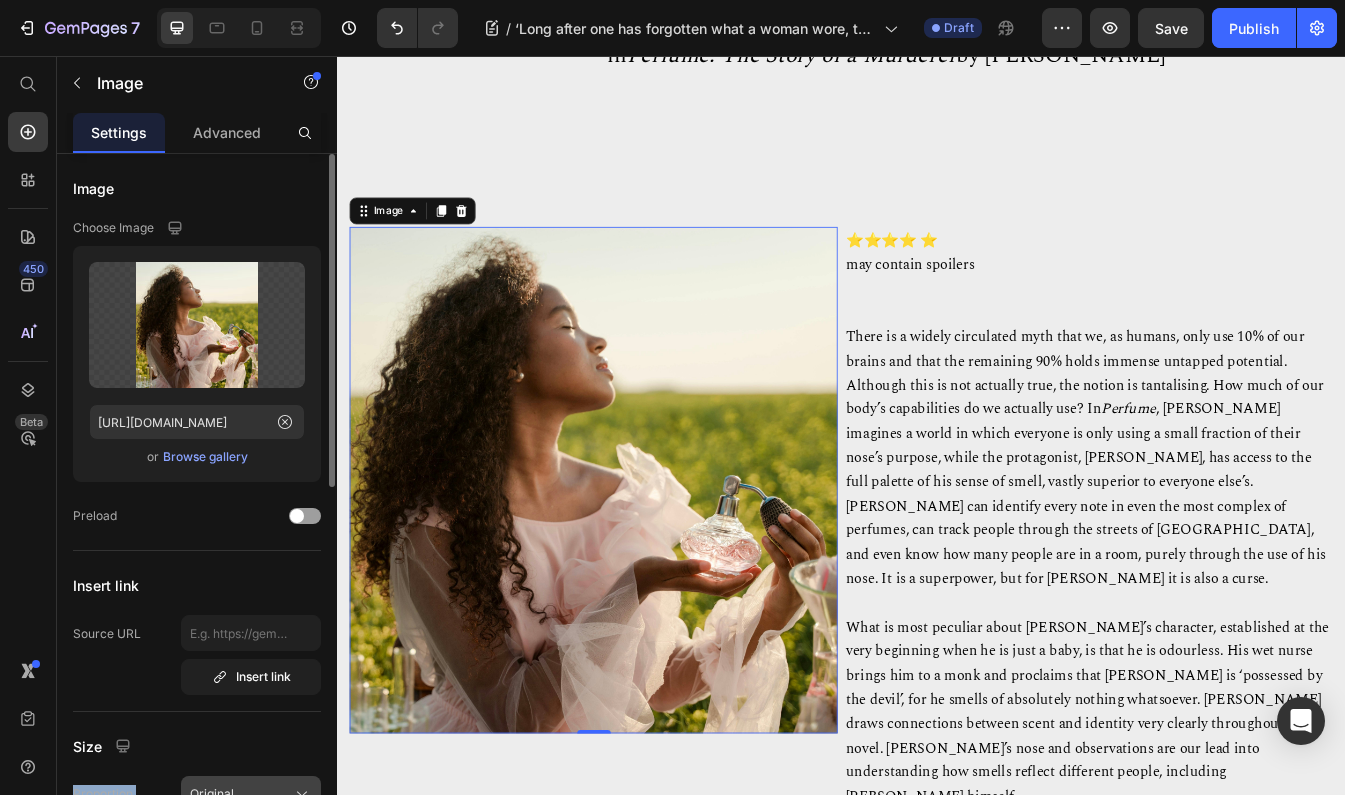 drag, startPoint x: 165, startPoint y: 715, endPoint x: 194, endPoint y: 794, distance: 84.15462 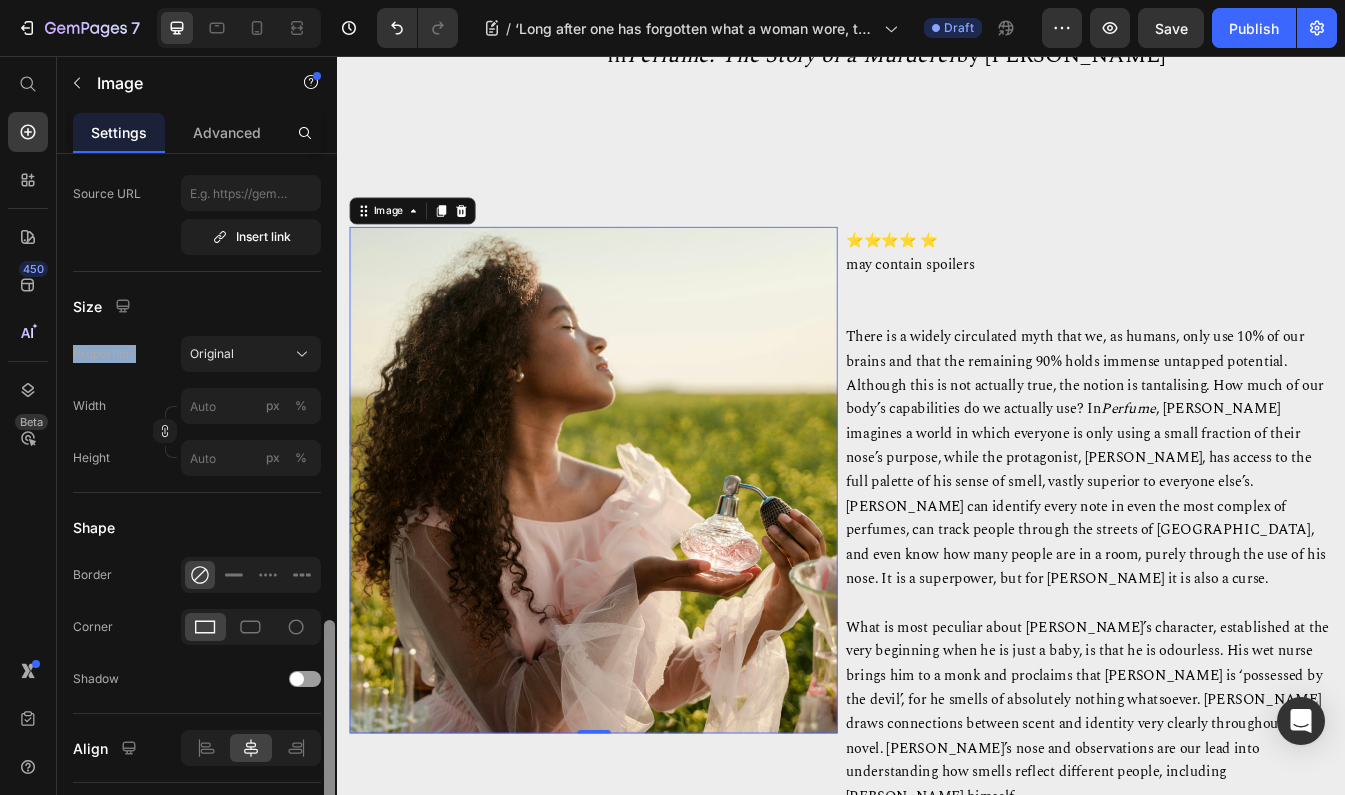 scroll, scrollTop: 614, scrollLeft: 0, axis: vertical 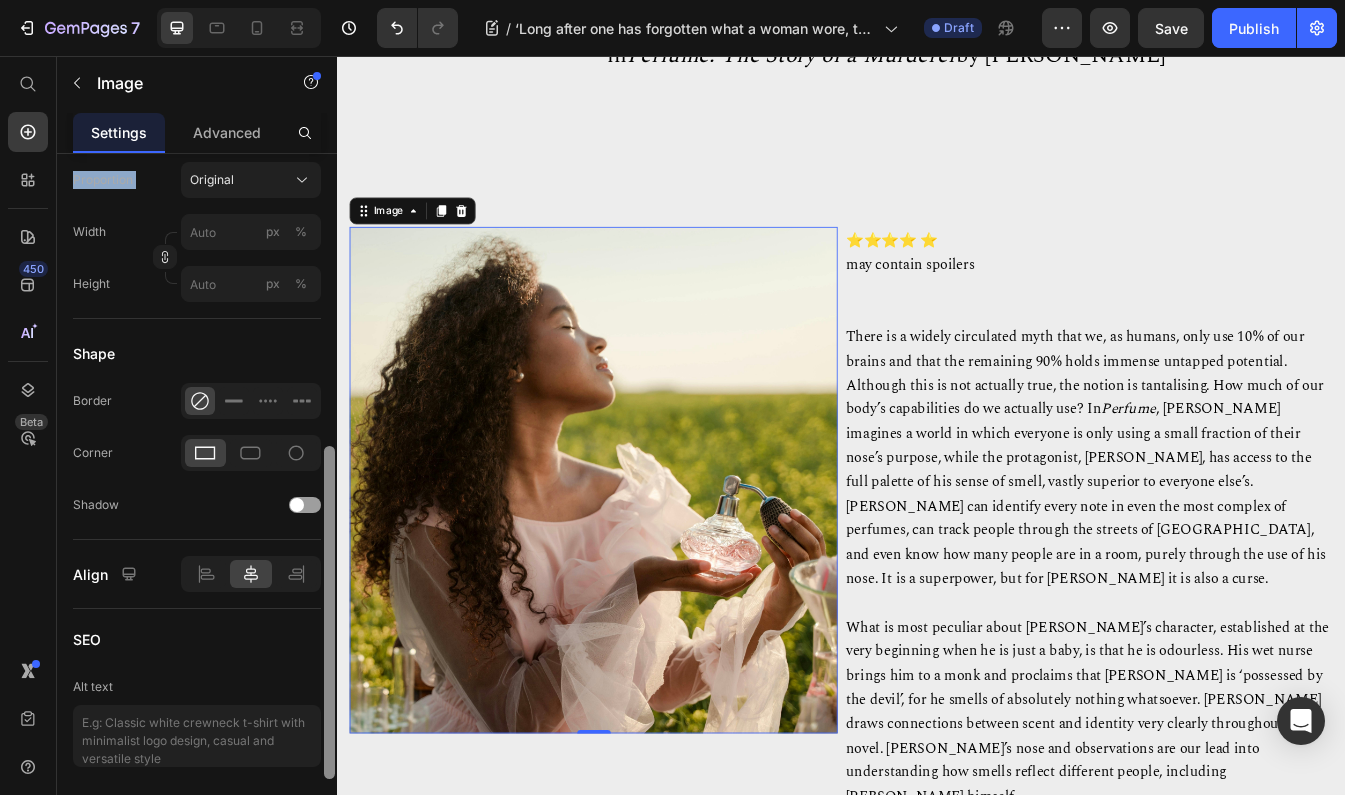 drag, startPoint x: 329, startPoint y: 394, endPoint x: 334, endPoint y: 687, distance: 293.04266 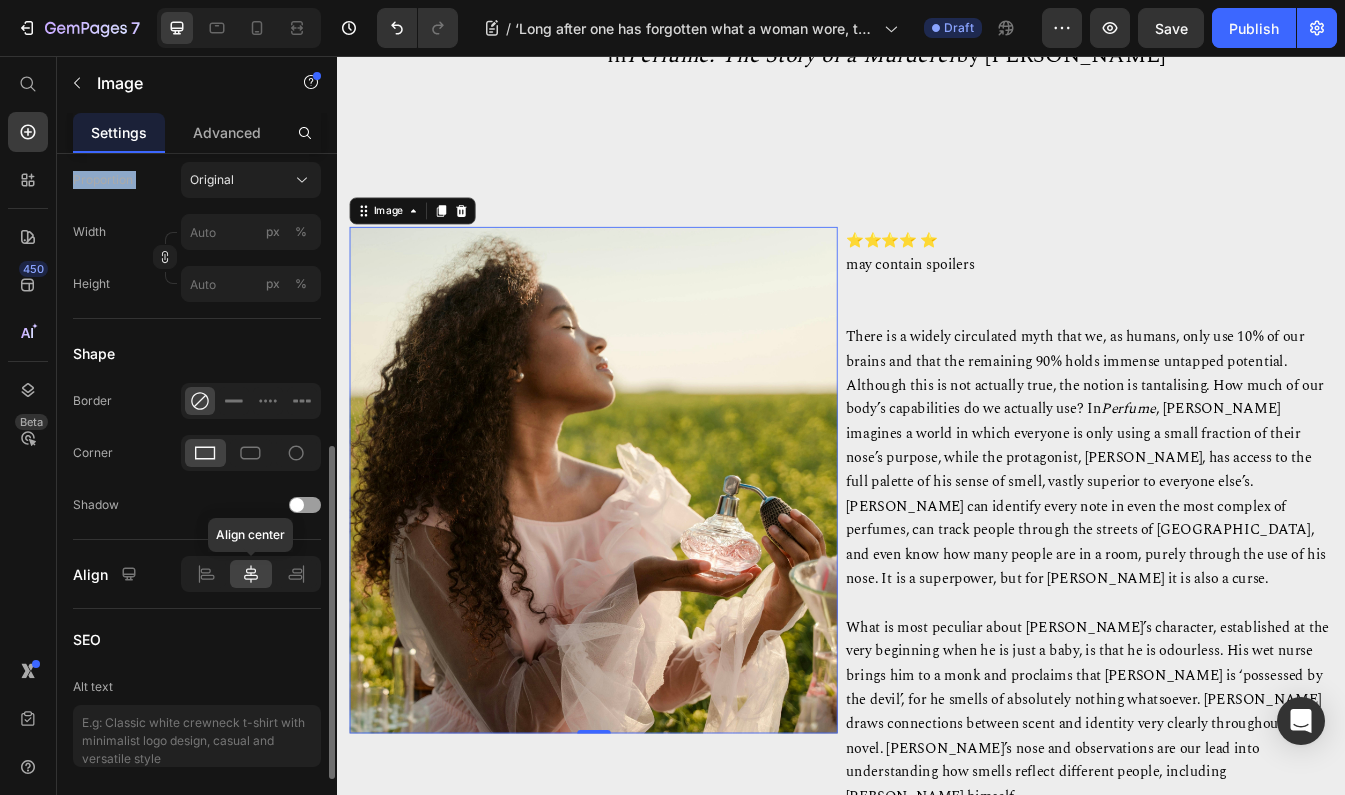 click 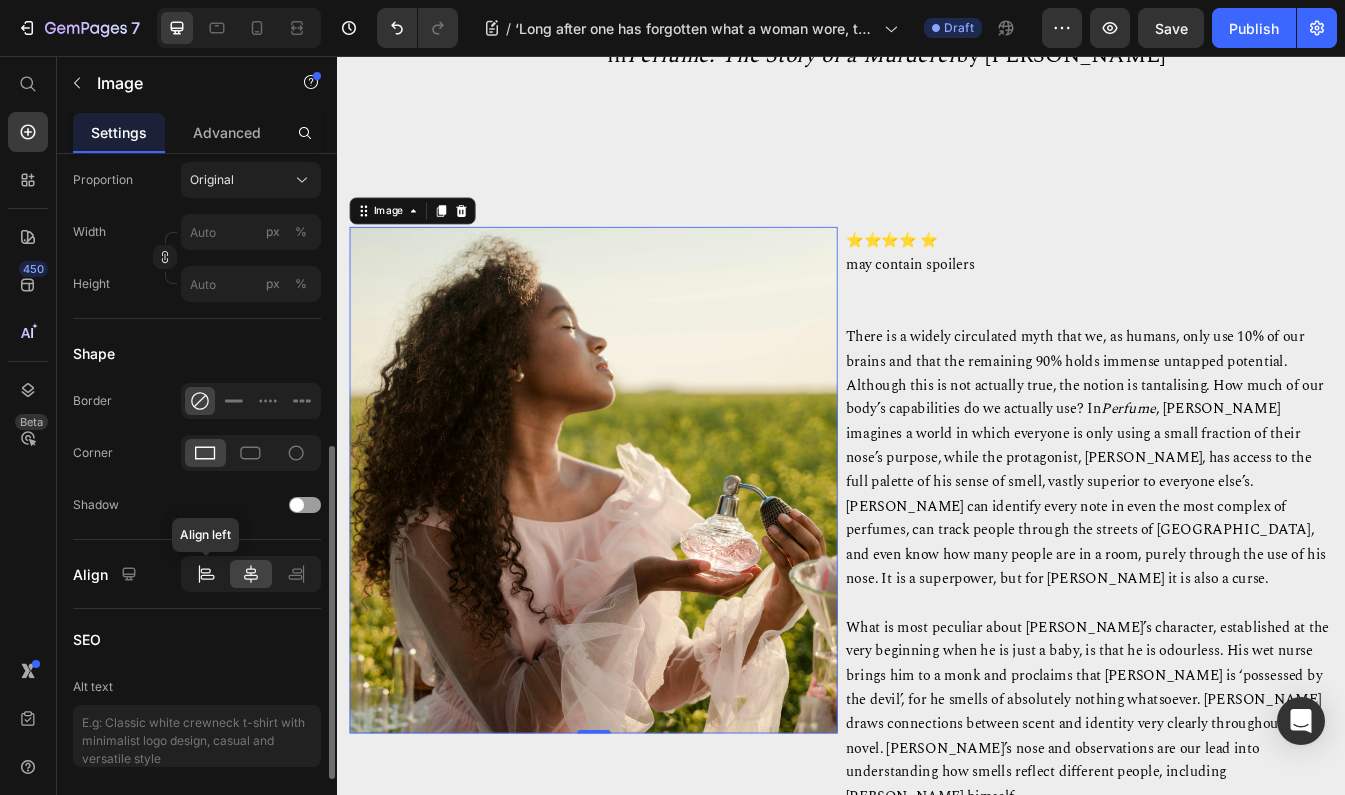 click 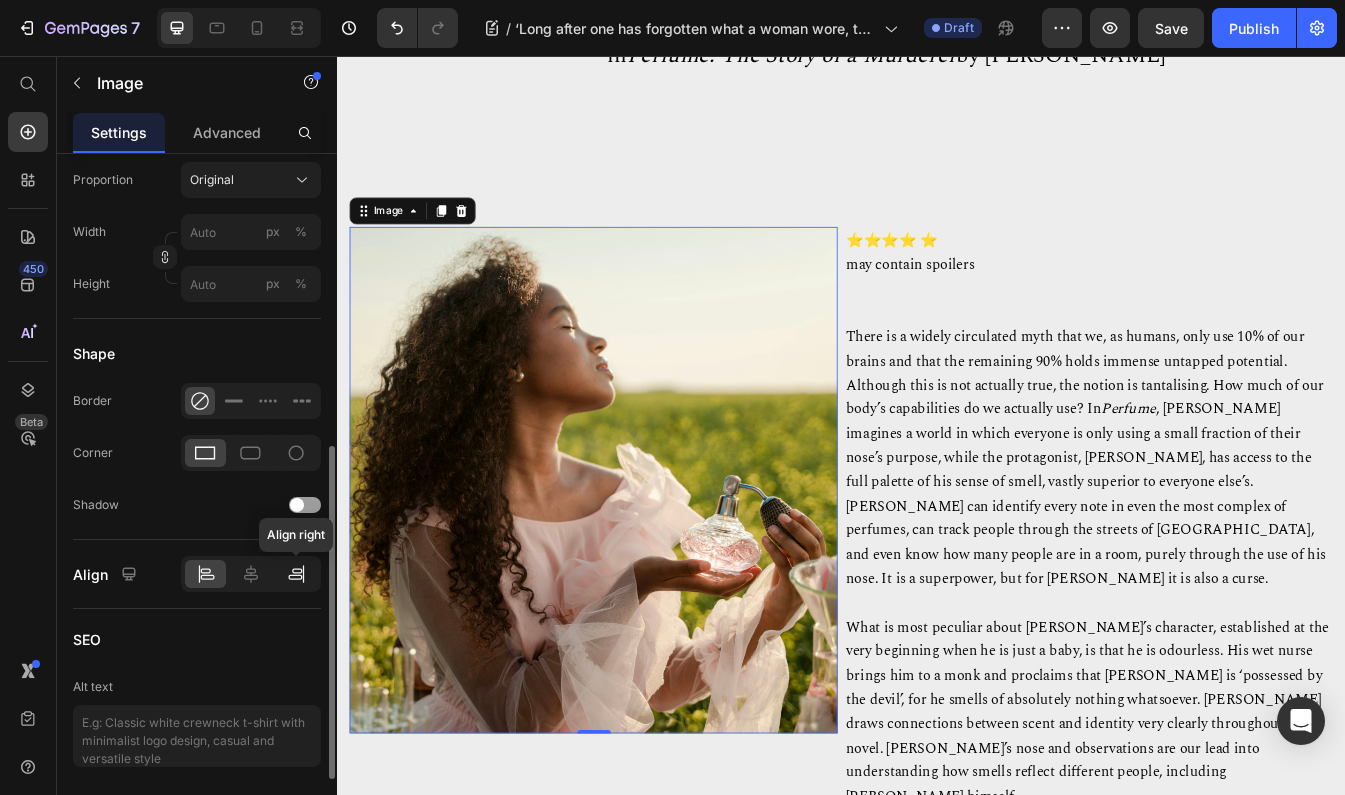 click 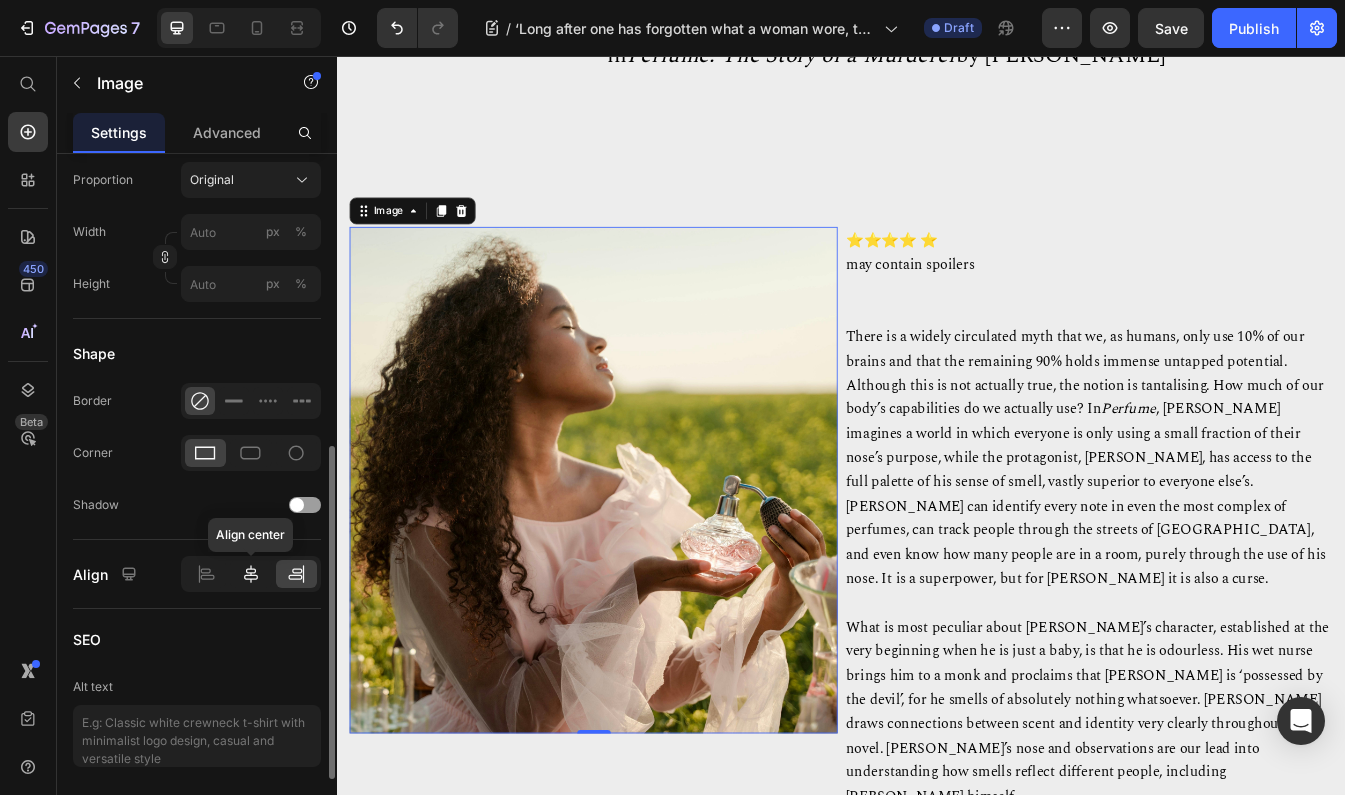 click 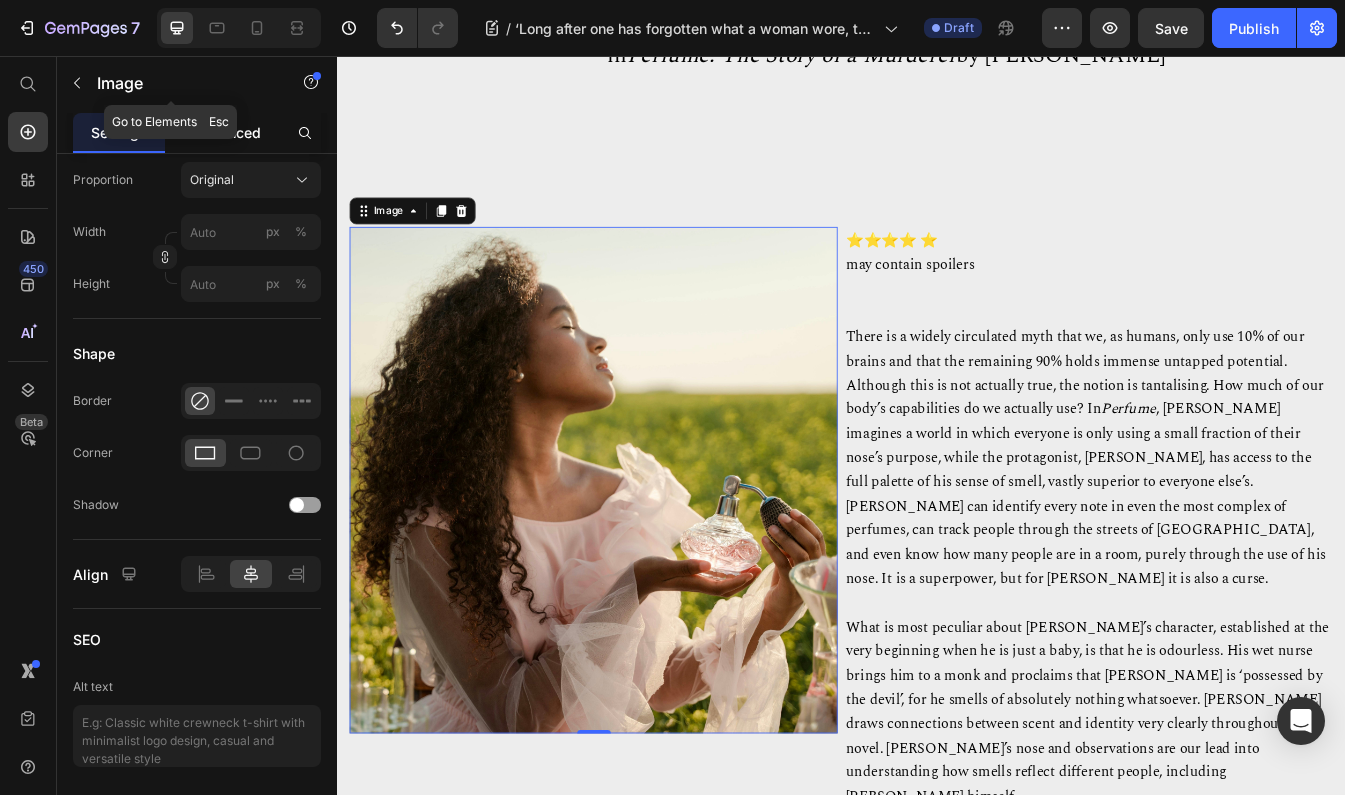 click on "Advanced" at bounding box center [227, 132] 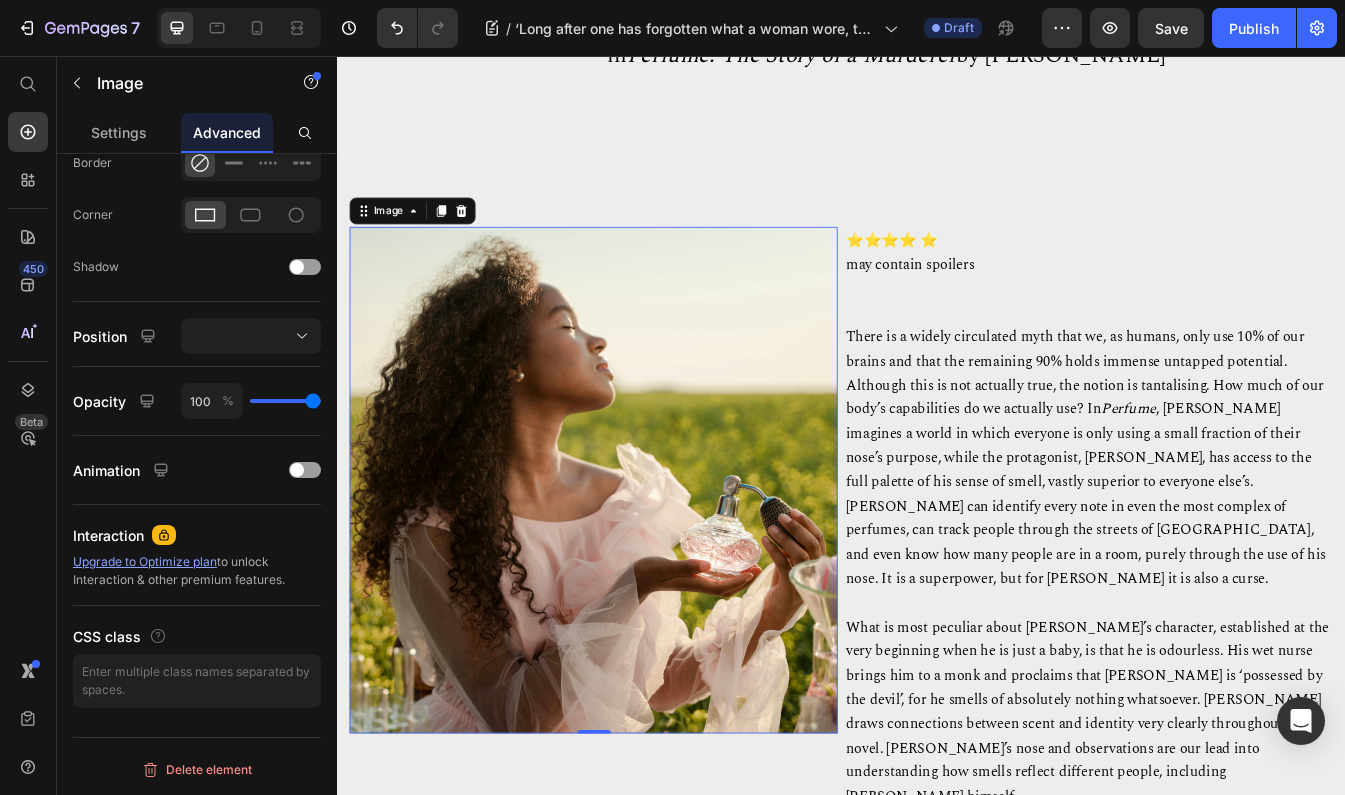 scroll, scrollTop: 0, scrollLeft: 0, axis: both 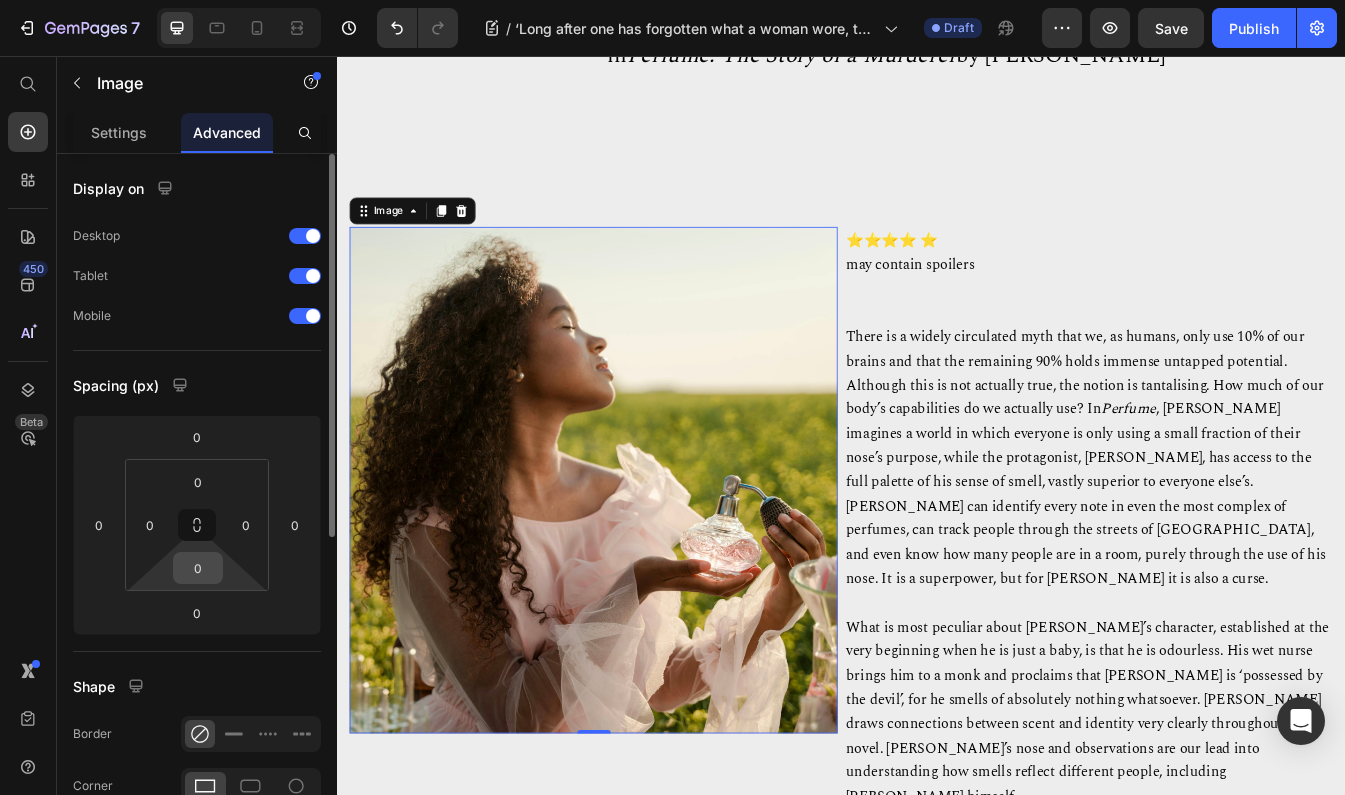 click on "0" at bounding box center (198, 568) 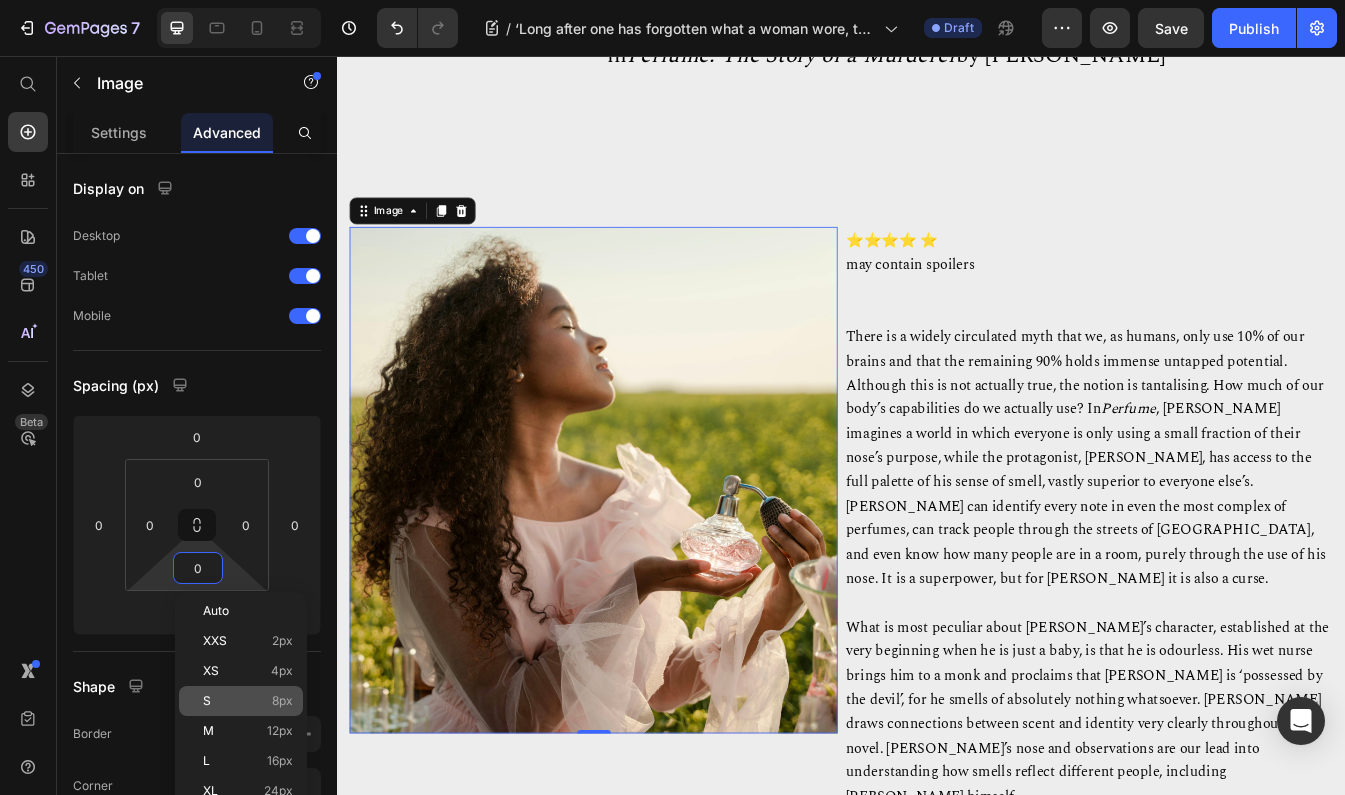 click on "S 8px" at bounding box center (248, 701) 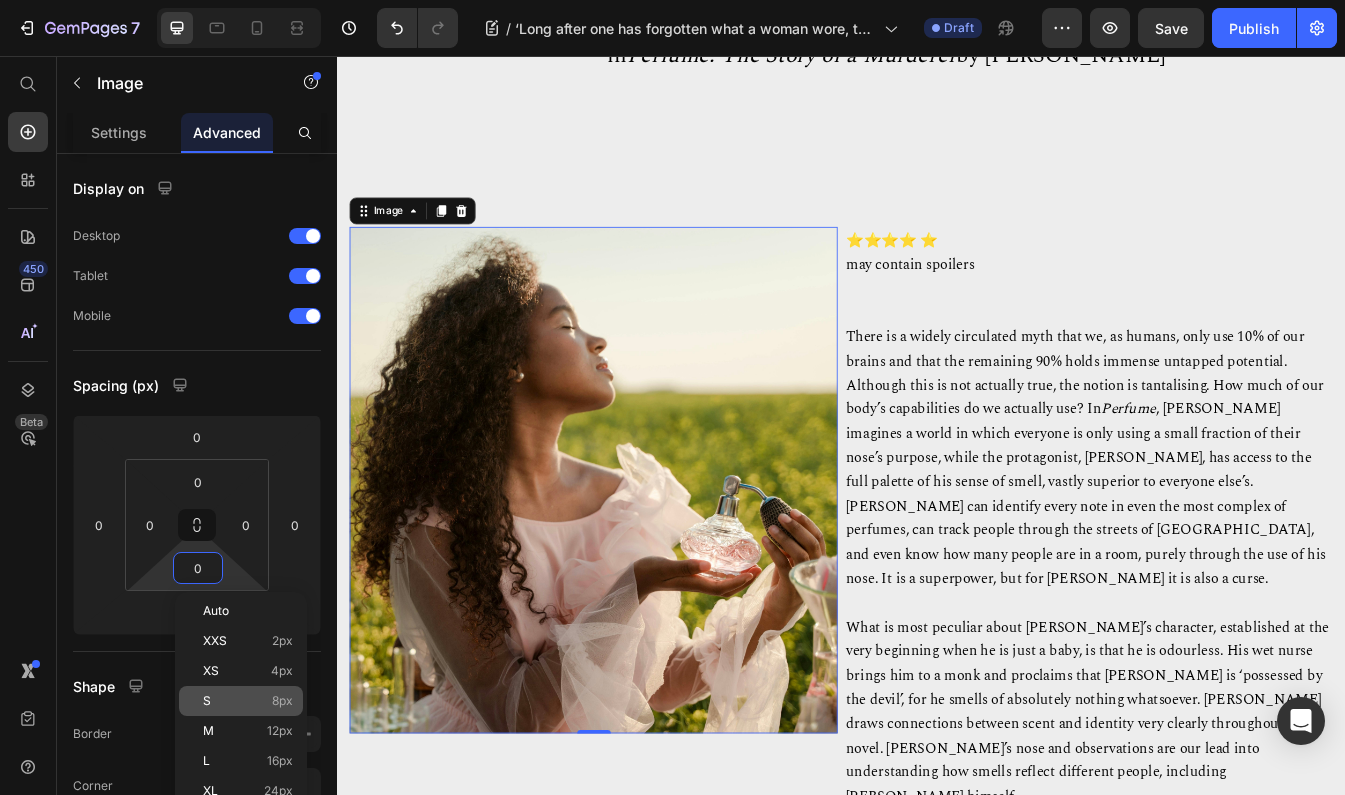 type on "8" 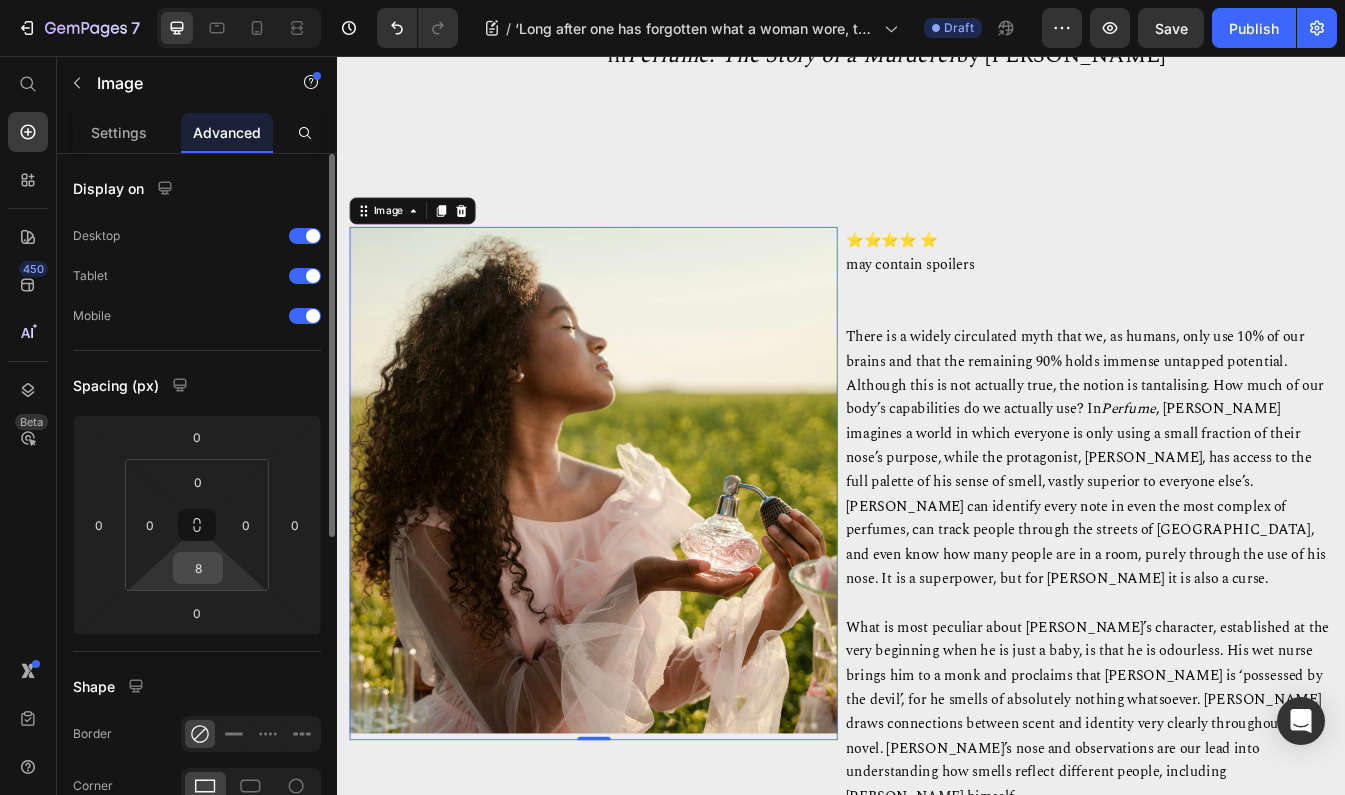 click on "8" at bounding box center (198, 568) 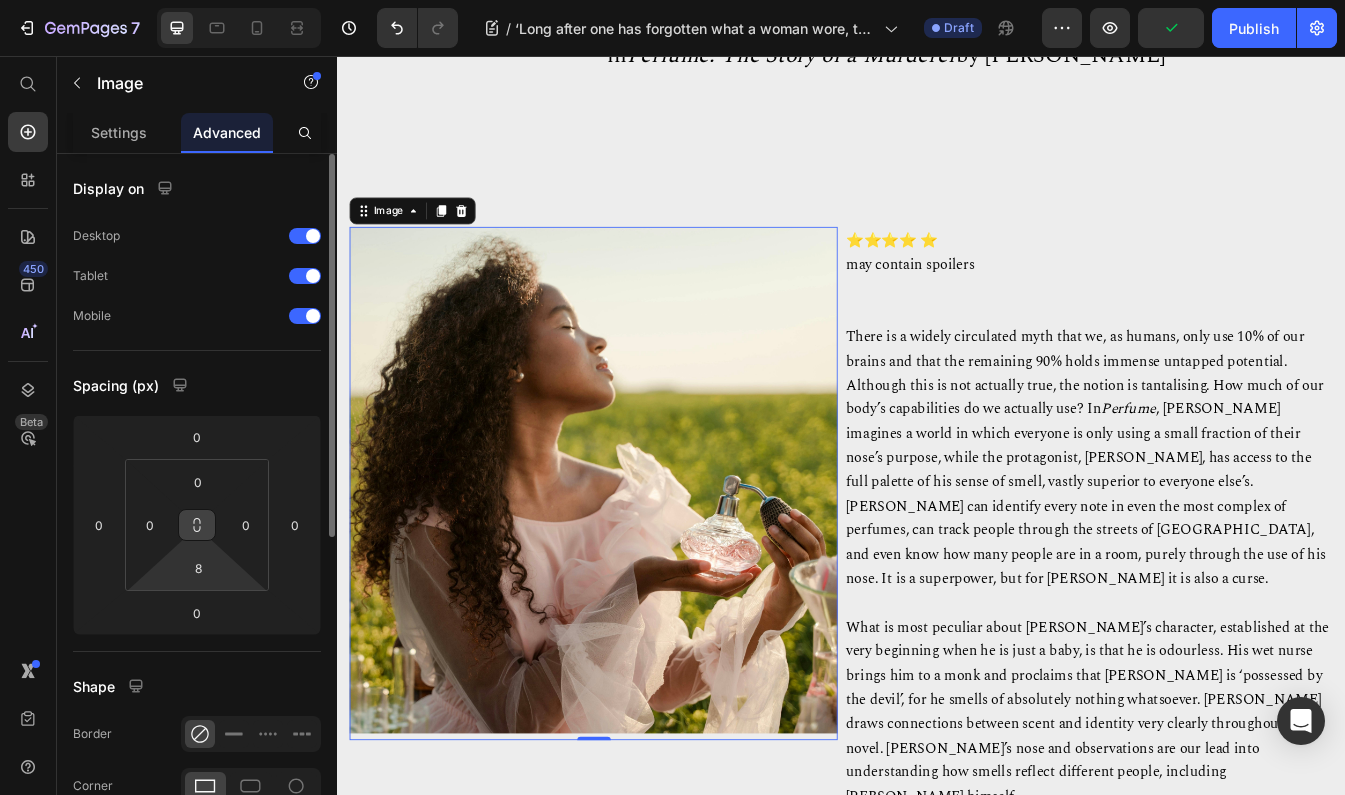 click 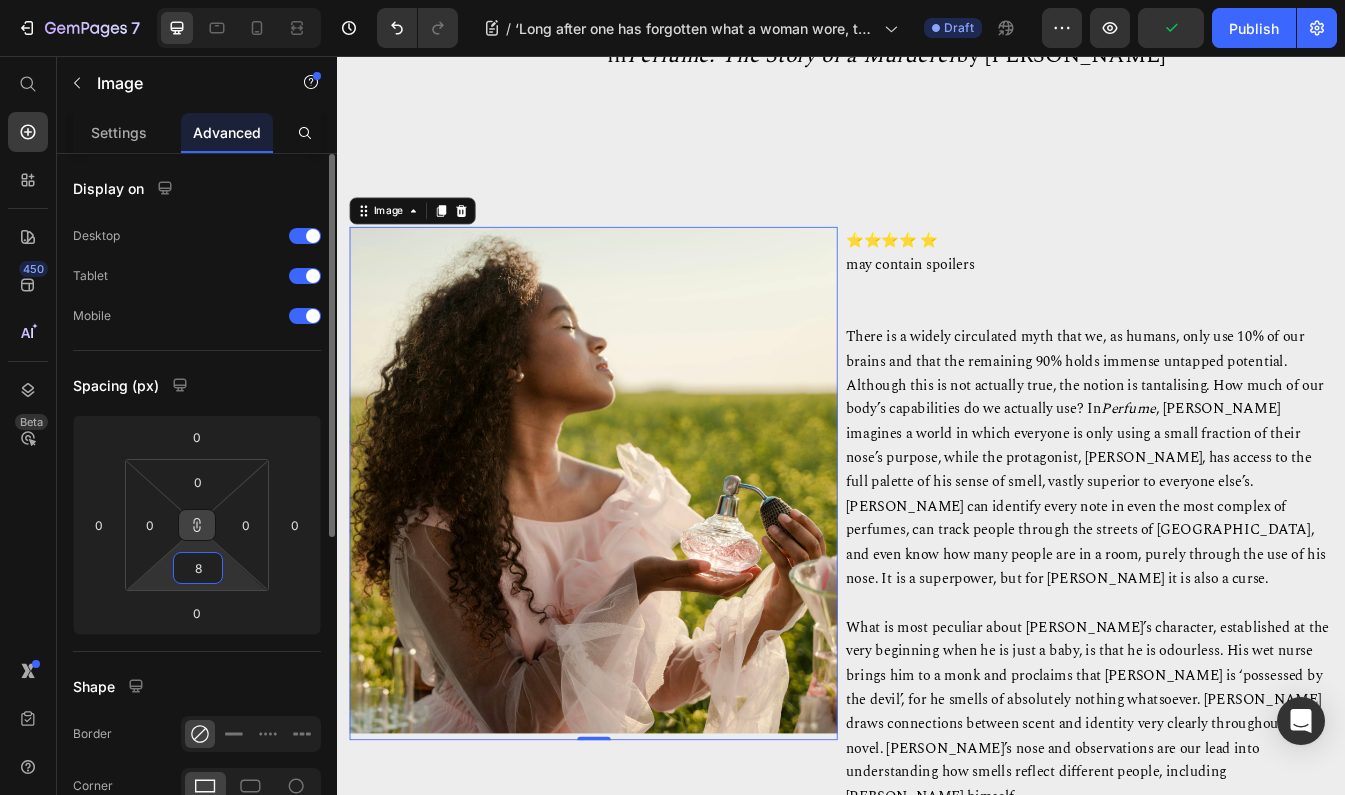 click on "8" at bounding box center (198, 568) 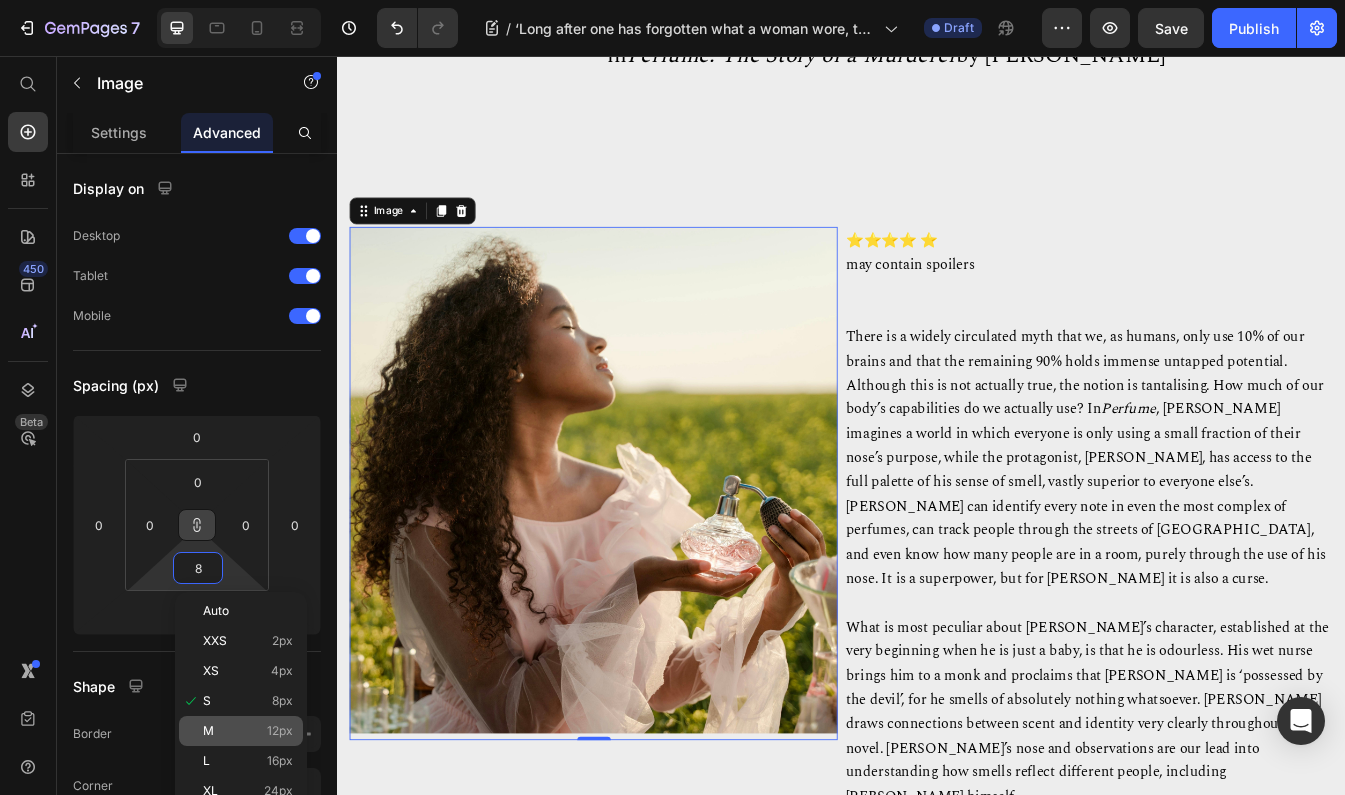 type on "8" 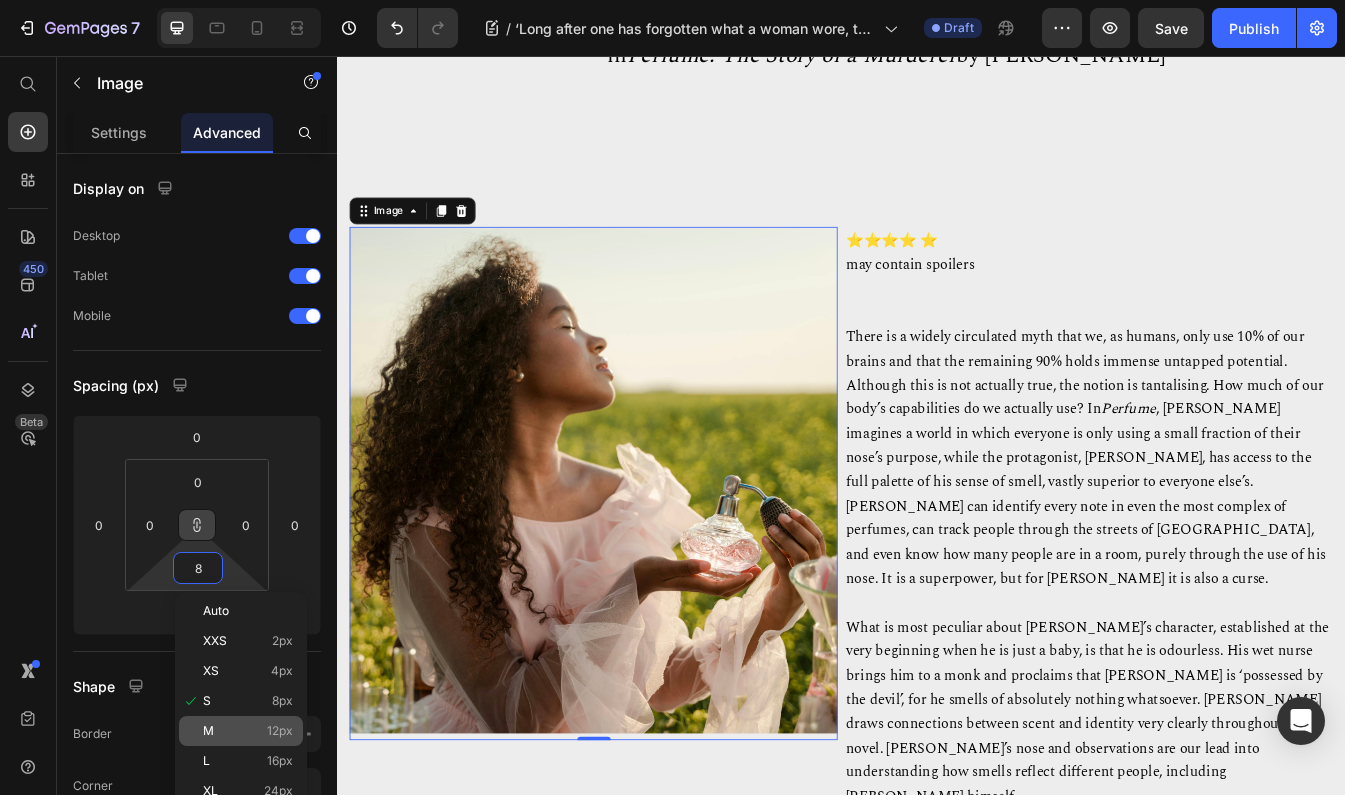 type on "8" 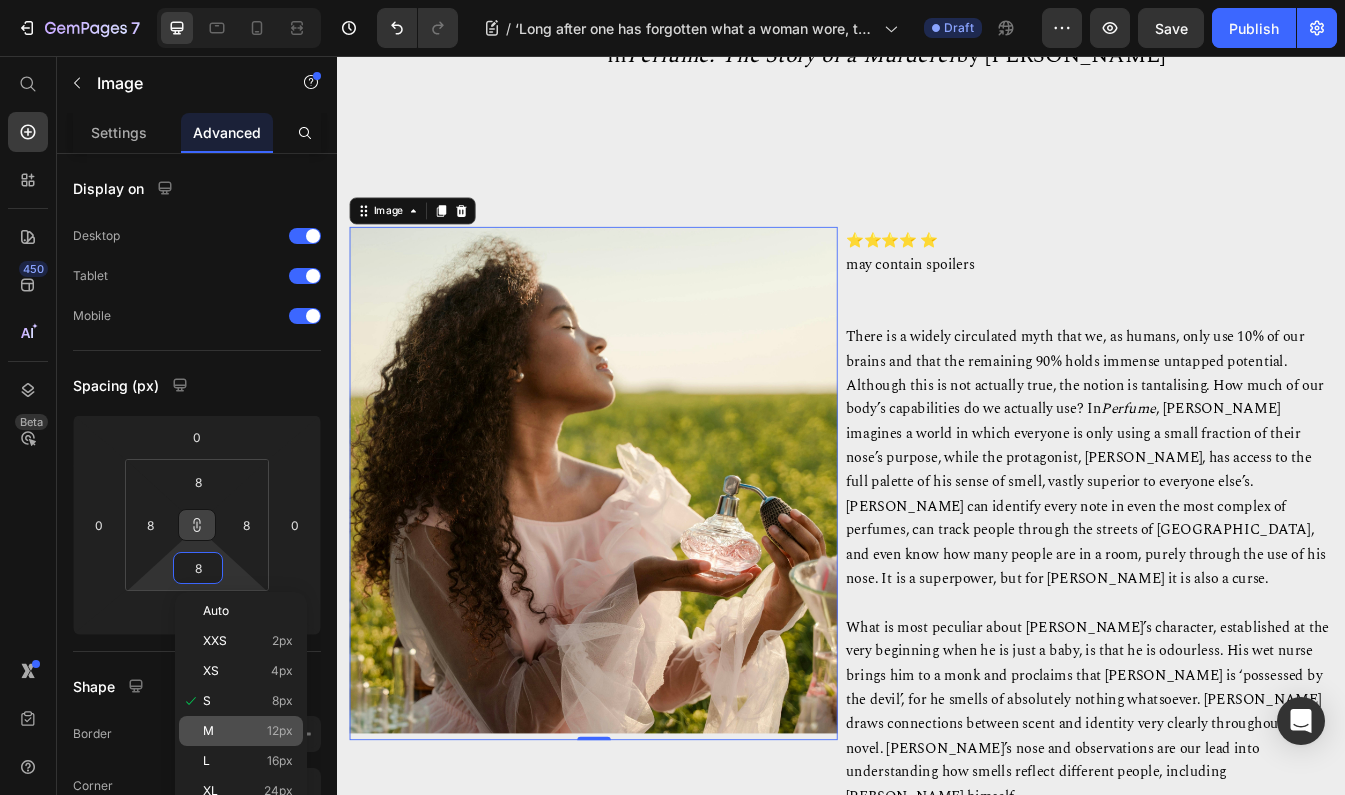 click on "M 12px" at bounding box center [248, 731] 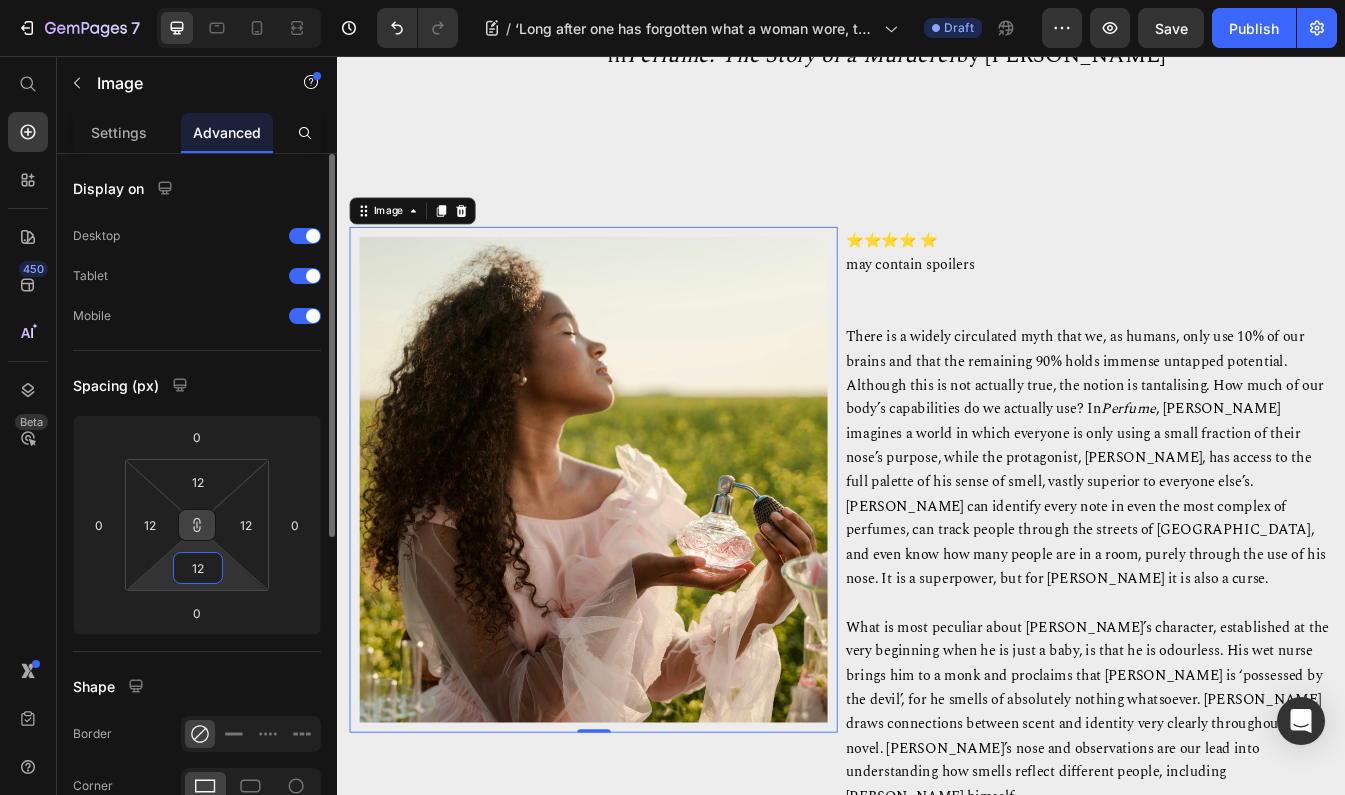 click on "12" at bounding box center (198, 568) 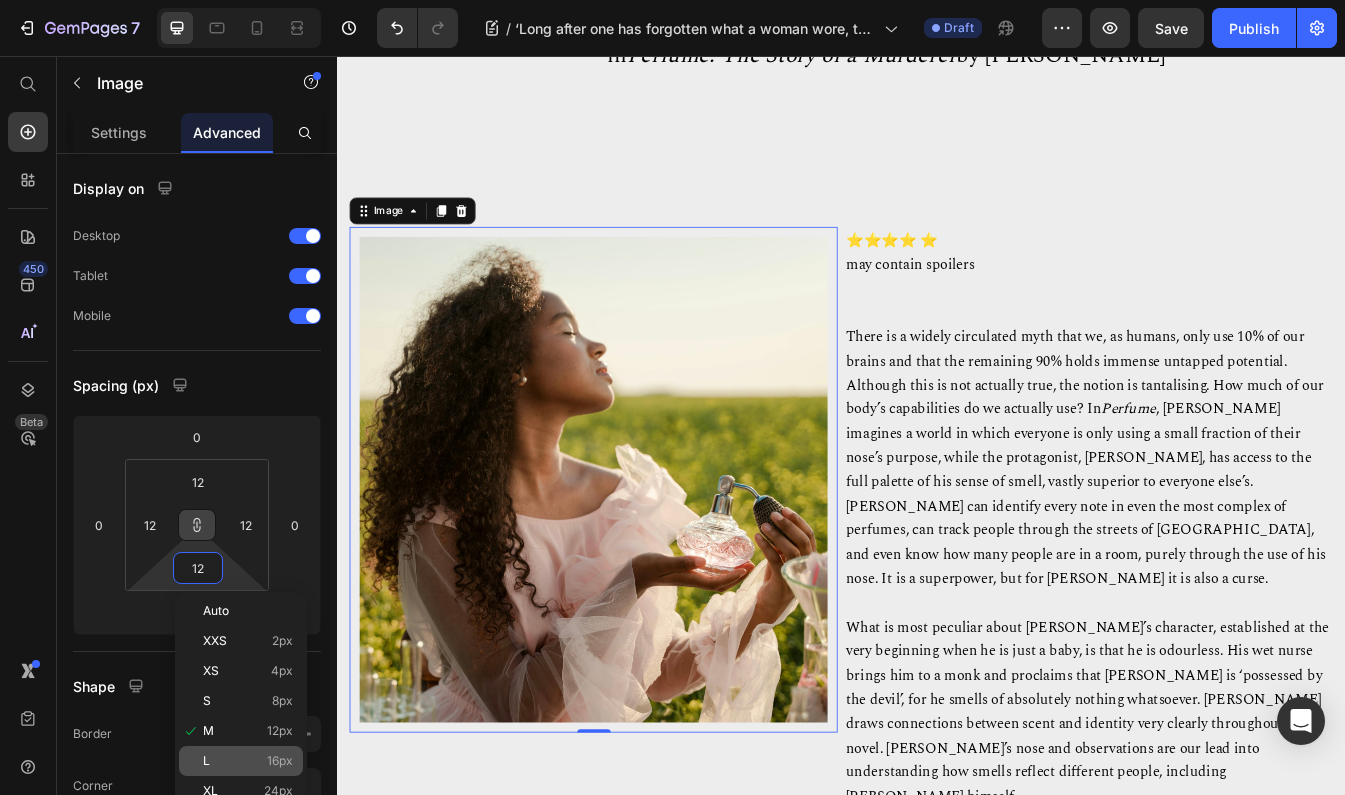 click on "L 16px" at bounding box center (248, 761) 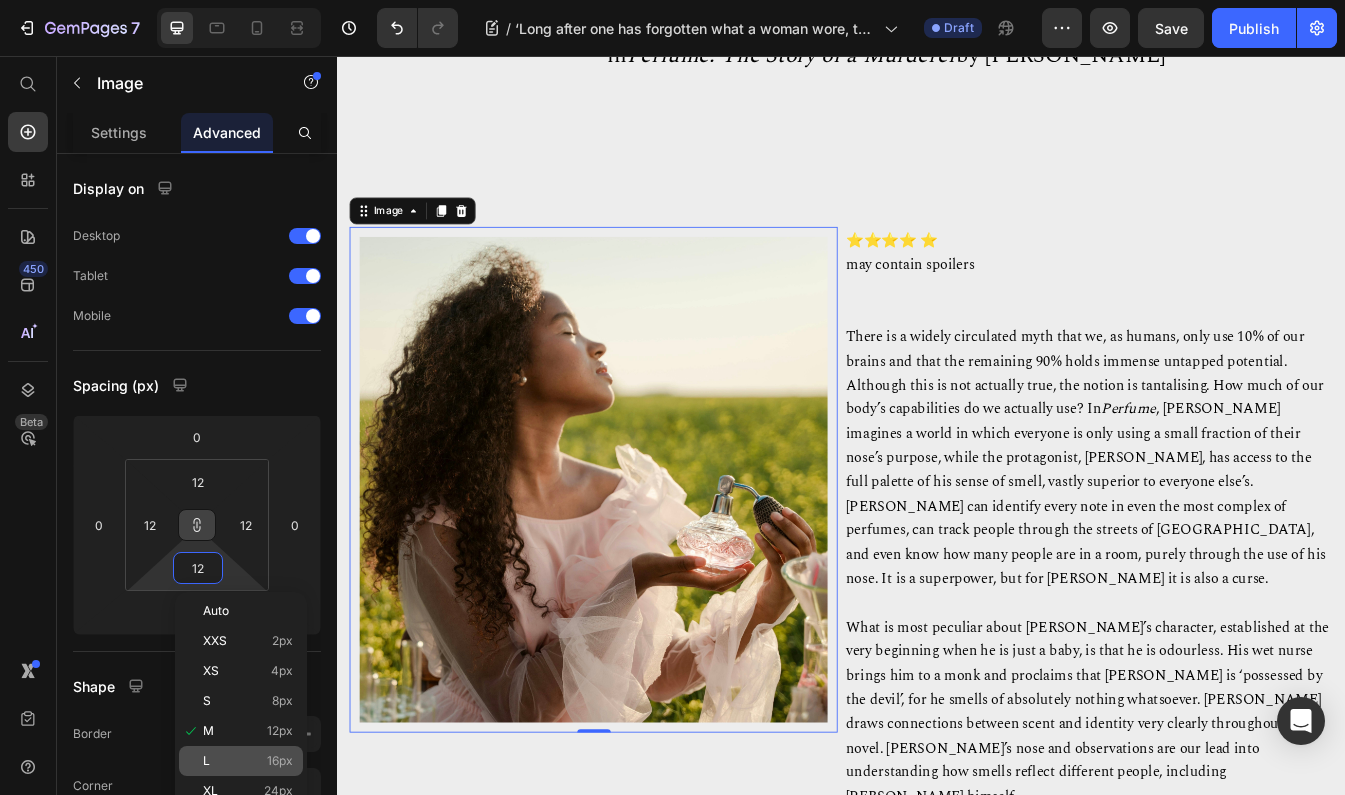 type on "16" 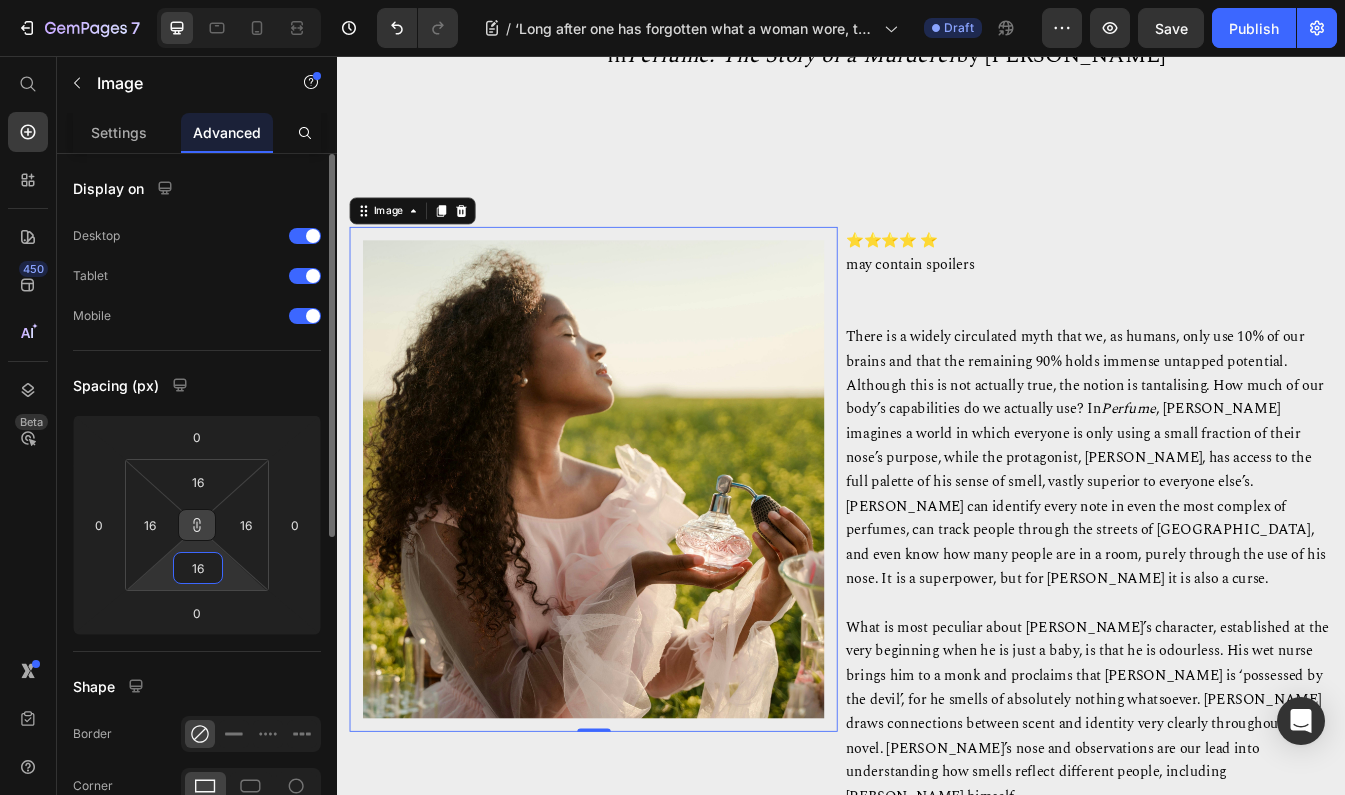 click on "16" at bounding box center [198, 568] 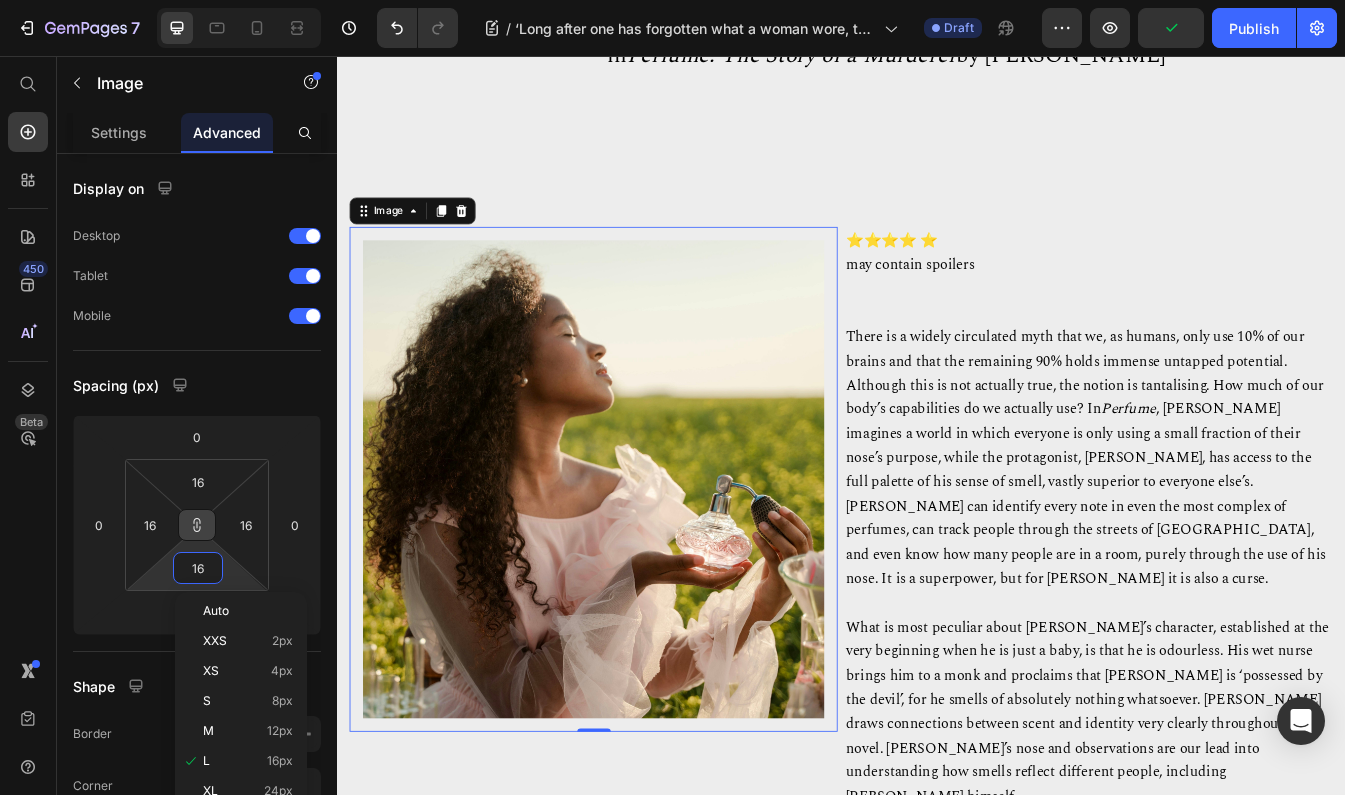 click 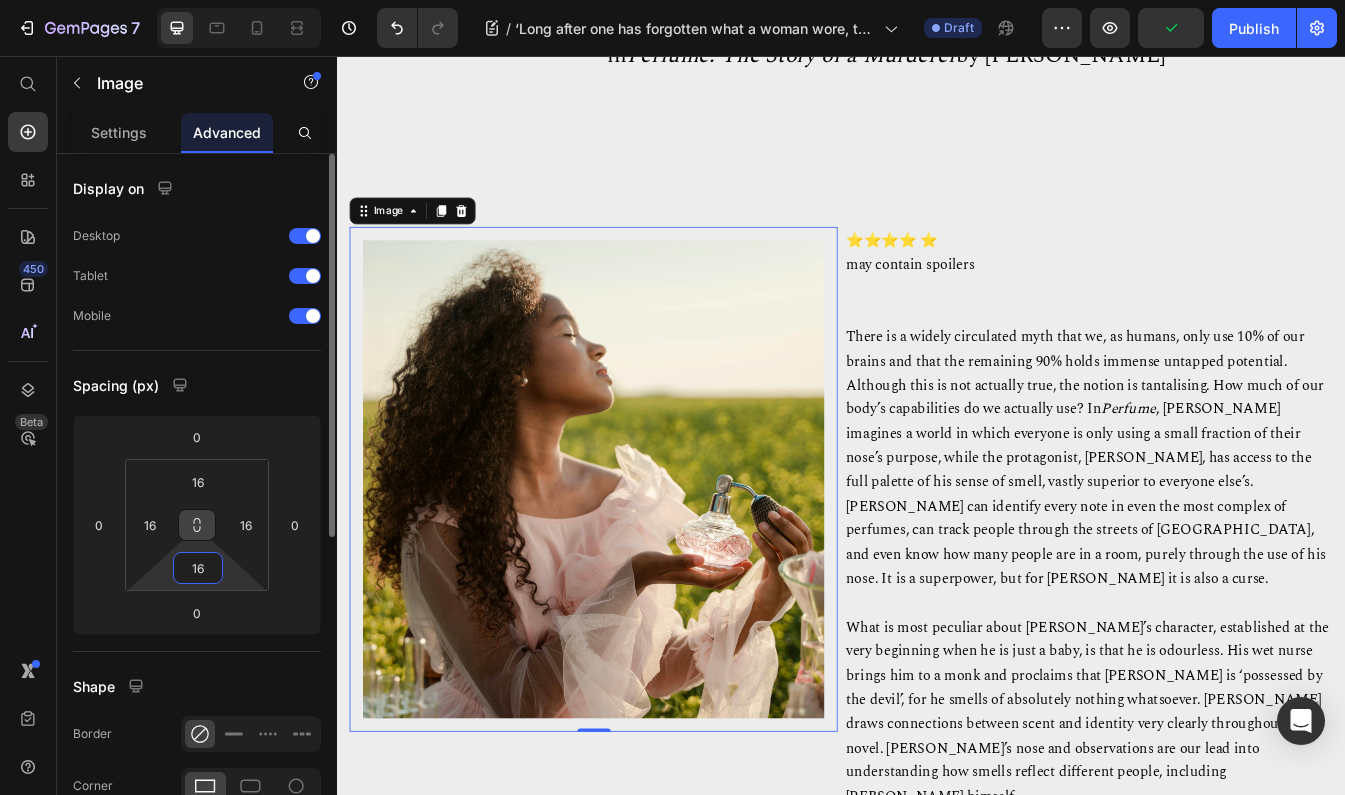 click on "16" at bounding box center (198, 568) 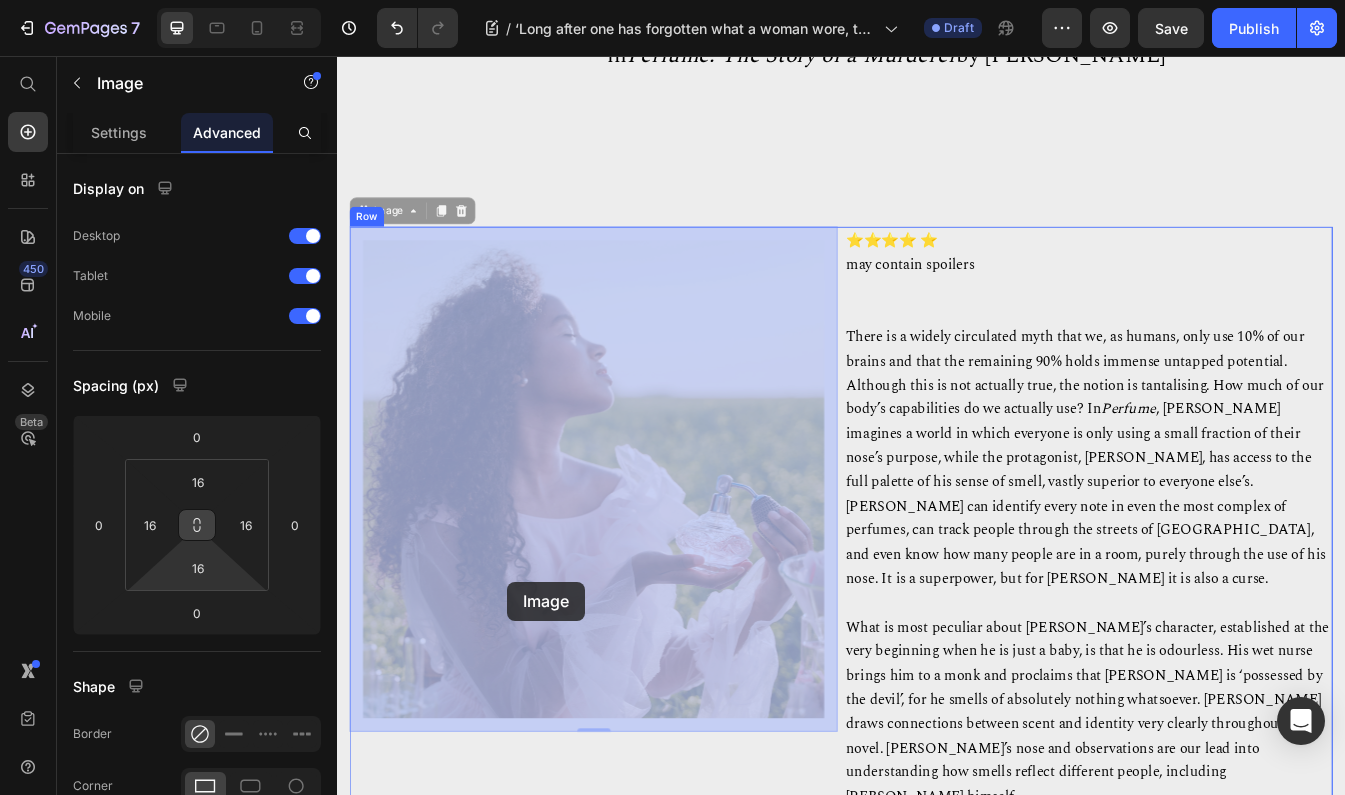 drag, startPoint x: 526, startPoint y: 605, endPoint x: 539, endPoint y: 681, distance: 77.10383 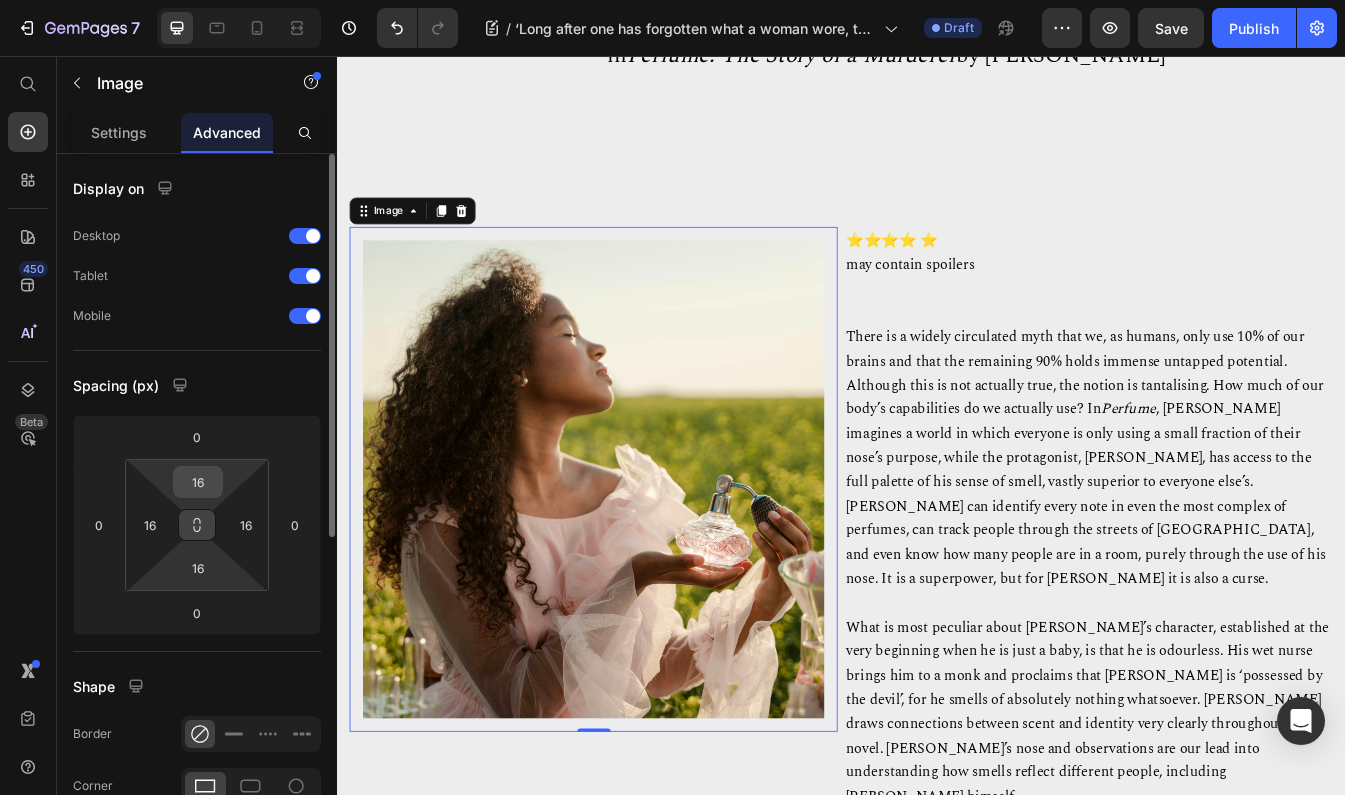 click on "16" at bounding box center [198, 482] 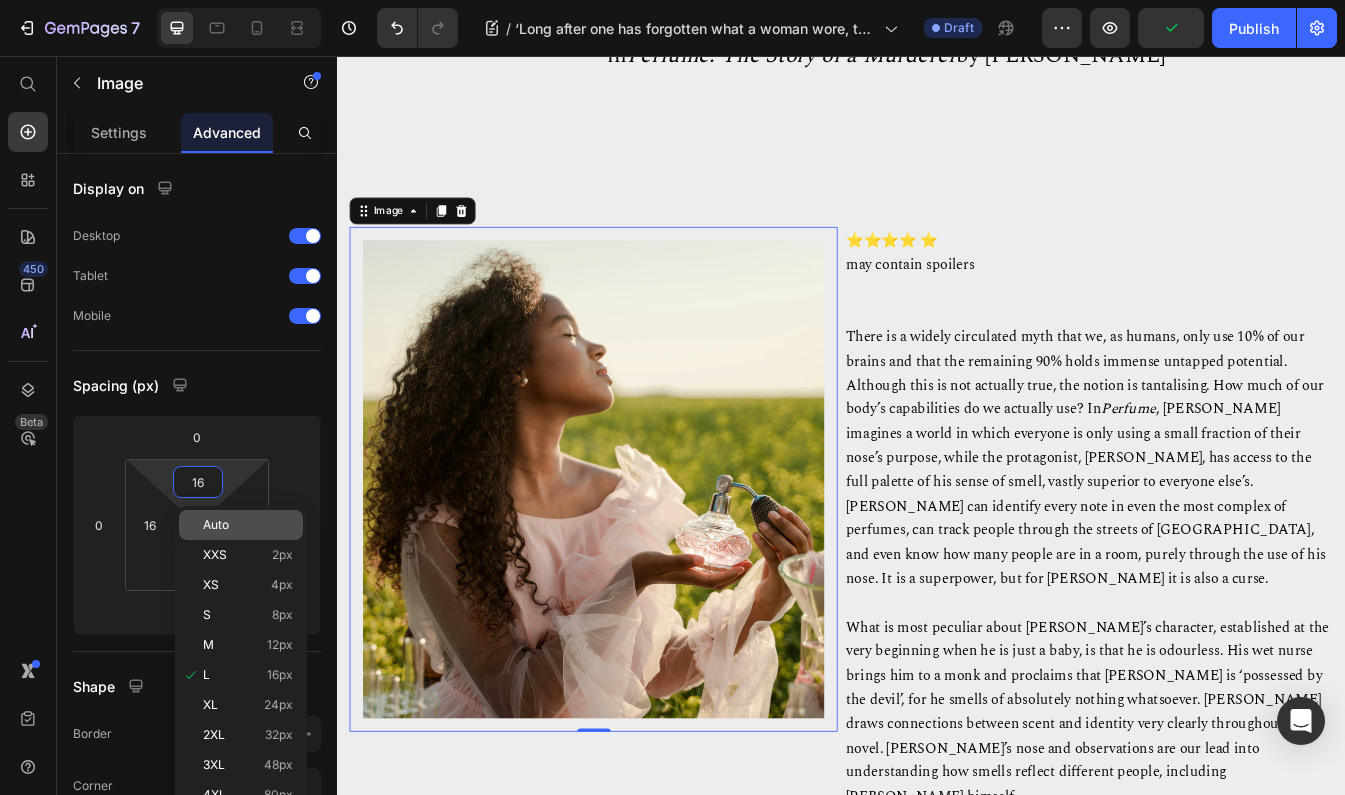click on "Auto" at bounding box center (216, 525) 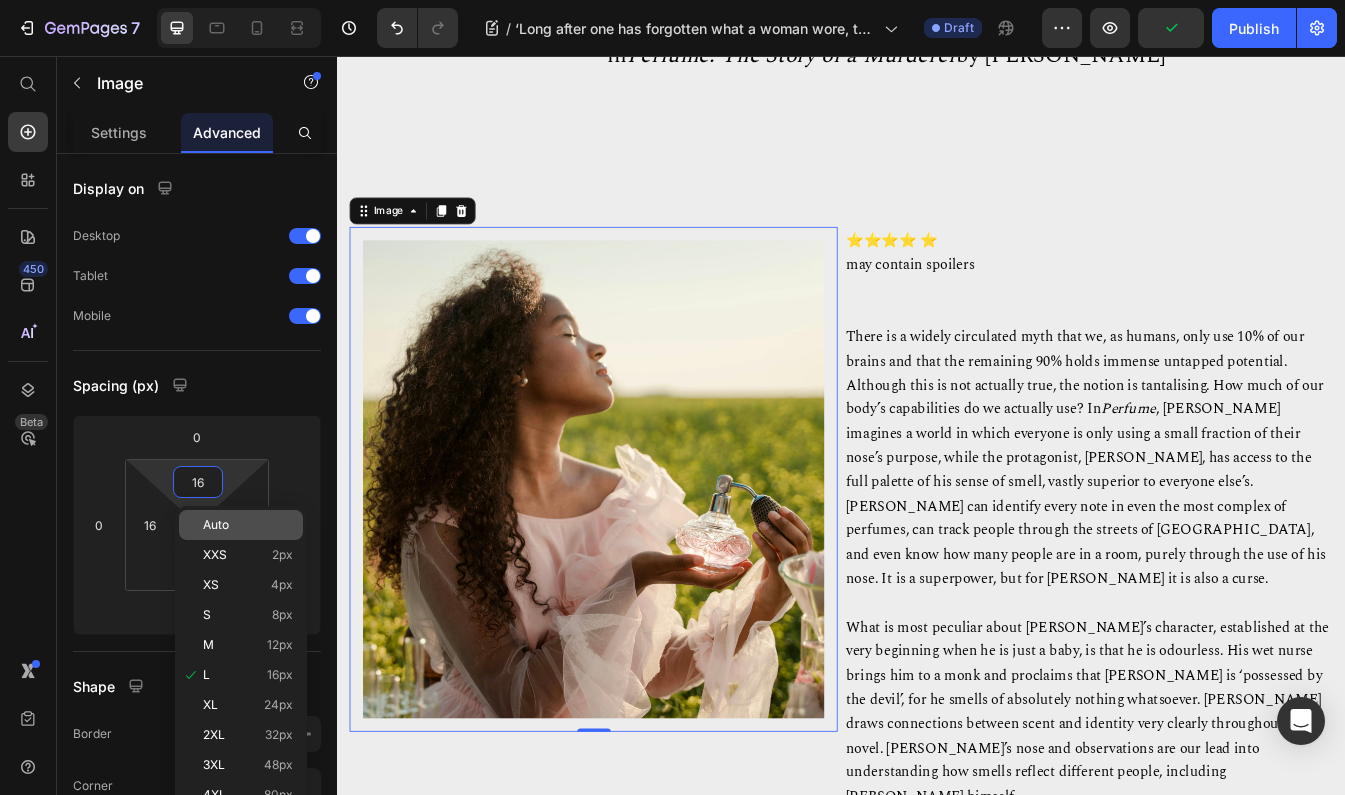 type 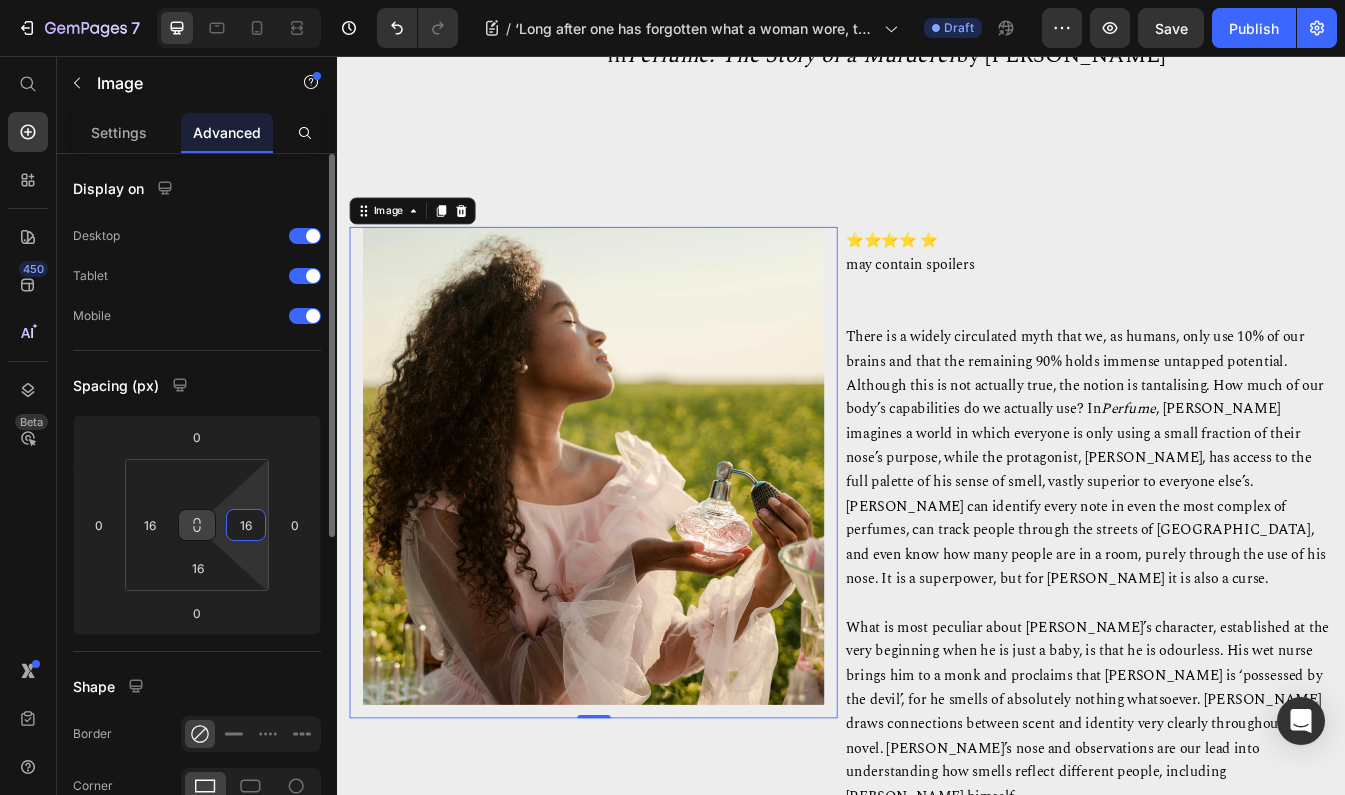 click on "16" at bounding box center (246, 525) 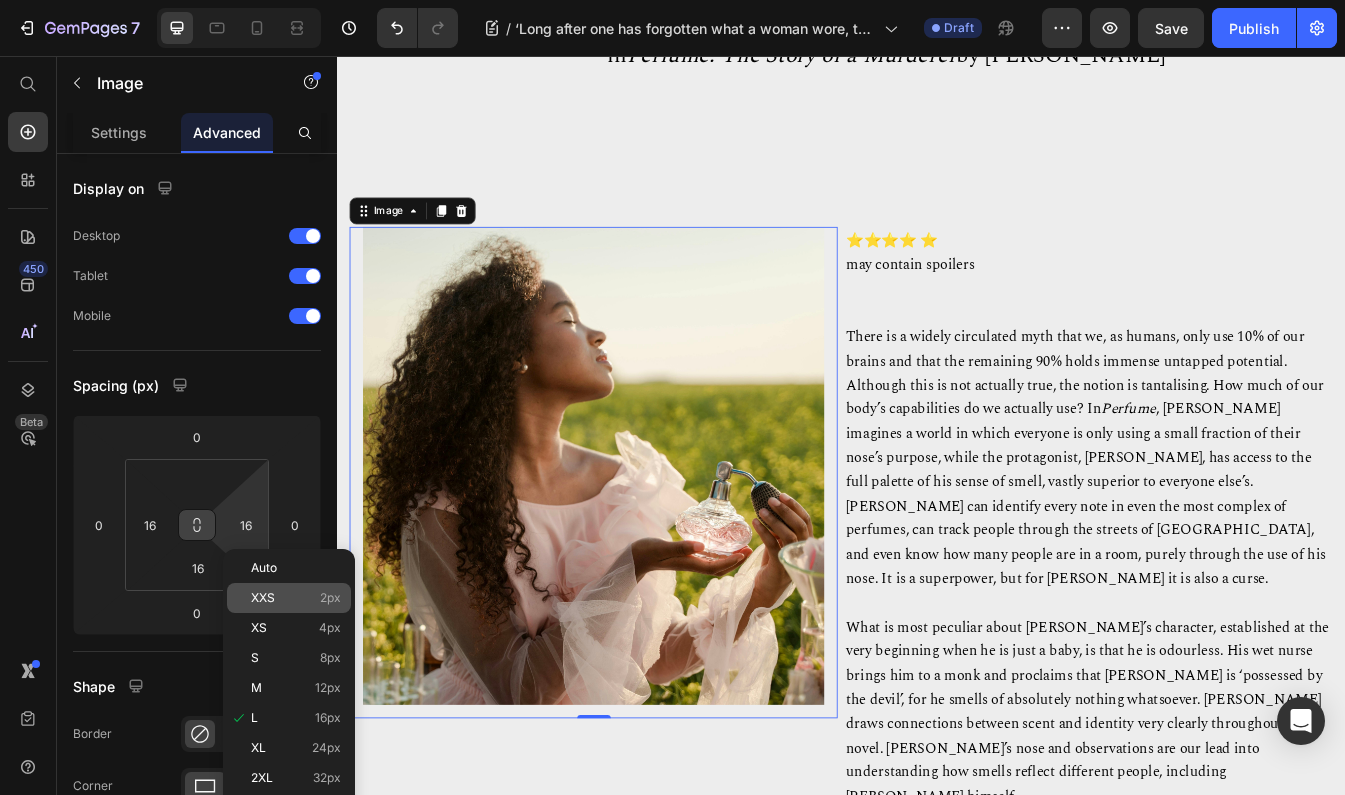 click on "XXS 2px" 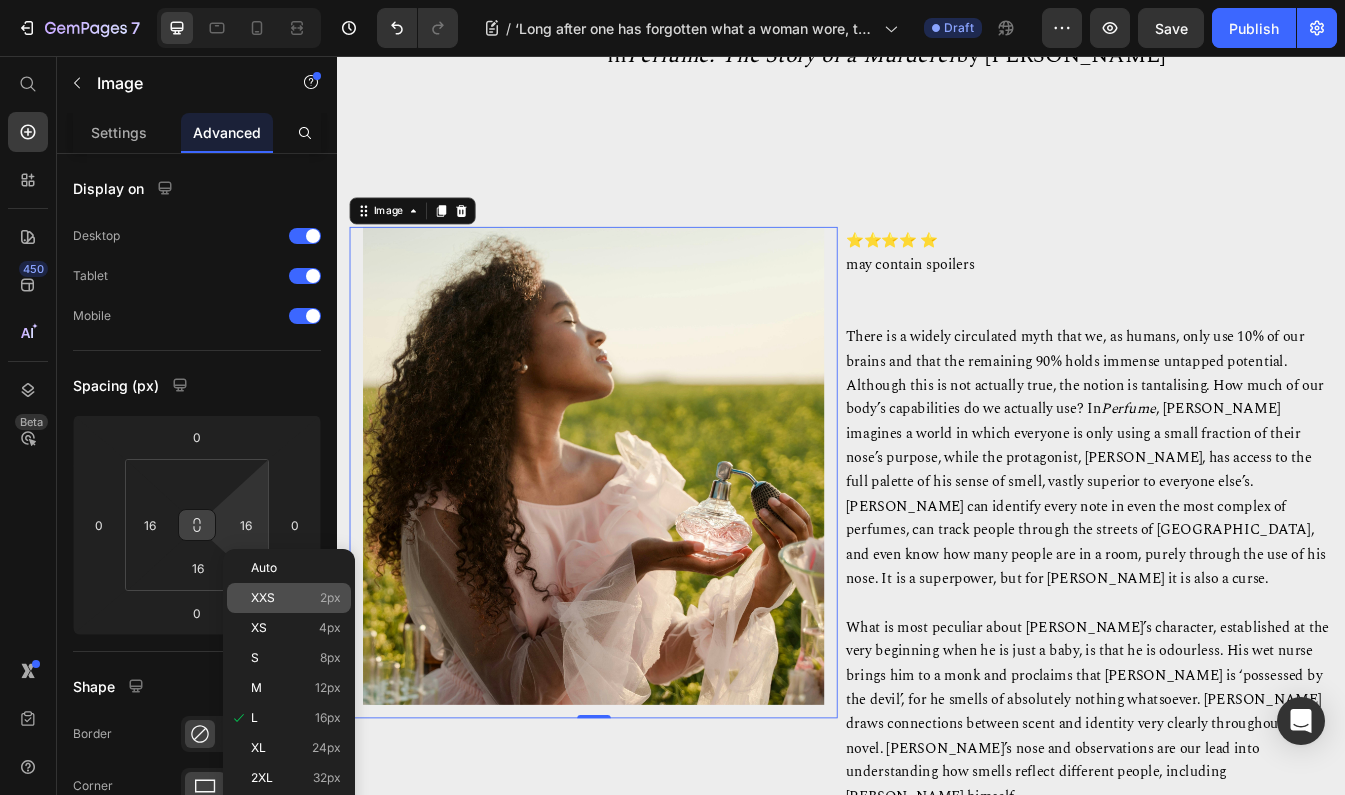 type on "2" 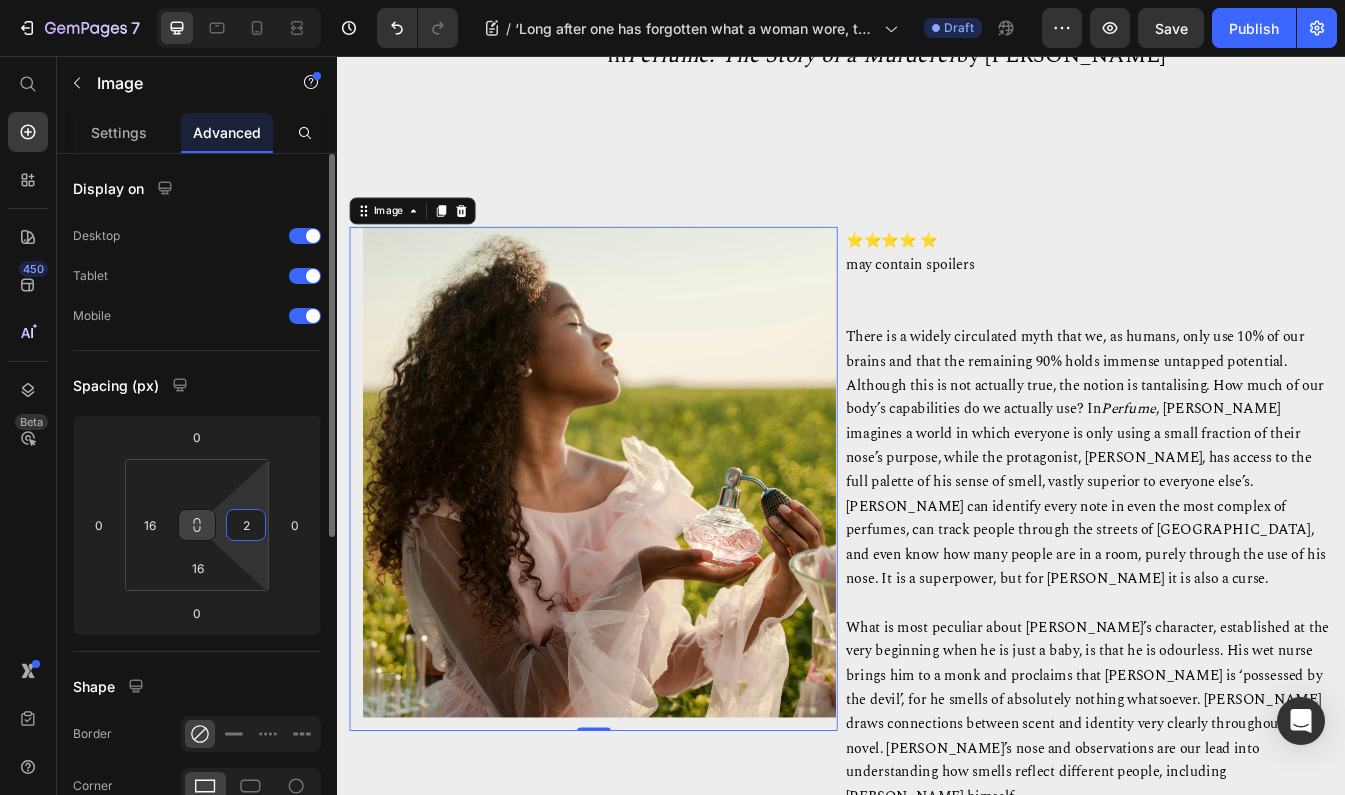 click on "2" at bounding box center [246, 525] 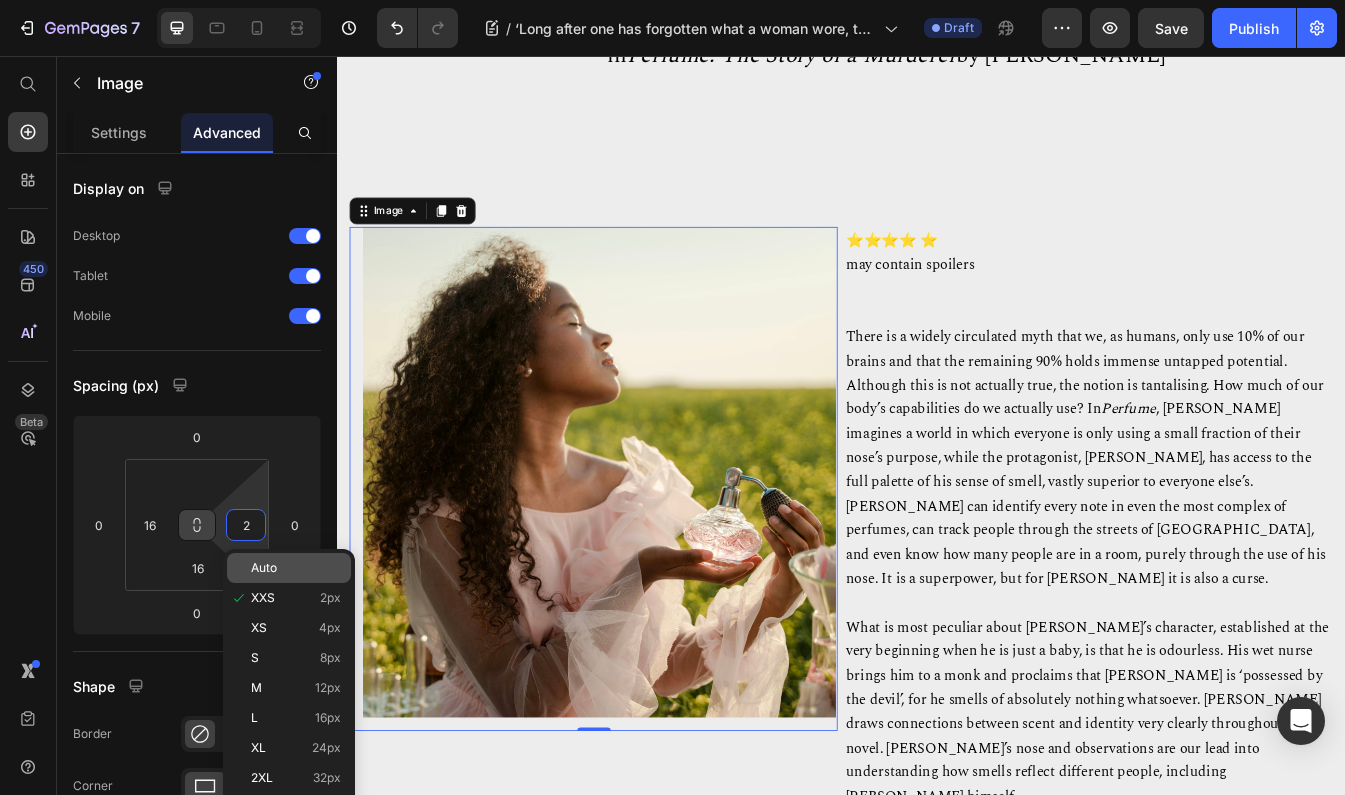 click on "Auto" 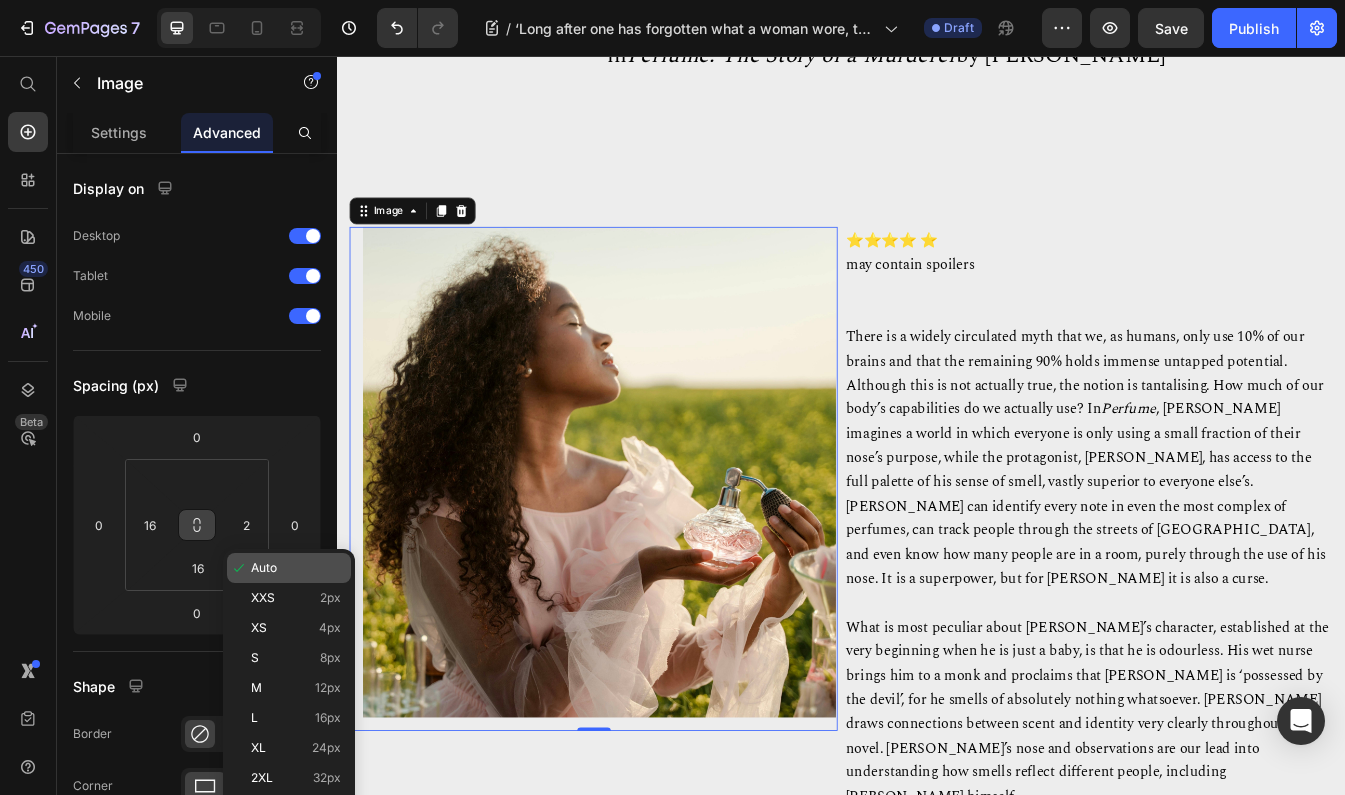 type 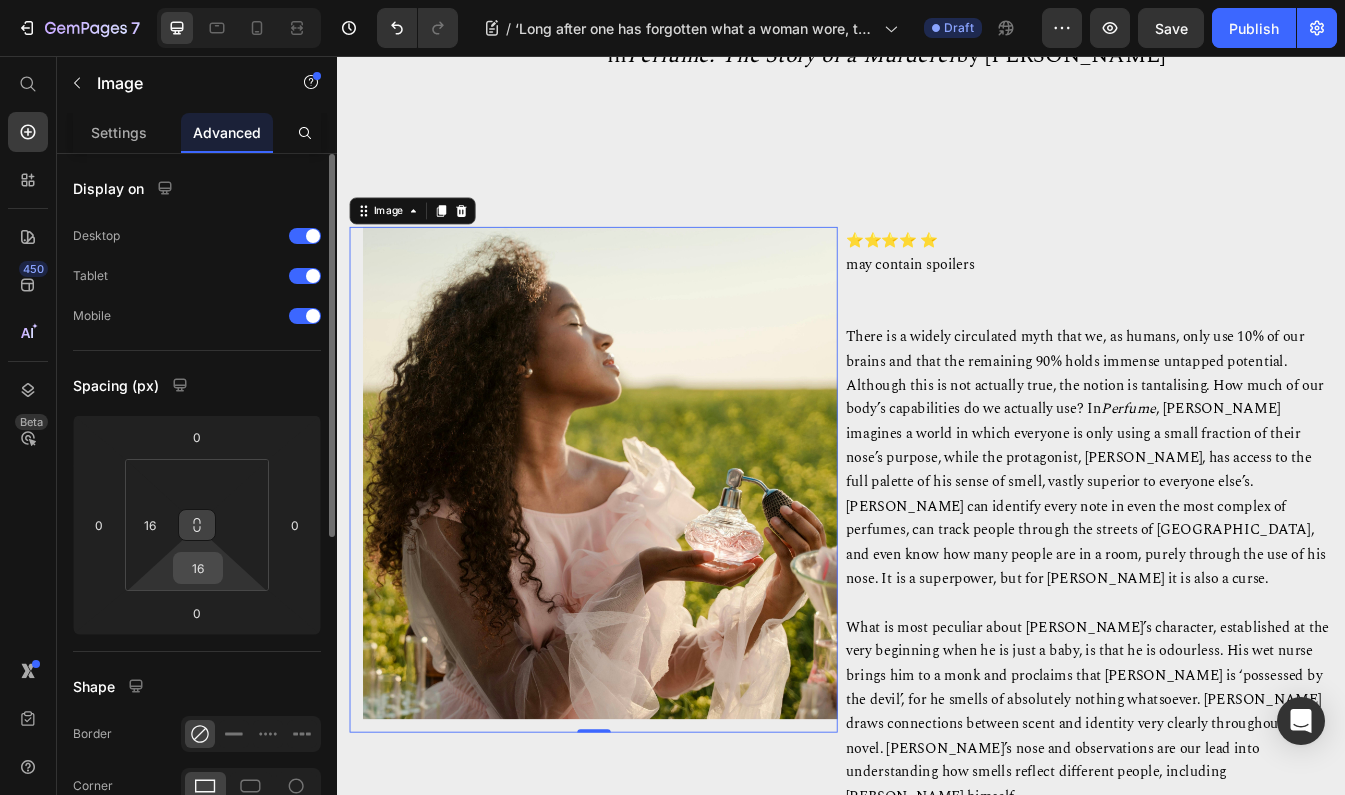 click on "16" at bounding box center (198, 568) 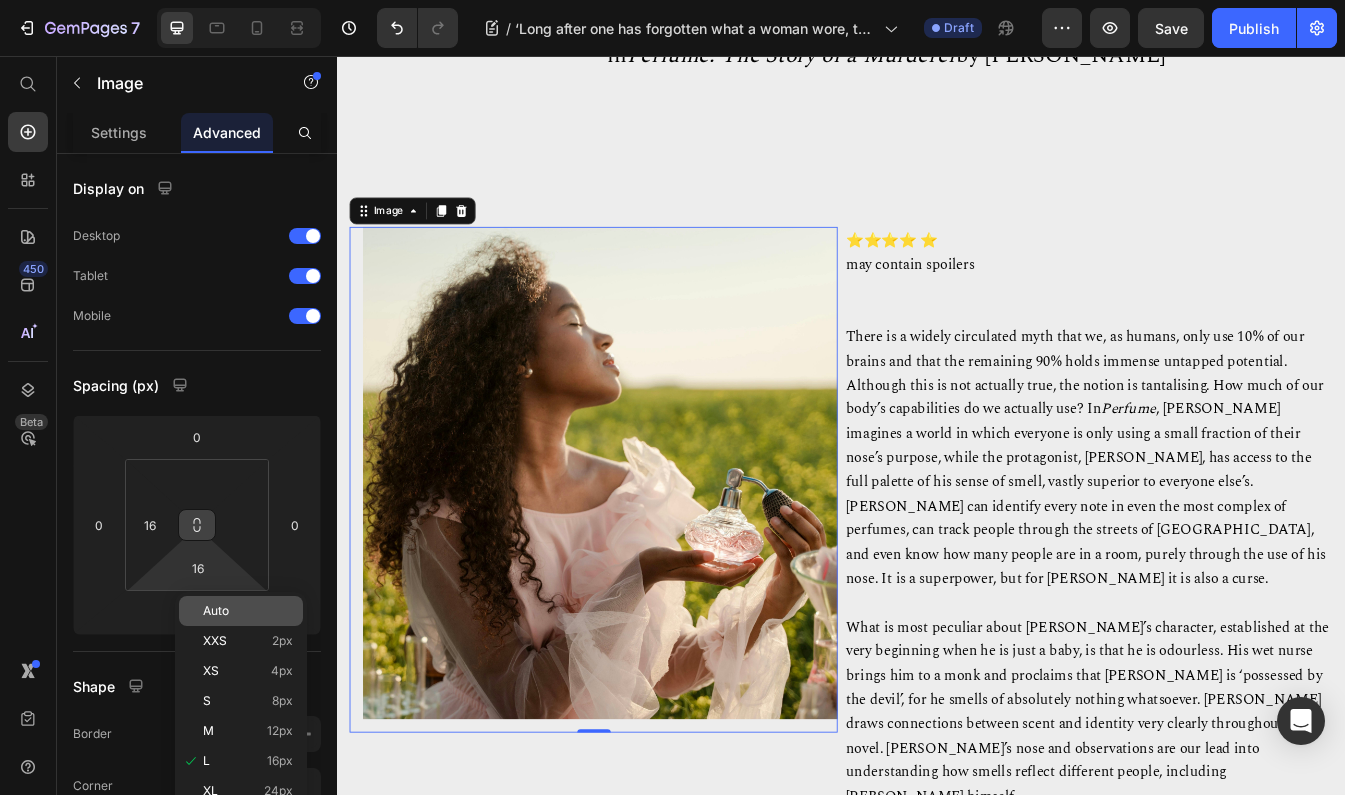 click on "Auto" 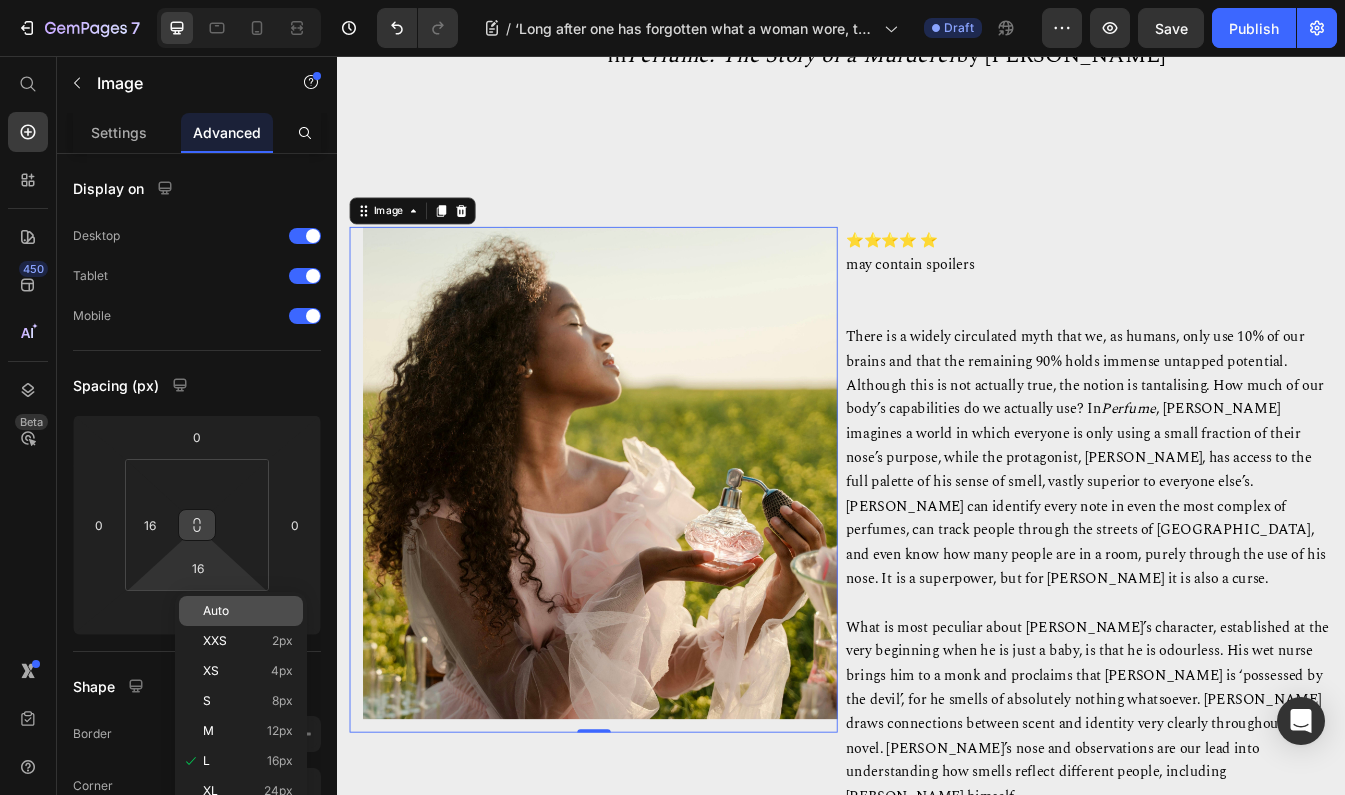 type 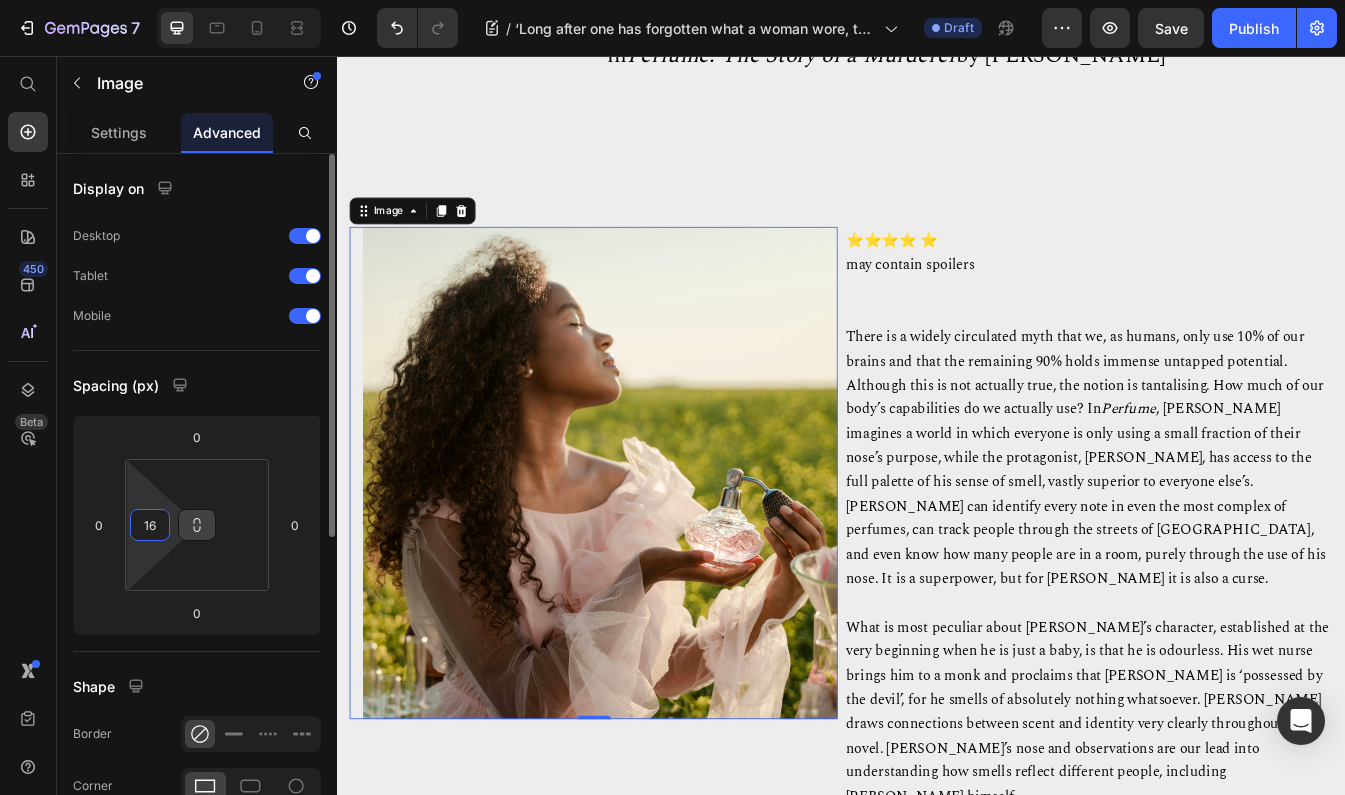 click on "16" at bounding box center [150, 525] 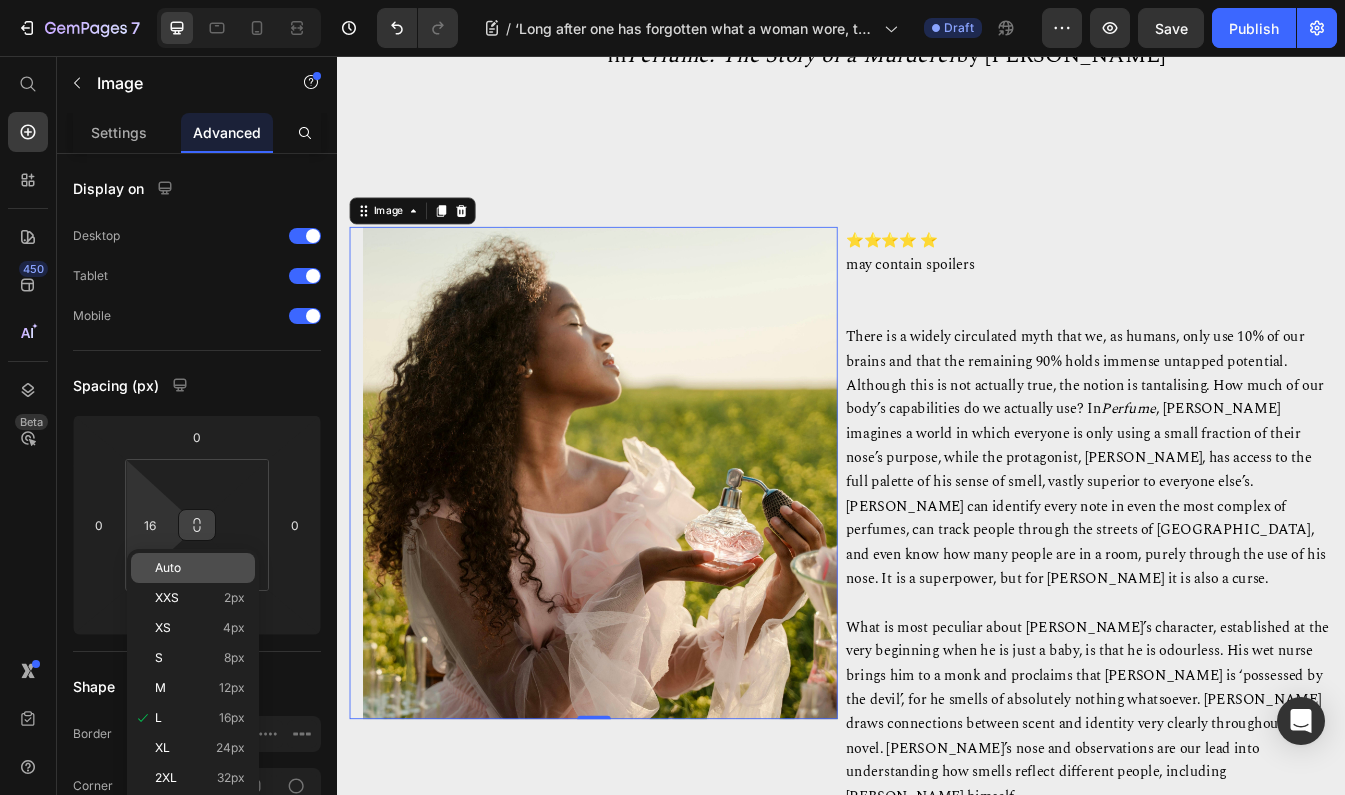 click on "Auto" at bounding box center [168, 568] 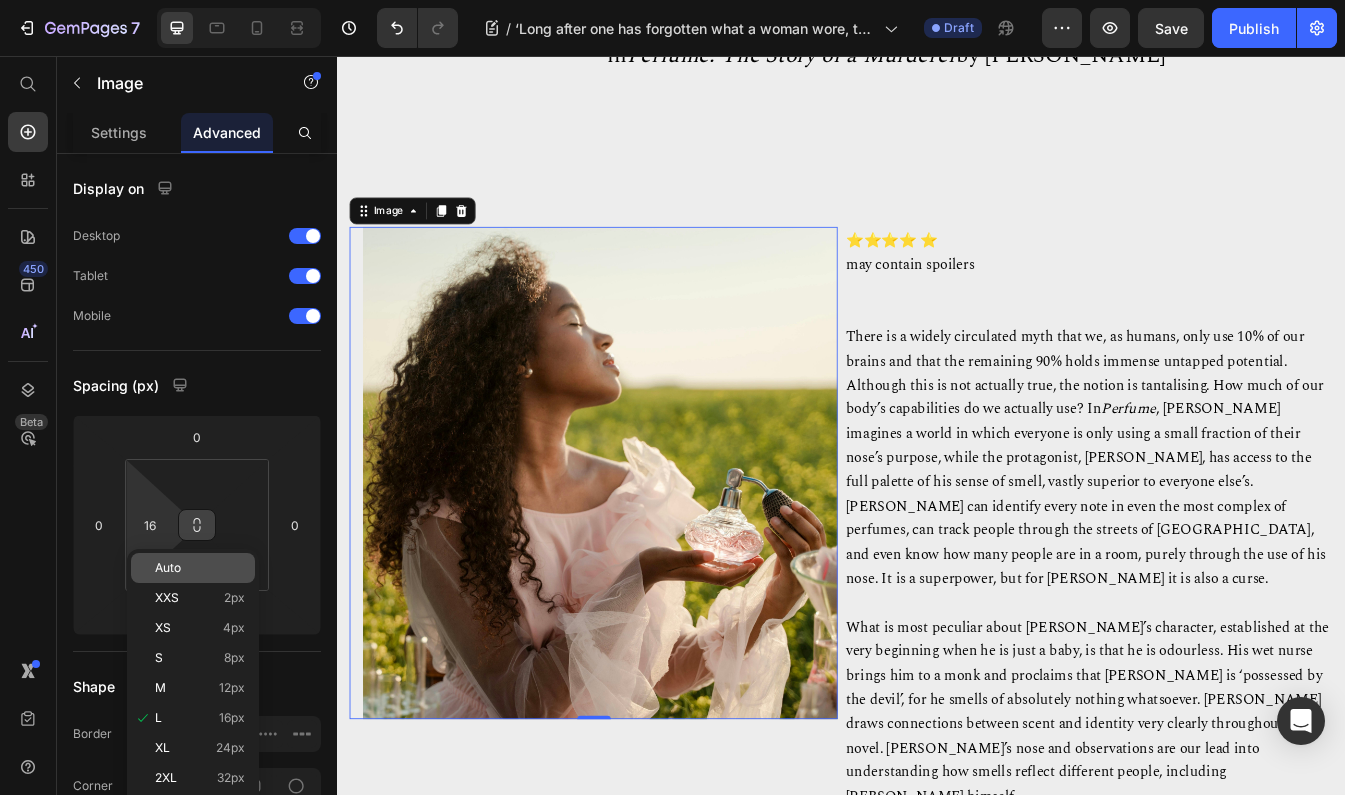 type 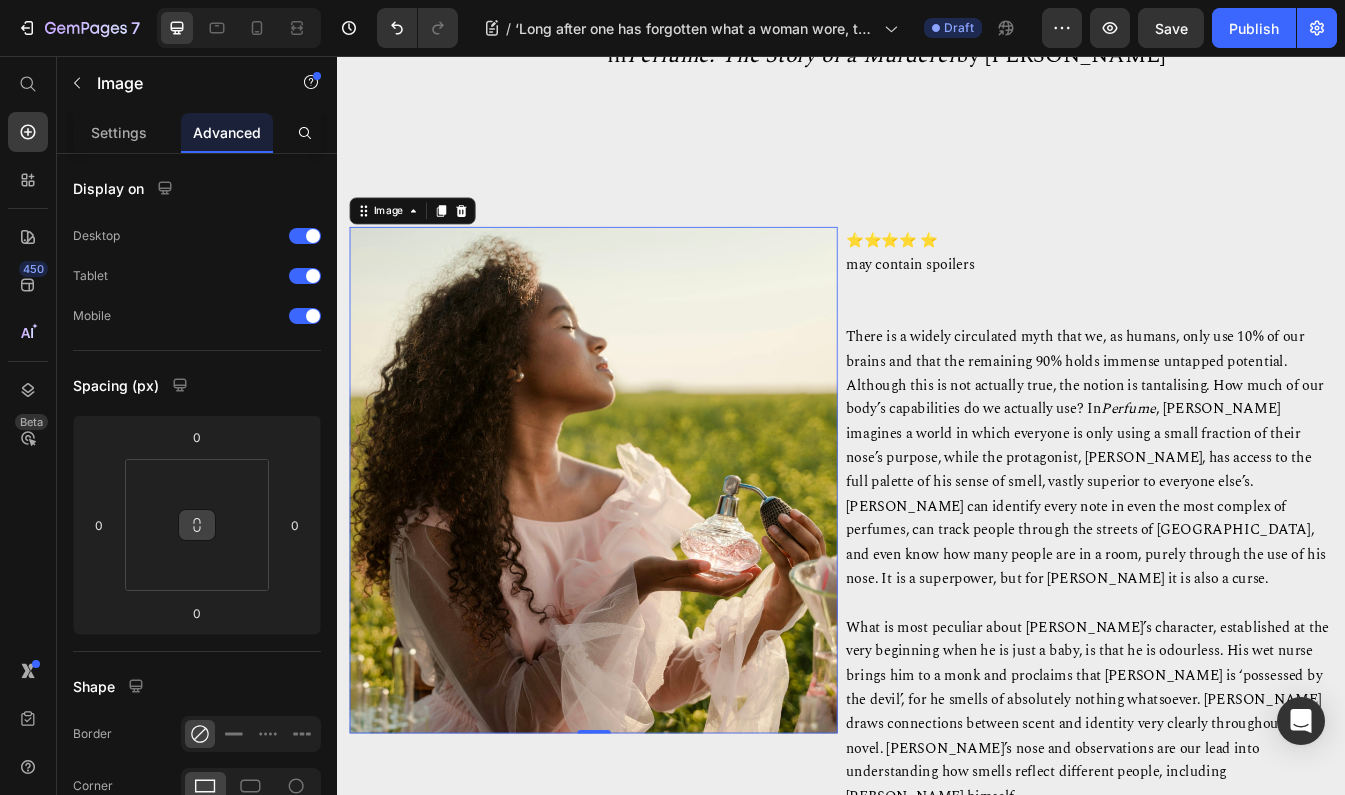 click at bounding box center (642, 560) 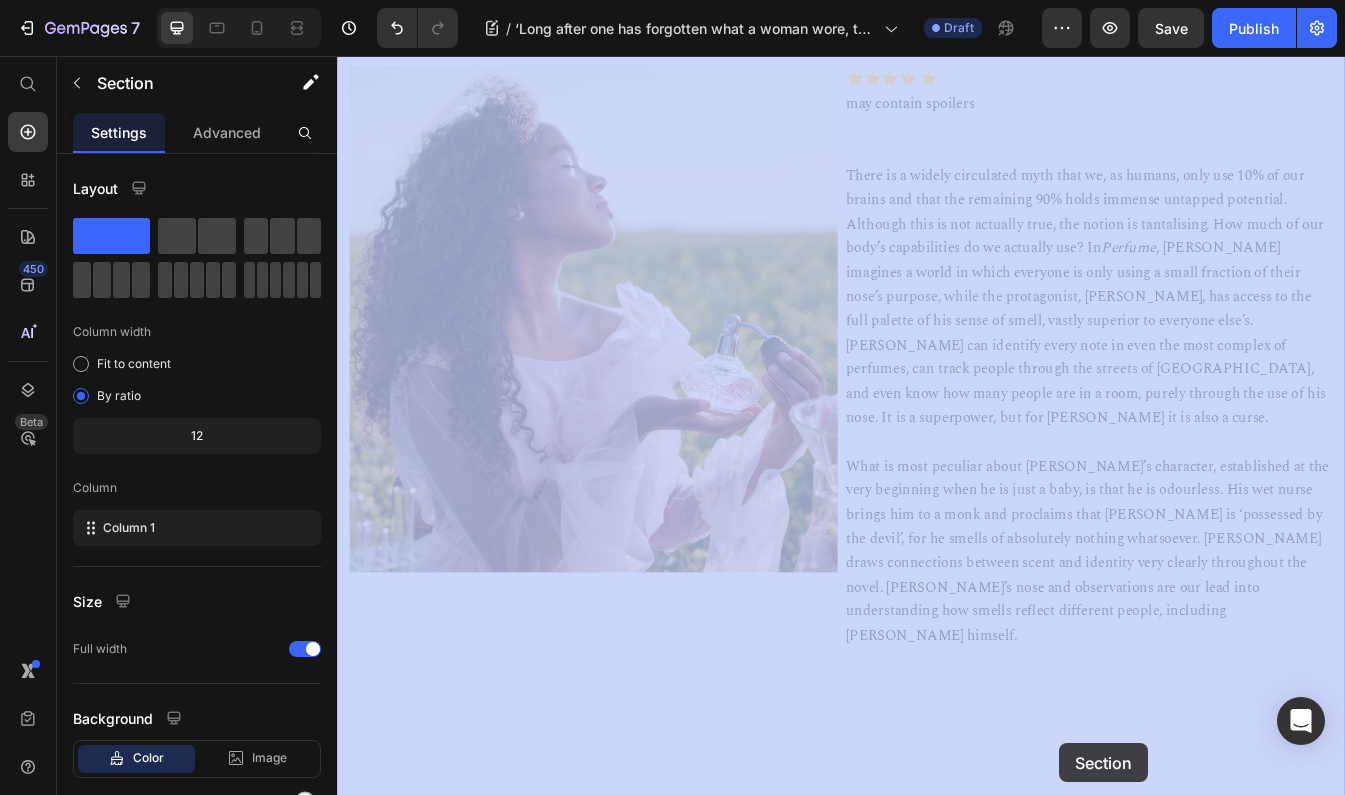 scroll, scrollTop: 803, scrollLeft: 0, axis: vertical 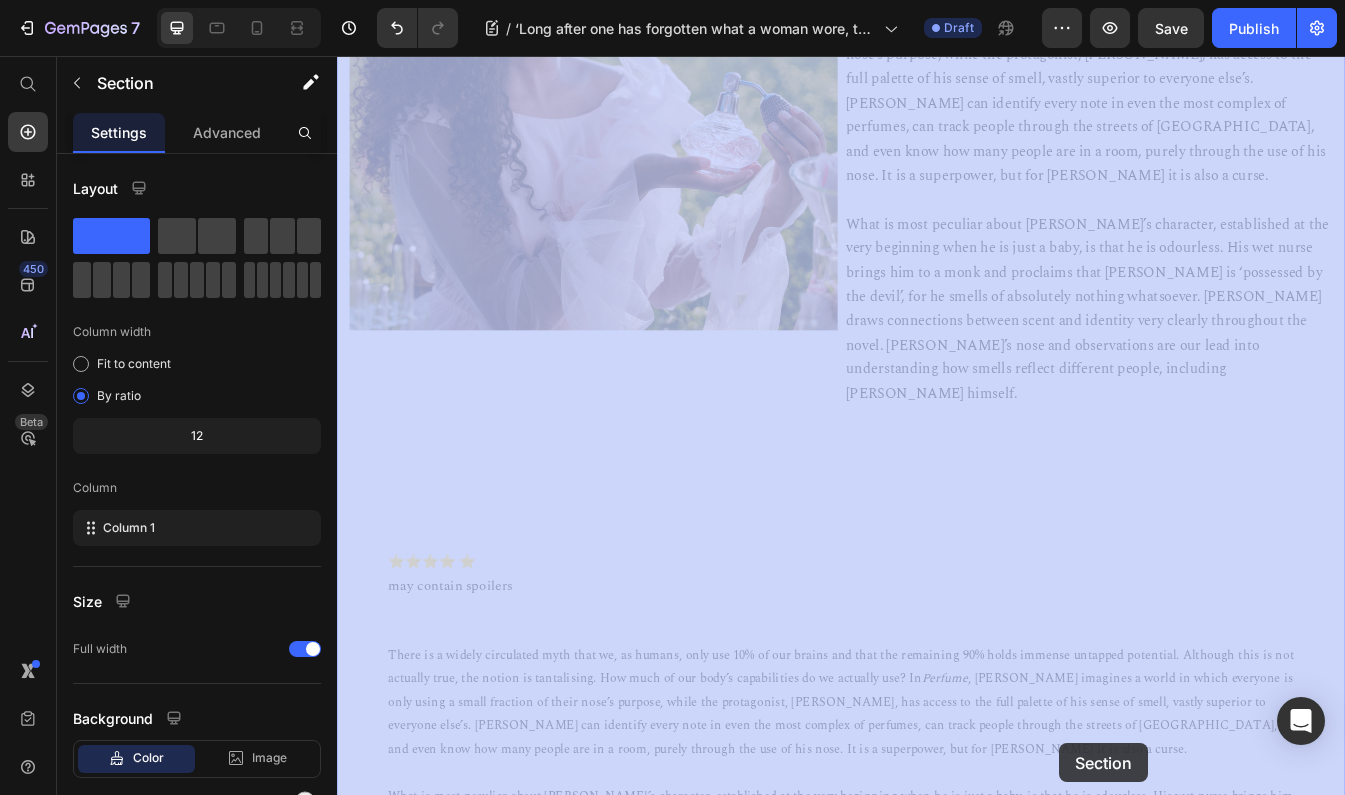drag, startPoint x: 1222, startPoint y: 188, endPoint x: 1169, endPoint y: 877, distance: 691.03546 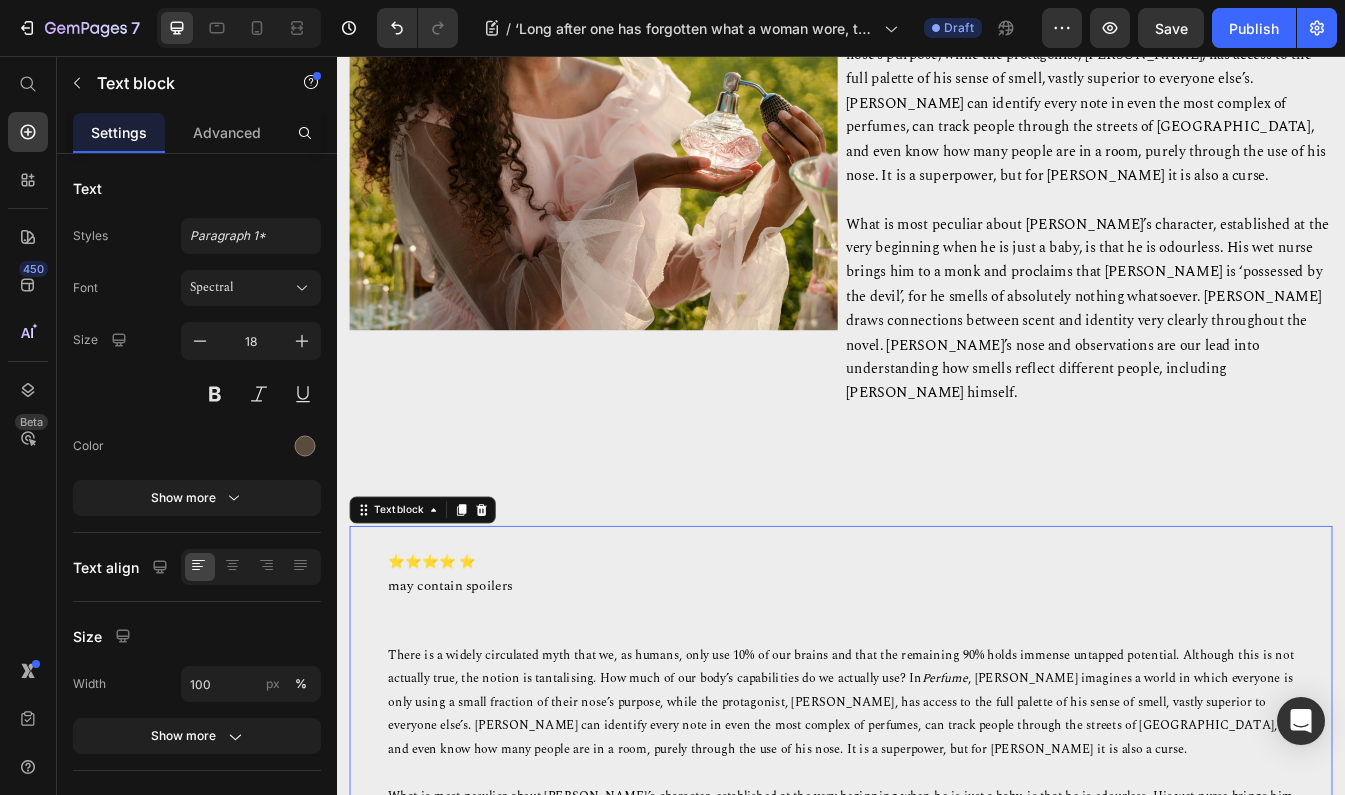 scroll, scrollTop: 881, scrollLeft: 0, axis: vertical 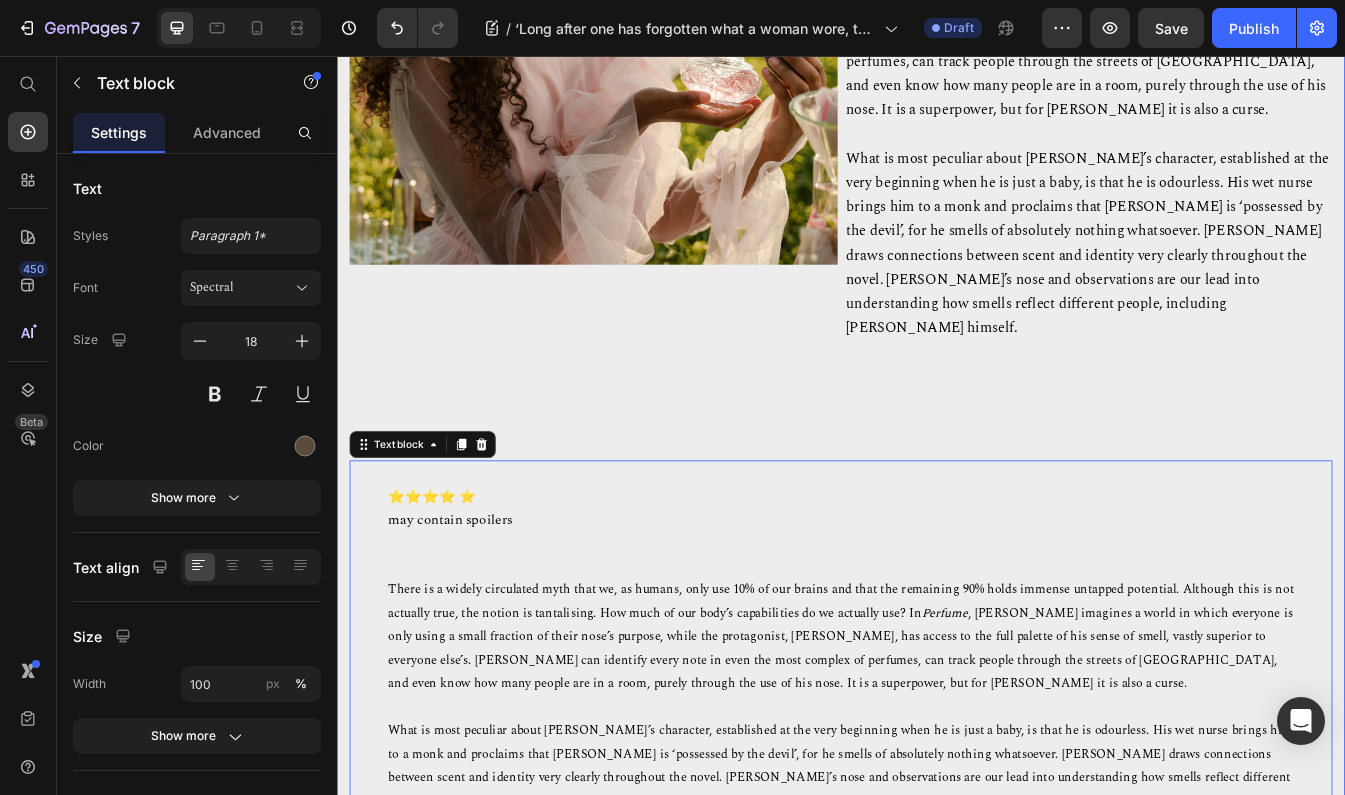 click on "[PERSON_NAME] [DATE] Text block ‘Long after one has forgotten what a woman wore, the memory of her perfume lingers’   – Scent, Possession, and Death in  Perfume: The Story of a Murderer  by [PERSON_NAME] Heading Row Image ⭐⭐⭐⭐ ⭐ may contain spoilers   There is a widely circulated myth that we, as humans, only use 10% of our brains and that the remaining 90% holds immense untapped potential. Although this is not actually true, the notion is tantalising. How much of our body’s capabilities do we actually use? In  Perfume   Text Block Row   ⭐⭐⭐⭐ ⭐ may contain spoilers   There is a widely circulated myth that we, as humans, only use 10% of our brains and that the remaining 90% holds immense untapped potential. Although this is not actually true, the notion is tantalising. How much of our body’s capabilities do we actually use? In  Perfume   The Story of a Murderer.    th         a [PERSON_NAME]     Text block   0" at bounding box center [937, 735] 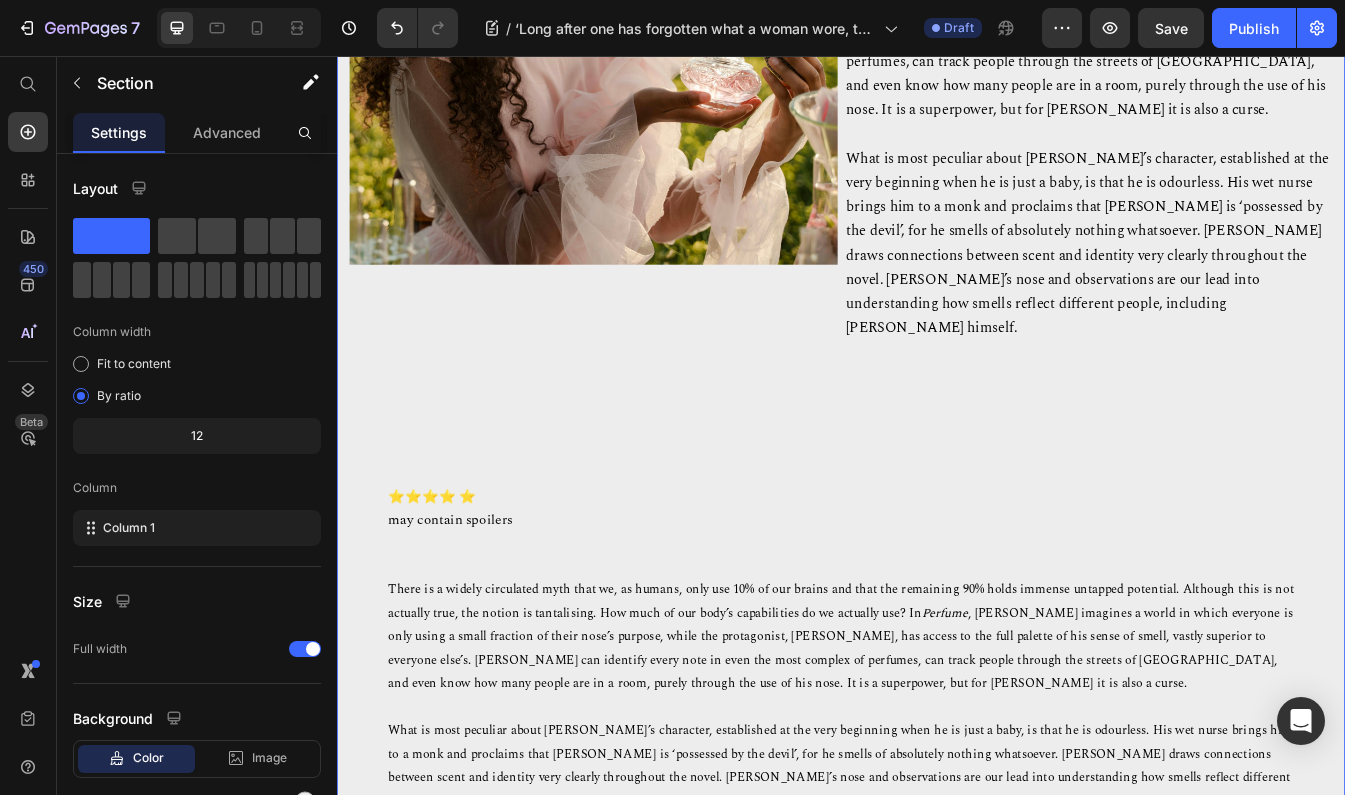 click on "[PERSON_NAME] [DATE] Text block ‘Long after one has forgotten what a woman wore, the memory of her perfume lingers’   – Scent, Possession, and Death in  Perfume: The Story of a Murderer  by [PERSON_NAME] Heading Row Image ⭐⭐⭐⭐ ⭐ may contain spoilers   There is a widely circulated myth that we, as humans, only use 10% of our brains and that the remaining 90% holds immense untapped potential. Although this is not actually true, the notion is tantalising. How much of our body’s capabilities do we actually use? In  Perfume   Text Block Row   ⭐⭐⭐⭐ ⭐ may contain spoilers   There is a widely circulated myth that we, as humans, only use 10% of our brains and that the remaining 90% holds immense untapped potential. Although this is not actually true, the notion is tantalising. How much of our body’s capabilities do we actually use? In  Perfume   The Story of a Murderer.    th         a [PERSON_NAME]     Text block" at bounding box center (937, 735) 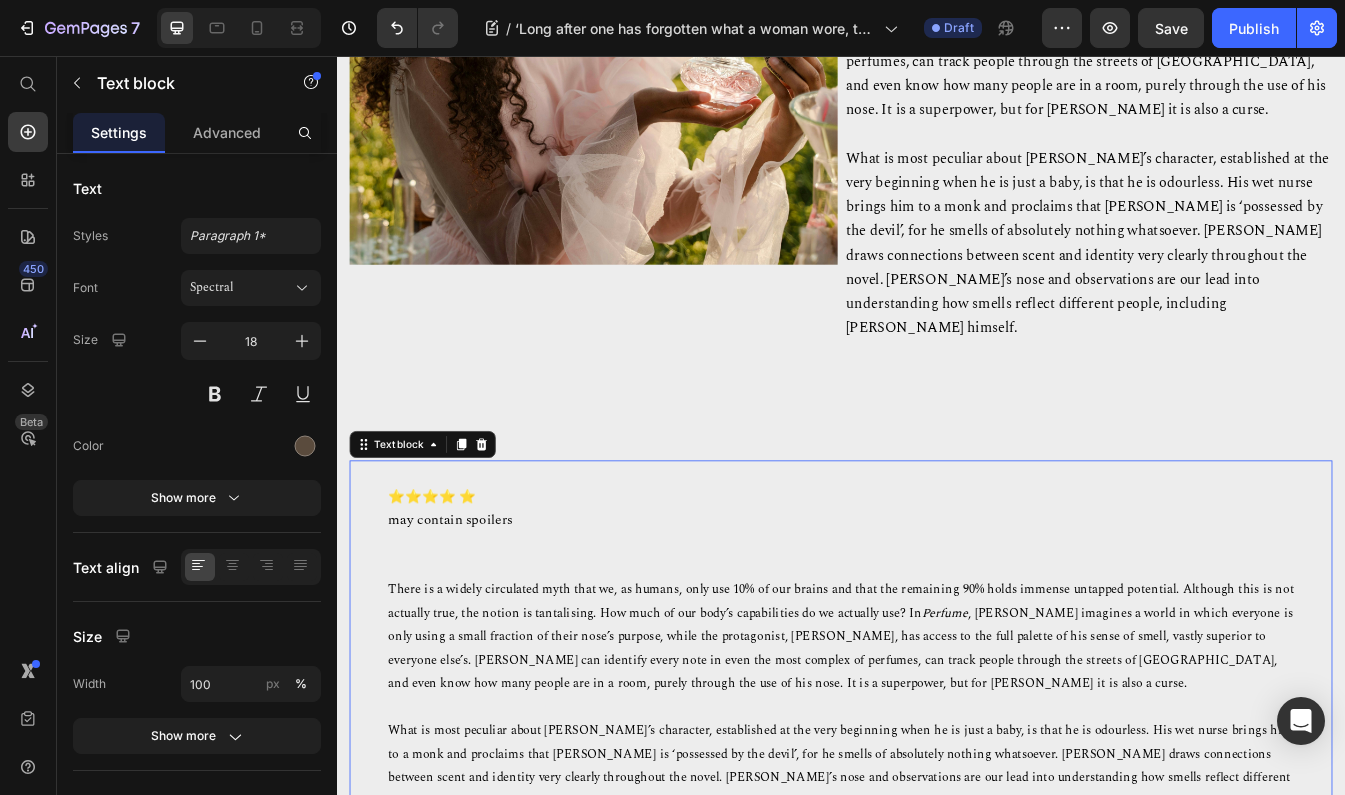 click on "⭐⭐⭐⭐ ⭐ may contain spoilers There is a widely circulated myth that we, as humans, only use 10% of our brains and that the remaining 90% holds immense untapped potential. Although this is not actually true, the notion is tantalising. How much of our body’s capabilities do we actually use? In  Perfume , [PERSON_NAME] imagines a world in which everyone is only using a small fraction of their nose’s purpose, while the protagonist, [PERSON_NAME], has access to the full palette of his sense of smell, vastly superior to everyone else’s. [PERSON_NAME] can identify every note in even the most complex of perfumes, can track people through the streets of [GEOGRAPHIC_DATA], and even know how many people are in a room, purely through the use of his nose. It is a superpower, but for [PERSON_NAME] it is also a curse.   The Story of a Murderer.    th         a [PERSON_NAME]" at bounding box center [937, 1363] 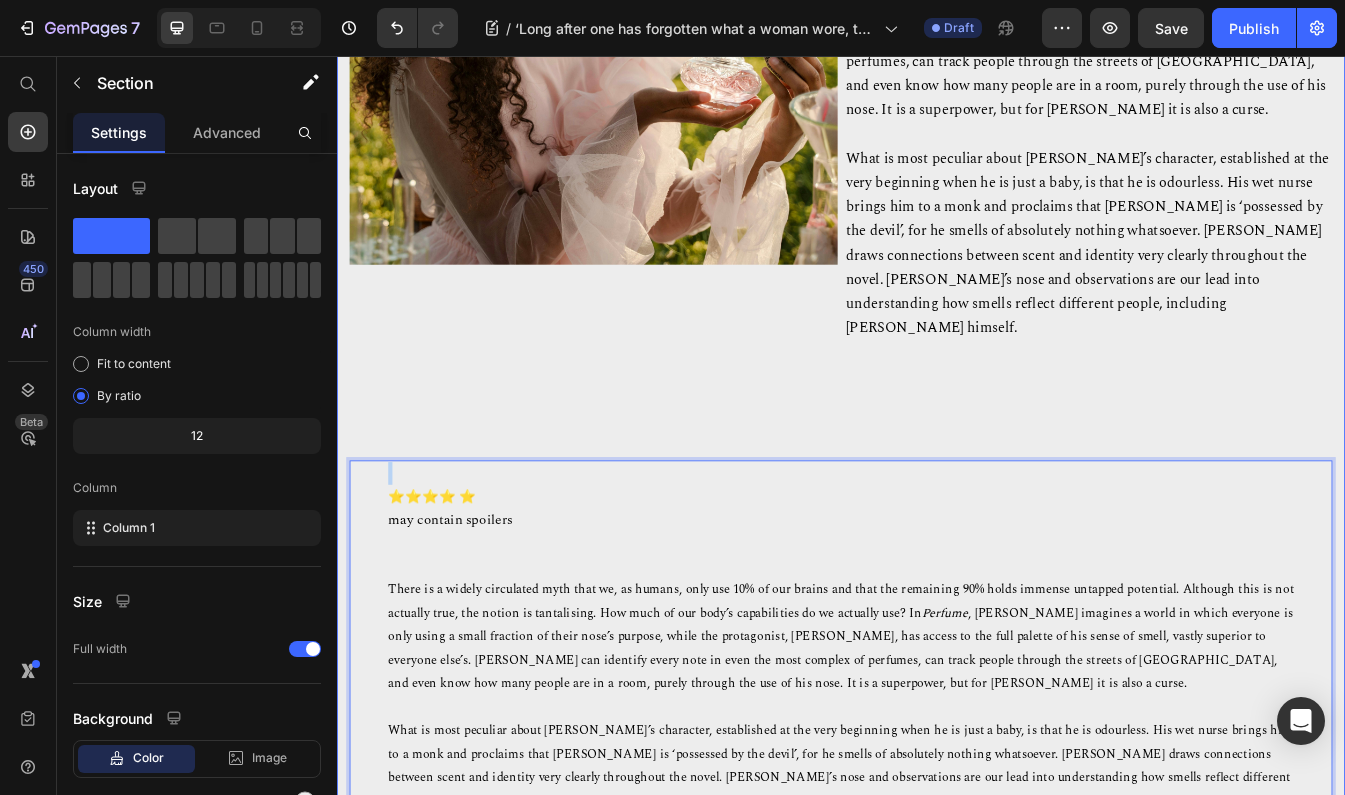 click on "[PERSON_NAME] [DATE] Text block ‘Long after one has forgotten what a woman wore, the memory of her perfume lingers’   – Scent, Possession, and Death in  Perfume: The Story of a Murderer  by [PERSON_NAME] Heading Row Image ⭐⭐⭐⭐ ⭐ may contain spoilers   There is a widely circulated myth that we, as humans, only use 10% of our brains and that the remaining 90% holds immense untapped potential. Although this is not actually true, the notion is tantalising. How much of our body’s capabilities do we actually use? In  Perfume   Text Block Row ⭐⭐⭐⭐ ⭐ may contain spoilers There is a widely circulated myth that we, as humans, only use 10% of our brains and that the remaining 90% holds immense untapped potential. Although this is not actually true, the notion is tantalising. How much of our body’s capabilities do we actually use? In  Perfume   The Story of a Murderer.    th         a [PERSON_NAME] Text block   0" at bounding box center (937, 735) 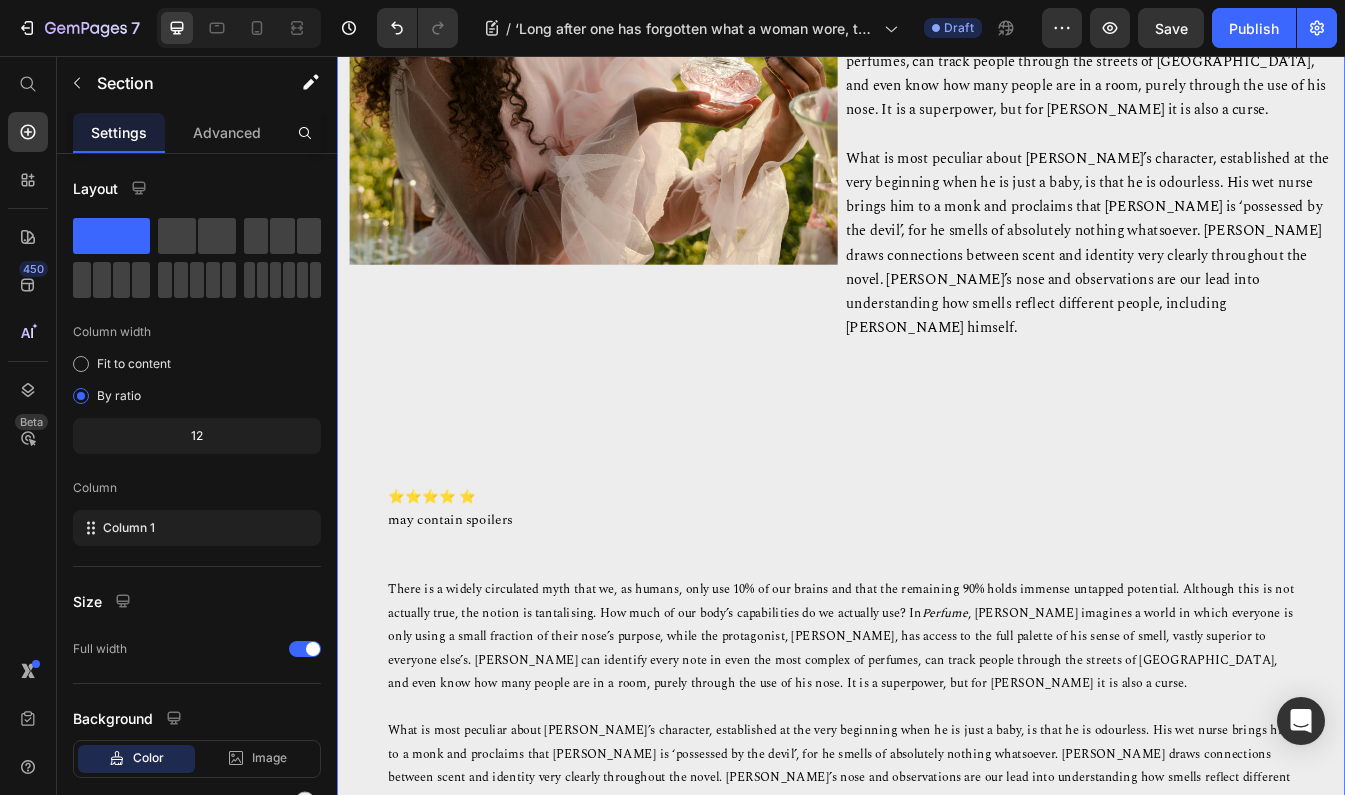 click on "[PERSON_NAME] [DATE] Text block ‘Long after one has forgotten what a woman wore, the memory of her perfume lingers’   – Scent, Possession, and Death in  Perfume: The Story of a Murderer  by [PERSON_NAME] Heading Row Image ⭐⭐⭐⭐ ⭐ may contain spoilers   There is a widely circulated myth that we, as humans, only use 10% of our brains and that the remaining 90% holds immense untapped potential. Although this is not actually true, the notion is tantalising. How much of our body’s capabilities do we actually use? In  Perfume   Text Block Row ⭐⭐⭐⭐ ⭐ may contain spoilers There is a widely circulated myth that we, as humans, only use 10% of our brains and that the remaining 90% holds immense untapped potential. Although this is not actually true, the notion is tantalising. How much of our body’s capabilities do we actually use? In  Perfume   The Story of a Murderer.    th         a [PERSON_NAME] Text block" at bounding box center [937, 735] 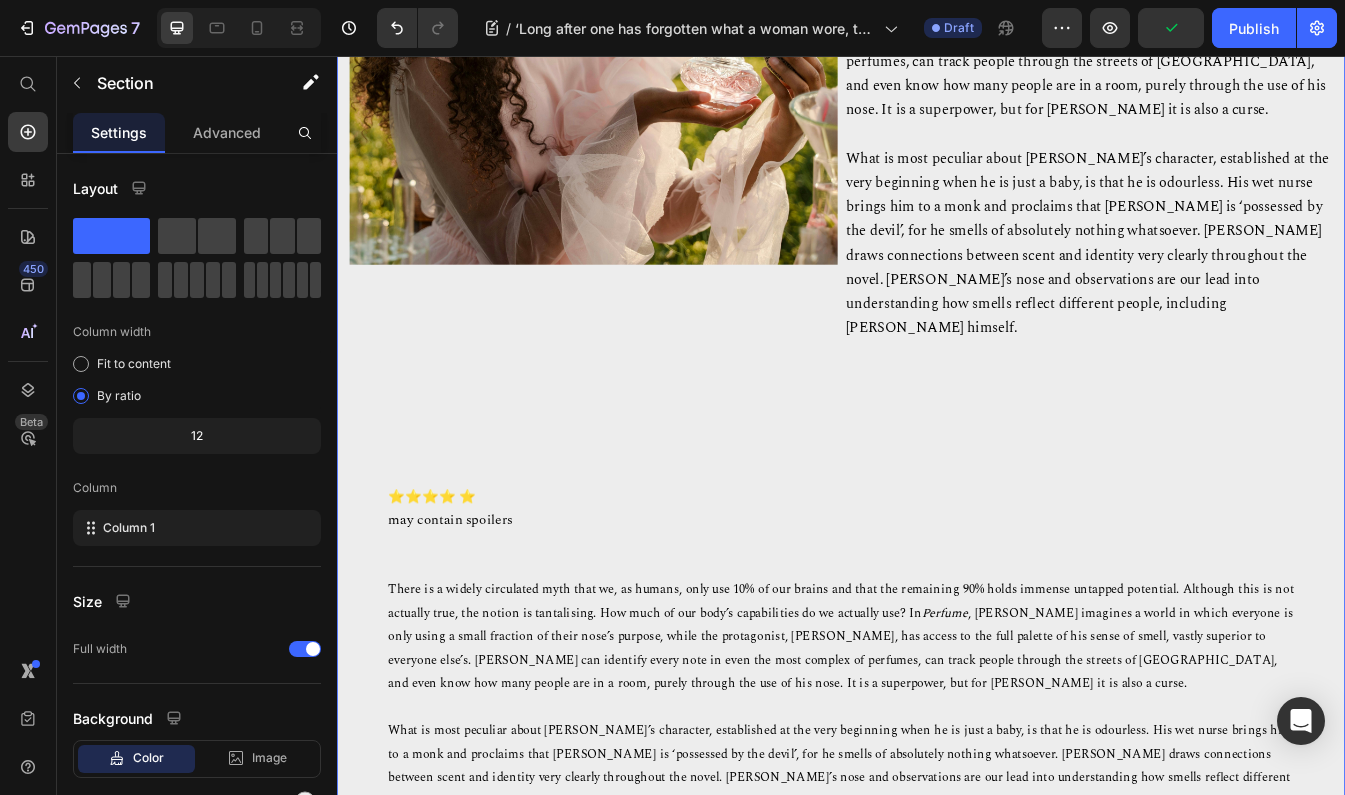 click on "[PERSON_NAME] [DATE] Text block ‘Long after one has forgotten what a woman wore, the memory of her perfume lingers’   – Scent, Possession, and Death in  Perfume: The Story of a Murderer  by [PERSON_NAME] Heading Row Image ⭐⭐⭐⭐ ⭐ may contain spoilers   There is a widely circulated myth that we, as humans, only use 10% of our brains and that the remaining 90% holds immense untapped potential. Although this is not actually true, the notion is tantalising. How much of our body’s capabilities do we actually use? In  Perfume   Text Block Row ⭐⭐⭐⭐ ⭐ may contain spoilers There is a widely circulated myth that we, as humans, only use 10% of our brains and that the remaining 90% holds immense untapped potential. Although this is not actually true, the notion is tantalising. How much of our body’s capabilities do we actually use? In  Perfume   The Story of a Murderer.    th         a [PERSON_NAME] Text block" at bounding box center (937, 735) 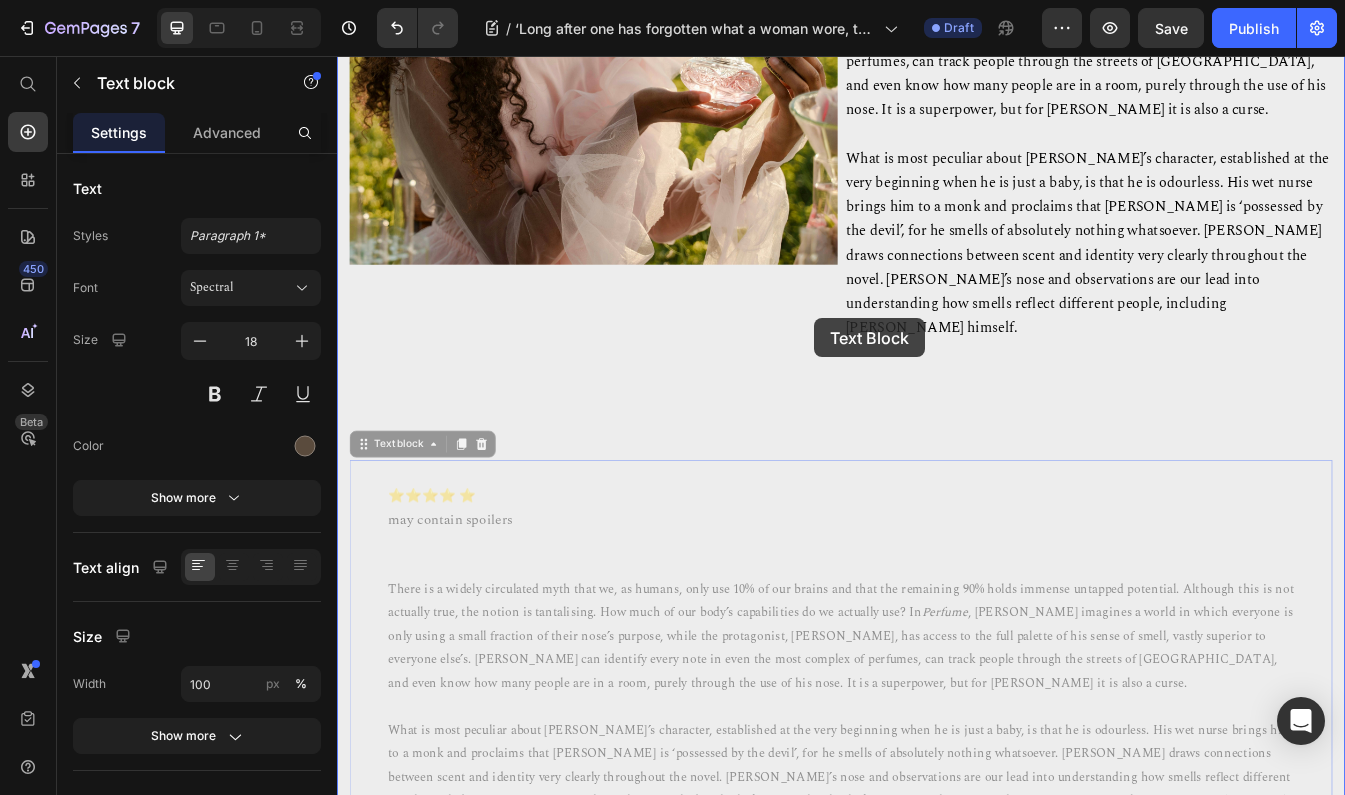 drag, startPoint x: 941, startPoint y: 490, endPoint x: 905, endPoint y: 369, distance: 126.24183 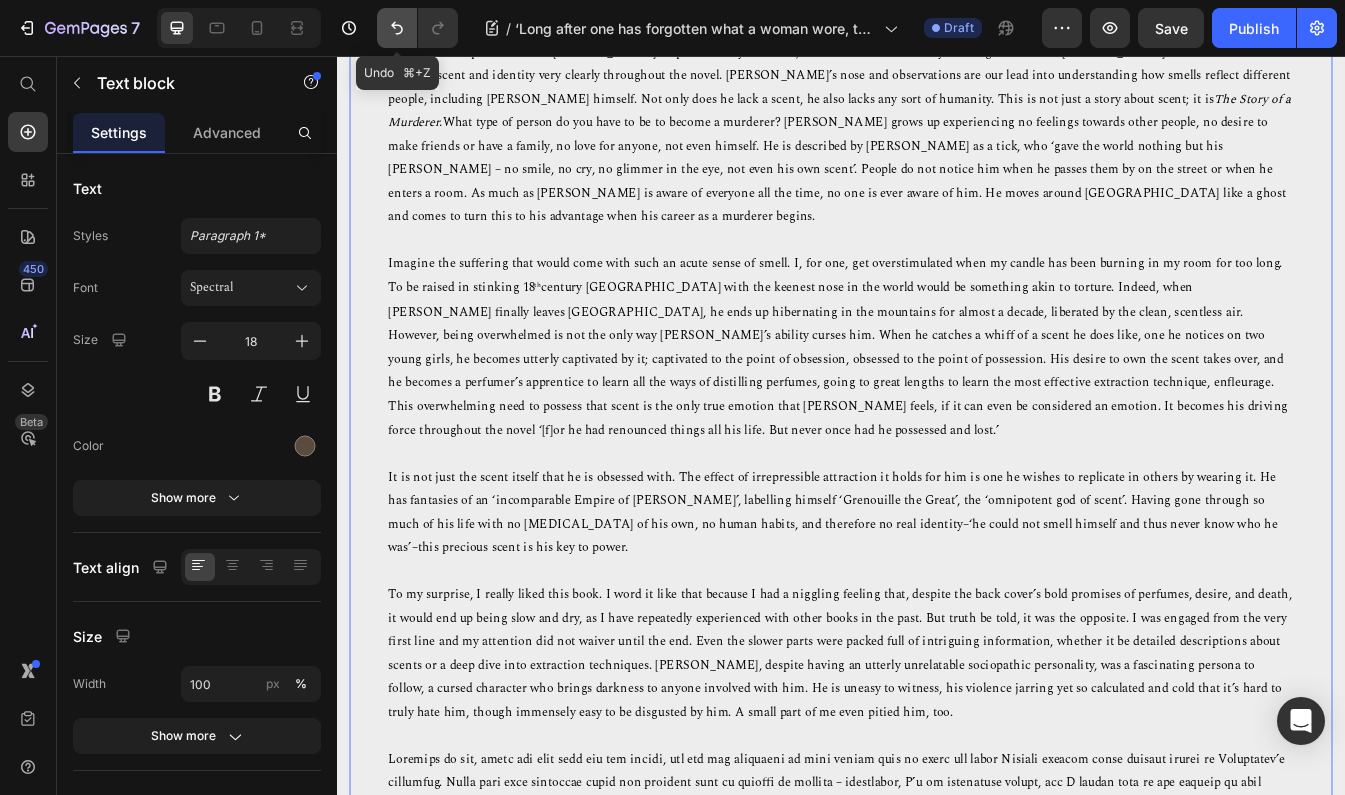 click 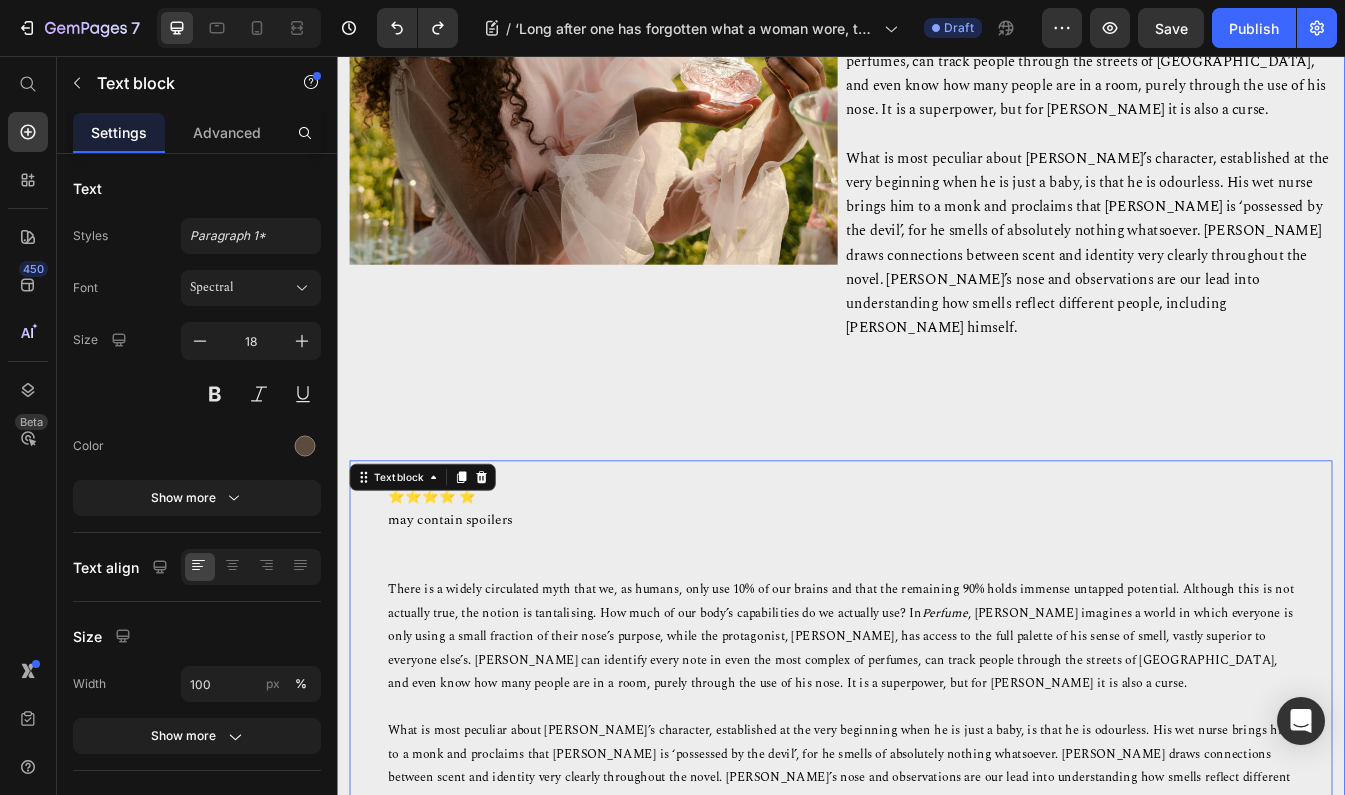 click on "[PERSON_NAME] [DATE] Text block ‘Long after one has forgotten what a woman wore, the memory of her perfume lingers’   – Scent, Possession, and Death in  Perfume: The Story of a Murderer  by [PERSON_NAME] Heading Row Image ⭐⭐⭐⭐ ⭐ may contain spoilers   There is a widely circulated myth that we, as humans, only use 10% of our brains and that the remaining 90% holds immense untapped potential. Although this is not actually true, the notion is tantalising. How much of our body’s capabilities do we actually use? In  Perfume   Text Block Row ⭐⭐⭐⭐ ⭐ may contain spoilers There is a widely circulated myth that we, as humans, only use 10% of our brains and that the remaining 90% holds immense untapped potential. Although this is not actually true, the notion is tantalising. How much of our body’s capabilities do we actually use? In  Perfume   The Story of a Murderer.    th         a [PERSON_NAME] Text block   0" at bounding box center (937, 735) 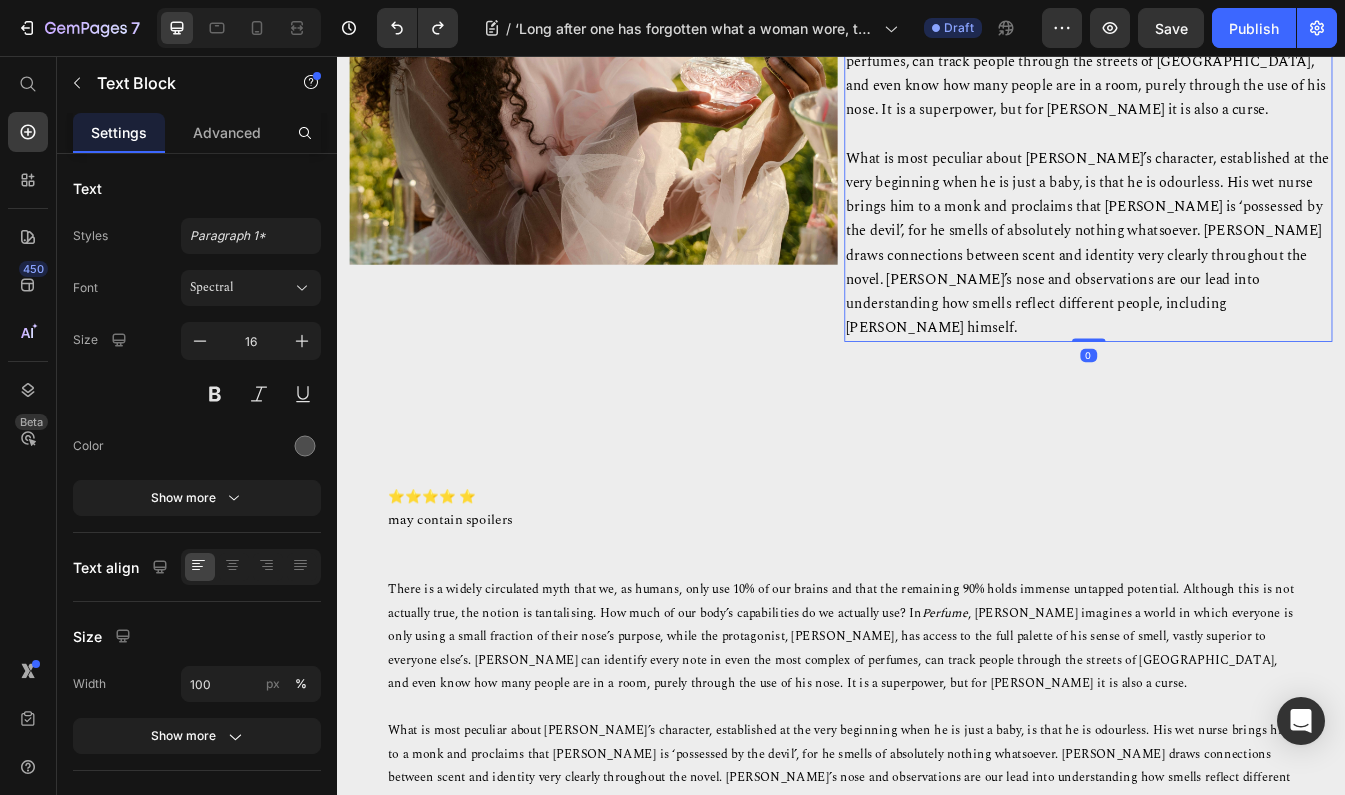 click on "What is most peculiar about [PERSON_NAME]’s character, established at the very beginning when he is just a baby, is that he is odourless. His wet nurse brings him to a monk and proclaims that [PERSON_NAME] is ‘possessed by the devil’, for he smells of absolutely nothing whatsoever. [PERSON_NAME] draws connections between scent and identity very clearly throughout the novel. [PERSON_NAME]’s nose and observations are our lead into understanding how smells reflect different people, including [PERSON_NAME] himself." at bounding box center [1231, 279] 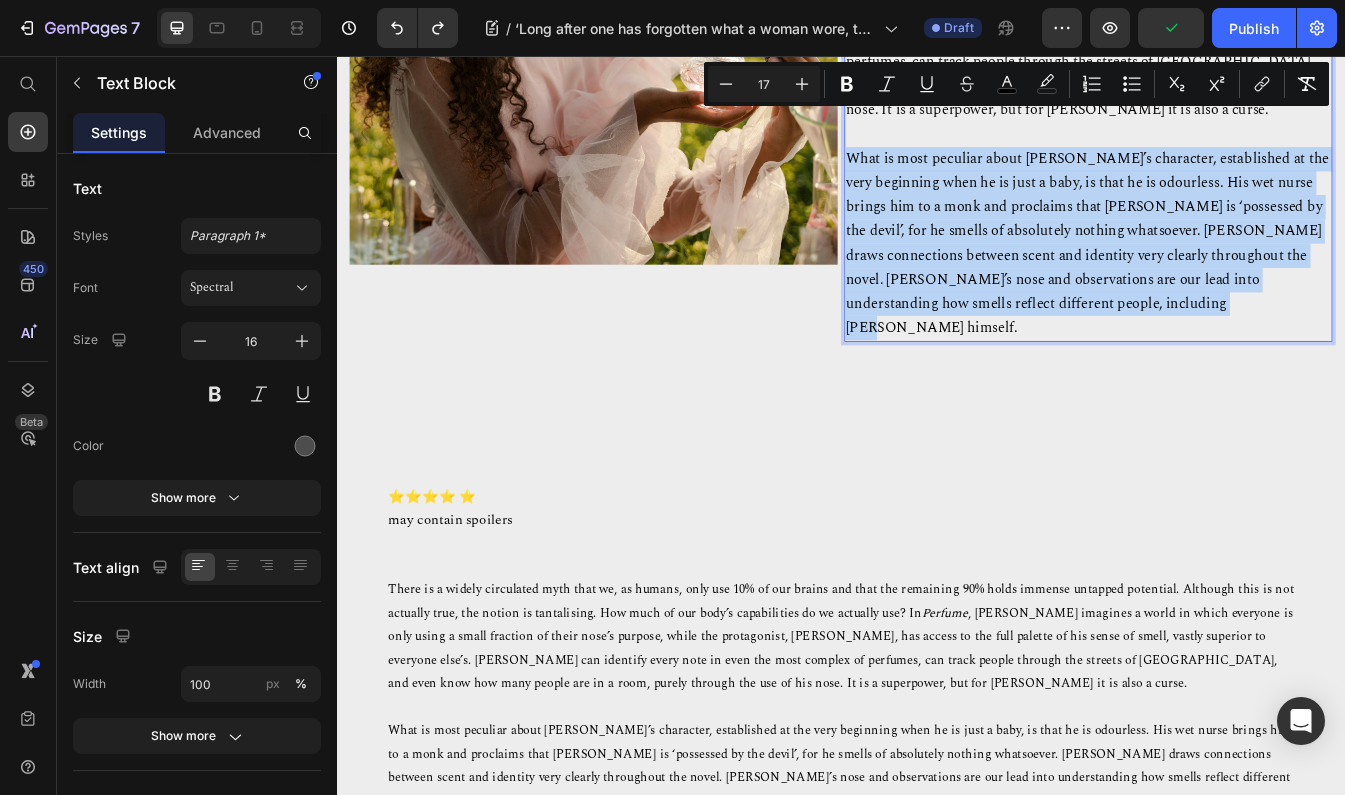 drag, startPoint x: 1410, startPoint y: 327, endPoint x: 961, endPoint y: 132, distance: 489.51608 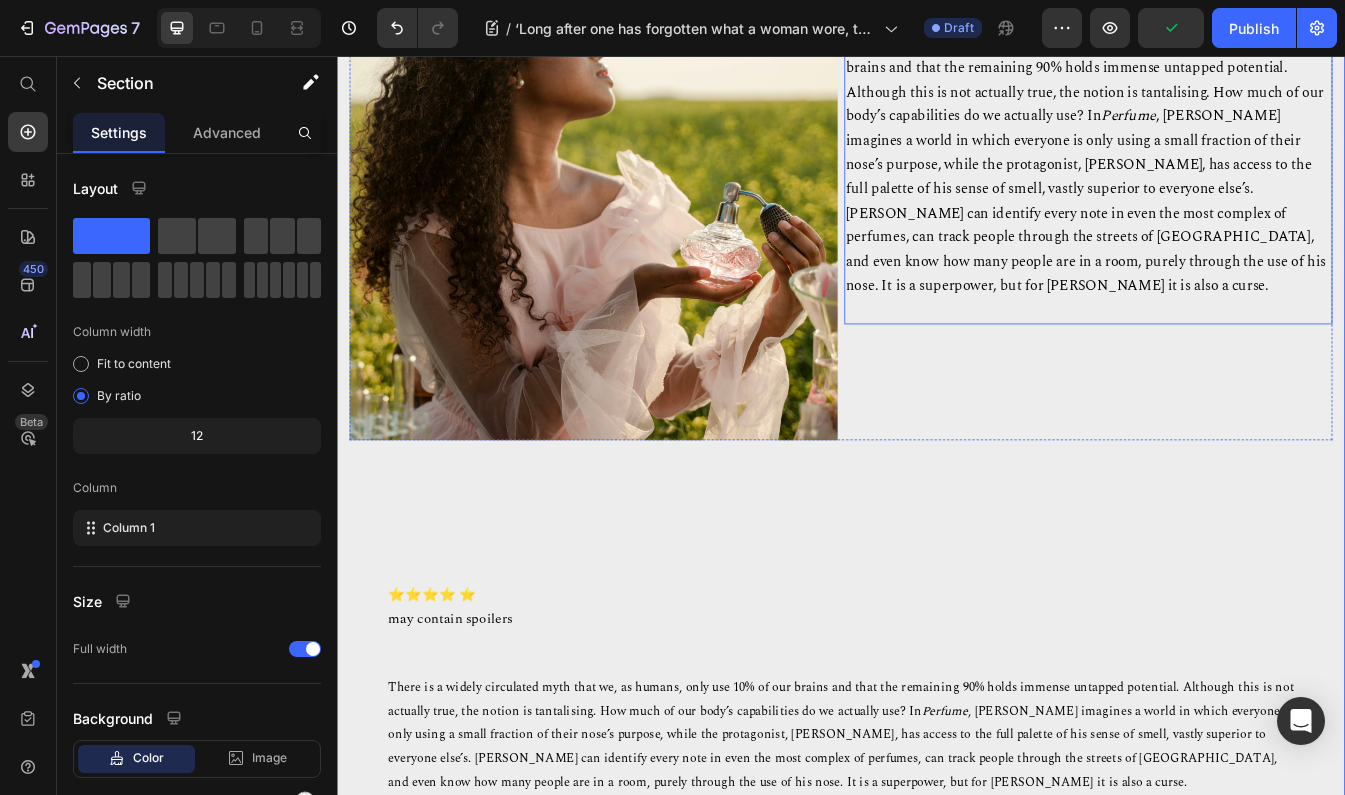scroll, scrollTop: 687, scrollLeft: 0, axis: vertical 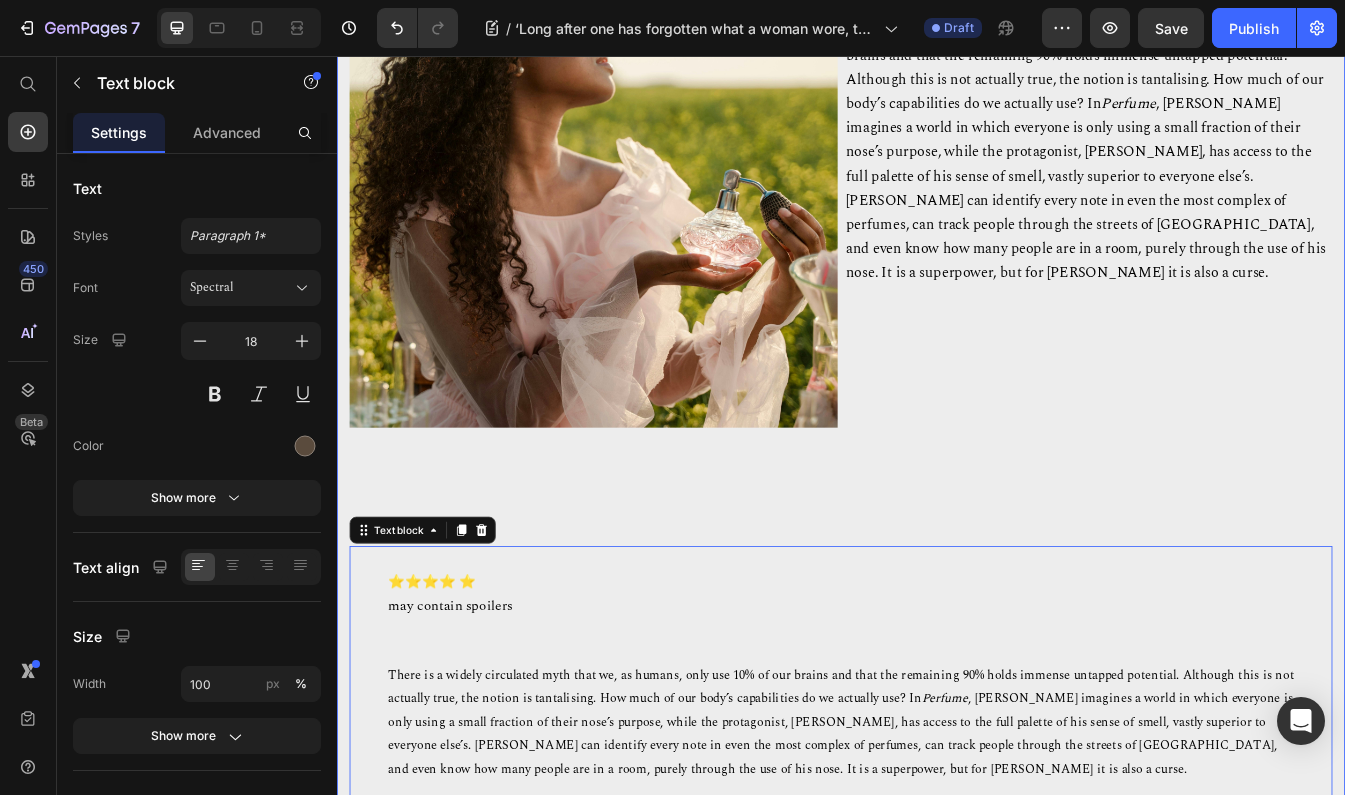 click on "[PERSON_NAME] [DATE] Text block ‘Long after one has forgotten what a woman wore, the memory of her perfume lingers’   – Scent, Possession, and Death in  Perfume: The Story of a Murderer  by [PERSON_NAME] Heading Row Image ⭐⭐⭐⭐ ⭐ may contain spoilers There is a widely circulated myth that we, as humans, only use 10% of our brains and that the remaining 90% holds immense untapped potential. Although this is not actually true, the notion is tantalising. How much of our body’s capabilities do we actually use? In  Perfume Text Block Row ⭐⭐⭐⭐ ⭐ may contain spoilers There is a widely circulated myth that we, as humans, only use 10% of our brains and that the remaining 90% holds immense untapped potential. Although this is not actually true, the notion is tantalising. How much of our body’s capabilities do we actually use? In  Perfume   The Story of a Murderer.    th         a [PERSON_NAME] Text block   0" at bounding box center (937, 883) 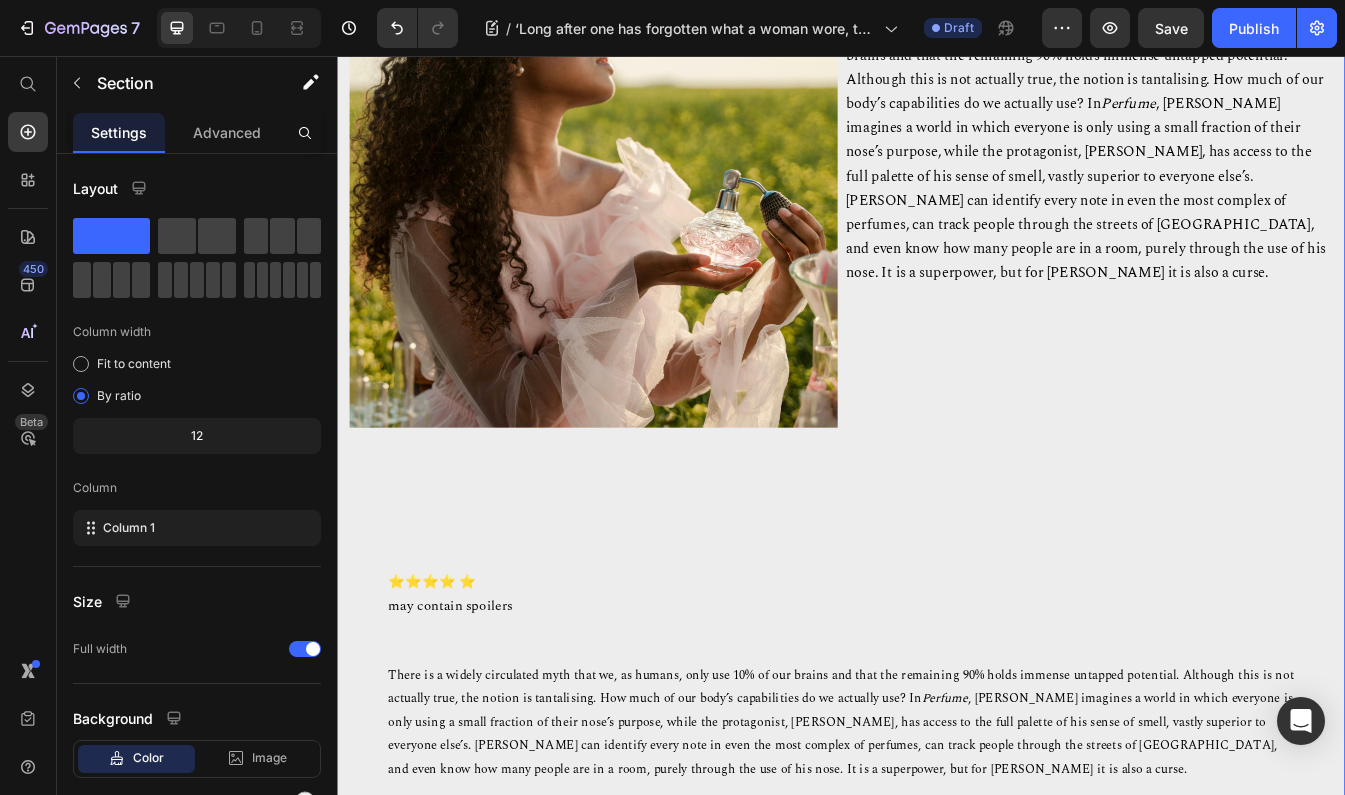 click on "[PERSON_NAME] [DATE] Text block ‘Long after one has forgotten what a woman wore, the memory of her perfume lingers’   – Scent, Possession, and Death in  Perfume: The Story of a Murderer  by [PERSON_NAME] Heading Row Image ⭐⭐⭐⭐ ⭐ may contain spoilers There is a widely circulated myth that we, as humans, only use 10% of our brains and that the remaining 90% holds immense untapped potential. Although this is not actually true, the notion is tantalising. How much of our body’s capabilities do we actually use? In  Perfume Text Block Row ⭐⭐⭐⭐ ⭐ may contain spoilers There is a widely circulated myth that we, as humans, only use 10% of our brains and that the remaining 90% holds immense untapped potential. Although this is not actually true, the notion is tantalising. How much of our body’s capabilities do we actually use? In  Perfume   The Story of a Murderer.    th         a [PERSON_NAME] Text block" at bounding box center [937, 883] 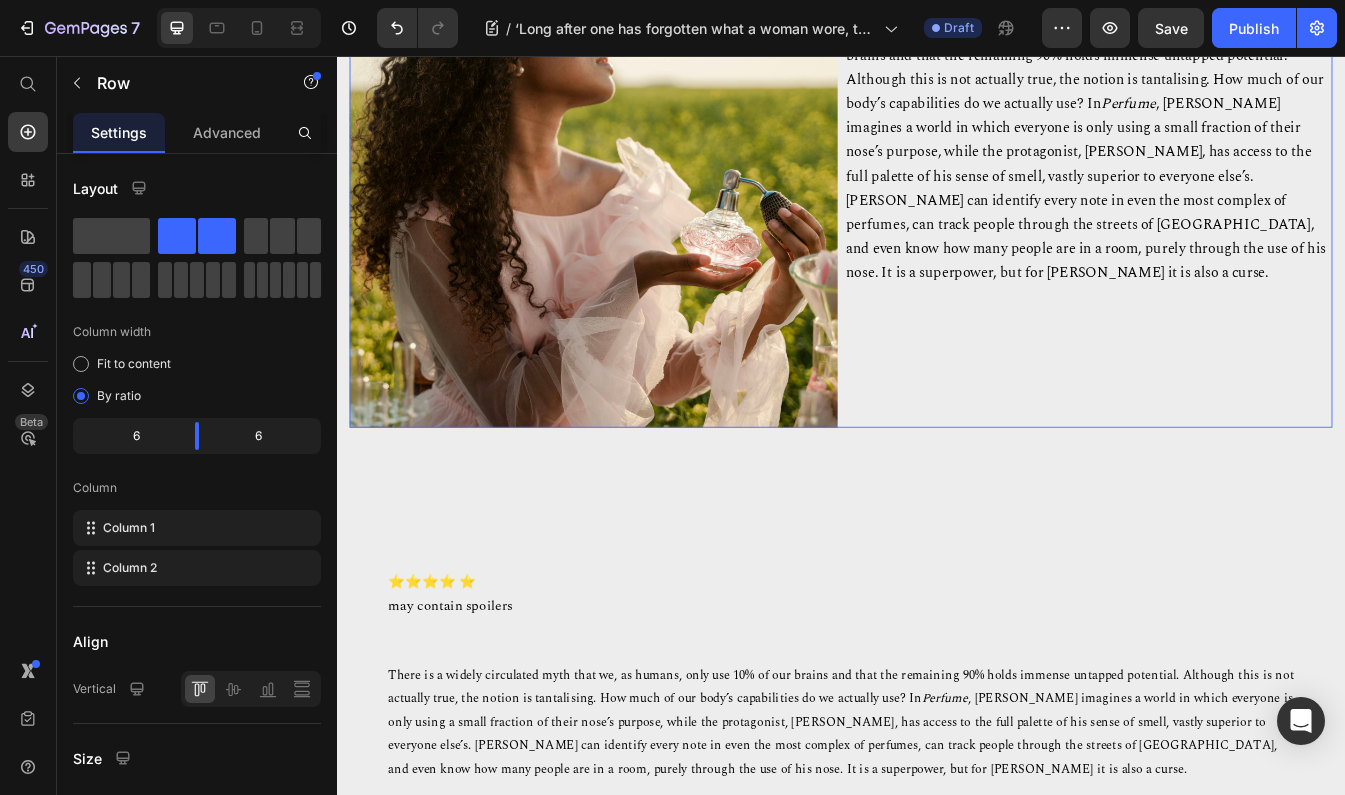 click on "⭐⭐⭐⭐ ⭐ may contain spoilers There is a widely circulated myth that we, as humans, only use 10% of our brains and that the remaining 90% holds immense untapped potential. Although this is not actually true, the notion is tantalising. How much of our body’s capabilities do we actually use? In  Perfume , [PERSON_NAME] imagines a world in which everyone is only using a small fraction of their nose’s purpose, while the protagonist, [PERSON_NAME], has access to the full palette of his sense of smell, vastly superior to everyone else’s. [PERSON_NAME] can identify every note in even the most complex of perfumes, can track people through the streets of [GEOGRAPHIC_DATA], and even know how many people are in a room, purely through the use of his nose. It is a superpower, but for [PERSON_NAME] it is also a curse. Text Block" at bounding box center (1231, 196) 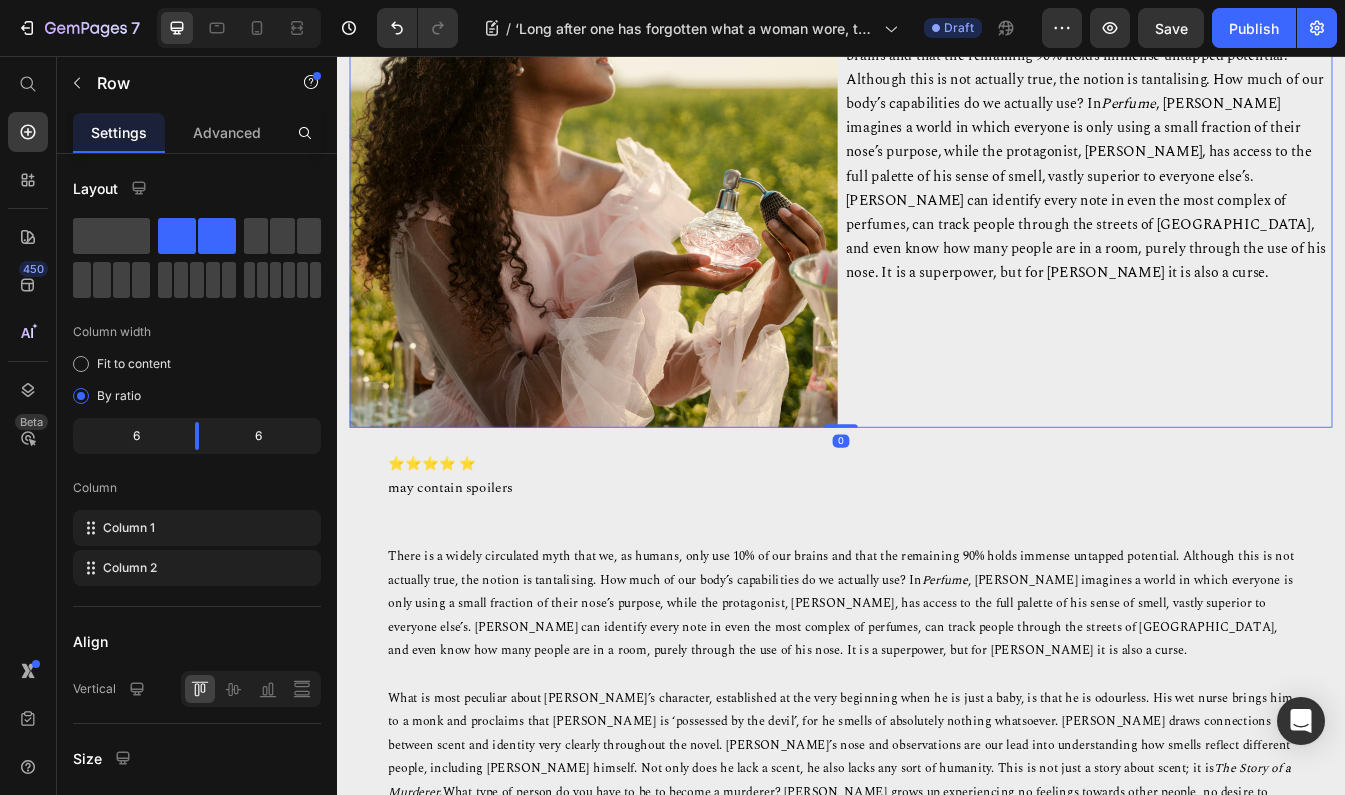 drag, startPoint x: 932, startPoint y: 635, endPoint x: 911, endPoint y: 468, distance: 168.31519 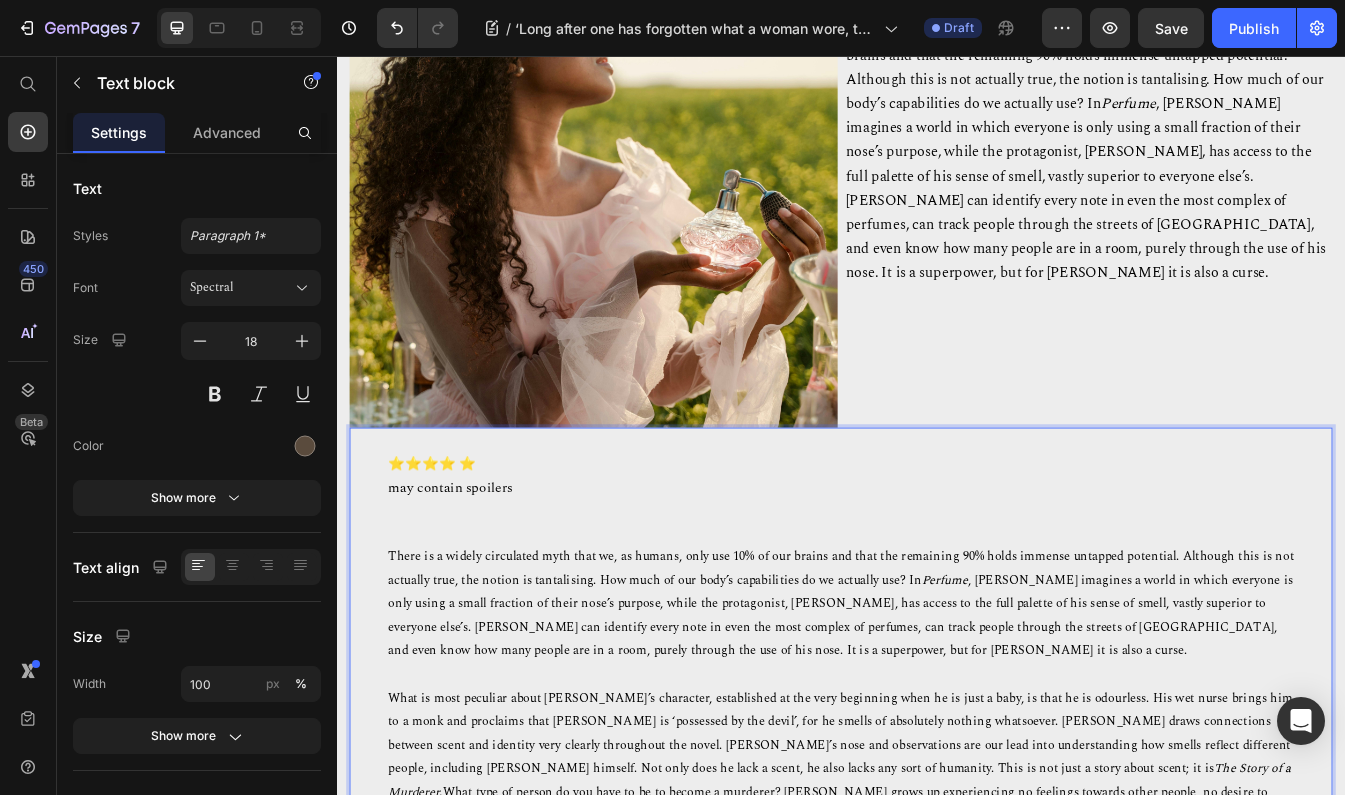 click at bounding box center (937, 791) 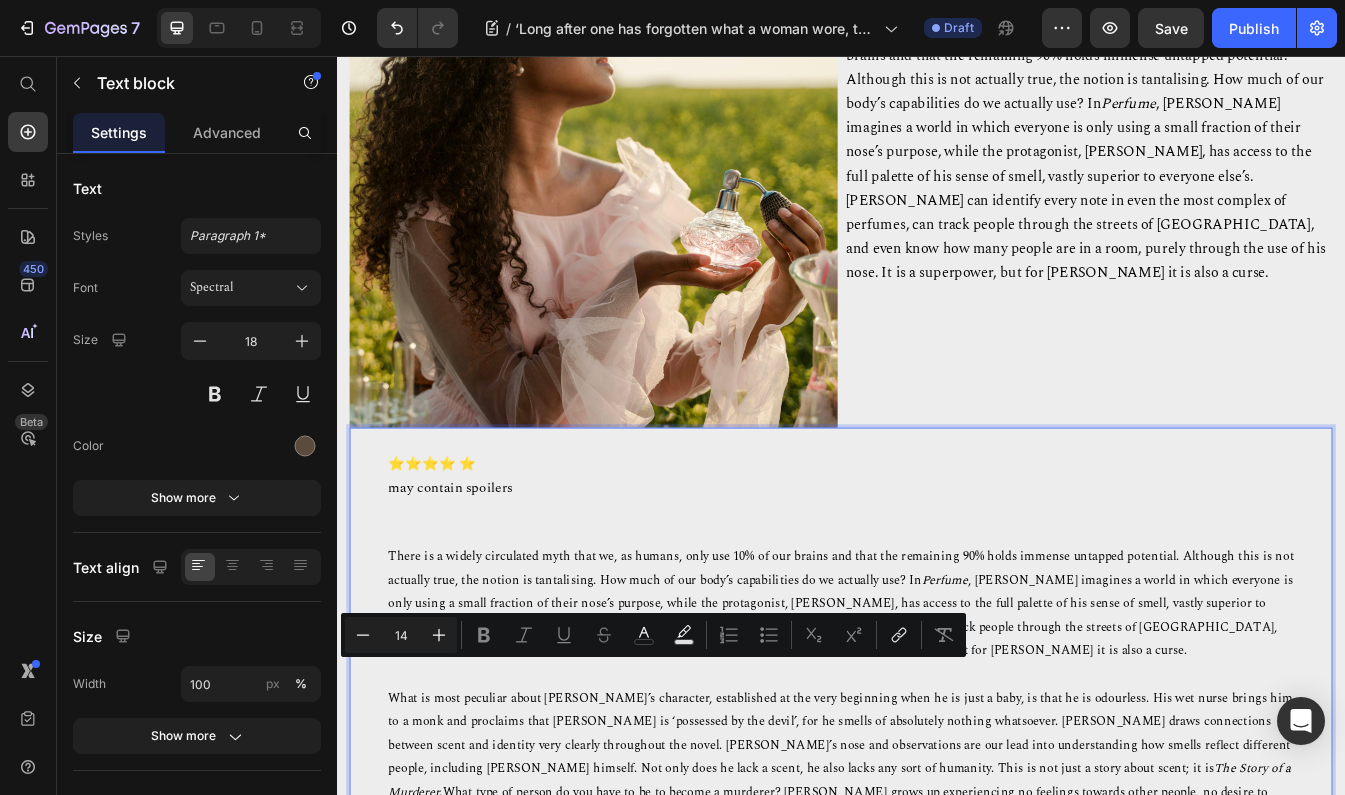 click at bounding box center (937, 791) 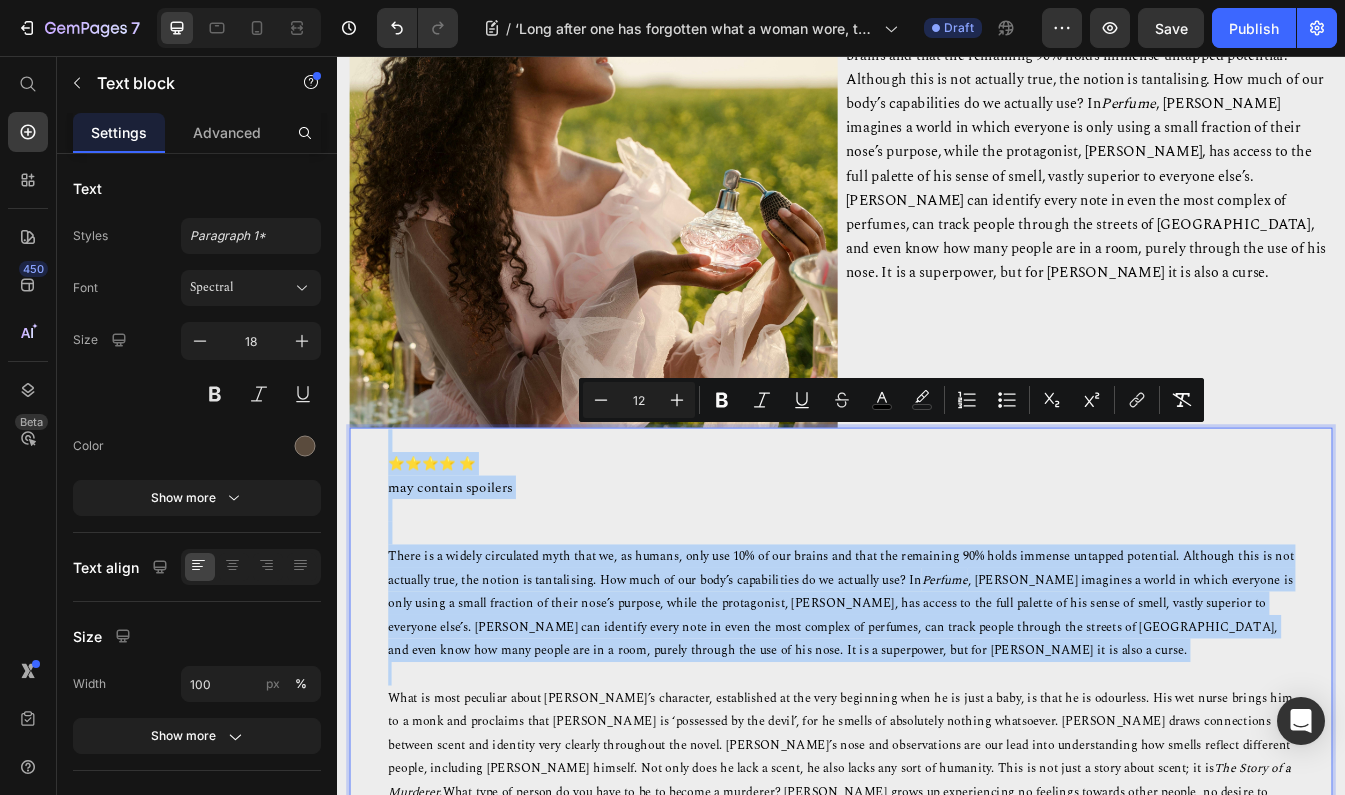 drag, startPoint x: 606, startPoint y: 792, endPoint x: 432, endPoint y: 521, distance: 322.05124 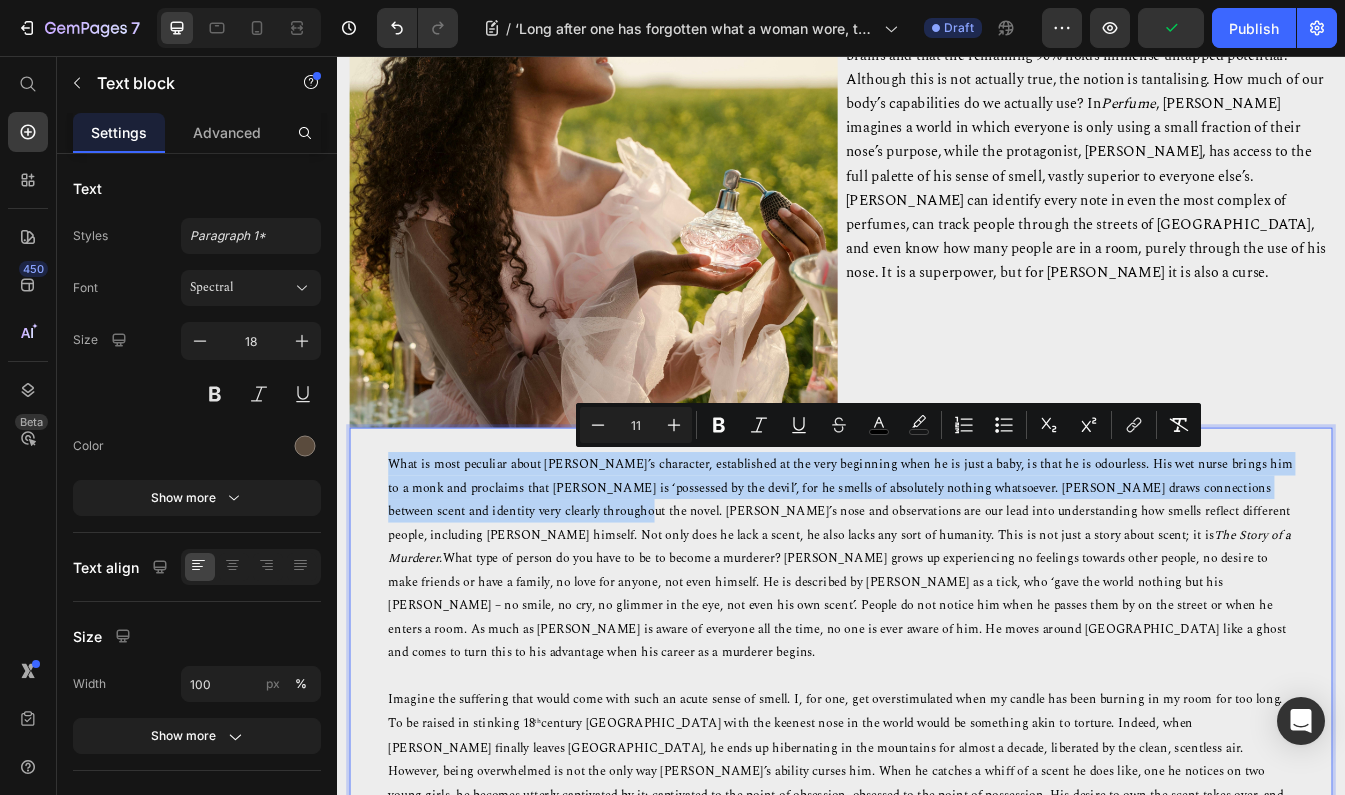 drag, startPoint x: 611, startPoint y: 595, endPoint x: 392, endPoint y: 533, distance: 227.60712 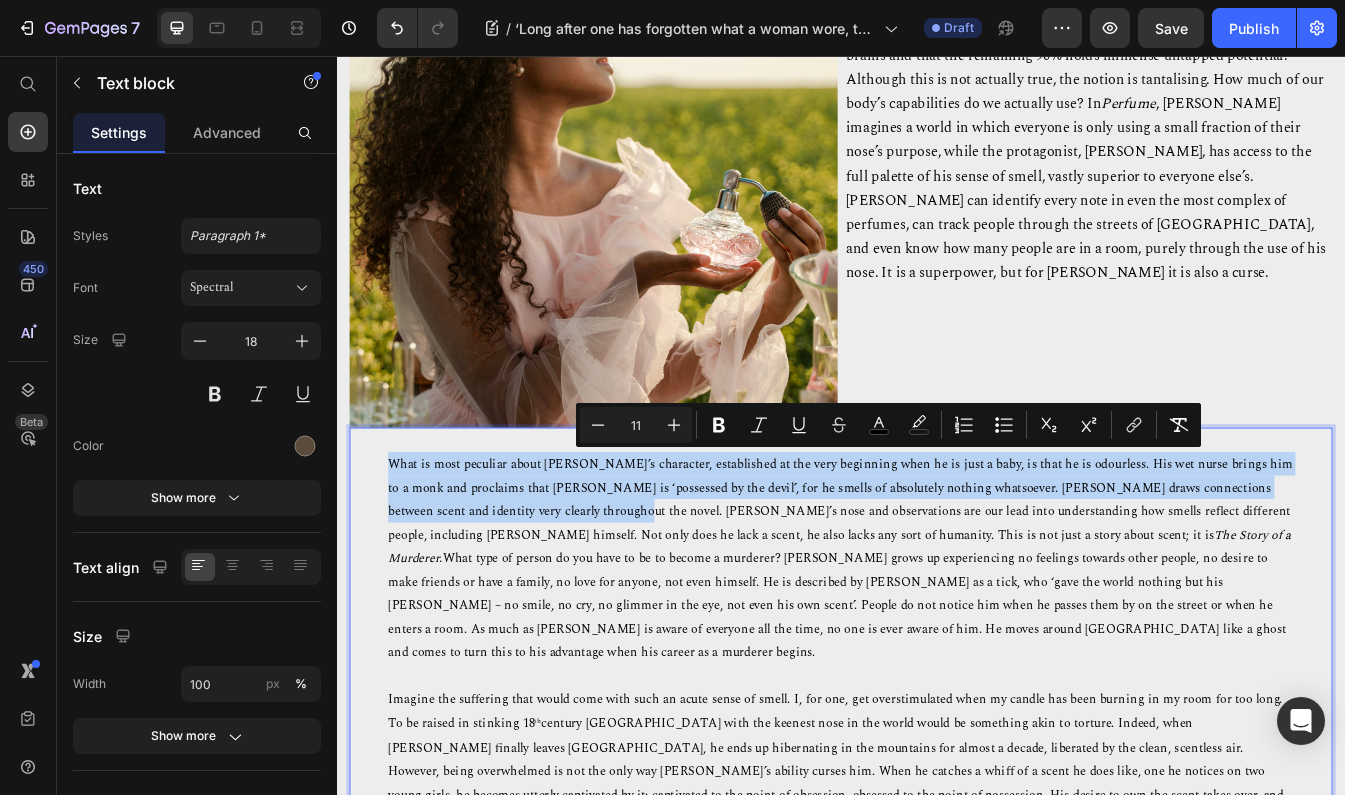 copy on "What is most peculiar about [PERSON_NAME]’s character, established at the very beginning when he is just a baby, is that he is odourless. His wet nurse brings him to a monk and proclaims that [PERSON_NAME] is ‘possessed by the devil’, for he smells of absolutely nothing whatsoever. [PERSON_NAME] draws connections between scent and identity very clearly throughout the novel" 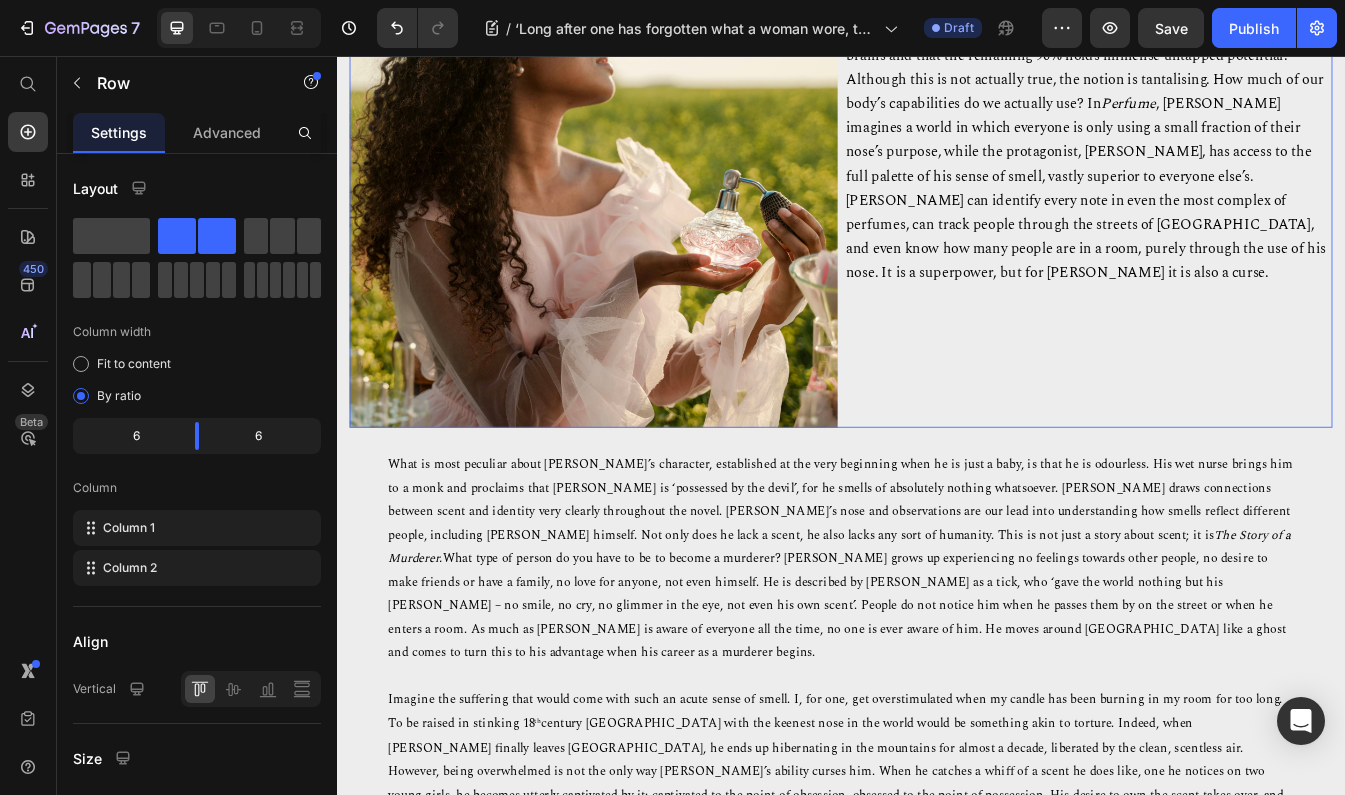 click on "⭐⭐⭐⭐ ⭐ may contain spoilers There is a widely circulated myth that we, as humans, only use 10% of our brains and that the remaining 90% holds immense untapped potential. Although this is not actually true, the notion is tantalising. How much of our body’s capabilities do we actually use? In  Perfume , [PERSON_NAME] imagines a world in which everyone is only using a small fraction of their nose’s purpose, while the protagonist, [PERSON_NAME], has access to the full palette of his sense of smell, vastly superior to everyone else’s. [PERSON_NAME] can identify every note in even the most complex of perfumes, can track people through the streets of [GEOGRAPHIC_DATA], and even know how many people are in a room, purely through the use of his nose. It is a superpower, but for [PERSON_NAME] it is also a curse. Text Block" at bounding box center [1231, 196] 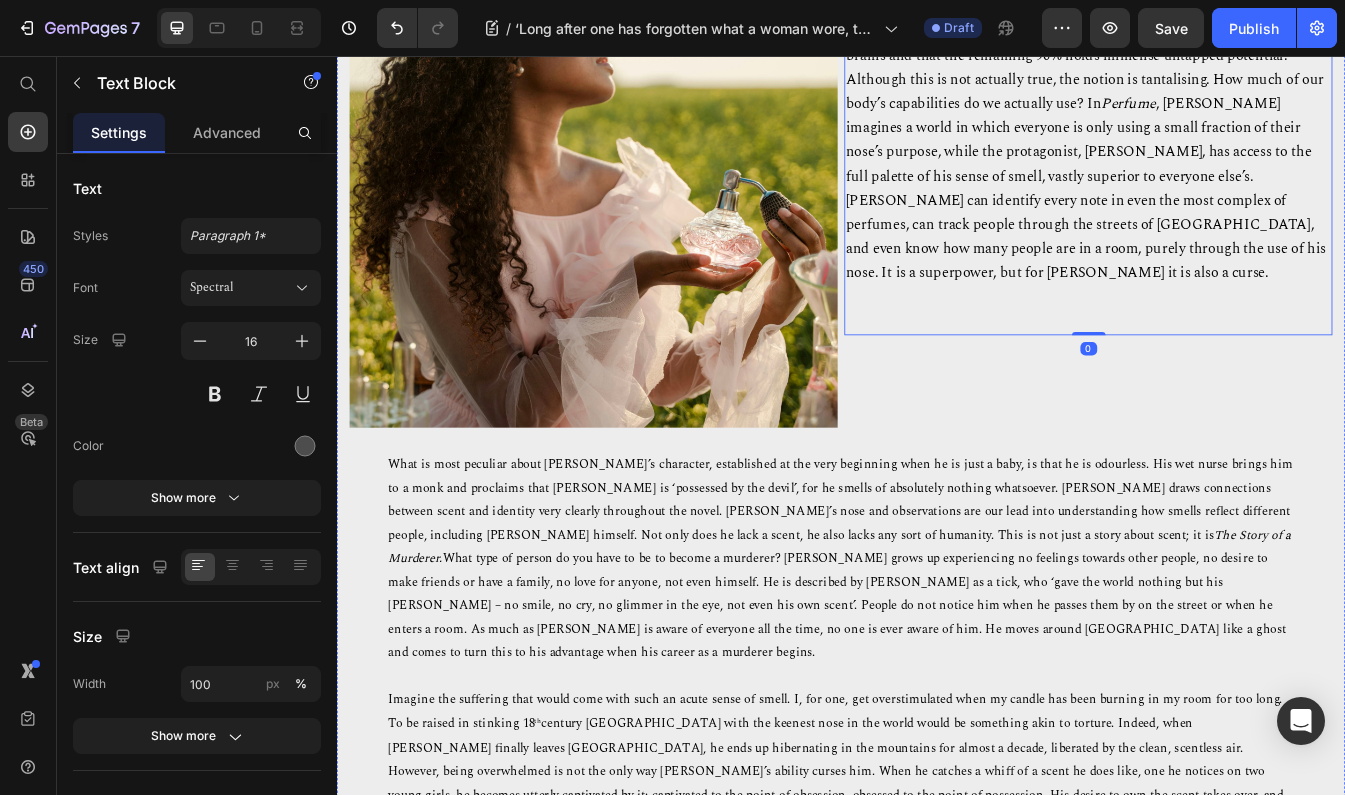 scroll, scrollTop: 101, scrollLeft: 0, axis: vertical 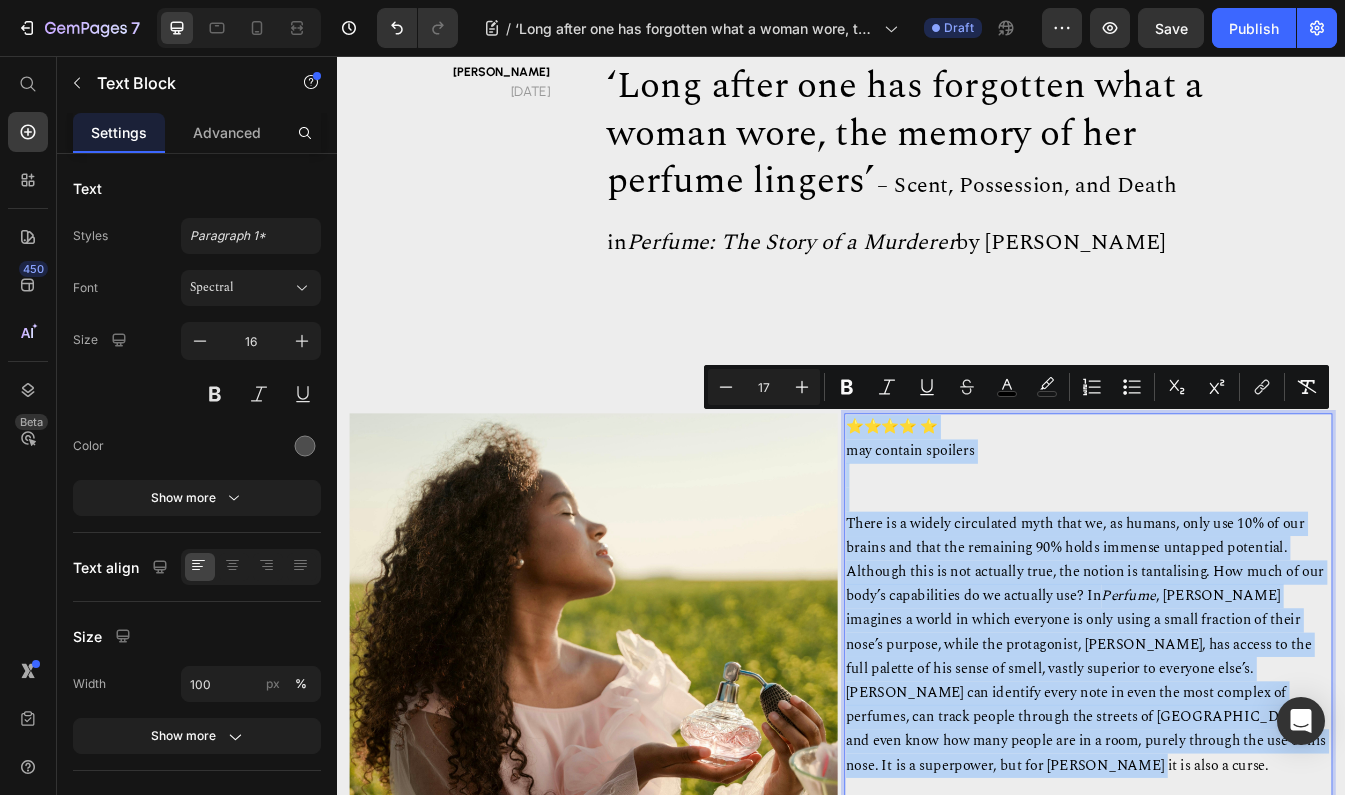 click on "There is a widely circulated myth that we, as humans, only use 10% of our brains and that the remaining 90% holds immense untapped potential. Although this is not actually true, the notion is tantalising. How much of our body’s capabilities do we actually use? In  Perfume , [PERSON_NAME] imagines a world in which everyone is only using a small fraction of their nose’s purpose, while the protagonist, [PERSON_NAME], has access to the full palette of his sense of smell, vastly superior to everyone else’s. [PERSON_NAME] can identify every note in even the most complex of perfumes, can track people through the streets of [GEOGRAPHIC_DATA], and even know how many people are in a room, purely through the use of his nose. It is a superpower, but for [PERSON_NAME] it is also a curse." at bounding box center (1228, 756) 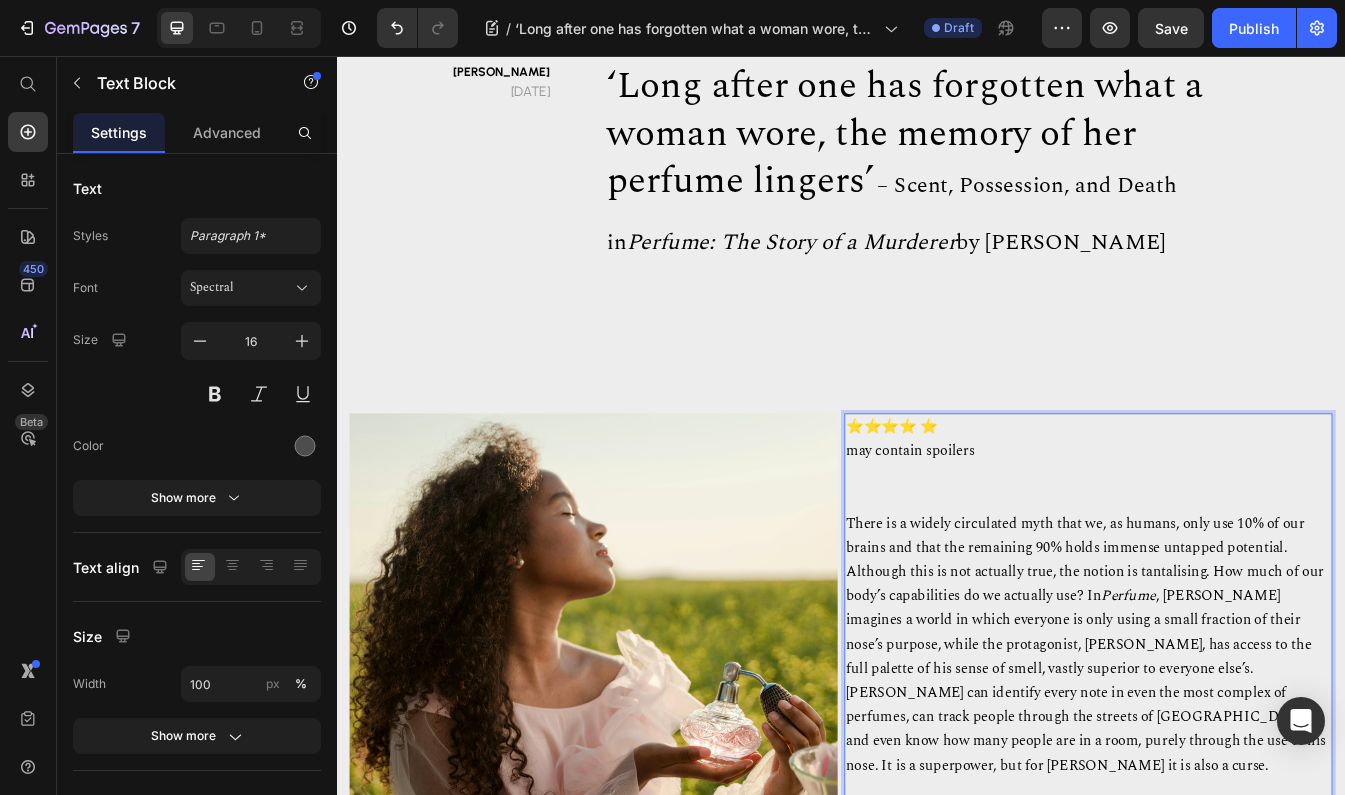 click at bounding box center [1231, 944] 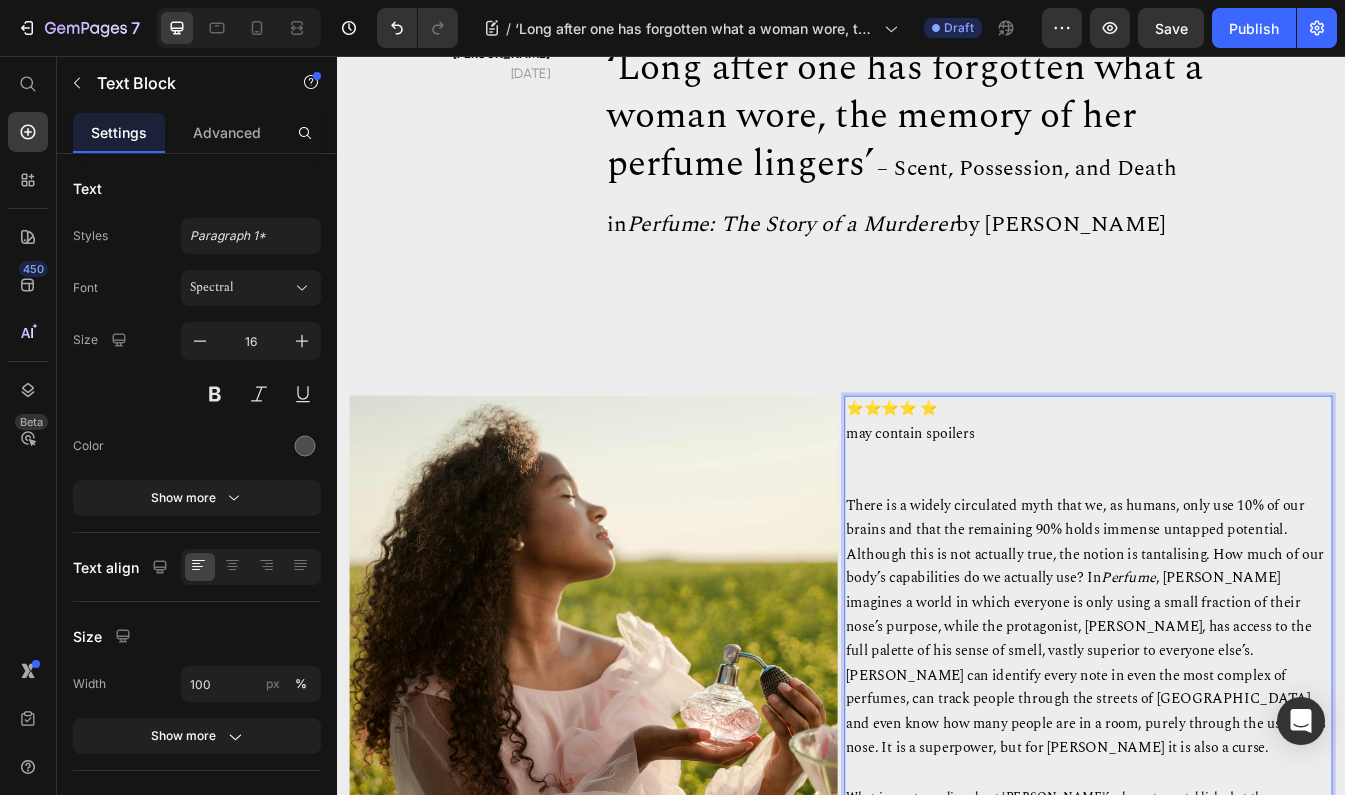 scroll, scrollTop: 257, scrollLeft: 0, axis: vertical 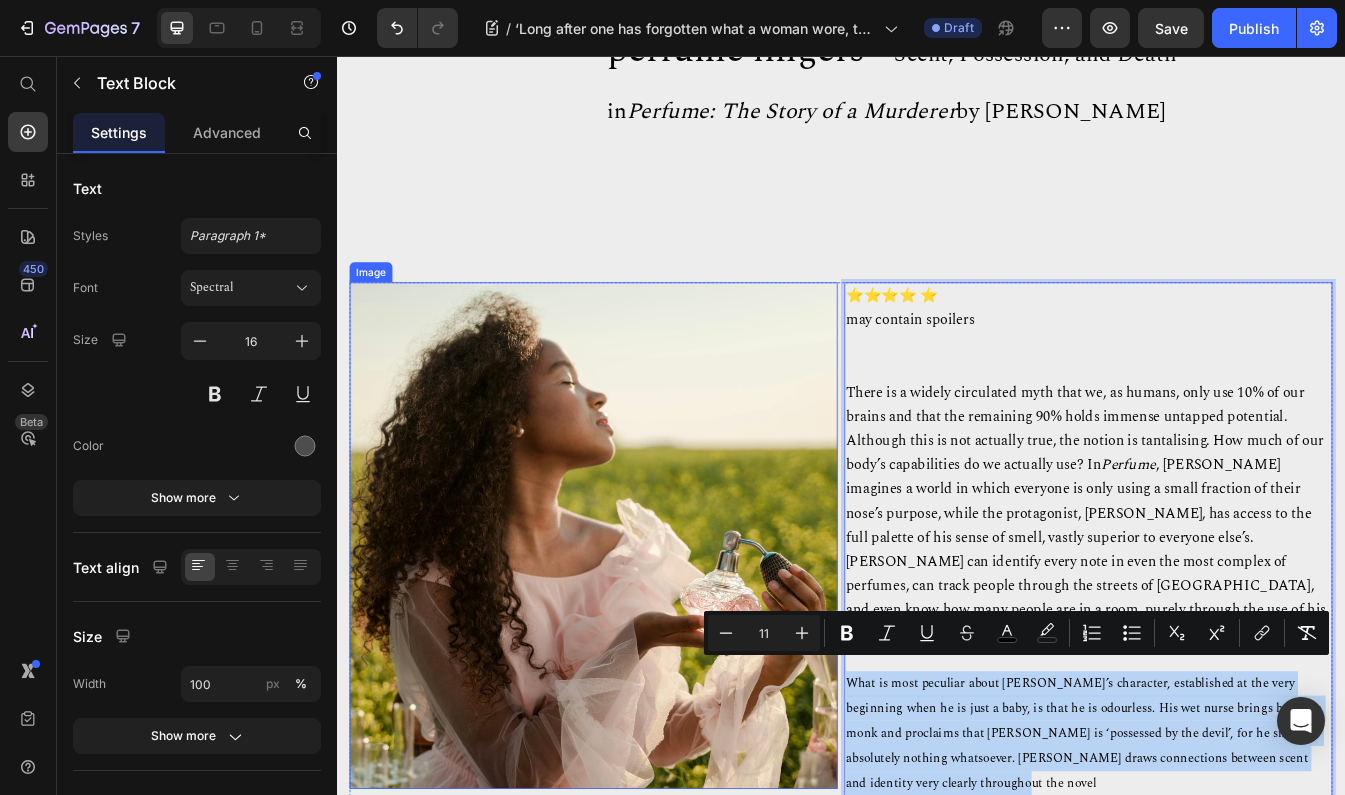 drag, startPoint x: 1095, startPoint y: 913, endPoint x: 929, endPoint y: 776, distance: 215.23244 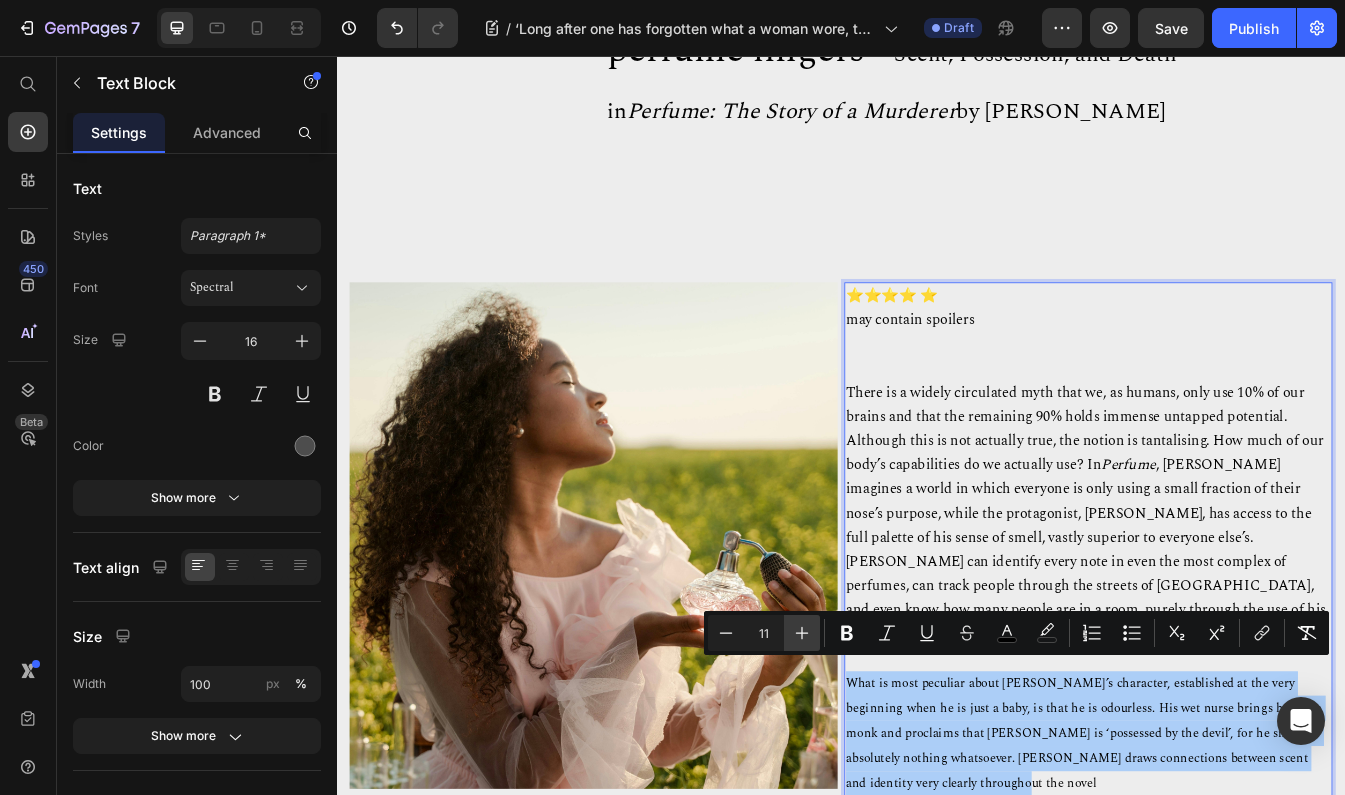 click 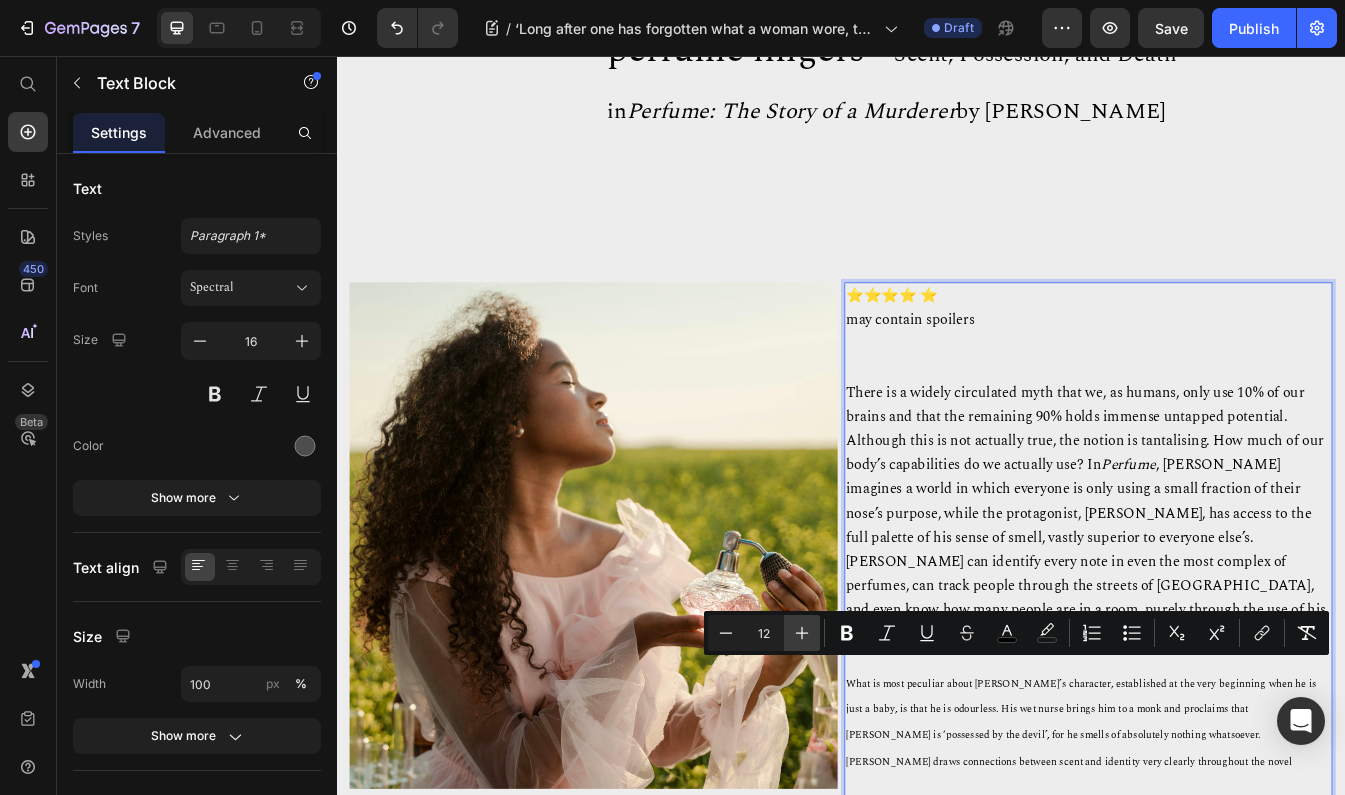 click 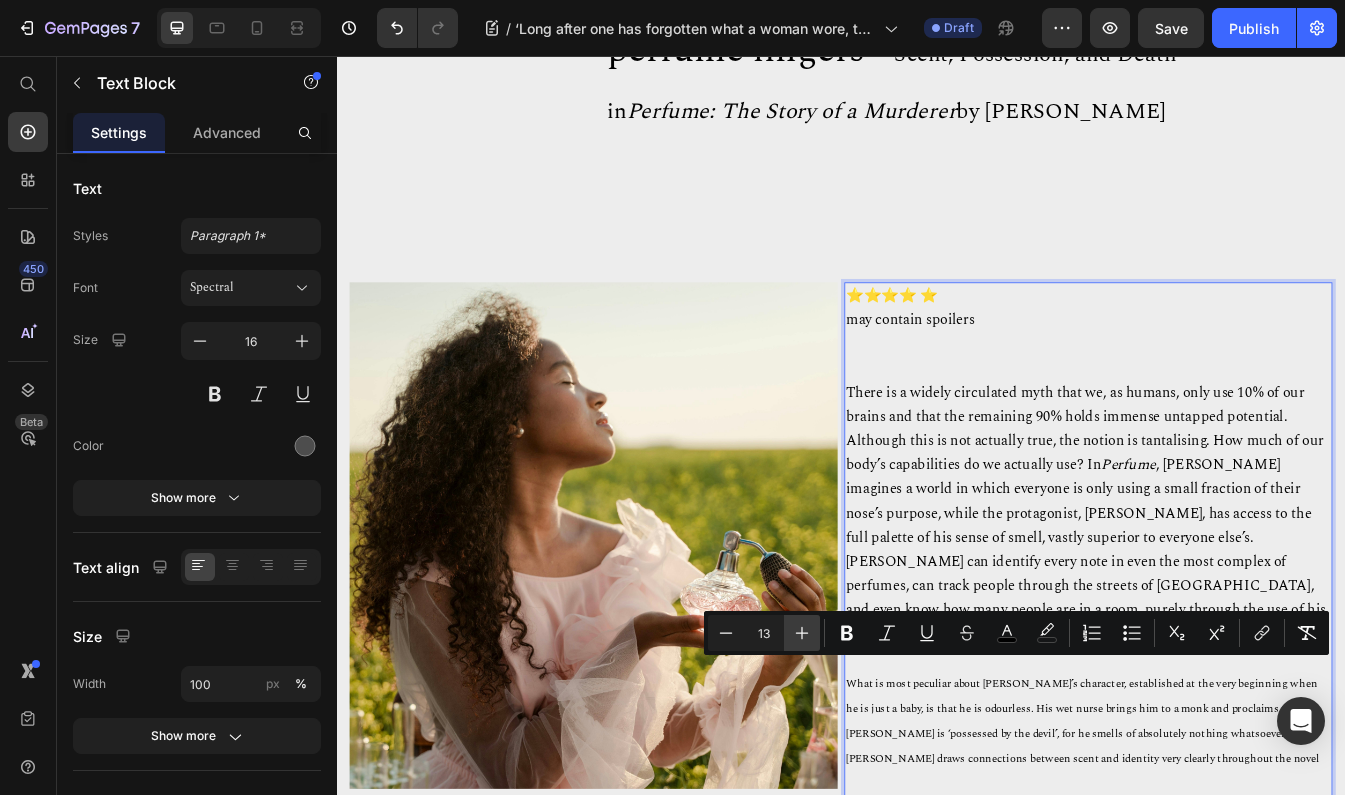 click 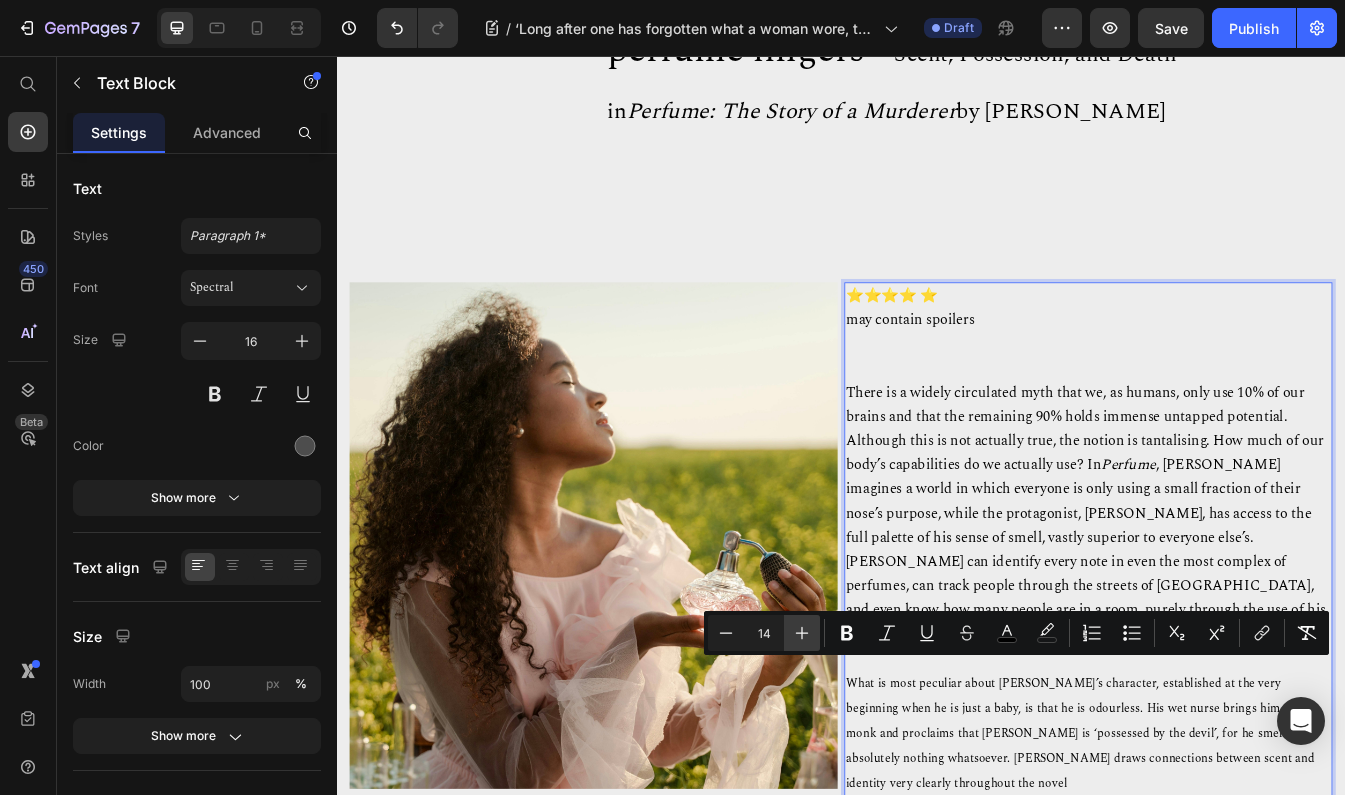 click 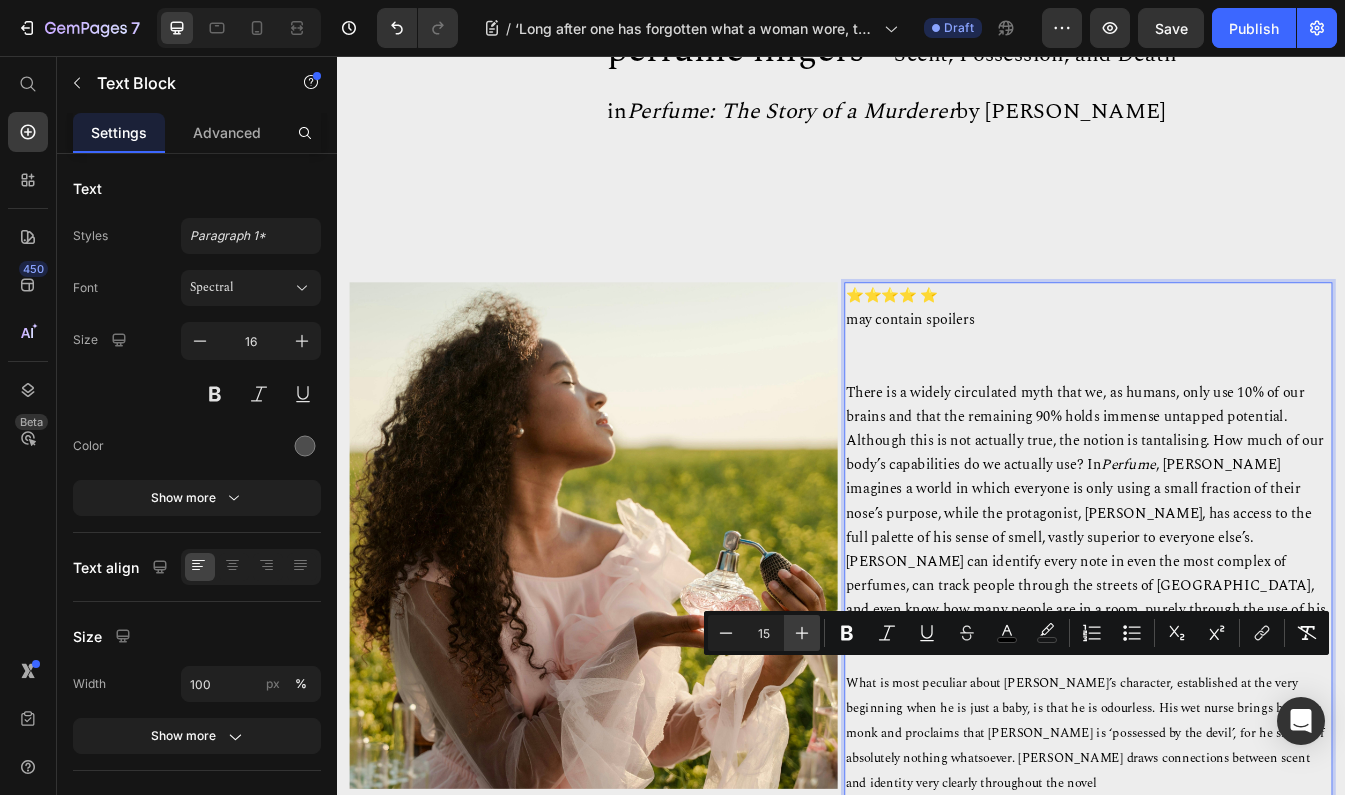 click 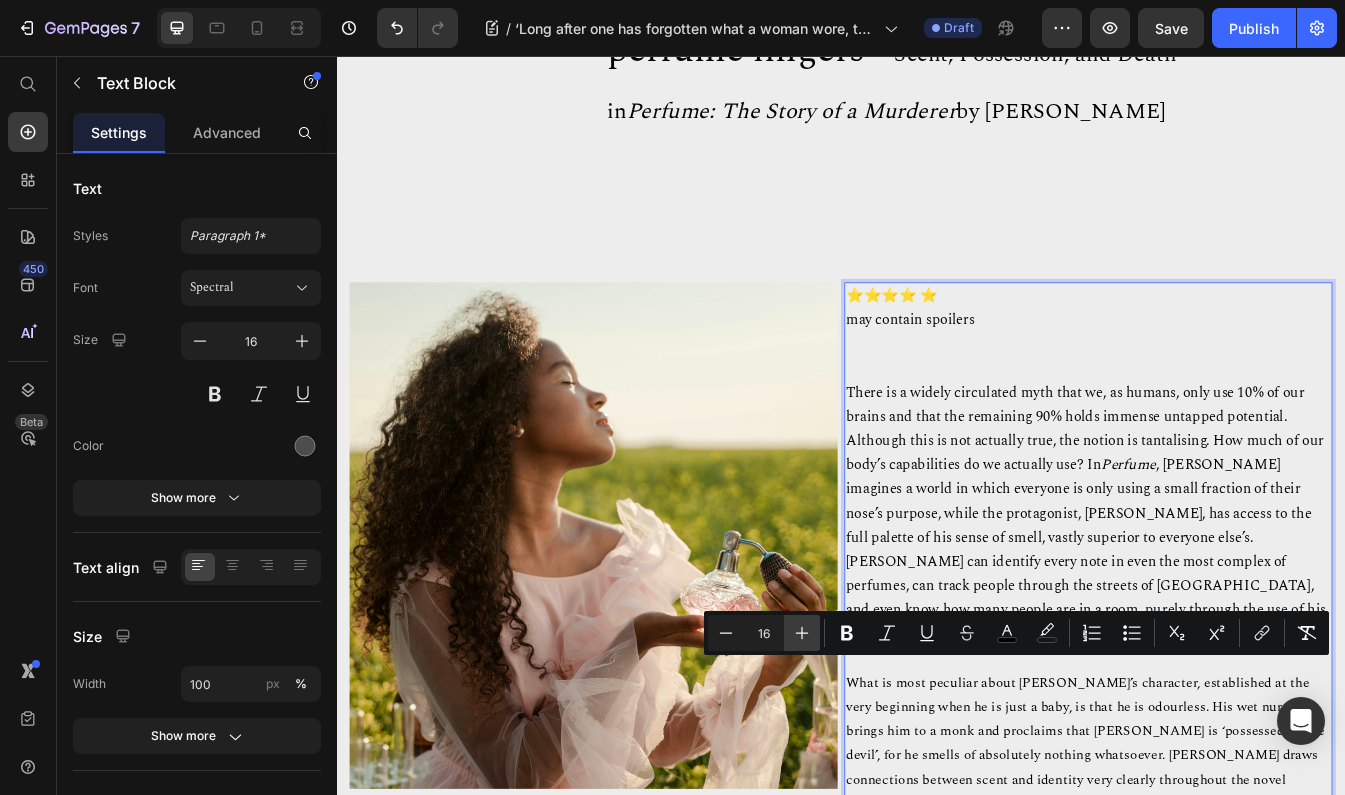click 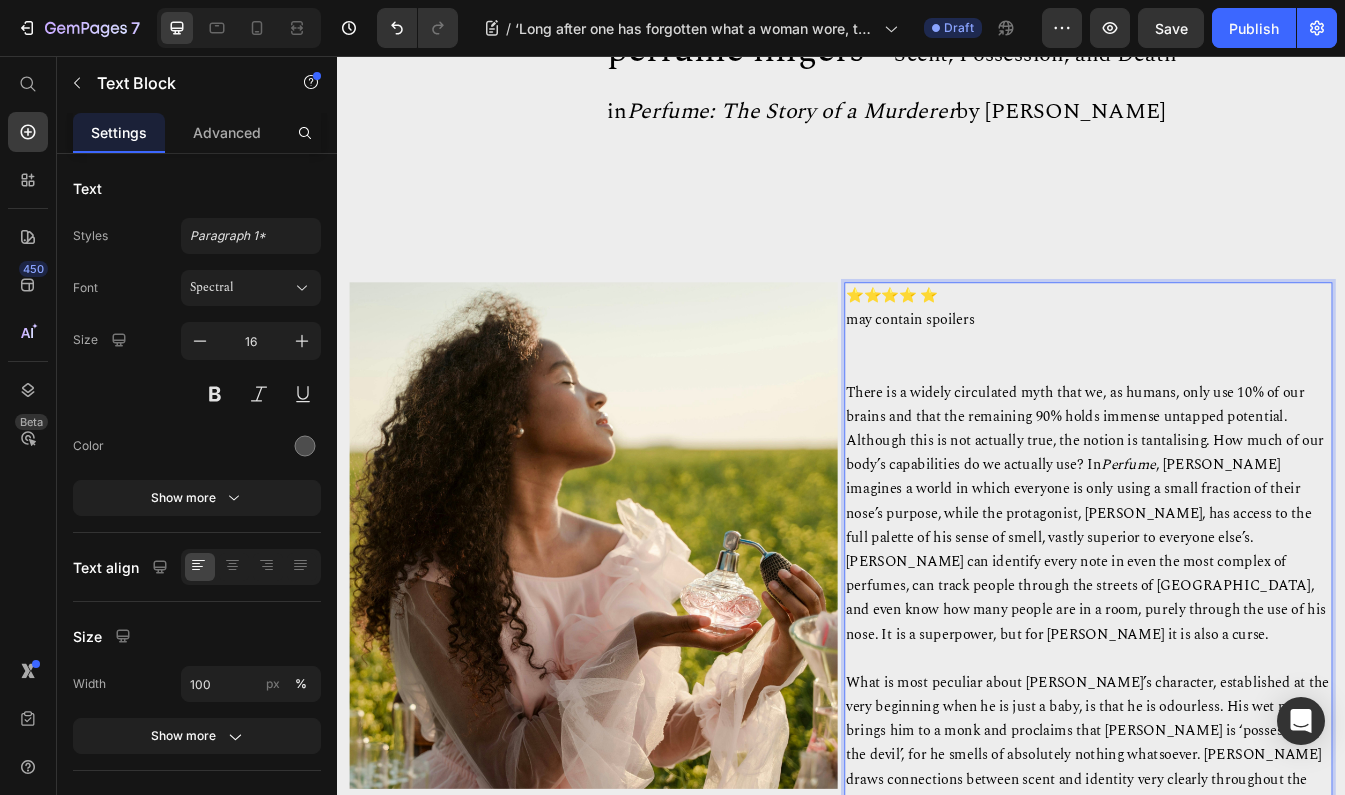 click on "What is most peculiar about [PERSON_NAME]’s character, established at the very beginning when he is just a baby, is that he is odourless. His wet nurse brings him to a monk and proclaims that [PERSON_NAME] is ‘possessed by the devil’, for he smells of absolutely nothing whatsoever. [PERSON_NAME] draws connections between scent and identity very clearly throughout the novel" at bounding box center (1231, 889) 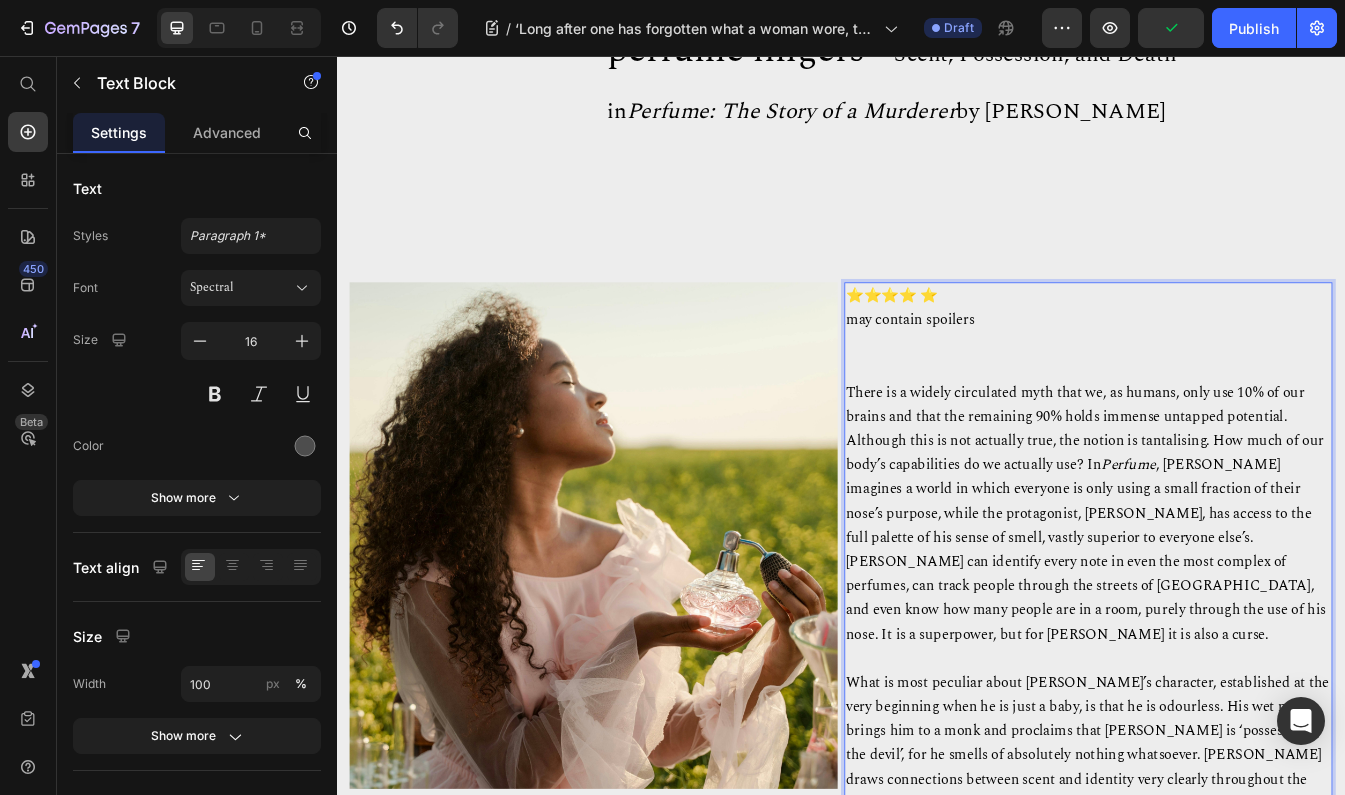 click on "What is most peculiar about [PERSON_NAME]’s character, established at the very beginning when he is just a baby, is that he is odourless. His wet nurse brings him to a monk and proclaims that [PERSON_NAME] is ‘possessed by the devil’, for he smells of absolutely nothing whatsoever. [PERSON_NAME] draws connections between scent and identity very clearly throughout the novel" at bounding box center (1231, 889) 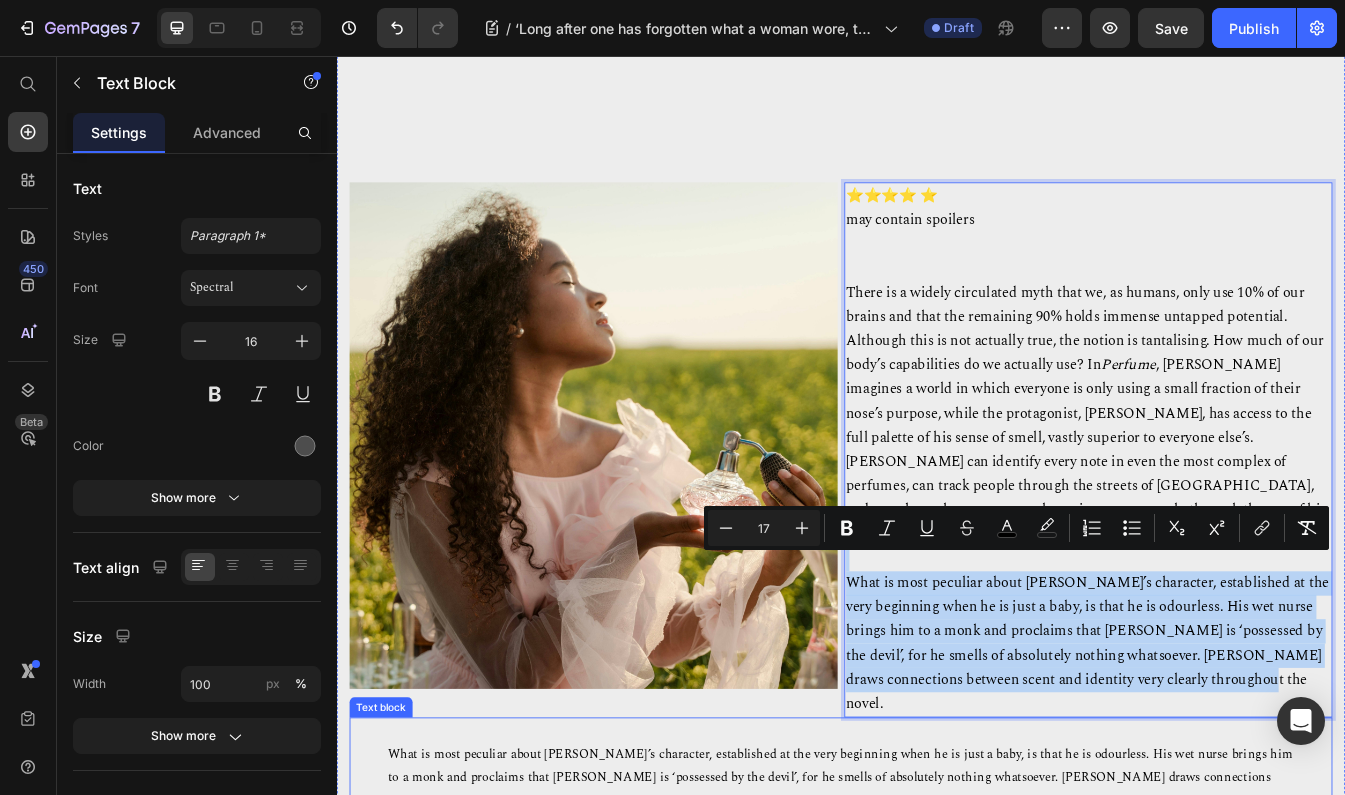 drag, startPoint x: 1004, startPoint y: 754, endPoint x: 1010, endPoint y: 935, distance: 181.09943 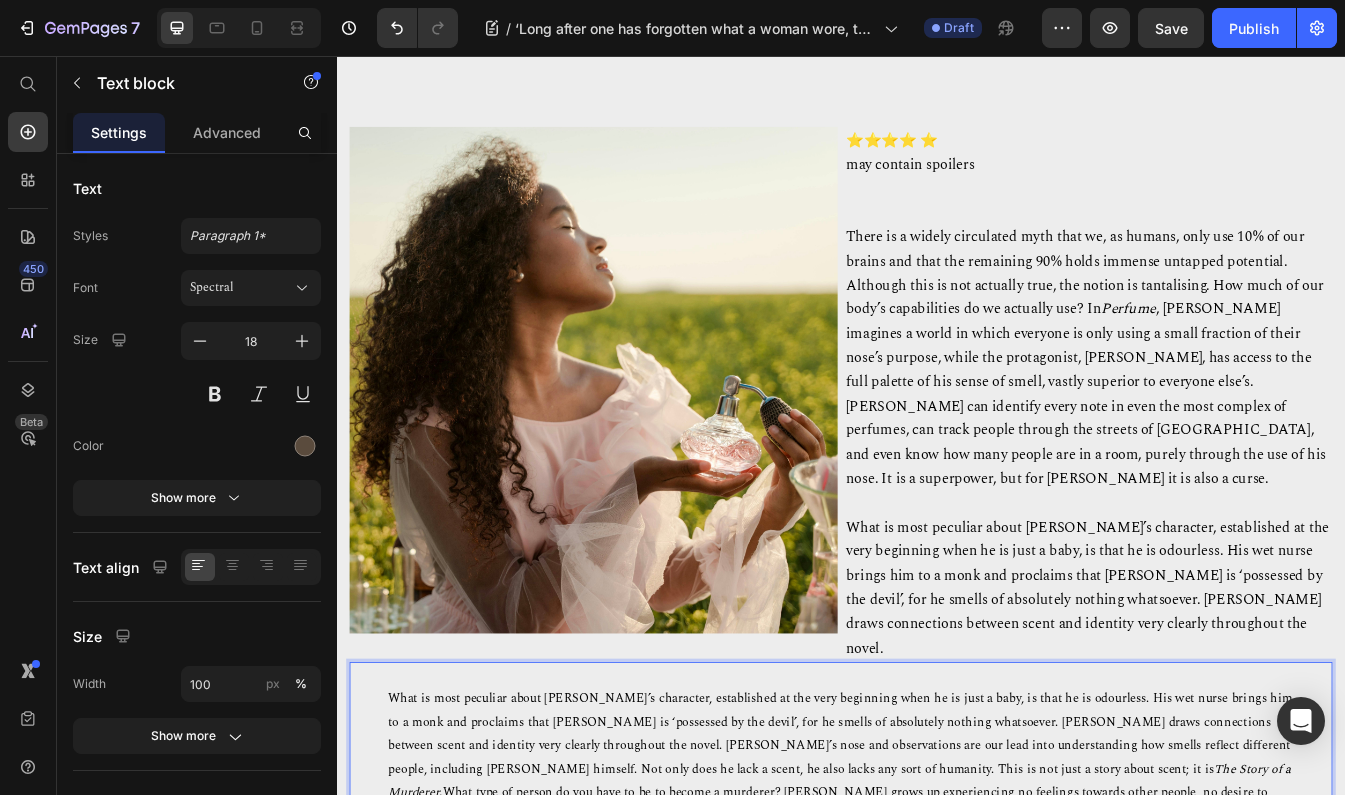 click on "What is most peculiar about [PERSON_NAME]’s character, established at the very beginning when he is just a baby, is that he is odourless. His wet nurse brings him to a monk and proclaims that [PERSON_NAME] is ‘possessed by the devil’, for he smells of absolutely nothing whatsoever. [PERSON_NAME] draws connections between scent and identity very clearly throughout the novel. [PERSON_NAME]’s nose and observations are our lead into understanding how smells reflect different people, including [PERSON_NAME] himself. Not only does he lack a scent, he also lacks any sort of humanity. This is not just a story about scent; it is  The Story of a Murderer." at bounding box center [936, 932] 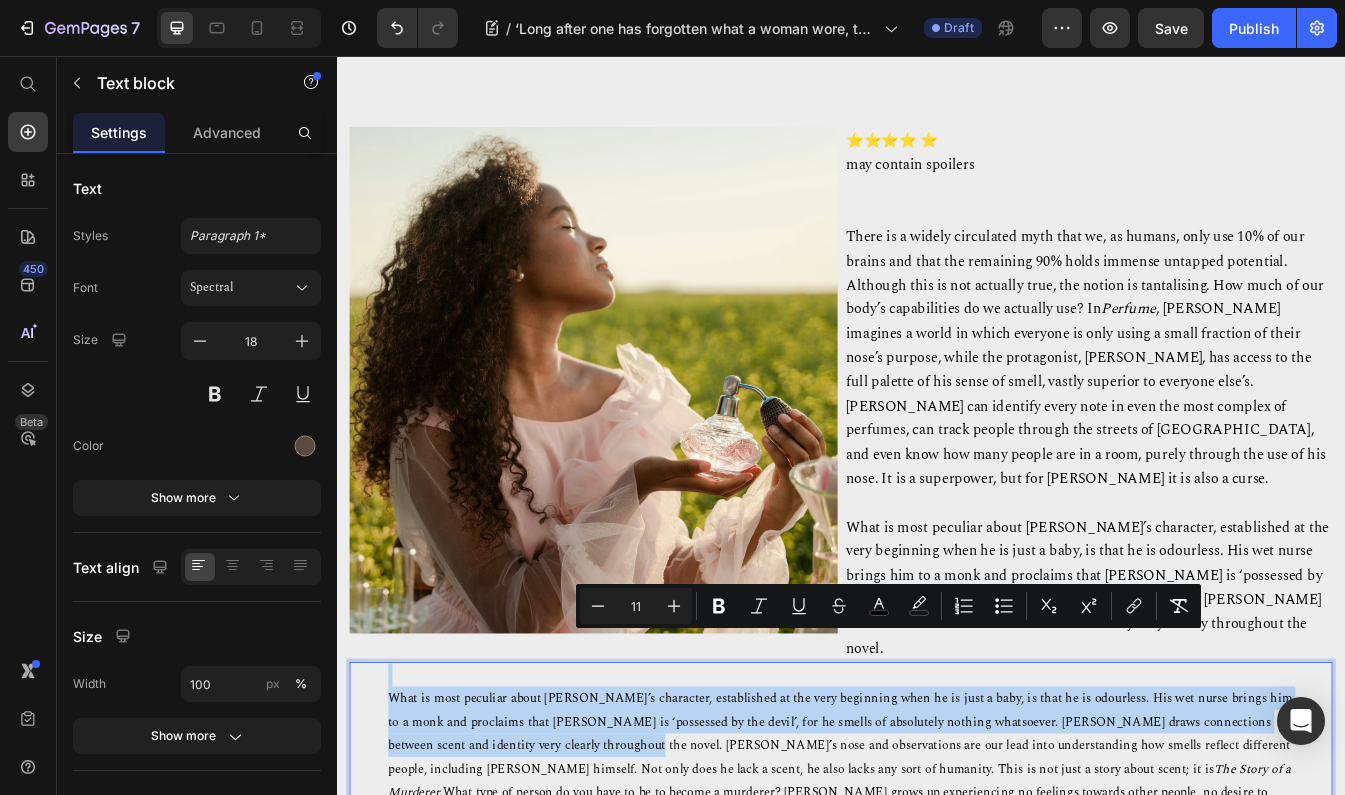 drag, startPoint x: 618, startPoint y: 845, endPoint x: 387, endPoint y: 768, distance: 243.49538 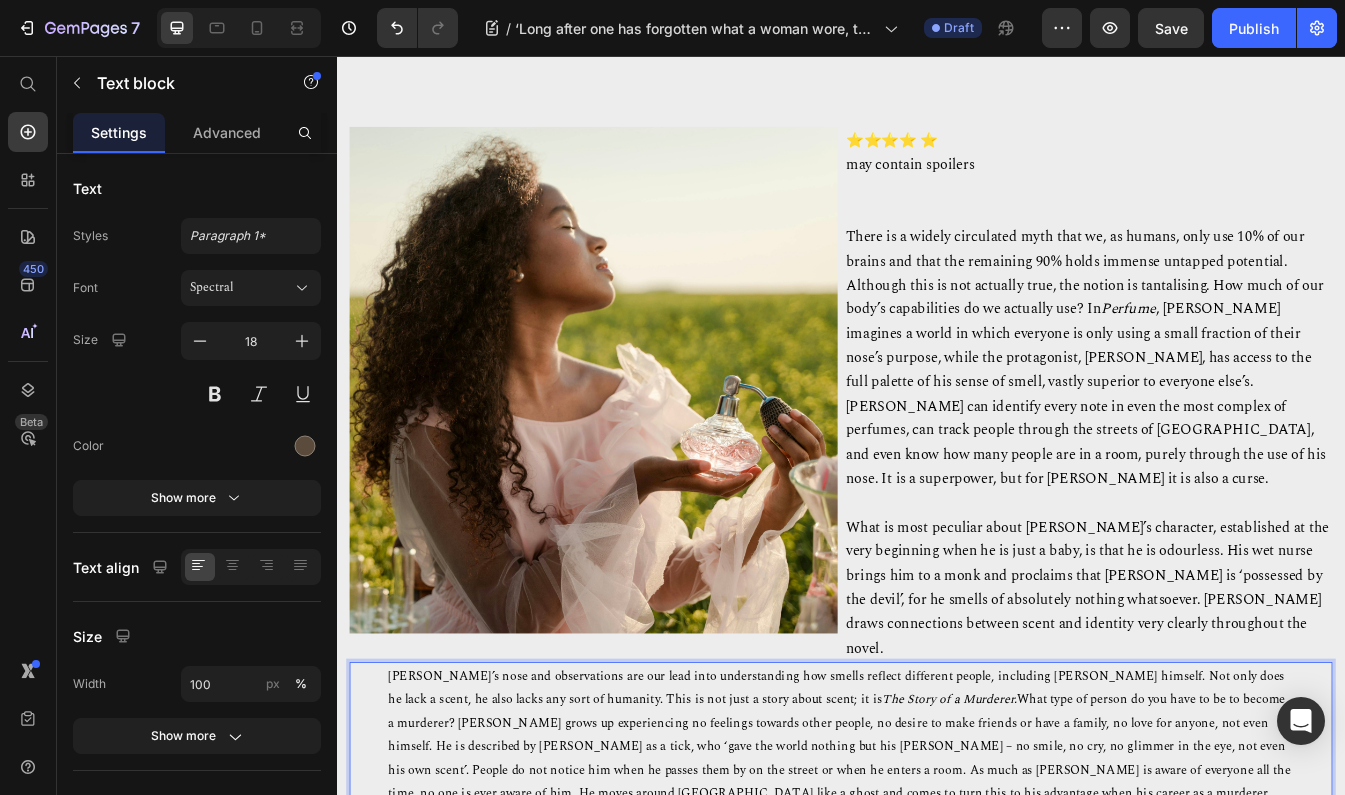 click on "[PERSON_NAME]’s nose and observations are our lead into understanding how smells reflect different people, including [PERSON_NAME] himself. Not only does he lack a scent, he also lacks any sort of humanity. This is not just a story about scent; it is  The Story of a Murderer.  What type of person do you have to be to become a murderer? [PERSON_NAME] grows up experiencing no feelings towards other people, no desire to make friends or have a family, no love for anyone, not even himself. He is described by [PERSON_NAME] as a tick, who ‘gave the world nothing but his [PERSON_NAME] – no smile, no cry, no glimmer in the eye, not even his own scent’. People do not notice him when he passes them by on the street or when he enters a room. As much as [PERSON_NAME] is aware of everyone all the time, no one is ever aware of him. He moves around [GEOGRAPHIC_DATA] like a ghost and comes to turn this to his advantage when his career as a murderer begins.   th         a [PERSON_NAME] Text block   0" at bounding box center (937, 1423) 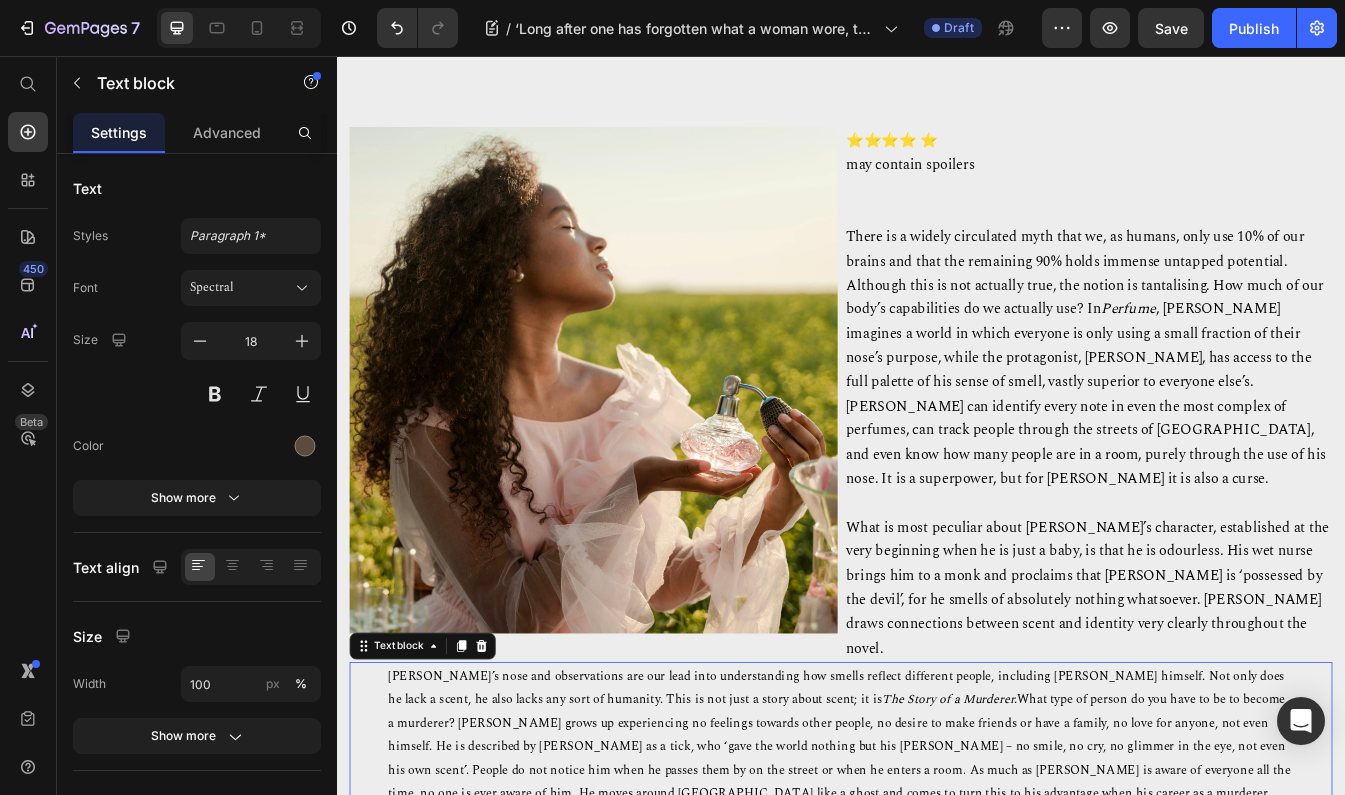 click on "[PERSON_NAME]’s nose and observations are our lead into understanding how smells reflect different people, including [PERSON_NAME] himself. Not only does he lack a scent, he also lacks any sort of humanity. This is not just a story about scent; it is  The Story of a Murderer.  What type of person do you have to be to become a murderer? [PERSON_NAME] grows up experiencing no feelings towards other people, no desire to make friends or have a family, no love for anyone, not even himself. He is described by [PERSON_NAME] as a tick, who ‘gave the world nothing but his [PERSON_NAME] – no smile, no cry, no glimmer in the eye, not even his own scent’. People do not notice him when he passes them by on the street or when he enters a room. As much as [PERSON_NAME] is aware of everyone all the time, no one is ever aware of him. He moves around [GEOGRAPHIC_DATA] like a ghost and comes to turn this to his advantage when his career as a murderer begins.   th         a [PERSON_NAME] Text block   0" at bounding box center (937, 1423) 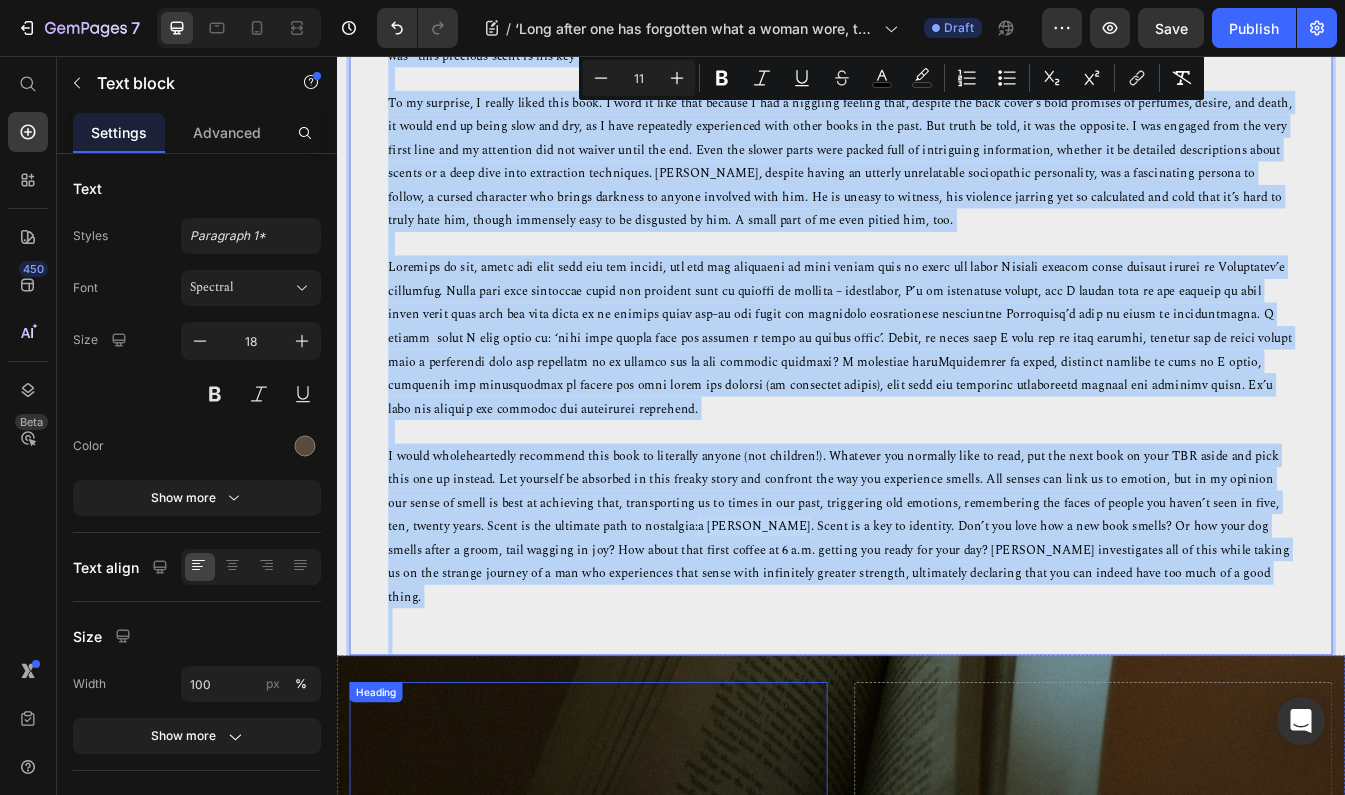 scroll, scrollTop: 1764, scrollLeft: 0, axis: vertical 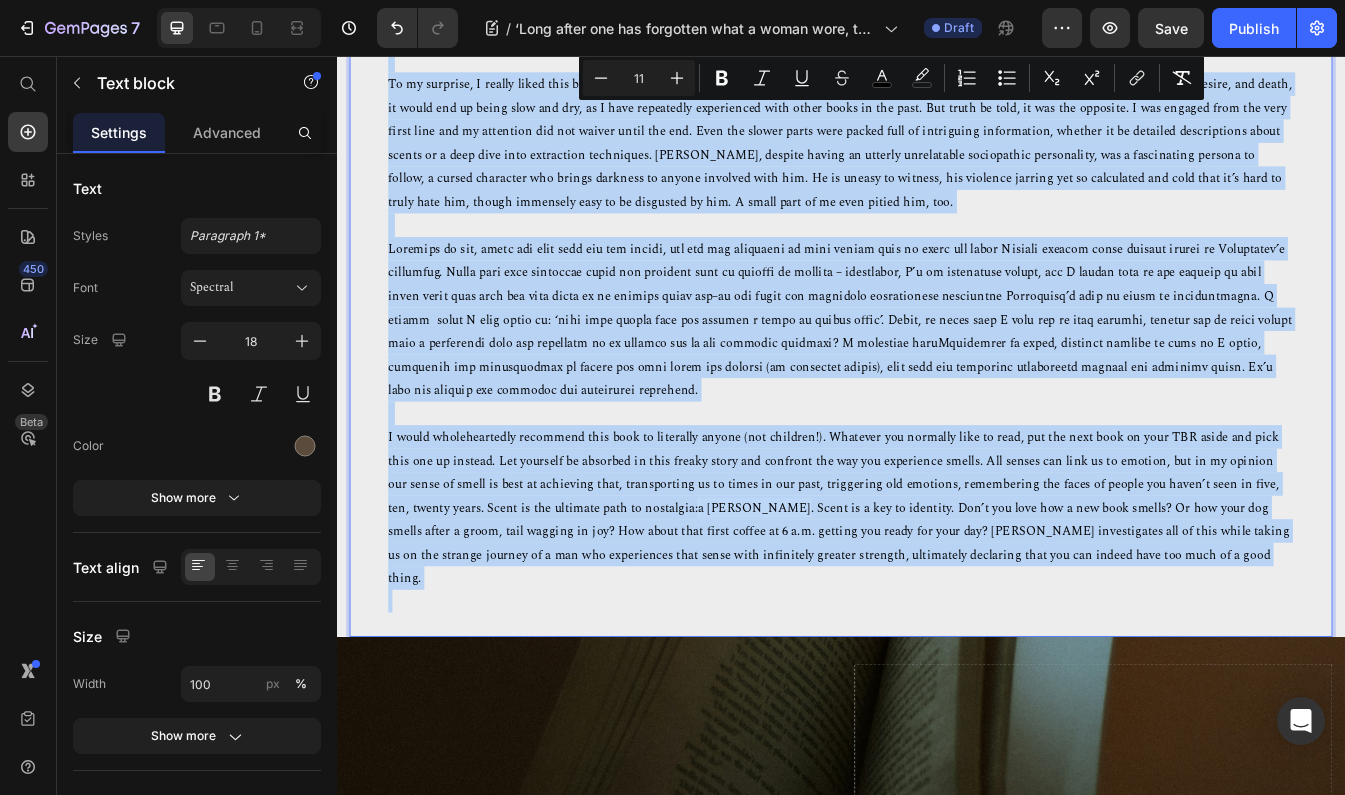 drag, startPoint x: 397, startPoint y: 762, endPoint x: 1027, endPoint y: 621, distance: 645.58575 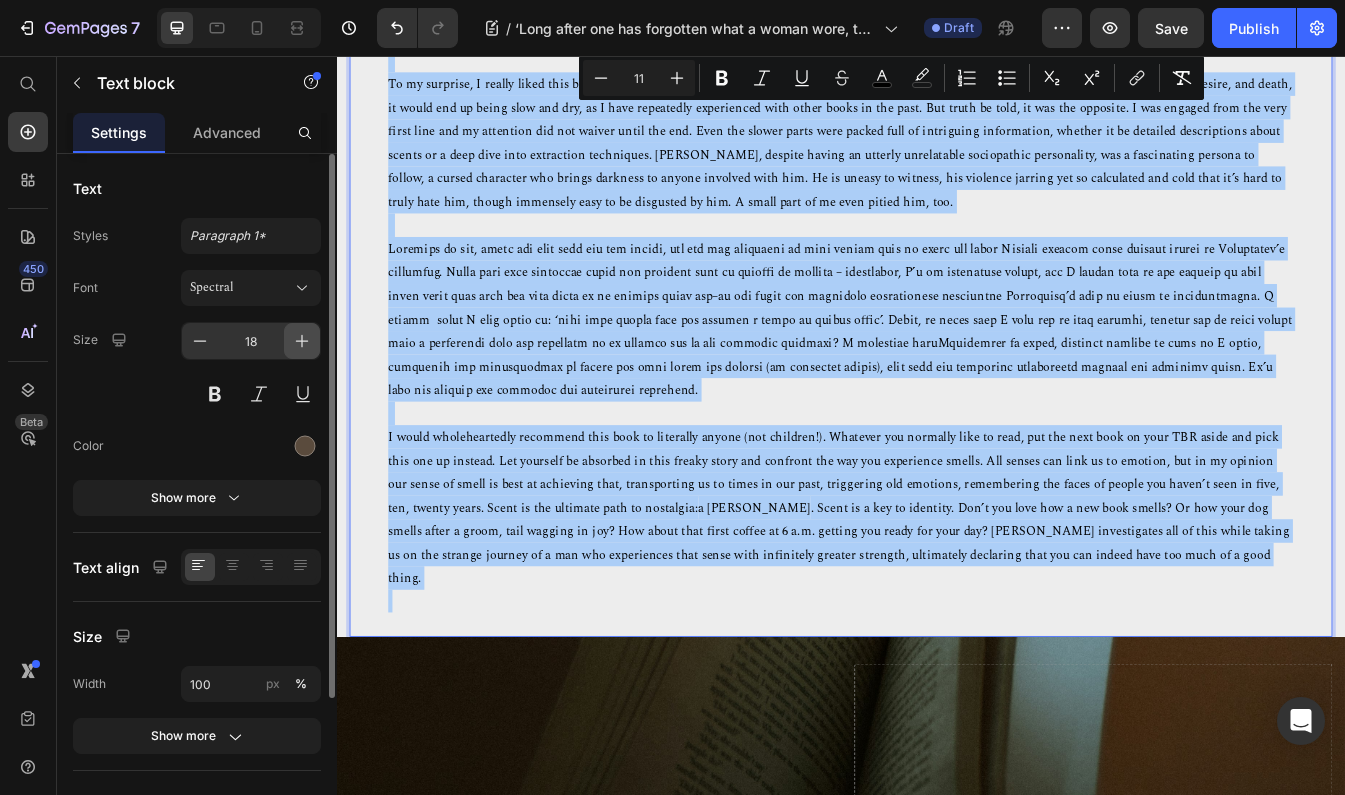 click 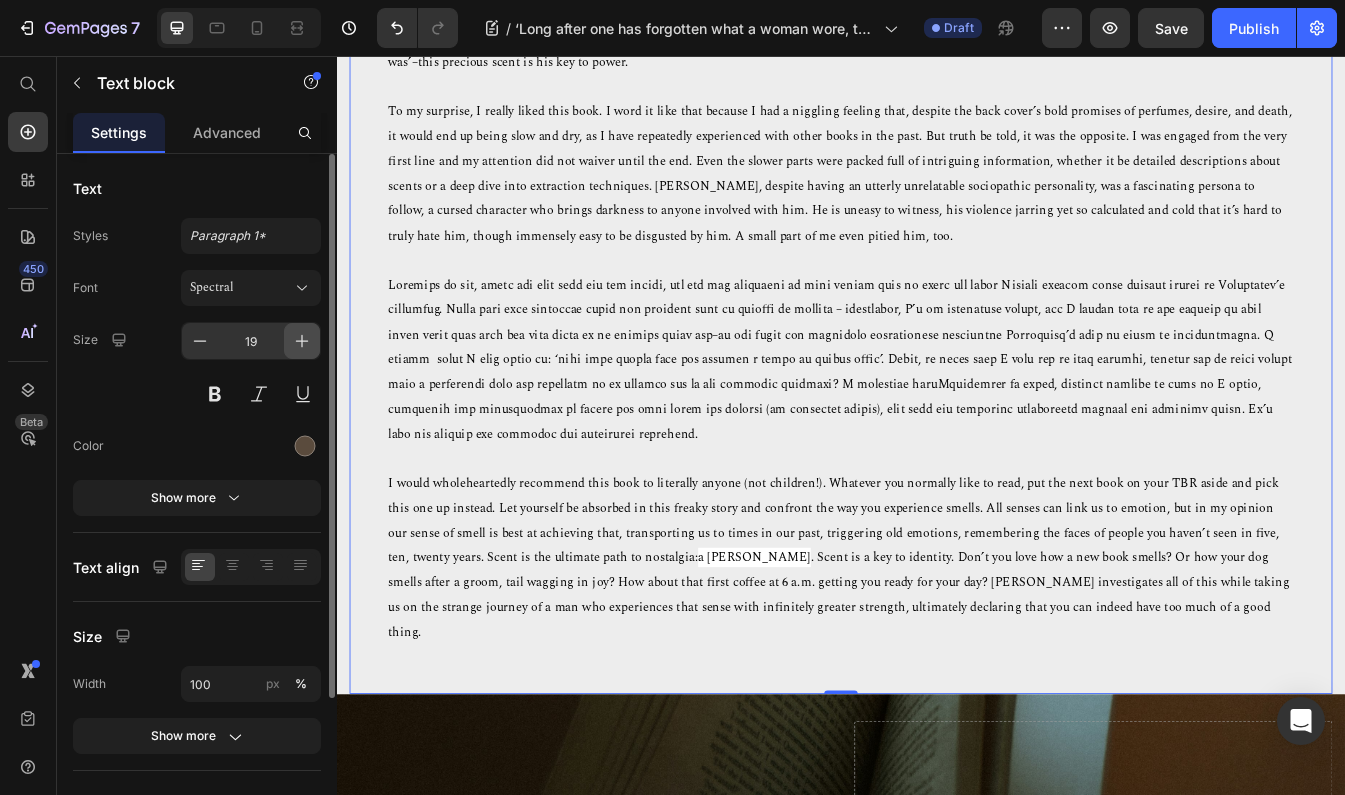 click 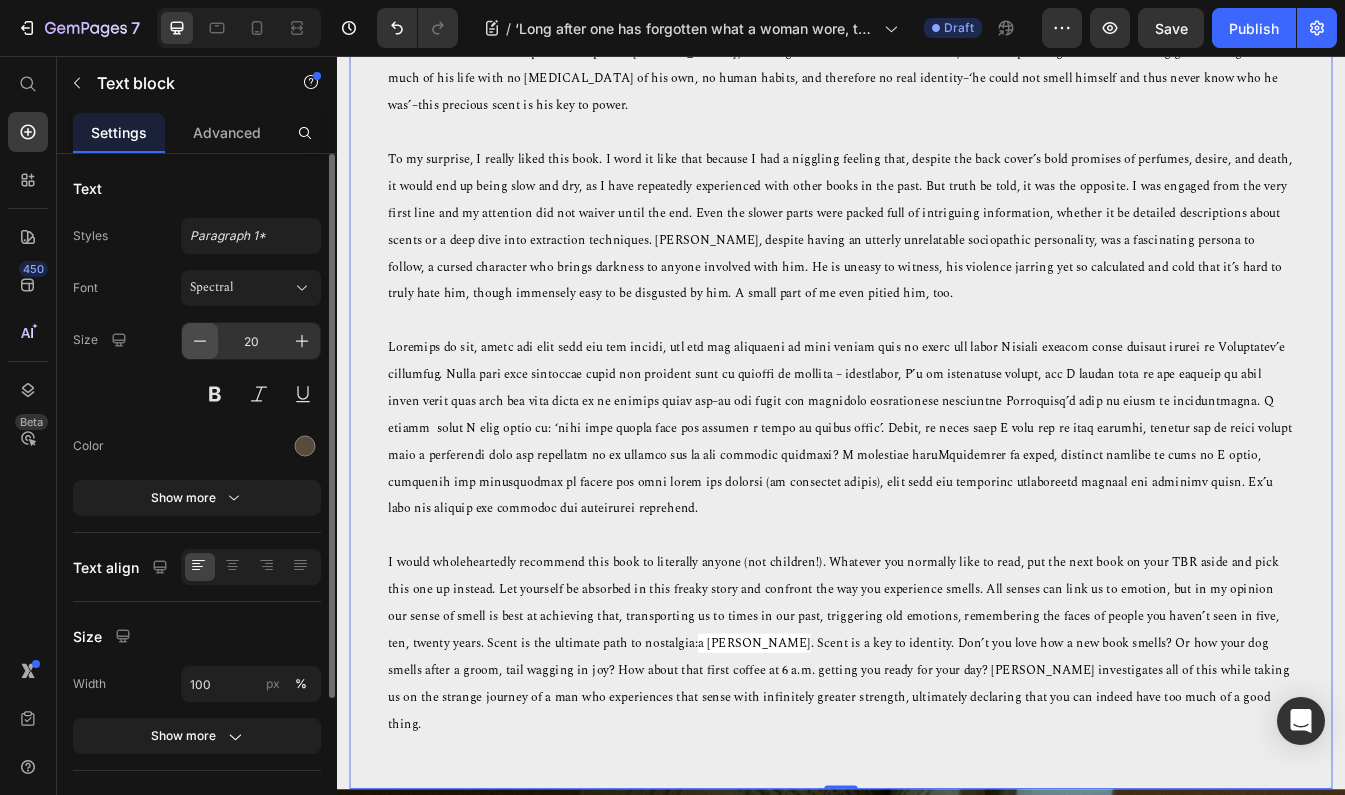 click at bounding box center [200, 341] 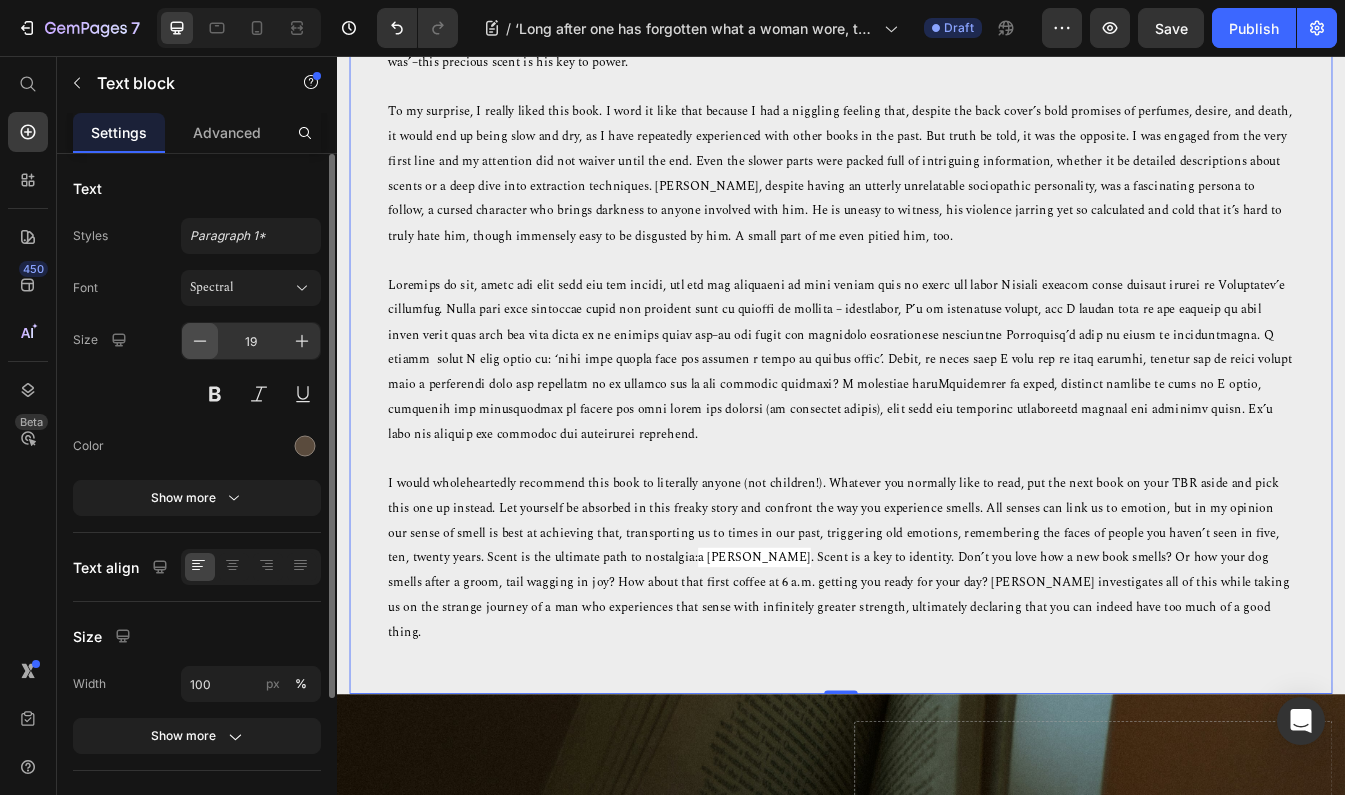click at bounding box center [200, 341] 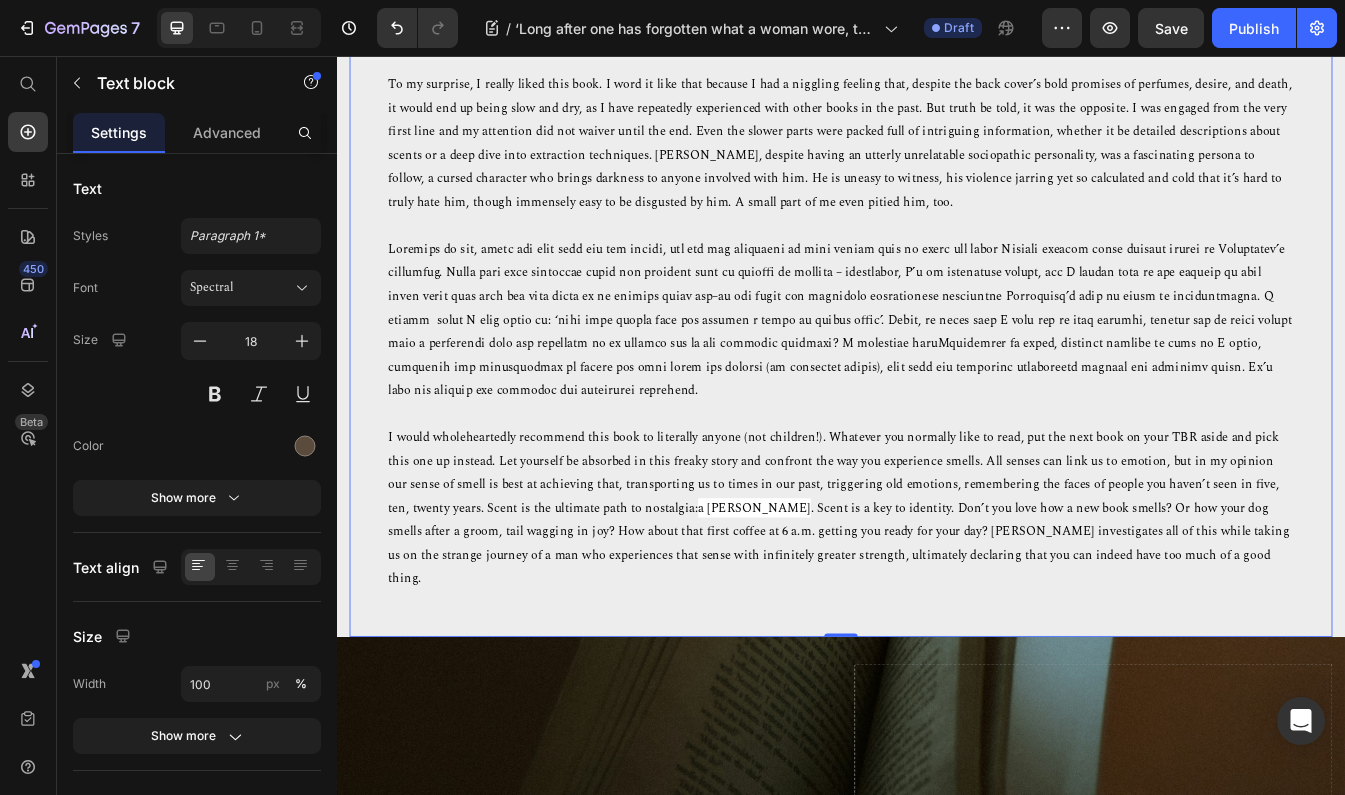 click at bounding box center [937, 369] 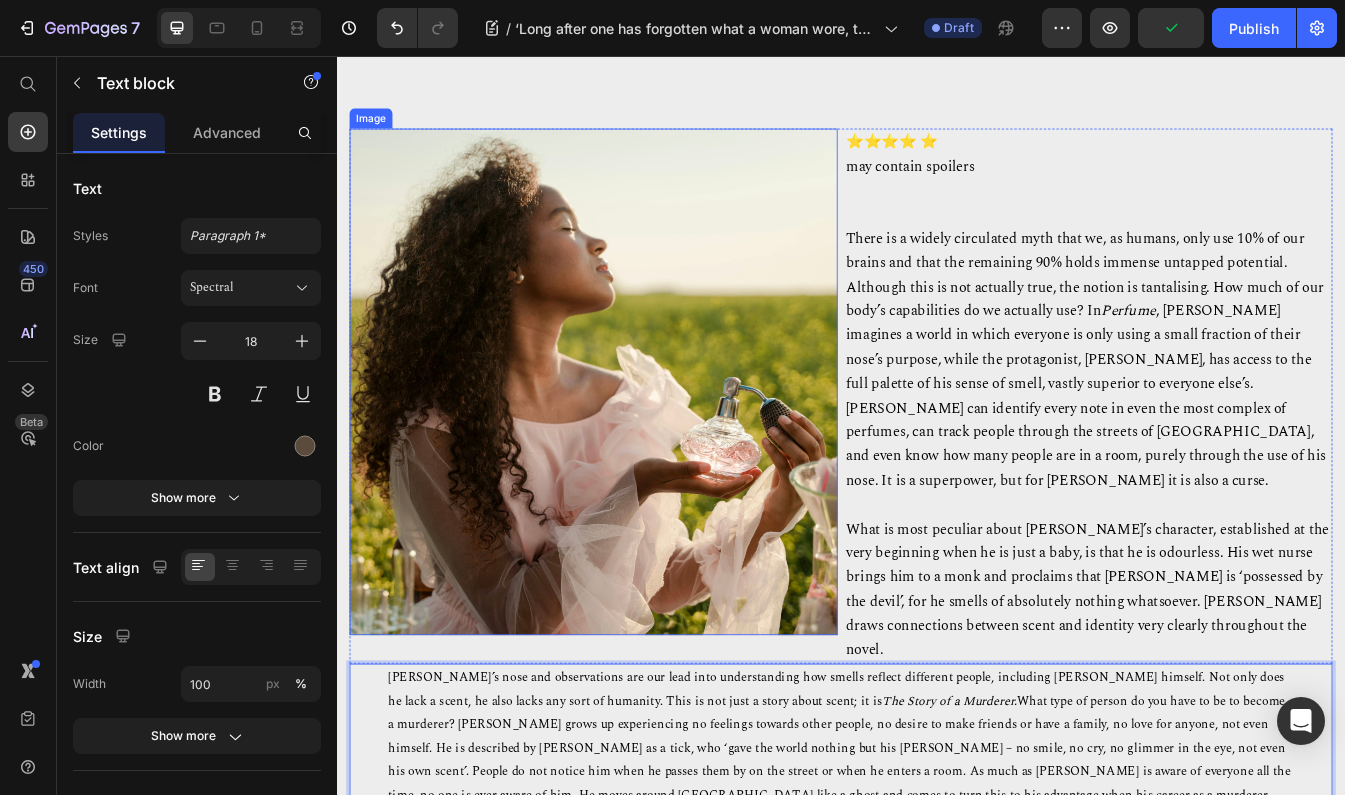 scroll, scrollTop: 506, scrollLeft: 0, axis: vertical 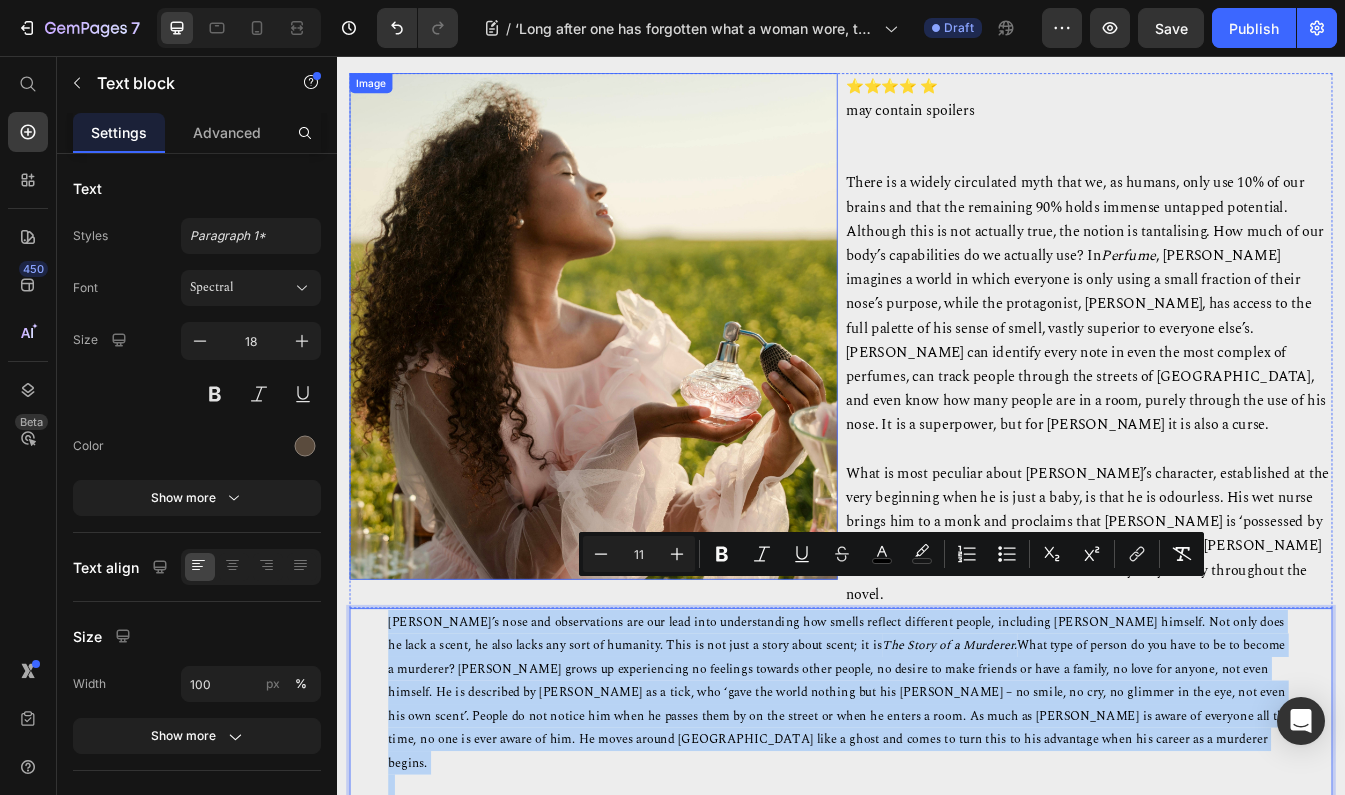 drag, startPoint x: 1397, startPoint y: 575, endPoint x: 679, endPoint y: 612, distance: 718.9527 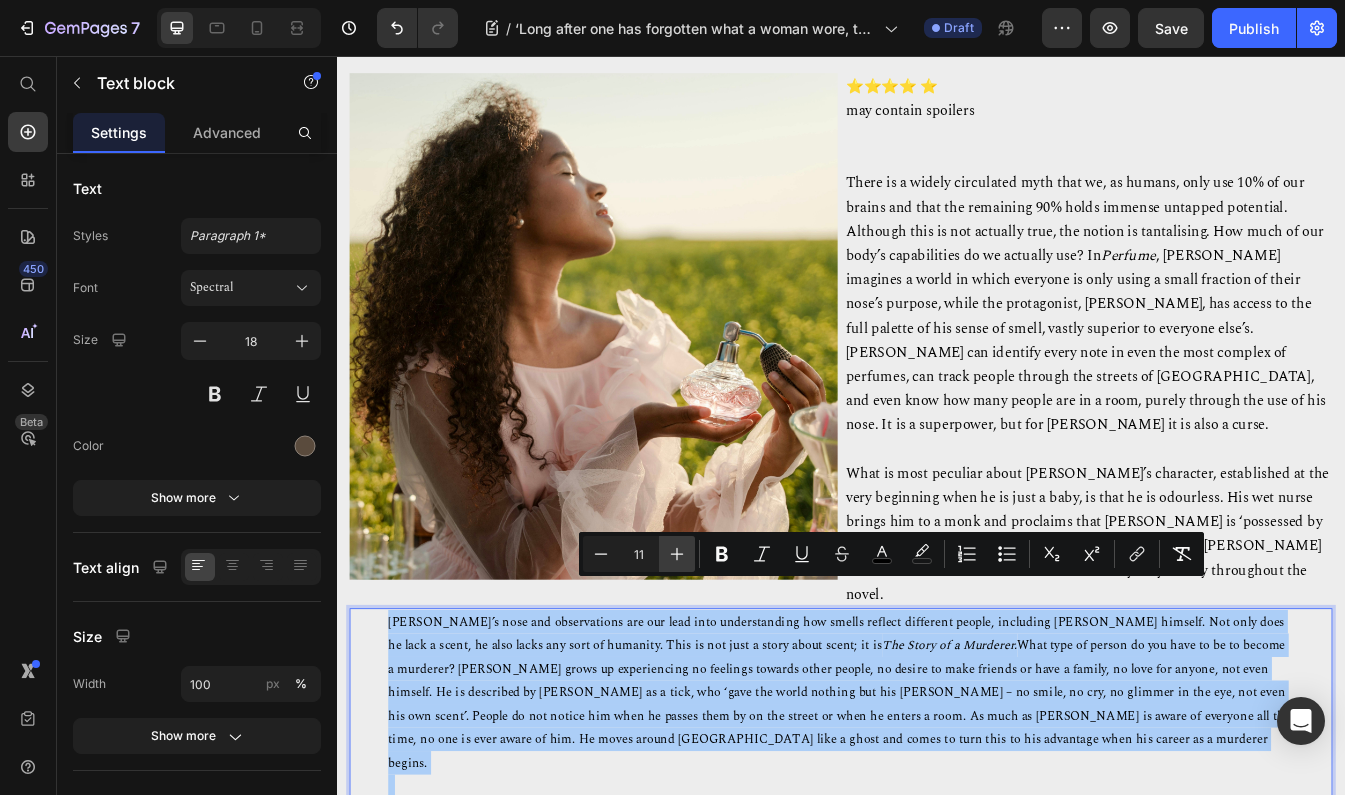 click 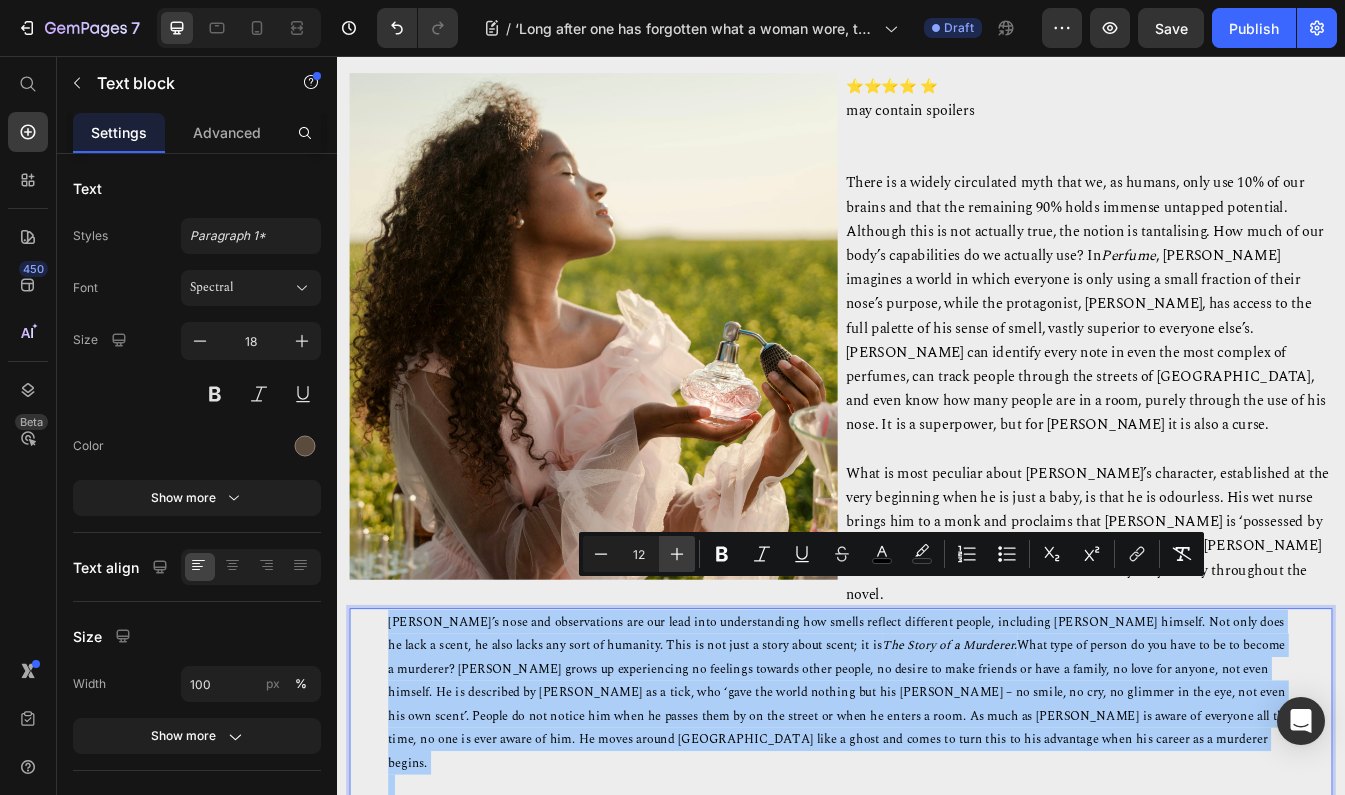 click 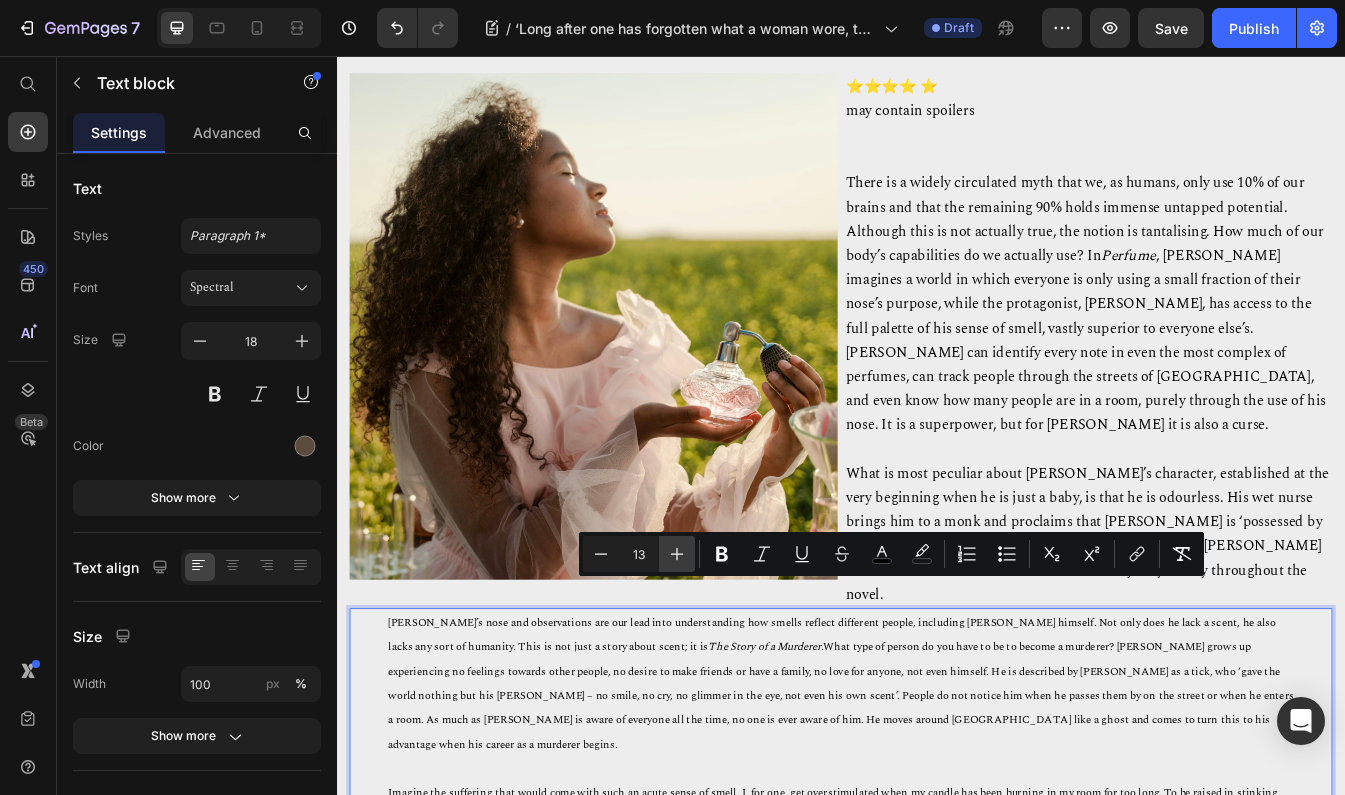 click 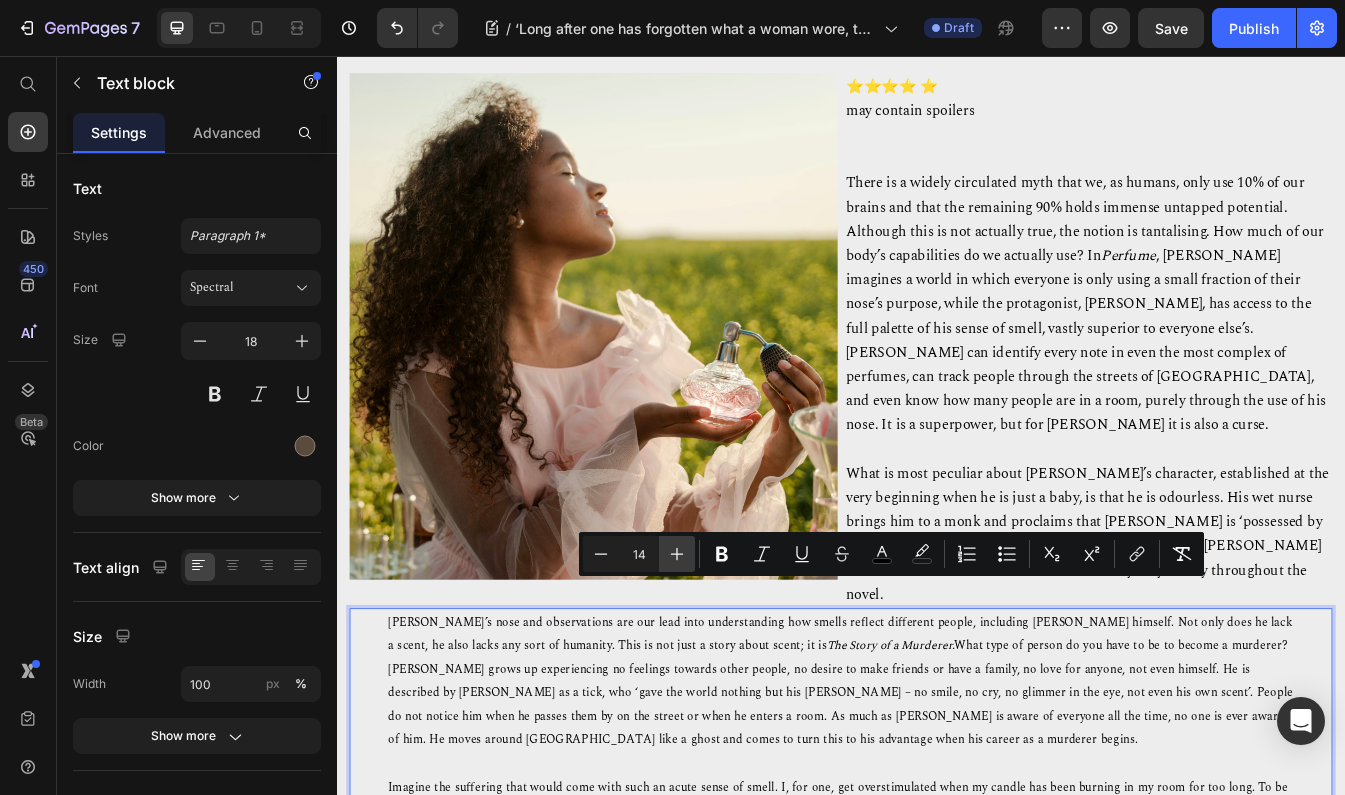 click 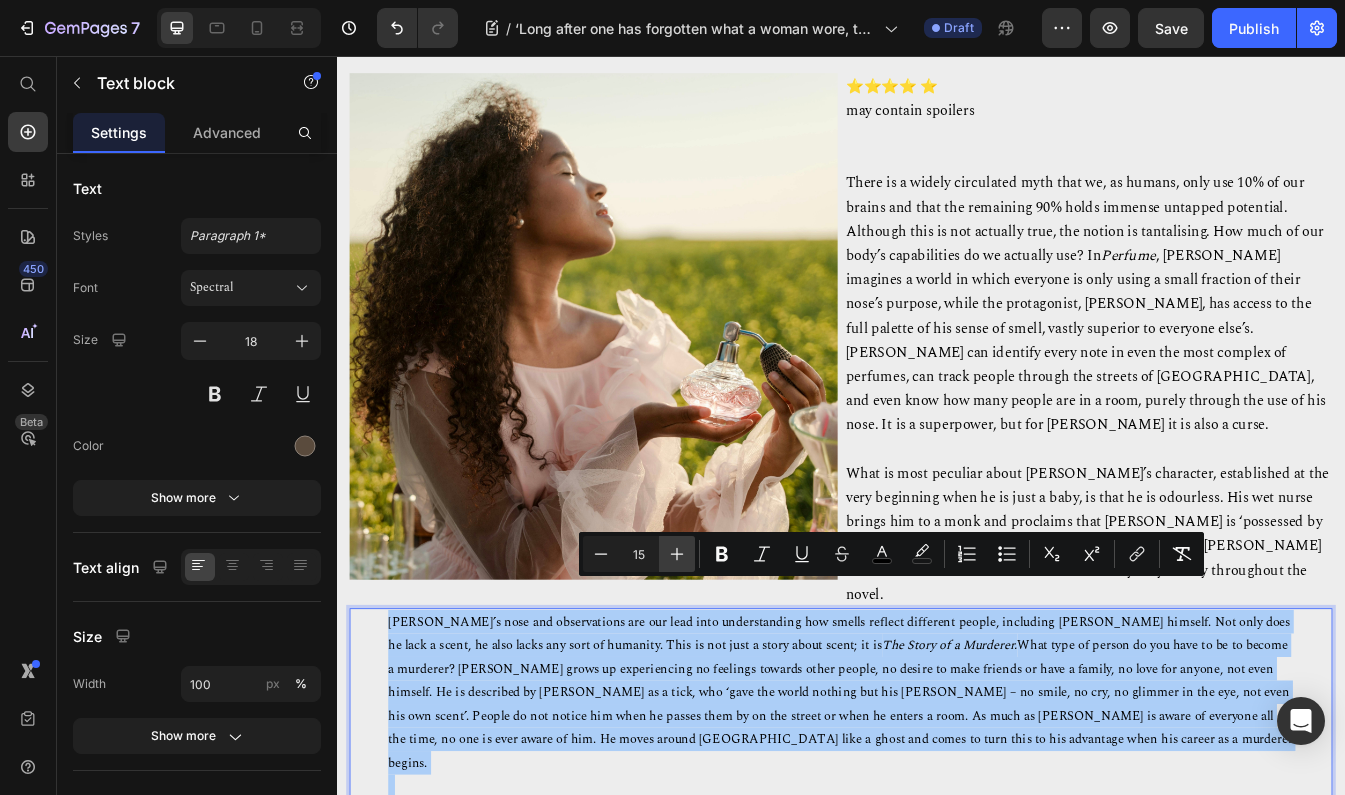 click 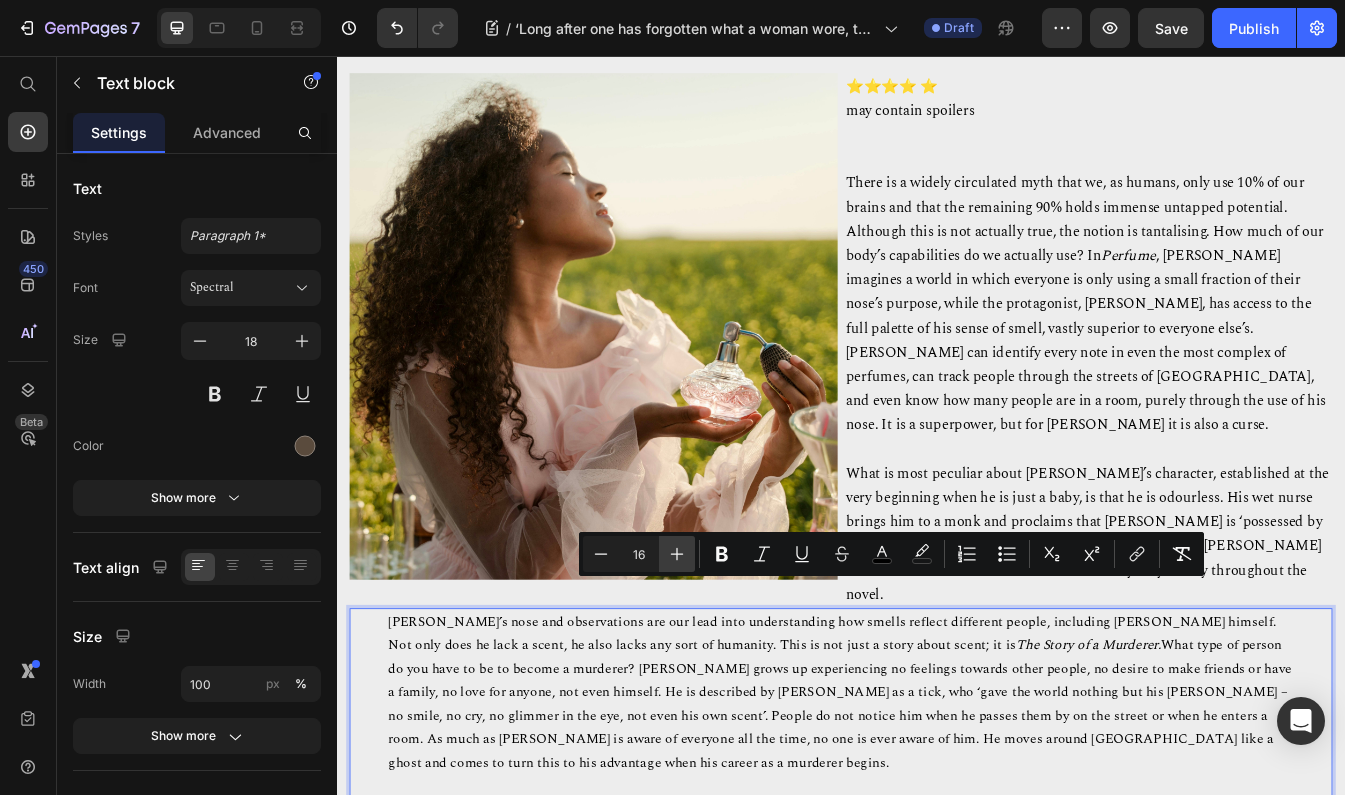 click 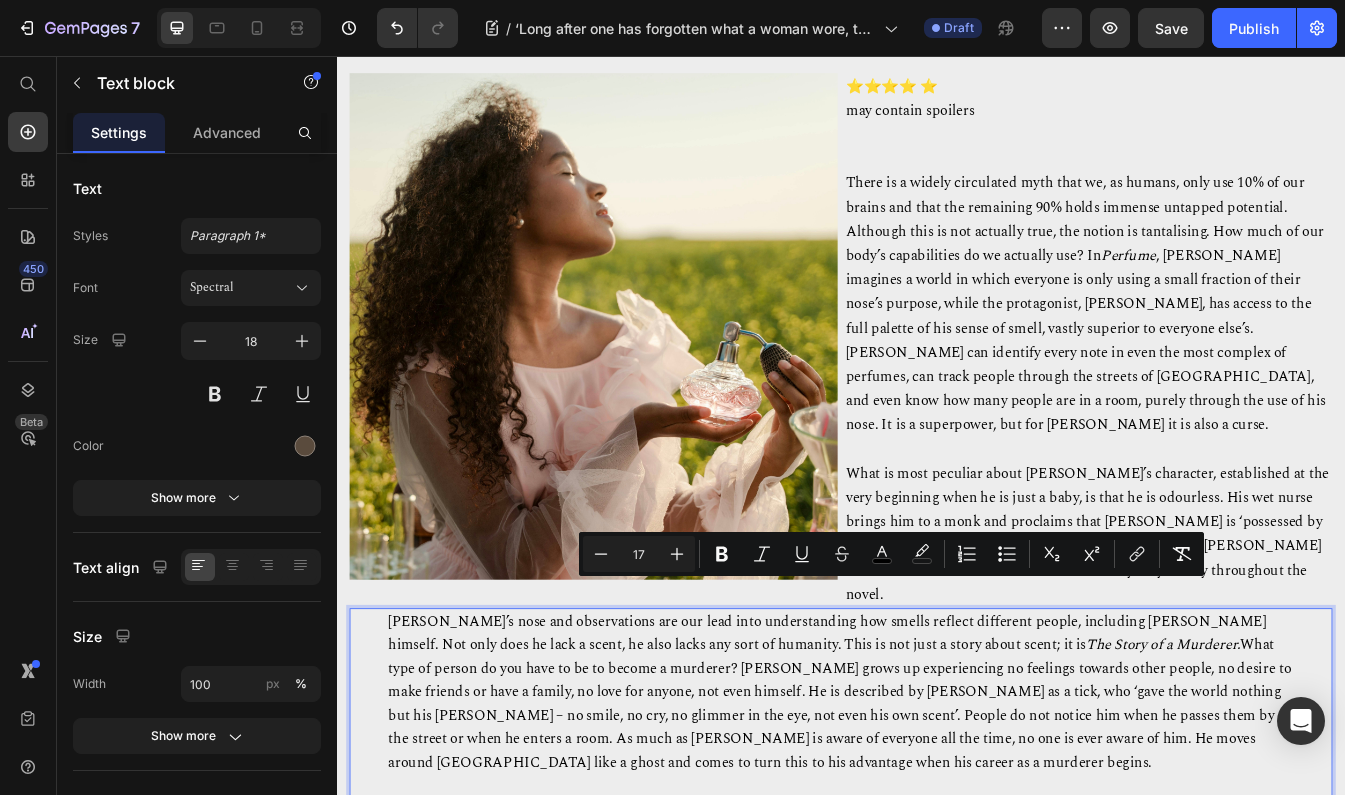 click on "[PERSON_NAME]’s nose and observations are our lead into understanding how smells reflect different people, including [PERSON_NAME] himself. Not only does he lack a scent, he also lacks any sort of humanity. This is not just a story about scent; it is  The Story of a Murderer.  What type of person do you have to be to become a murderer? [PERSON_NAME] grows up experiencing no feelings towards other people, no desire to make friends or have a family, no love for anyone, not even himself. He is described by [PERSON_NAME] as a tick, who ‘gave the world nothing but his [PERSON_NAME] – no smile, no cry, no glimmer in the eye, not even his own scent’. People do not notice him when he passes them by on the street or when he enters a room. As much as [PERSON_NAME] is aware of everyone all the time, no one is ever aware of him. He moves around [GEOGRAPHIC_DATA] like a ghost and comes to turn this to his advantage when his career as a murderer begins." at bounding box center [937, 813] 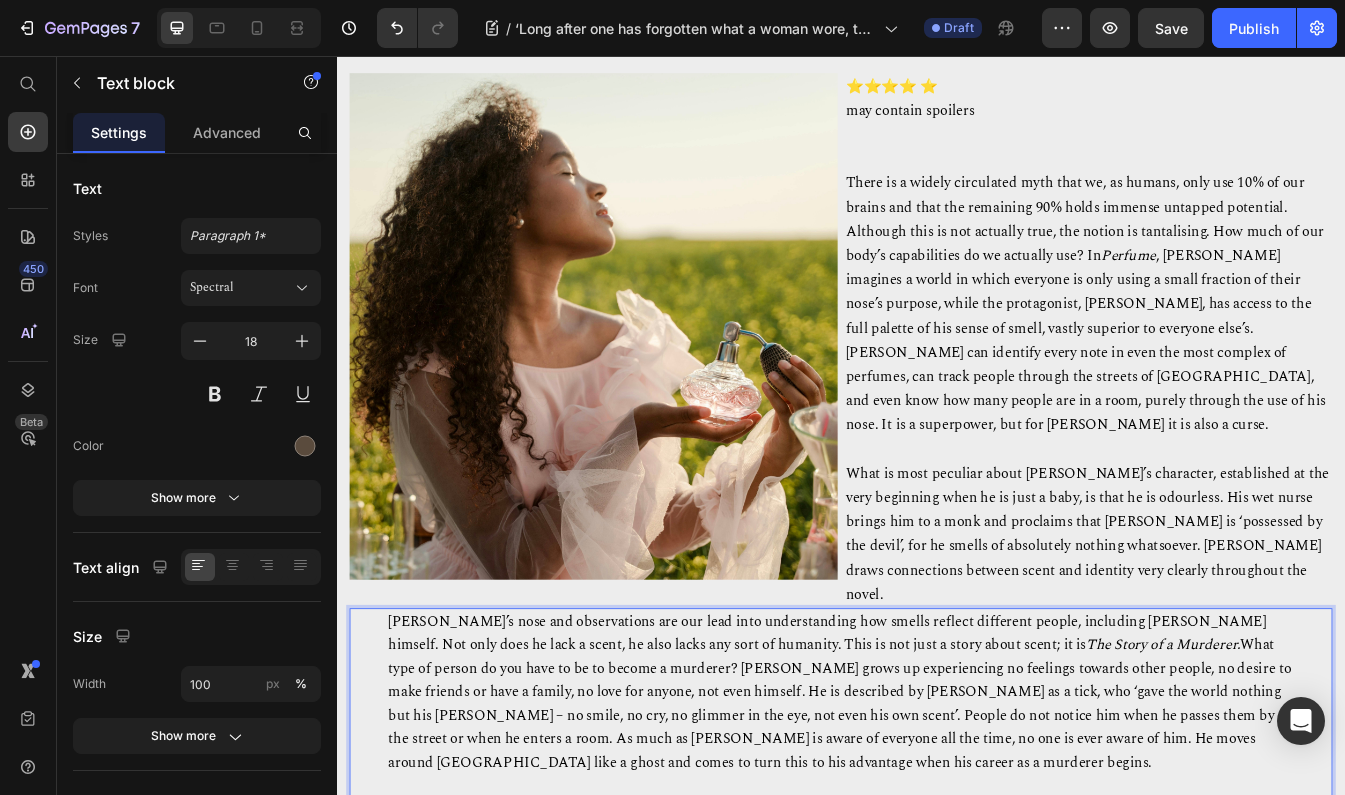 click on "[PERSON_NAME]’s nose and observations are our lead into understanding how smells reflect different people, including [PERSON_NAME] himself. Not only does he lack a scent, he also lacks any sort of humanity. This is not just a story about scent; it is  The Story of a Murderer.  What type of person do you have to be to become a murderer? [PERSON_NAME] grows up experiencing no feelings towards other people, no desire to make friends or have a family, no love for anyone, not even himself. He is described by [PERSON_NAME] as a tick, who ‘gave the world nothing but his [PERSON_NAME] – no smile, no cry, no glimmer in the eye, not even his own scent’. People do not notice him when he passes them by on the street or when he enters a room. As much as [PERSON_NAME] is aware of everyone all the time, no one is ever aware of him. He moves around [GEOGRAPHIC_DATA] like a ghost and comes to turn this to his advantage when his career as a murderer begins." at bounding box center (937, 813) 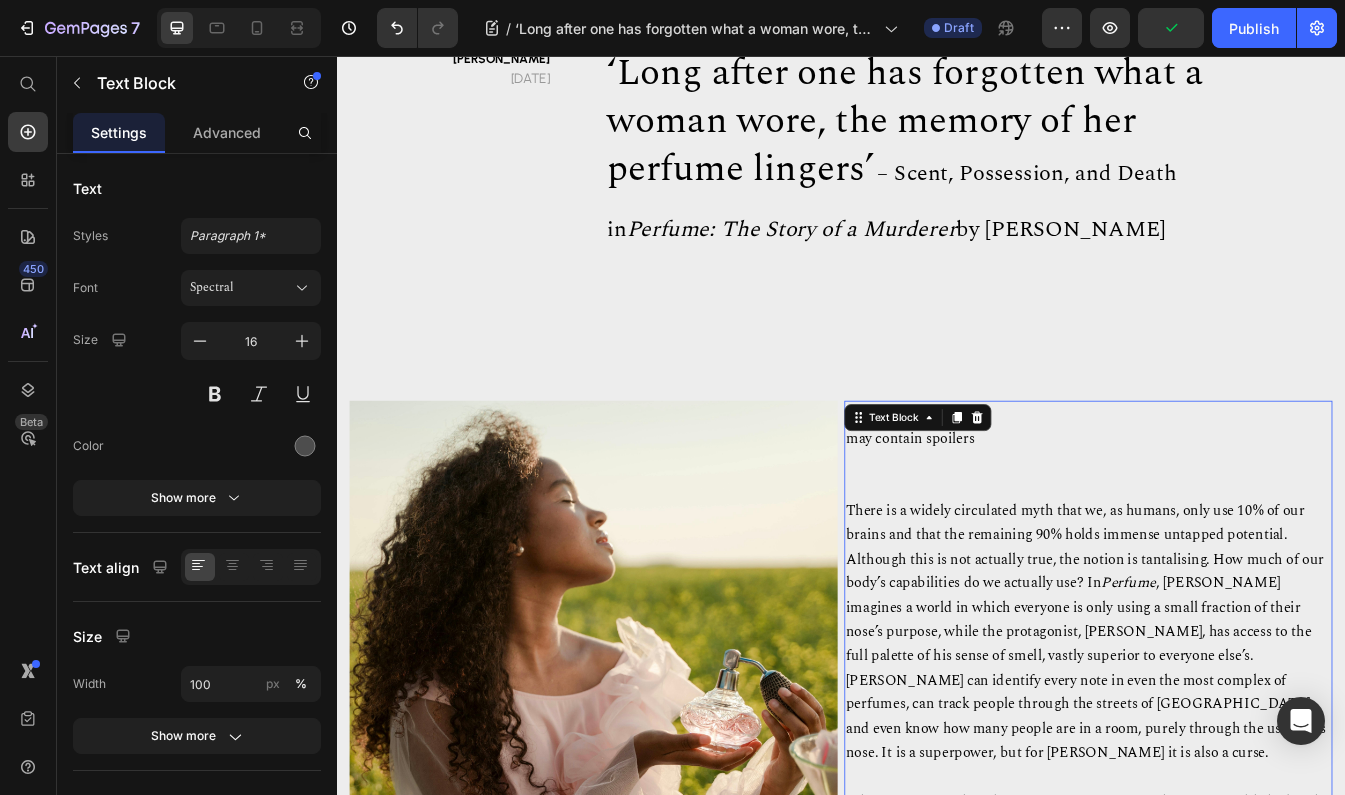 scroll, scrollTop: 113, scrollLeft: 0, axis: vertical 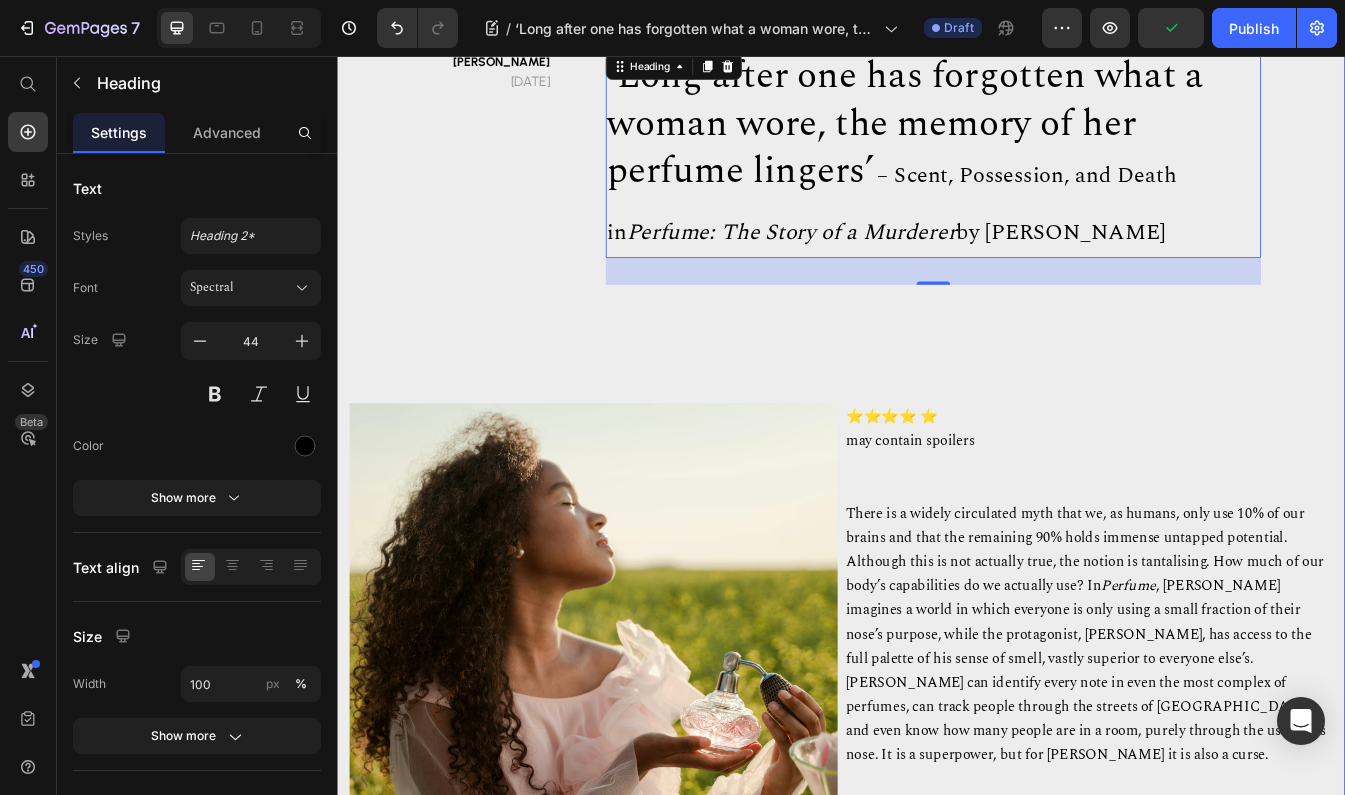 click on "[PERSON_NAME] [DATE] Text block ‘Long after one has forgotten what a woman wore, the memory of her perfume lingers’   – Scent, Possession, and Death in  Perfume: The Story of a Murderer  by [PERSON_NAME] Heading   0 Row Image ⭐⭐⭐⭐ ⭐ may contain spoilers There is a widely circulated myth that we, as humans, only use 10% of our brains and that the remaining 90% holds immense untapped potential. Although this is not actually true, the notion is tantalising. How much of our body’s capabilities do we actually use? In  Perfume What is most peculiar about [PERSON_NAME]’s character, established at the very beginning when he is just a baby, is that he is odourless. His wet nurse brings him to a monk and proclaims that [PERSON_NAME] is ‘possessed by the devil’, for he smells of absolutely nothing whatsoever. [PERSON_NAME] draws connections between scent and identity very clearly throughout the novel. Text Block Row The Story of a Murderer.    th         a [PERSON_NAME] Text block" at bounding box center (937, 1264) 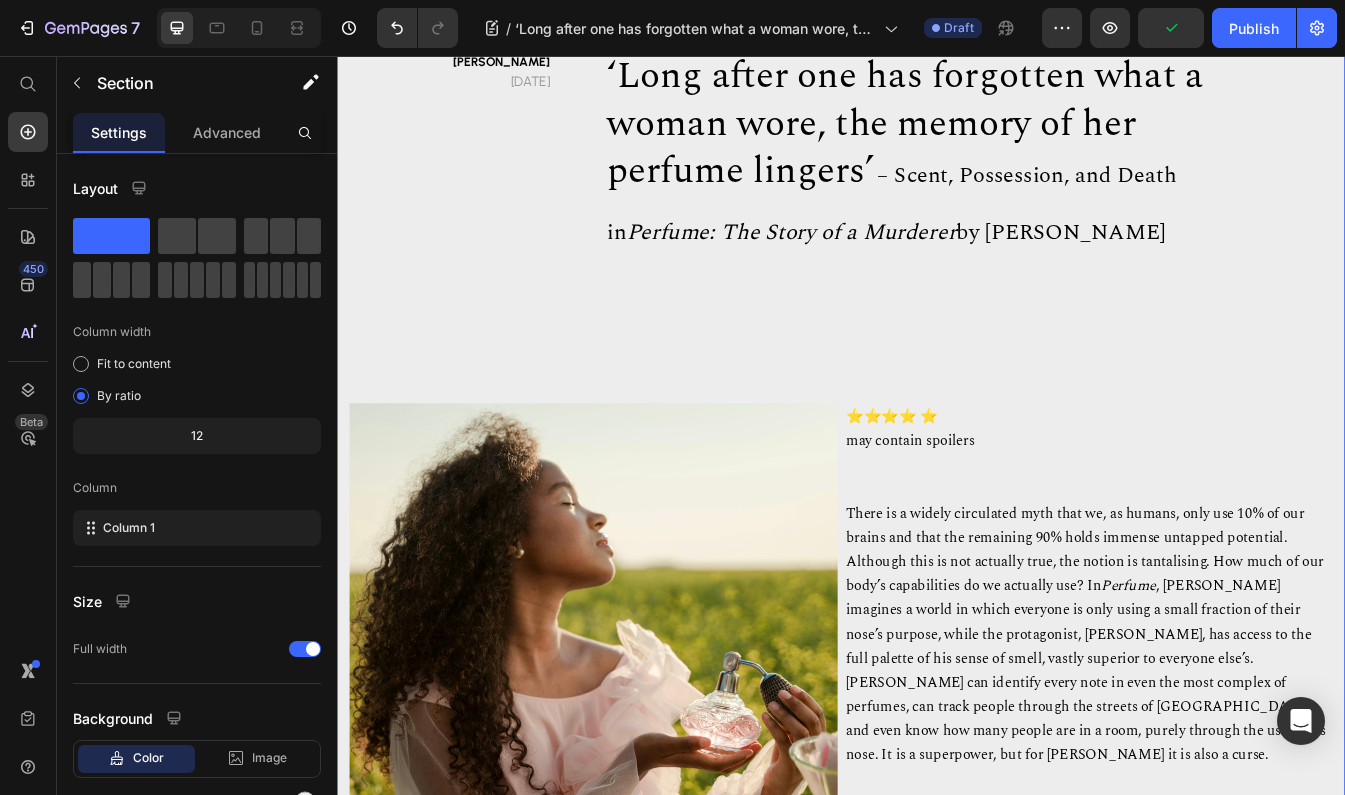 click on "[PERSON_NAME] [DATE] Text block ‘Long after one has forgotten what a woman wore, the memory of her perfume lingers’   – Scent, Possession, and Death in  Perfume: The Story of a Murderer  by [PERSON_NAME] Heading Row Image ⭐⭐⭐⭐ ⭐ may contain spoilers There is a widely circulated myth that we, as humans, only use 10% of our brains and that the remaining 90% holds immense untapped potential. Although this is not actually true, the notion is tantalising. How much of our body’s capabilities do we actually use? In  Perfume What is most peculiar about [PERSON_NAME]’s character, established at the very beginning when he is just a baby, is that he is odourless. His wet nurse brings him to a monk and proclaims that [PERSON_NAME] is ‘possessed by the devil’, for he smells of absolutely nothing whatsoever. [PERSON_NAME] draws connections between scent and identity very clearly throughout the novel. Text Block Row The Story of a Murderer.    th         a [PERSON_NAME] Text block" at bounding box center [937, 1264] 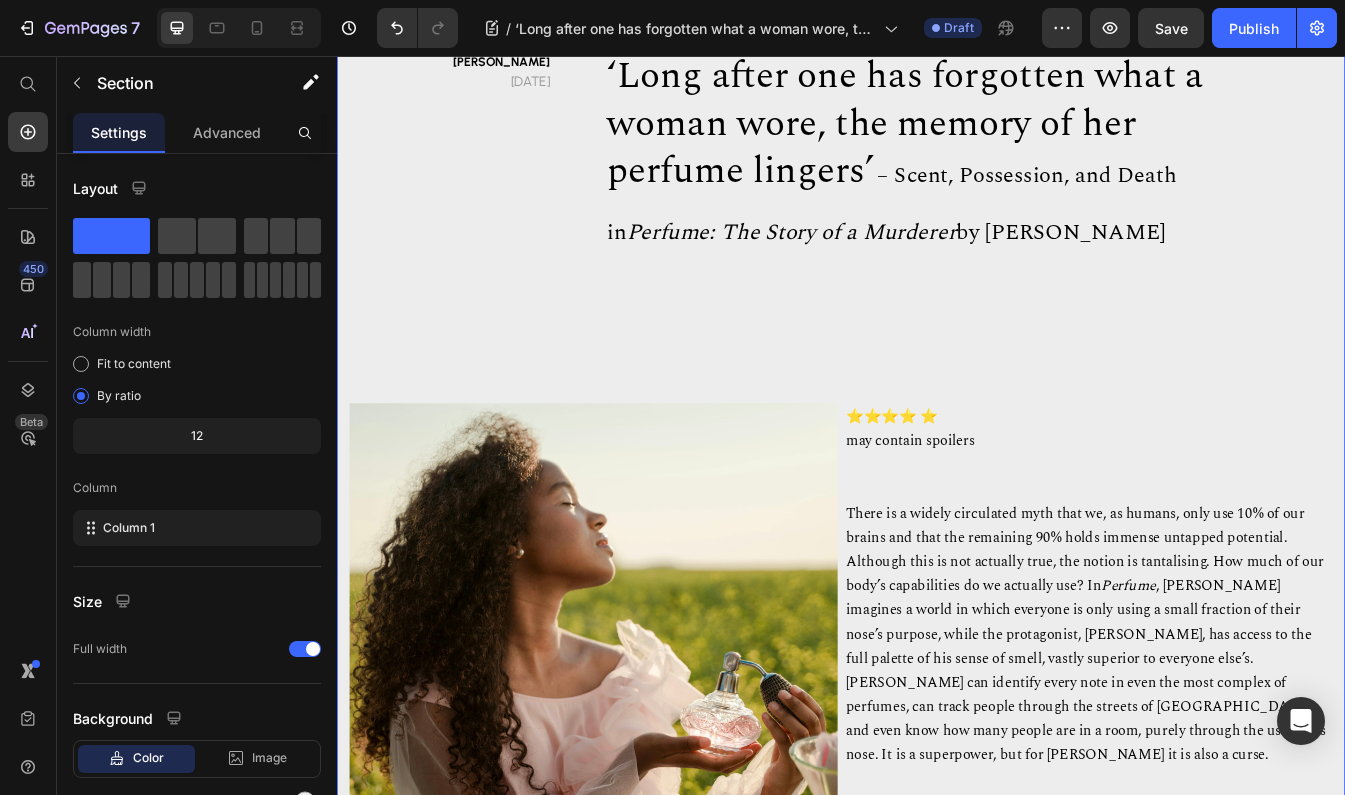 click on "[PERSON_NAME] [DATE] Text block ‘Long after one has forgotten what a woman wore, the memory of her perfume lingers’   – Scent, Possession, and Death in  Perfume: The Story of a Murderer  by [PERSON_NAME] Heading Row Image ⭐⭐⭐⭐ ⭐ may contain spoilers There is a widely circulated myth that we, as humans, only use 10% of our brains and that the remaining 90% holds immense untapped potential. Although this is not actually true, the notion is tantalising. How much of our body’s capabilities do we actually use? In  Perfume What is most peculiar about [PERSON_NAME]’s character, established at the very beginning when he is just a baby, is that he is odourless. His wet nurse brings him to a monk and proclaims that [PERSON_NAME] is ‘possessed by the devil’, for he smells of absolutely nothing whatsoever. [PERSON_NAME] draws connections between scent and identity very clearly throughout the novel. Text Block Row The Story of a Murderer.    th         a [PERSON_NAME] Text block" at bounding box center (937, 1264) 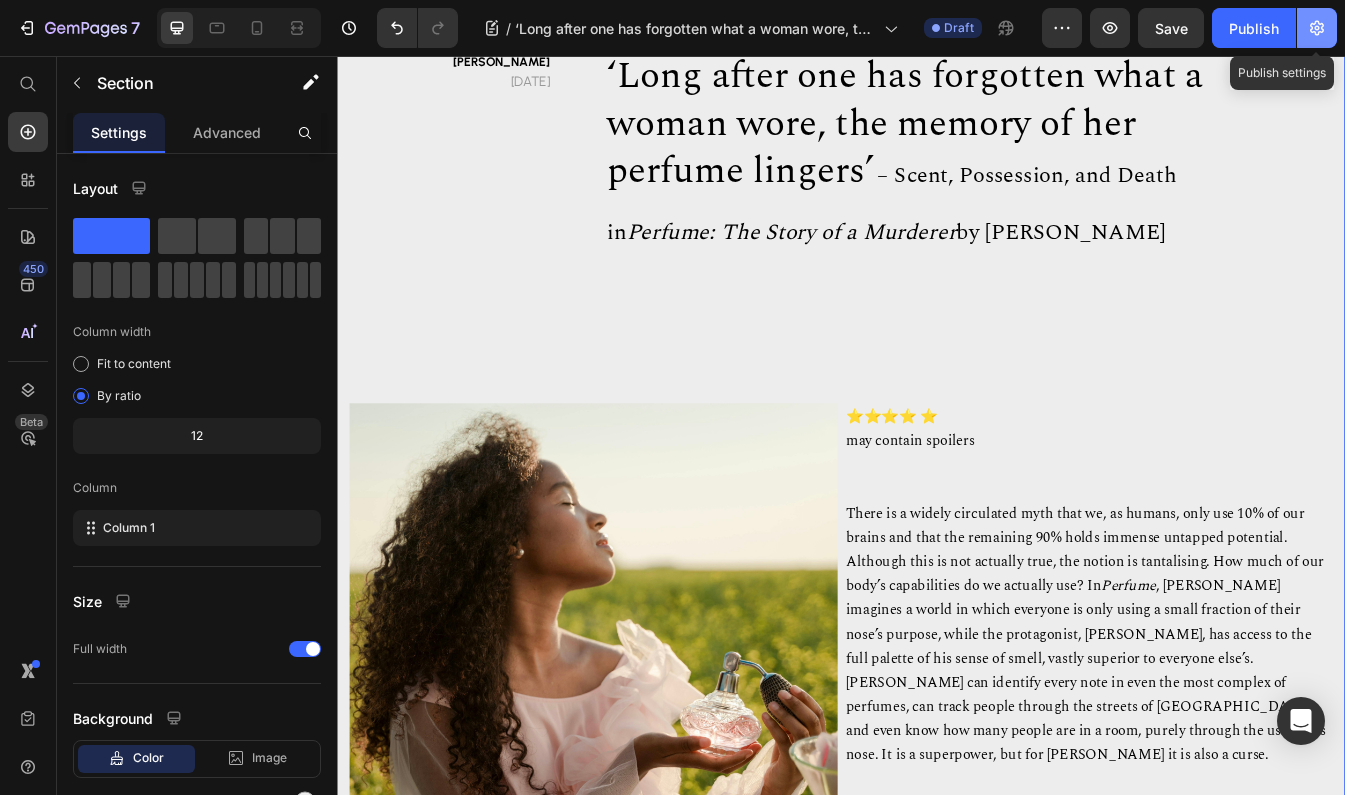 click 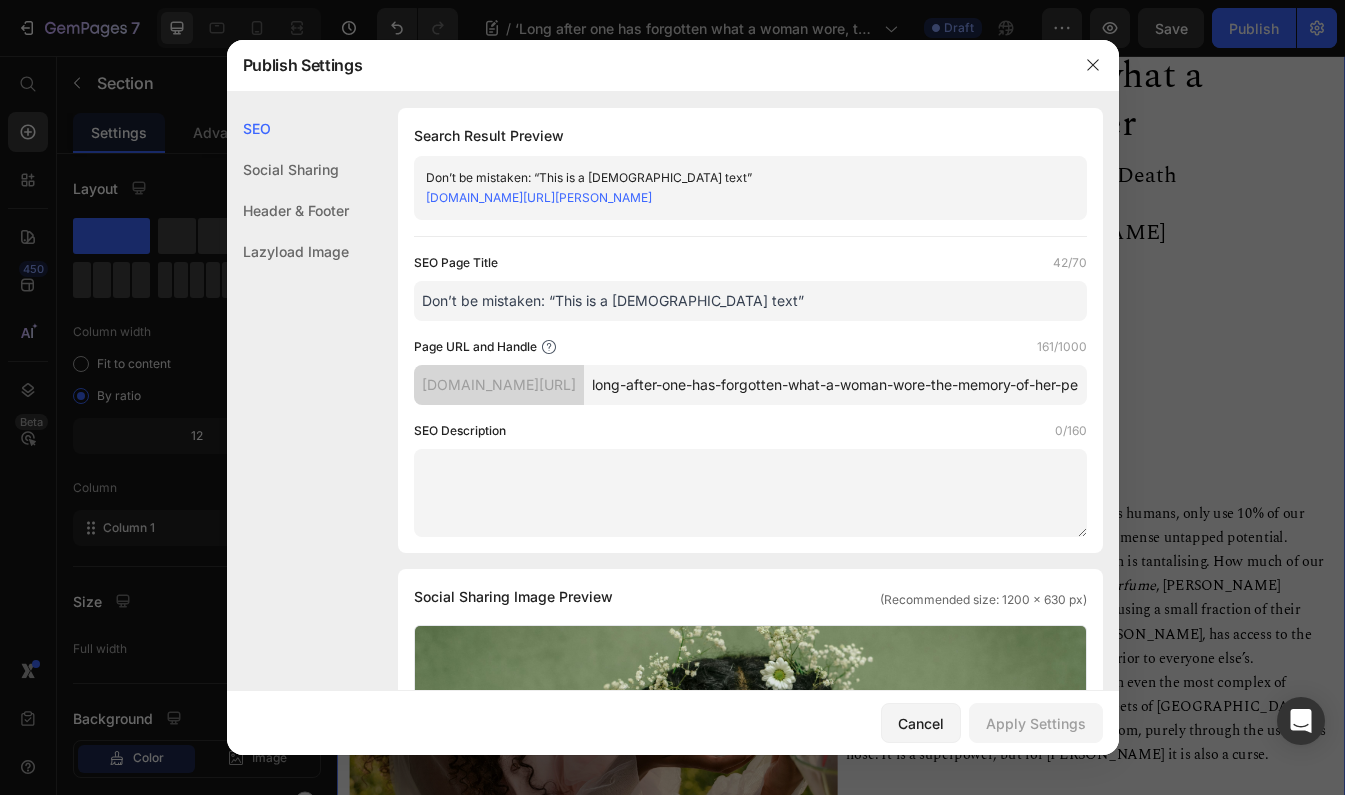 click on "Don’t be mistaken: “This is a [DEMOGRAPHIC_DATA] text”" at bounding box center [750, 301] 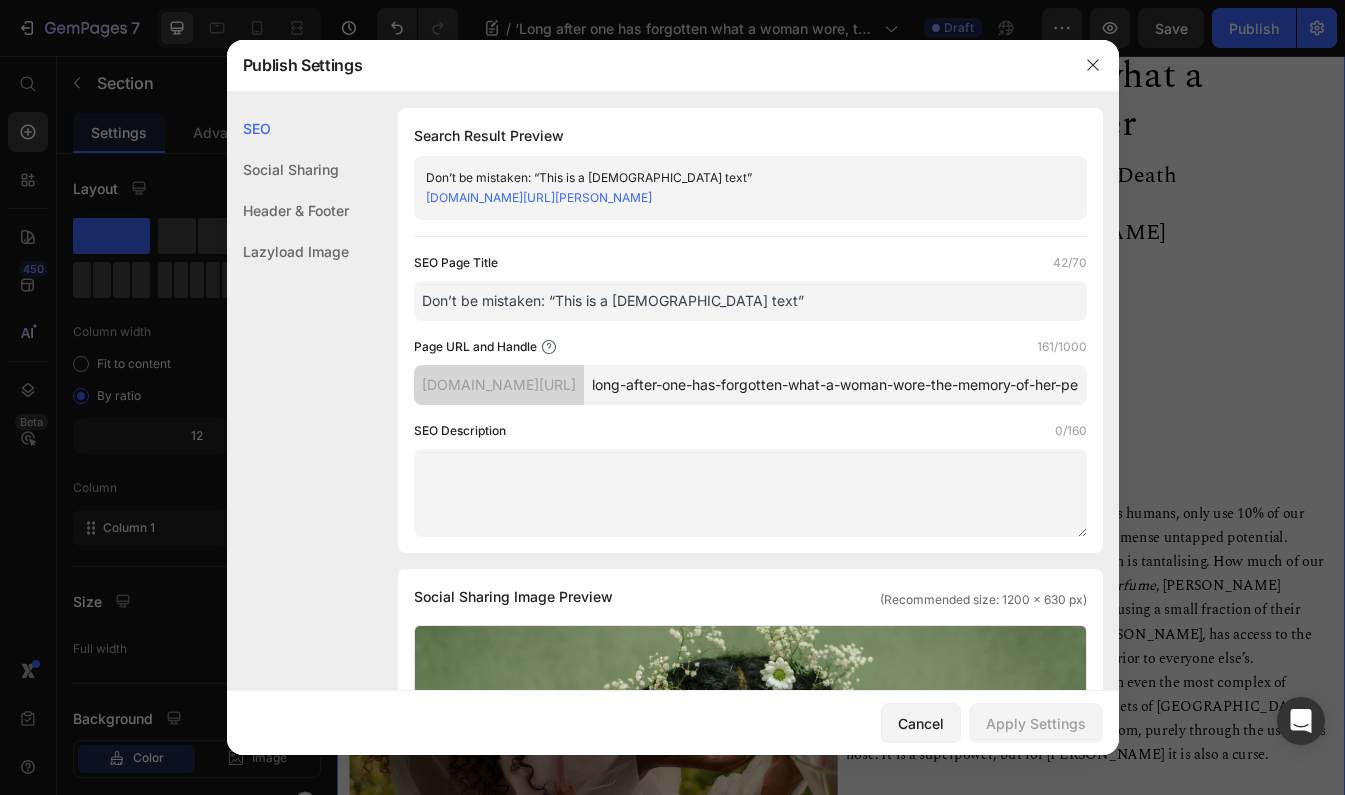 click at bounding box center (672, 397) 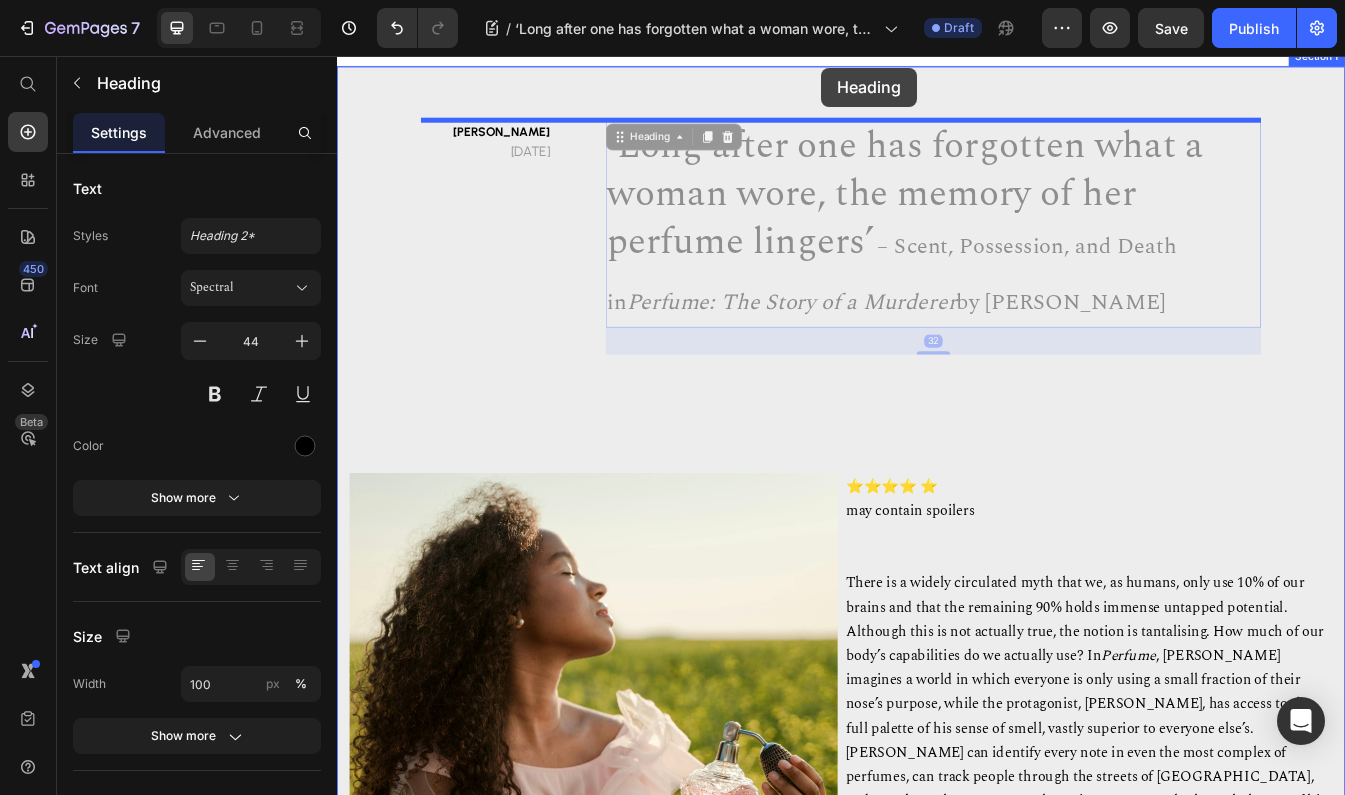 scroll, scrollTop: 0, scrollLeft: 0, axis: both 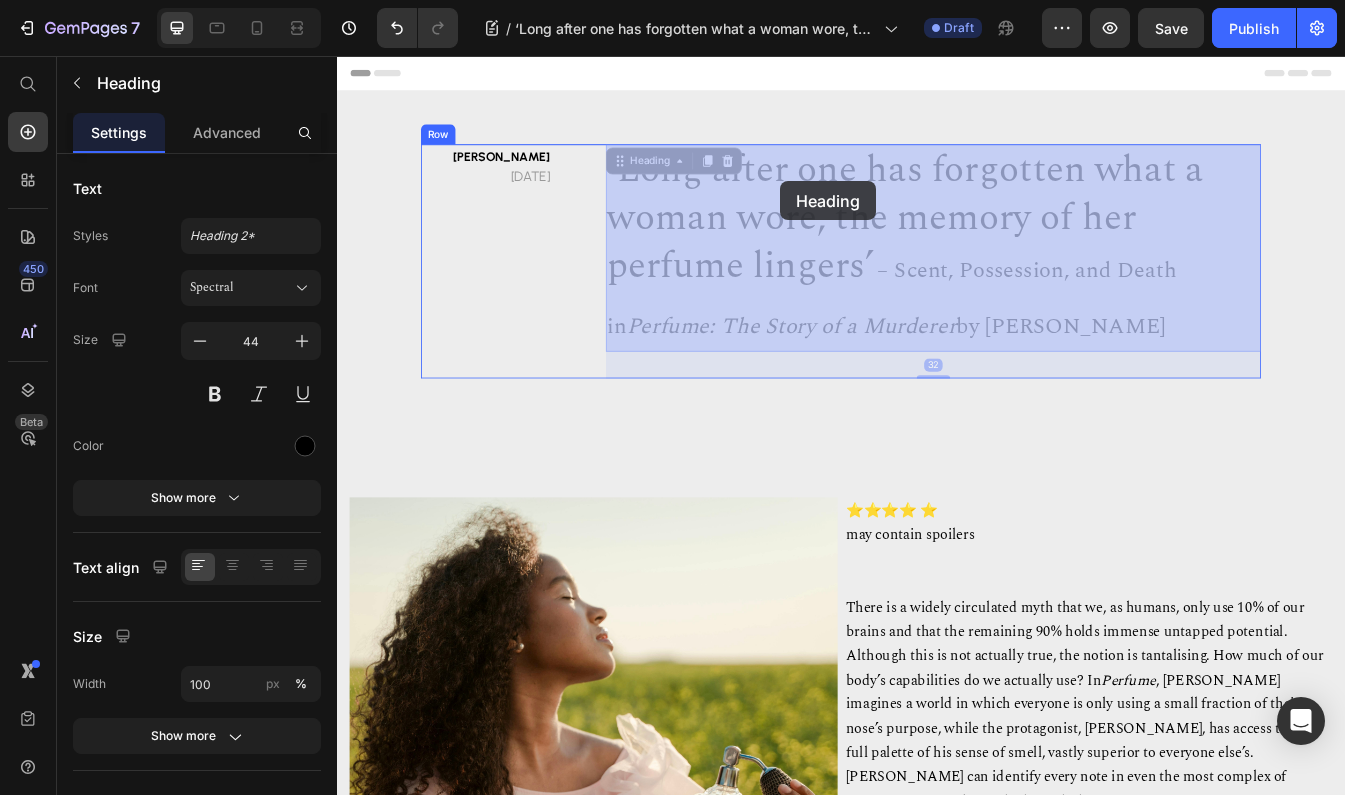 drag, startPoint x: 1305, startPoint y: 269, endPoint x: 864, endPoint y: 205, distance: 445.61978 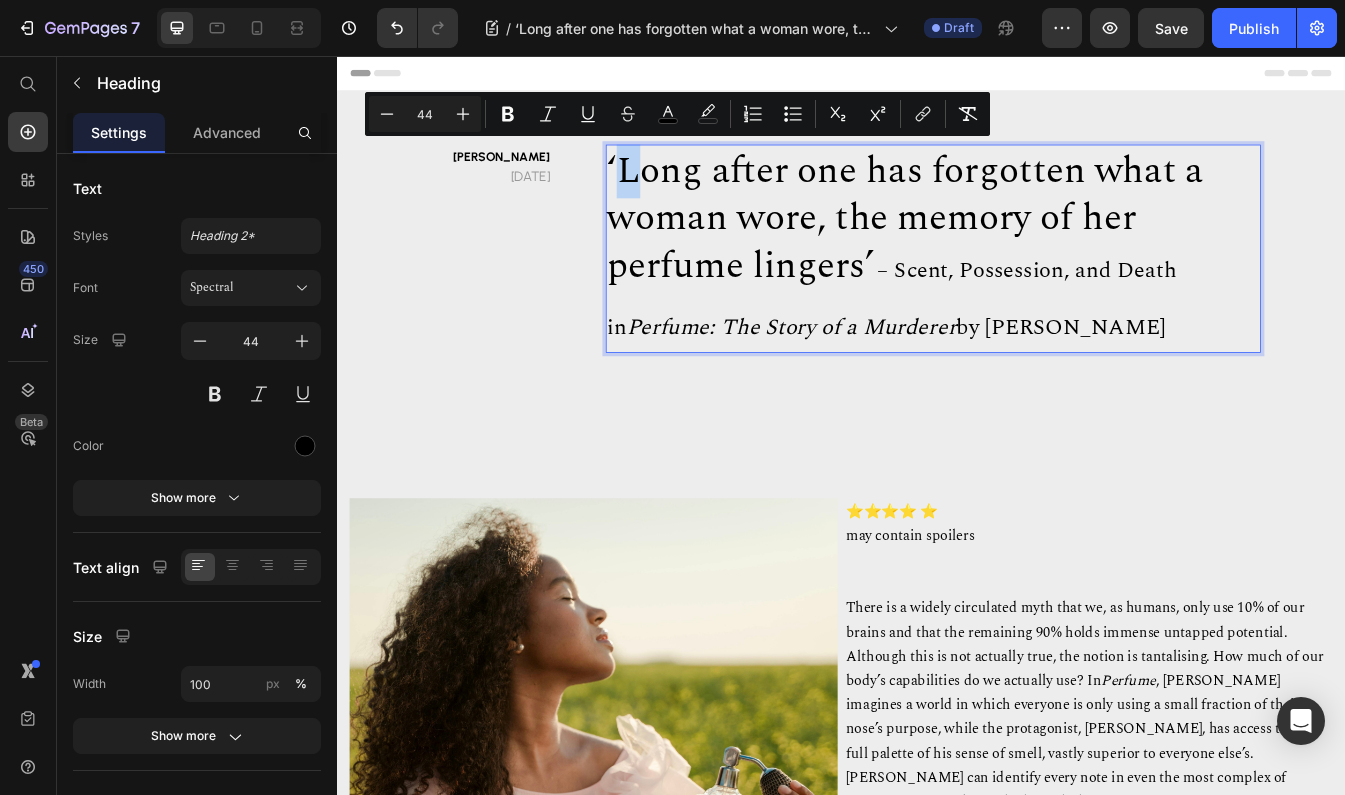 drag, startPoint x: 666, startPoint y: 182, endPoint x: 693, endPoint y: 183, distance: 27.018513 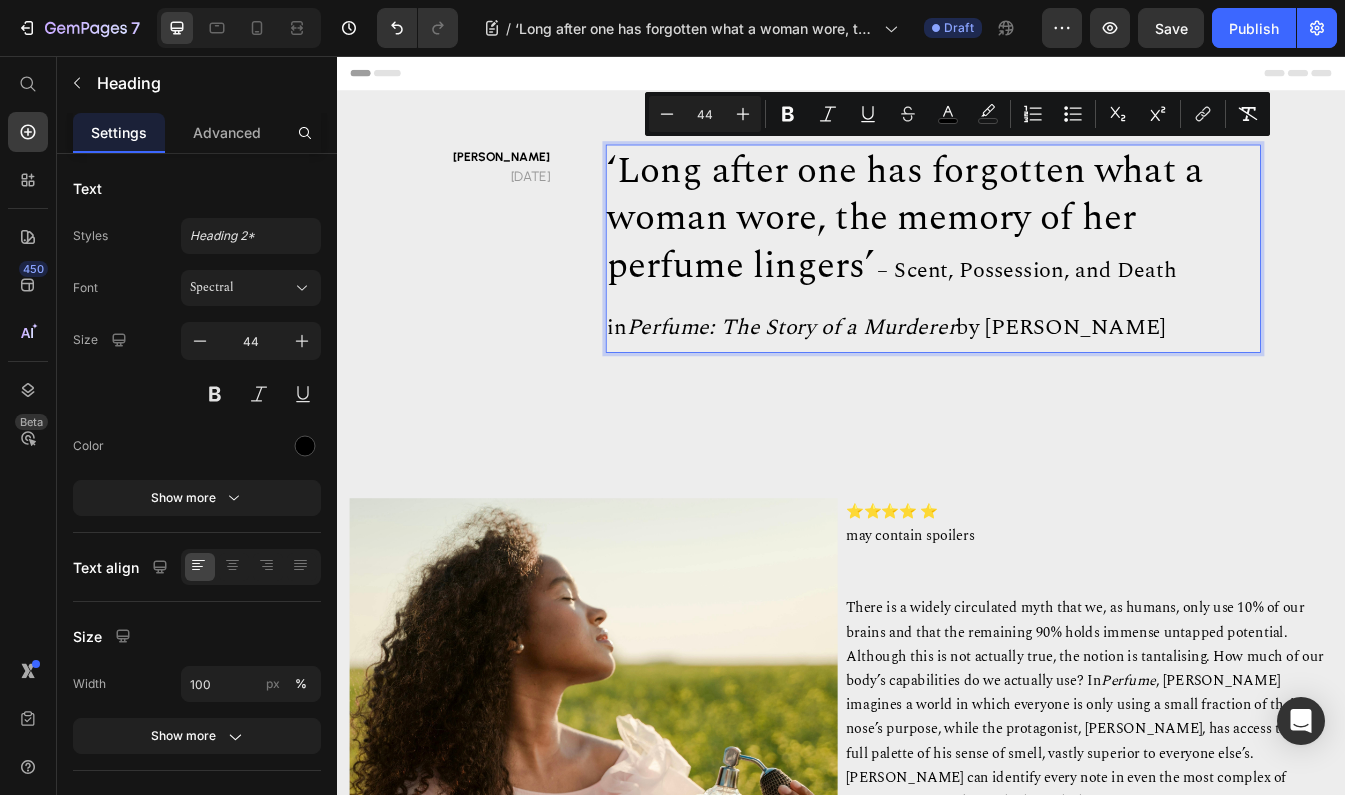 drag, startPoint x: 660, startPoint y: 192, endPoint x: 1312, endPoint y: 388, distance: 680.82306 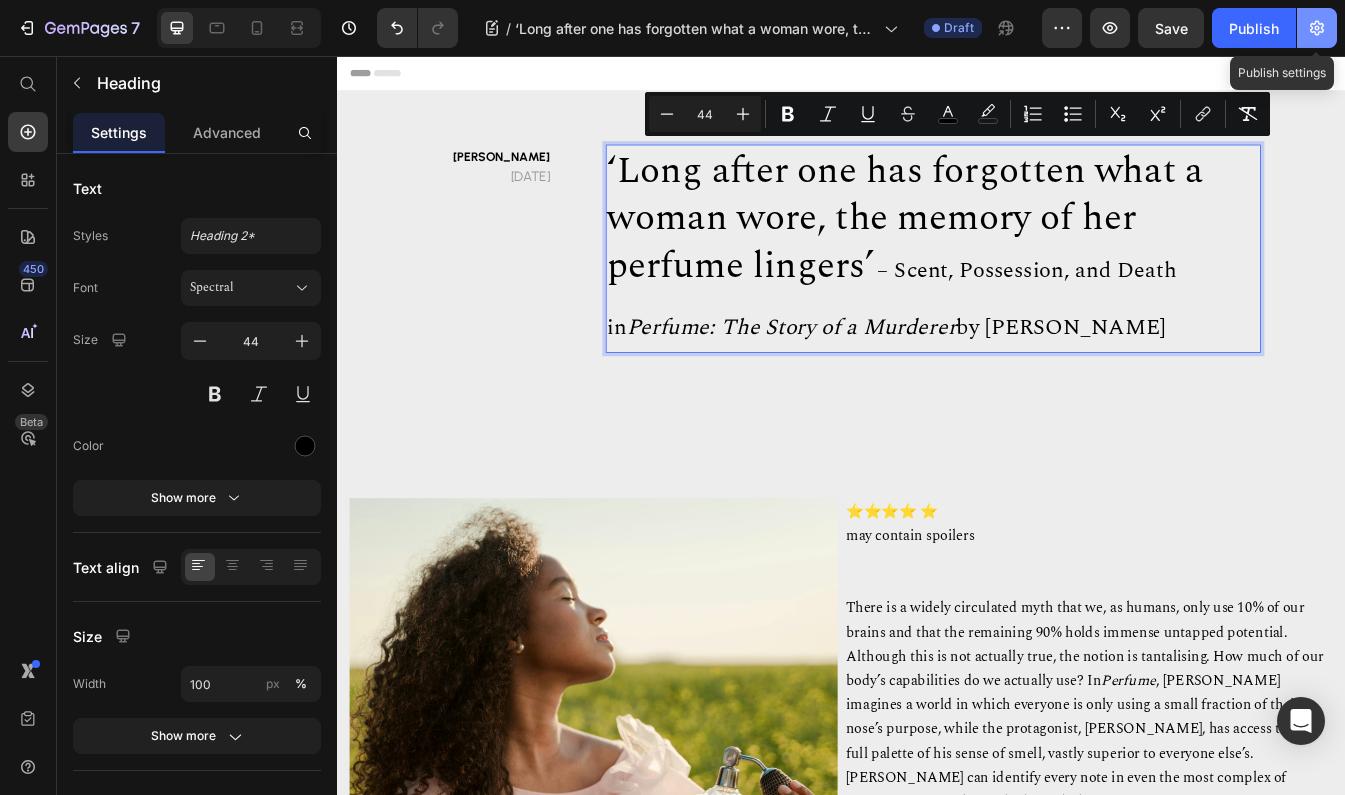 click 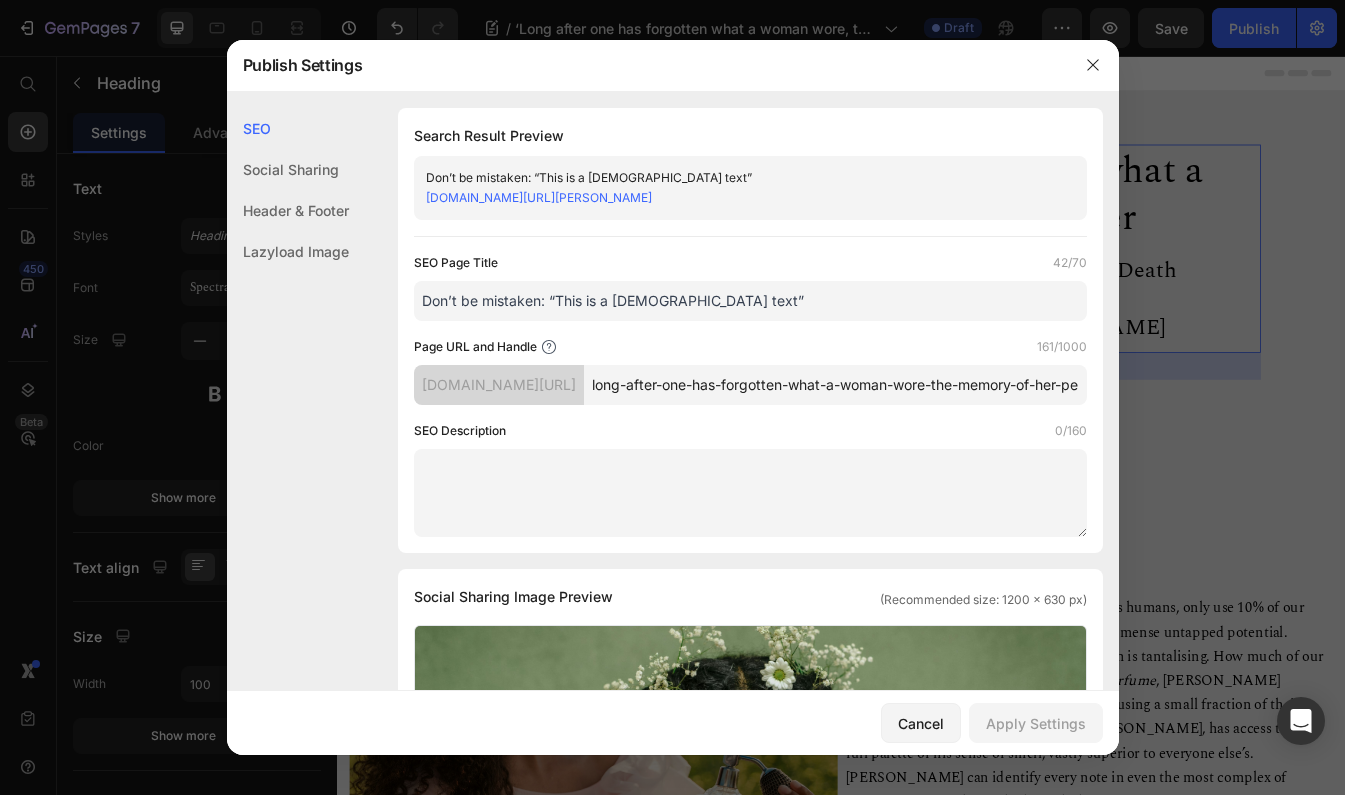 click on "Don’t be mistaken: “This is a [DEMOGRAPHIC_DATA] text”" at bounding box center (750, 301) 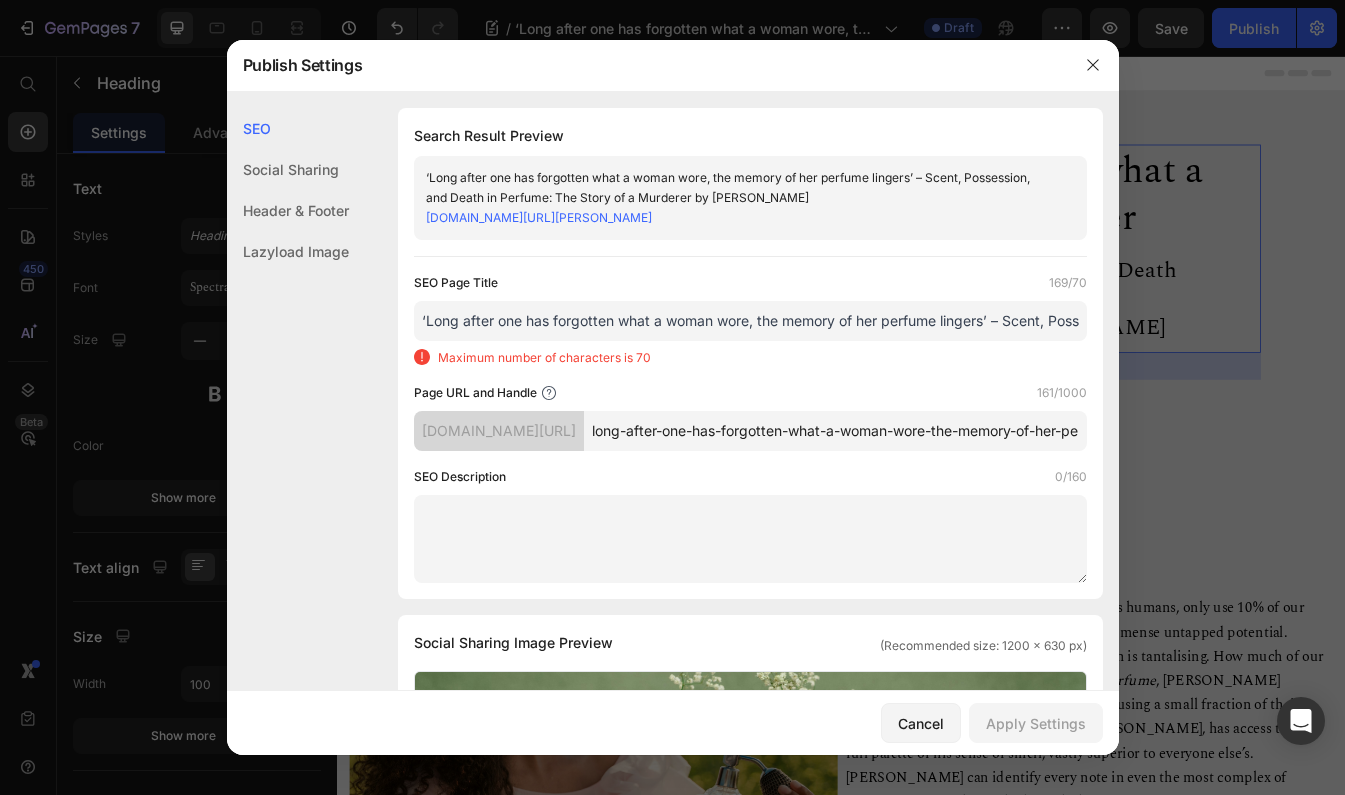 drag, startPoint x: 510, startPoint y: 343, endPoint x: 282, endPoint y: 342, distance: 228.0022 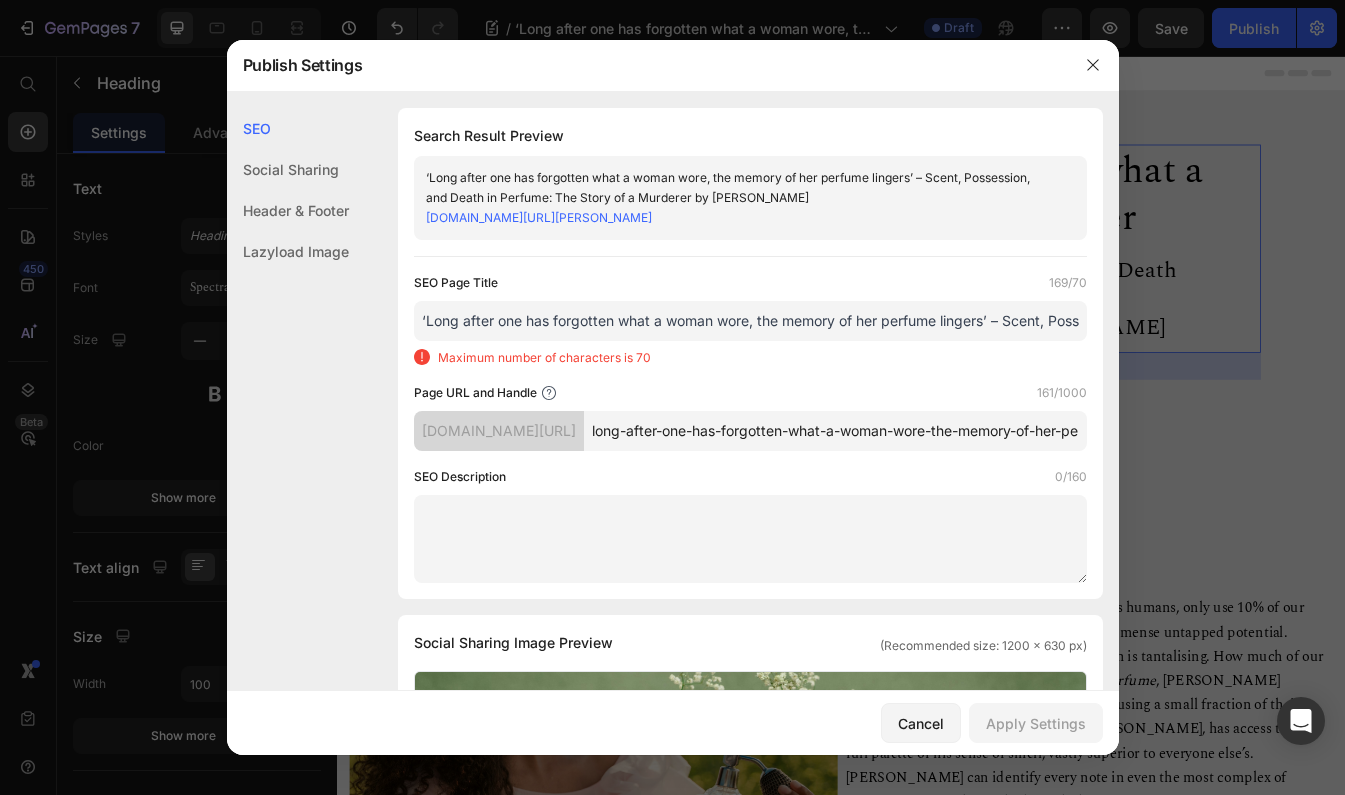 click on "SEO Social Sharing Header & Footer Lazyload Image SEO Search Result Preview ‘Long after one has forgotten what a woman wore, the memory of her perfume lingers’ – Scent, Possession, and Death in Perfume: The Story of a Murderer by [PERSON_NAME] [DOMAIN_NAME][URL][PERSON_NAME] SEO Page Title  169/70  ‘Long after one has forgotten what a woman wore, the memory of her perfume lingers’ – Scent, Possession, and Death in Perfume: The Story of a Murderer by [PERSON_NAME] Maximum number of characters is 70  Page URL and Handle  161/1000  [DOMAIN_NAME][URL] long-after-one-has-forgotten-what-a-woman-wore-the-memory-of-her-perfume-lingers-scent-possession-and-death-in-perfume-the-story-of-a-murderer-by-[PERSON_NAME]  SEO Description  0/160  Social Sharing Social Sharing Image Preview (Recommended size: 1200 x 630 px)" at bounding box center (673, 917) 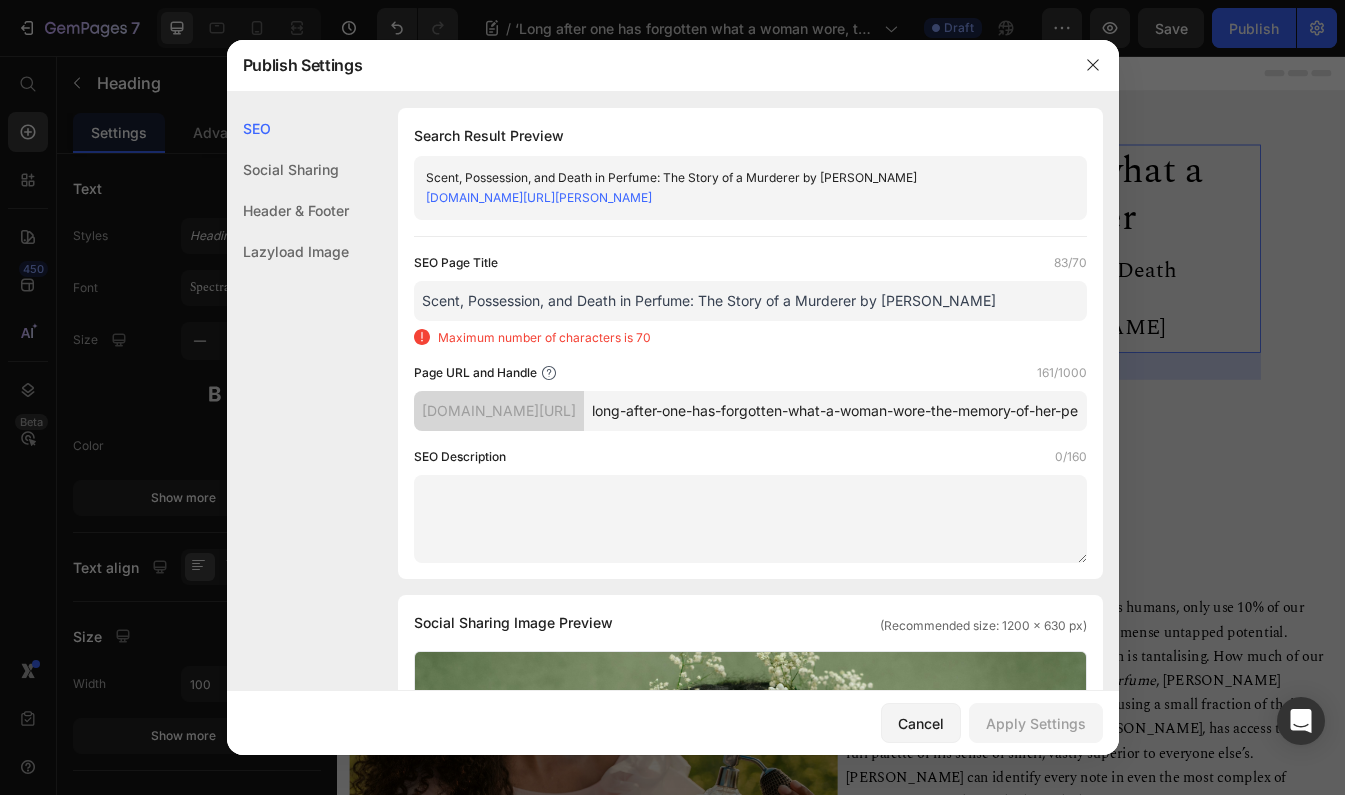 type on "Scent, Possession, and Death in Perfume: The Story of a Murderer by [PERSON_NAME]" 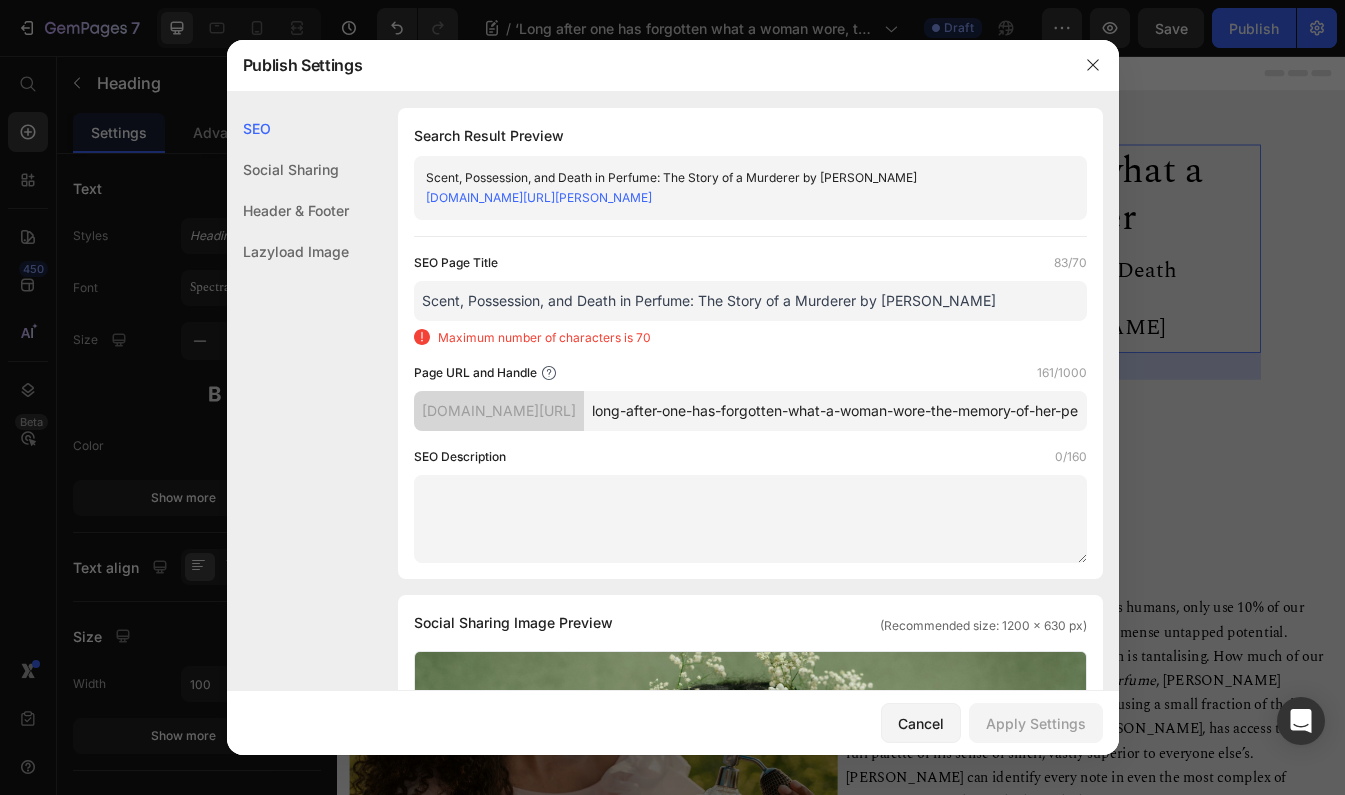 click on "[DOMAIN_NAME][URL][PERSON_NAME]" at bounding box center (539, 197) 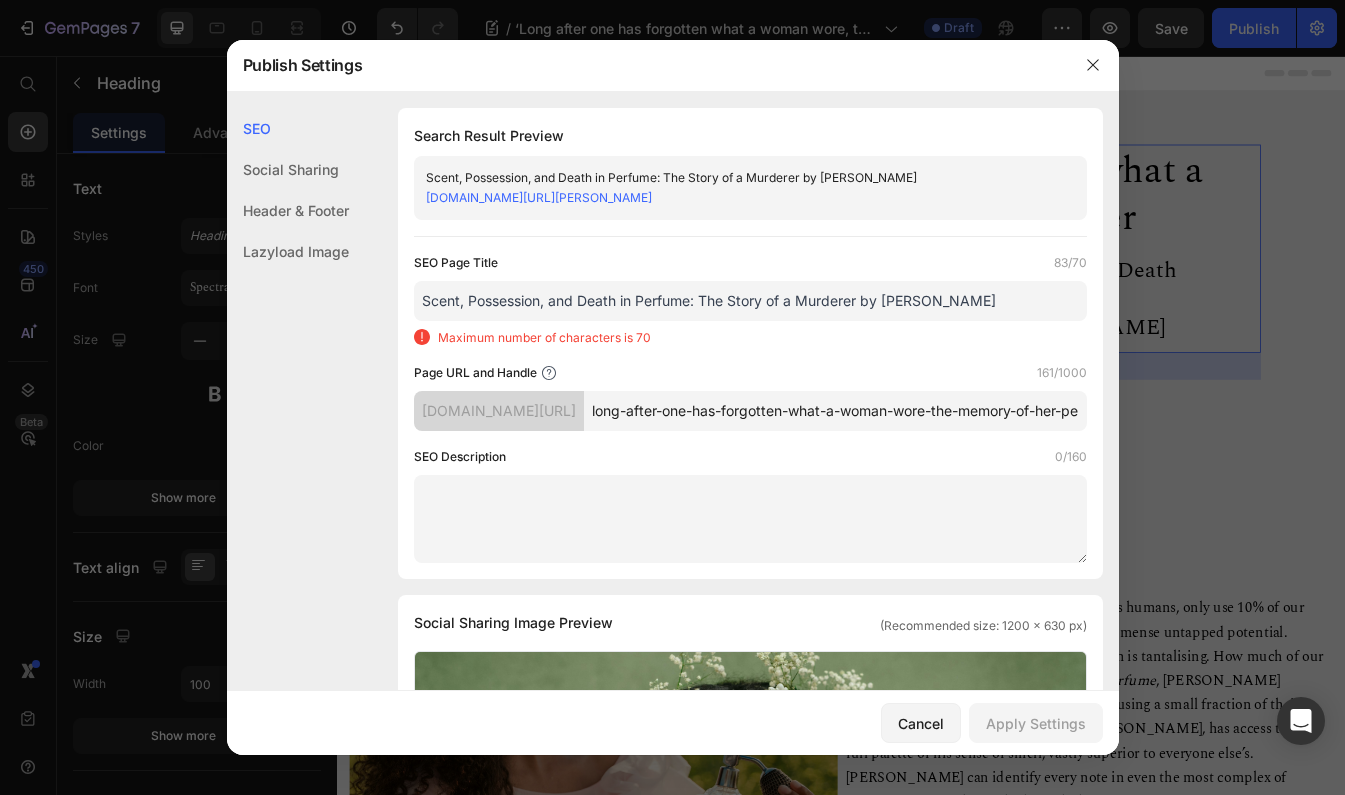 click on "SEO Description  0/160" at bounding box center [750, 457] 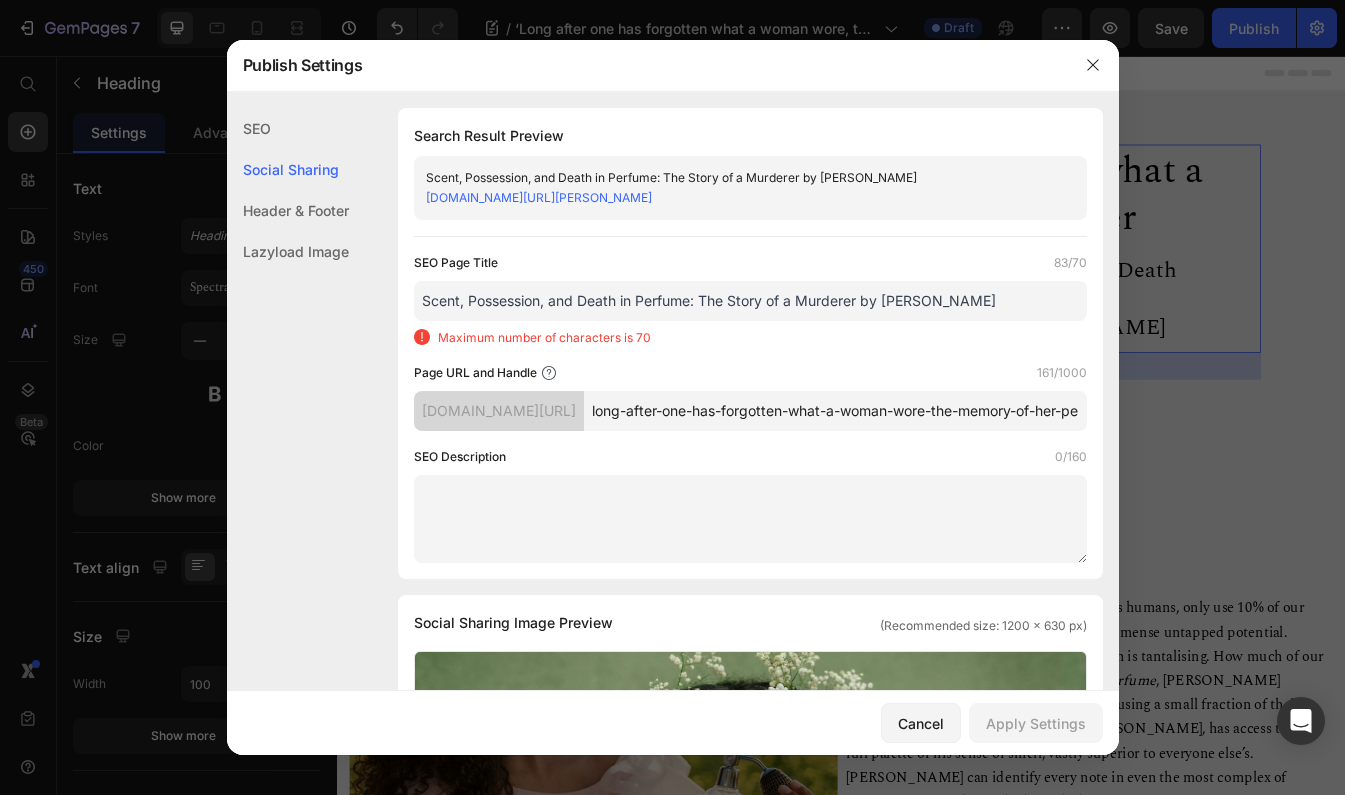 scroll, scrollTop: 560, scrollLeft: 0, axis: vertical 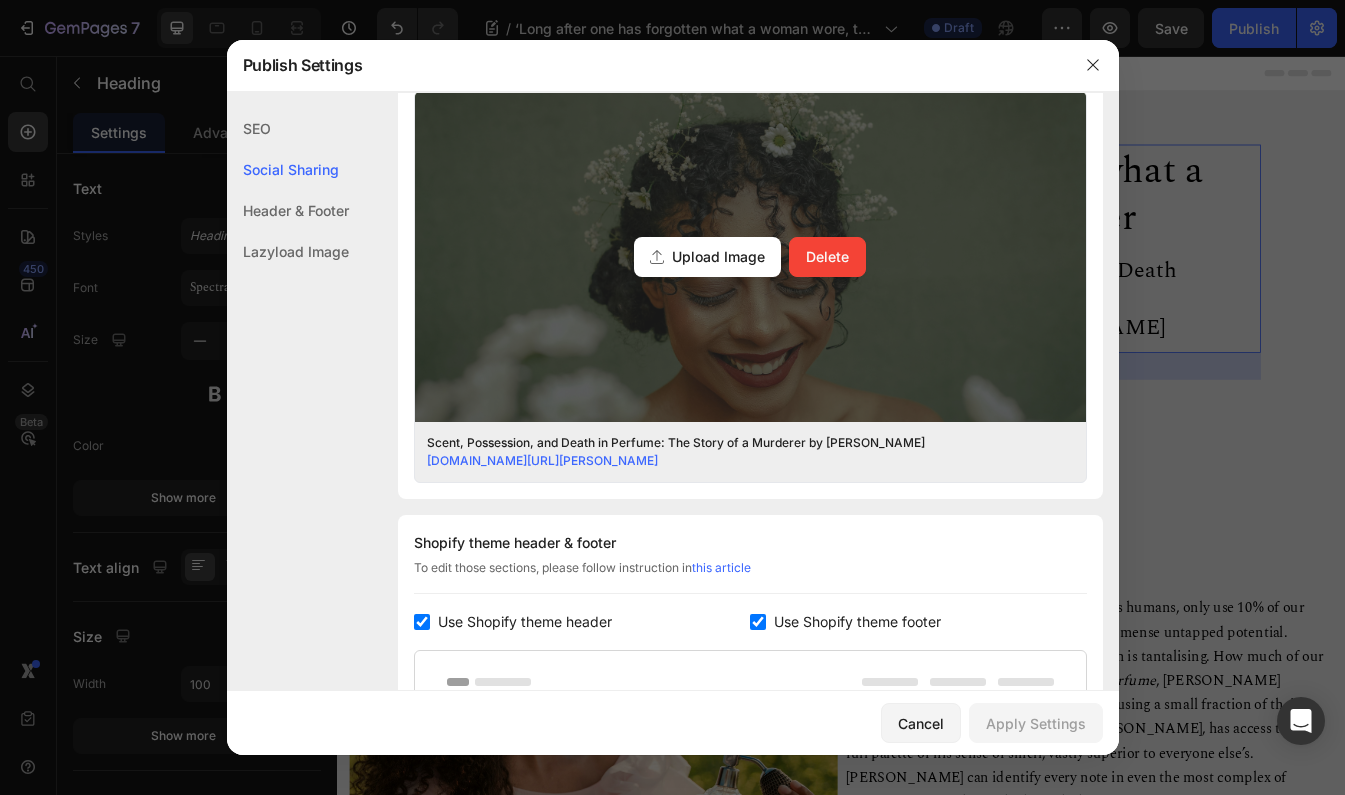 click on "Upload Image" at bounding box center [718, 256] 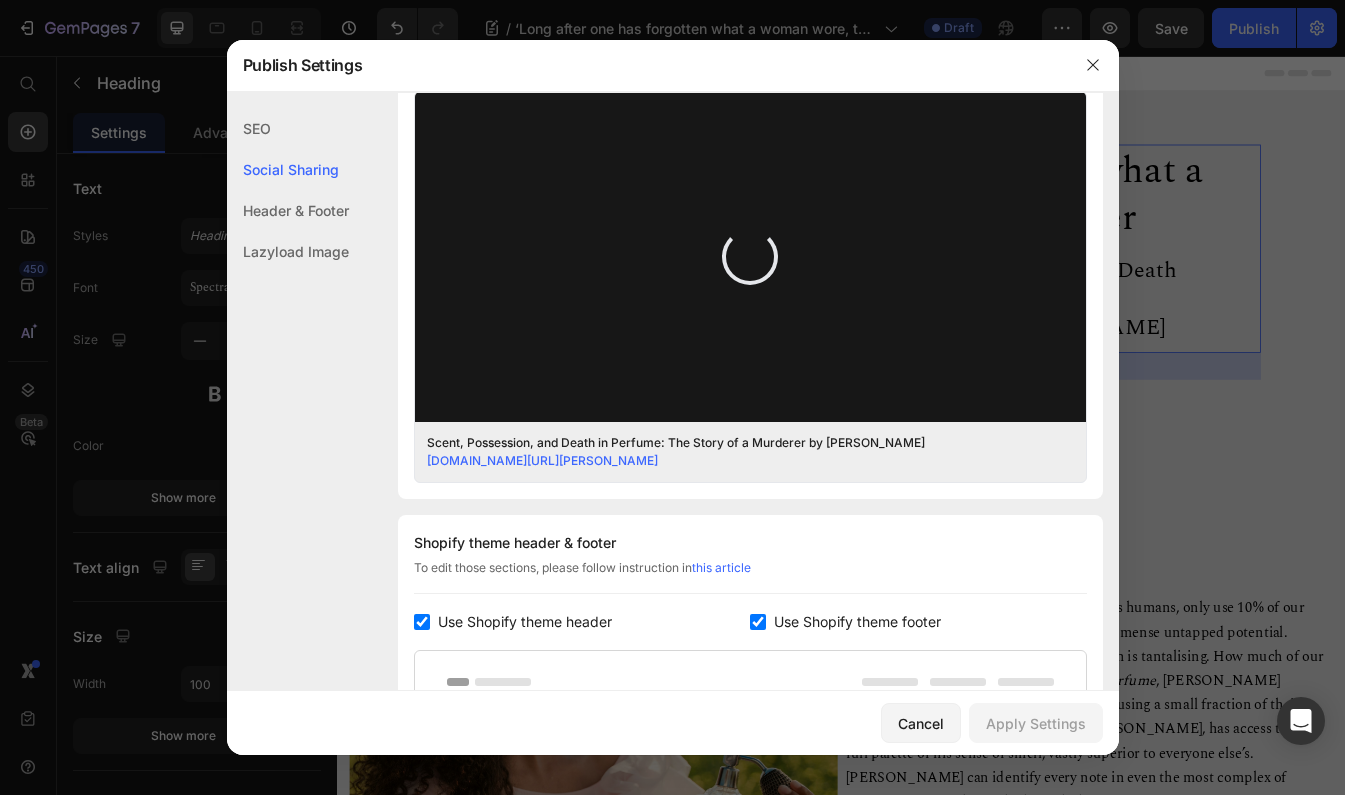click on "SEO Search Result Preview Scent, Possession, and Death in Perfume: The Story of a Murderer by [PERSON_NAME] [DOMAIN_NAME][URL][PERSON_NAME] SEO Page Title  83/70  Scent, Possession, and Death in Perfume: The Story of a Murderer by [PERSON_NAME] Maximum number of characters is 70  Page URL and Handle  161/1000  [DOMAIN_NAME][URL] long-after-one-has-forgotten-what-a-woman-wore-the-memory-of-her-perfume-lingers-scent-possession-and-death-in-perfume-the-story-of-a-murderer-by-[PERSON_NAME]  SEO Description  0/160  Social Sharing Social Sharing Image Preview (Recommended size: 1200 x 630 px) Upload Image Delete Scent, Possession, and Death in Perfume: The Story of a Murderer by [PERSON_NAME] Header & Footer Shopify theme header & footer  To edit those sections, please follow instruction in  this article GemPages Design" at bounding box center [673, 338] 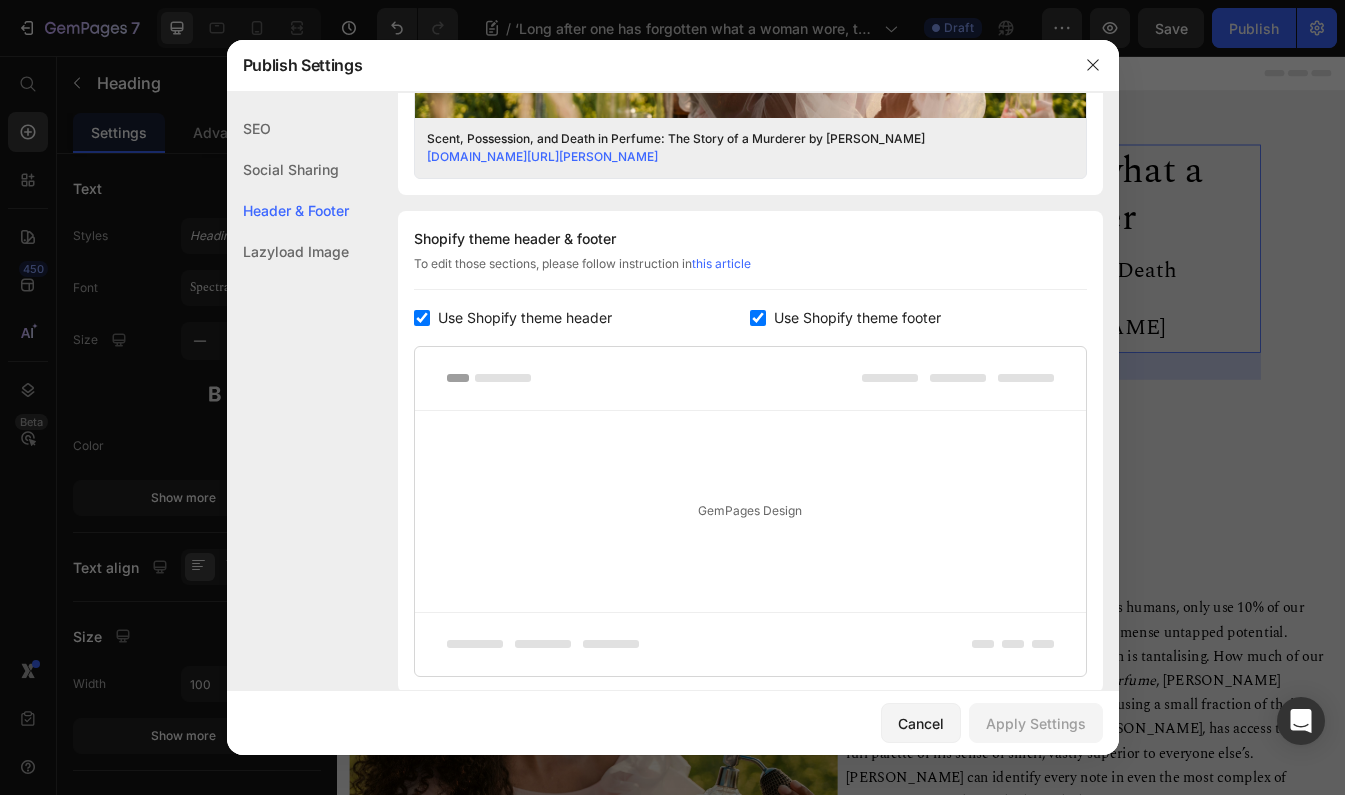 scroll, scrollTop: 847, scrollLeft: 0, axis: vertical 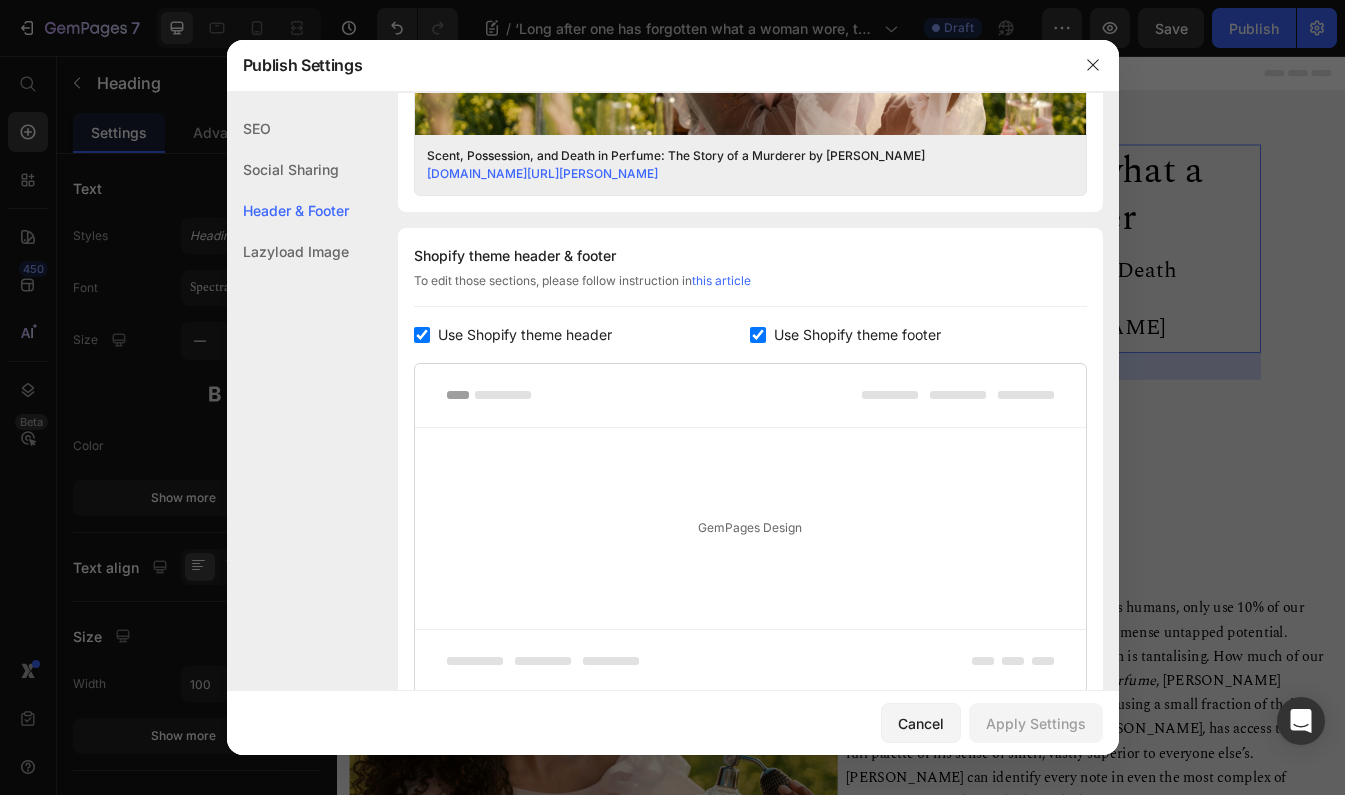click on "SEO Search Result Preview Scent, Possession, and Death in Perfume: The Story of a Murderer by [PERSON_NAME] [DOMAIN_NAME][URL][PERSON_NAME] SEO Page Title  83/70  Scent, Possession, and Death in Perfume: The Story of a Murderer by [PERSON_NAME] Maximum number of characters is 70  Page URL and Handle  161/1000  [DOMAIN_NAME][URL] long-after-one-has-forgotten-what-a-woman-wore-the-memory-of-her-perfume-lingers-scent-possession-and-death-in-perfume-the-story-of-a-murderer-by-[PERSON_NAME]  SEO Description  0/160  Social Sharing Social Sharing Image Preview (Recommended size: 1200 x 630 px) Upload Image Delete Scent, Possession, and Death in Perfume: The Story of a Murderer by [PERSON_NAME] Header & Footer Shopify theme header & footer  To edit those sections, please follow instruction in  this article GemPages Design" at bounding box center (673, 51) 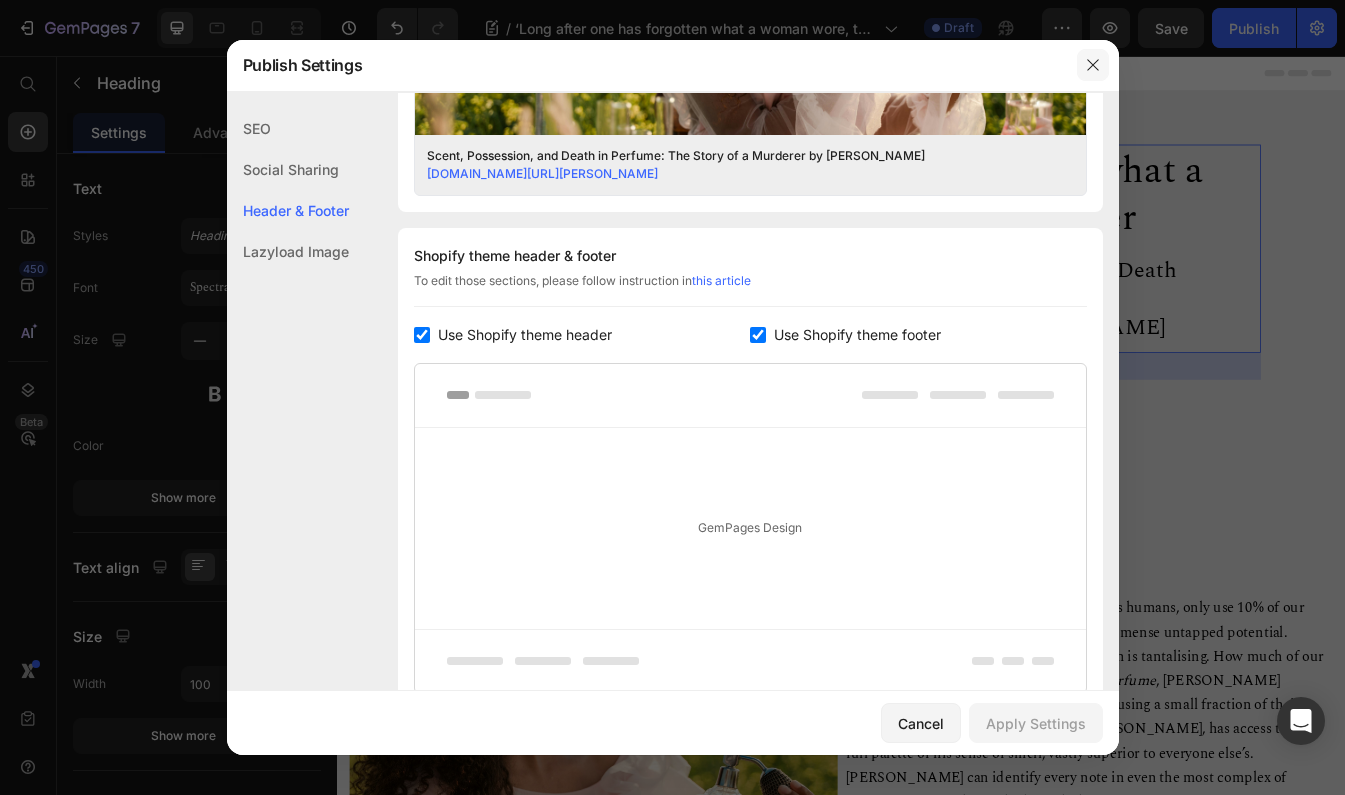 click 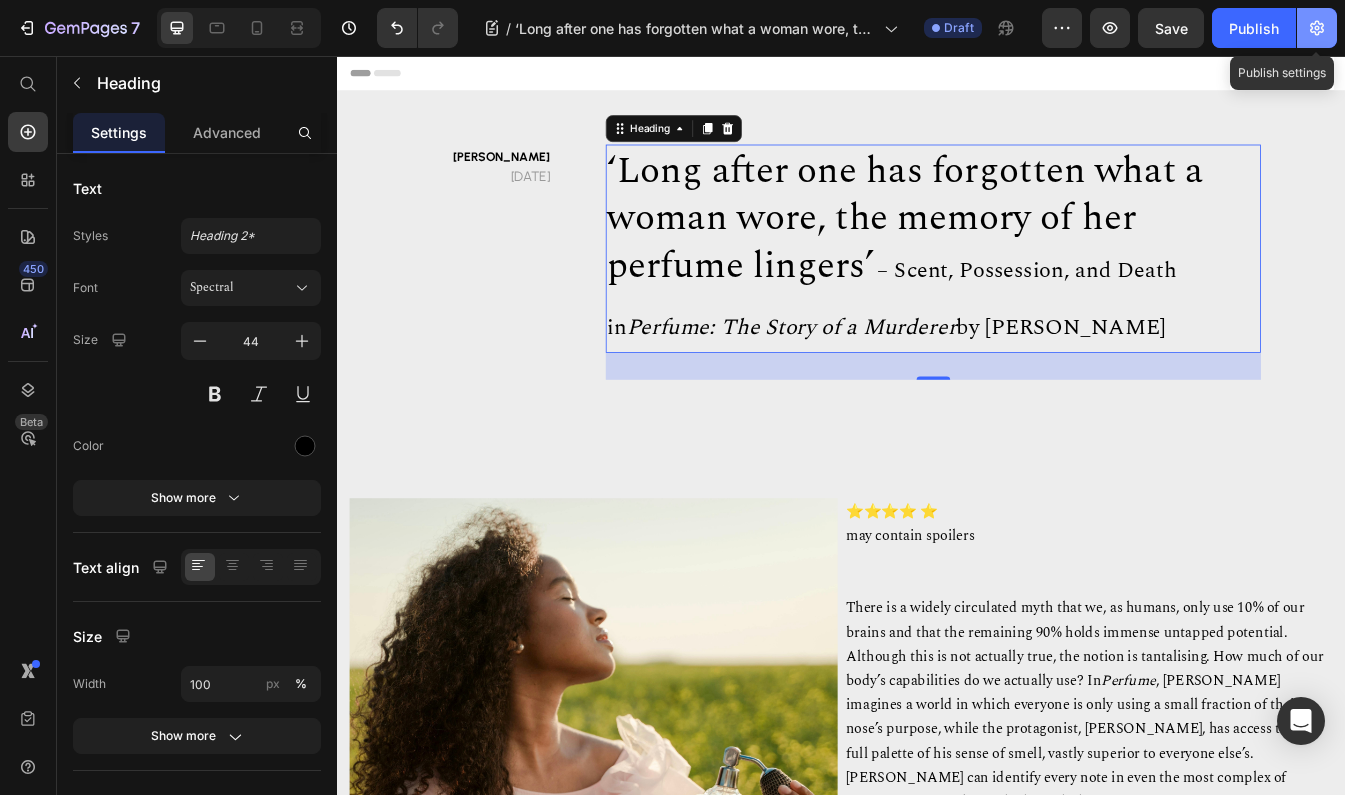 click 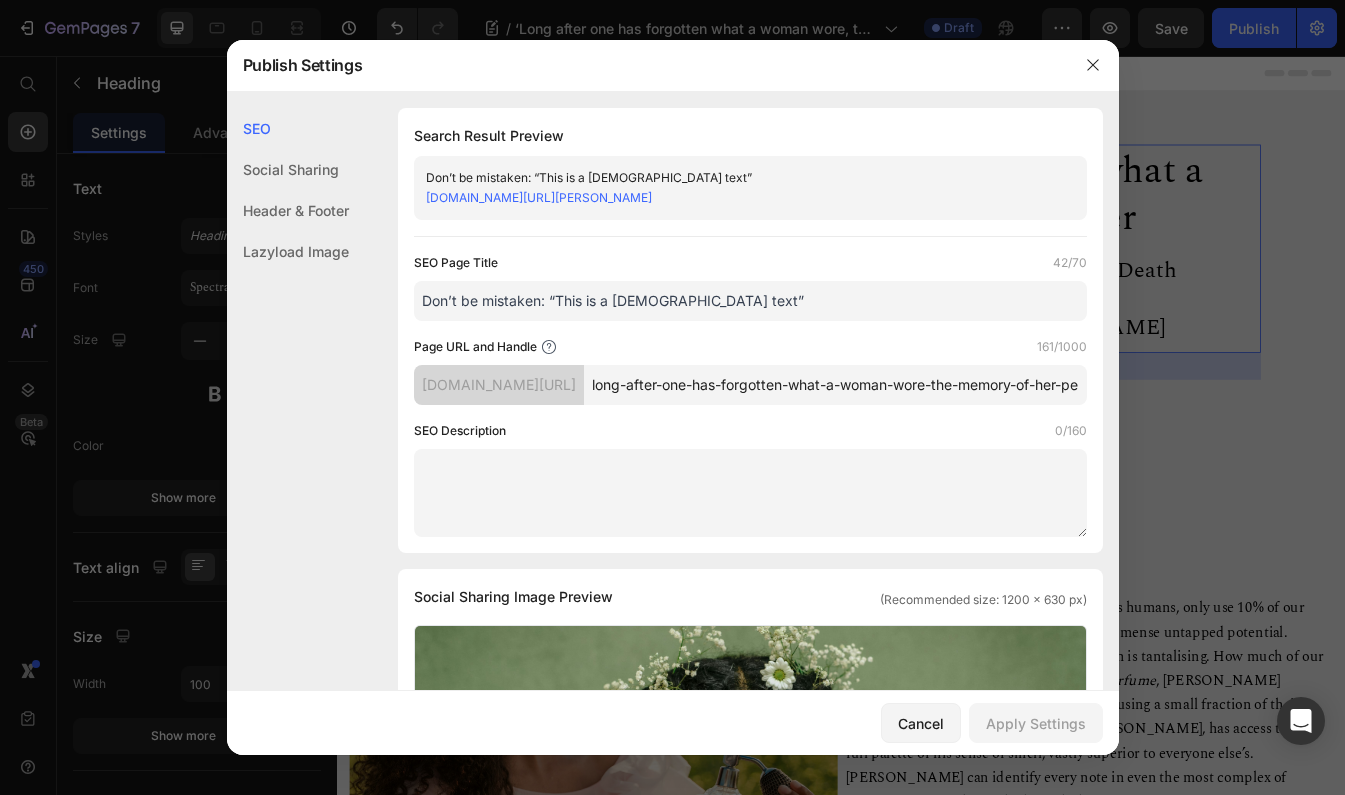 click on "Don’t be mistaken: “This is a [DEMOGRAPHIC_DATA] text”" at bounding box center (750, 301) 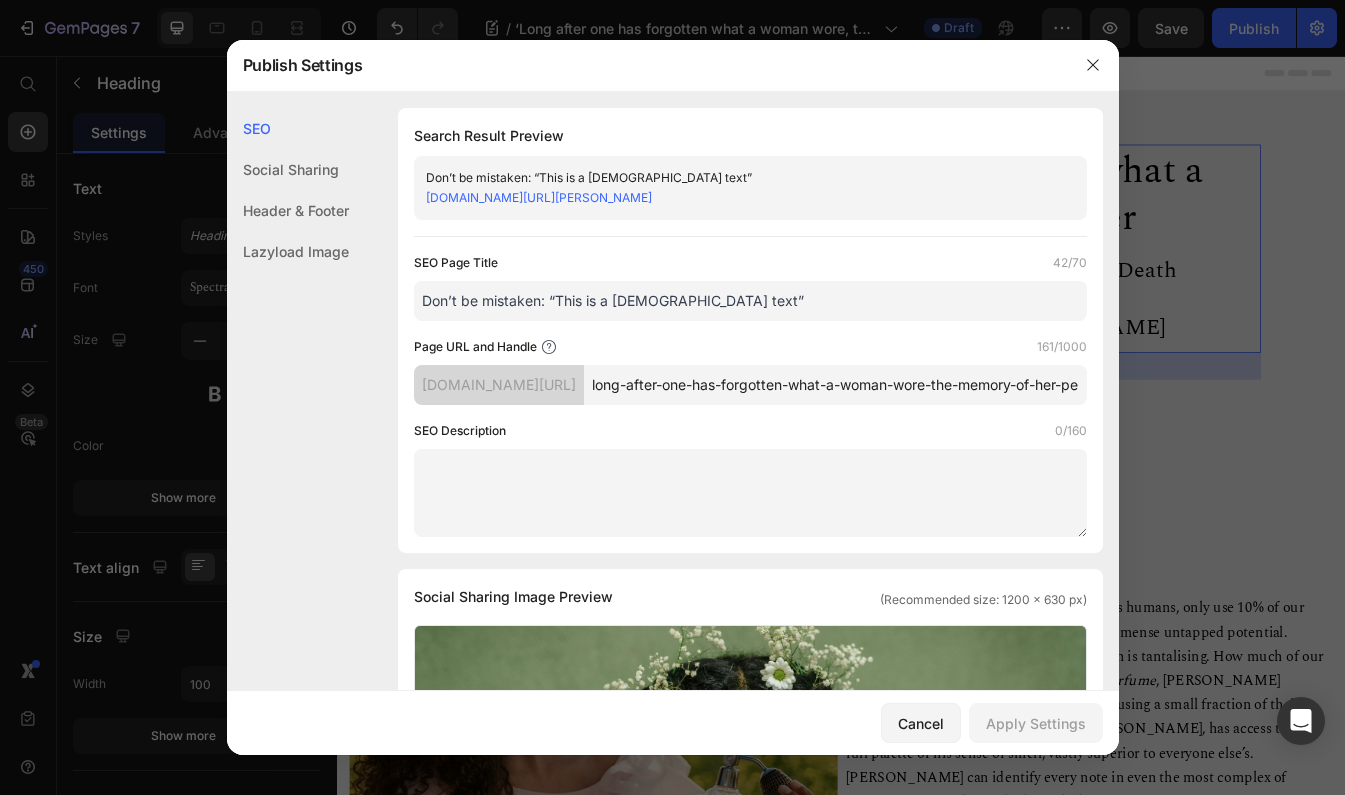 paste on "‘Long after one has forgotten what a woman wore, the memory of her perfume lingers’ – Scent, Possession, and Death in Perfume: The Story of a Murderer by [PERSON_NAME]" 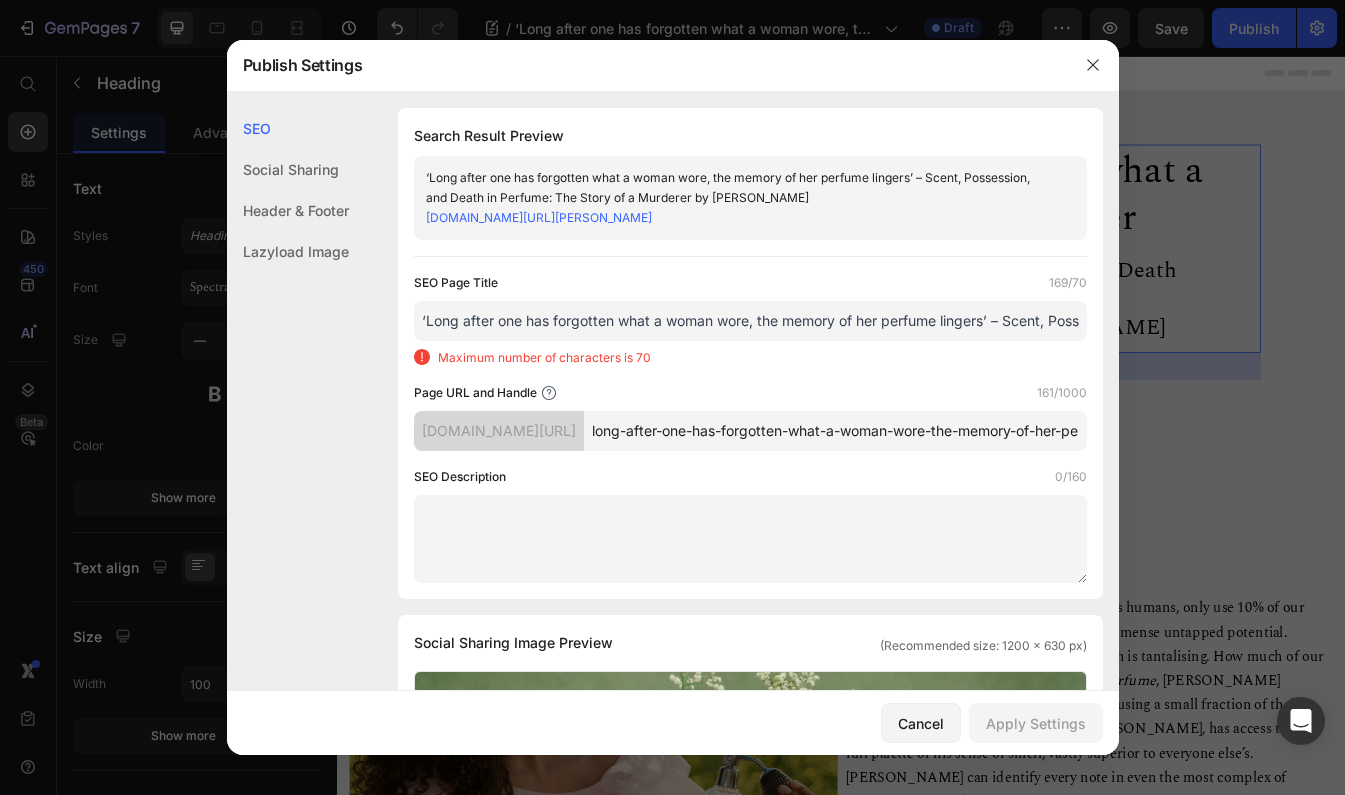 drag, startPoint x: 509, startPoint y: 343, endPoint x: 346, endPoint y: 345, distance: 163.01227 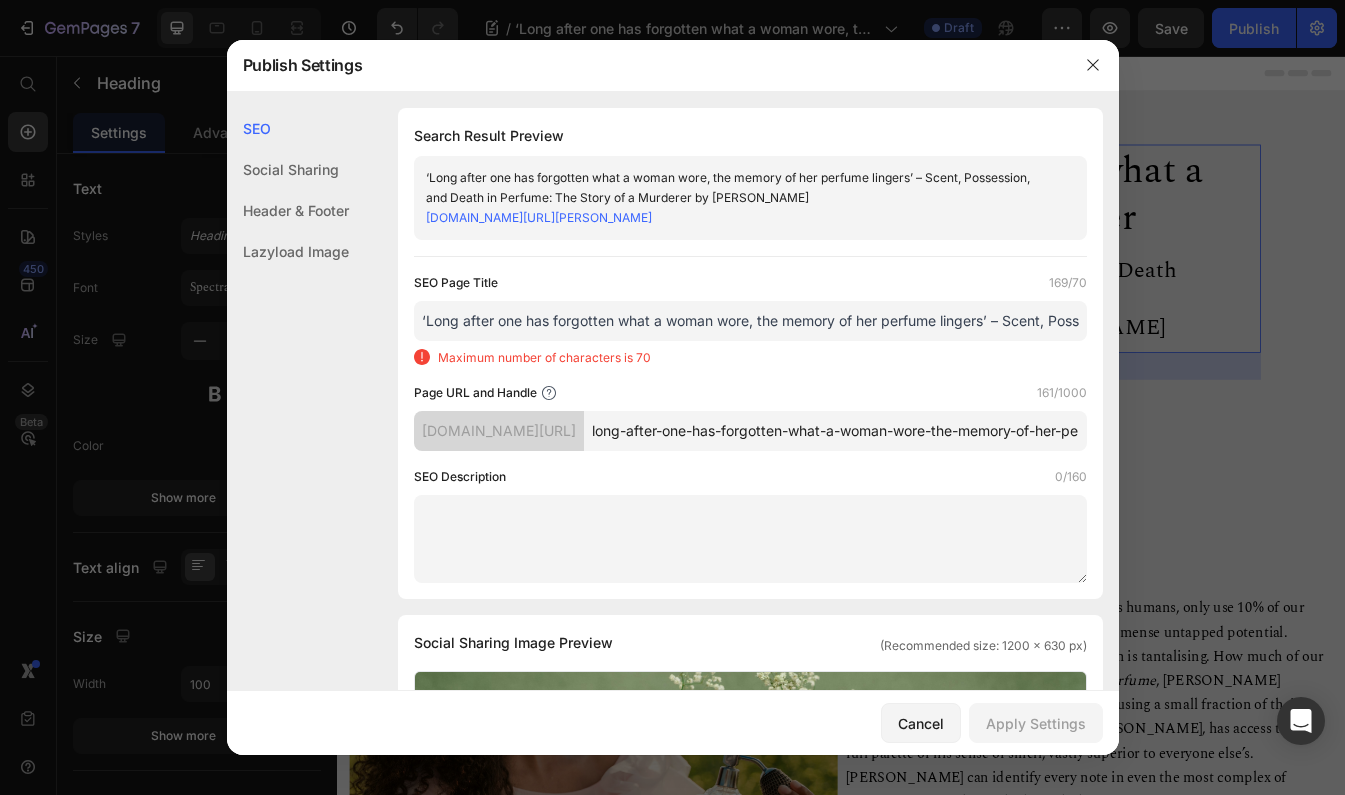 click on "SEO Social Sharing Header & Footer Lazyload Image SEO Search Result Preview ‘Long after one has forgotten what a woman wore, the memory of her perfume lingers’ – Scent, Possession, and Death in Perfume: The Story of a Murderer by [PERSON_NAME] [DOMAIN_NAME][URL][PERSON_NAME] SEO Page Title  169/70  ‘Long after one has forgotten what a woman wore, the memory of her perfume lingers’ – Scent, Possession, and Death in Perfume: The Story of a Murderer by [PERSON_NAME] Maximum number of characters is 70  Page URL and Handle  161/1000  [DOMAIN_NAME][URL] long-after-one-has-forgotten-what-a-woman-wore-the-memory-of-her-perfume-lingers-scent-possession-and-death-in-perfume-the-story-of-a-murderer-by-[PERSON_NAME]  SEO Description  0/160  Social Sharing Social Sharing Image Preview (Recommended size: 1200 x 630 px)" at bounding box center (673, 917) 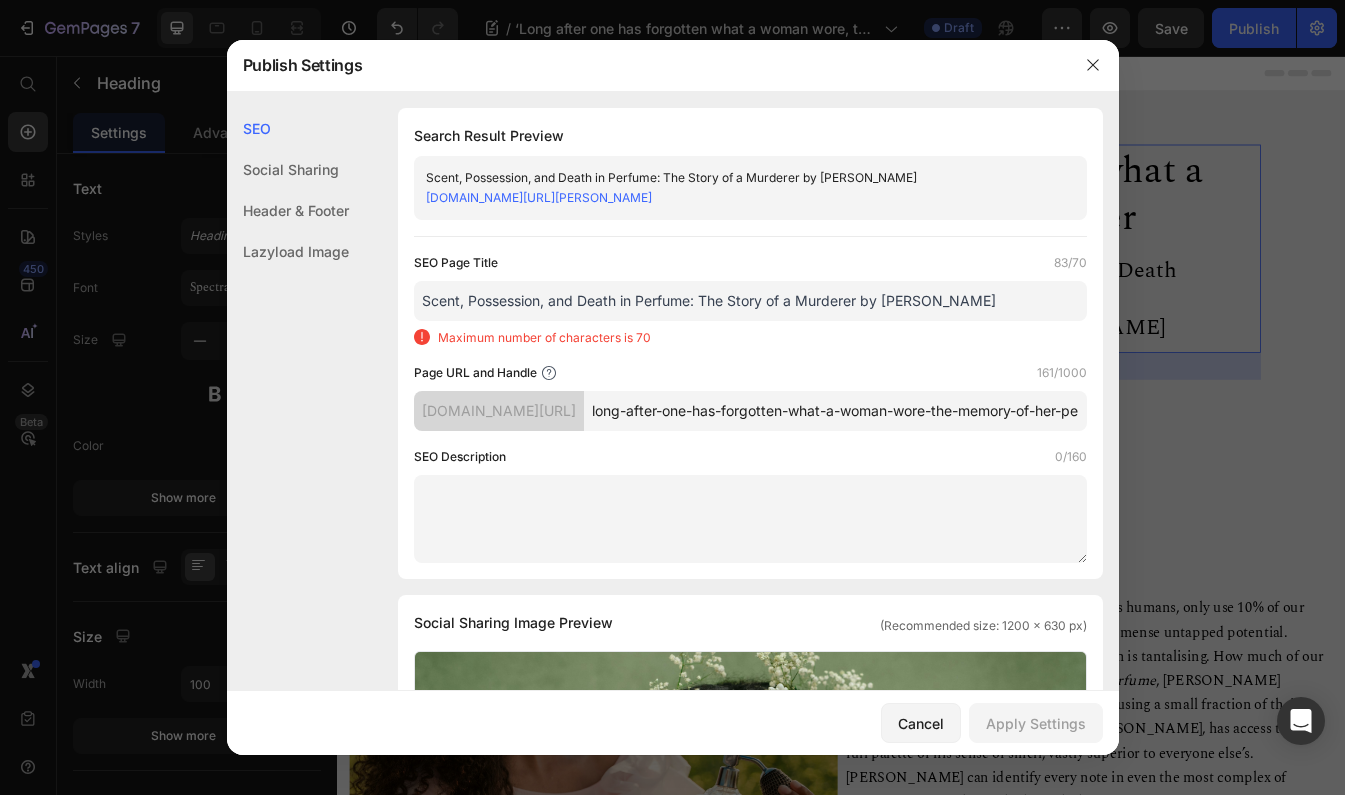 click on "Scent, Possession, and Death in Perfume: The Story of a Murderer by [PERSON_NAME]" at bounding box center (750, 301) 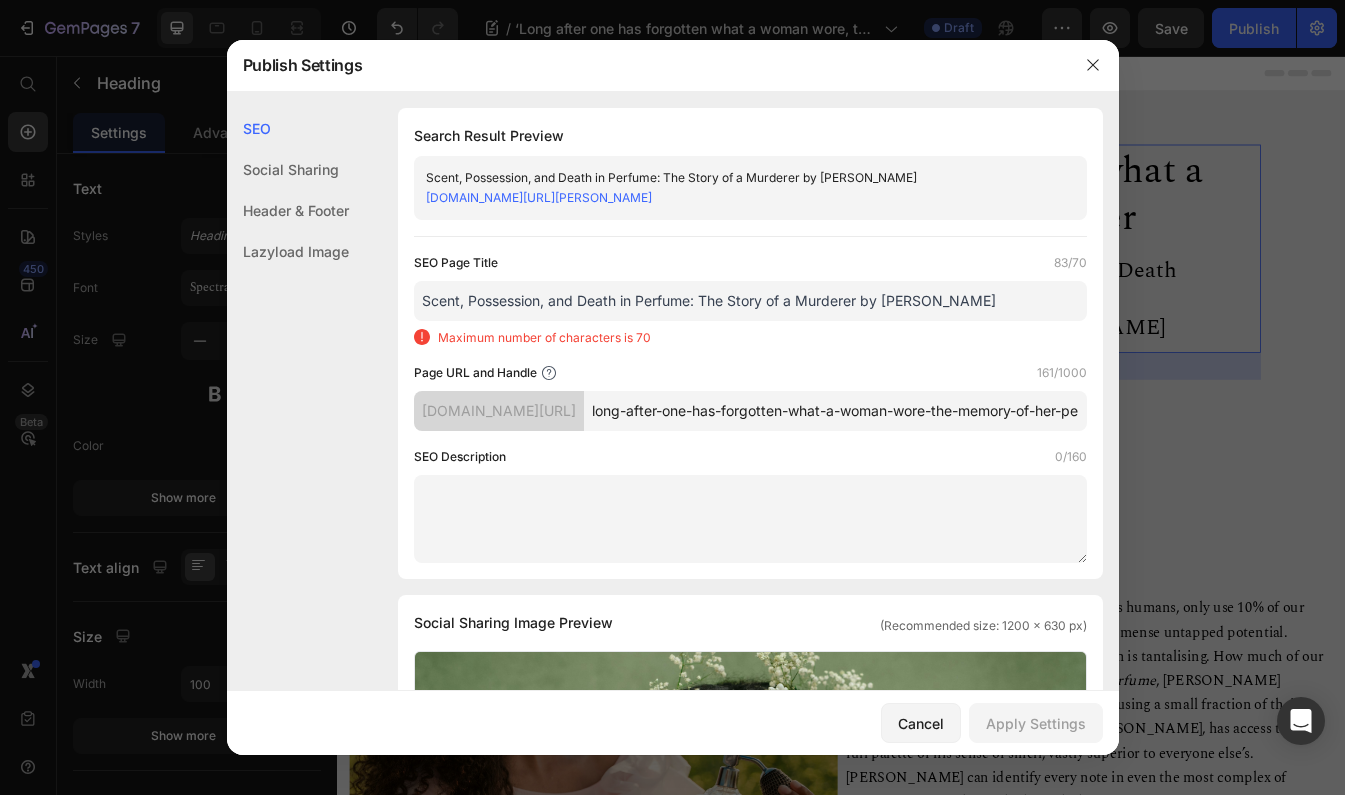 drag, startPoint x: 694, startPoint y: 326, endPoint x: 618, endPoint y: 324, distance: 76.02631 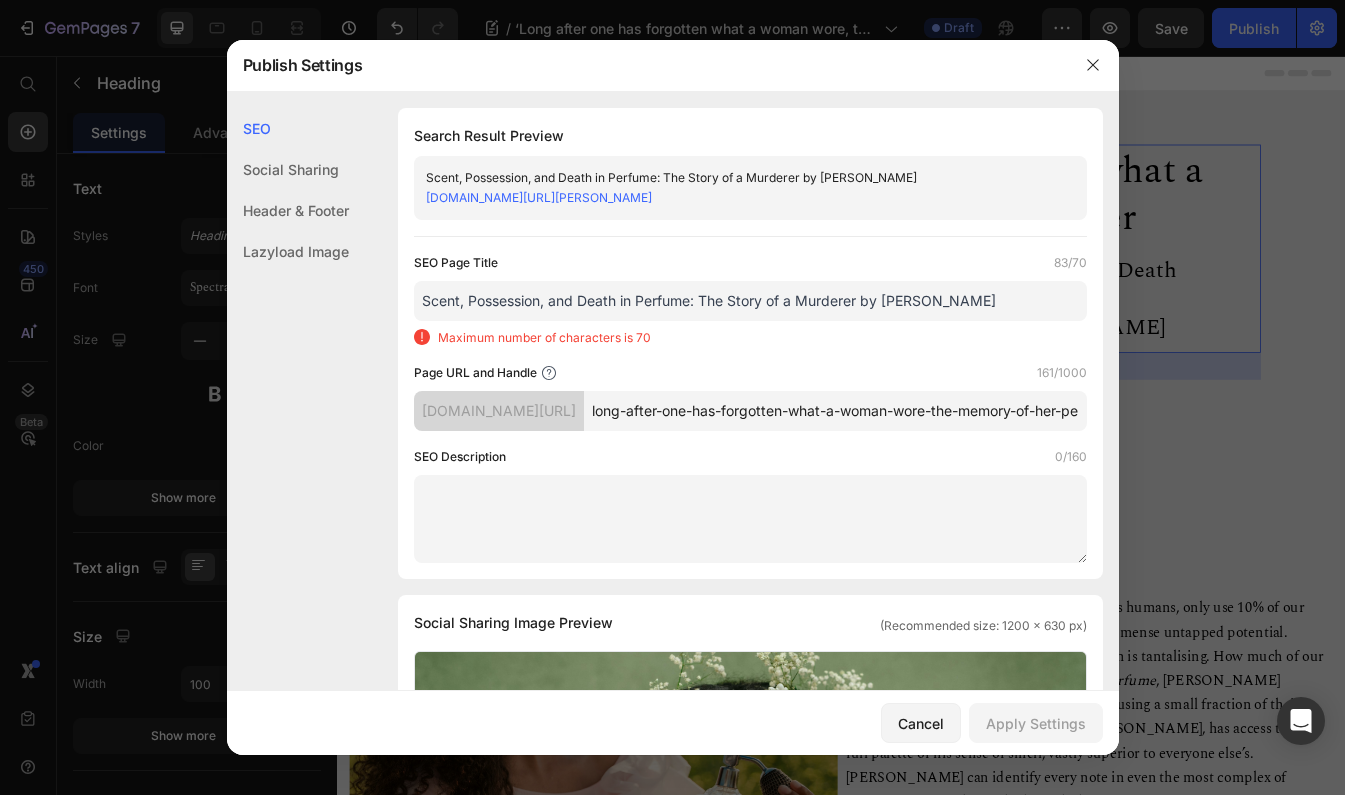 click on "Scent, Possession, and Death in Perfume: The Story of a Murderer by [PERSON_NAME]" at bounding box center (750, 301) 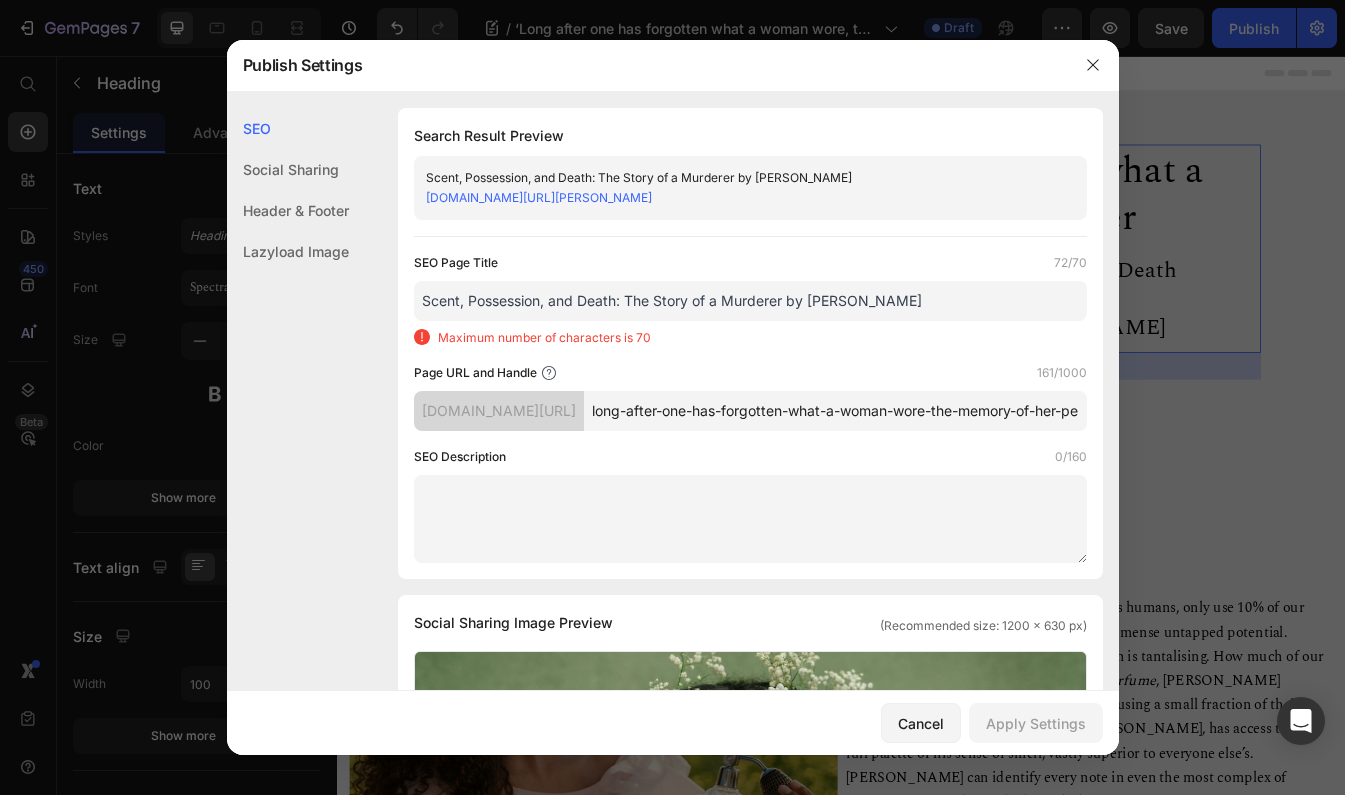 click on "Scent, Possession, and Death: The Story of a Murderer by [PERSON_NAME]" at bounding box center (750, 301) 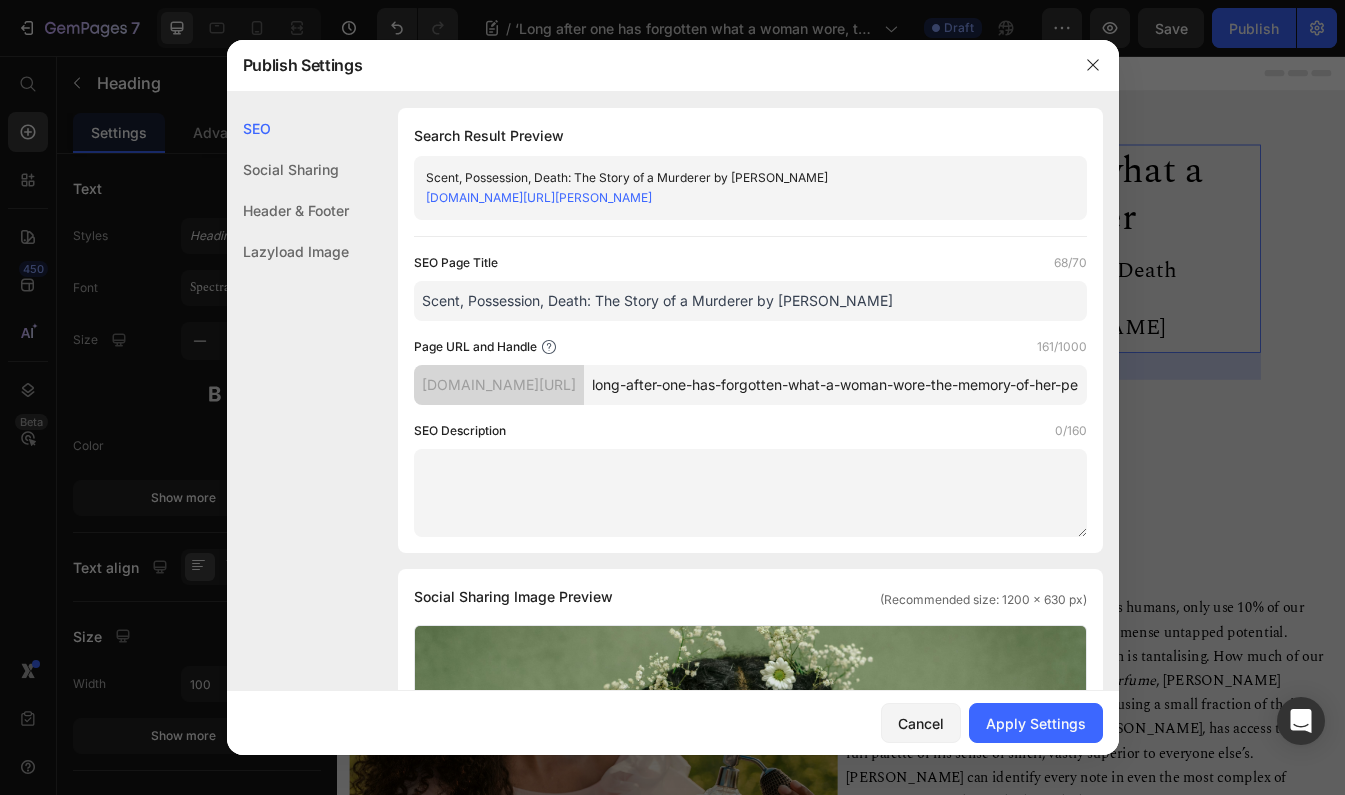 type on "Scent, Possession, Death: The Story of a Murderer by [PERSON_NAME]" 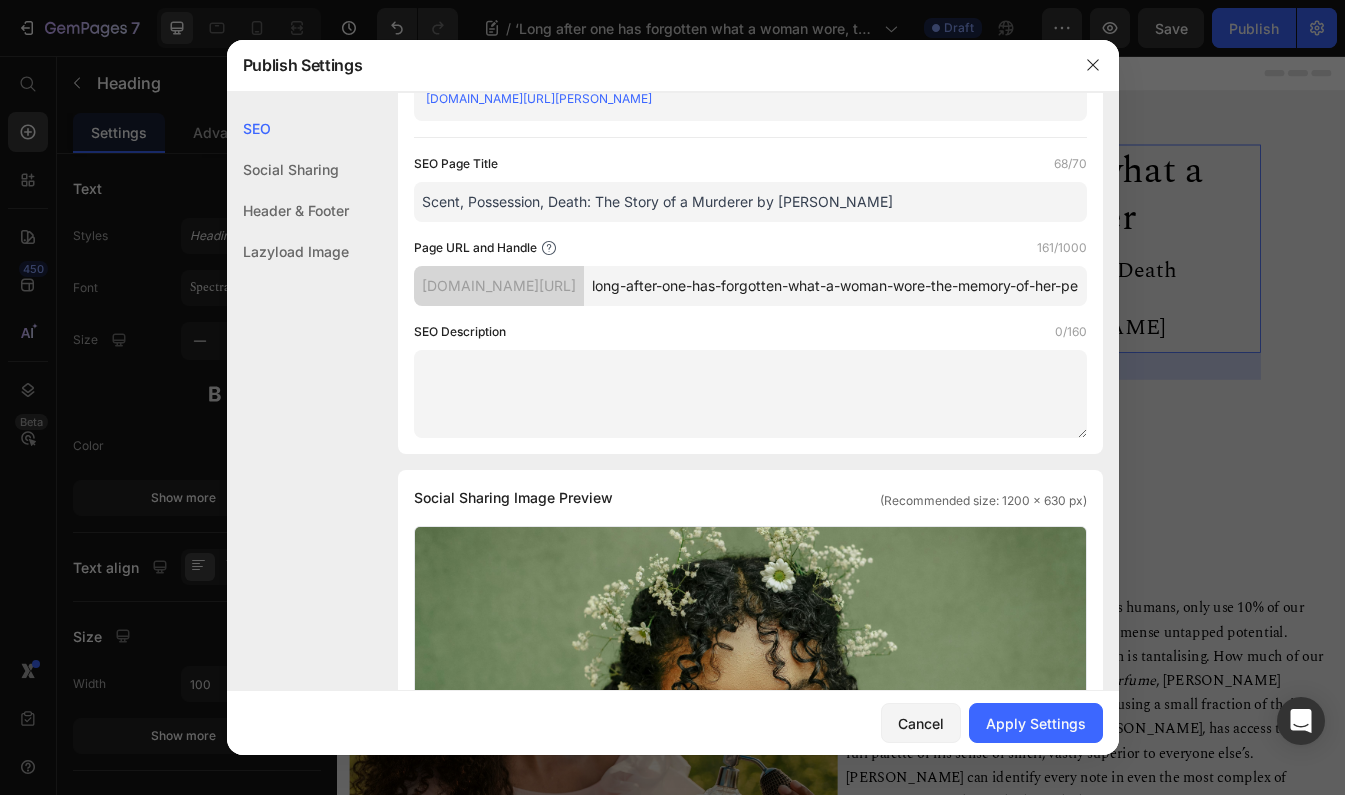 drag, startPoint x: 709, startPoint y: 445, endPoint x: 722, endPoint y: 717, distance: 272.3105 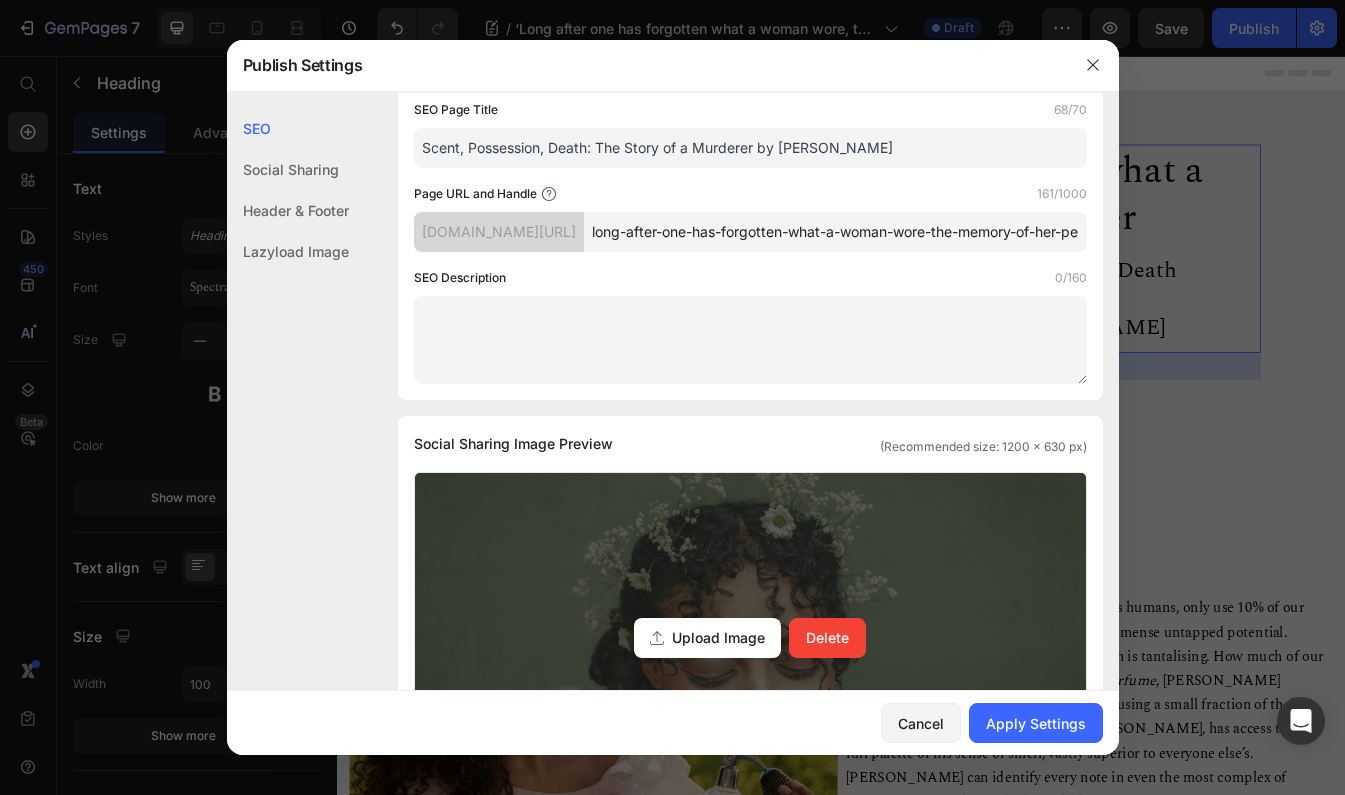 click on "Upload Image Delete" at bounding box center (750, 638) 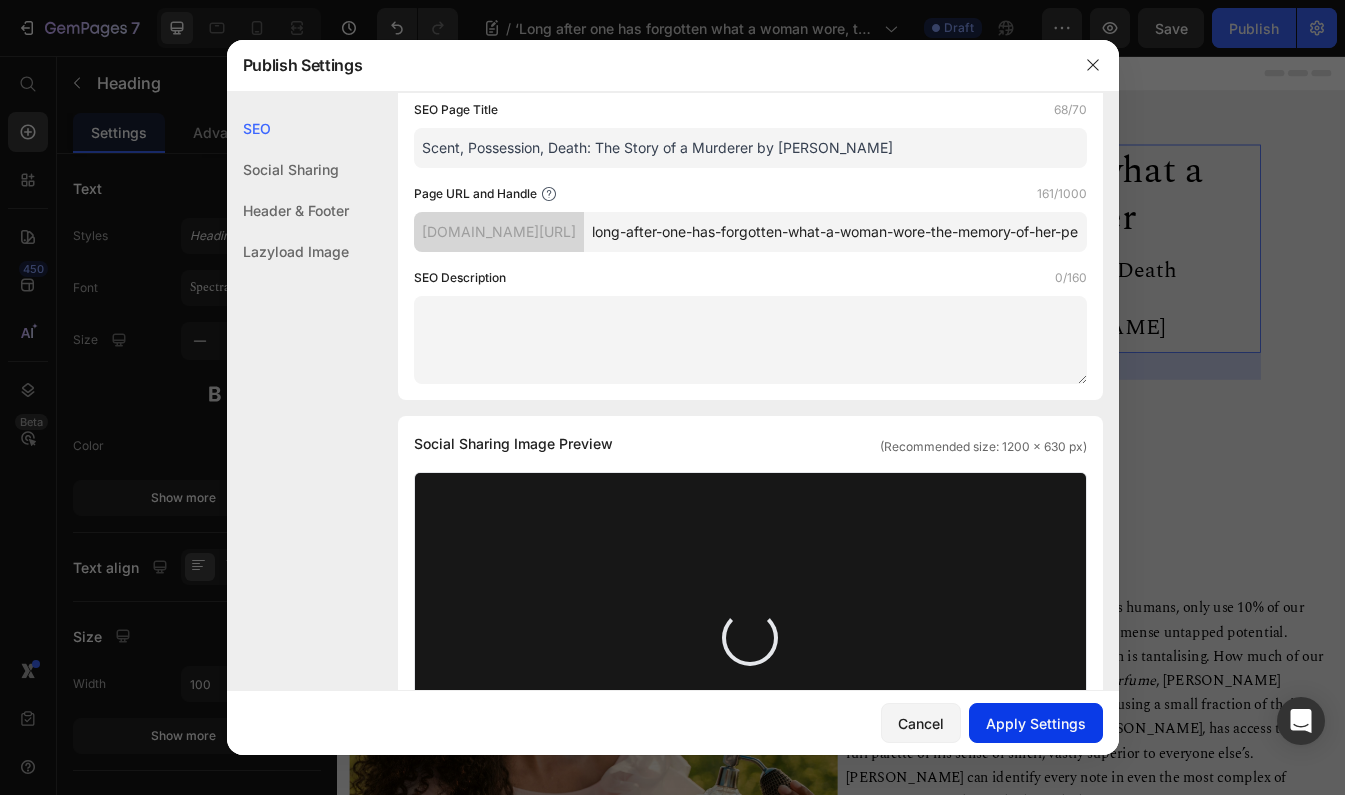 click on "Apply Settings" at bounding box center (1036, 723) 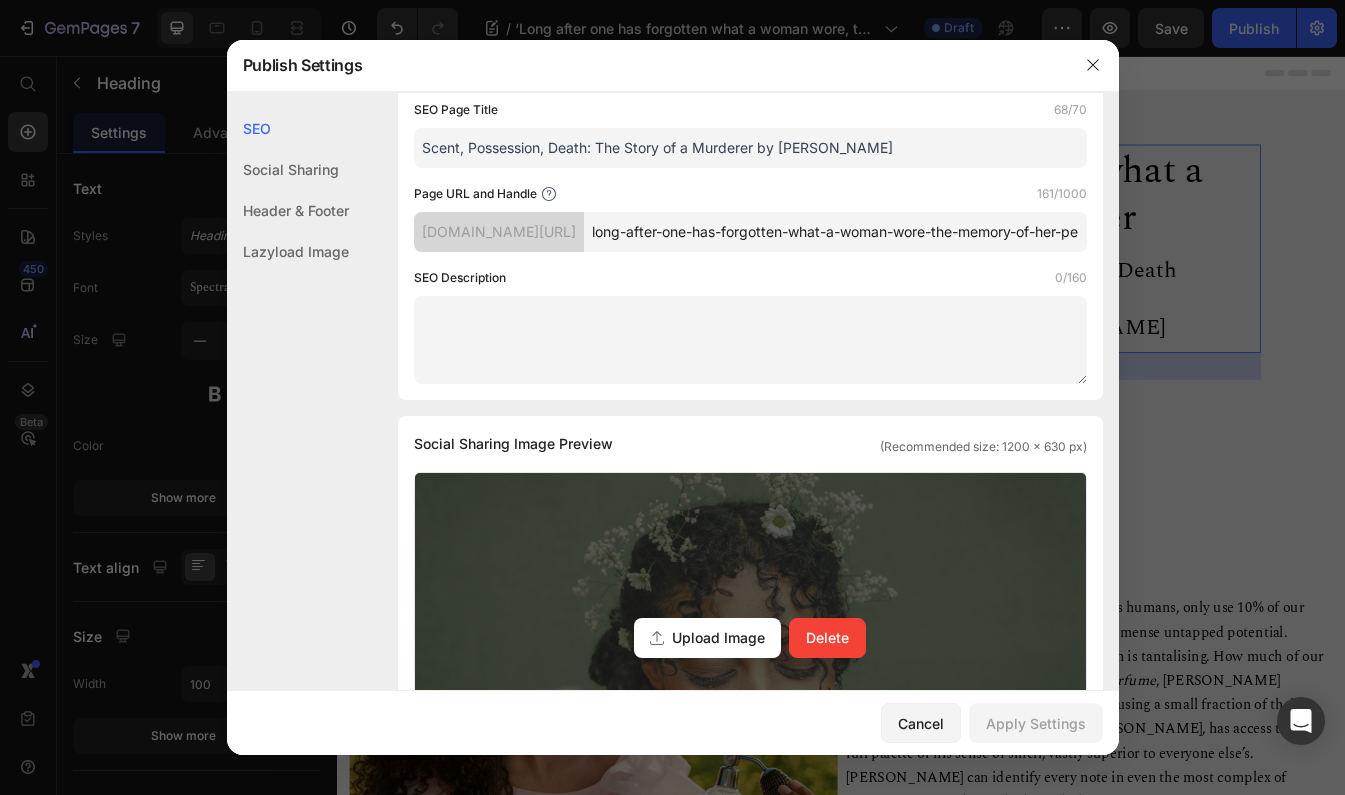 click on "Upload Image" at bounding box center [718, 637] 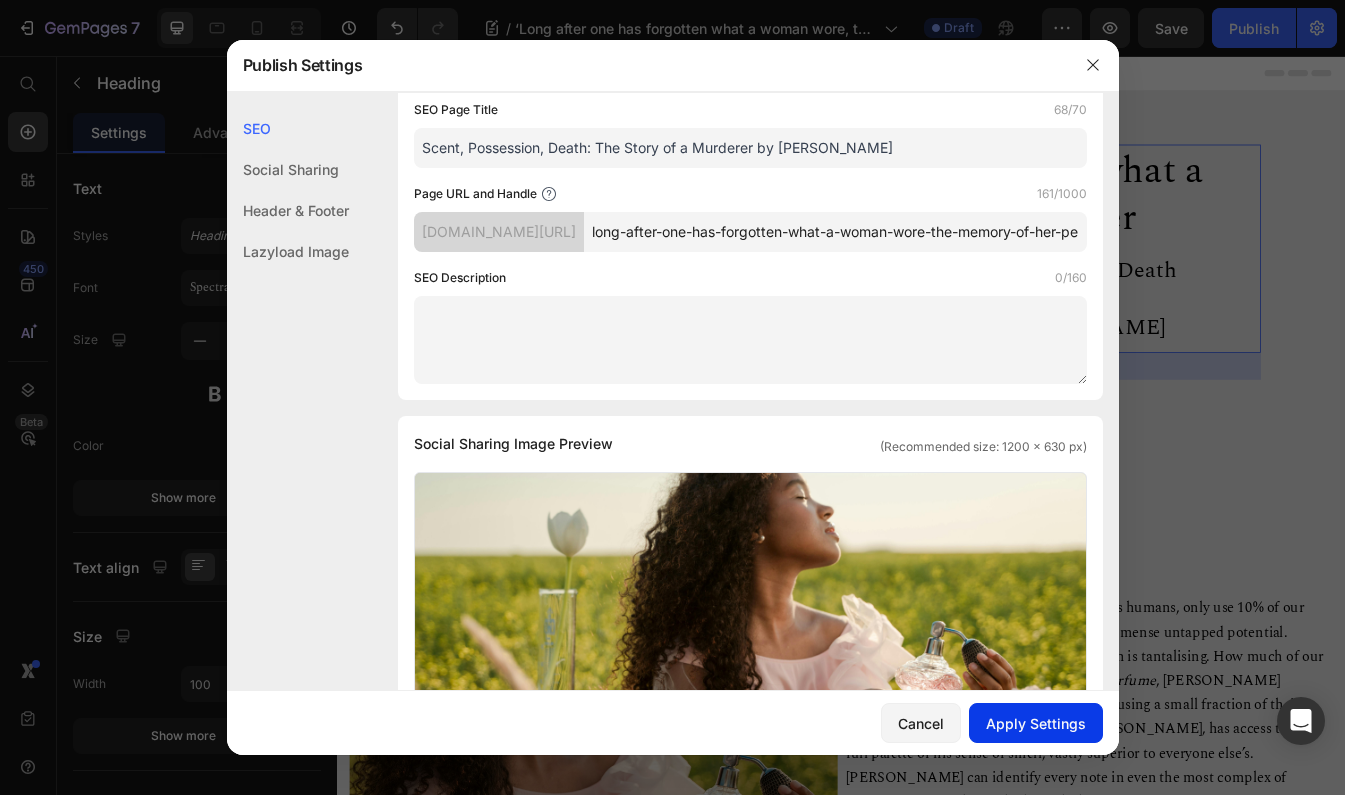 click on "Apply Settings" at bounding box center [1036, 723] 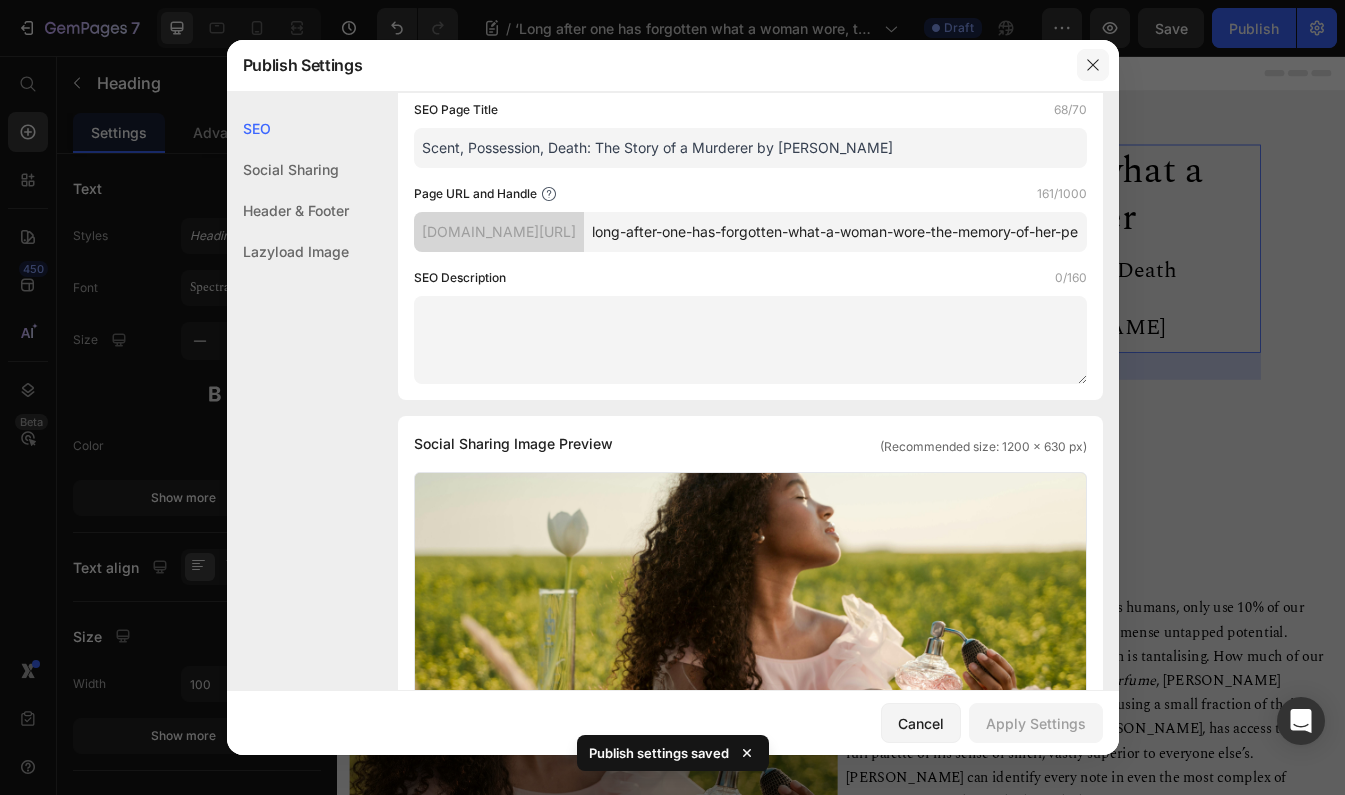 click 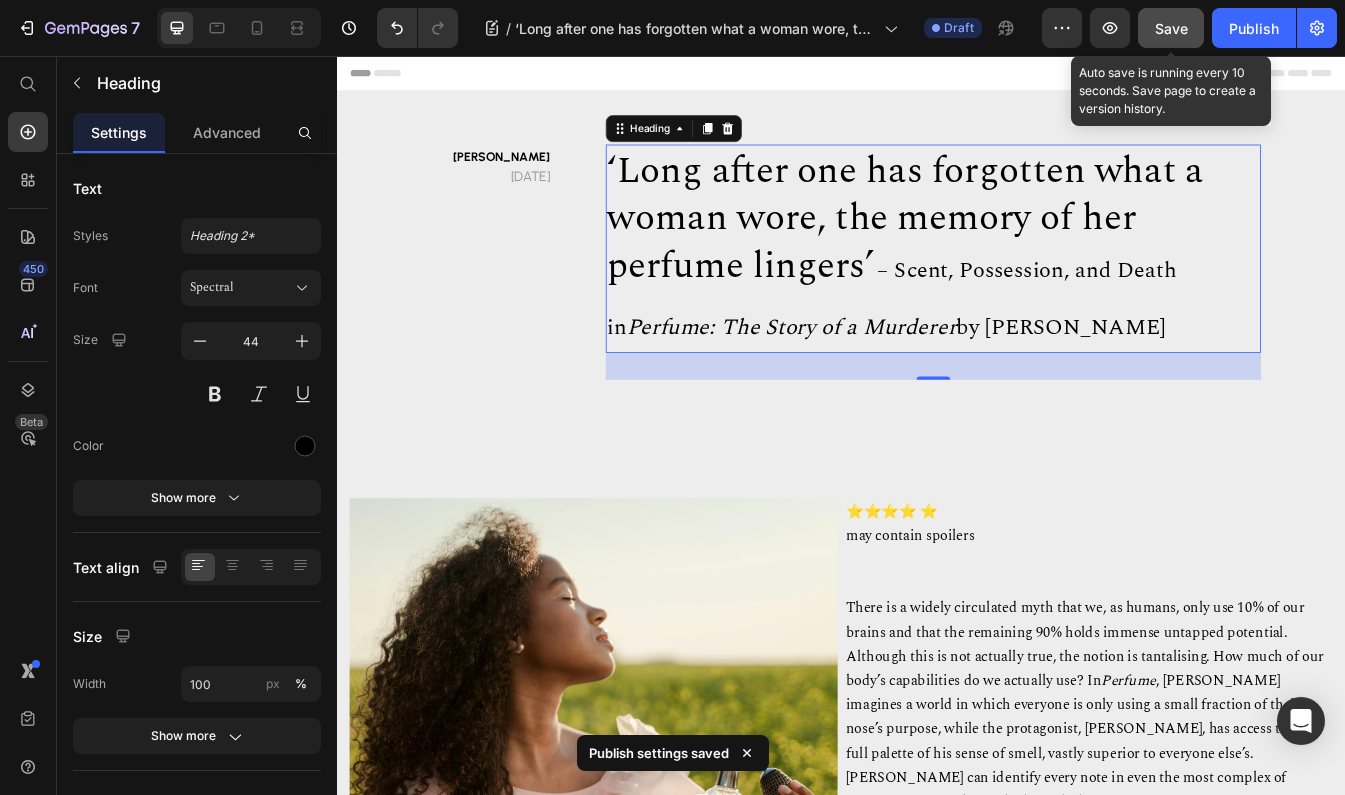 click on "Save" at bounding box center (1171, 28) 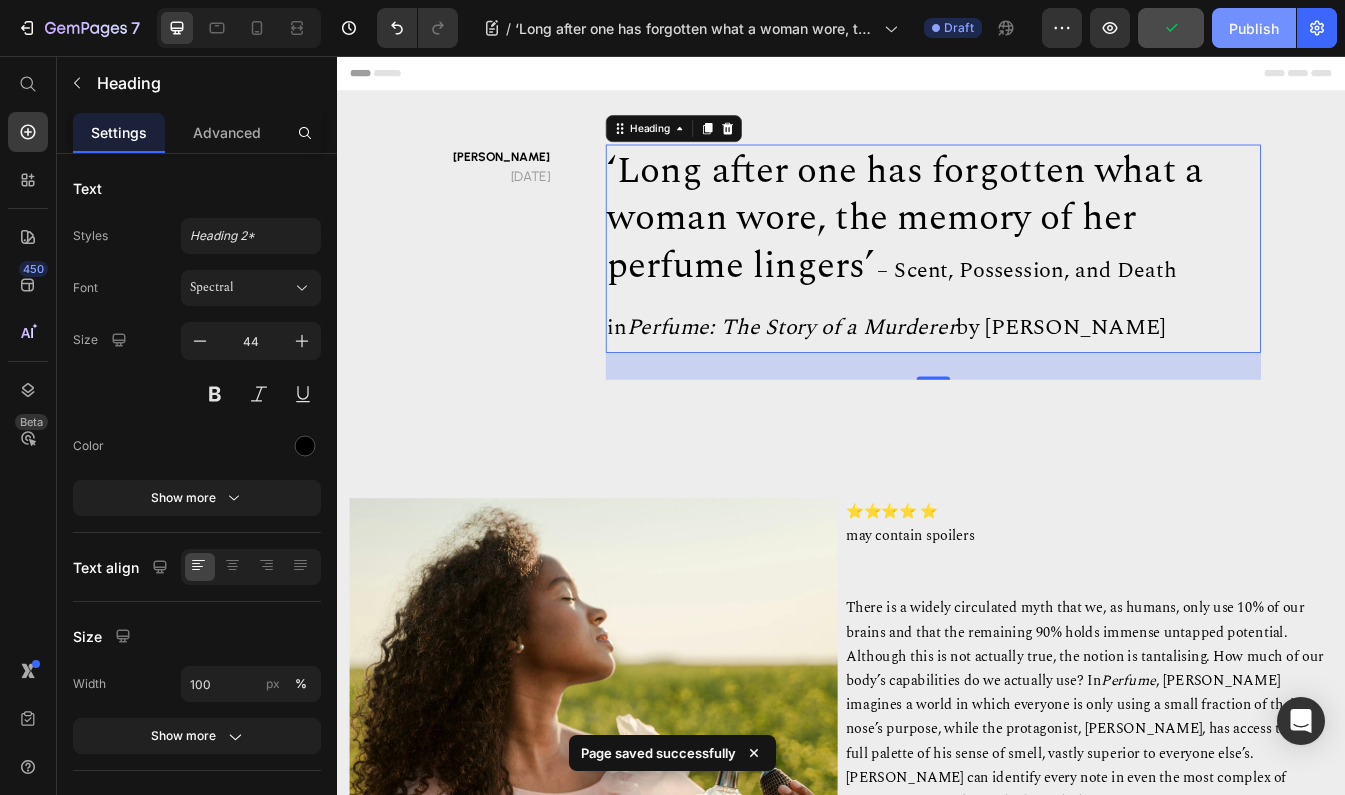 click on "Publish" at bounding box center [1254, 28] 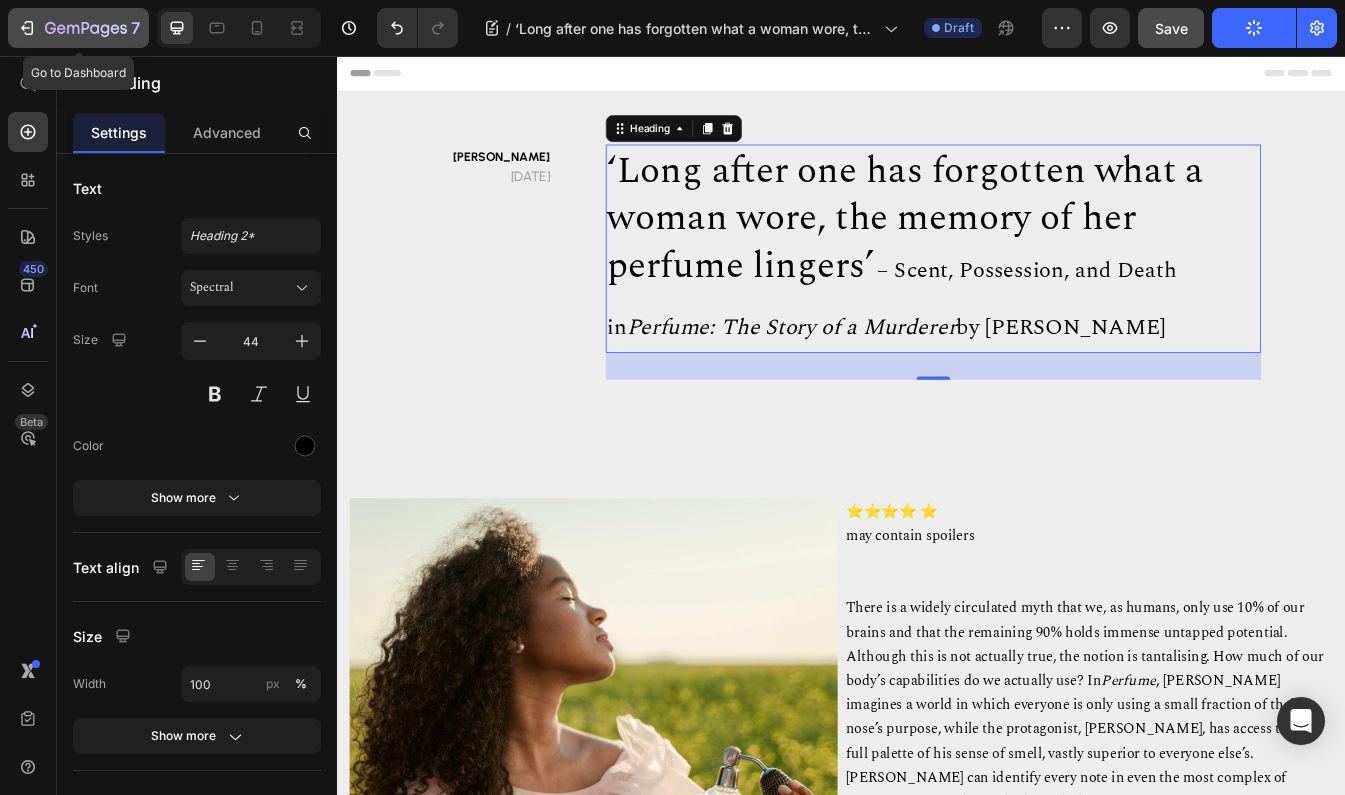 click on "7" 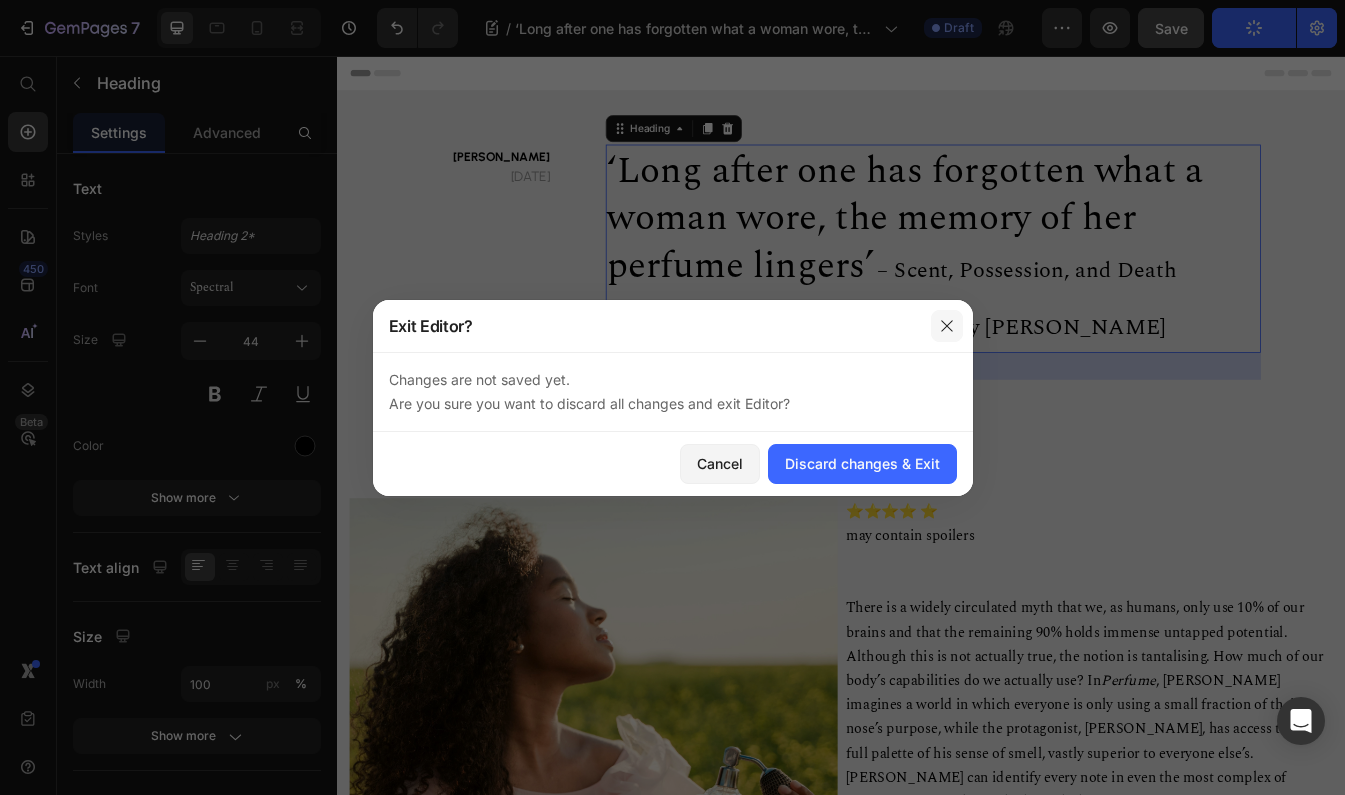 click 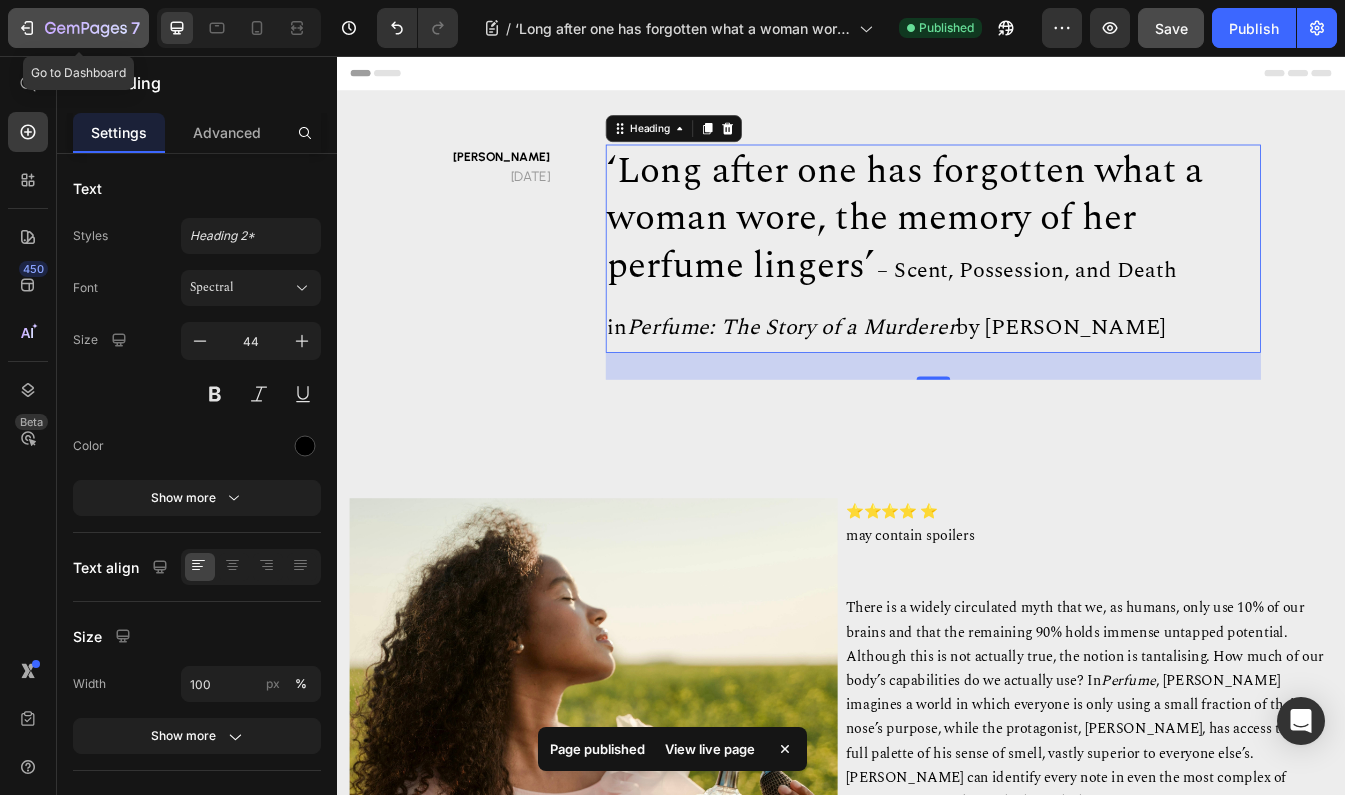 click 